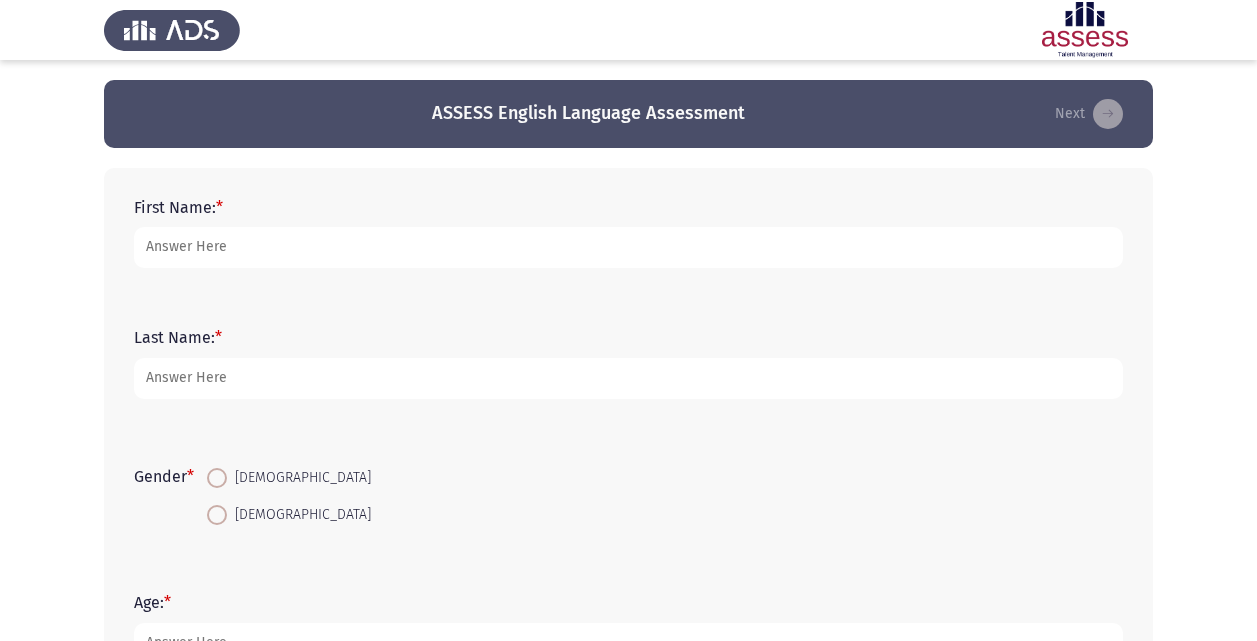 scroll, scrollTop: 0, scrollLeft: 0, axis: both 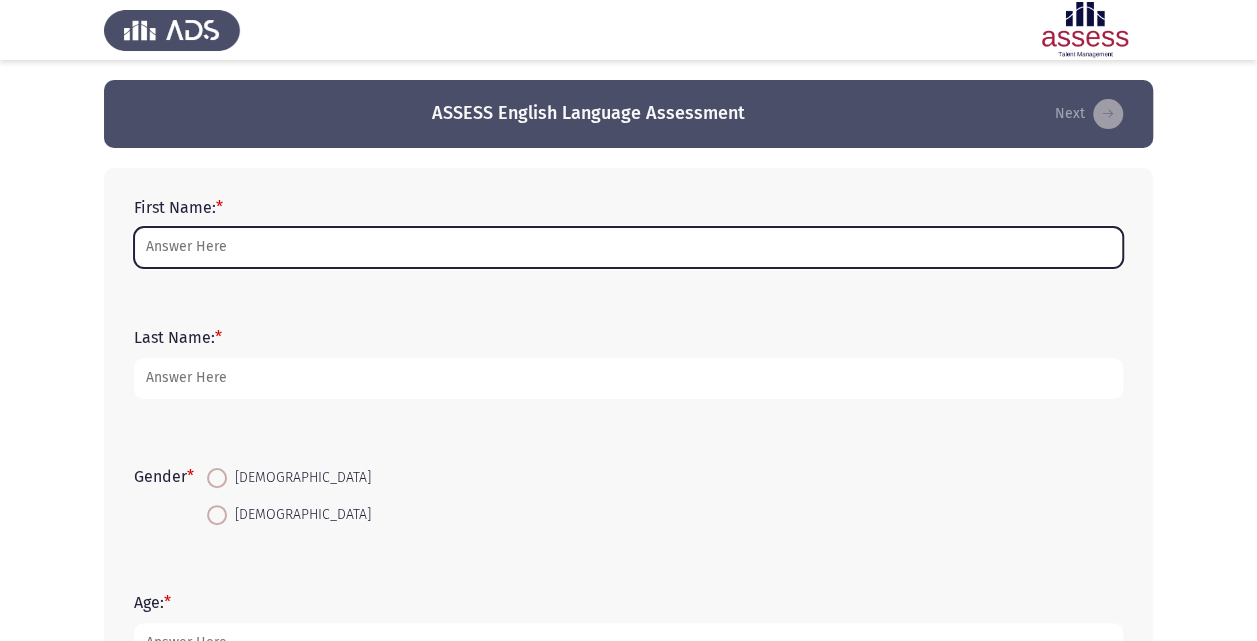click on "First Name:   *" at bounding box center (628, 247) 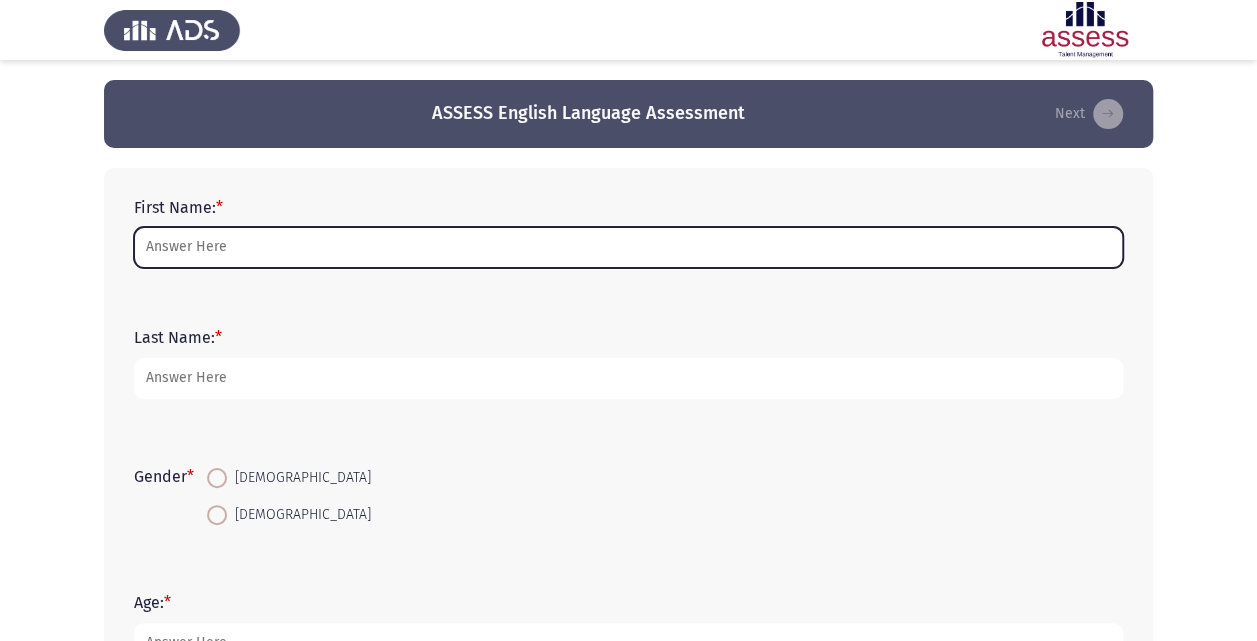 type on "[PERSON_NAME]" 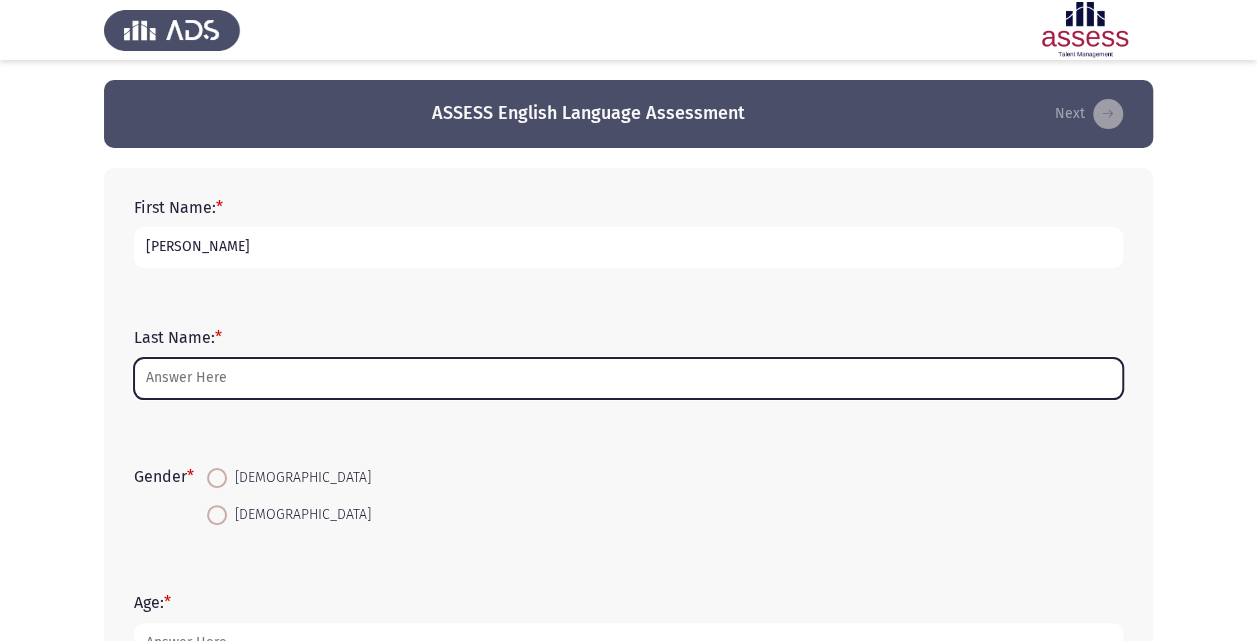 click on "Last Name:    *" at bounding box center (628, 378) 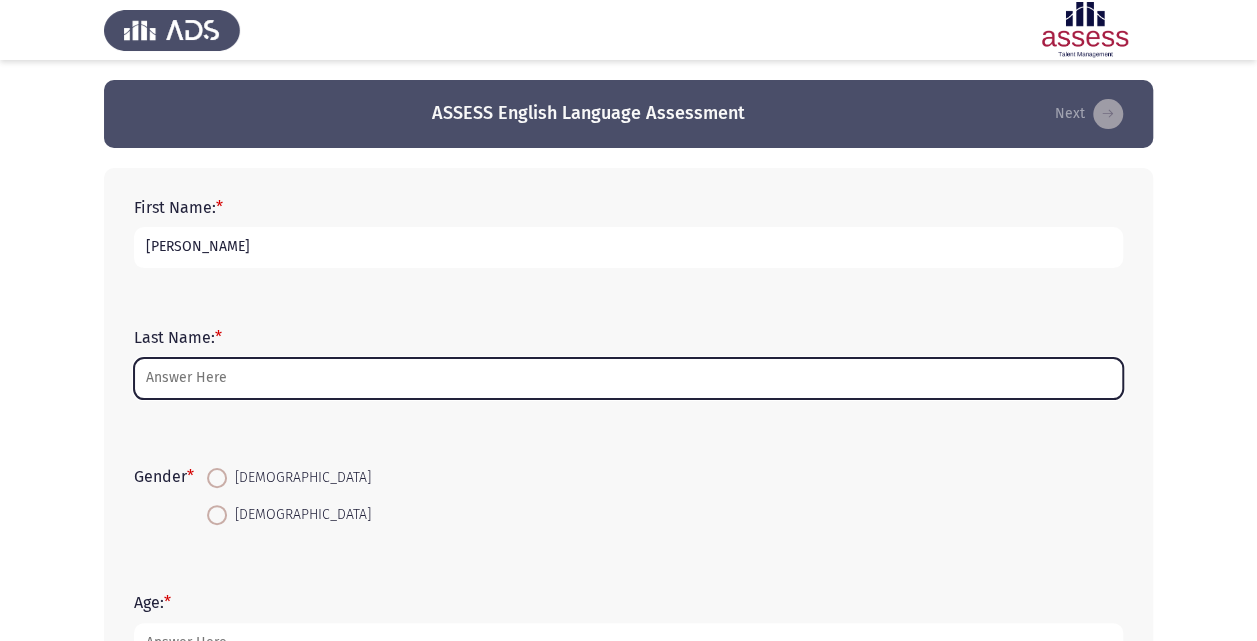 type on "[PERSON_NAME]" 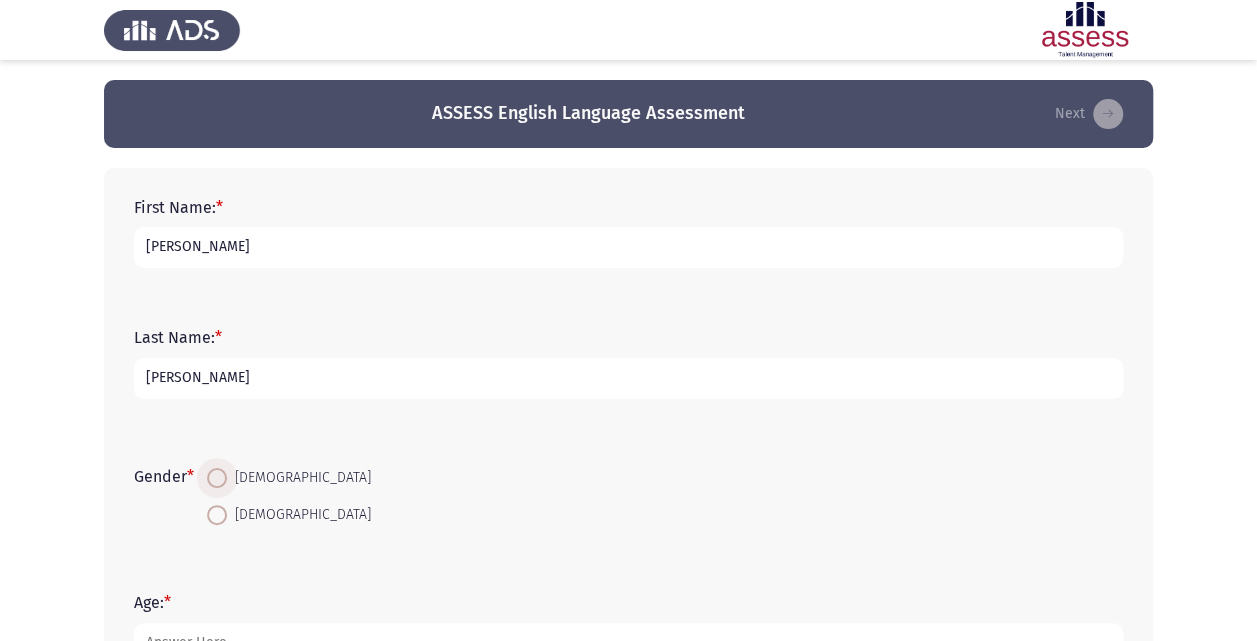 click at bounding box center (217, 478) 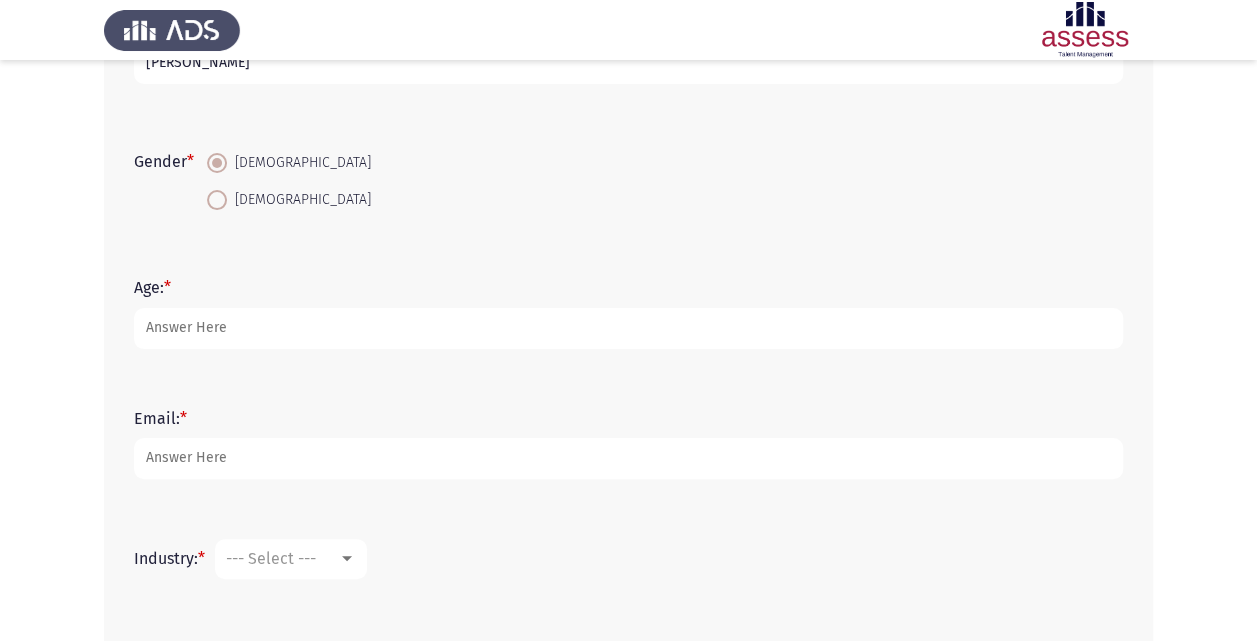 scroll, scrollTop: 316, scrollLeft: 0, axis: vertical 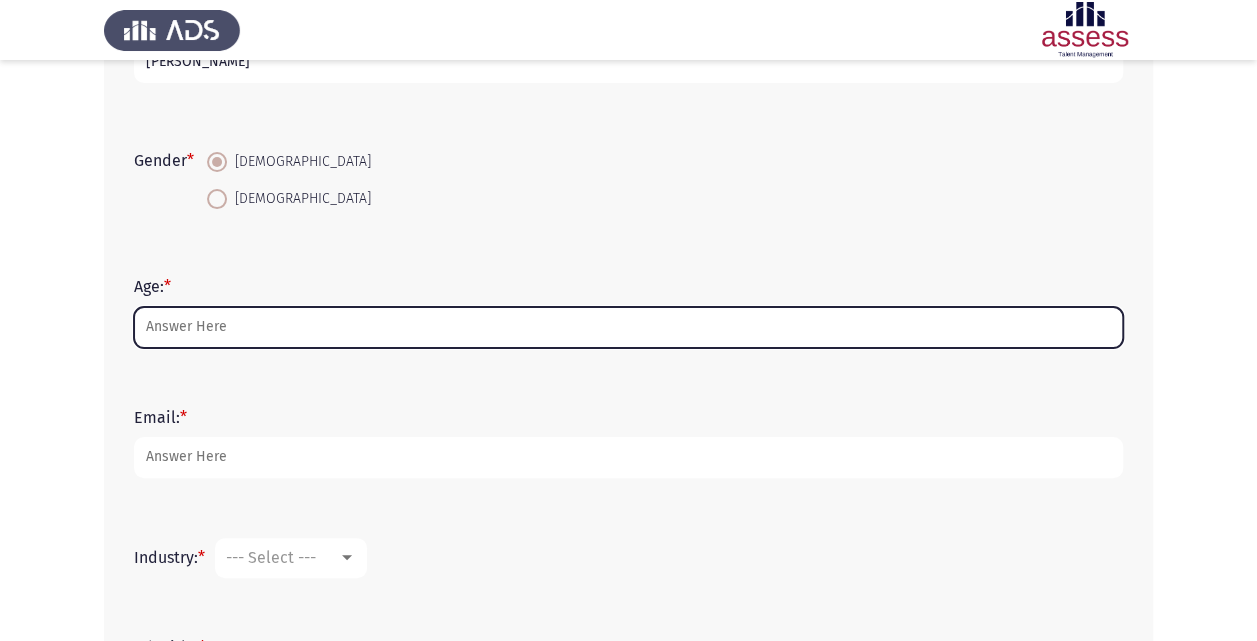 click on "Age:   *" at bounding box center (628, 327) 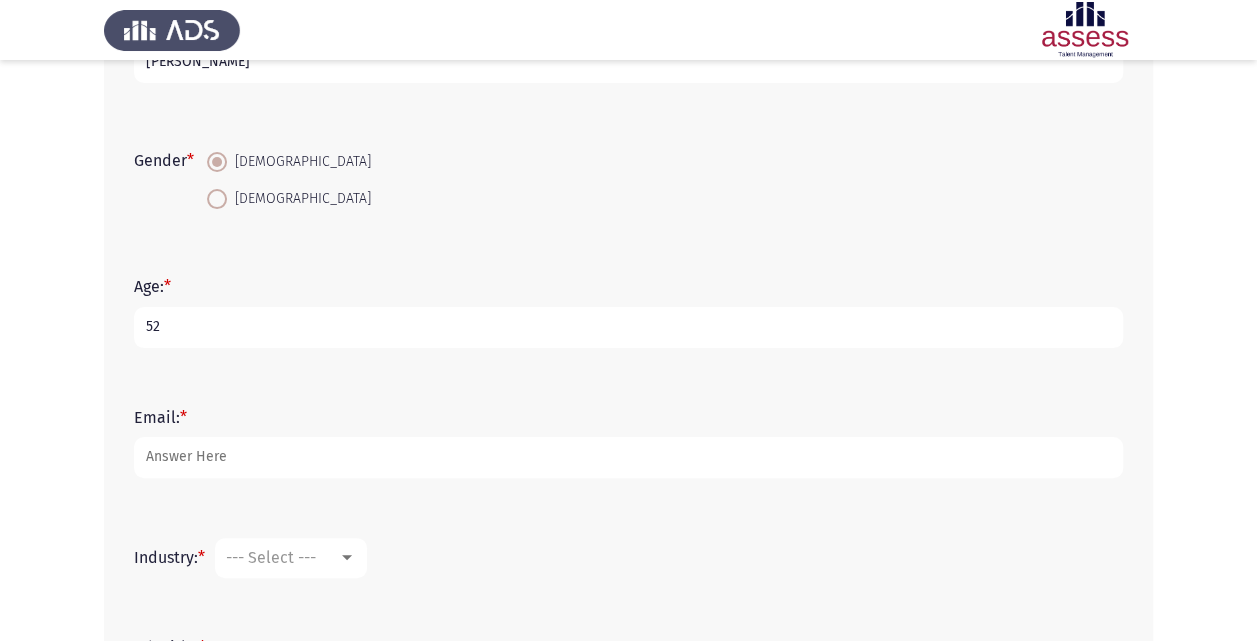 type on "52" 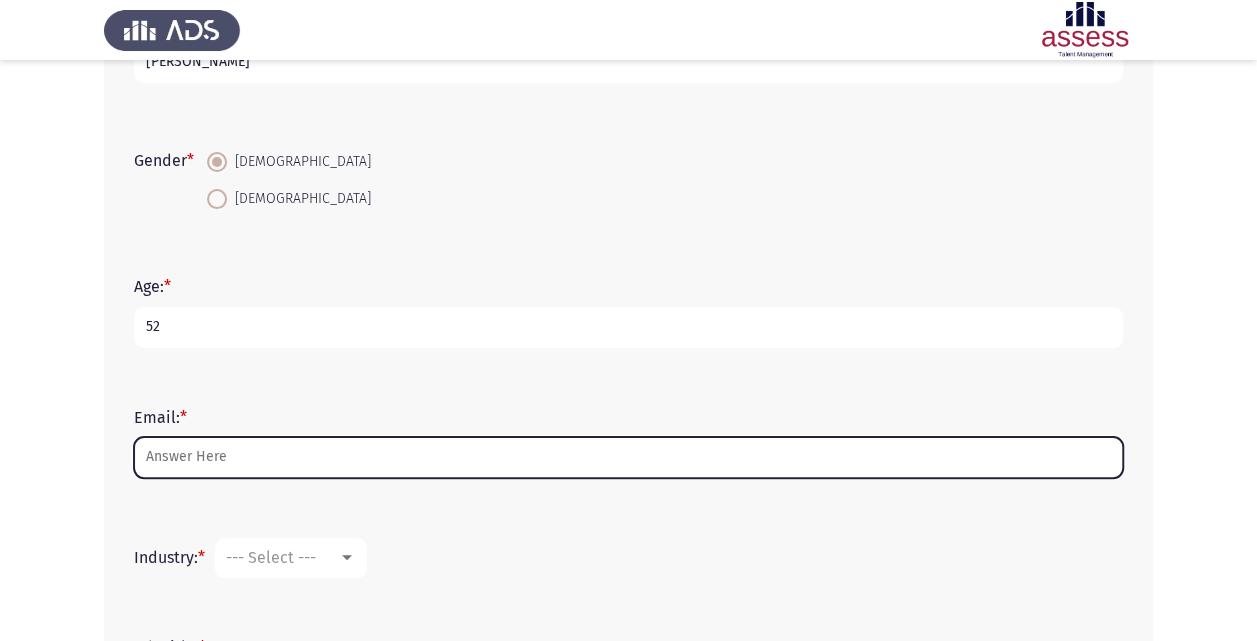 click on "Email:   *" at bounding box center [628, 457] 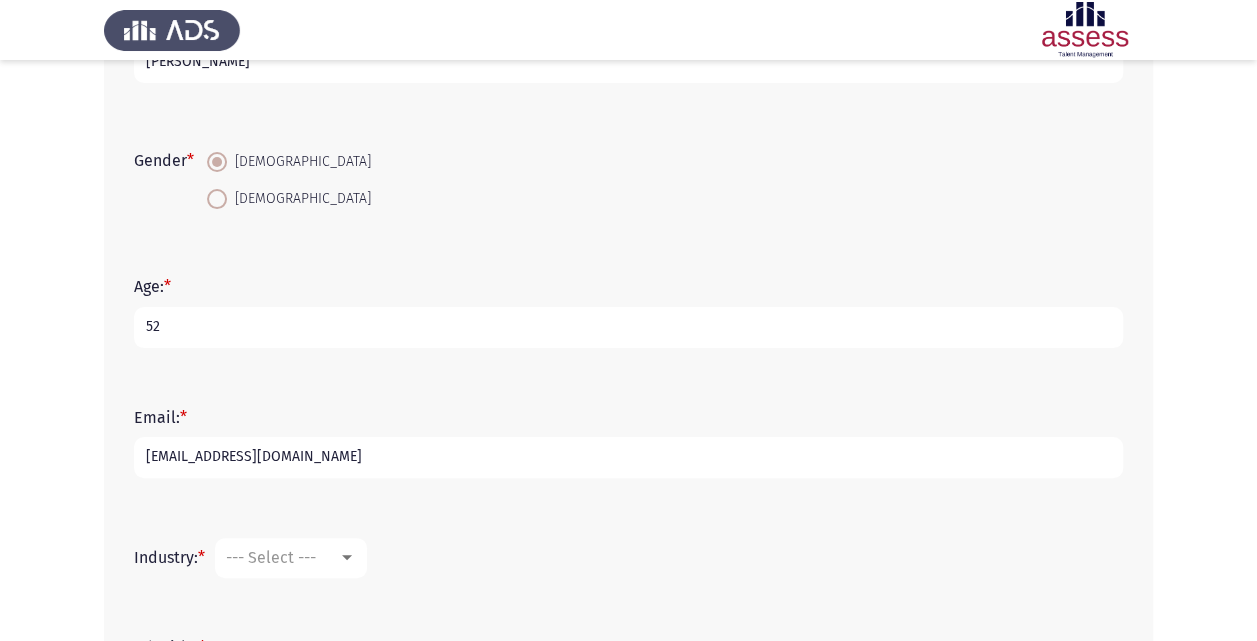 type on "Alimohamed28871@gmail.com" 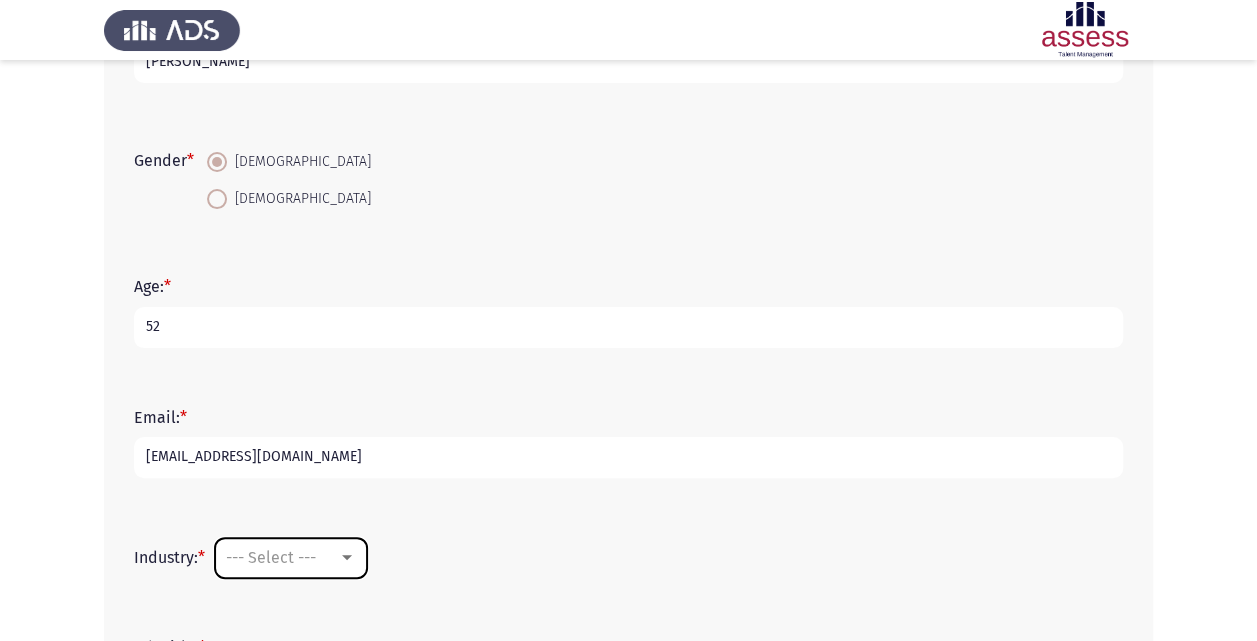 click on "--- Select ---" at bounding box center (271, 557) 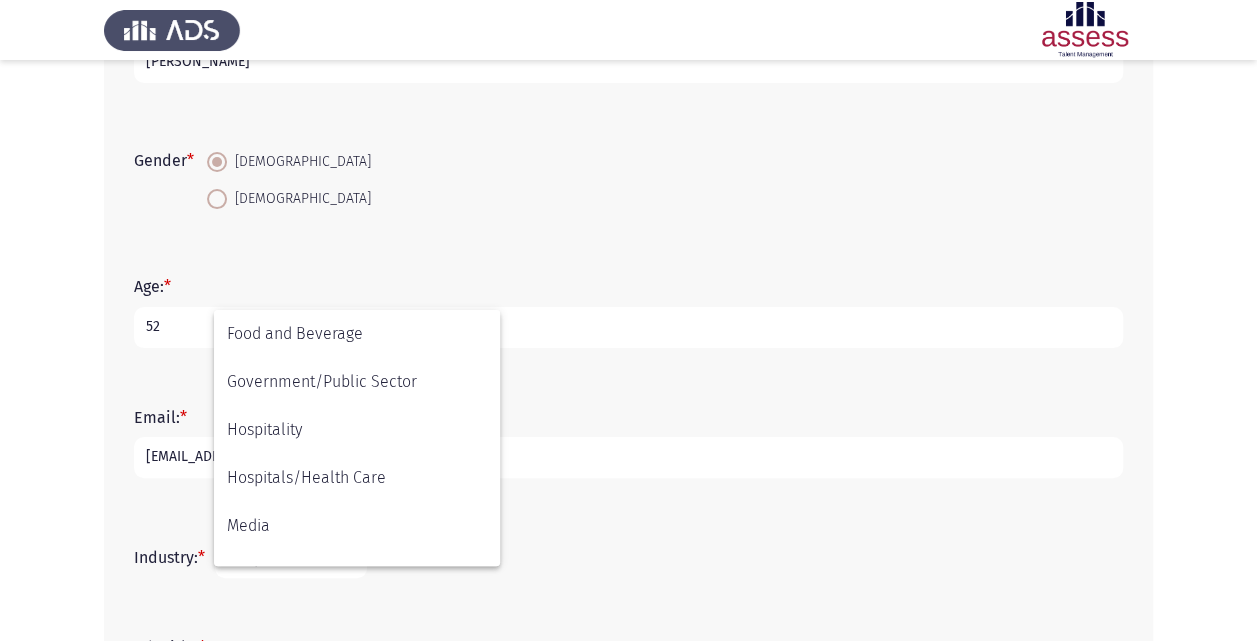 scroll, scrollTop: 520, scrollLeft: 0, axis: vertical 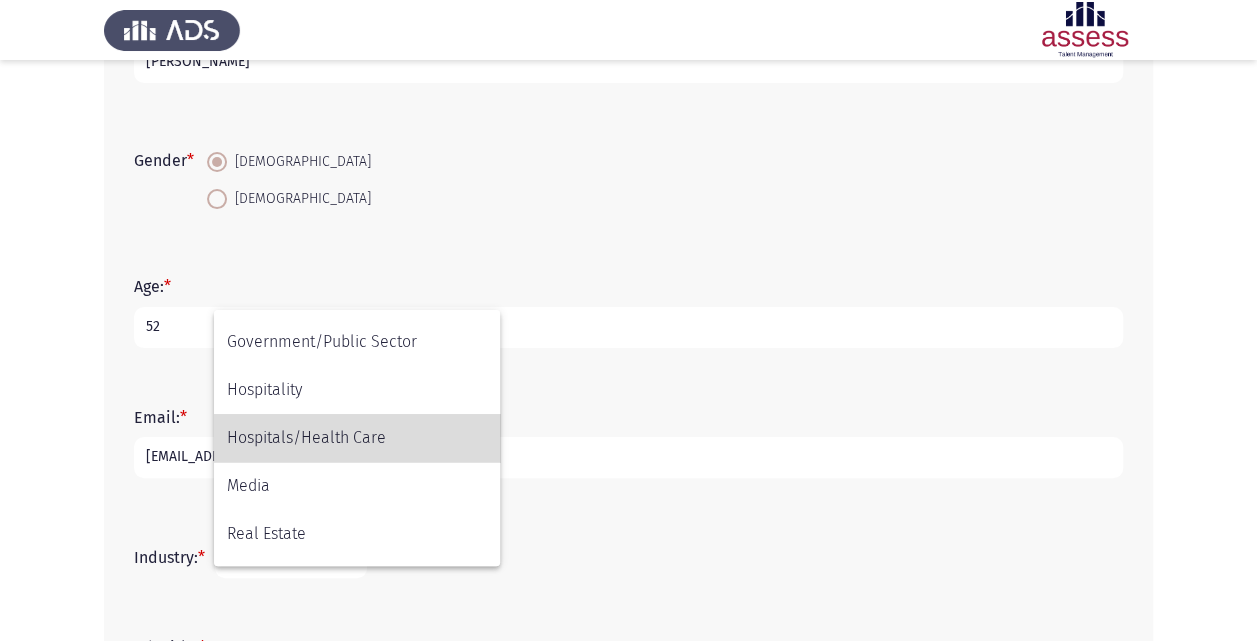 click on "Hospitals/Health Care" at bounding box center [357, 438] 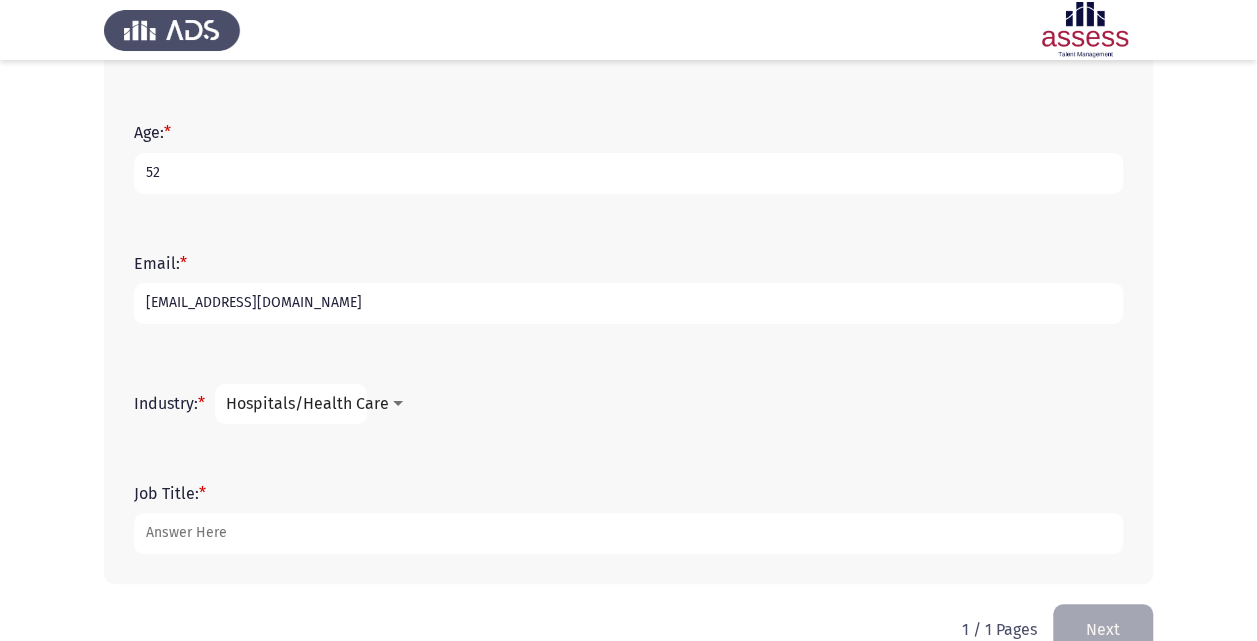 scroll, scrollTop: 512, scrollLeft: 0, axis: vertical 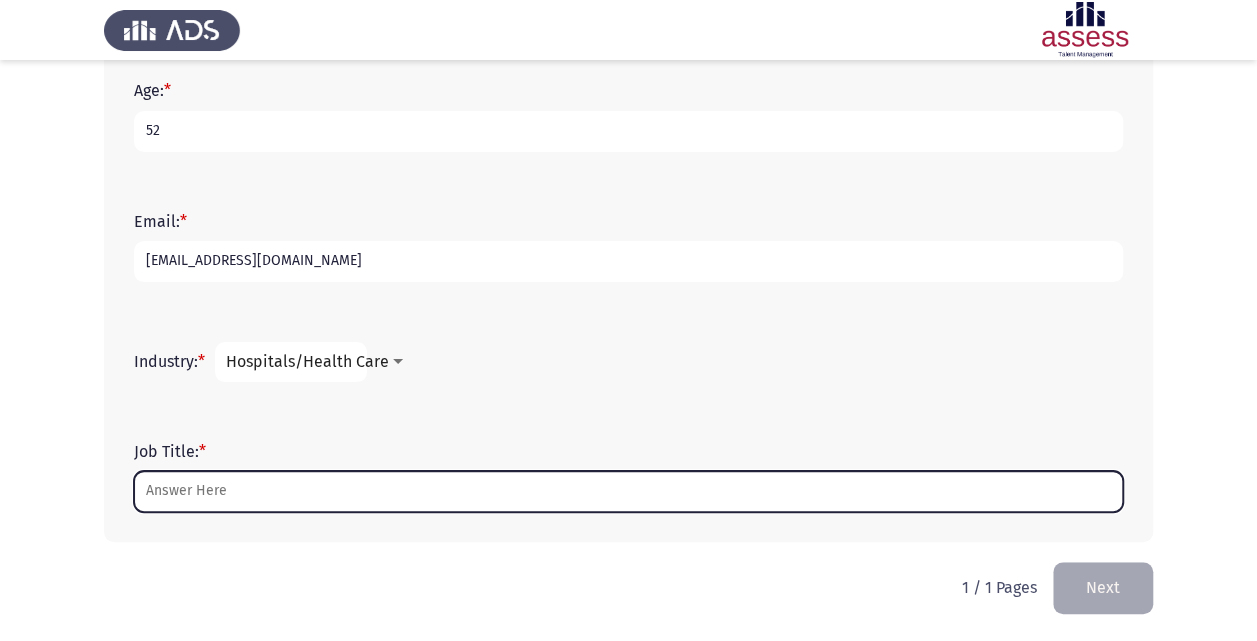 click on "Job Title:   *" at bounding box center [628, 491] 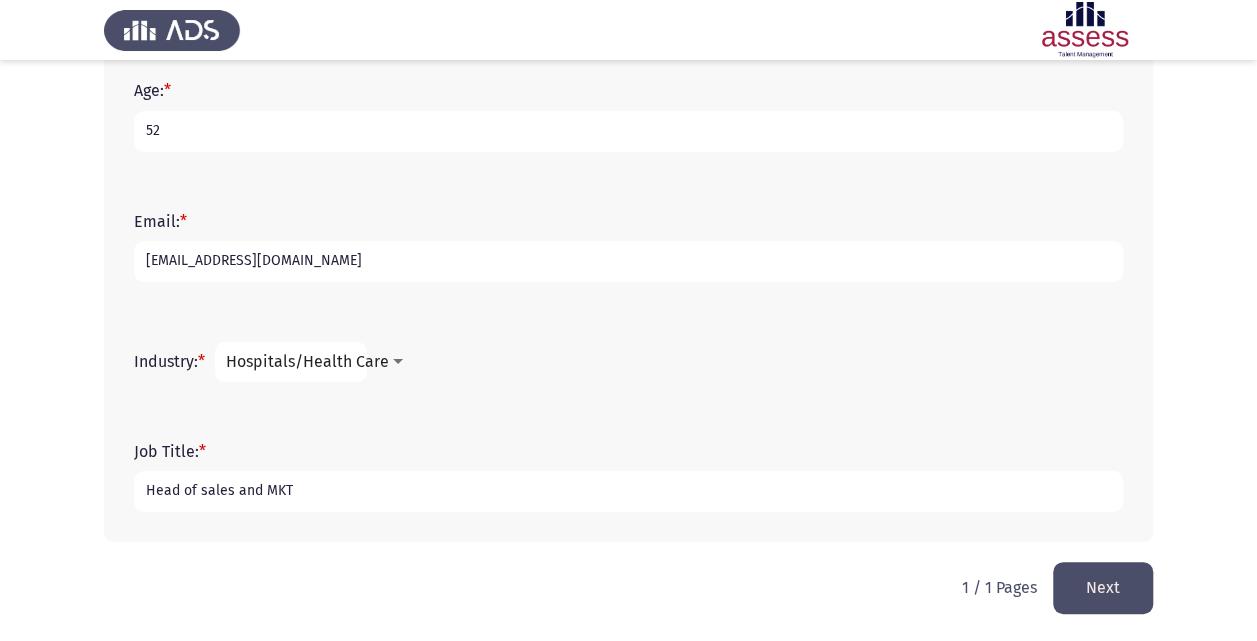 type on "Head of sales and MKT" 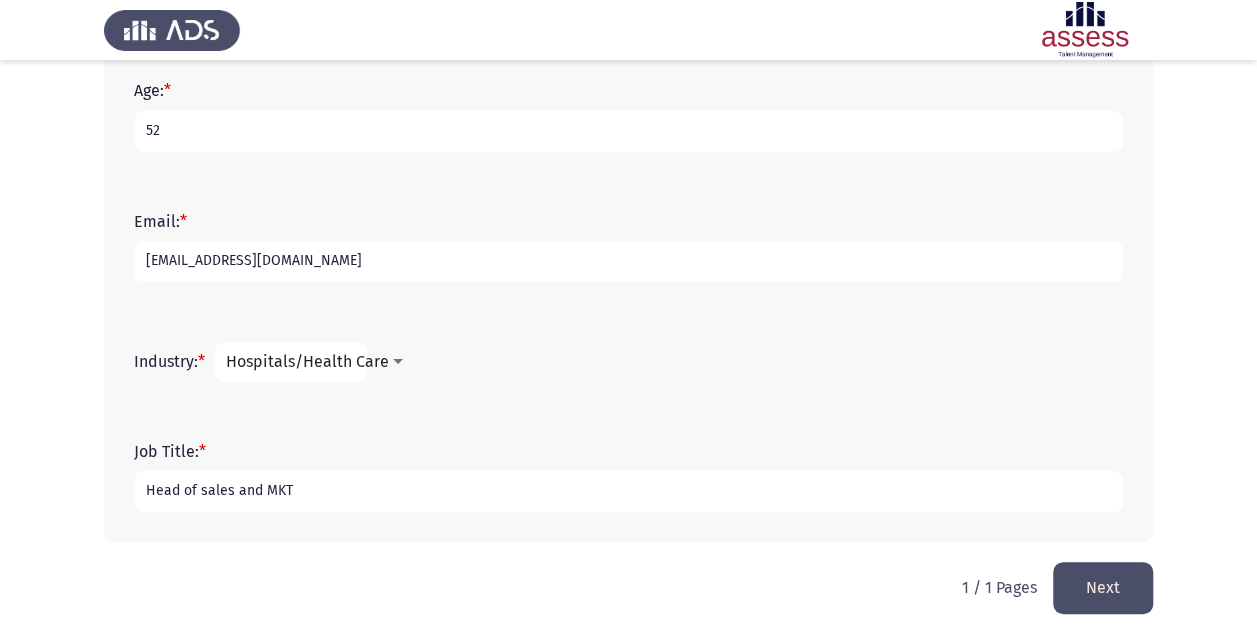 click on "Next" 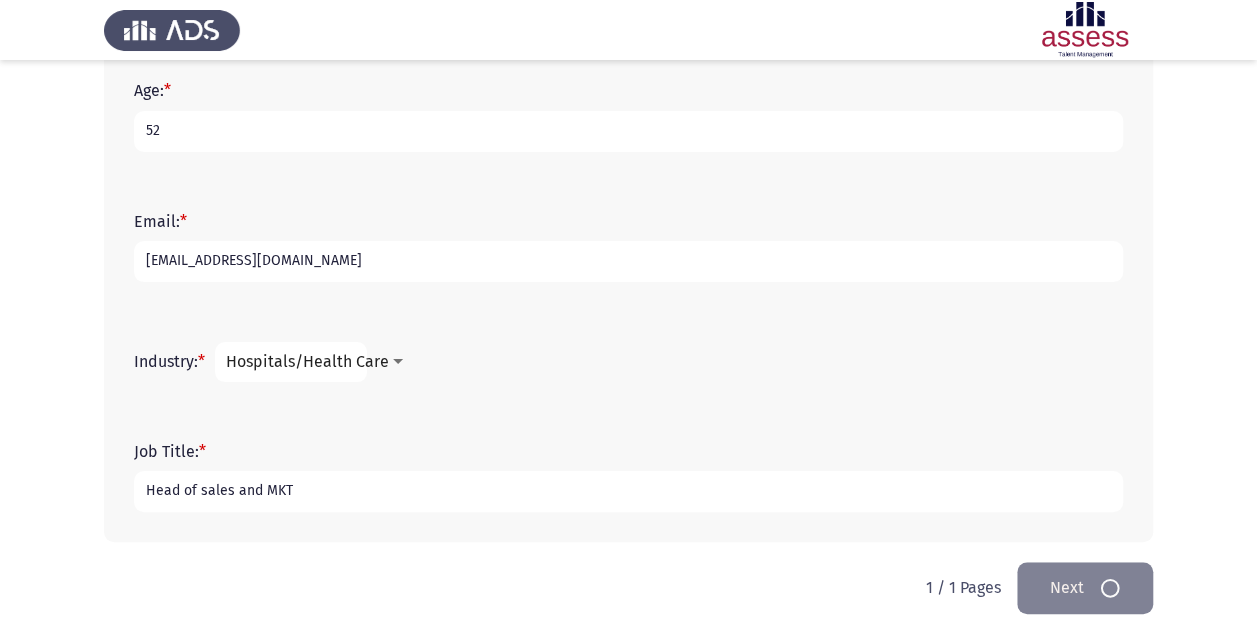 scroll, scrollTop: 0, scrollLeft: 0, axis: both 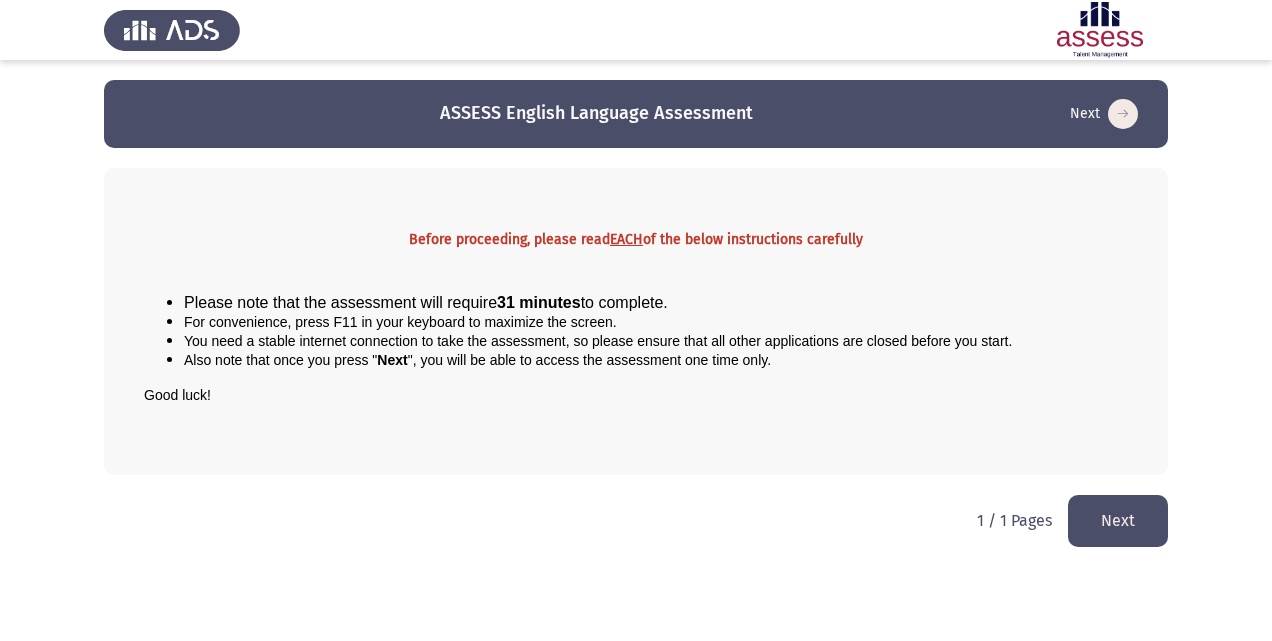 click on "Next" 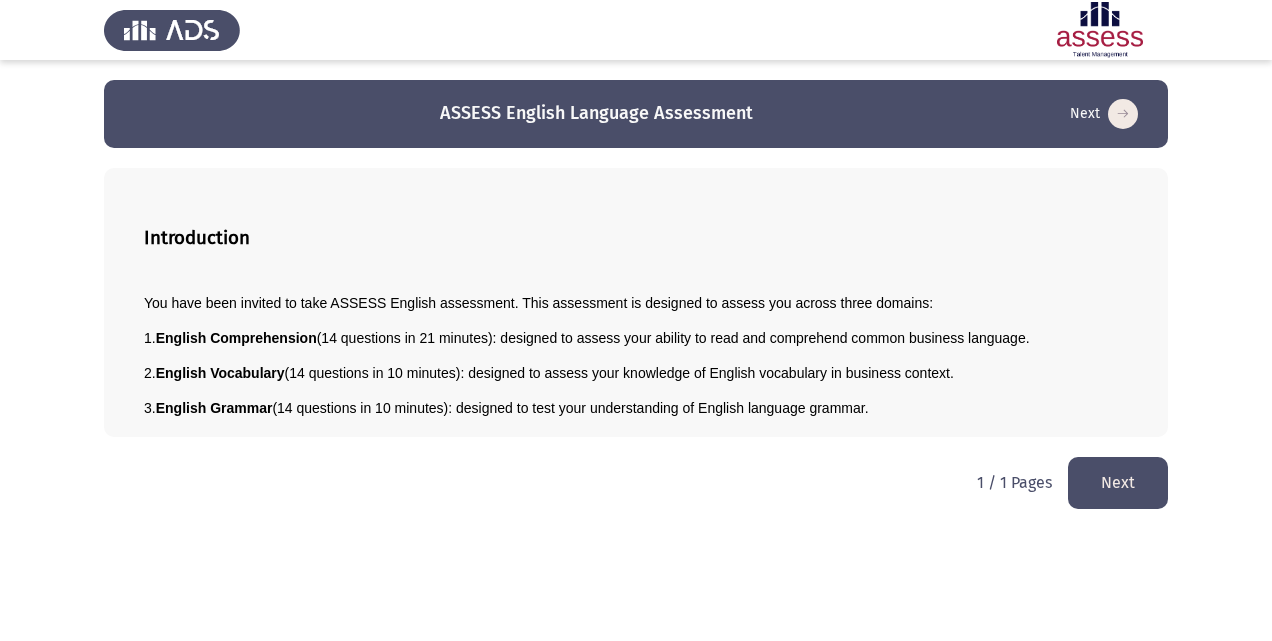 click on "Next" 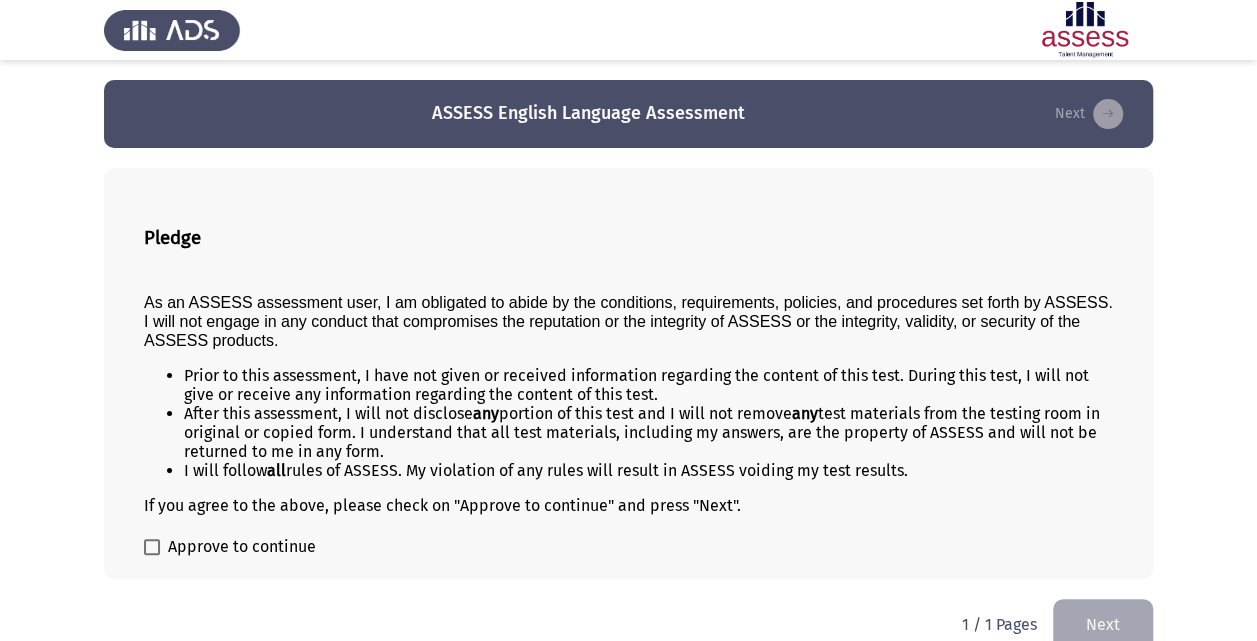 scroll, scrollTop: 26, scrollLeft: 0, axis: vertical 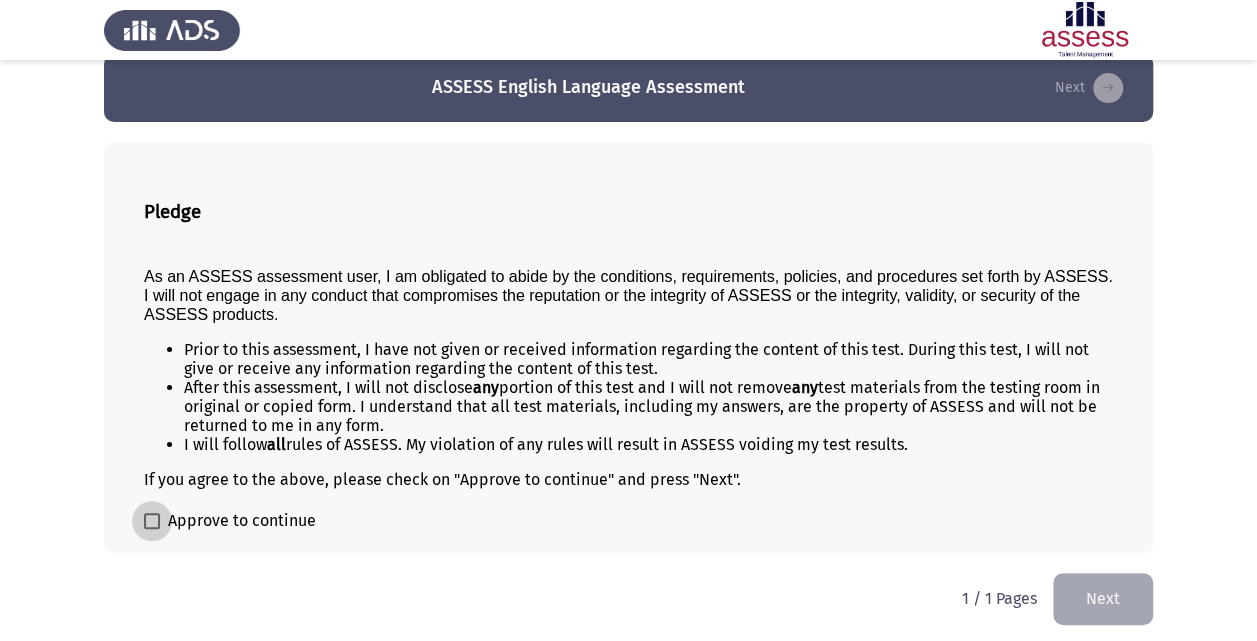 click at bounding box center [152, 521] 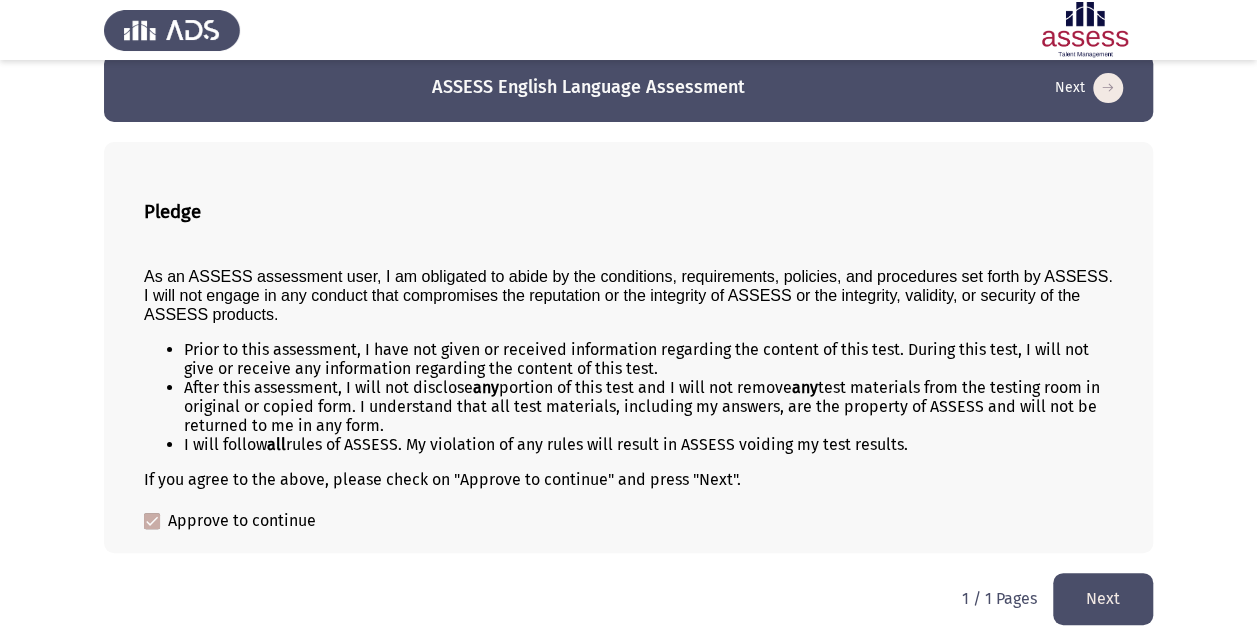 click on "Next" 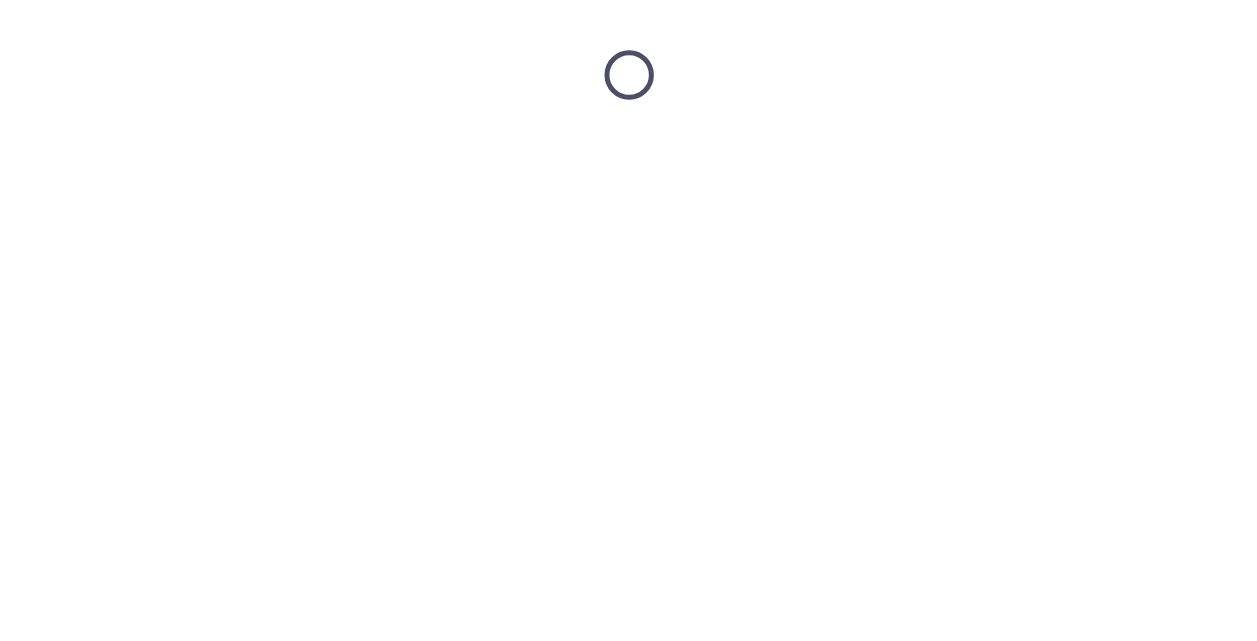 scroll, scrollTop: 0, scrollLeft: 0, axis: both 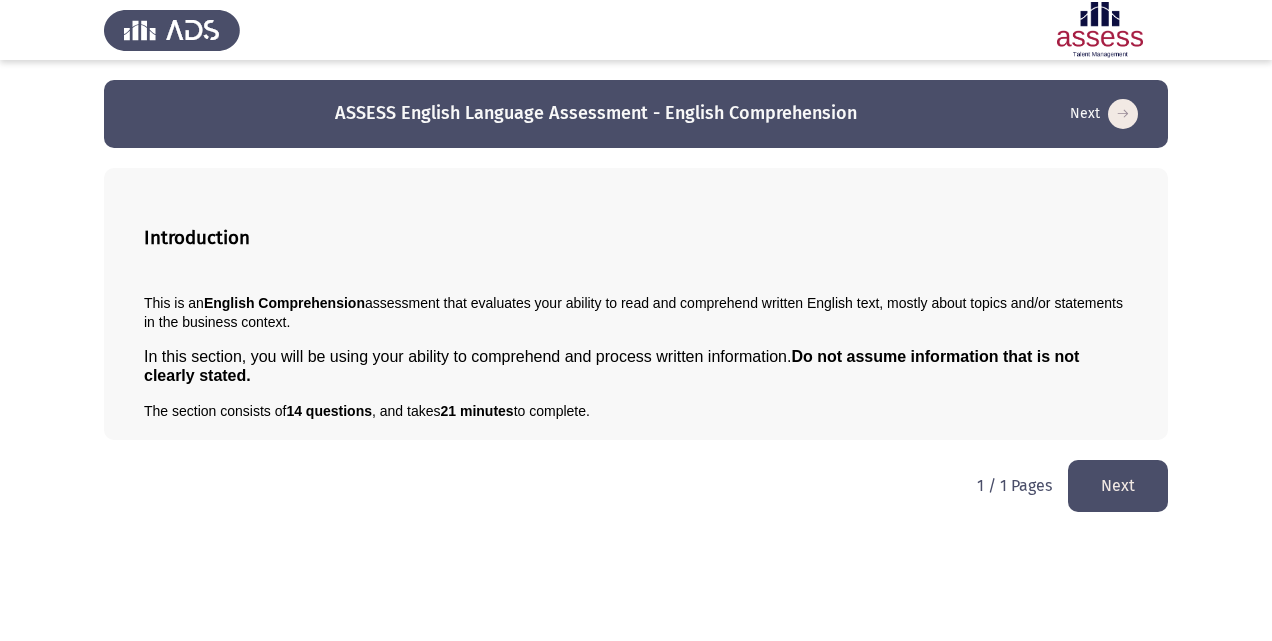 click on "Next" 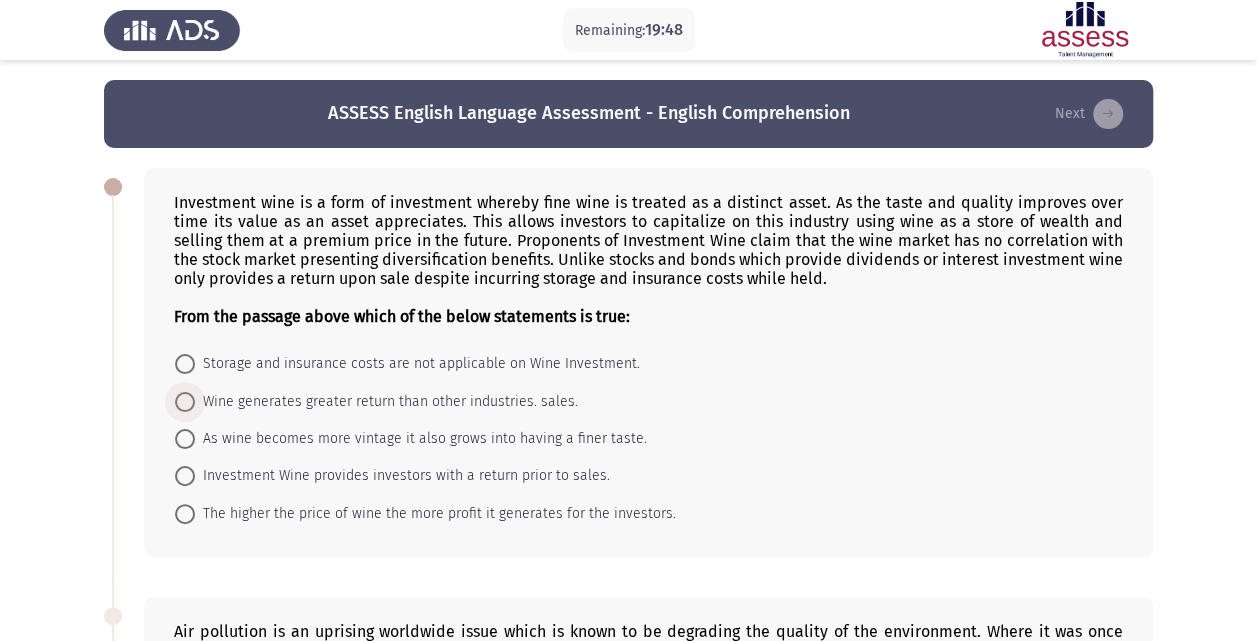 click at bounding box center [185, 402] 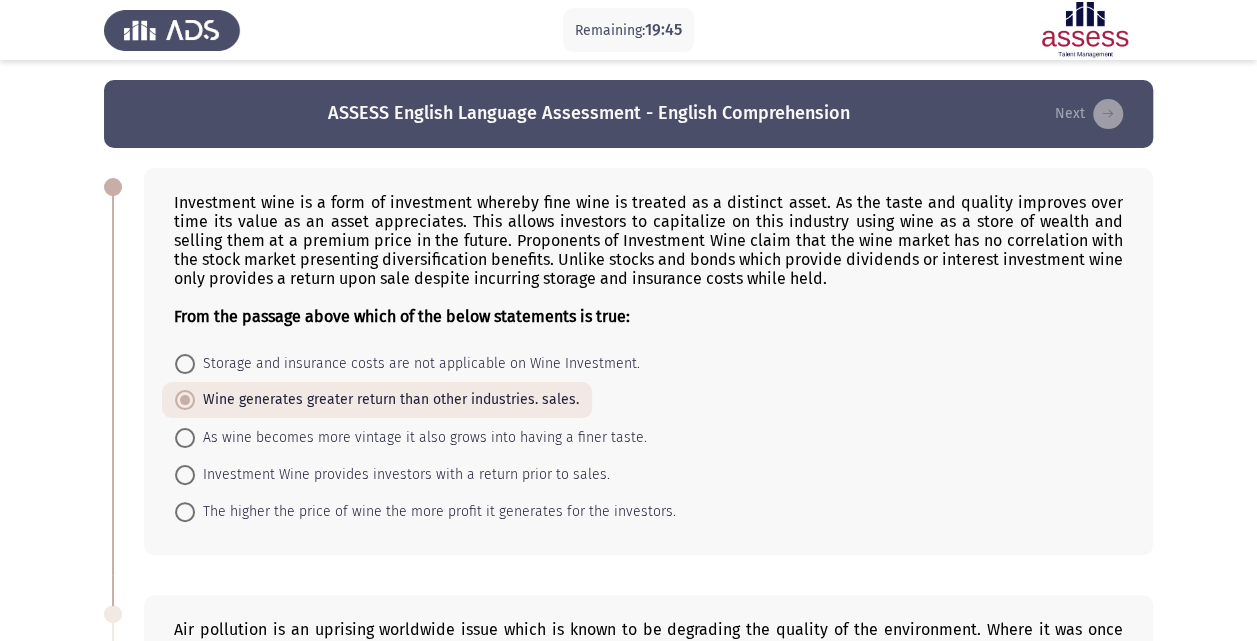 click at bounding box center (185, 438) 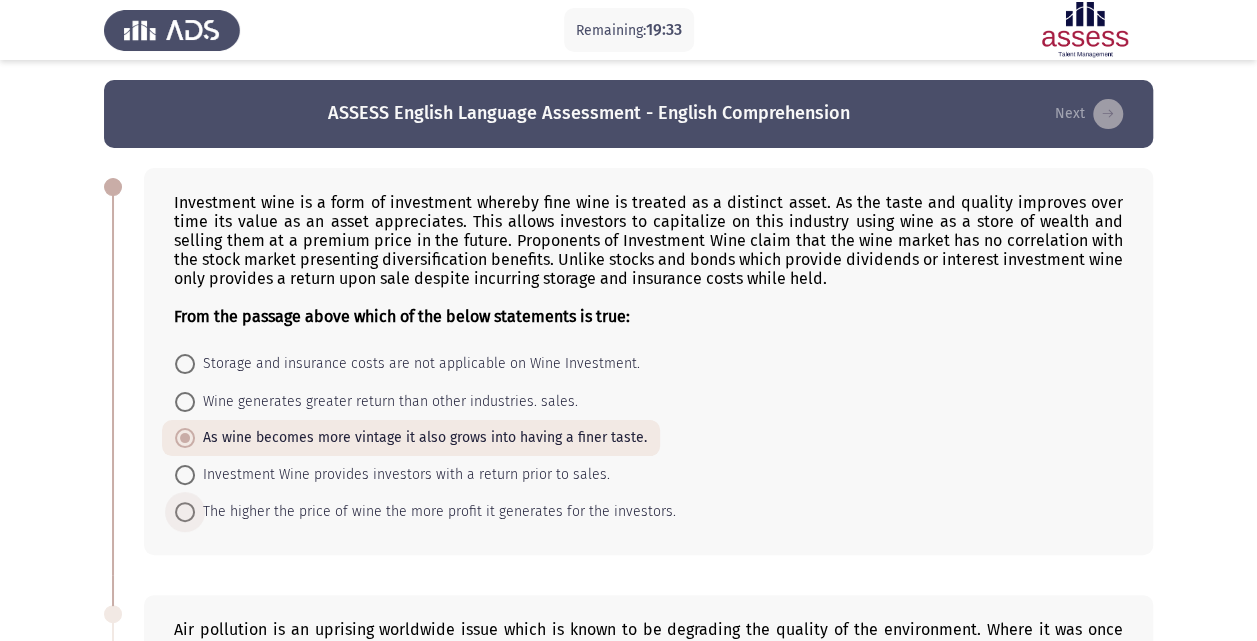 click at bounding box center (185, 512) 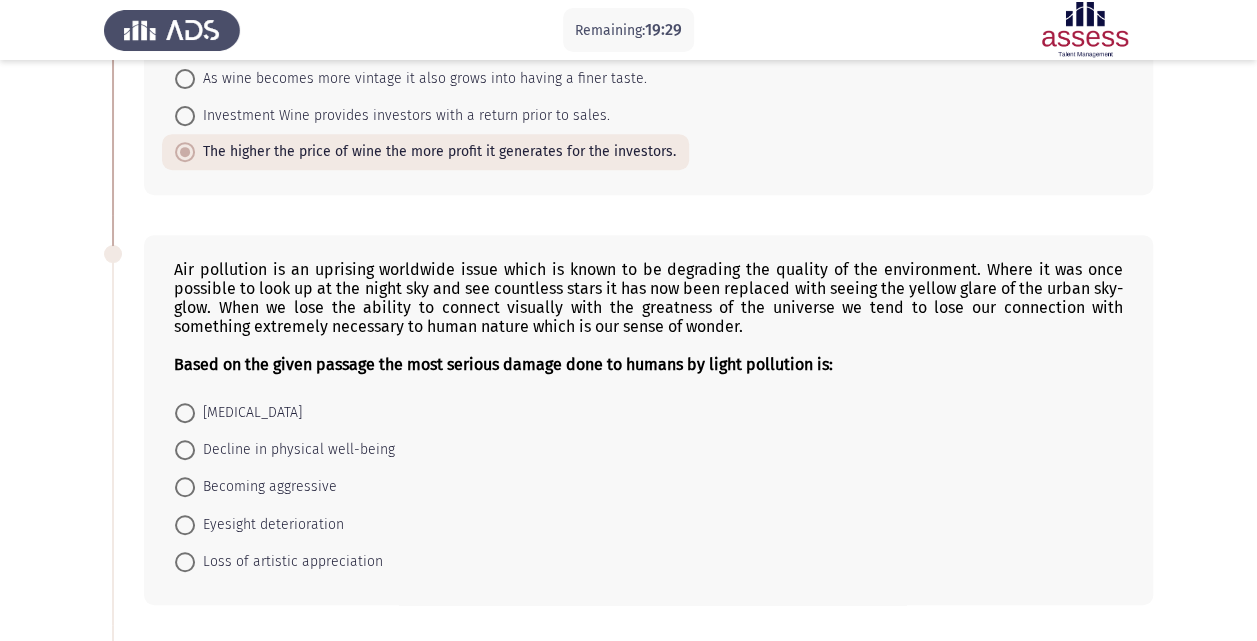 scroll, scrollTop: 413, scrollLeft: 0, axis: vertical 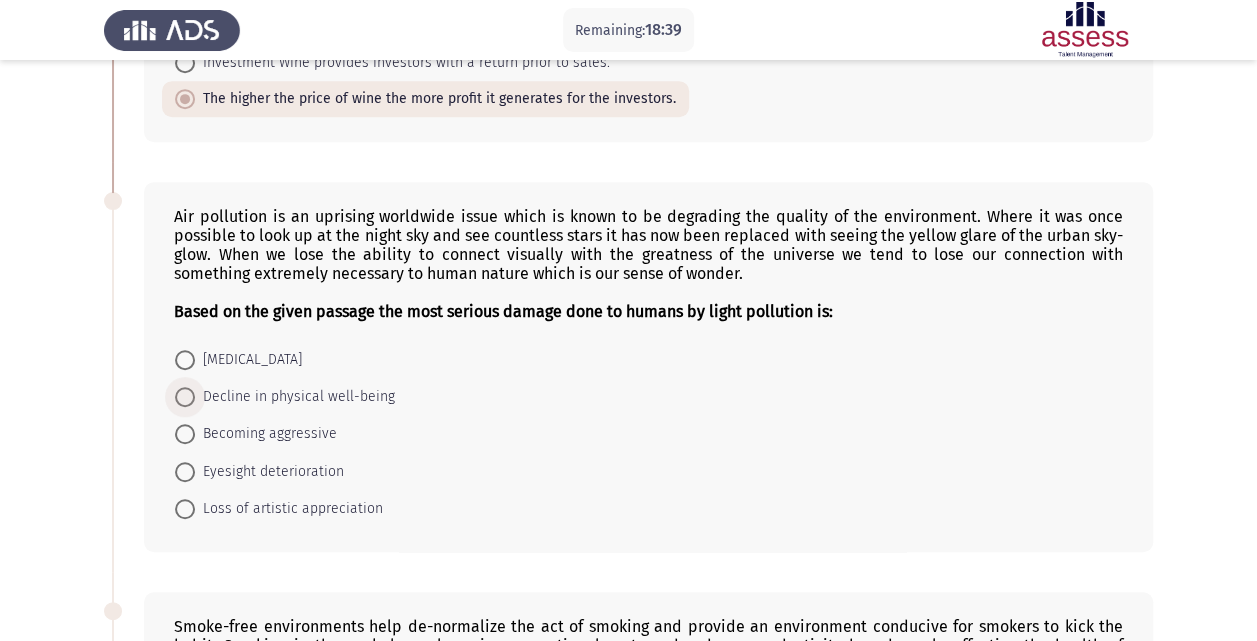 click at bounding box center [185, 397] 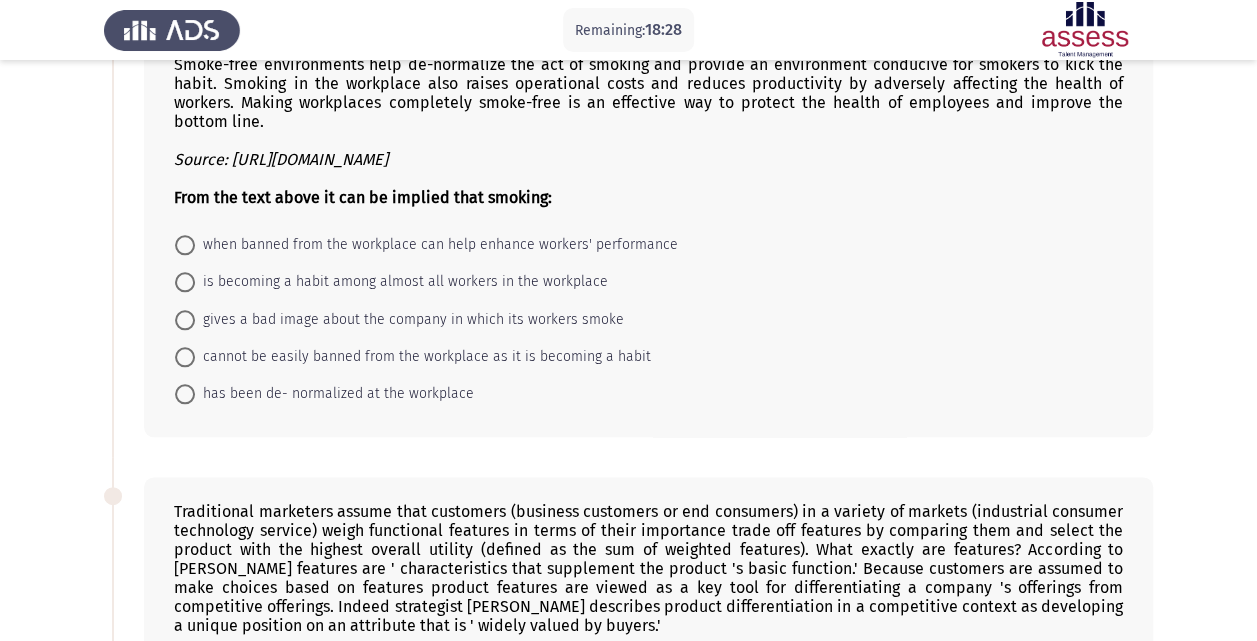 scroll, scrollTop: 1534, scrollLeft: 0, axis: vertical 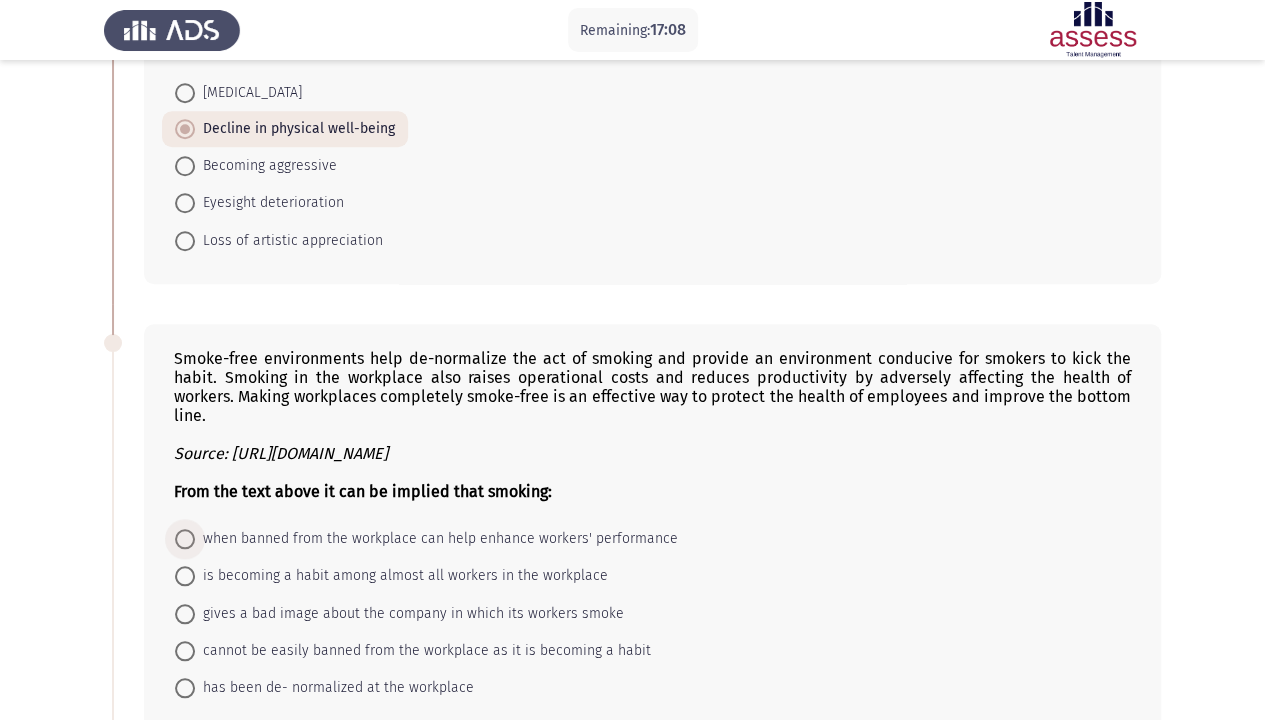 click at bounding box center (185, 539) 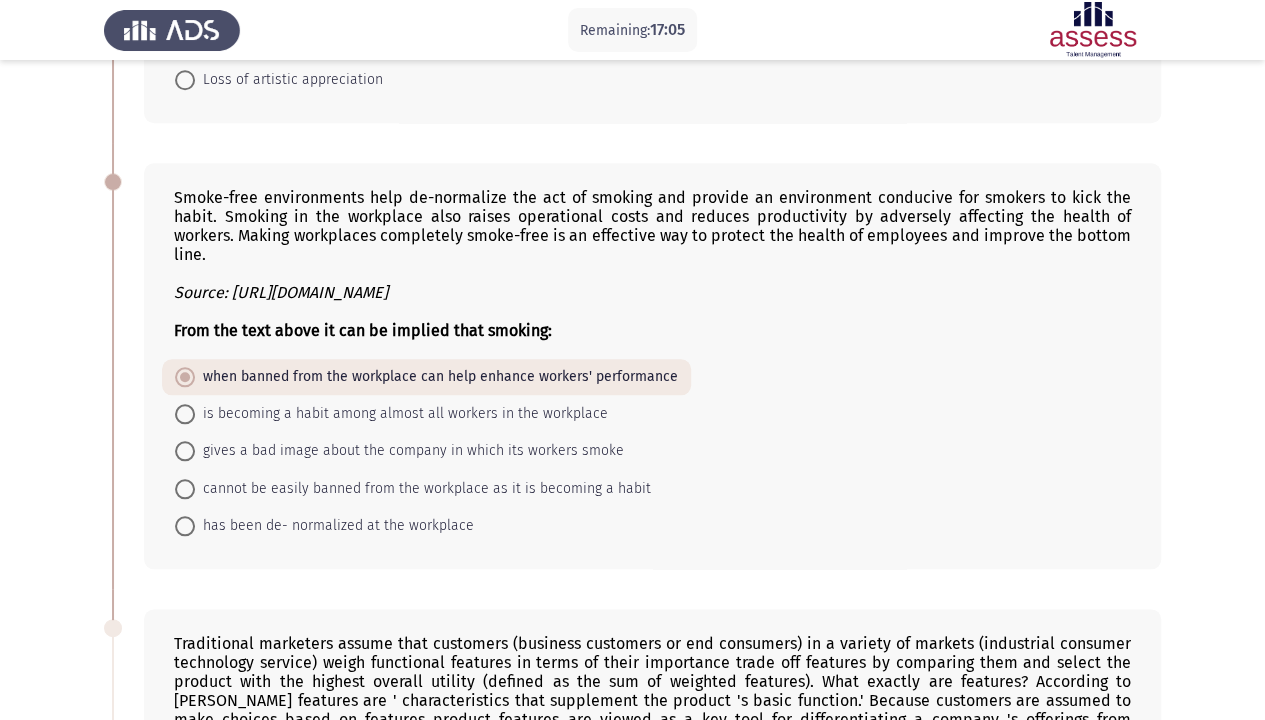 scroll, scrollTop: 880, scrollLeft: 0, axis: vertical 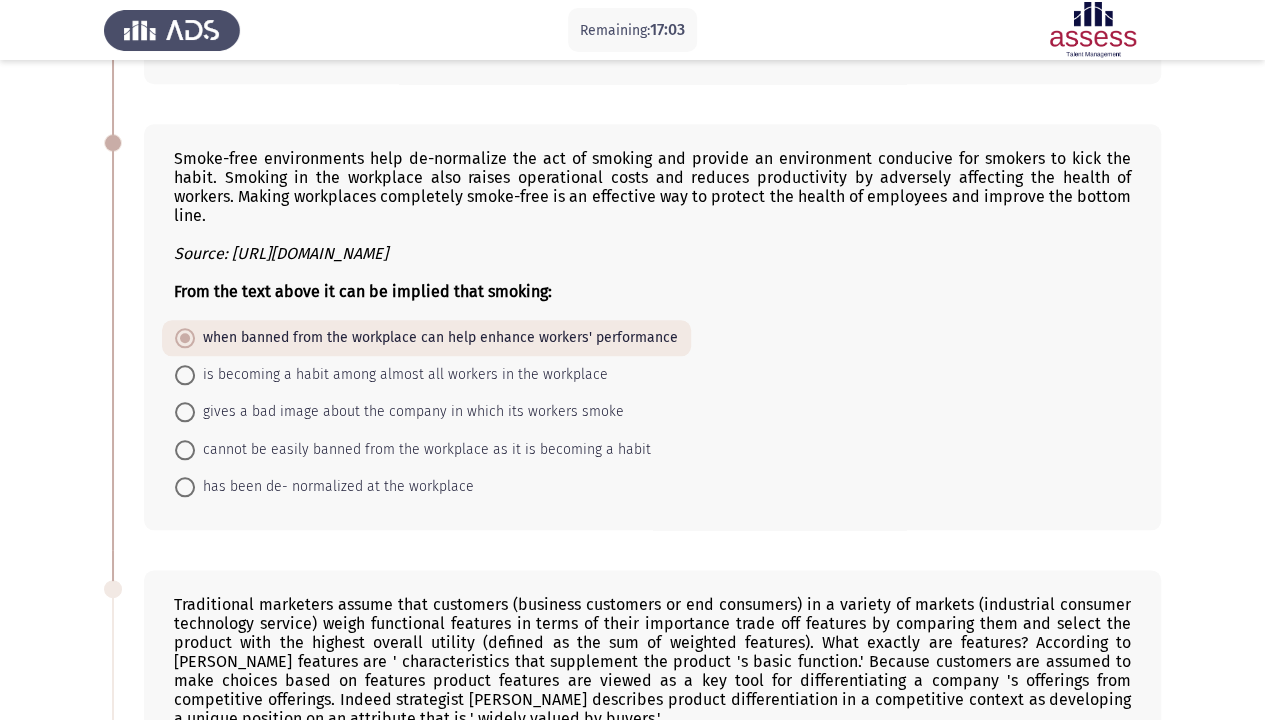 click at bounding box center (185, 375) 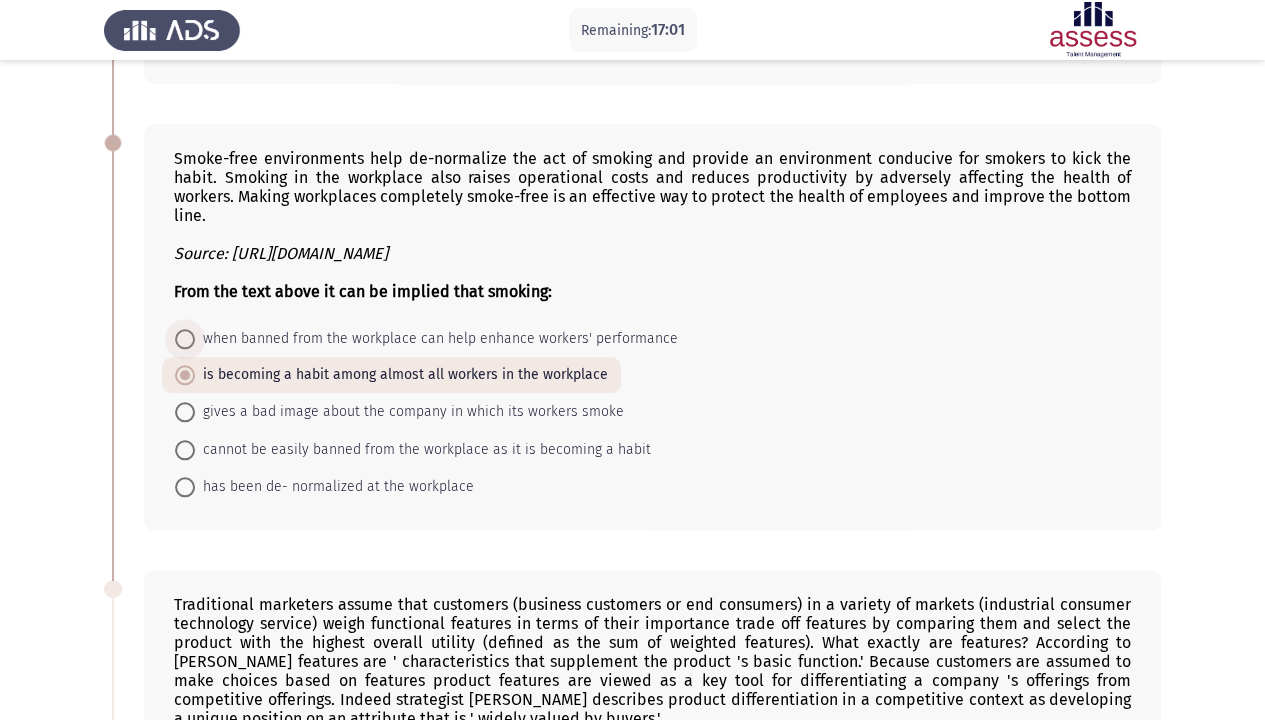 click at bounding box center (185, 339) 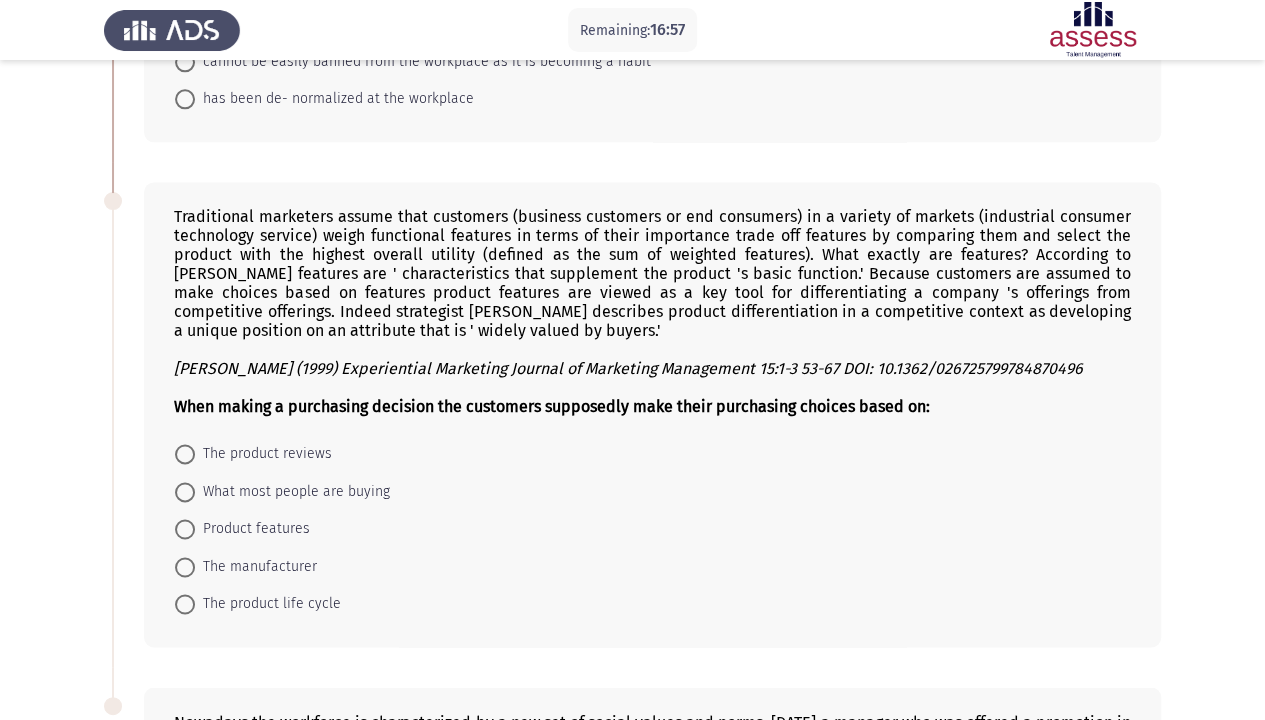 scroll, scrollTop: 1308, scrollLeft: 0, axis: vertical 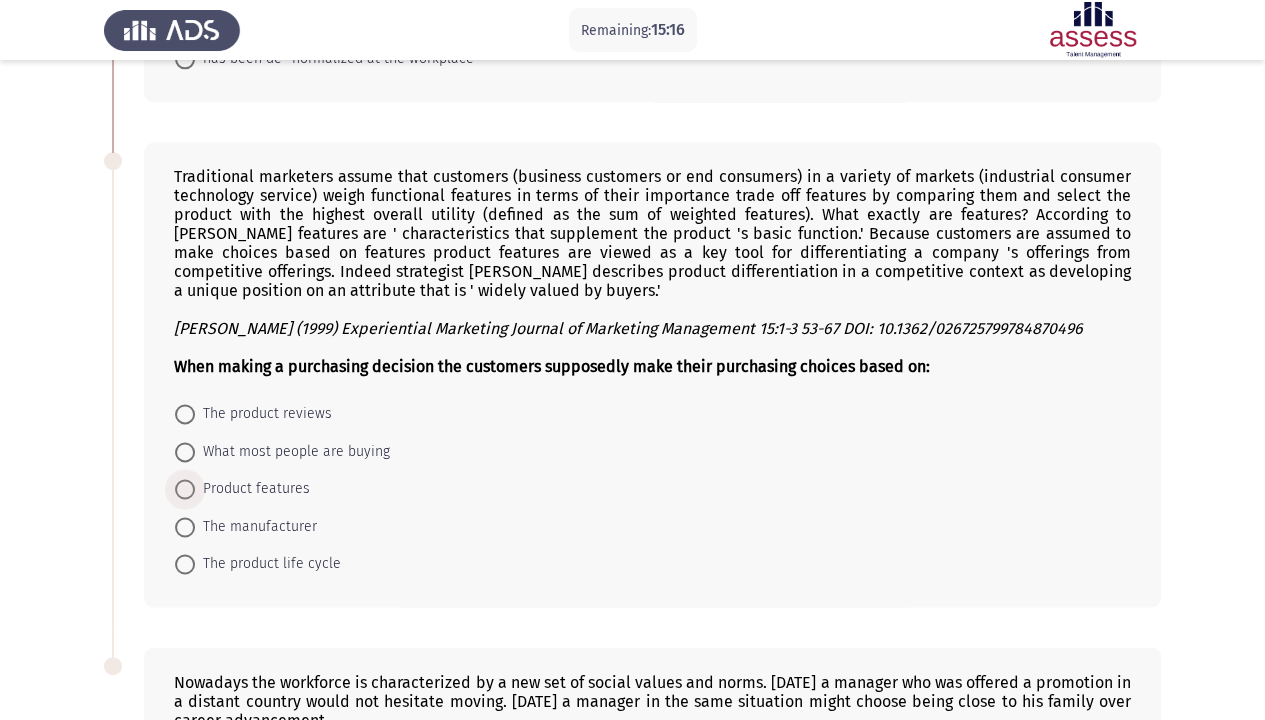 click at bounding box center (185, 489) 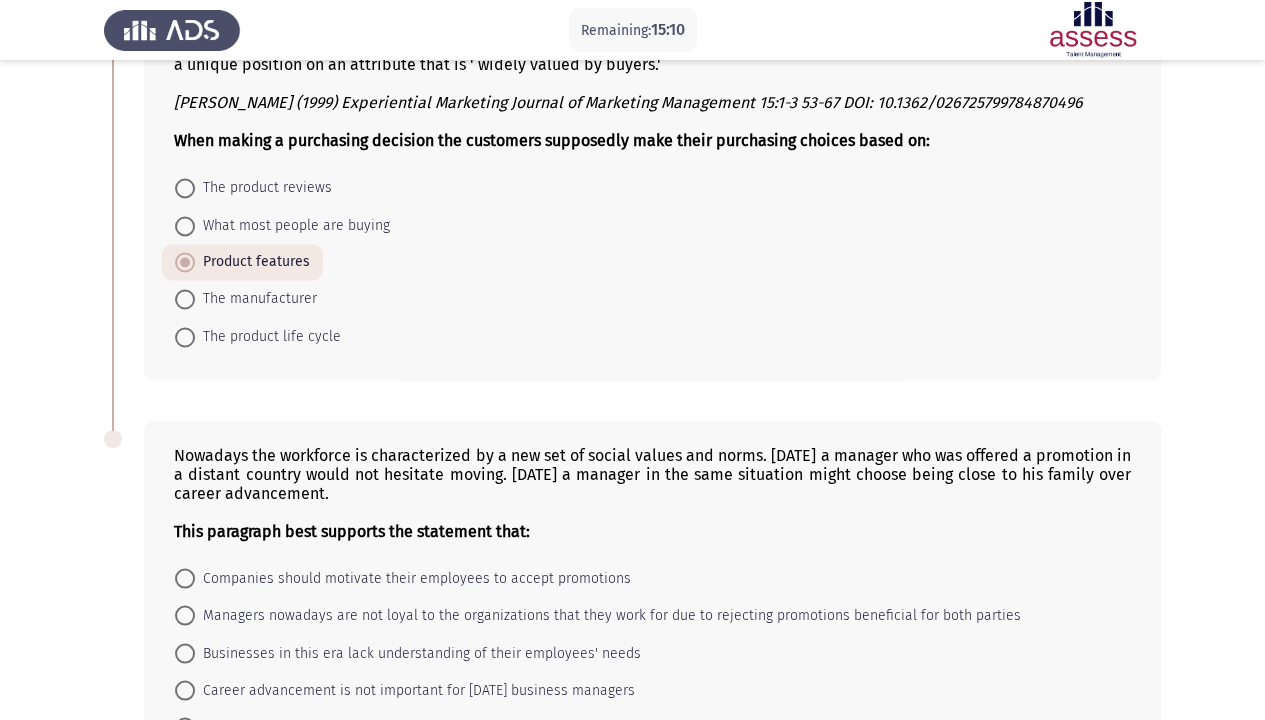 scroll, scrollTop: 1645, scrollLeft: 0, axis: vertical 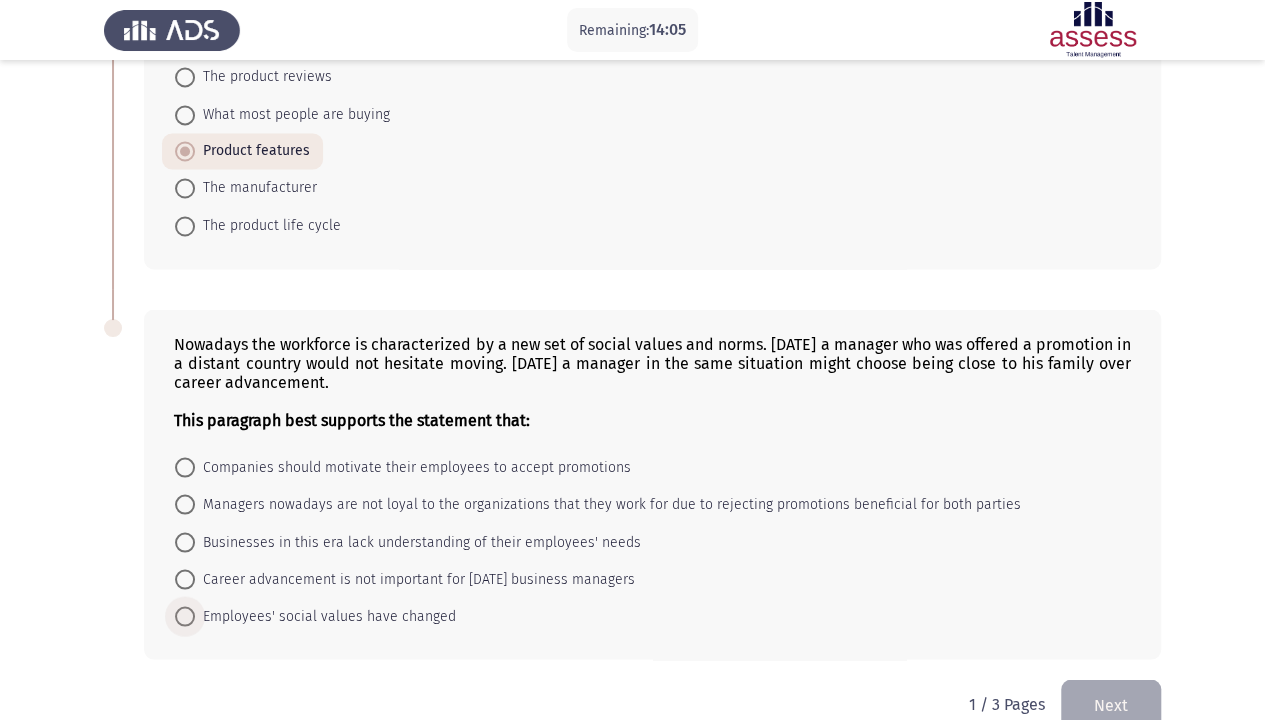 click at bounding box center [185, 616] 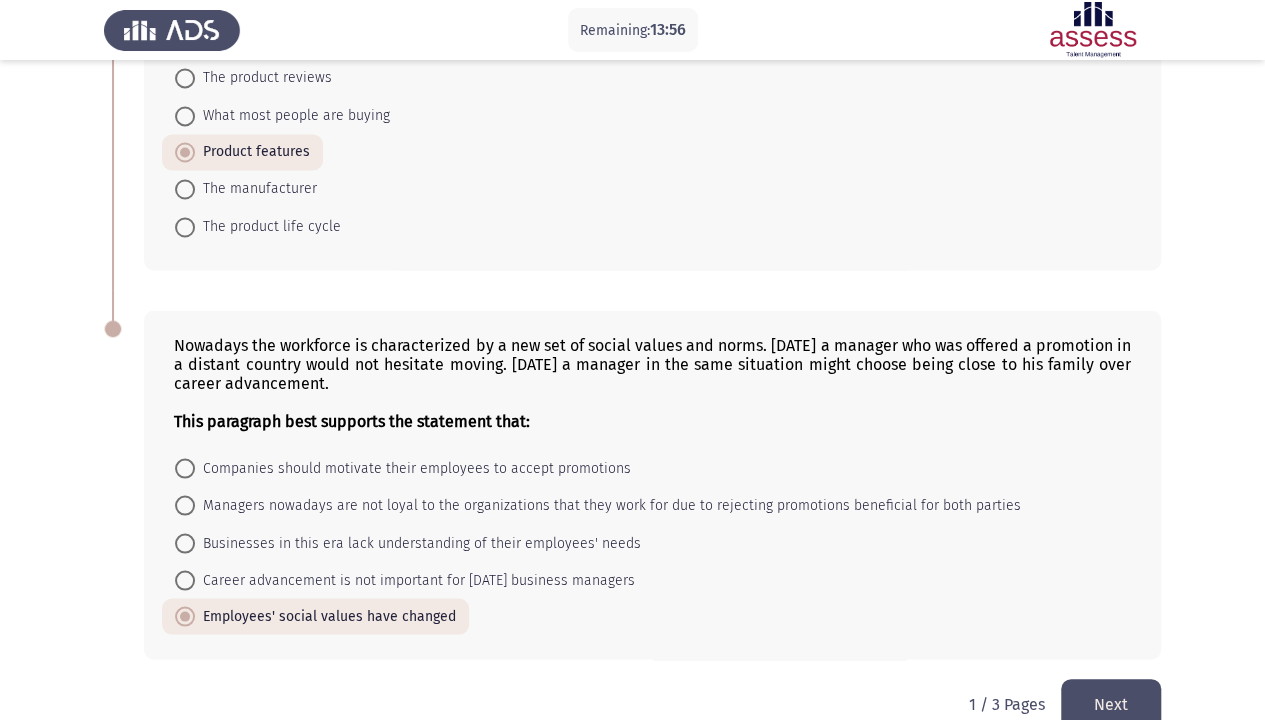 click on "Next" 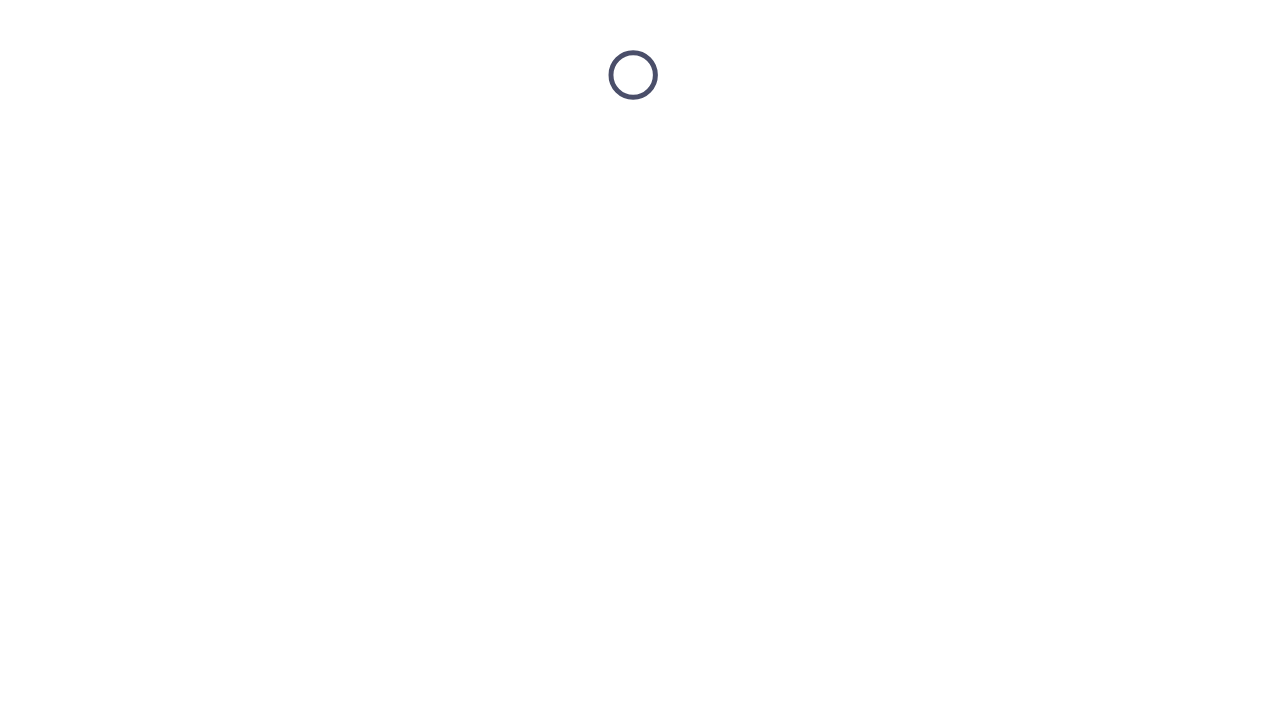 scroll, scrollTop: 0, scrollLeft: 0, axis: both 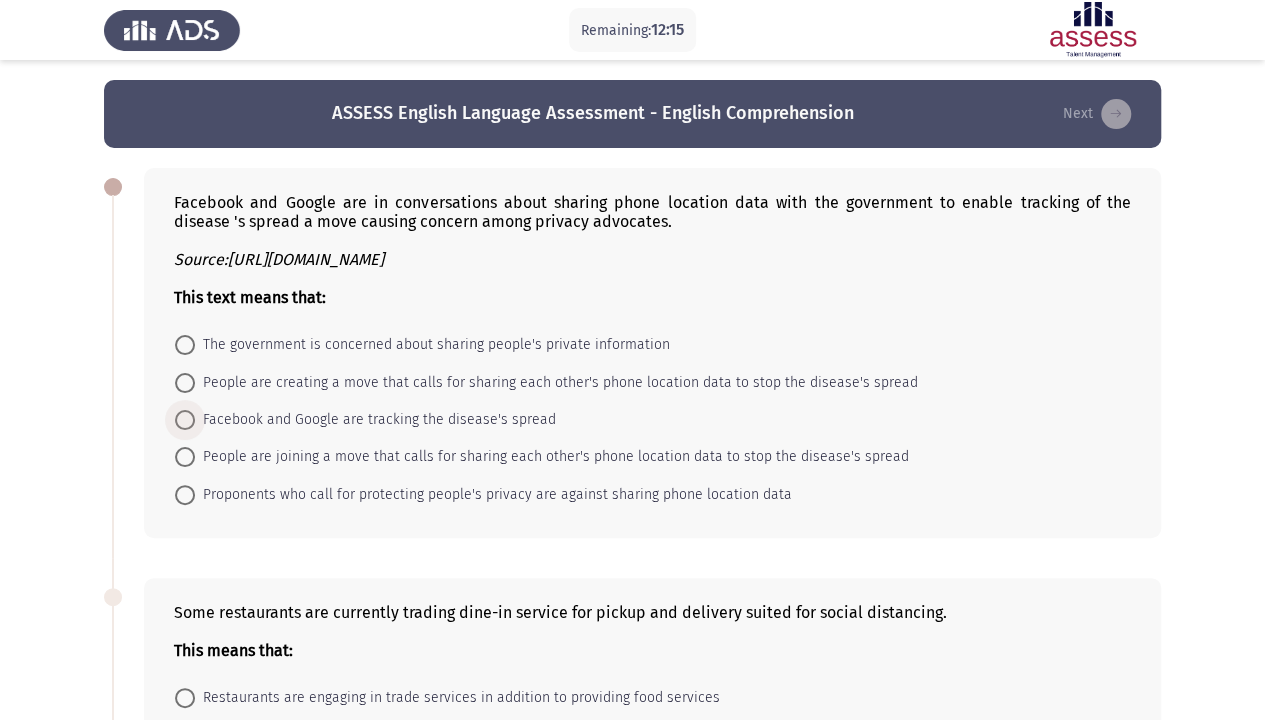 click at bounding box center [185, 420] 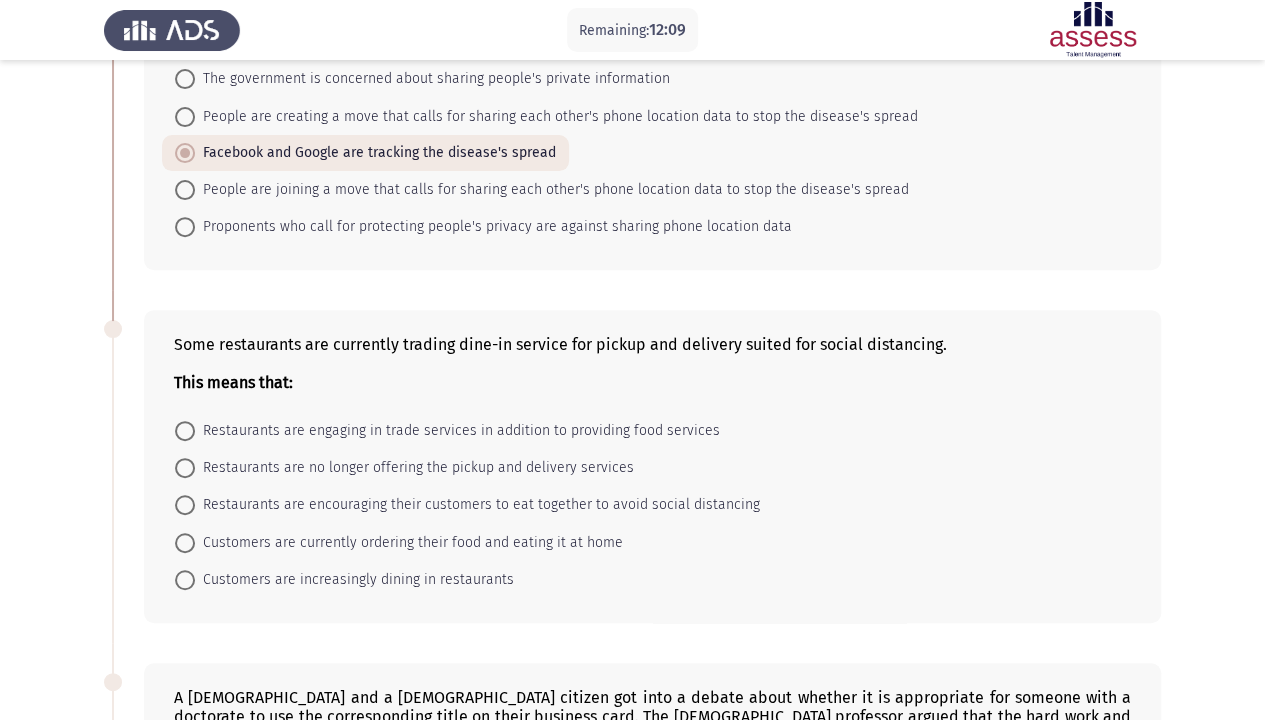 scroll, scrollTop: 306, scrollLeft: 0, axis: vertical 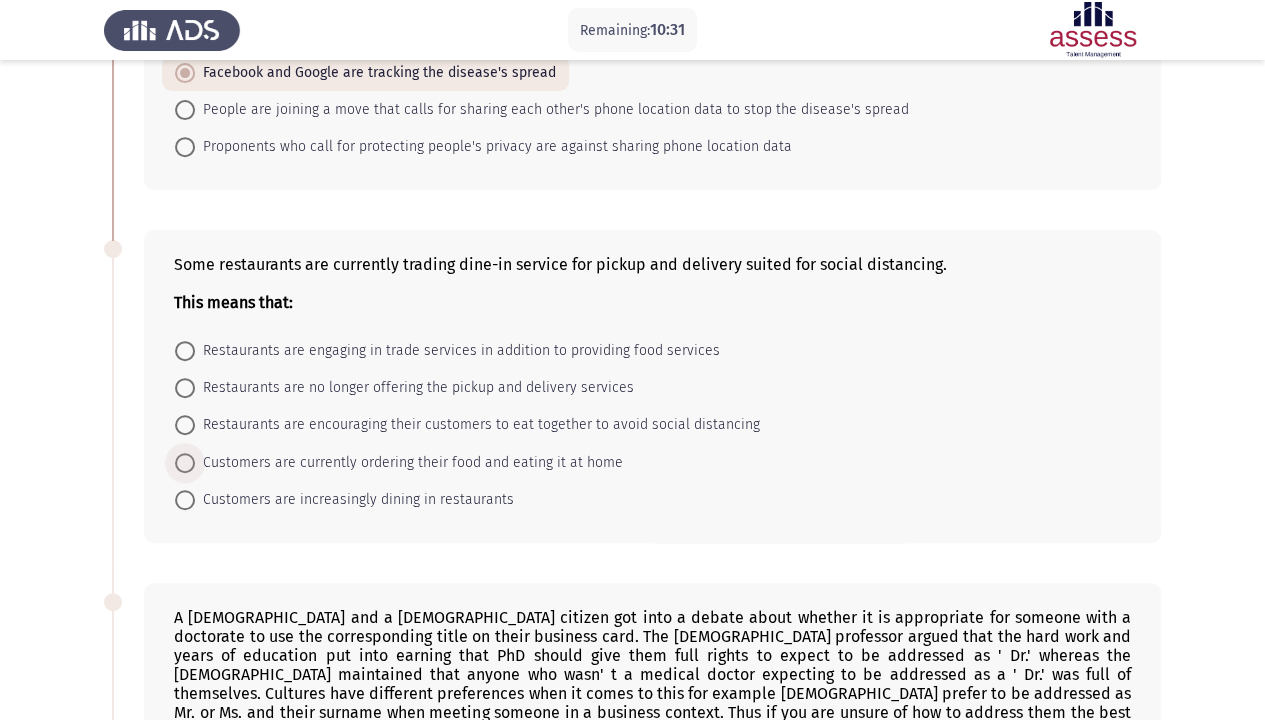 click at bounding box center [185, 463] 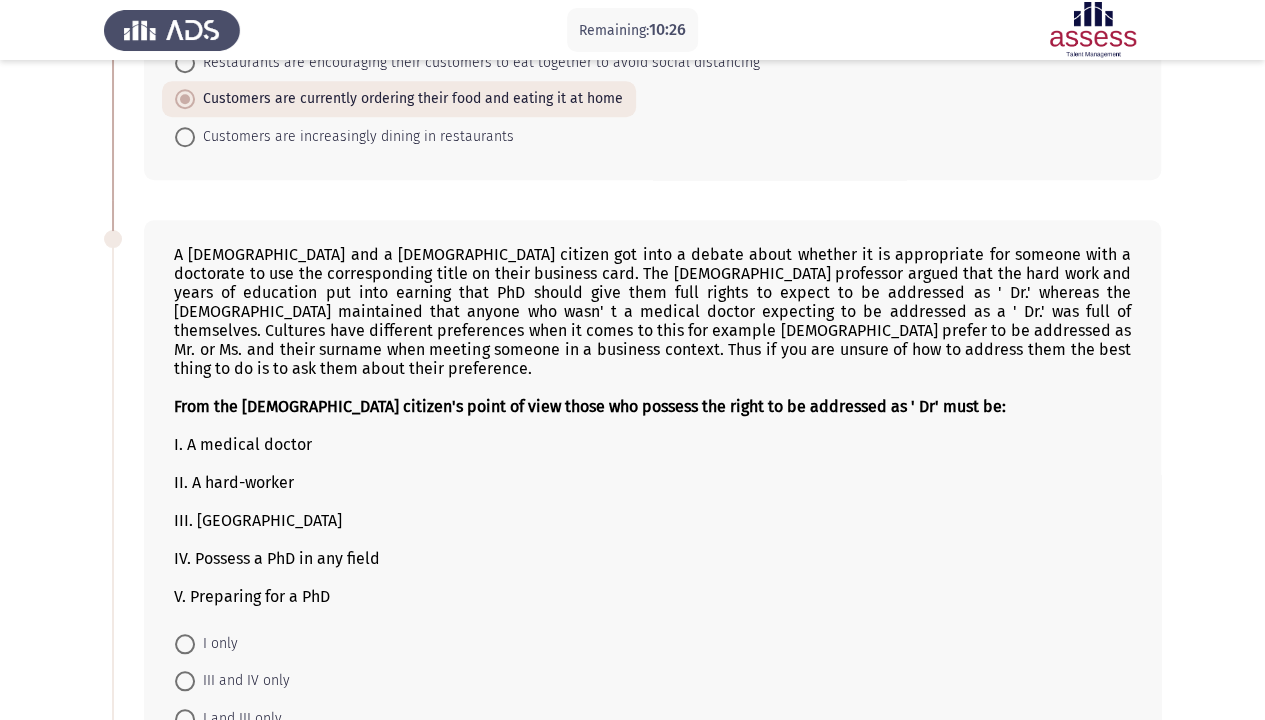 scroll, scrollTop: 720, scrollLeft: 0, axis: vertical 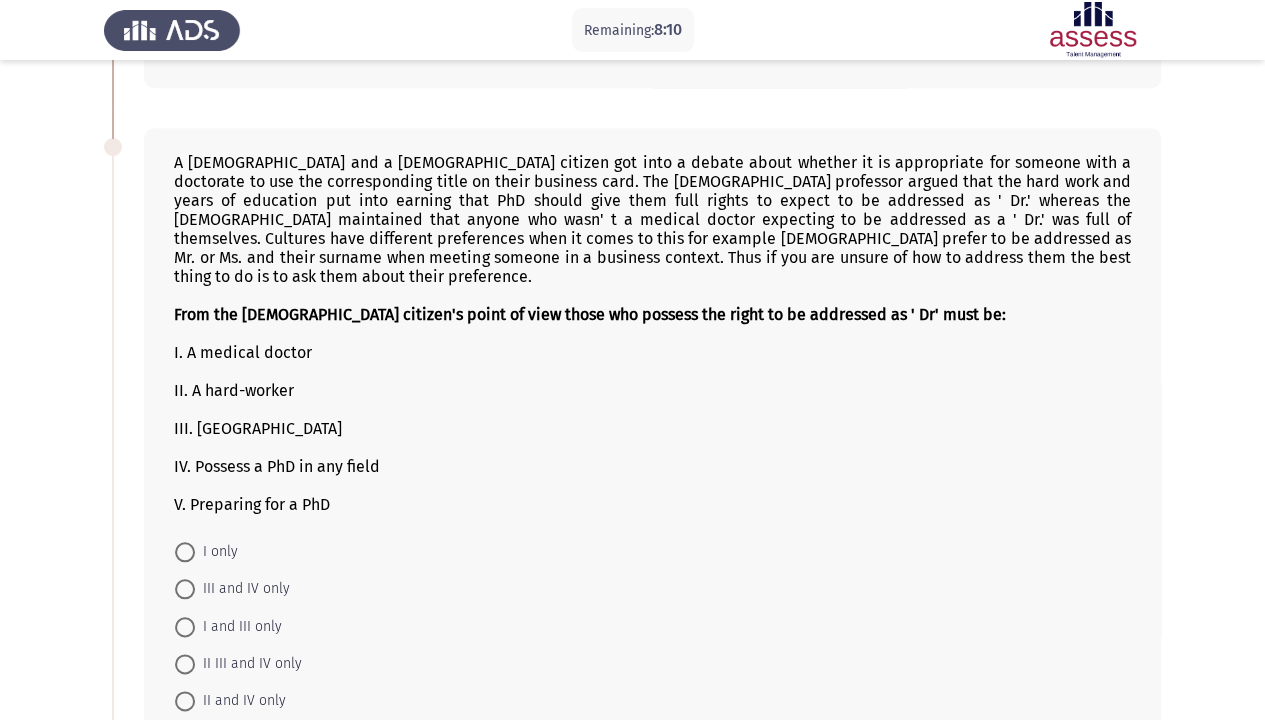 click on "IV. Possess a PhD in any field" 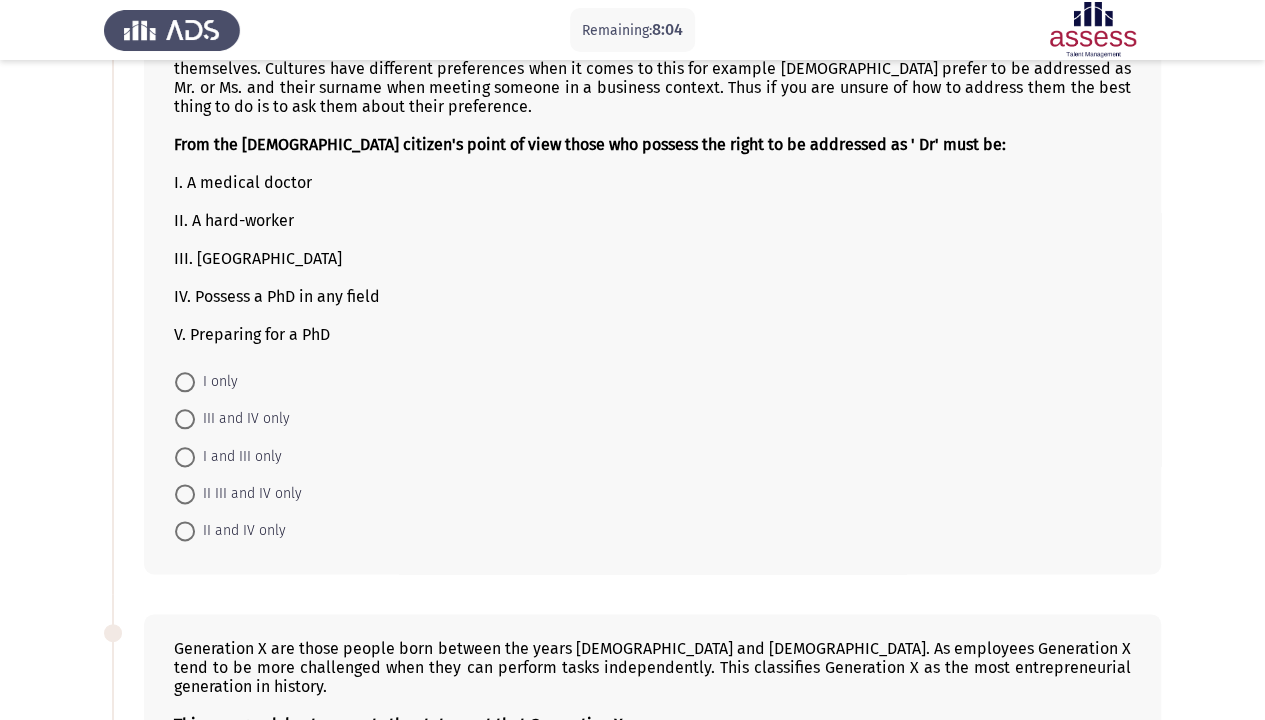scroll, scrollTop: 975, scrollLeft: 0, axis: vertical 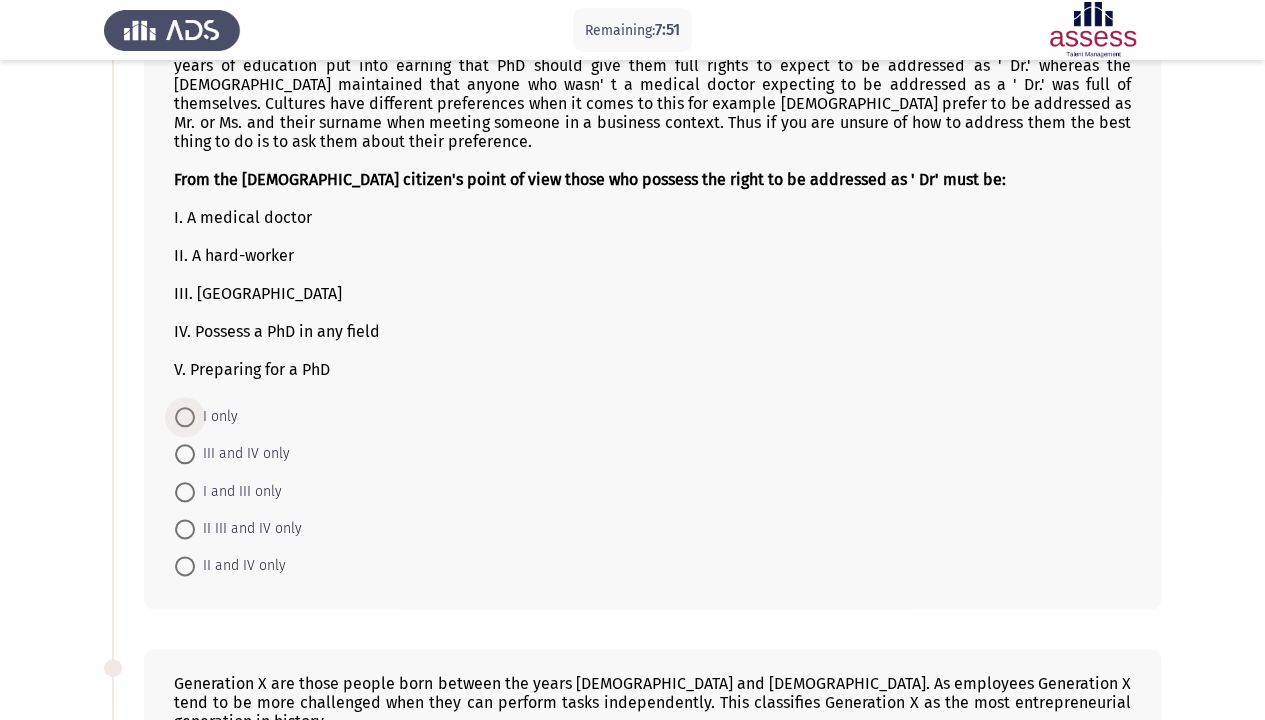 click at bounding box center [185, 417] 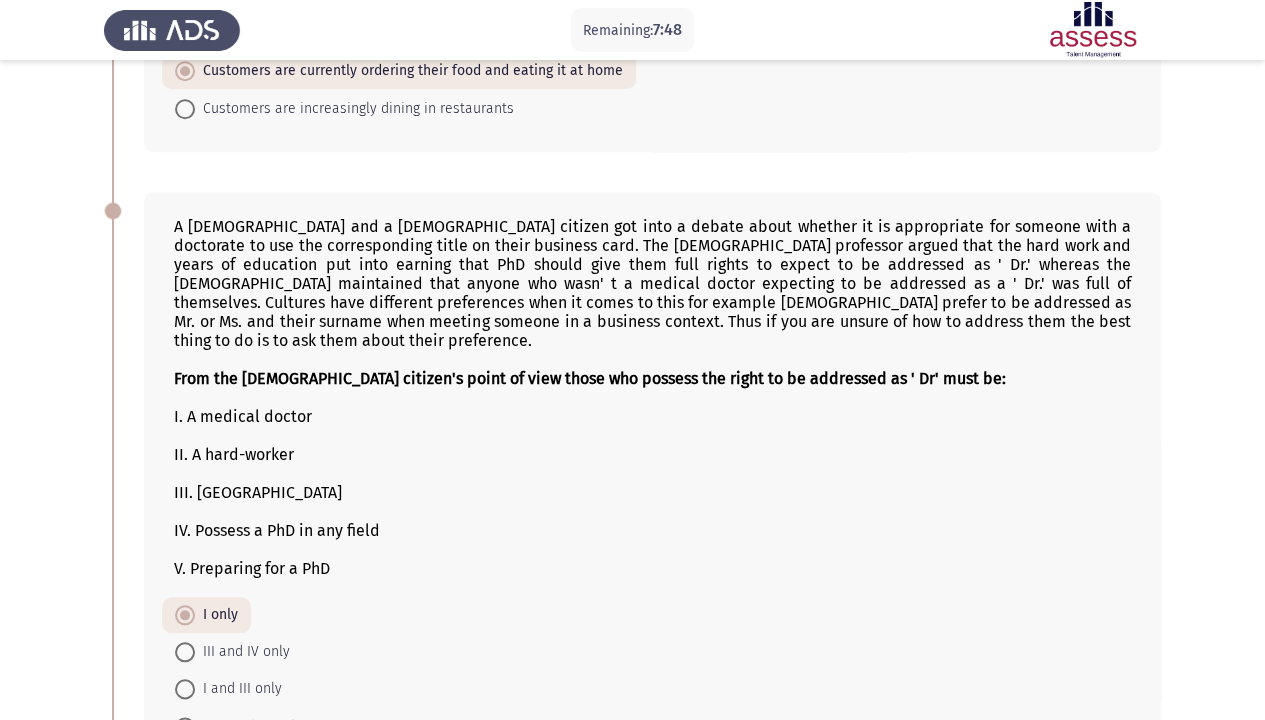 scroll, scrollTop: 735, scrollLeft: 0, axis: vertical 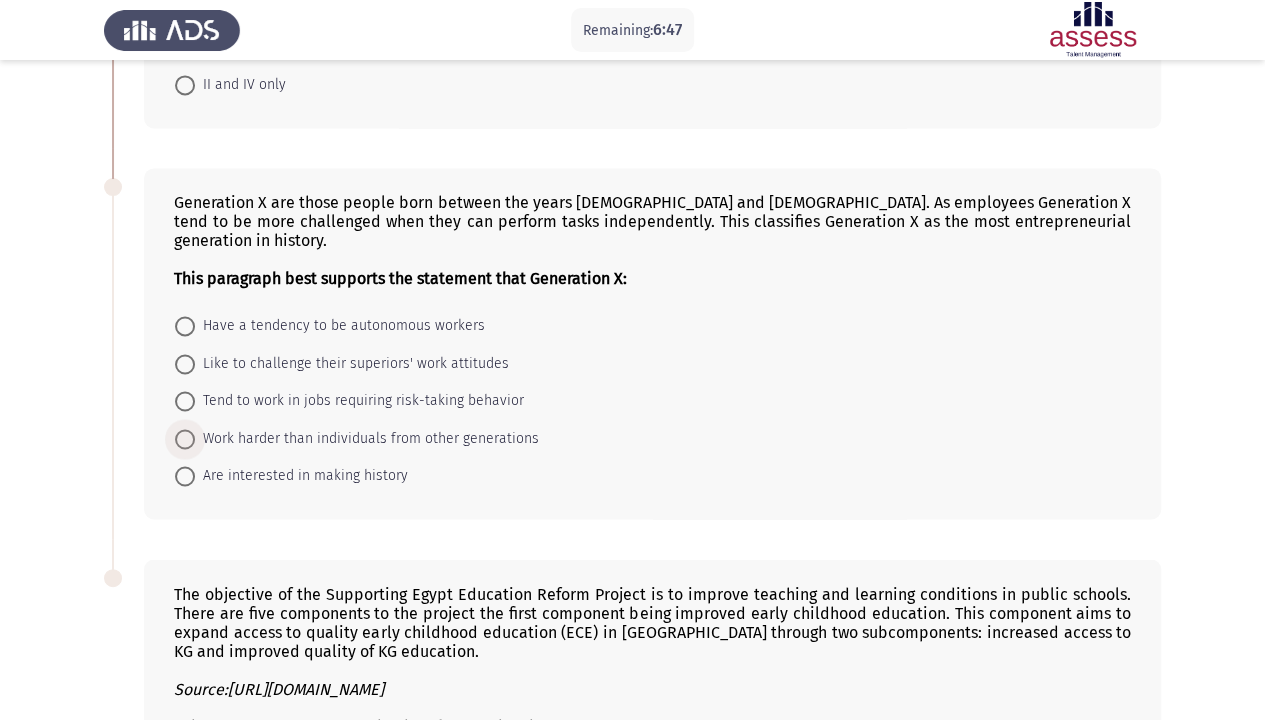 click at bounding box center (185, 439) 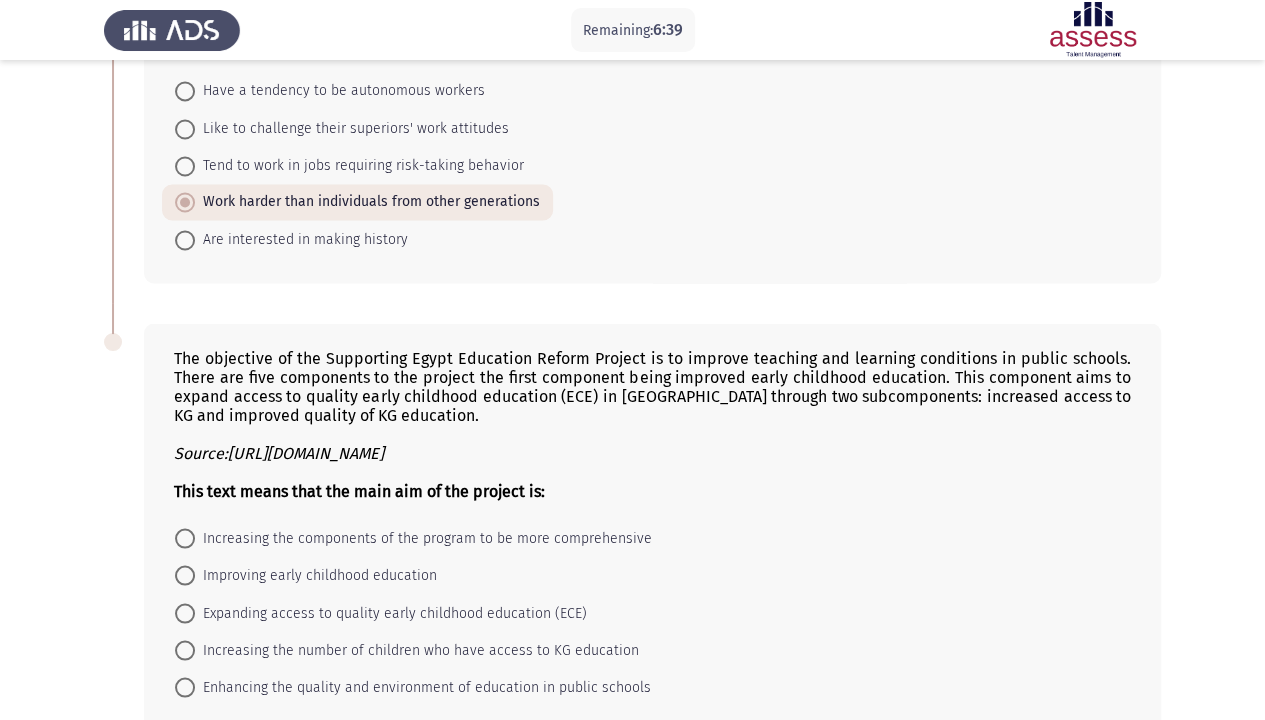 scroll, scrollTop: 1655, scrollLeft: 0, axis: vertical 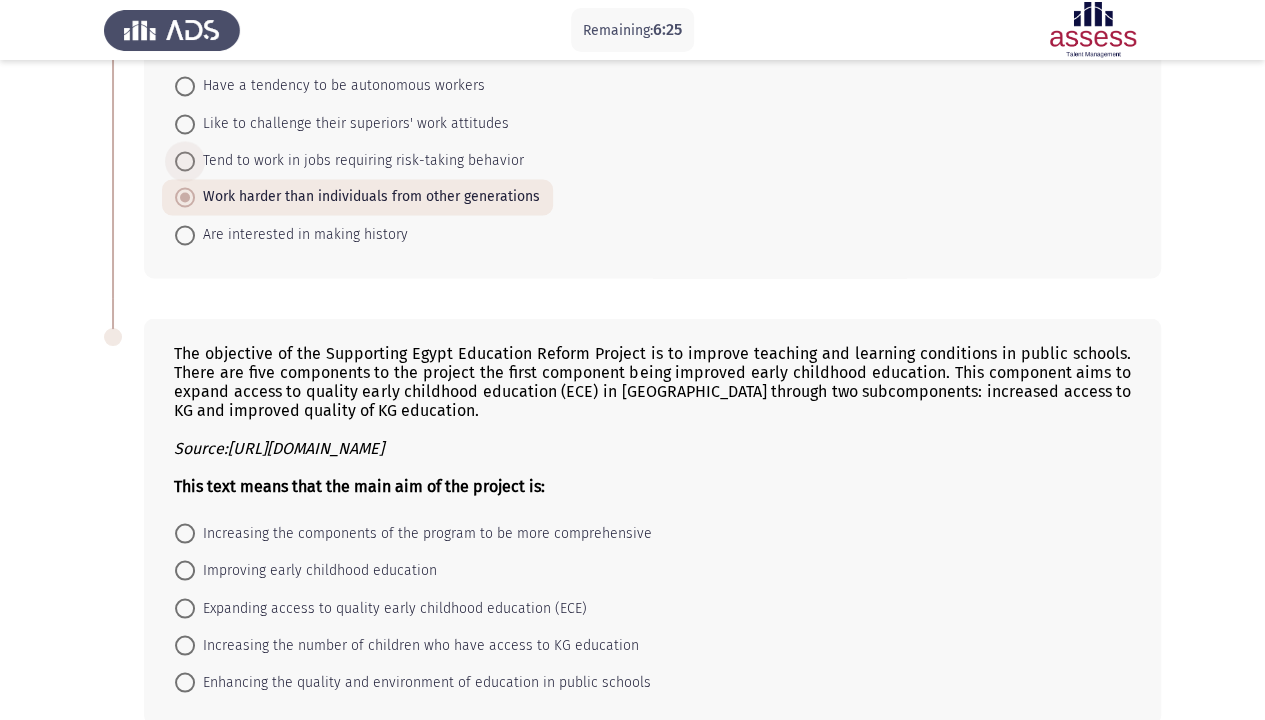 click at bounding box center (185, 161) 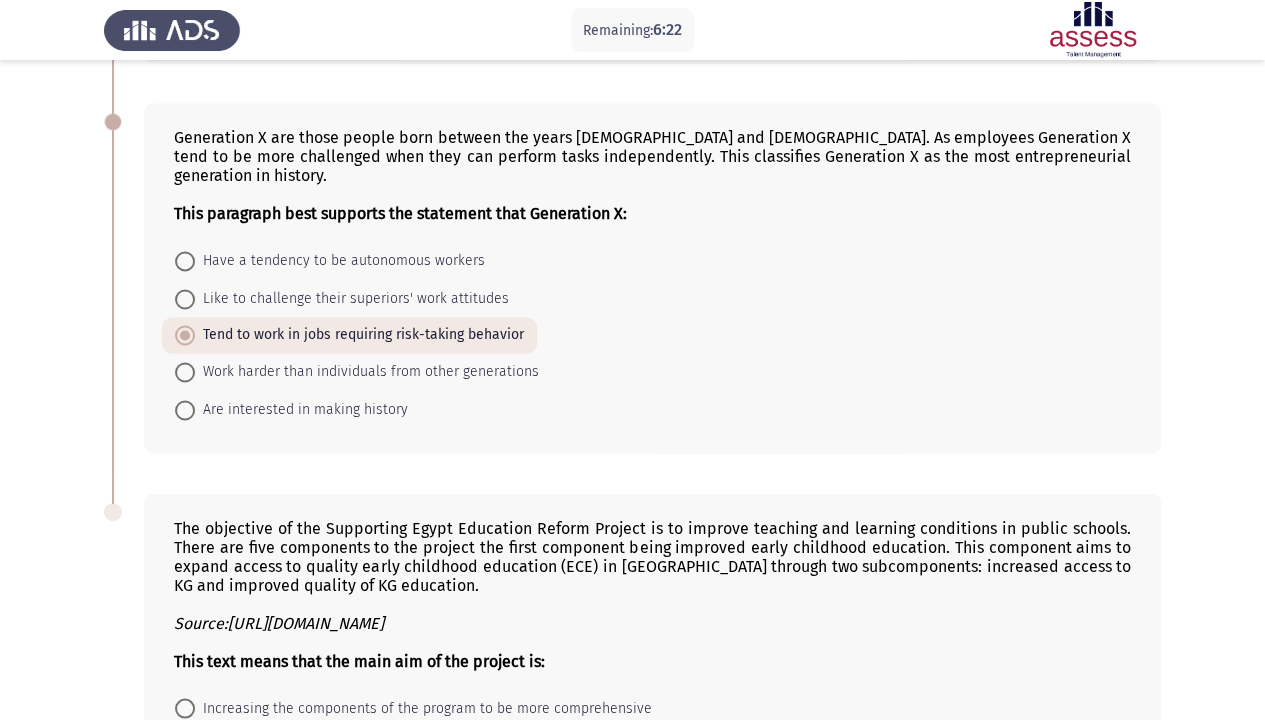 scroll, scrollTop: 1455, scrollLeft: 0, axis: vertical 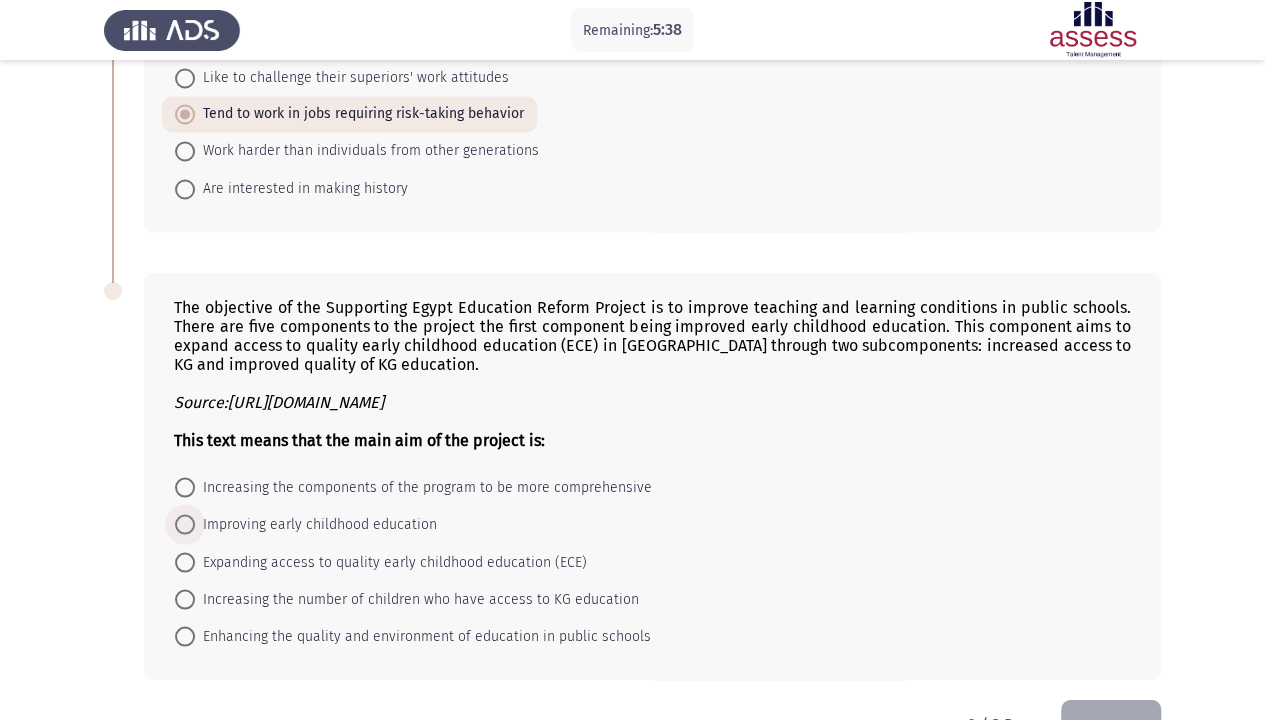 click at bounding box center [185, 524] 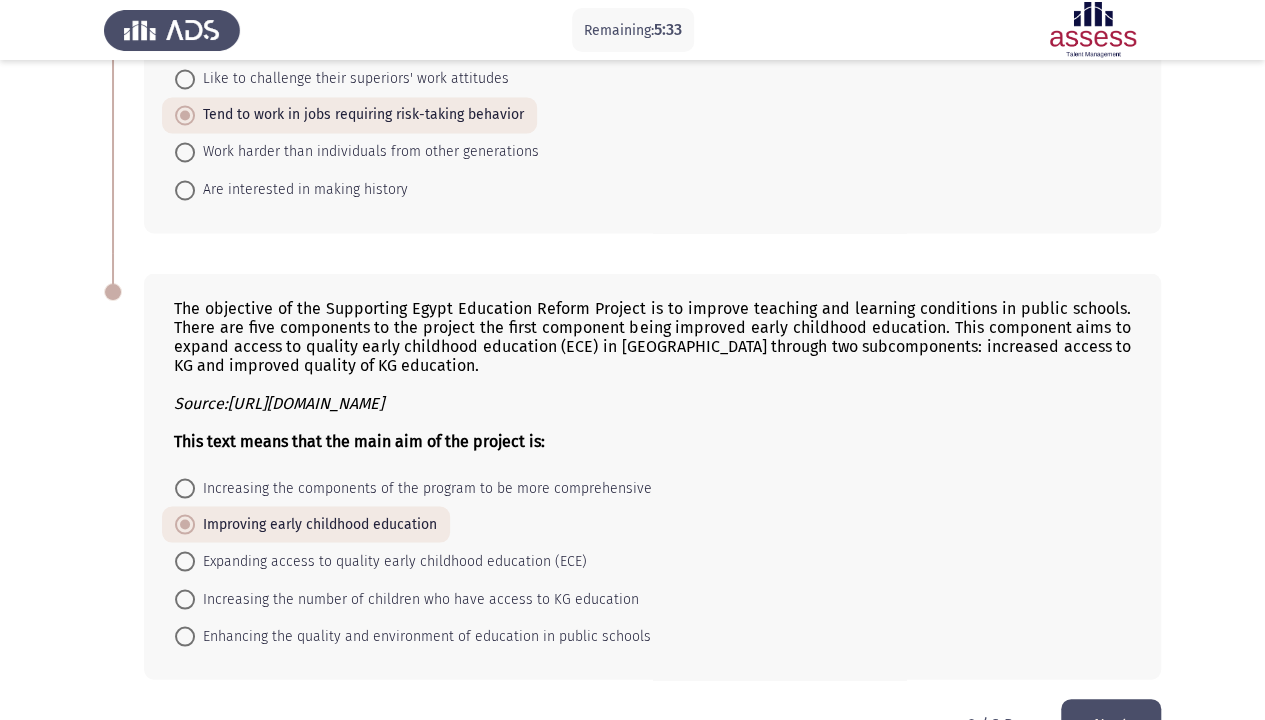 click at bounding box center (185, 561) 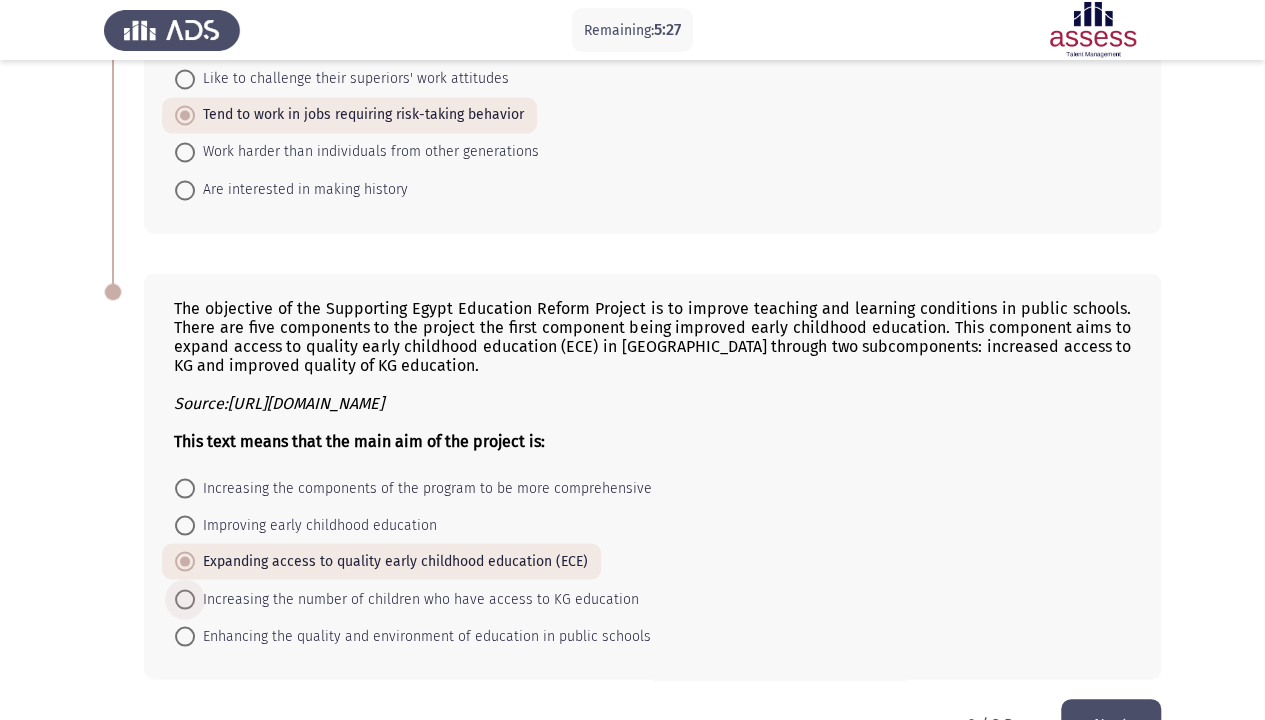 click at bounding box center [185, 599] 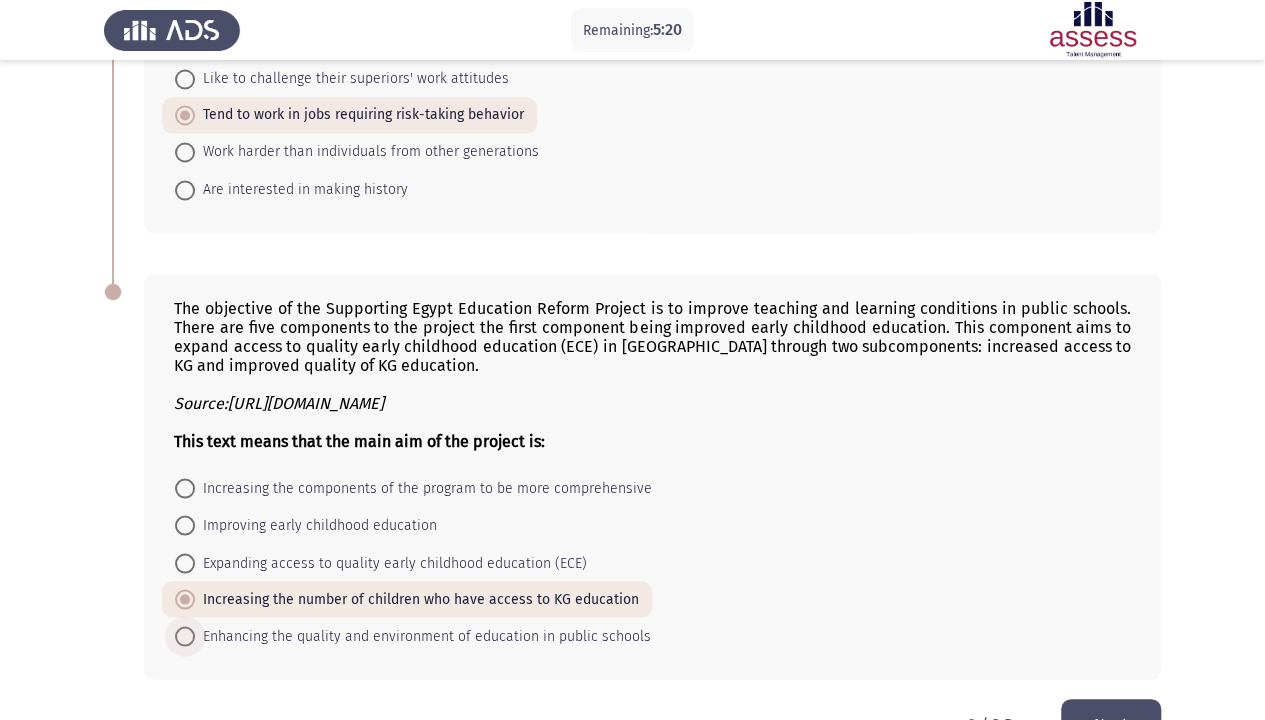 click at bounding box center [185, 636] 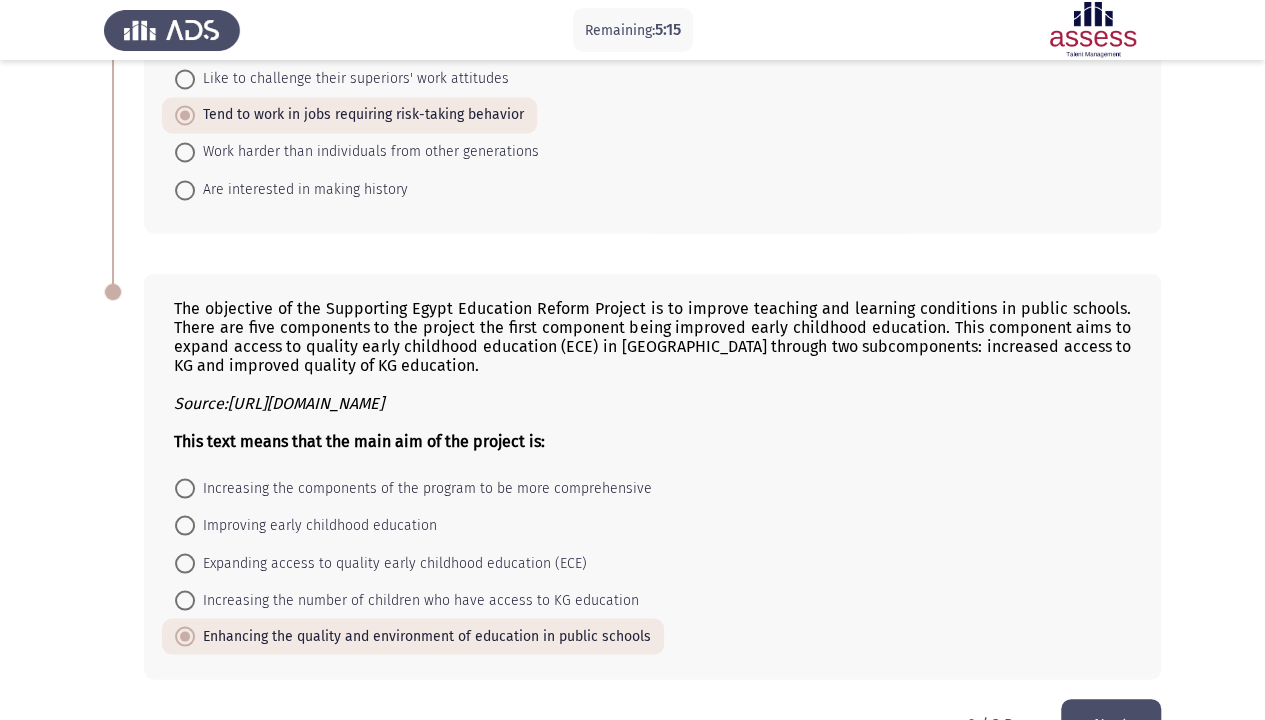 click on "Next" 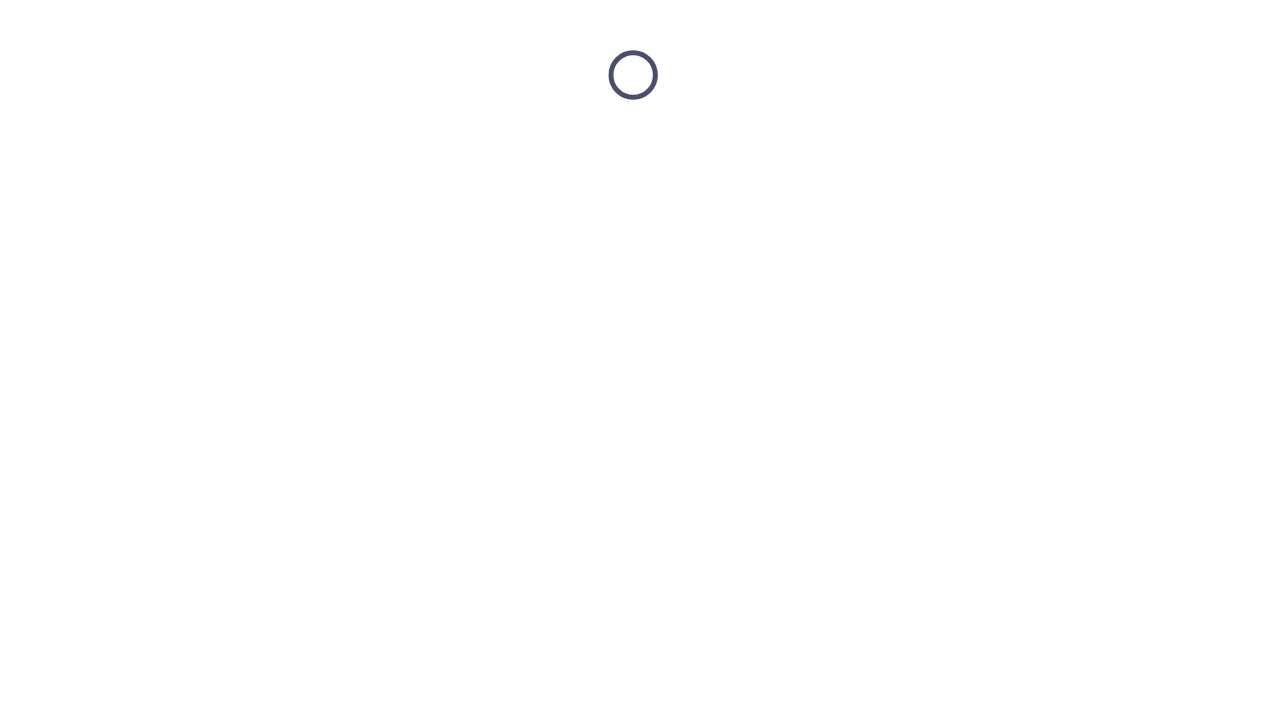scroll, scrollTop: 0, scrollLeft: 0, axis: both 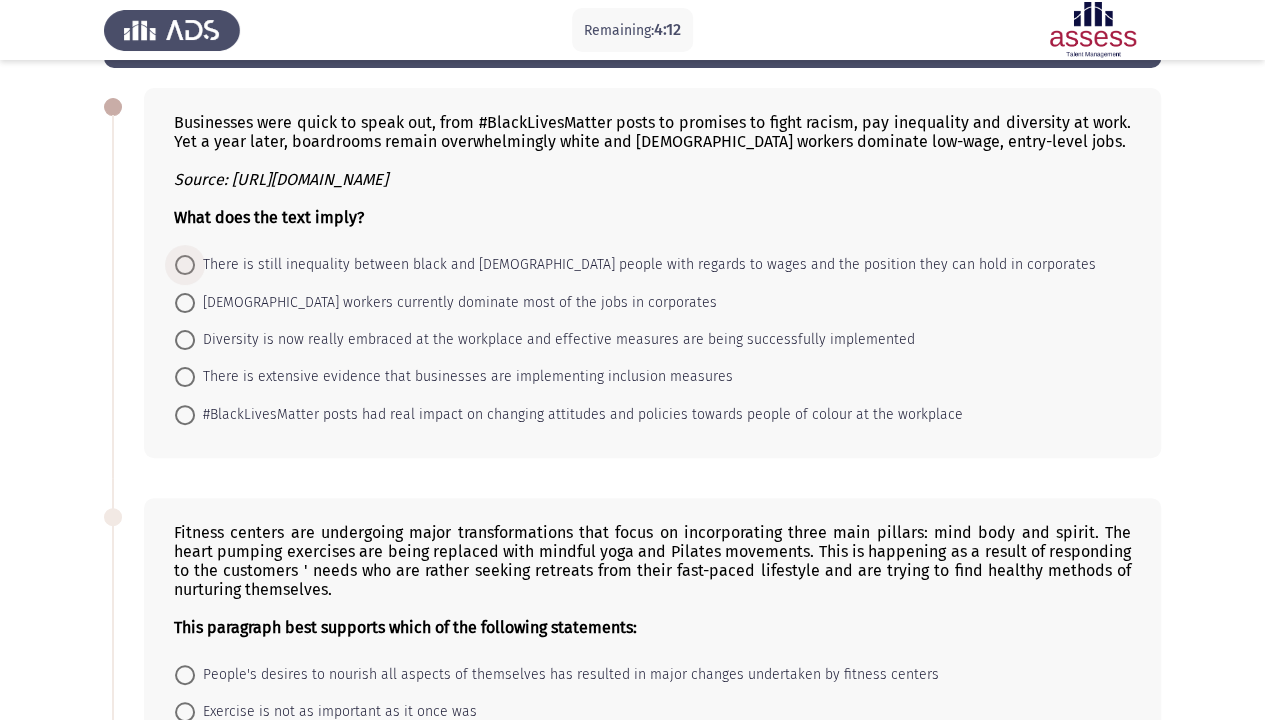 click at bounding box center [185, 265] 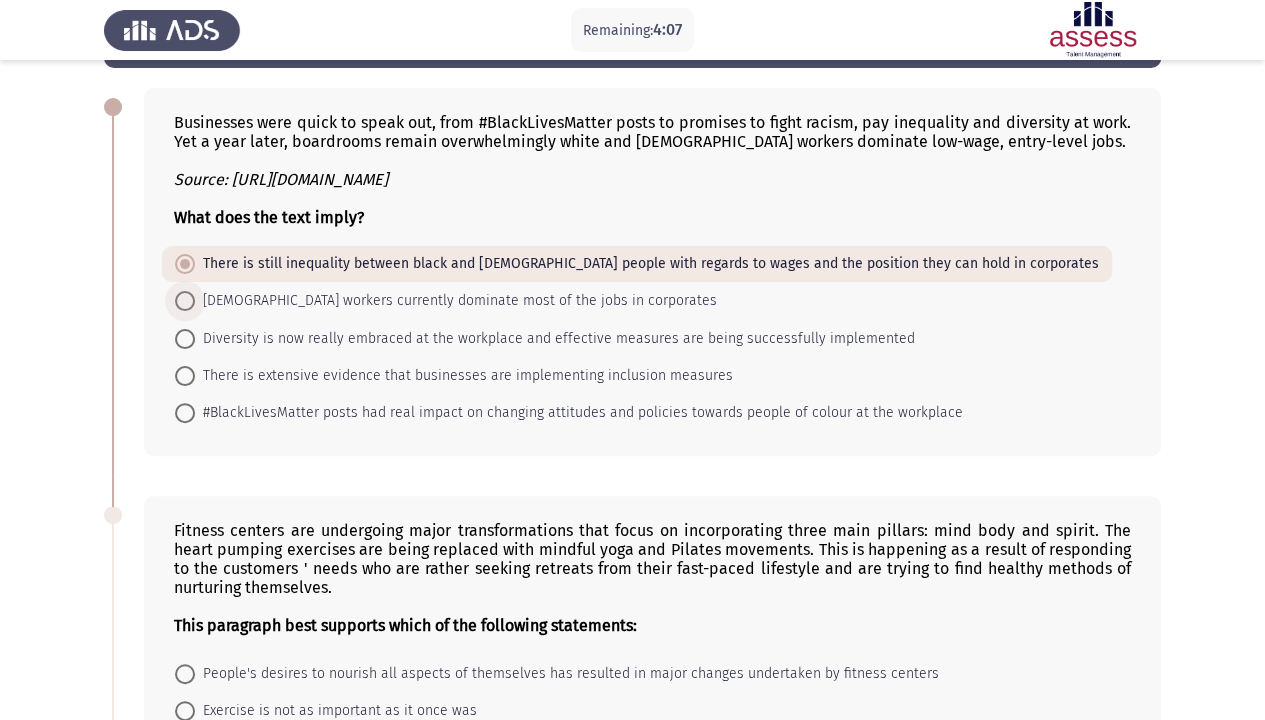 click at bounding box center (185, 301) 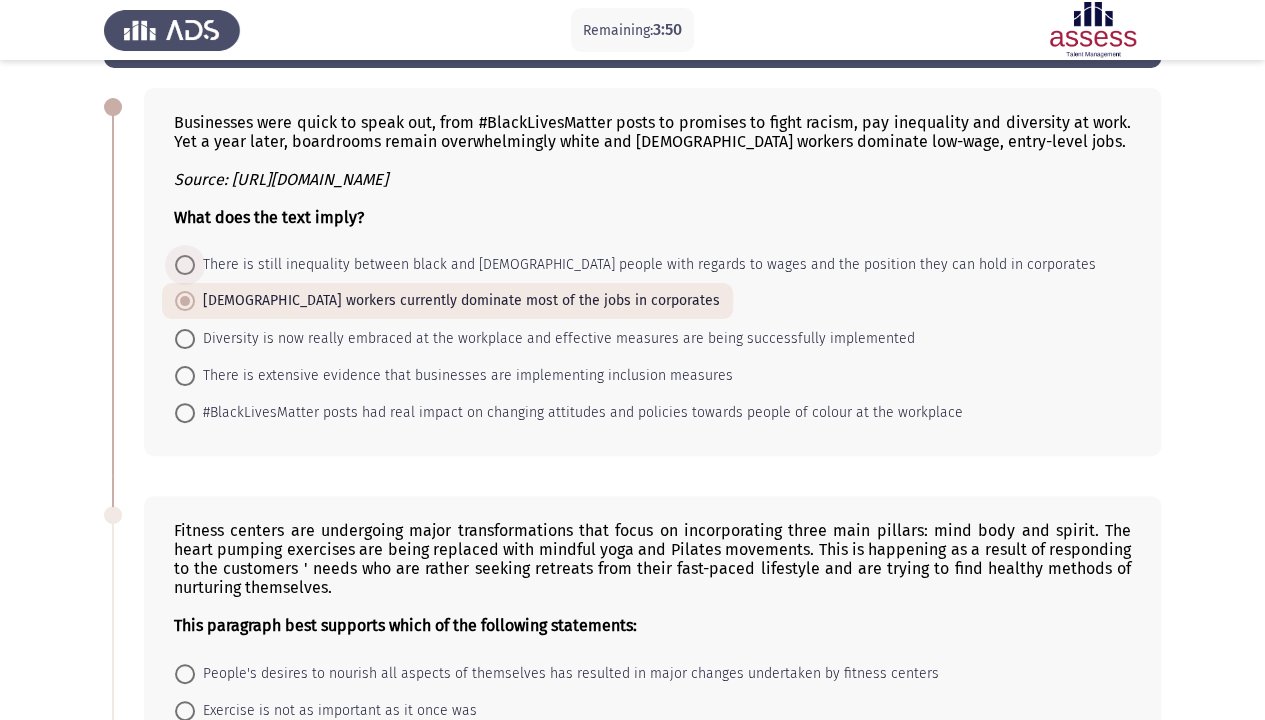 click at bounding box center (185, 265) 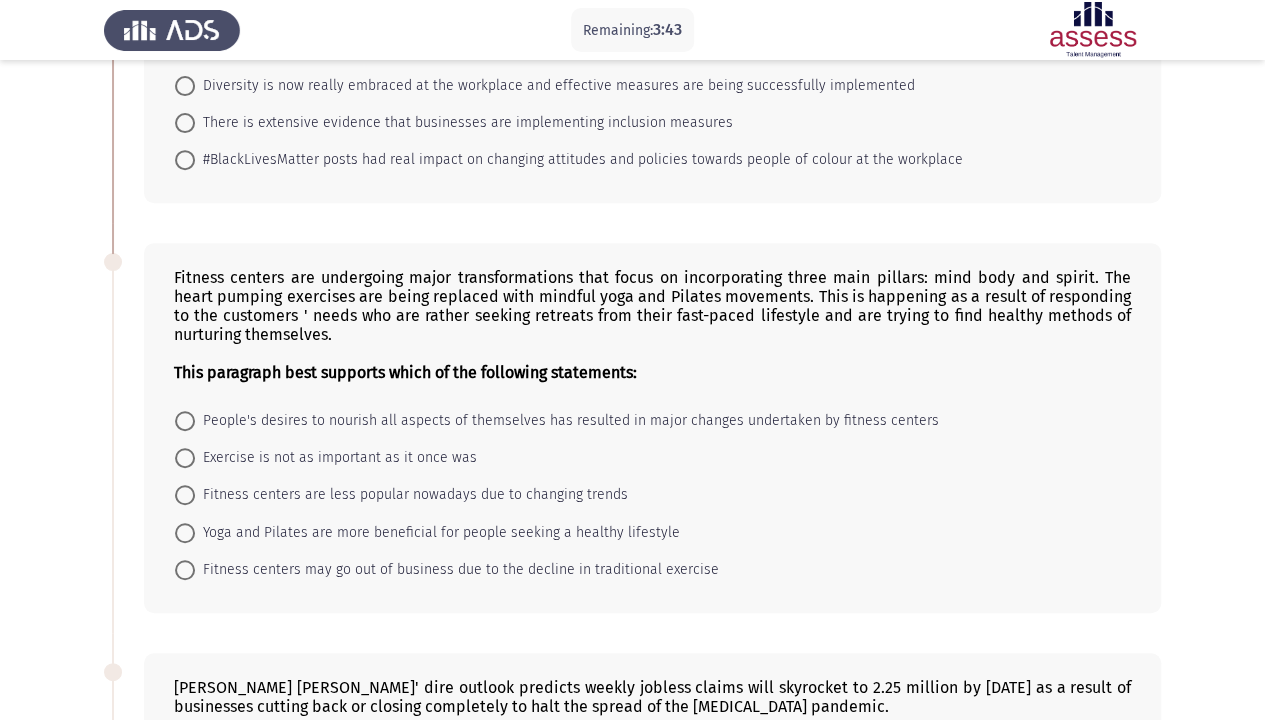scroll, scrollTop: 360, scrollLeft: 0, axis: vertical 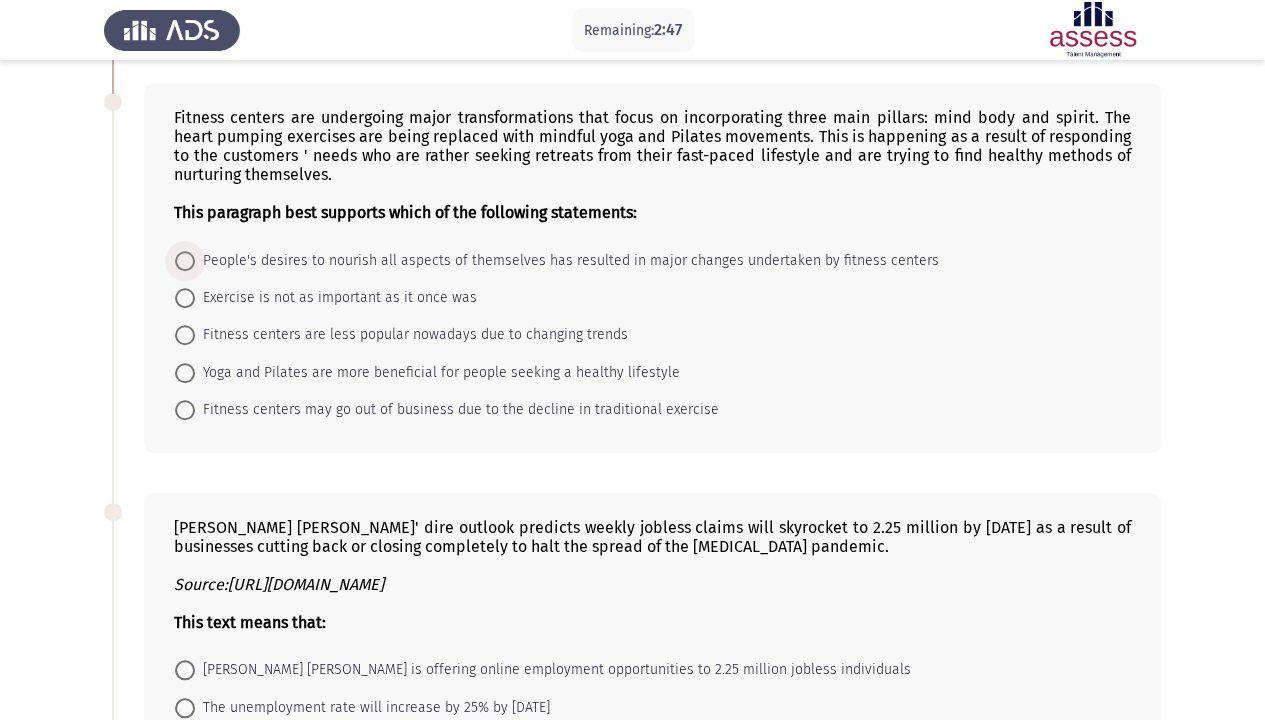 click at bounding box center (185, 261) 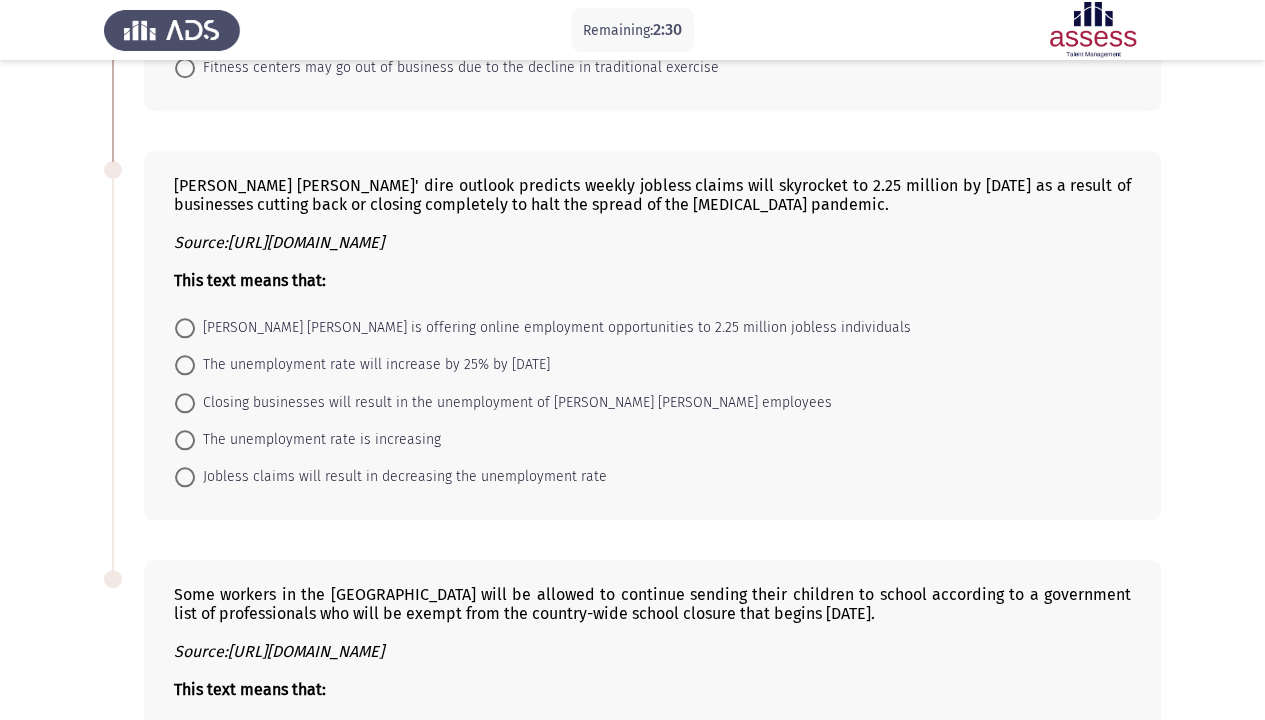 scroll, scrollTop: 853, scrollLeft: 0, axis: vertical 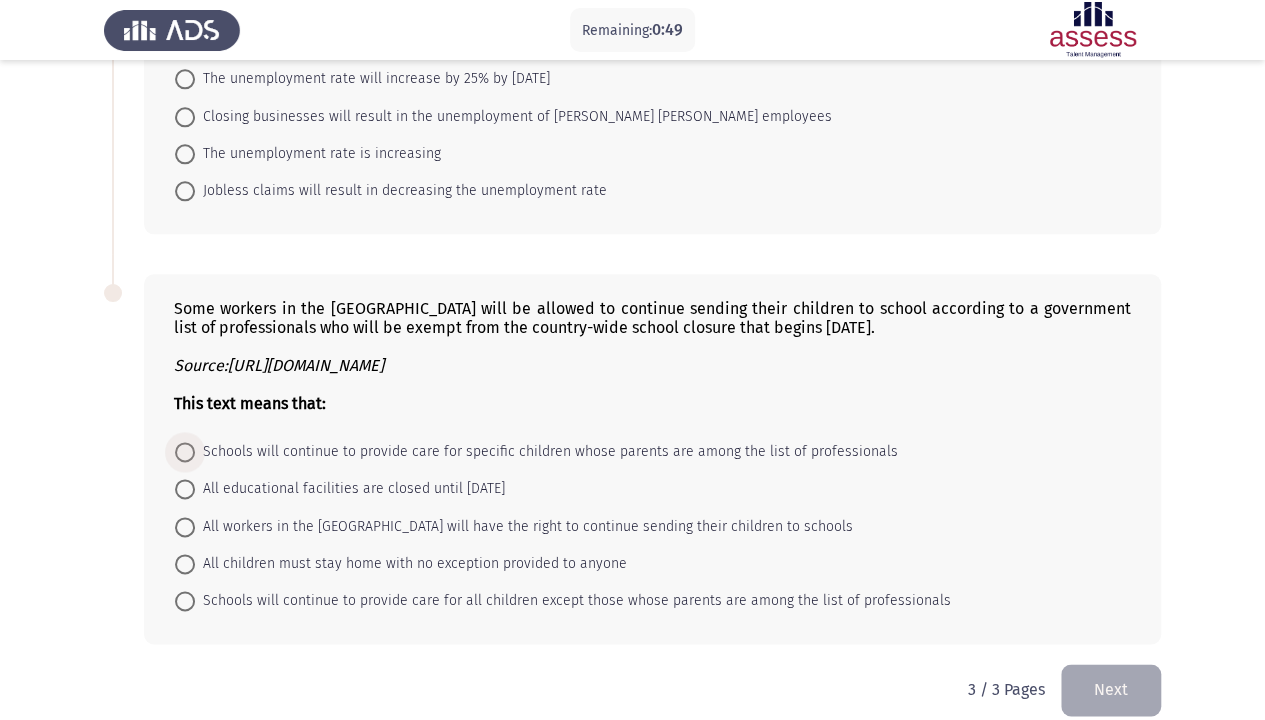 click at bounding box center [185, 452] 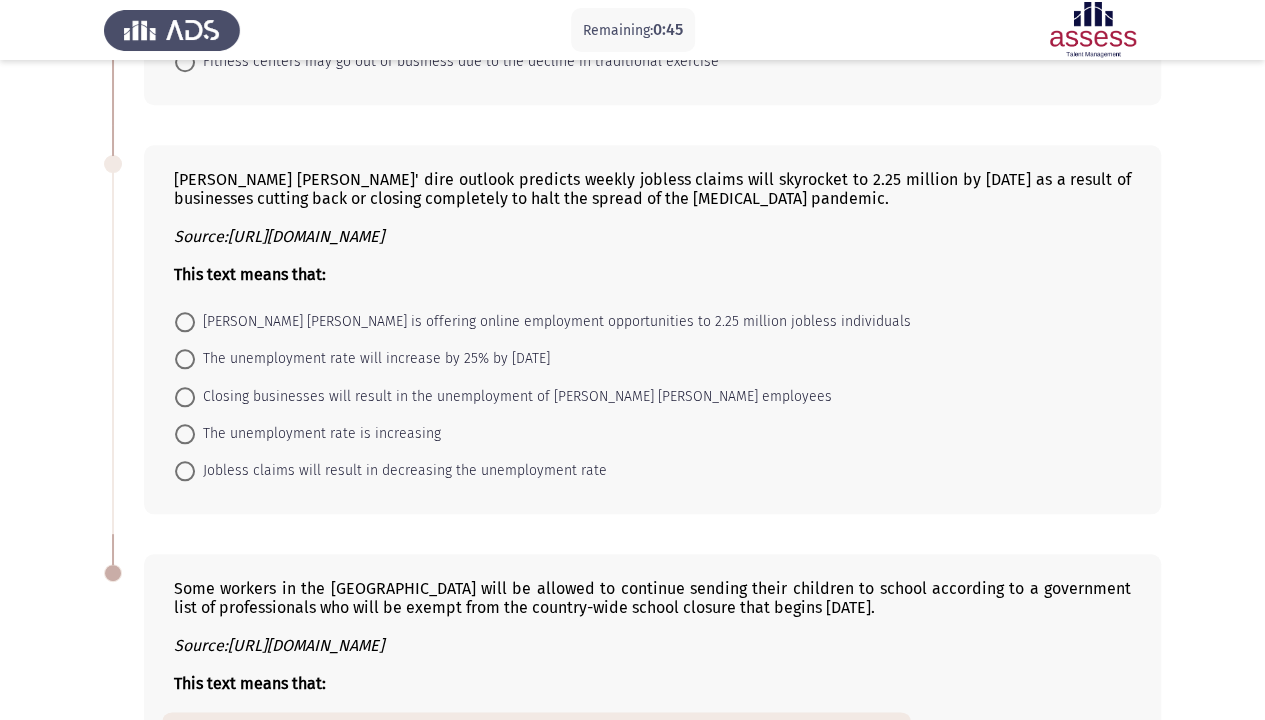 scroll, scrollTop: 840, scrollLeft: 0, axis: vertical 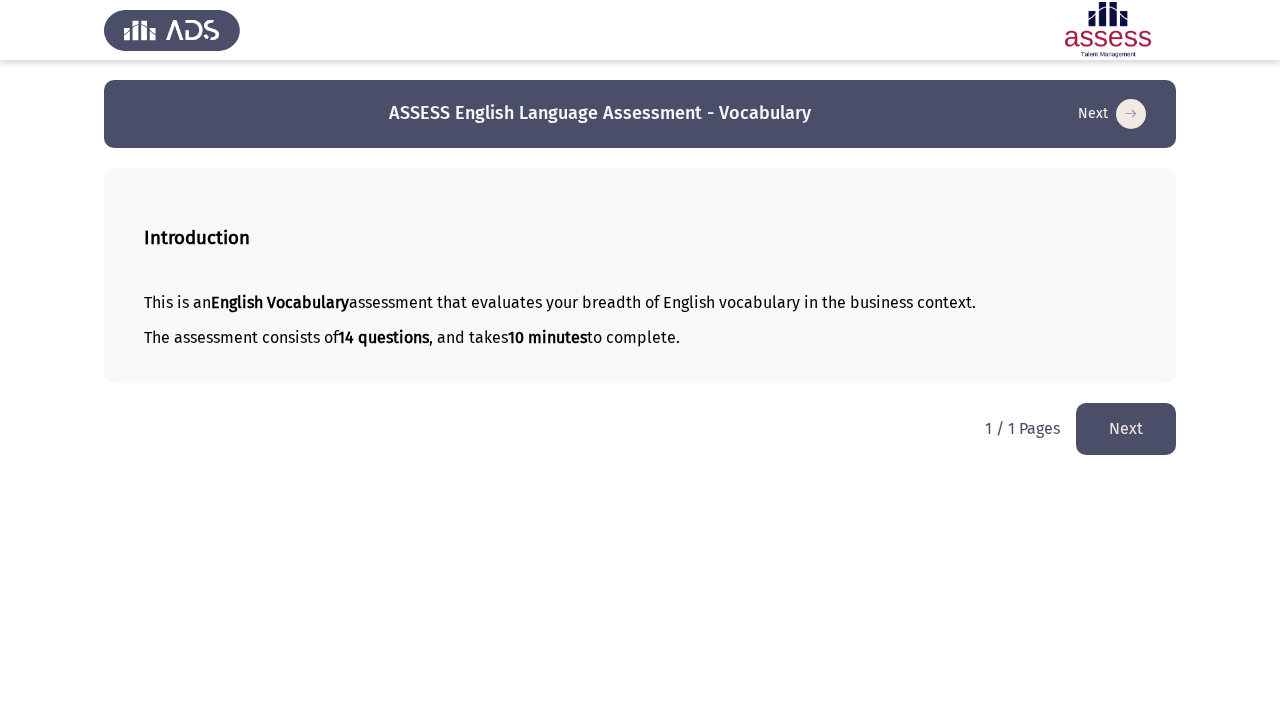 click on "Next" 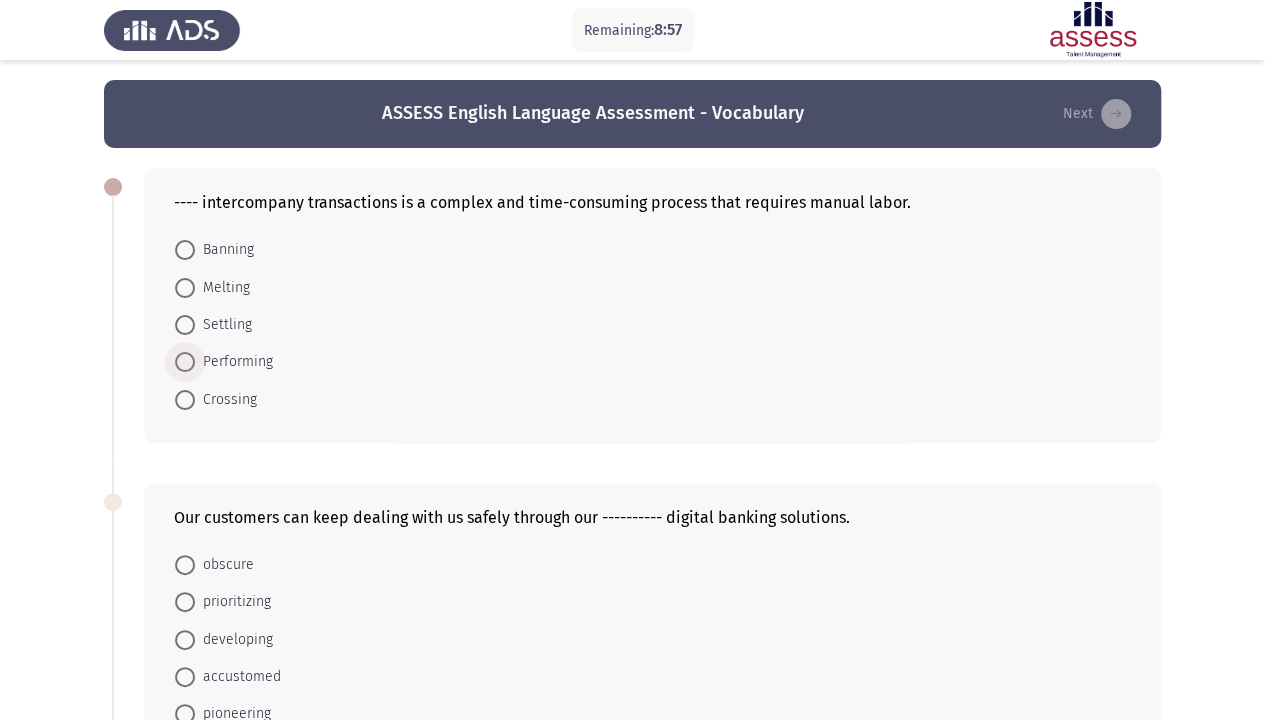 click at bounding box center (185, 362) 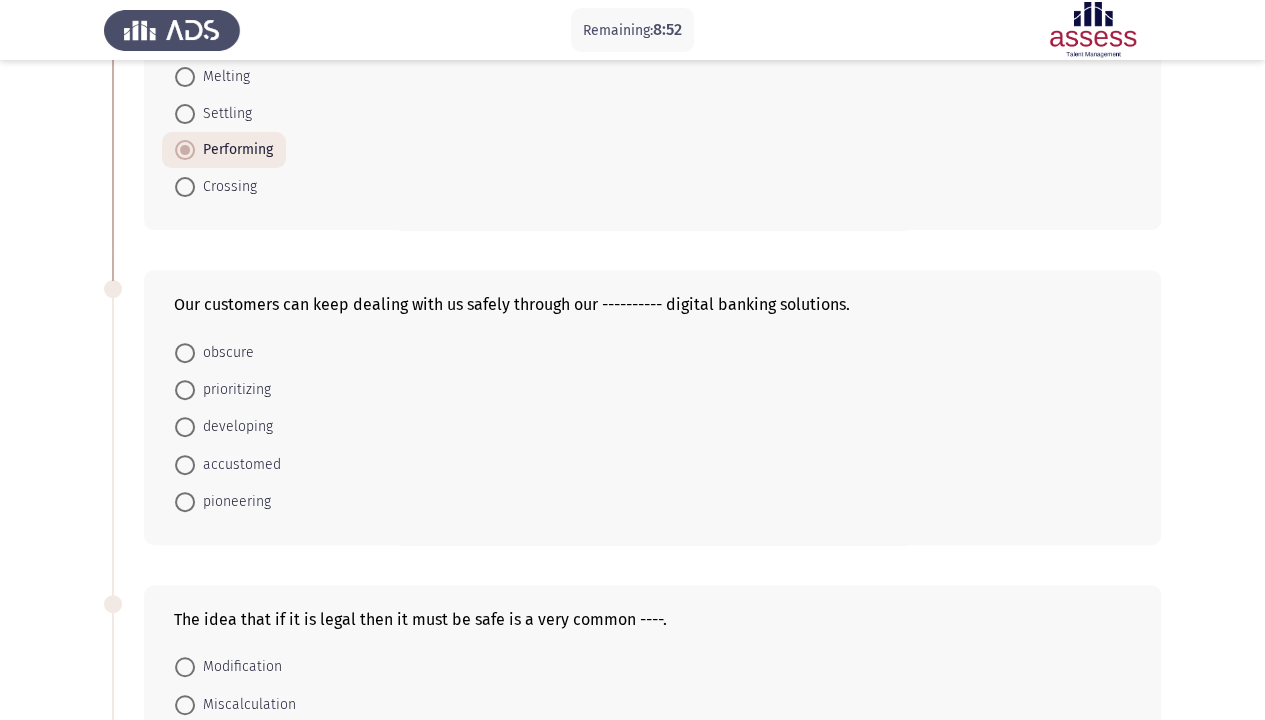 scroll, scrollTop: 240, scrollLeft: 0, axis: vertical 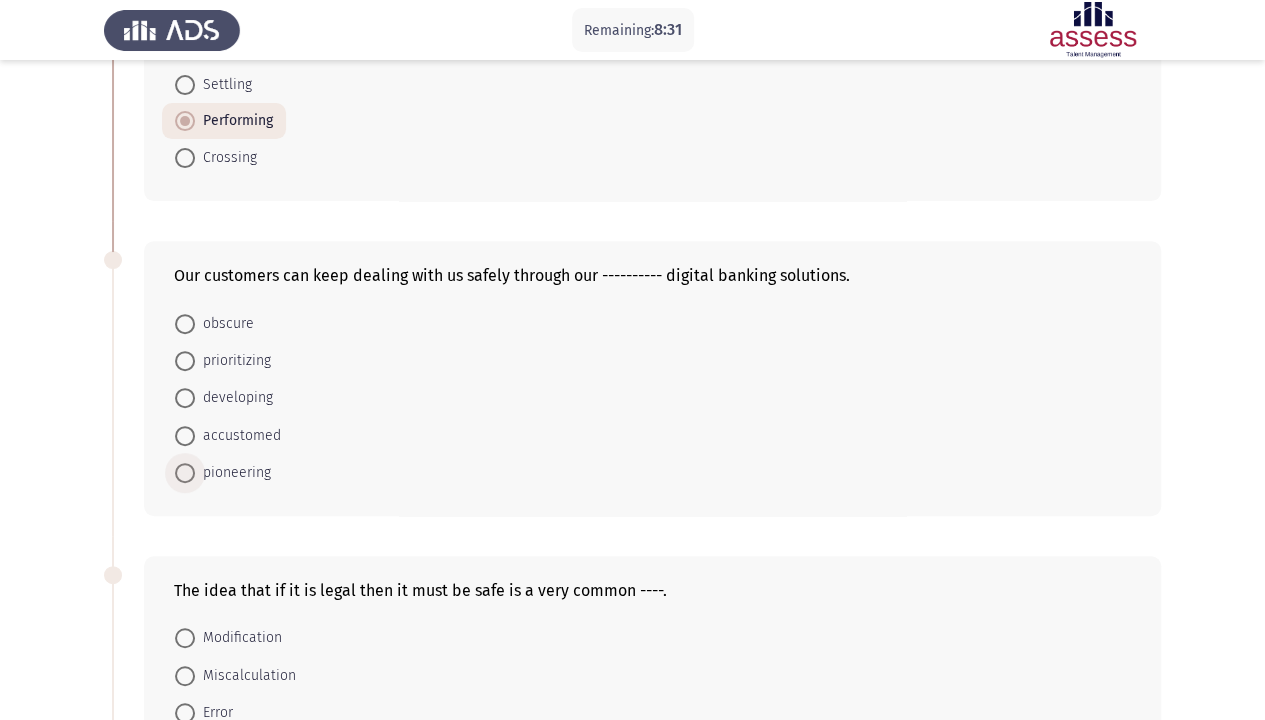 click at bounding box center [185, 473] 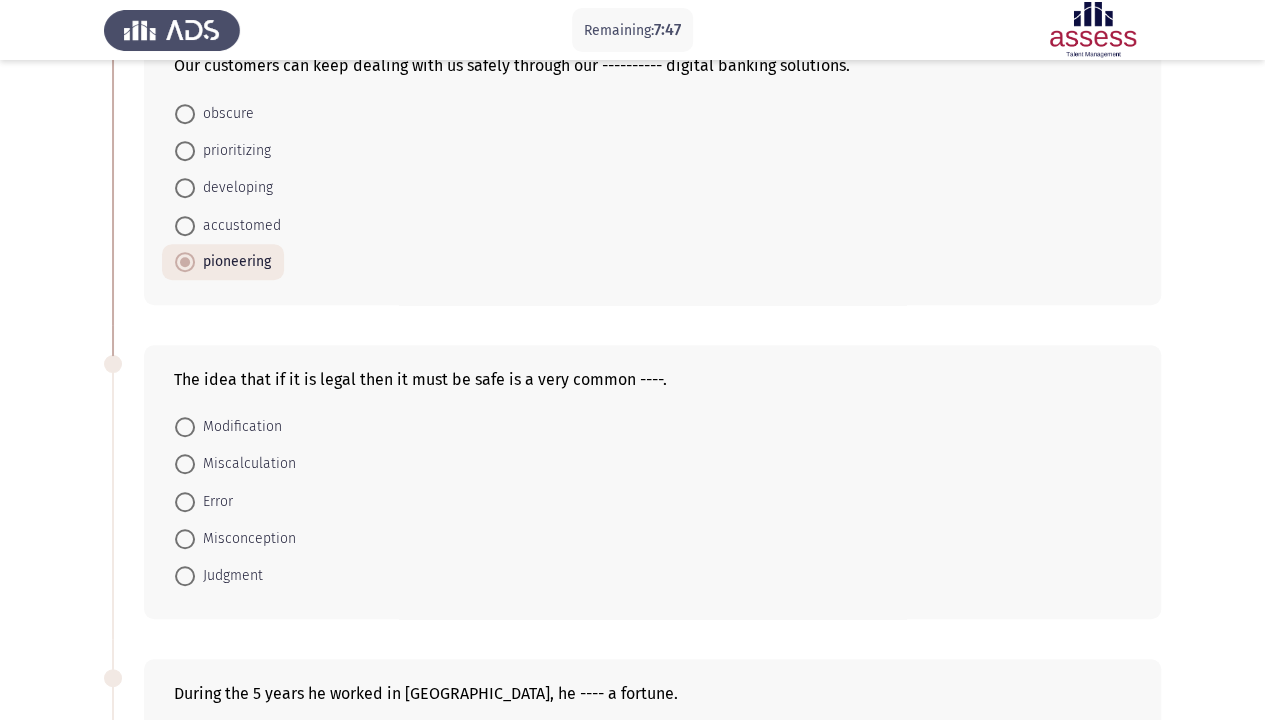 scroll, scrollTop: 480, scrollLeft: 0, axis: vertical 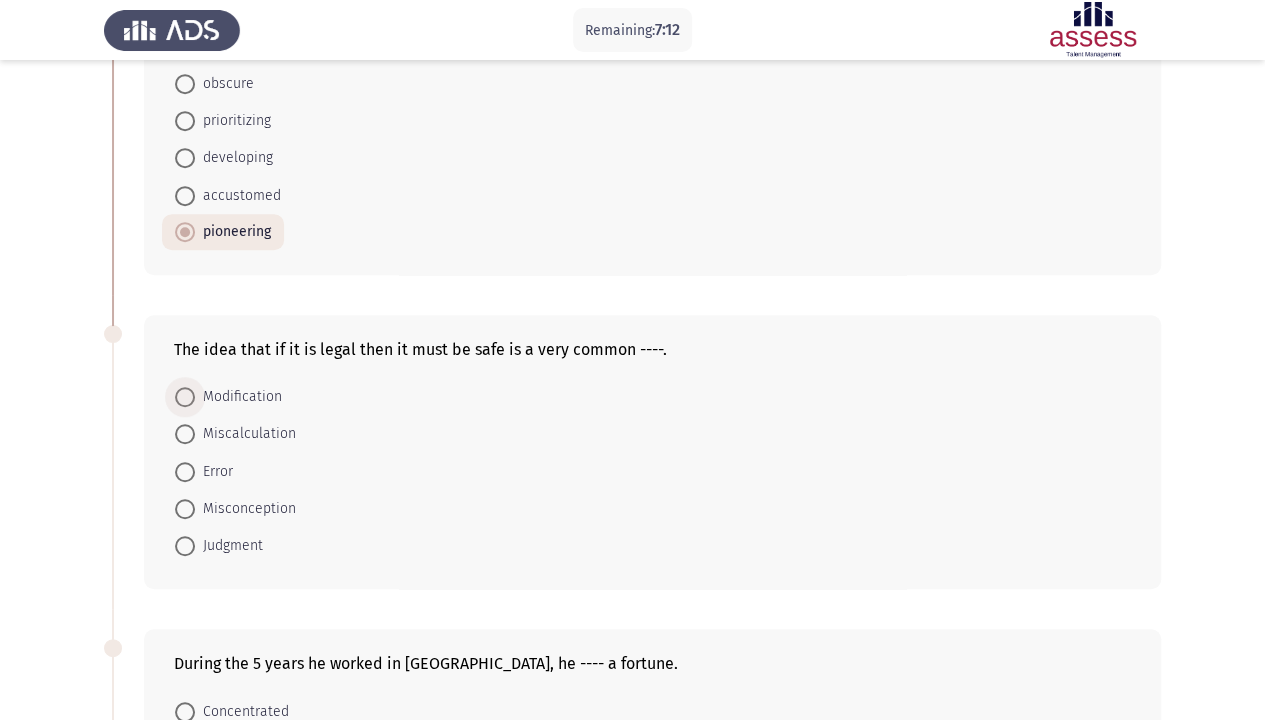 click at bounding box center (185, 397) 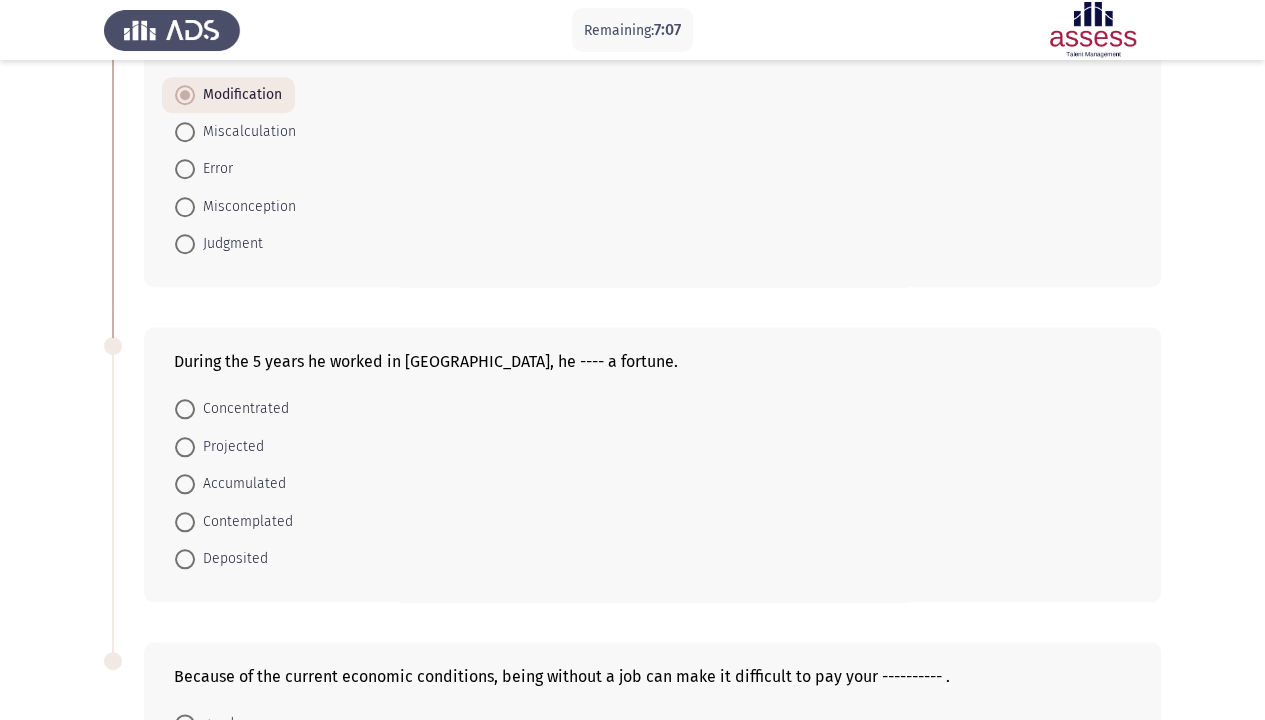 scroll, scrollTop: 800, scrollLeft: 0, axis: vertical 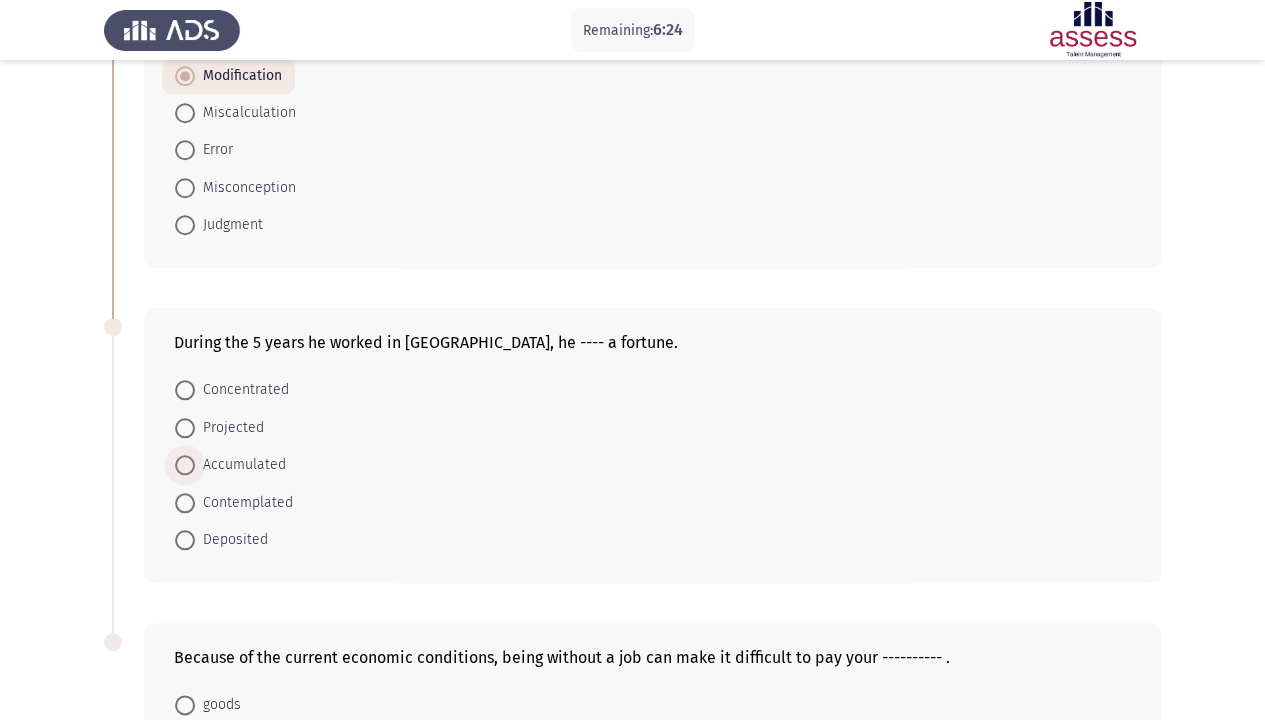 click at bounding box center [185, 465] 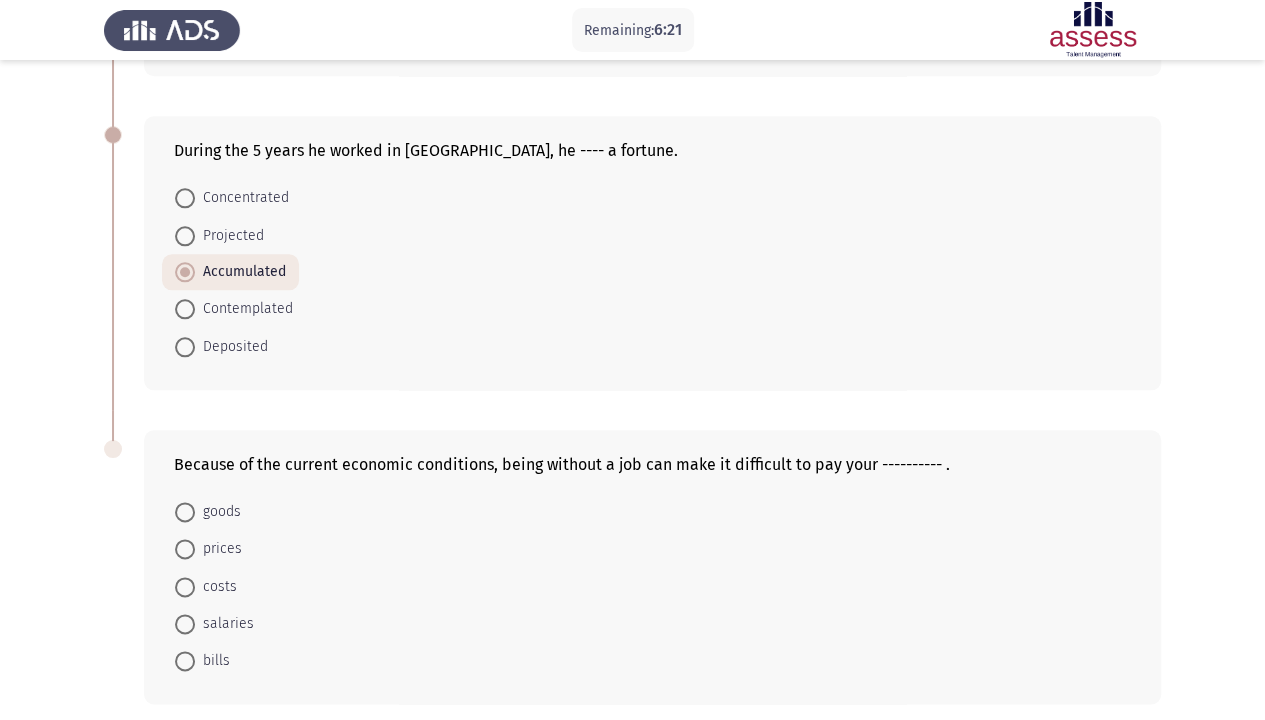 scroll, scrollTop: 1000, scrollLeft: 0, axis: vertical 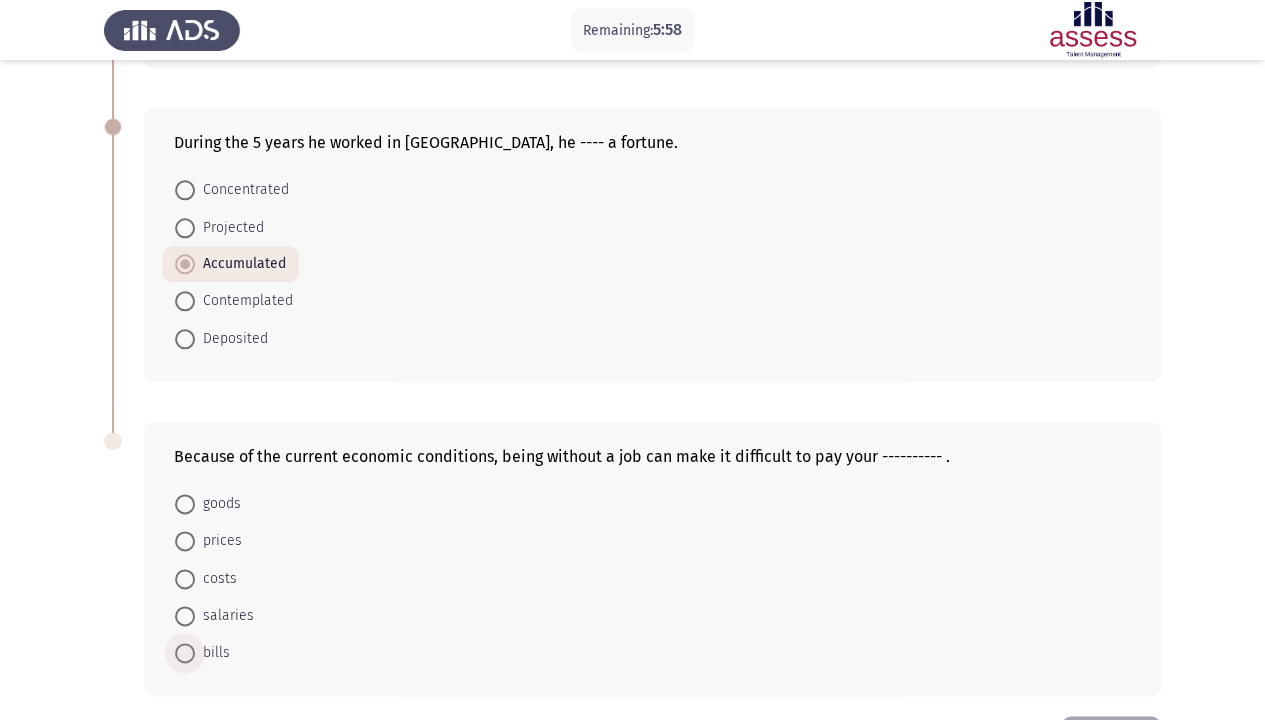click at bounding box center [185, 653] 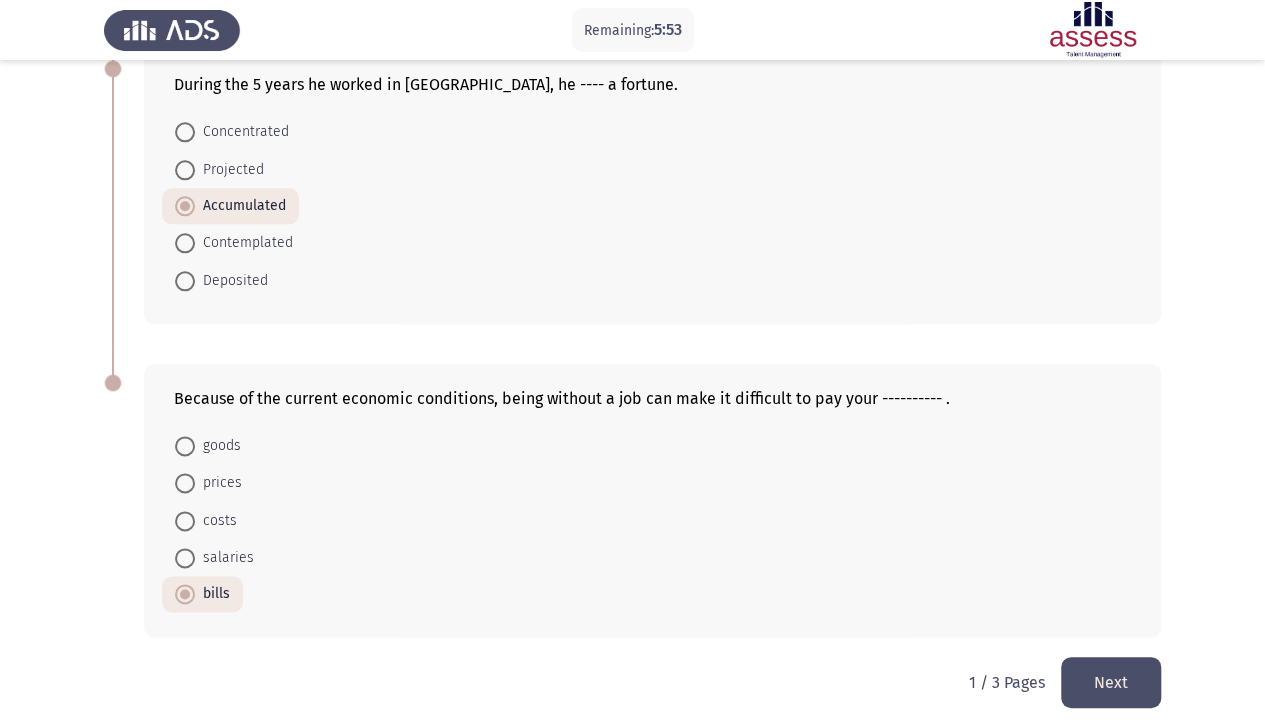 scroll, scrollTop: 1066, scrollLeft: 0, axis: vertical 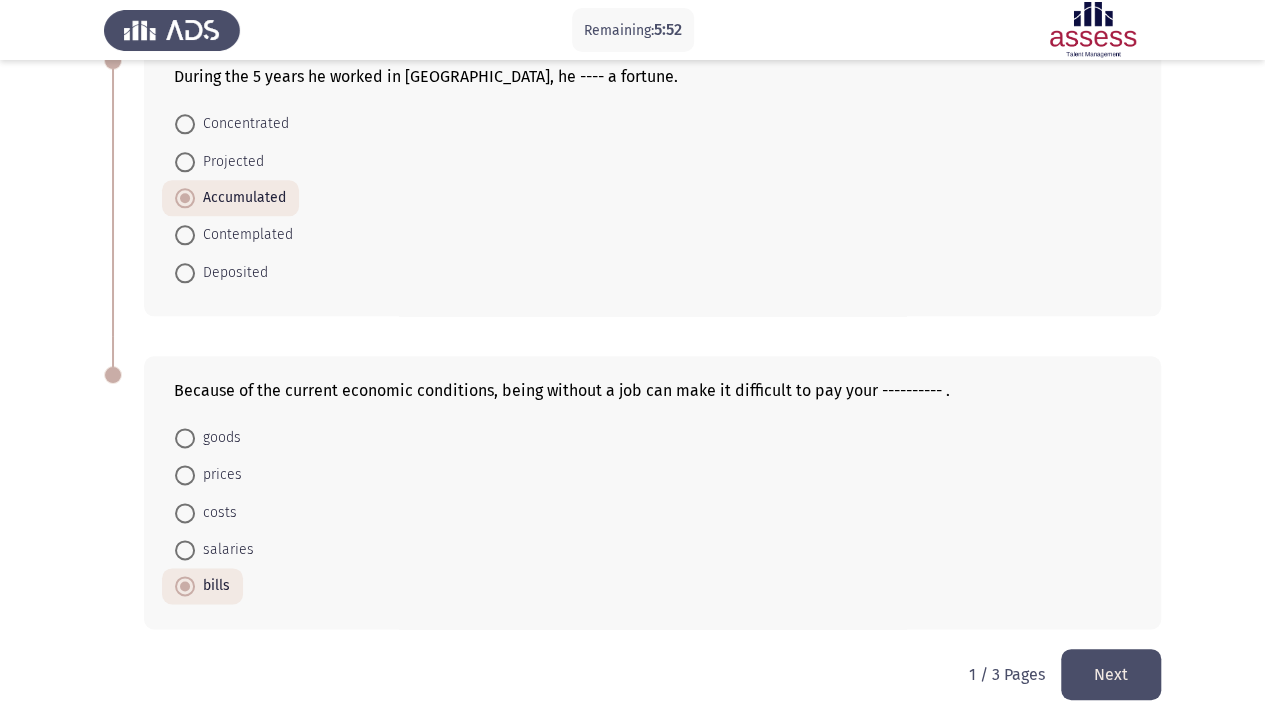 click on "Next" 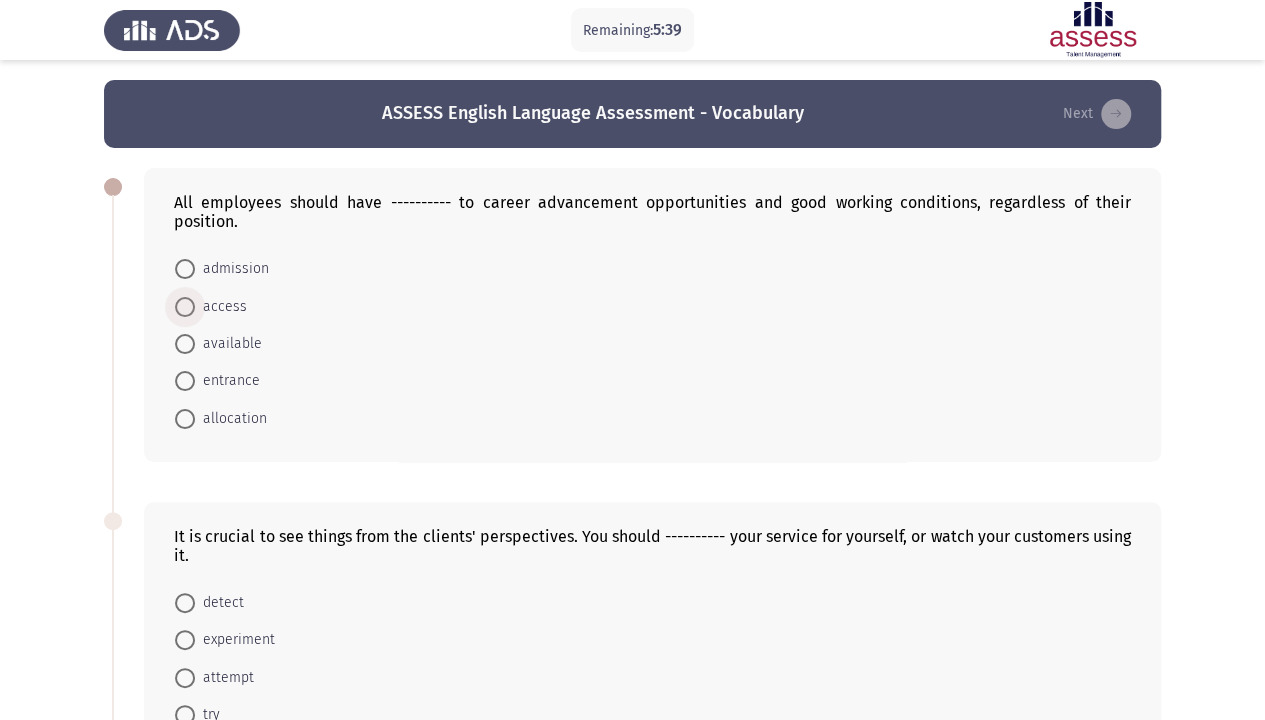 click at bounding box center [185, 307] 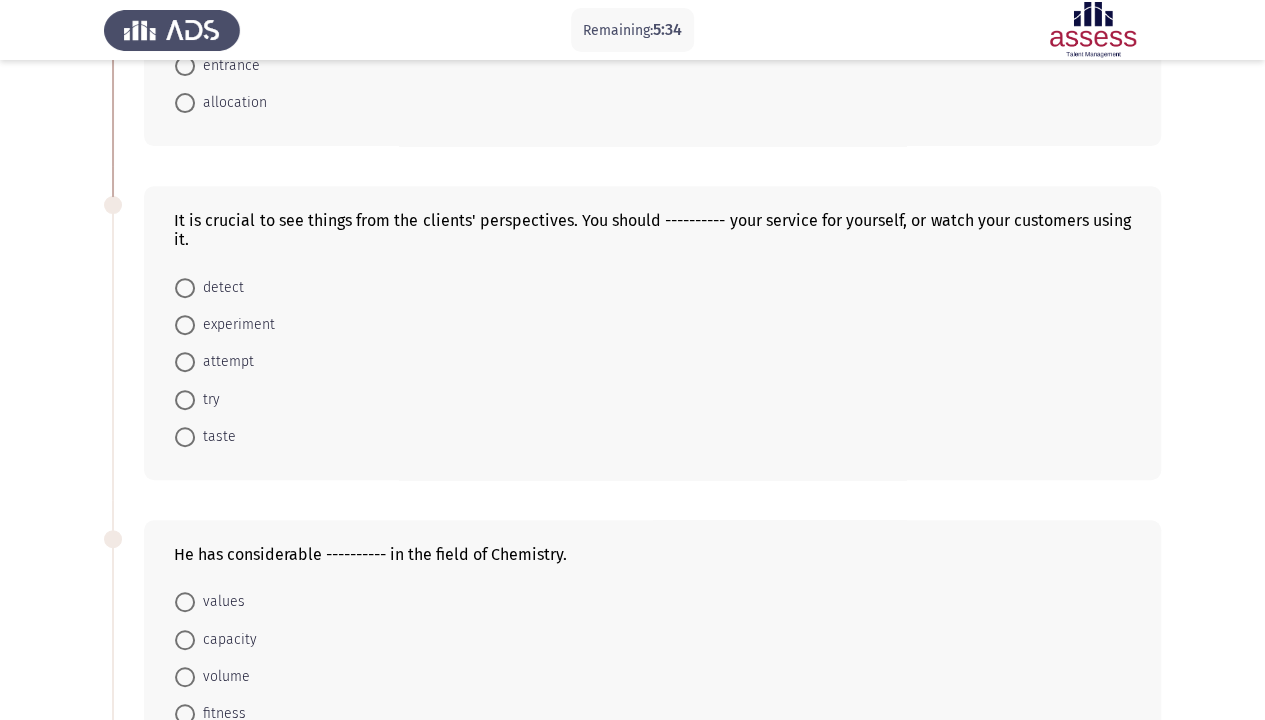 scroll, scrollTop: 320, scrollLeft: 0, axis: vertical 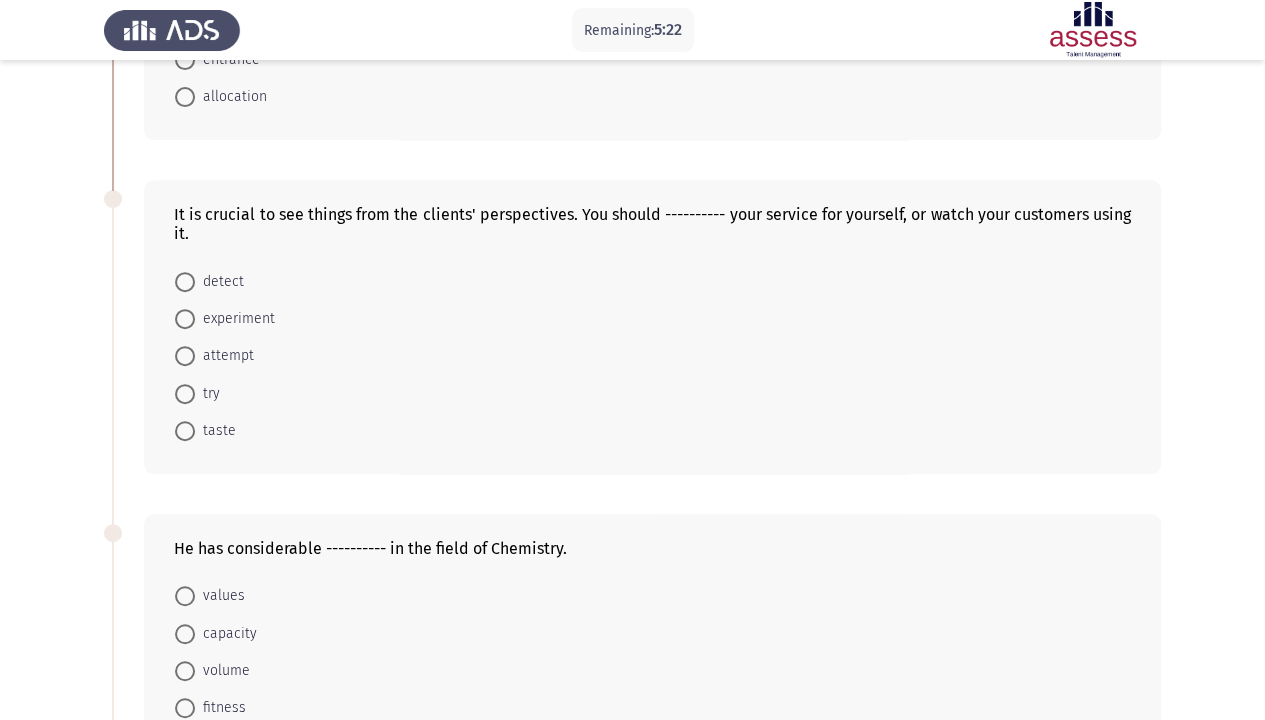 click at bounding box center (185, 394) 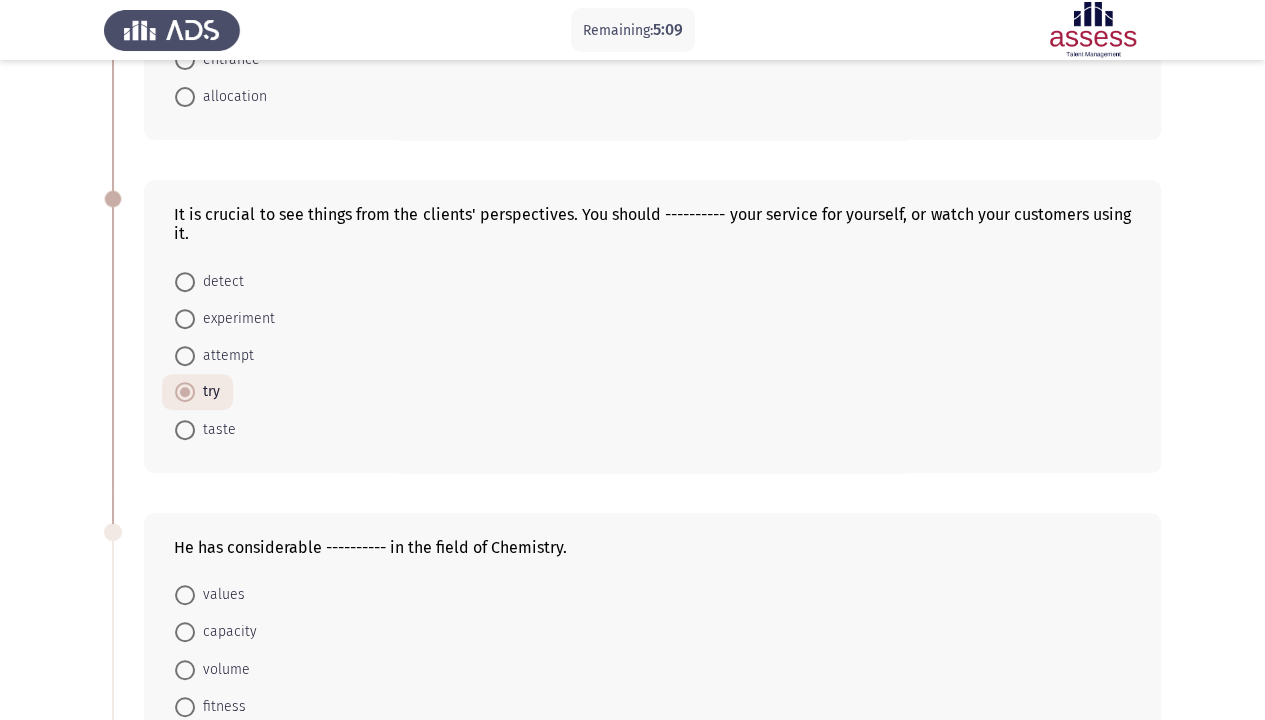 click on "Remaining:  5:09  ASSESS English Language Assessment - Vocabulary   Next  All employees should have ---------- to career advancement opportunities and good working conditions, regardless of their position.    admission     access     available     entrance     allocation  It is crucial to see things from the clients' perspectives. You should ---------- your service for yourself, or watch your customers using it.    detect     experiment     attempt     try     taste  He has considerable ---------- in the field of Chemistry.    values     capacity     volume     fitness     expertise  Many businesses are ---------- to help fight the spread of coronavirus.    stepping up     moving up     stepping forward     moving on     accelerating  As a result of the current circumstances, the company is currently ---------- at a loss, mainly due to the decrease in demand from the customers' side.    acting     managing     operating     coping     conducting   2 / 3 Pages   Next" 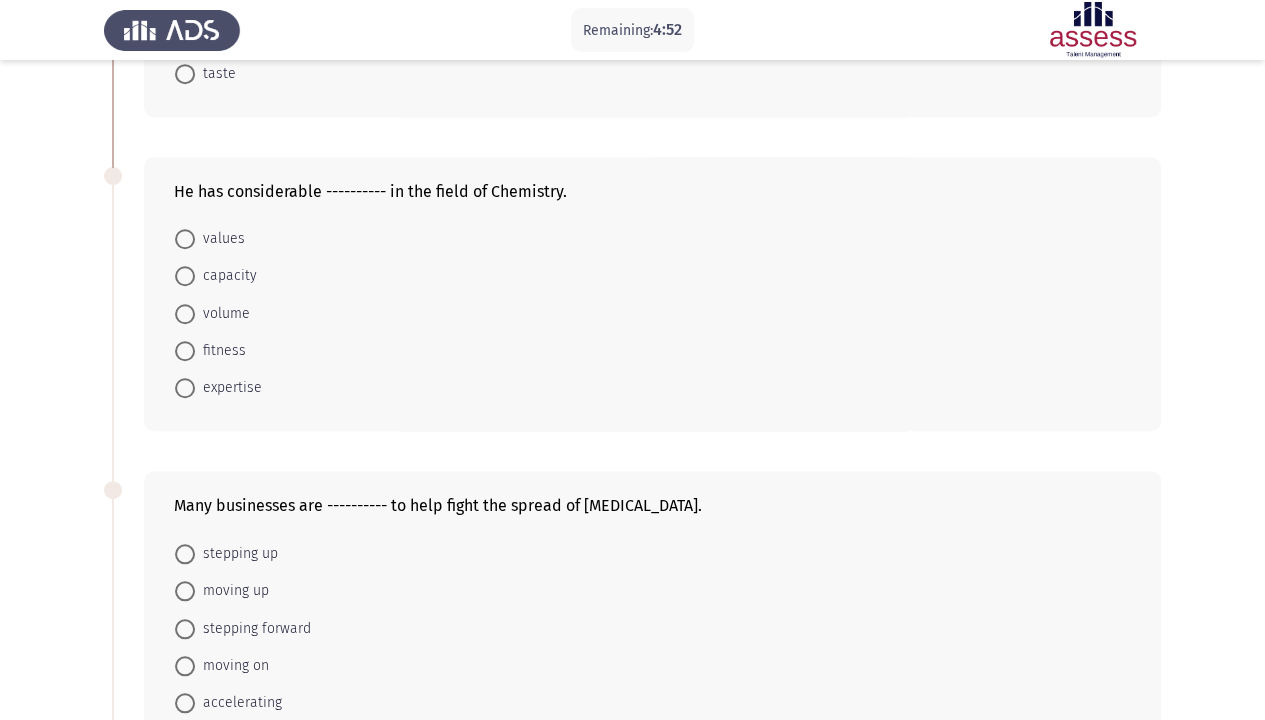 scroll, scrollTop: 693, scrollLeft: 0, axis: vertical 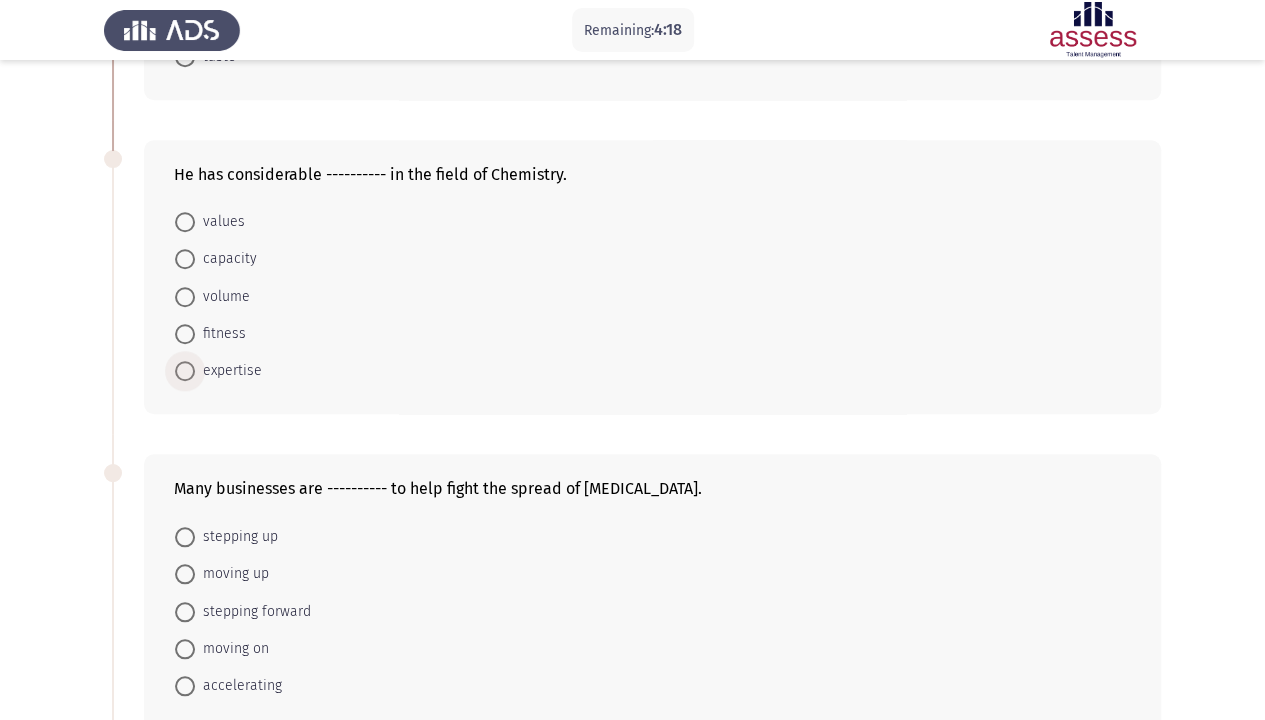 click on "expertise" at bounding box center (218, 371) 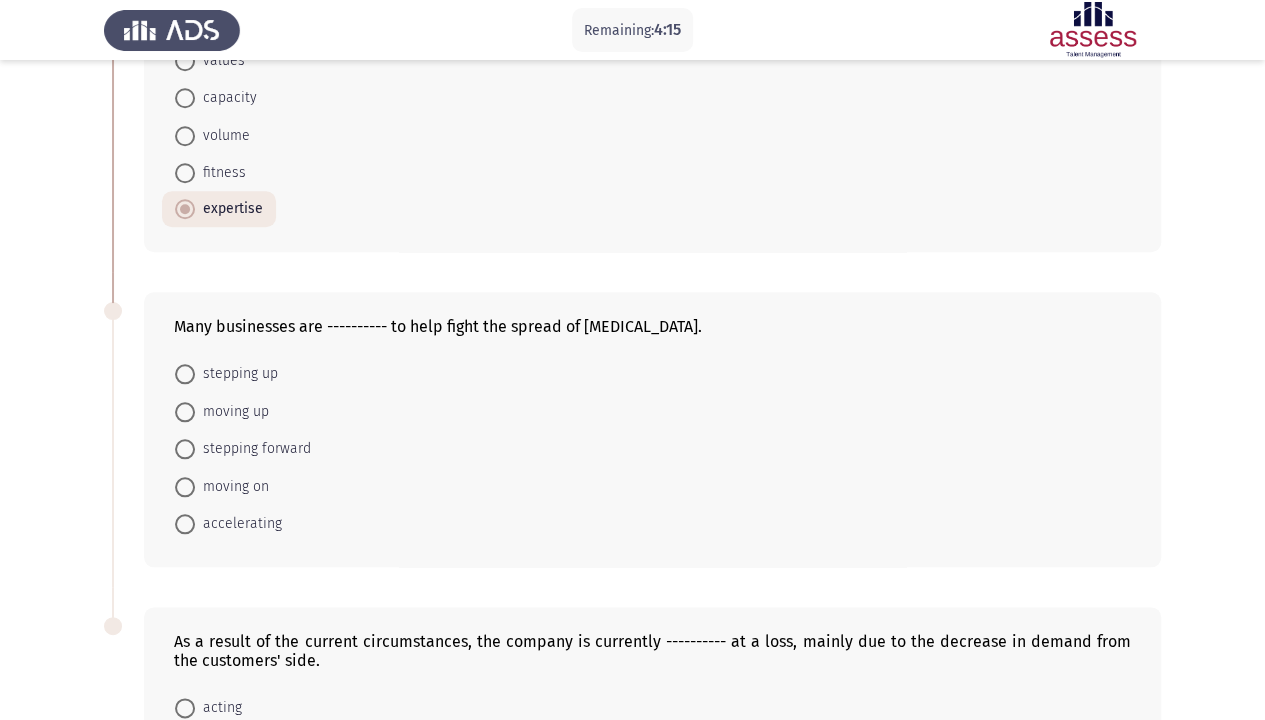 scroll, scrollTop: 893, scrollLeft: 0, axis: vertical 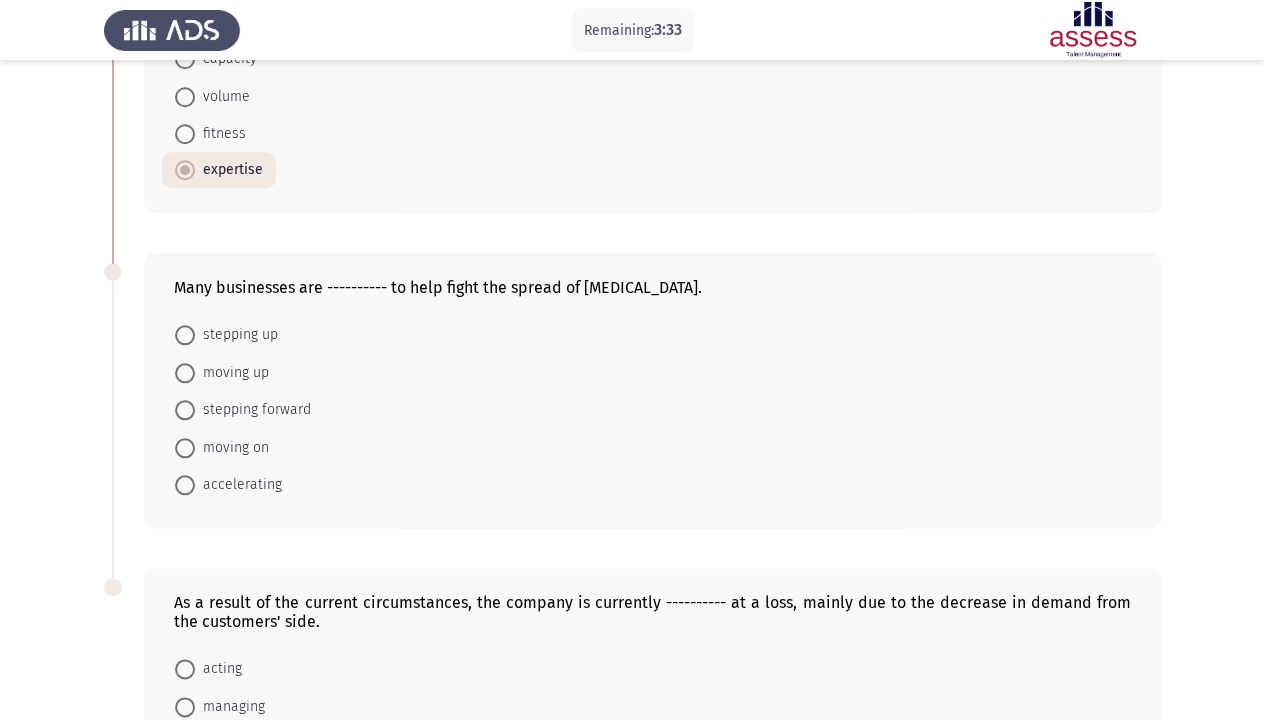 click at bounding box center [185, 410] 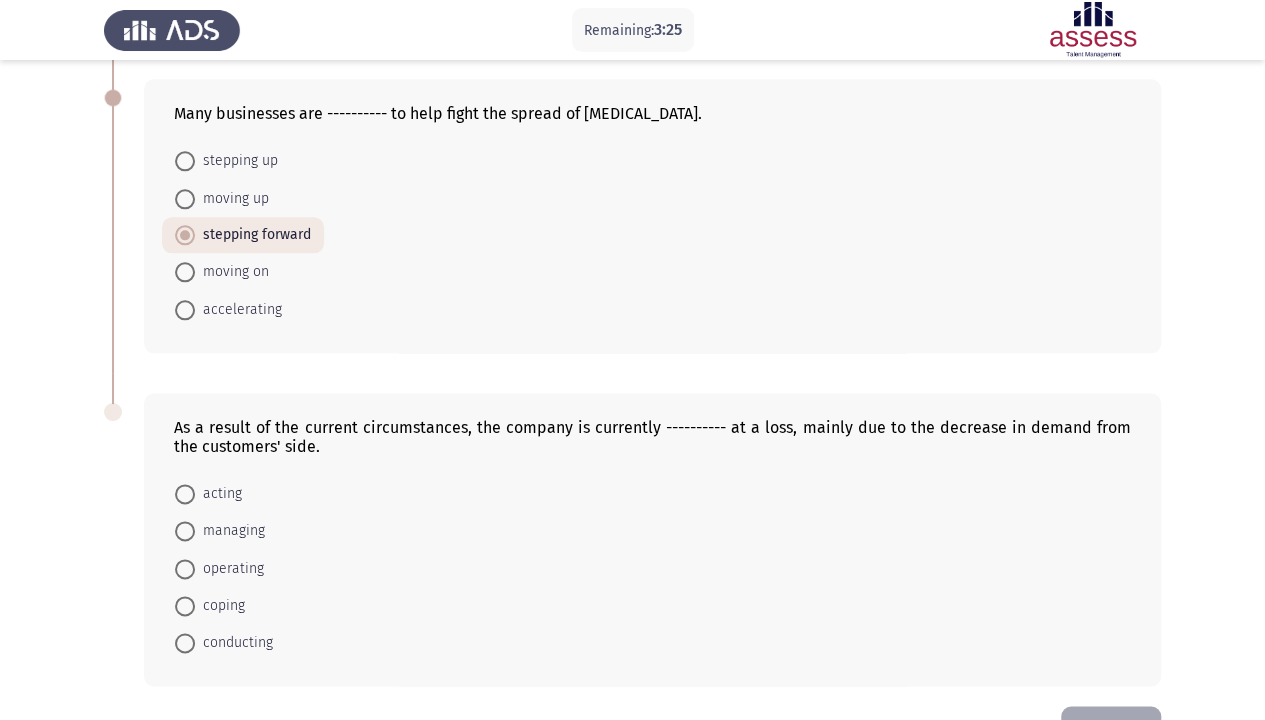 scroll, scrollTop: 1122, scrollLeft: 0, axis: vertical 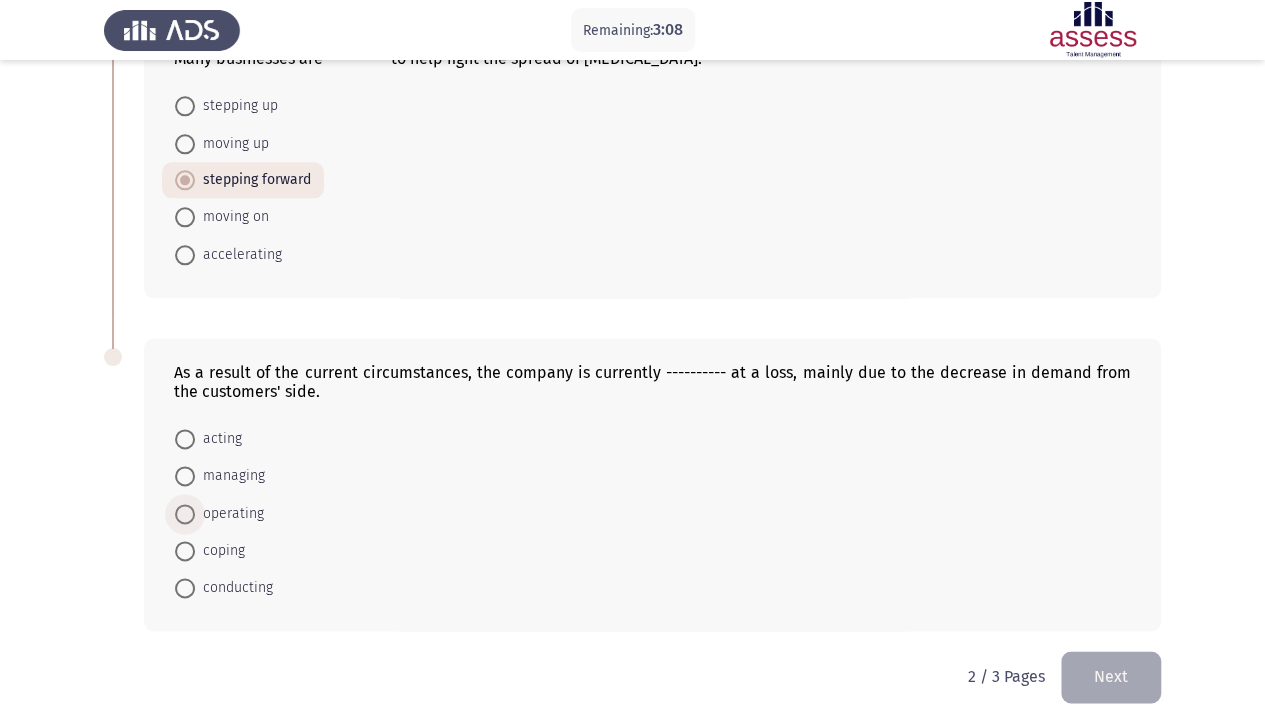 click at bounding box center [185, 514] 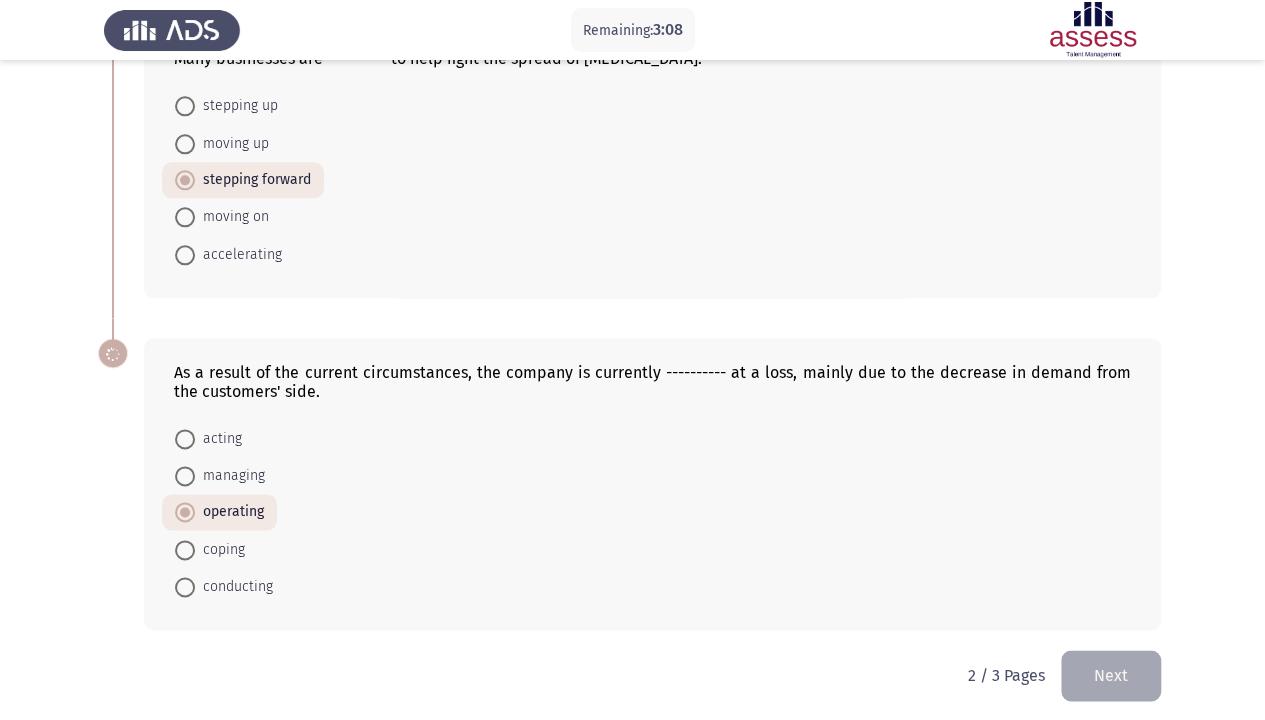 scroll, scrollTop: 1122, scrollLeft: 0, axis: vertical 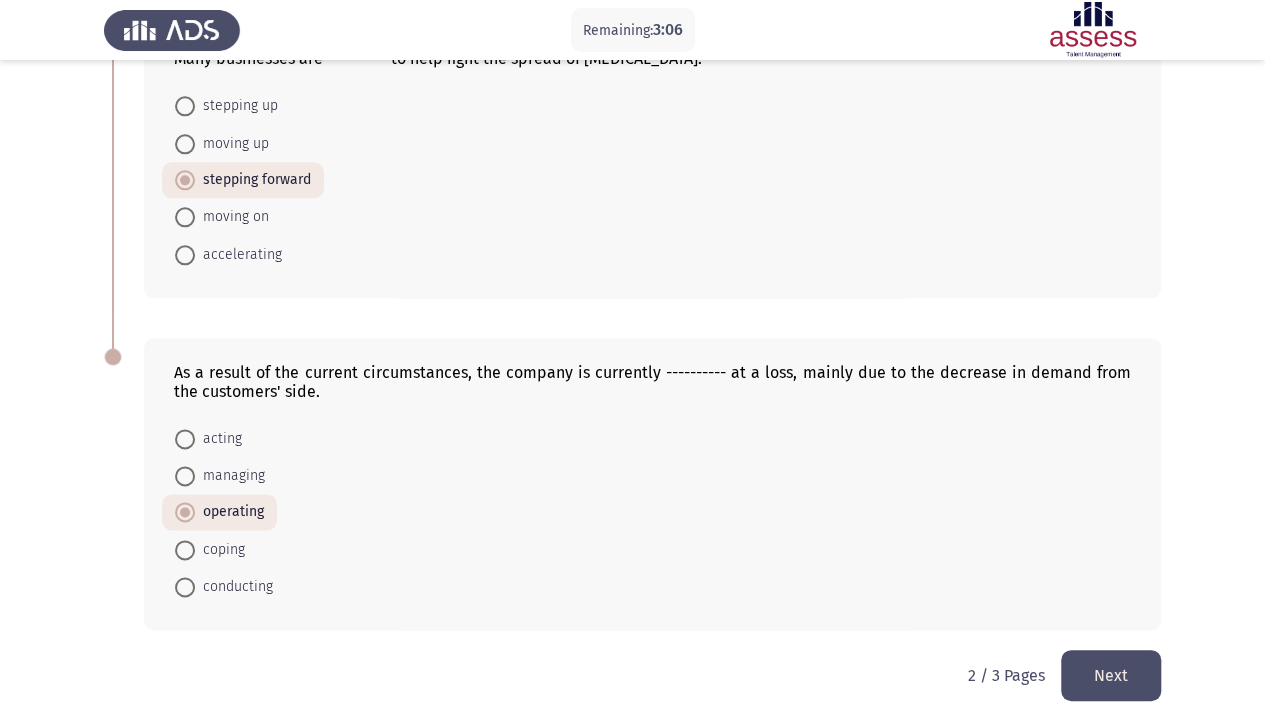 click on "Next" 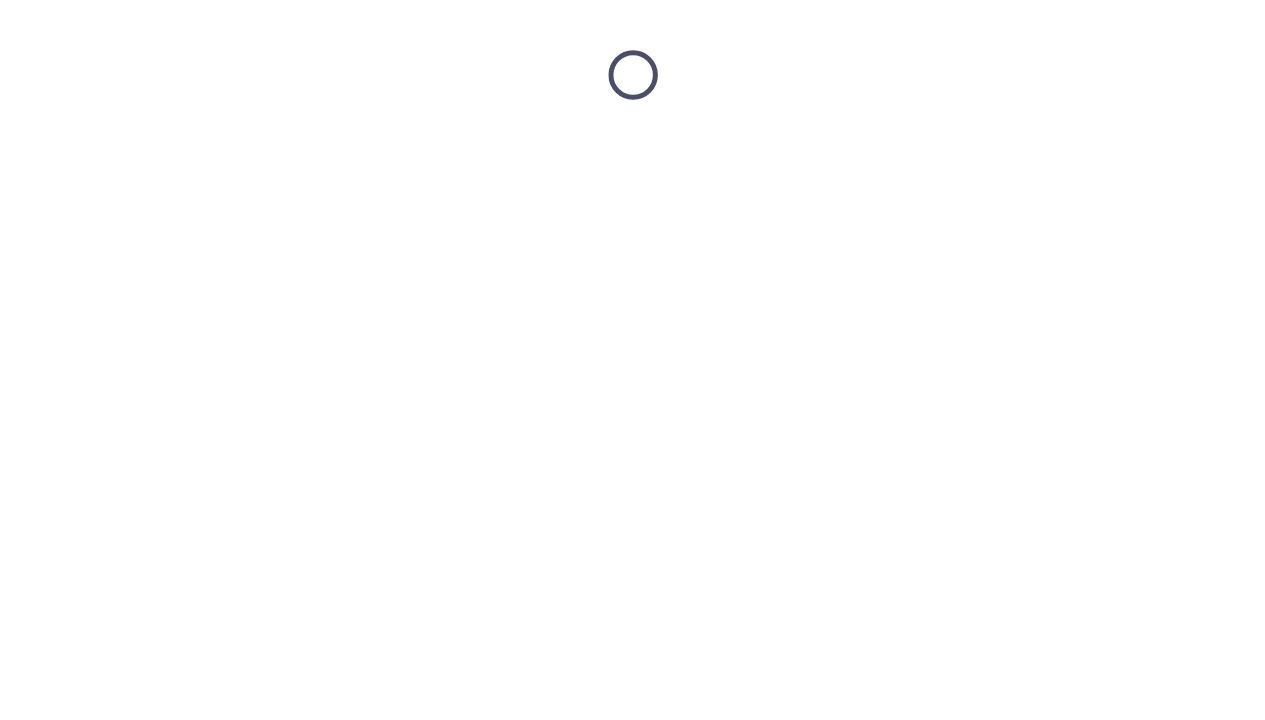 scroll, scrollTop: 0, scrollLeft: 0, axis: both 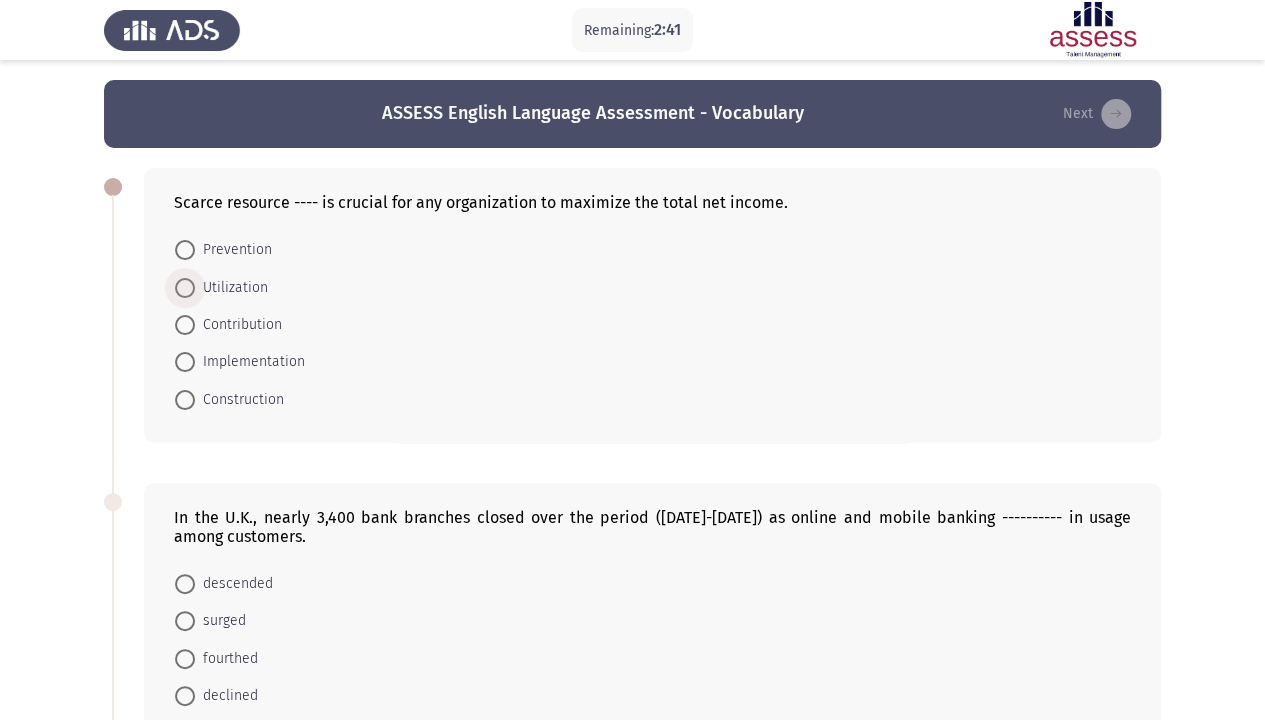 click at bounding box center [185, 288] 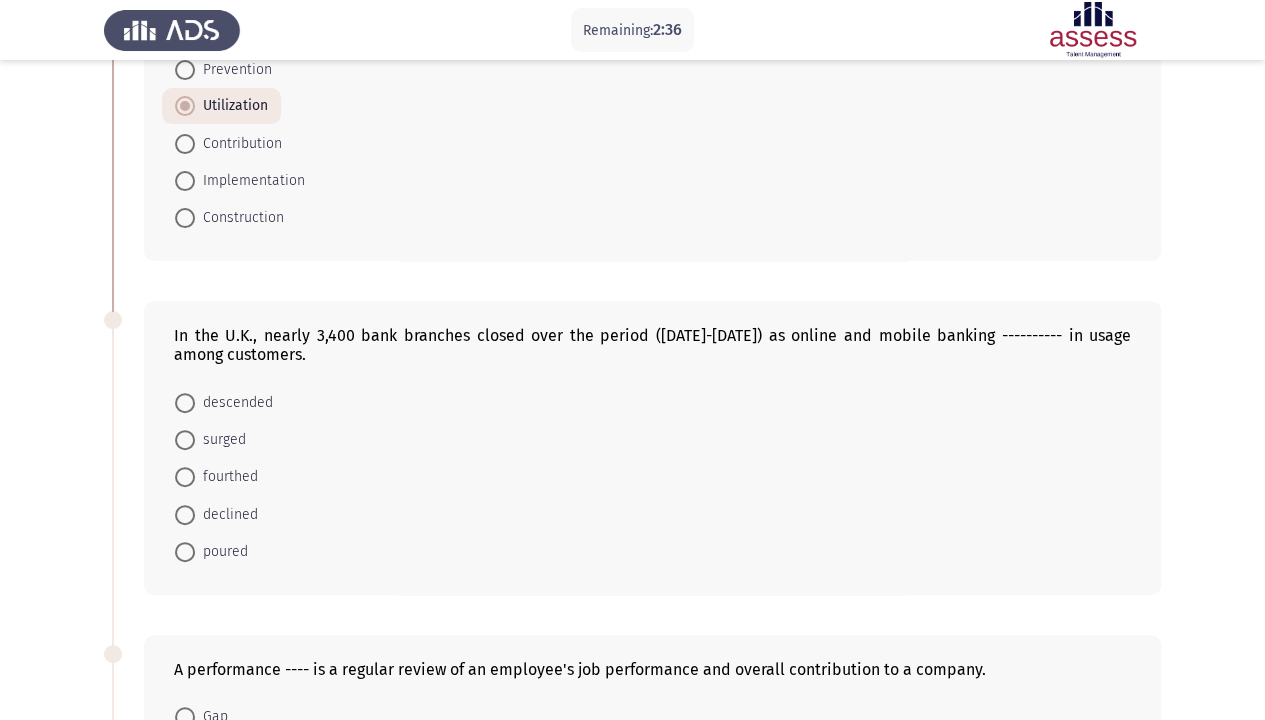 scroll, scrollTop: 200, scrollLeft: 0, axis: vertical 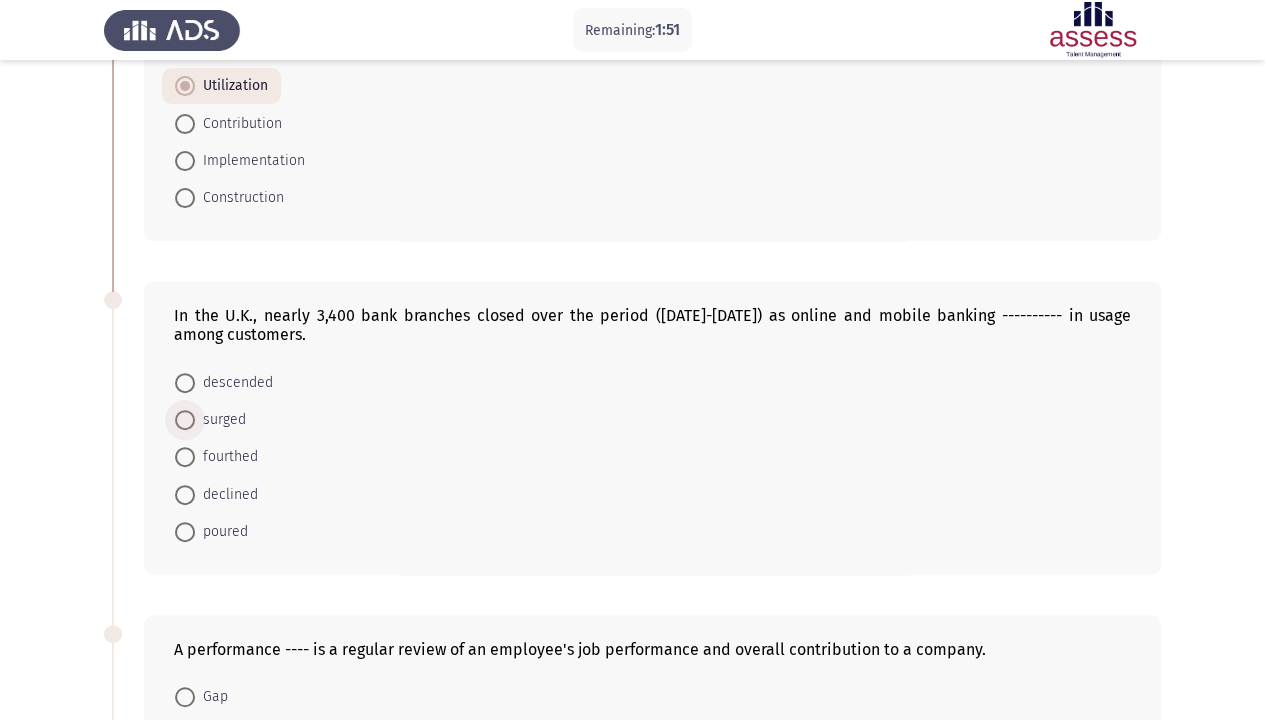 click at bounding box center (185, 420) 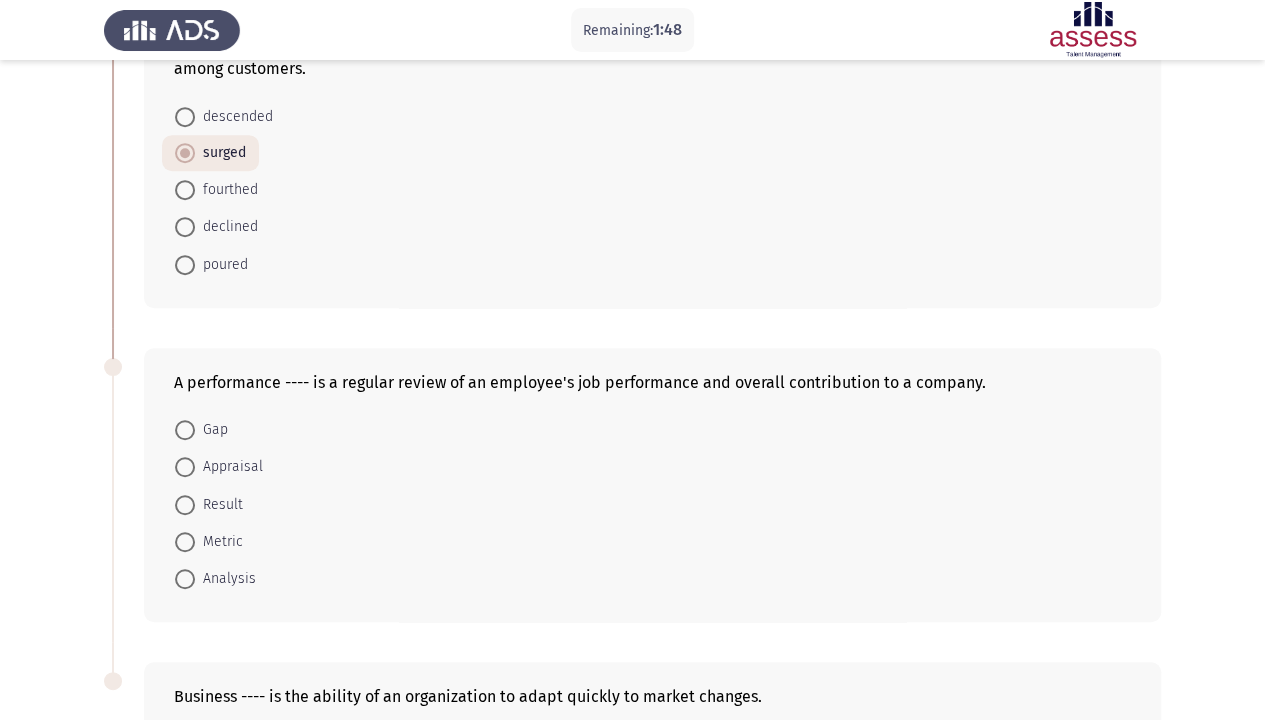 scroll, scrollTop: 533, scrollLeft: 0, axis: vertical 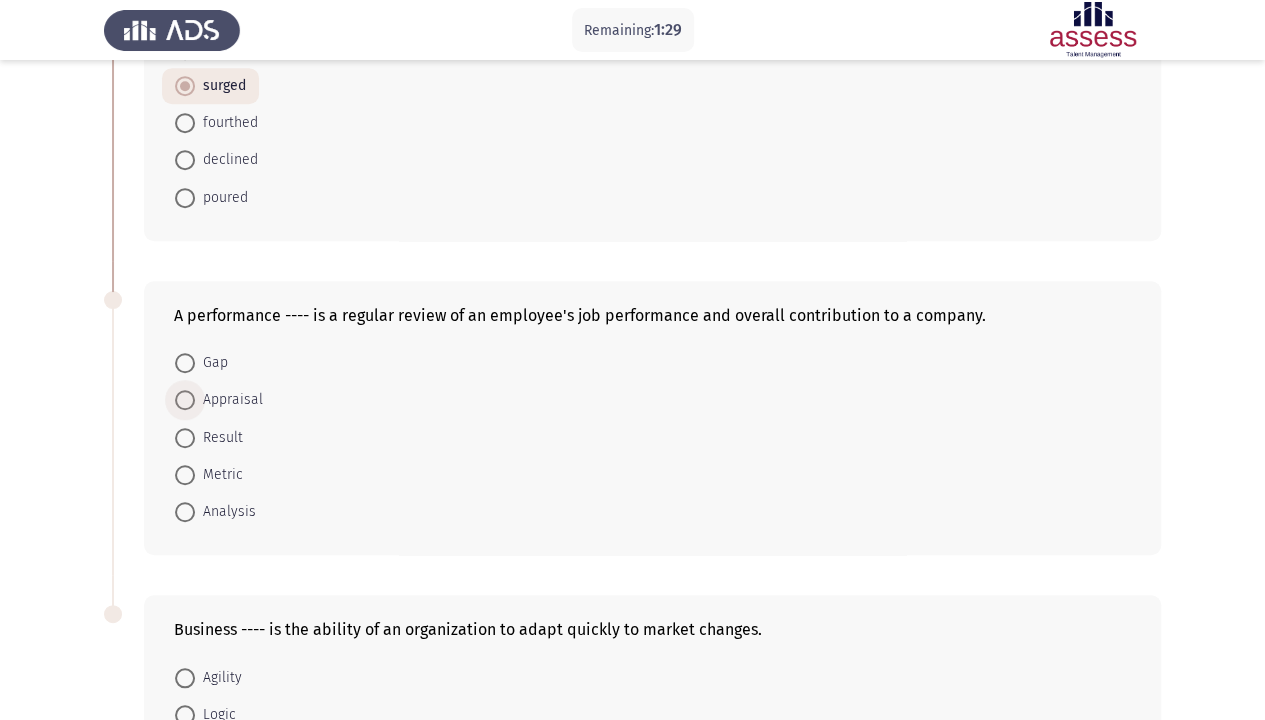 click on "Appraisal" at bounding box center (229, 400) 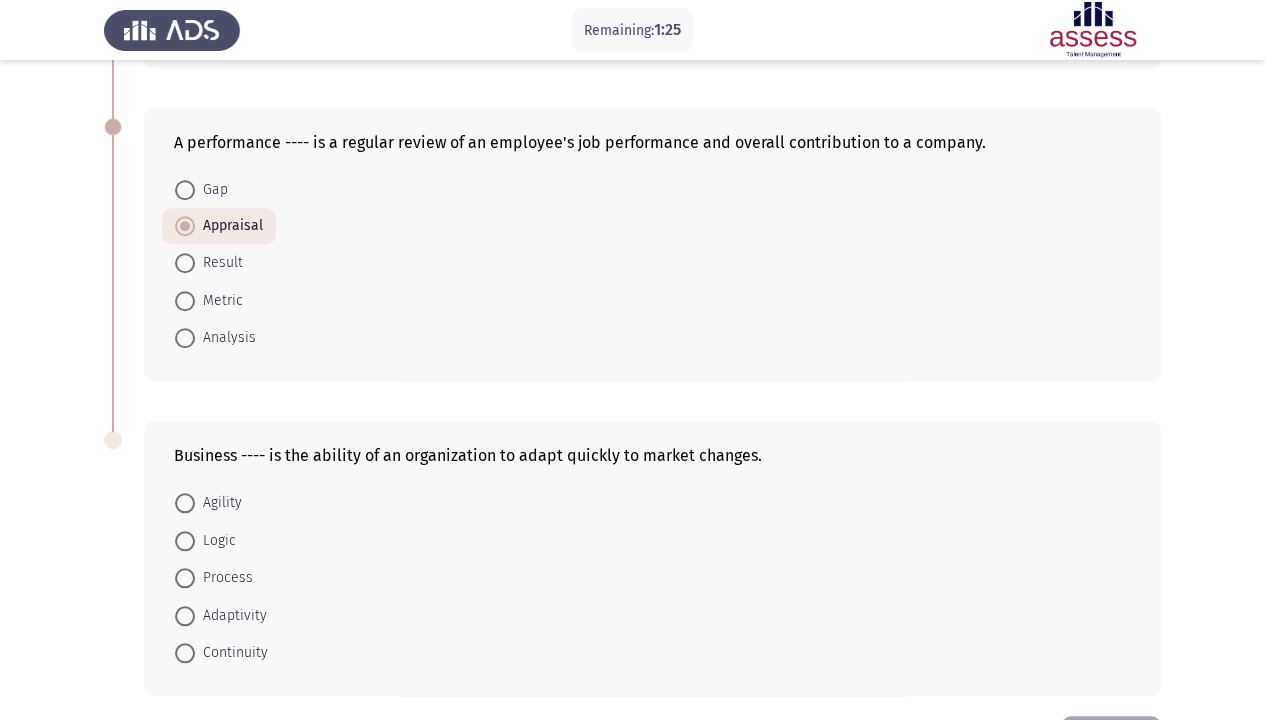scroll, scrollTop: 774, scrollLeft: 0, axis: vertical 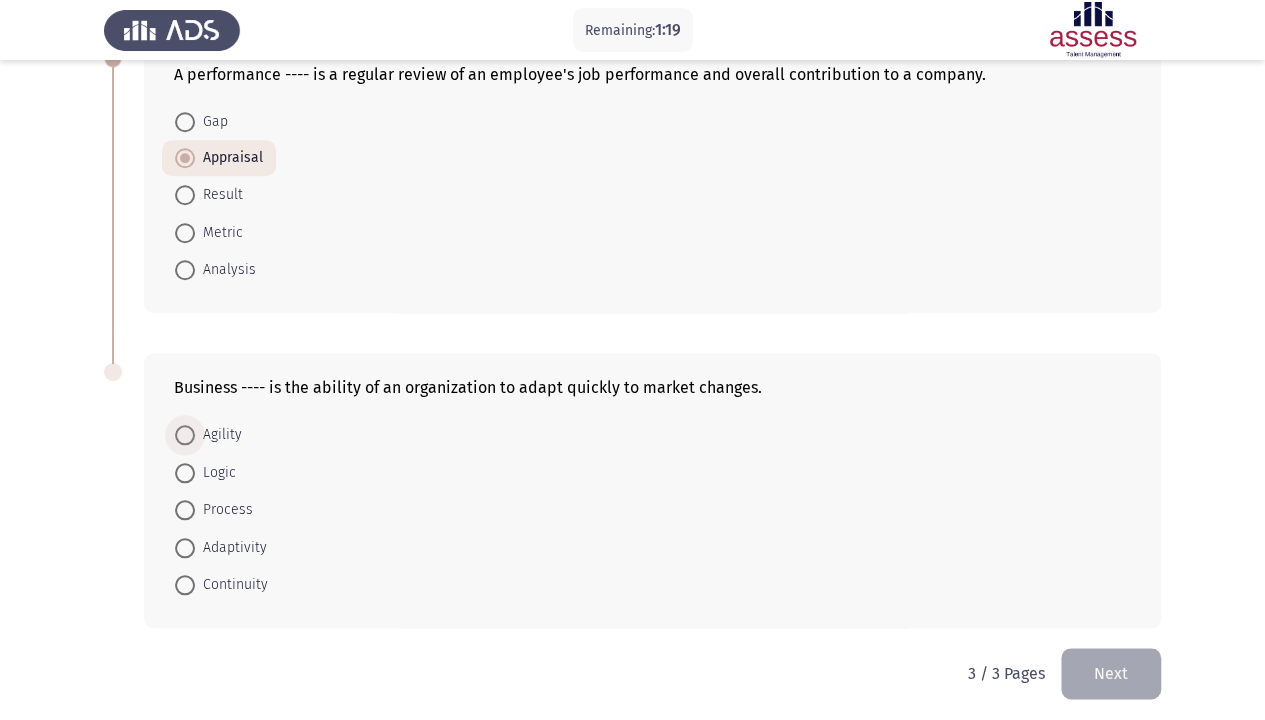 click at bounding box center [185, 435] 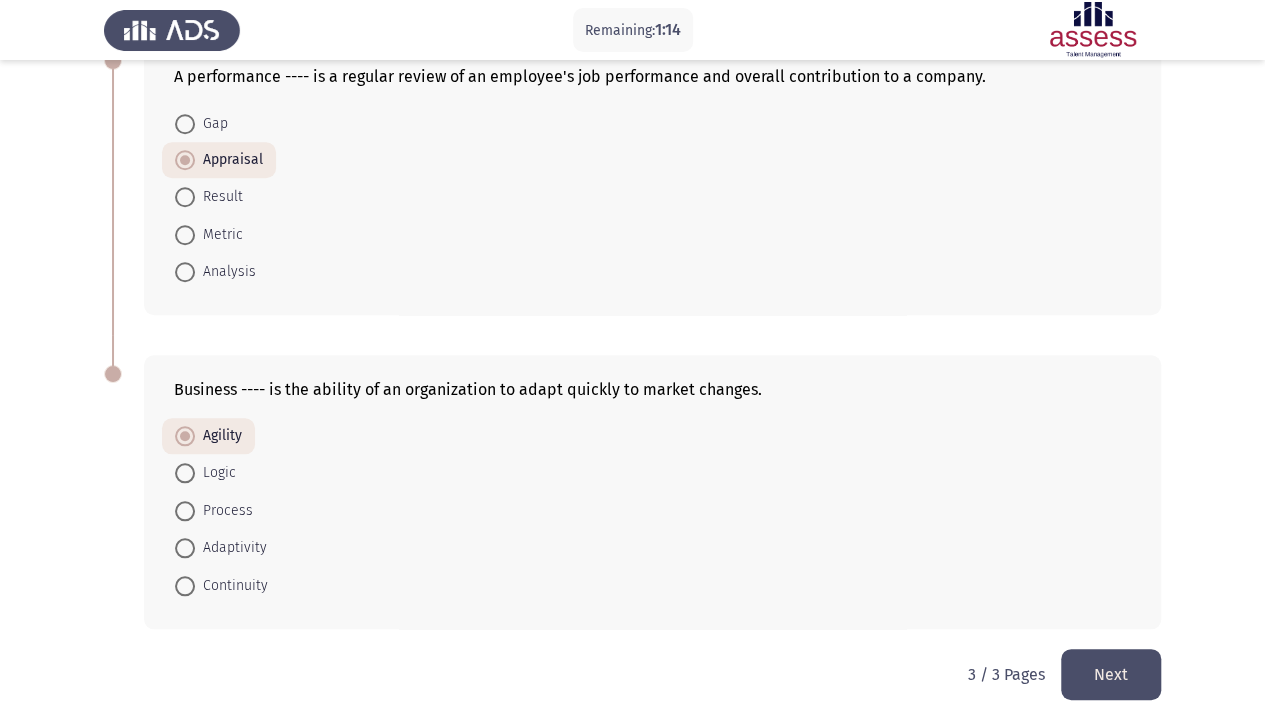 click on "Next" 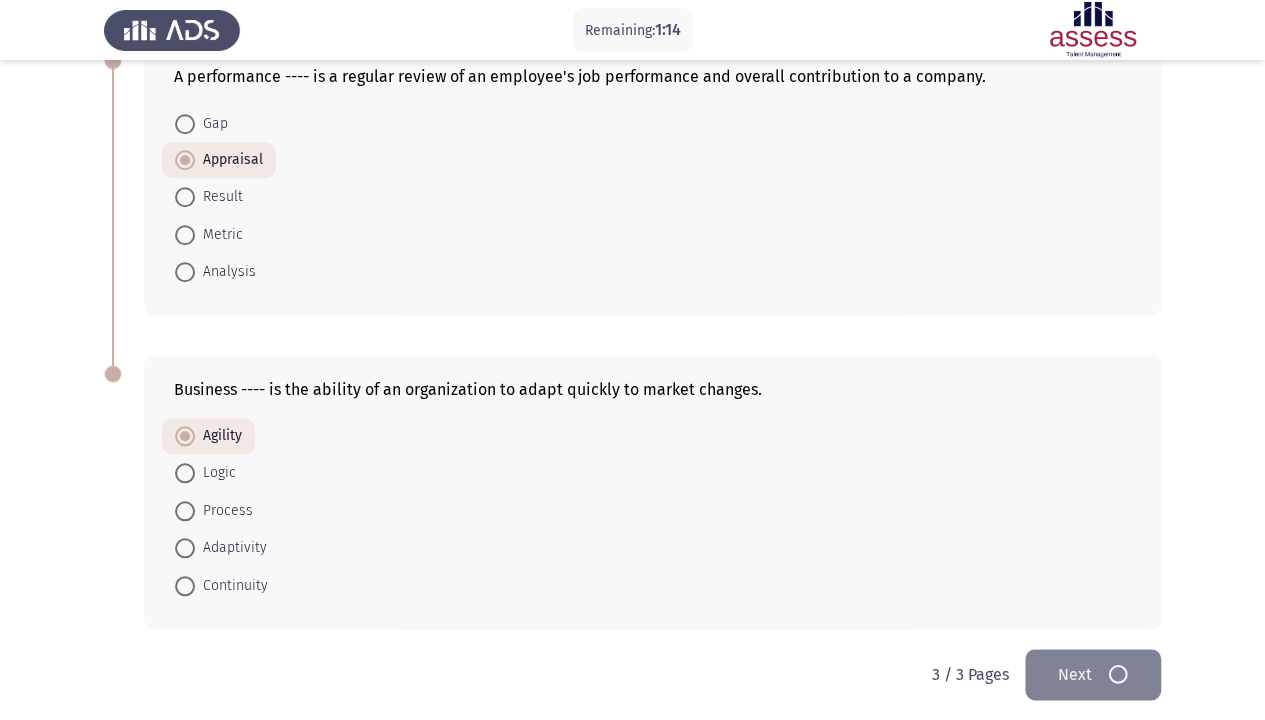 scroll, scrollTop: 0, scrollLeft: 0, axis: both 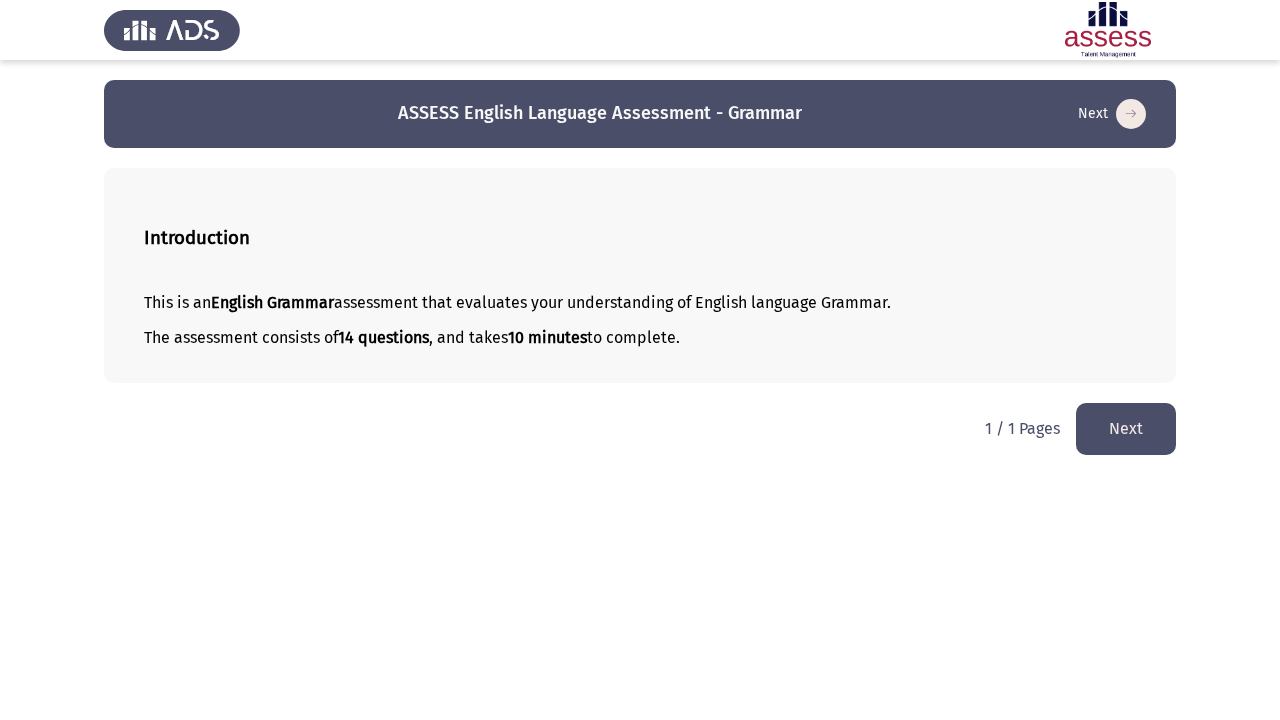 click on "Next" 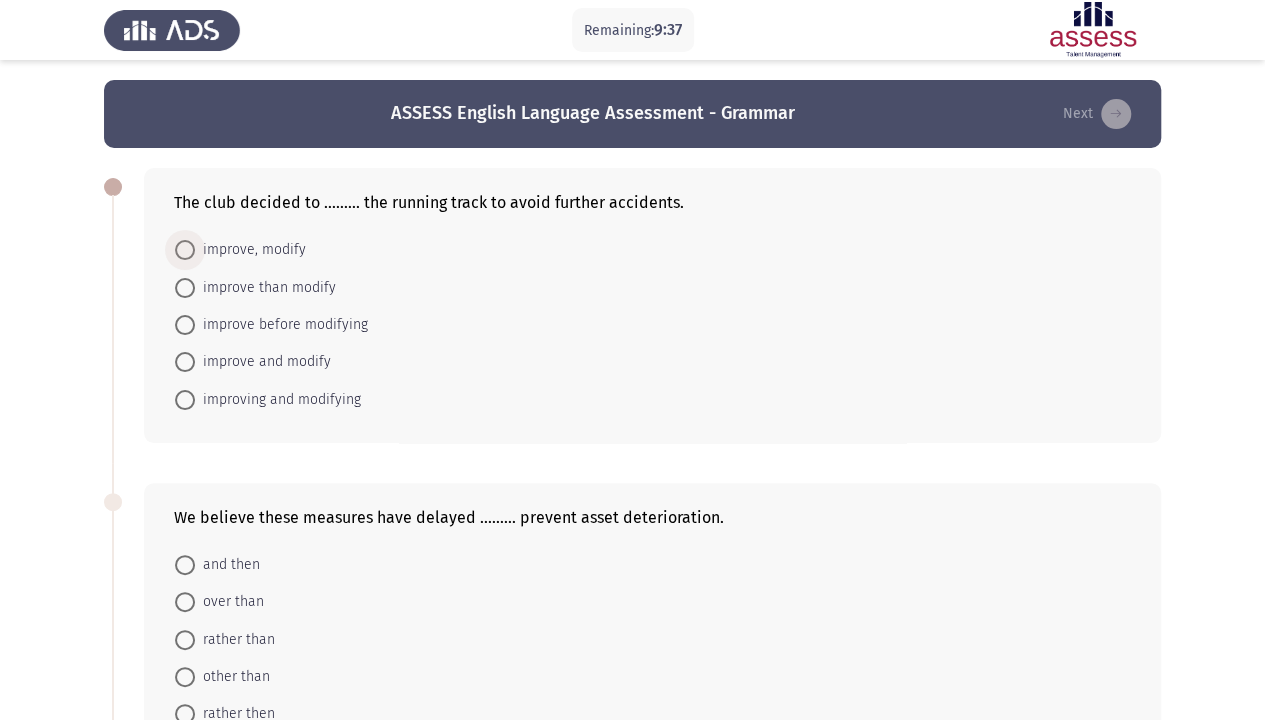 click at bounding box center (185, 250) 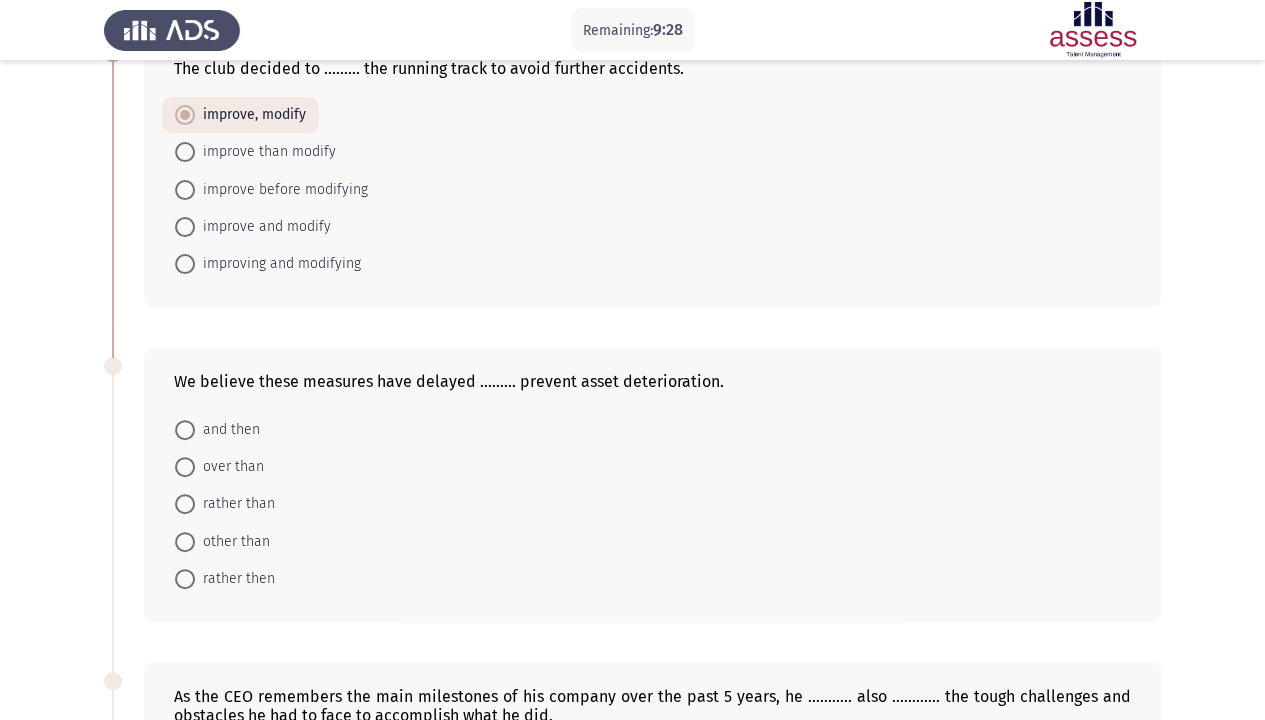 scroll, scrollTop: 146, scrollLeft: 0, axis: vertical 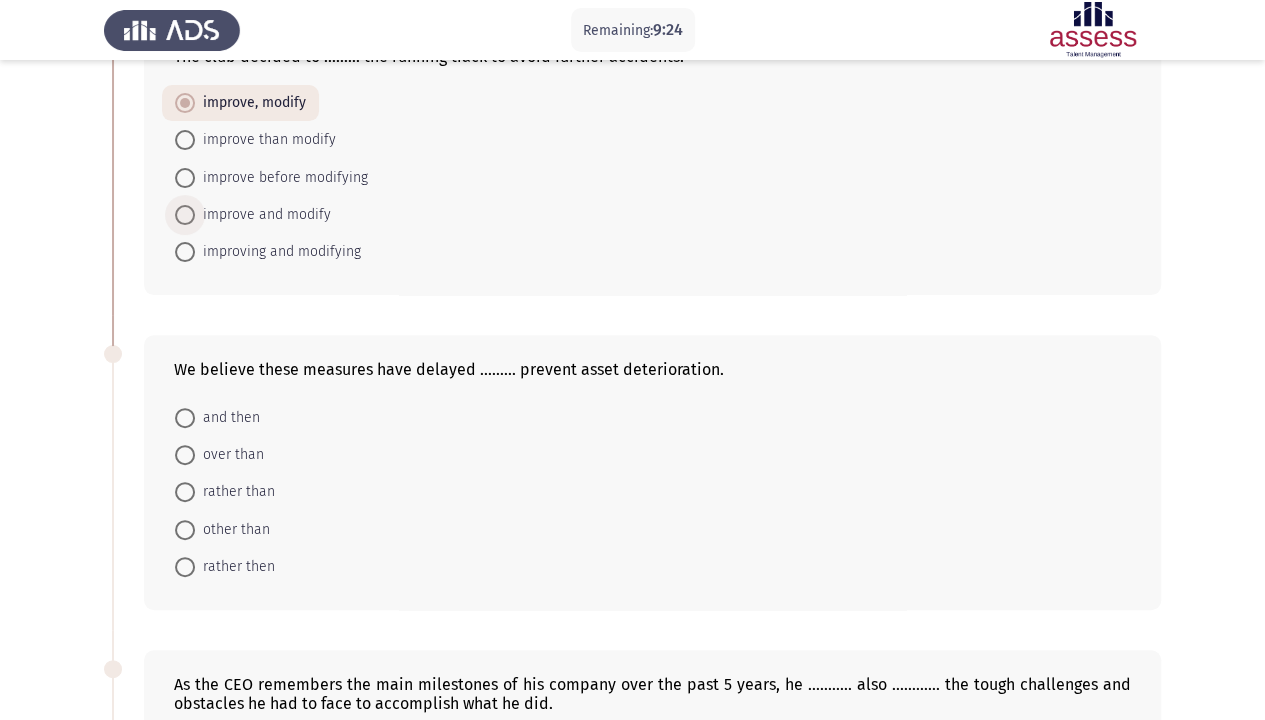 click at bounding box center (185, 215) 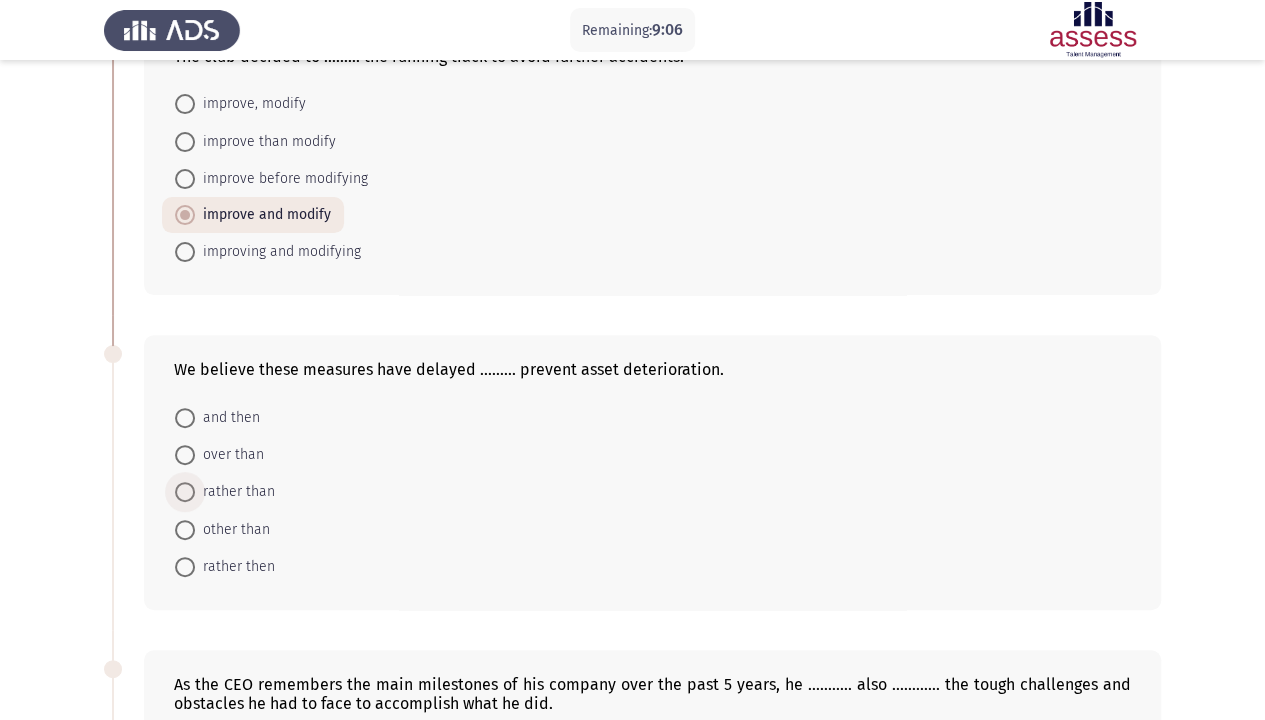 click at bounding box center (185, 492) 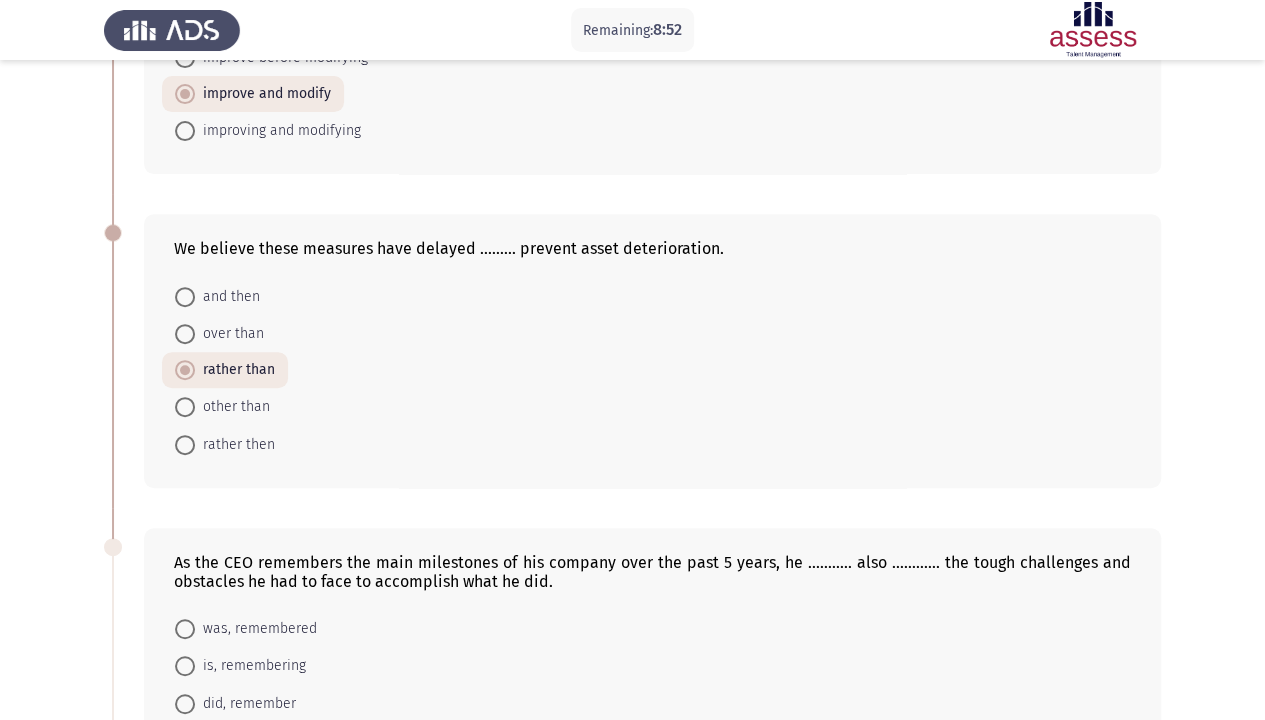 scroll, scrollTop: 306, scrollLeft: 0, axis: vertical 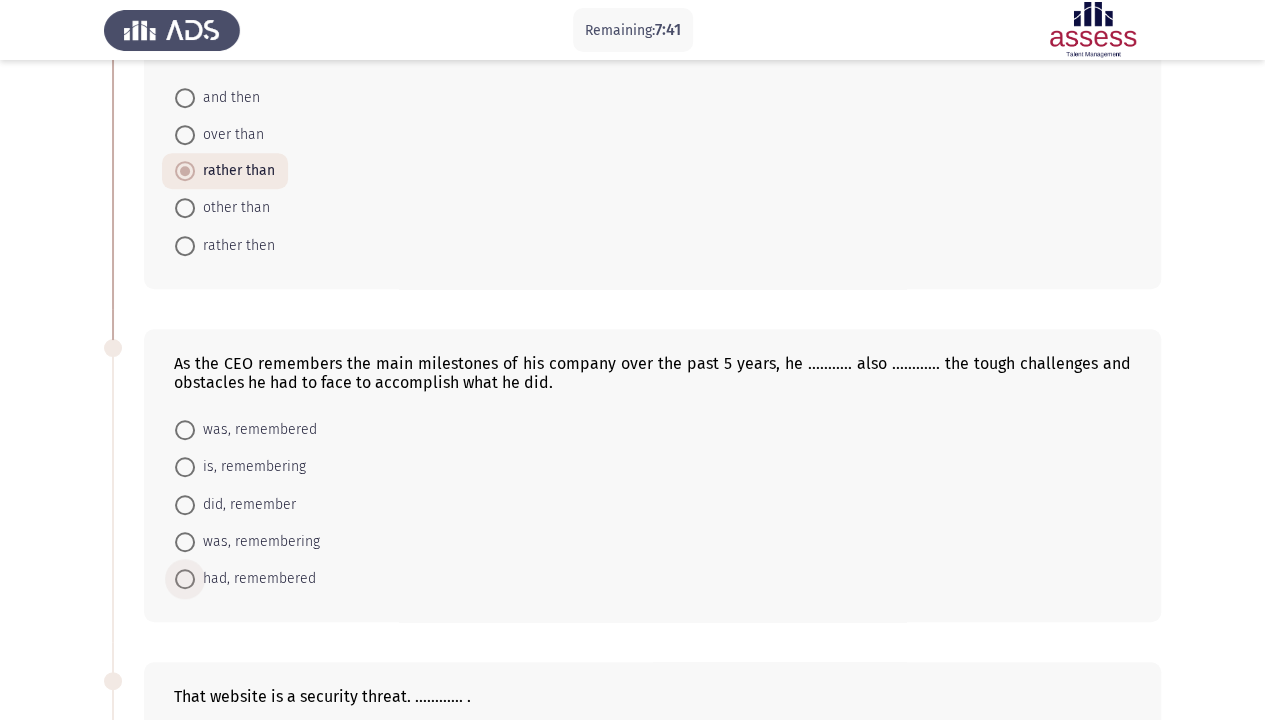 click at bounding box center [185, 579] 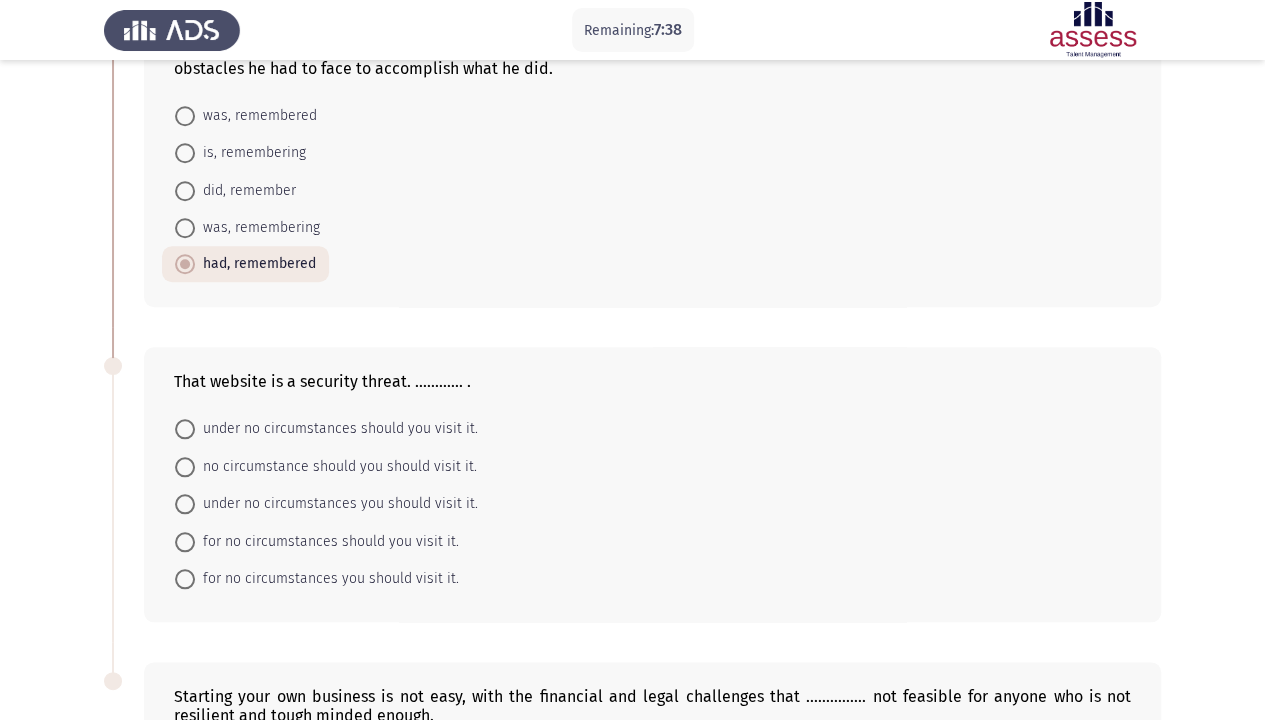 scroll, scrollTop: 786, scrollLeft: 0, axis: vertical 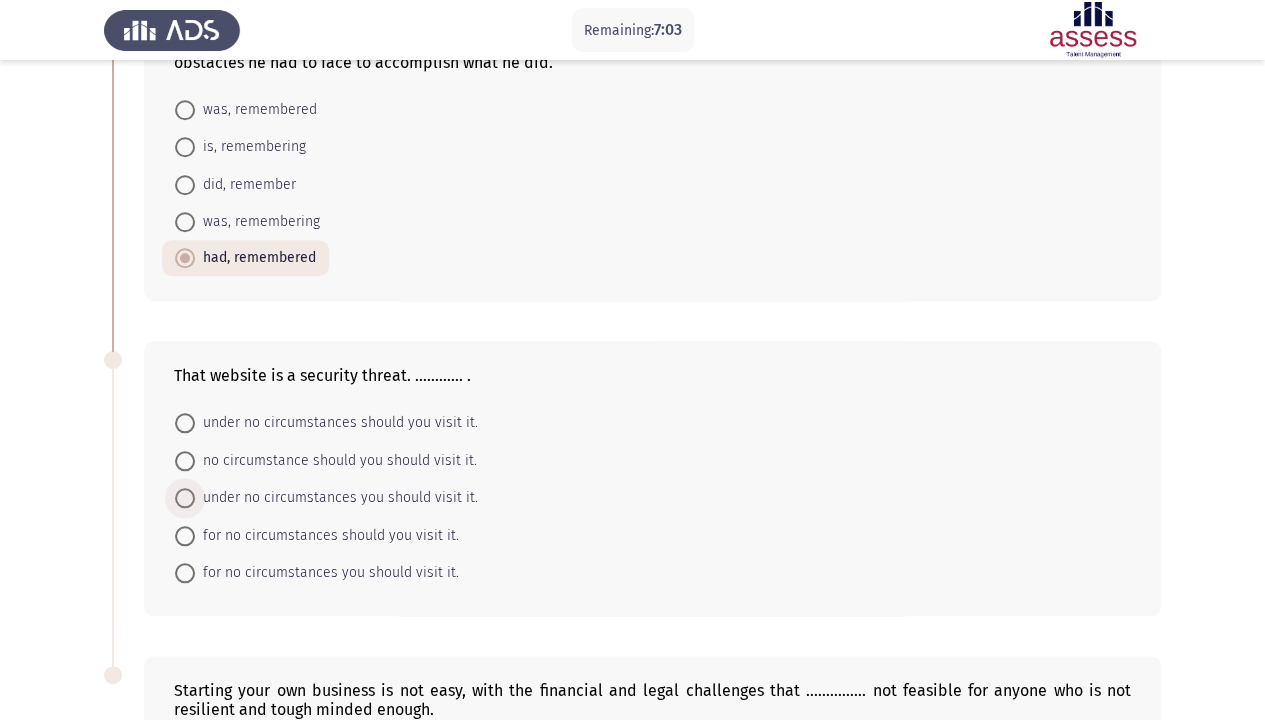click at bounding box center [185, 498] 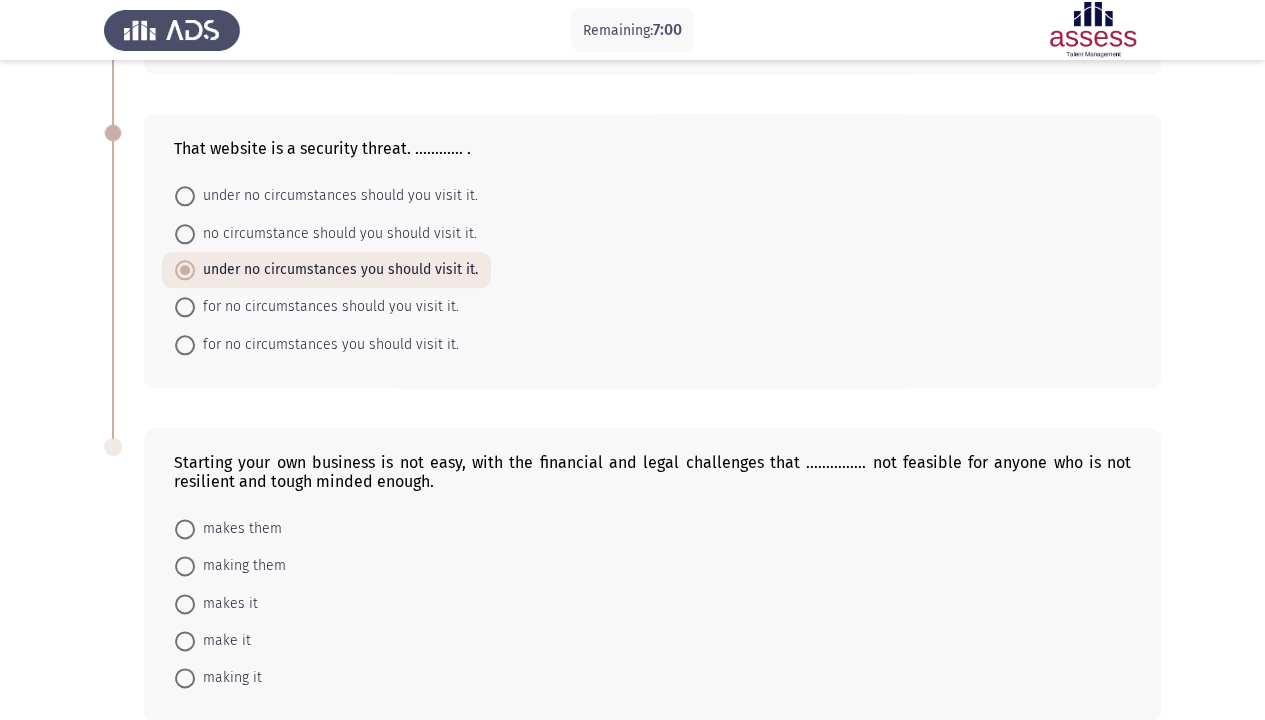 scroll, scrollTop: 1104, scrollLeft: 0, axis: vertical 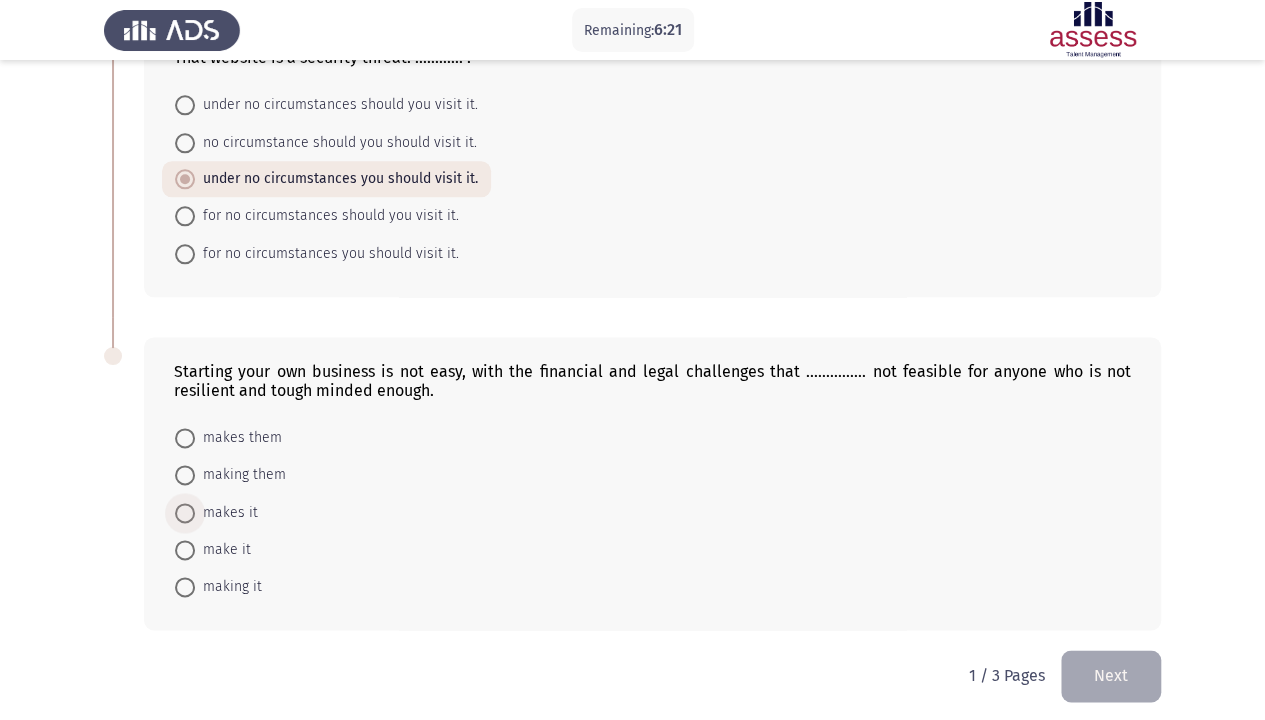 click at bounding box center (185, 513) 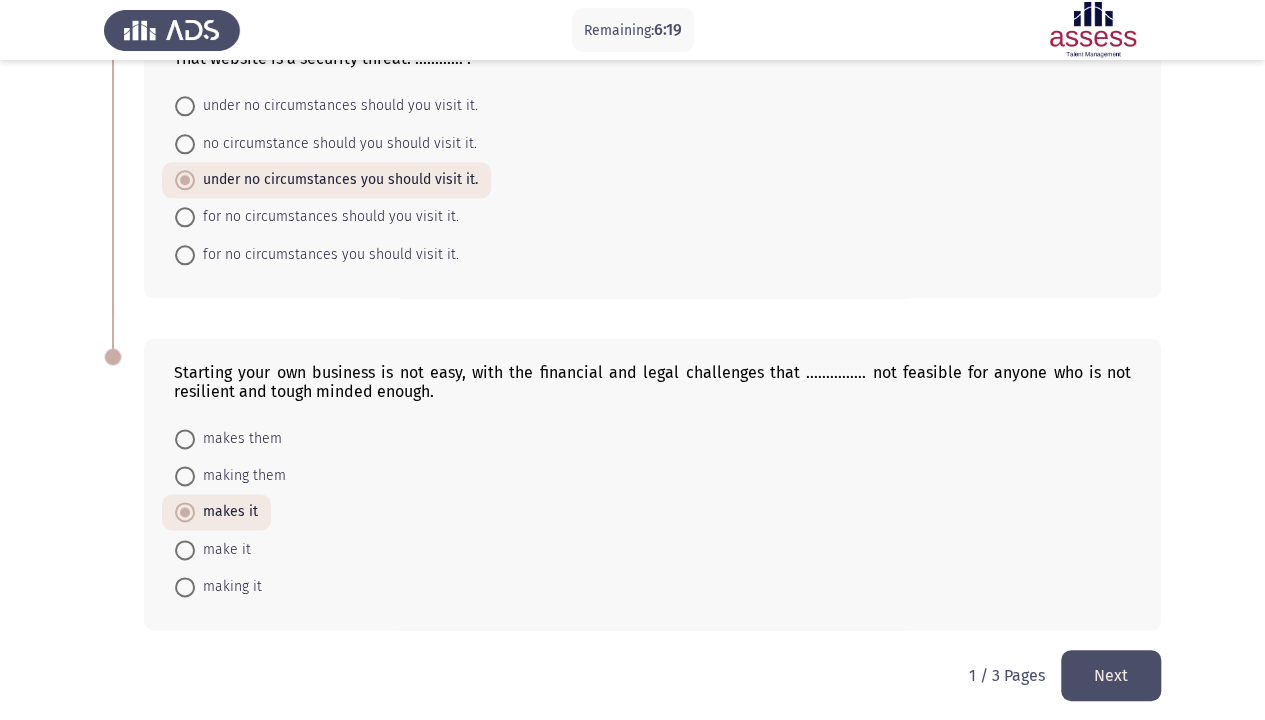 click on "Next" 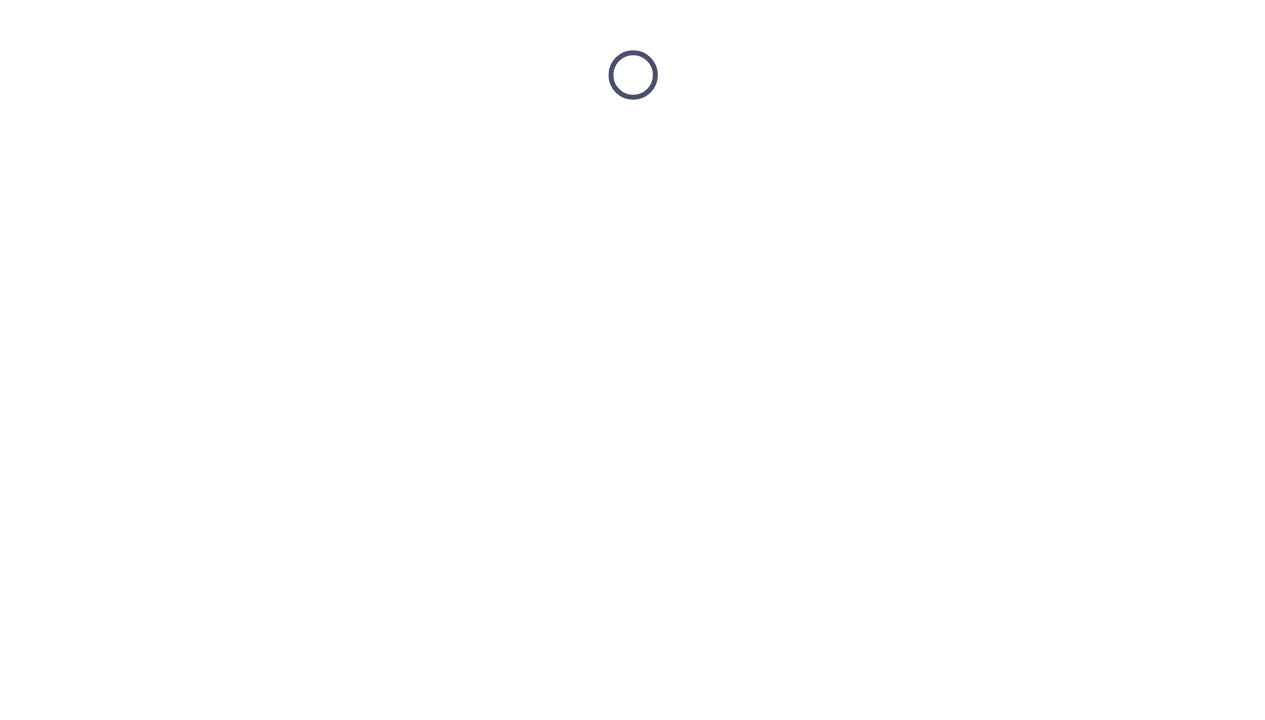 scroll, scrollTop: 0, scrollLeft: 0, axis: both 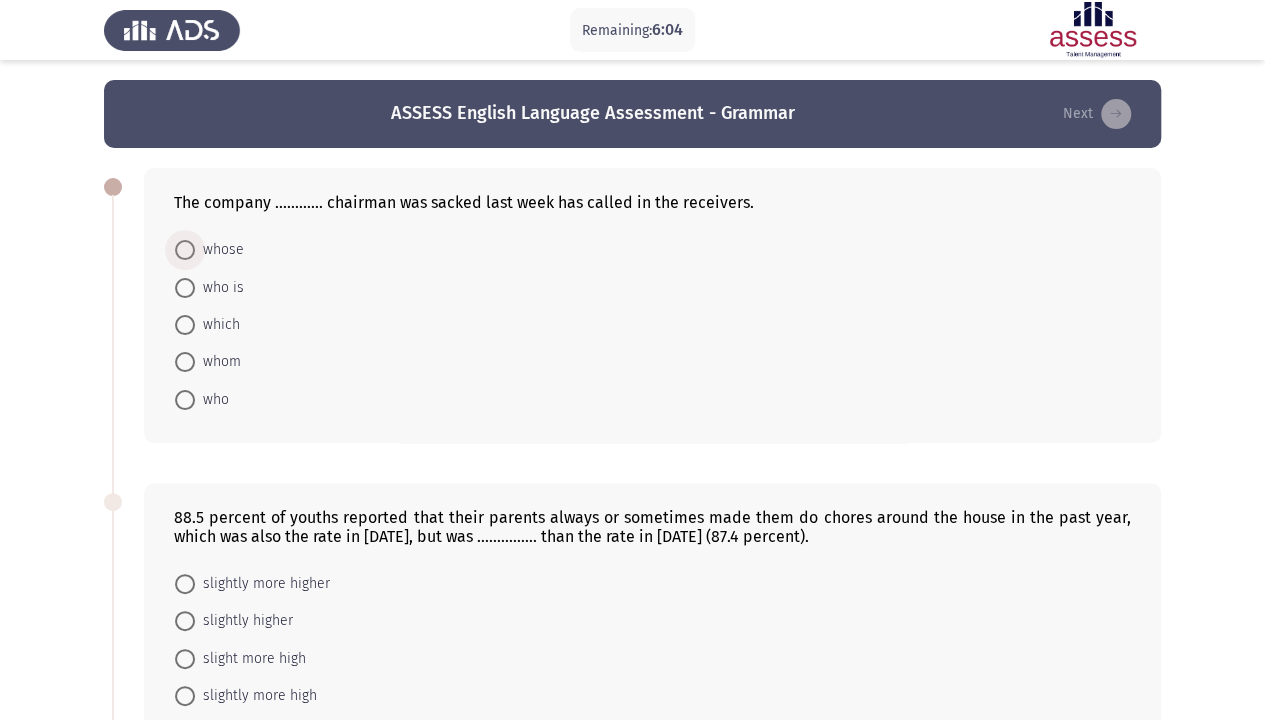 click at bounding box center (185, 250) 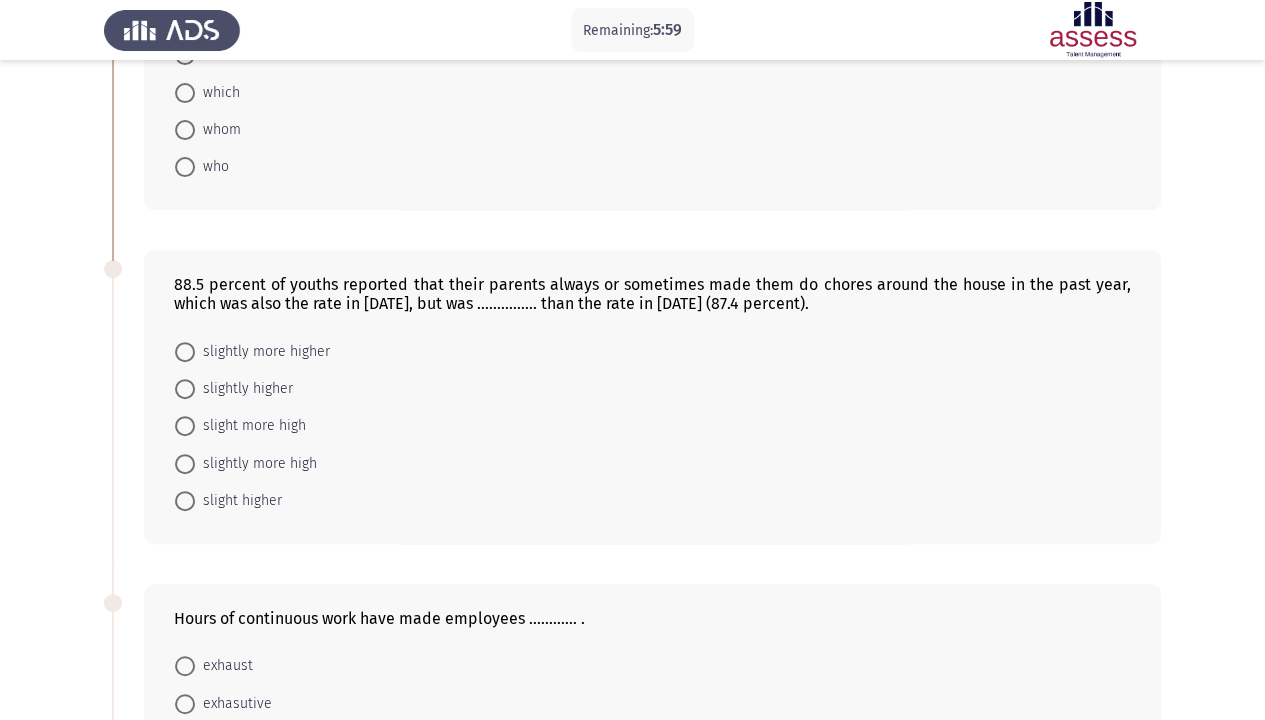scroll, scrollTop: 240, scrollLeft: 0, axis: vertical 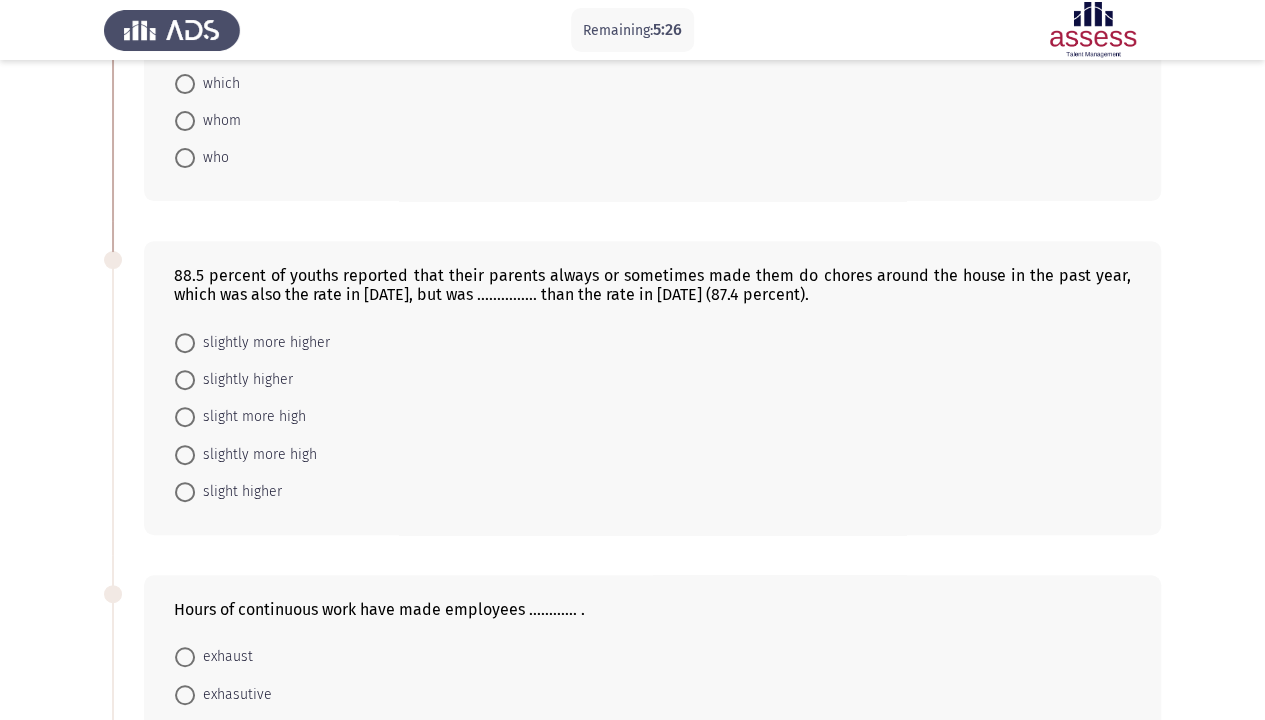 click on "slightly more higher" at bounding box center (252, 341) 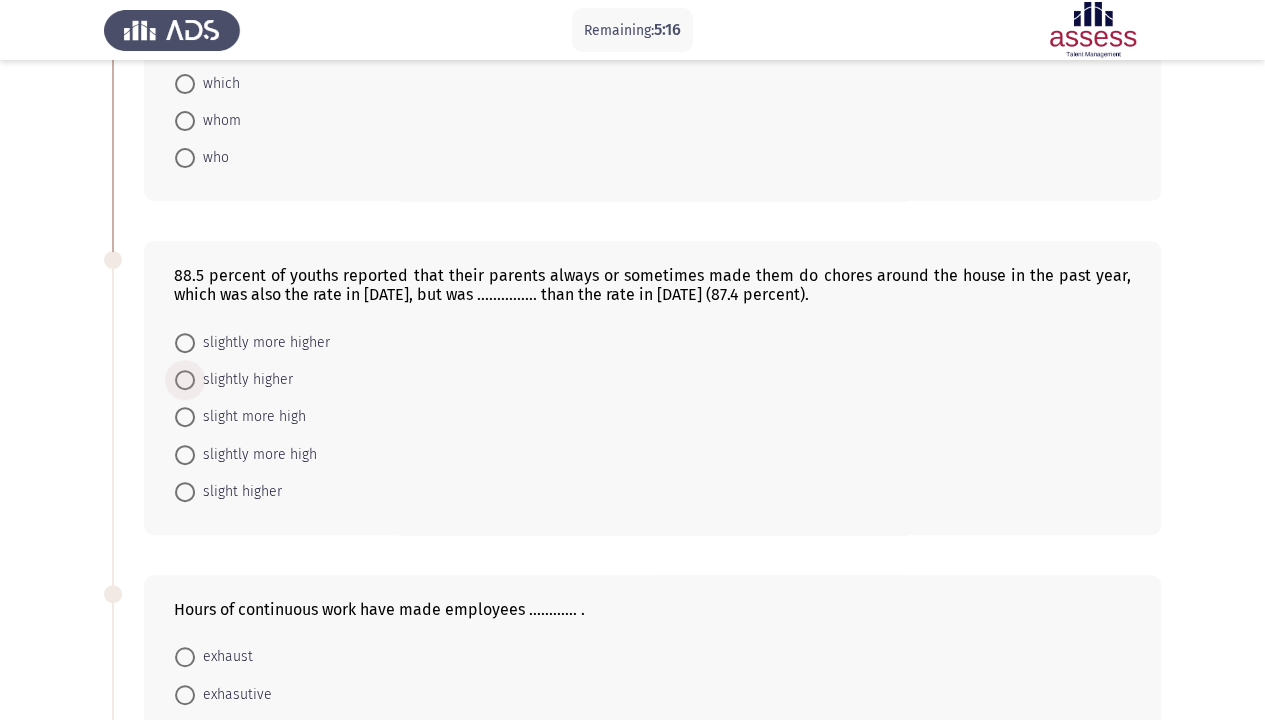 click at bounding box center [185, 380] 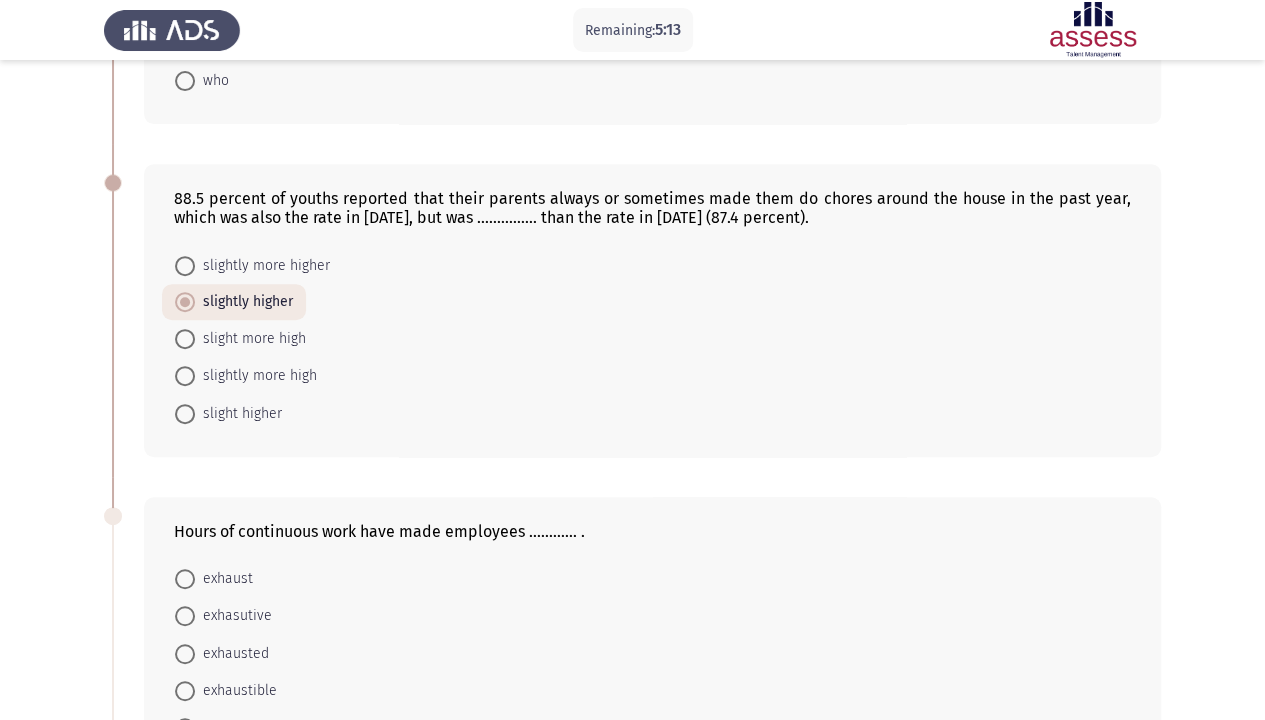 scroll, scrollTop: 320, scrollLeft: 0, axis: vertical 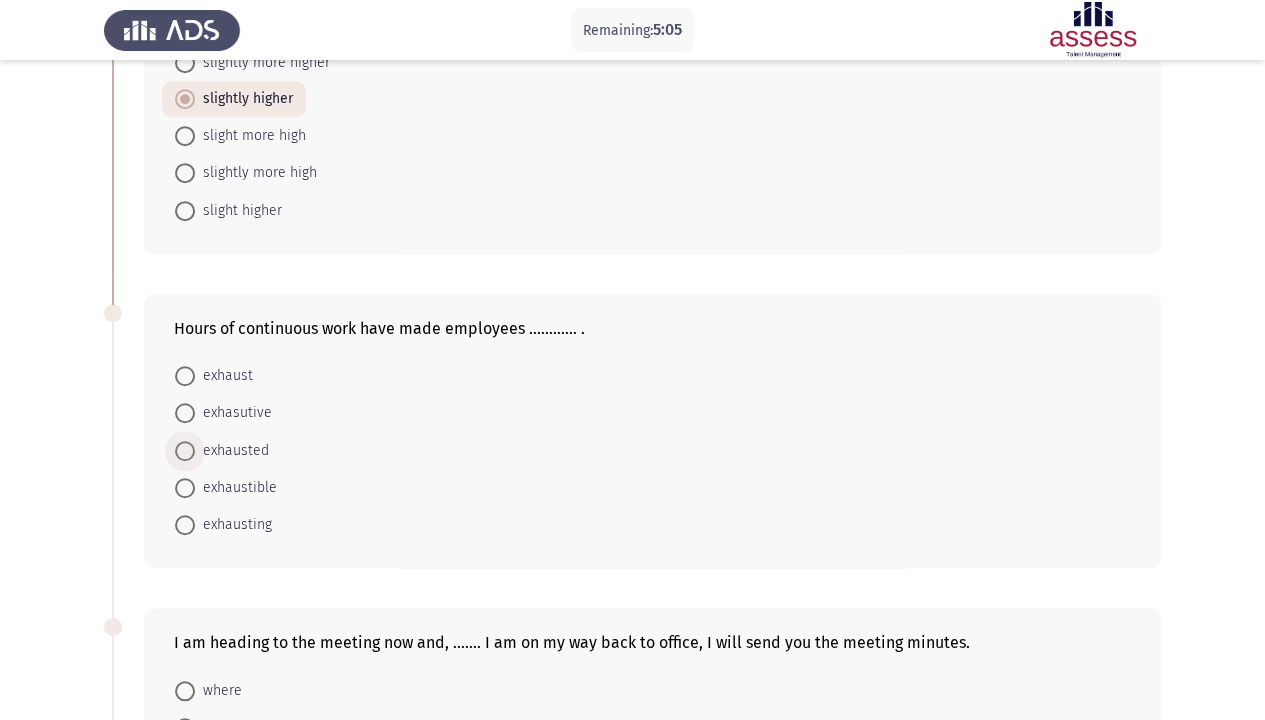 click at bounding box center (185, 451) 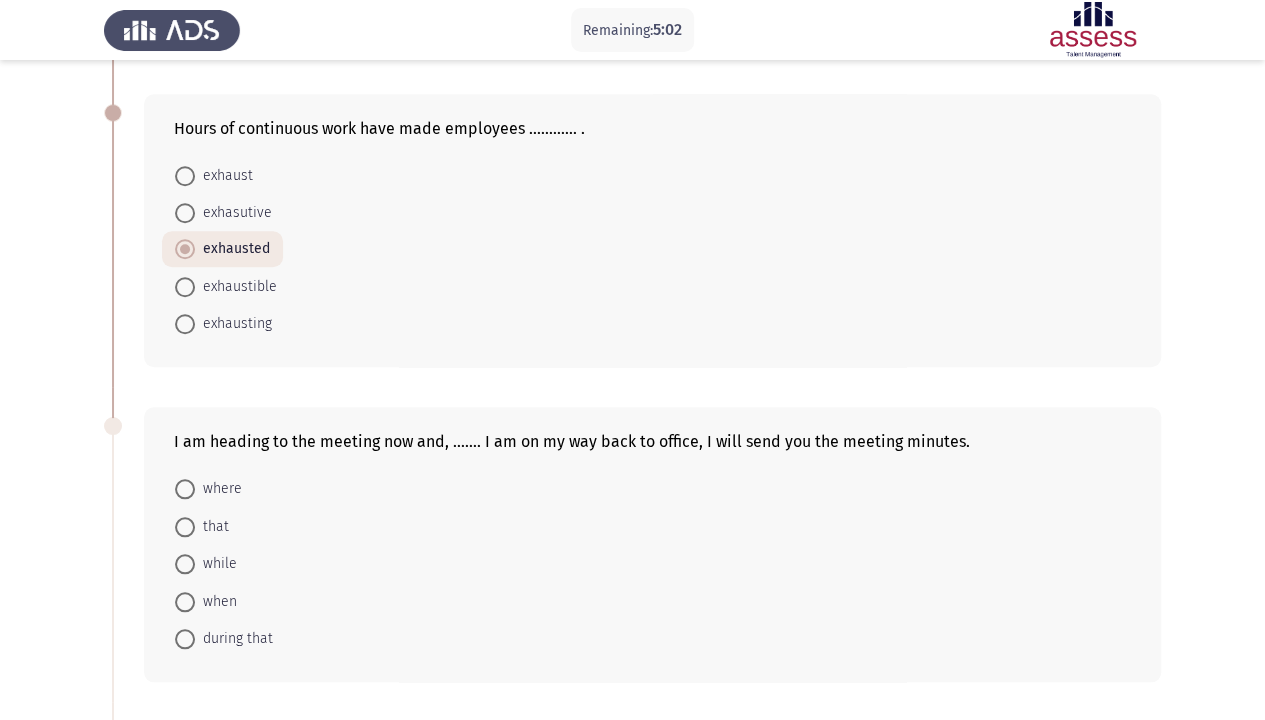 scroll, scrollTop: 800, scrollLeft: 0, axis: vertical 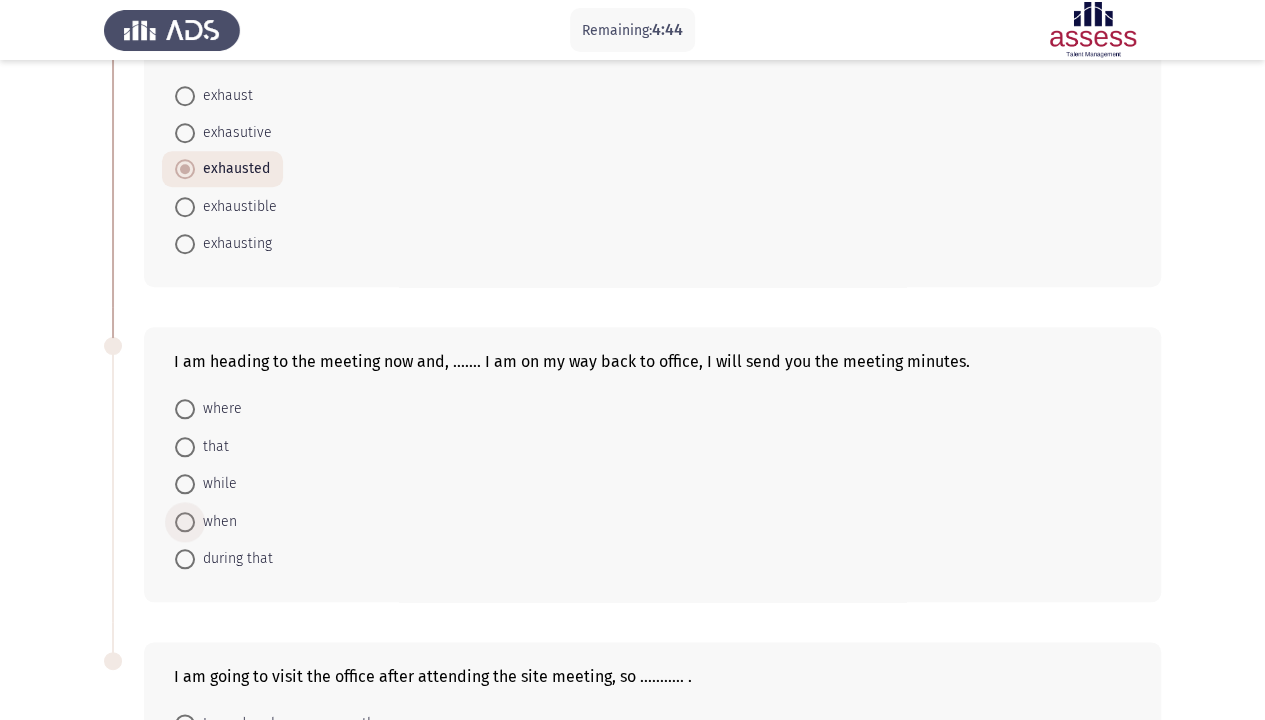 click at bounding box center (185, 522) 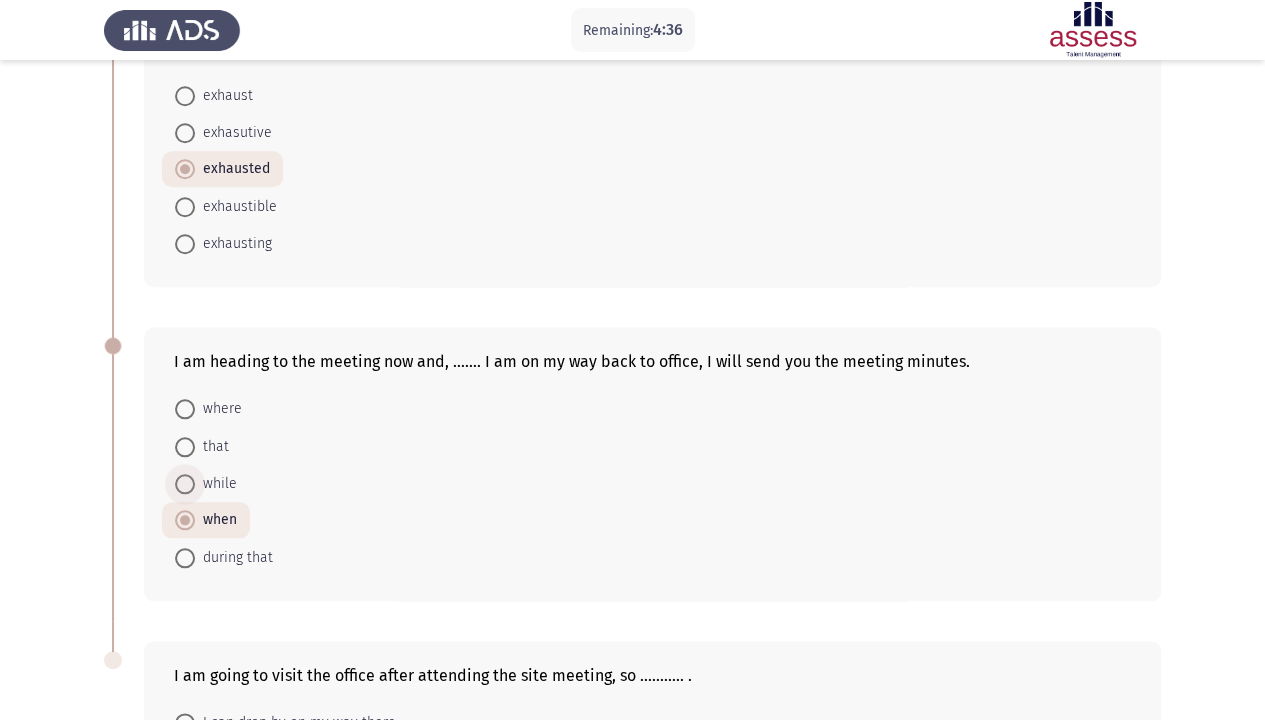 click at bounding box center (185, 484) 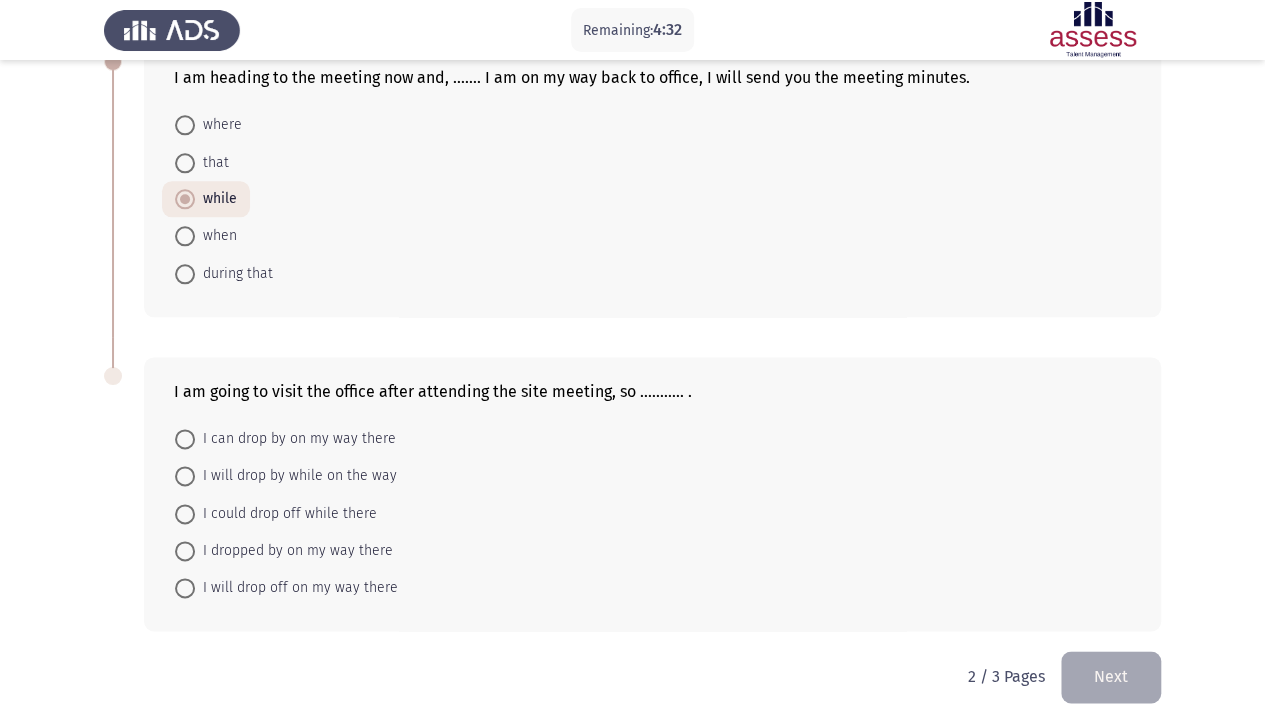 scroll, scrollTop: 1085, scrollLeft: 0, axis: vertical 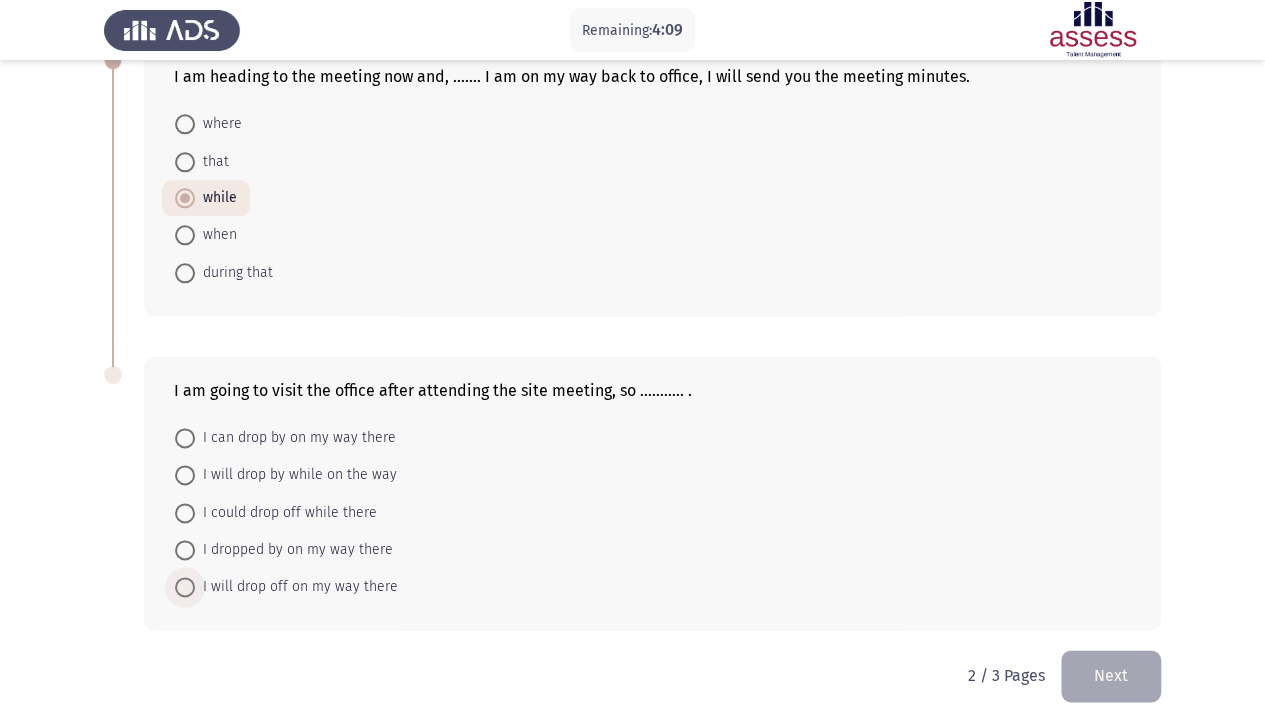 click at bounding box center (185, 587) 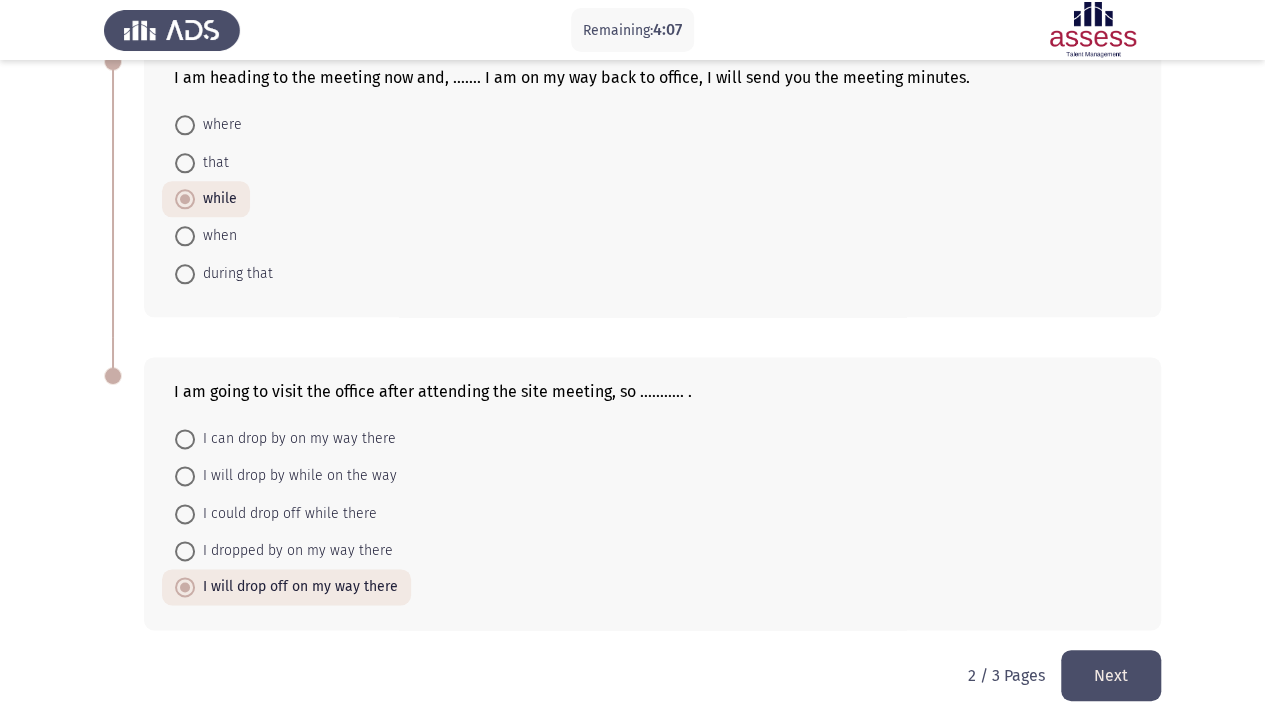 click on "Next" 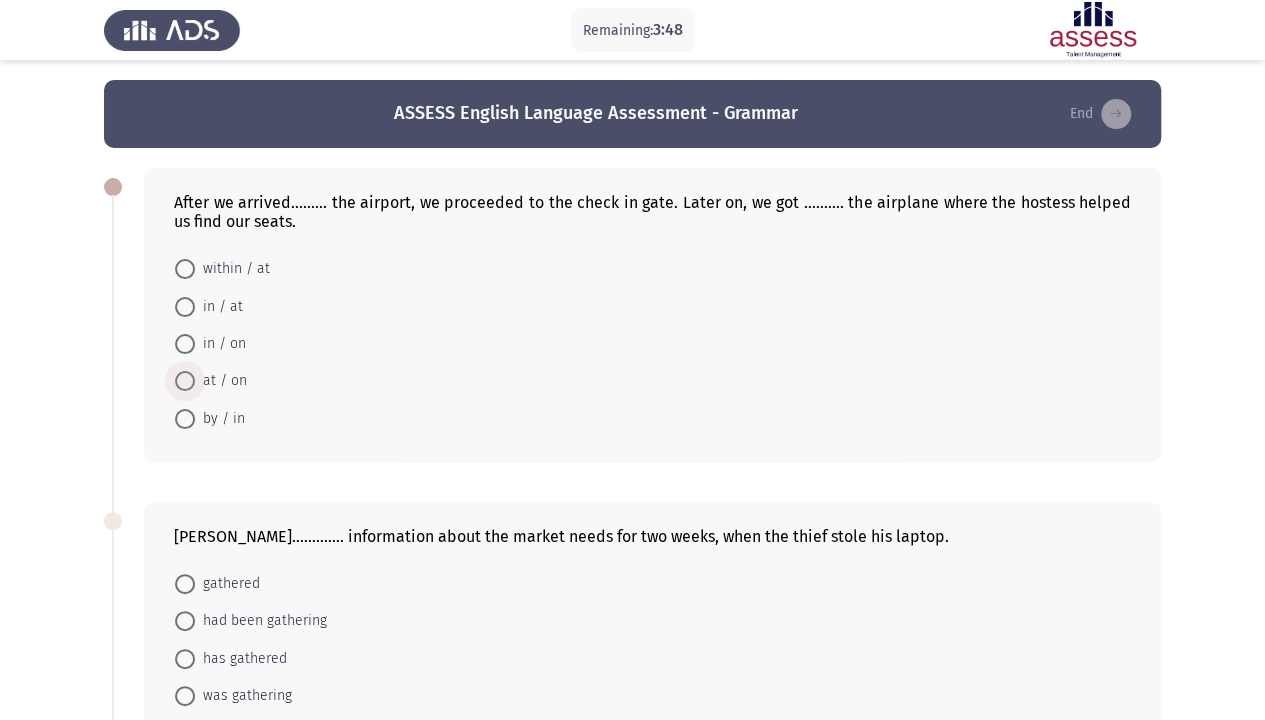 click at bounding box center (185, 381) 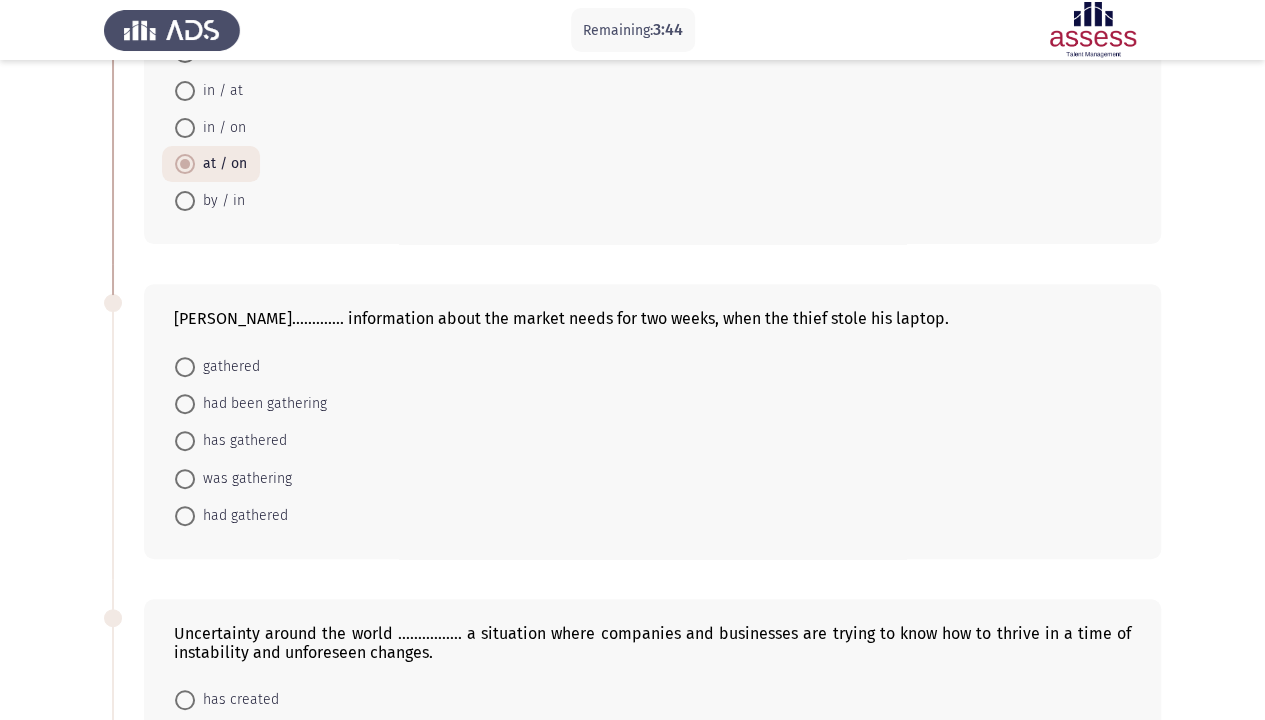 scroll, scrollTop: 240, scrollLeft: 0, axis: vertical 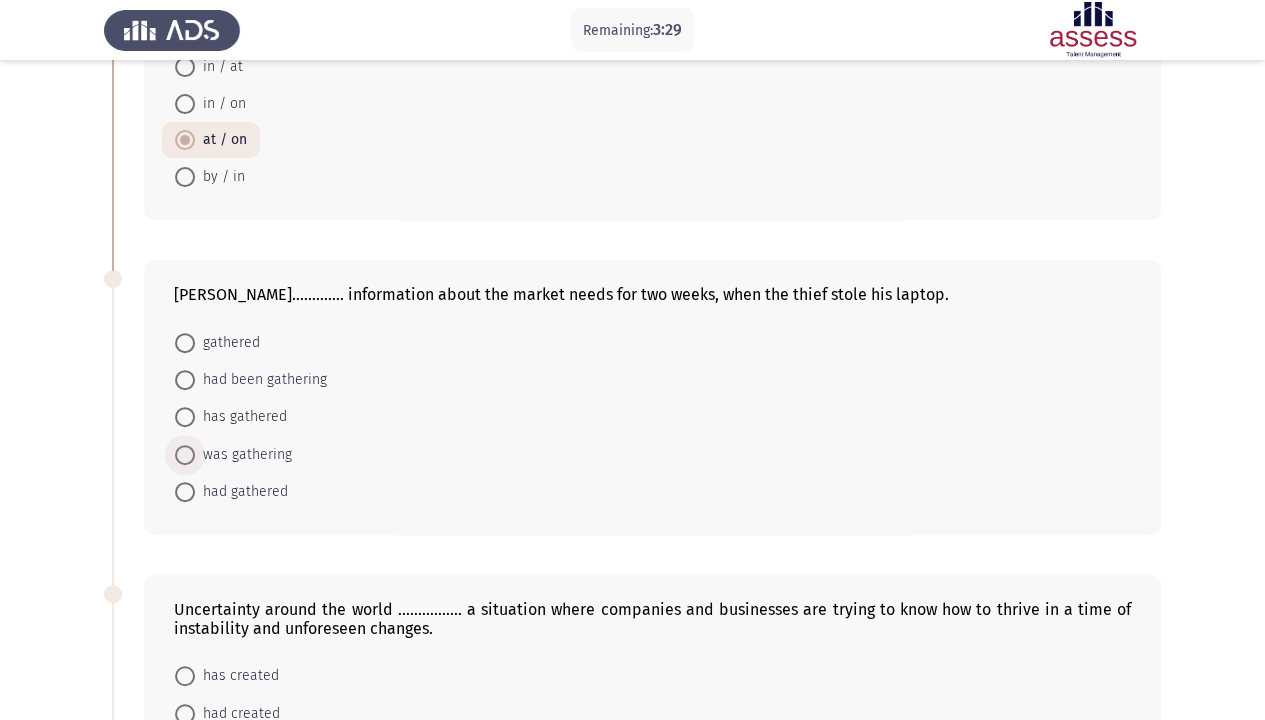 click at bounding box center [185, 455] 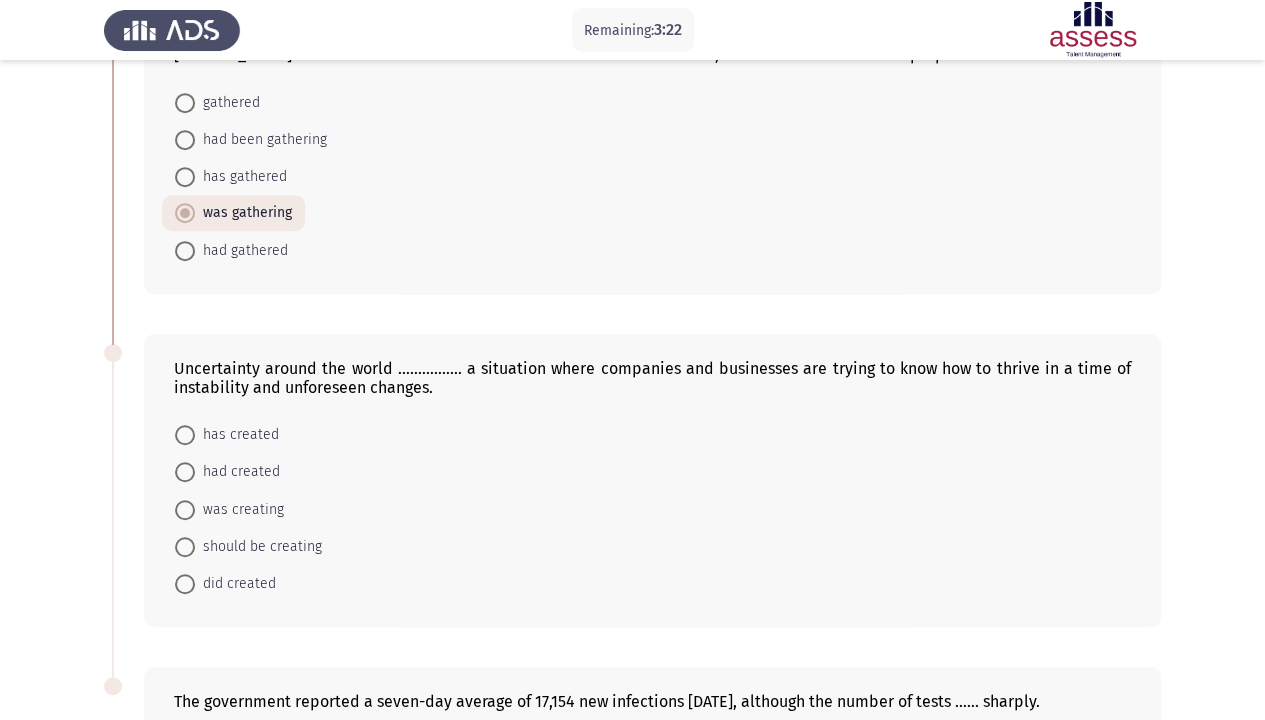scroll, scrollTop: 520, scrollLeft: 0, axis: vertical 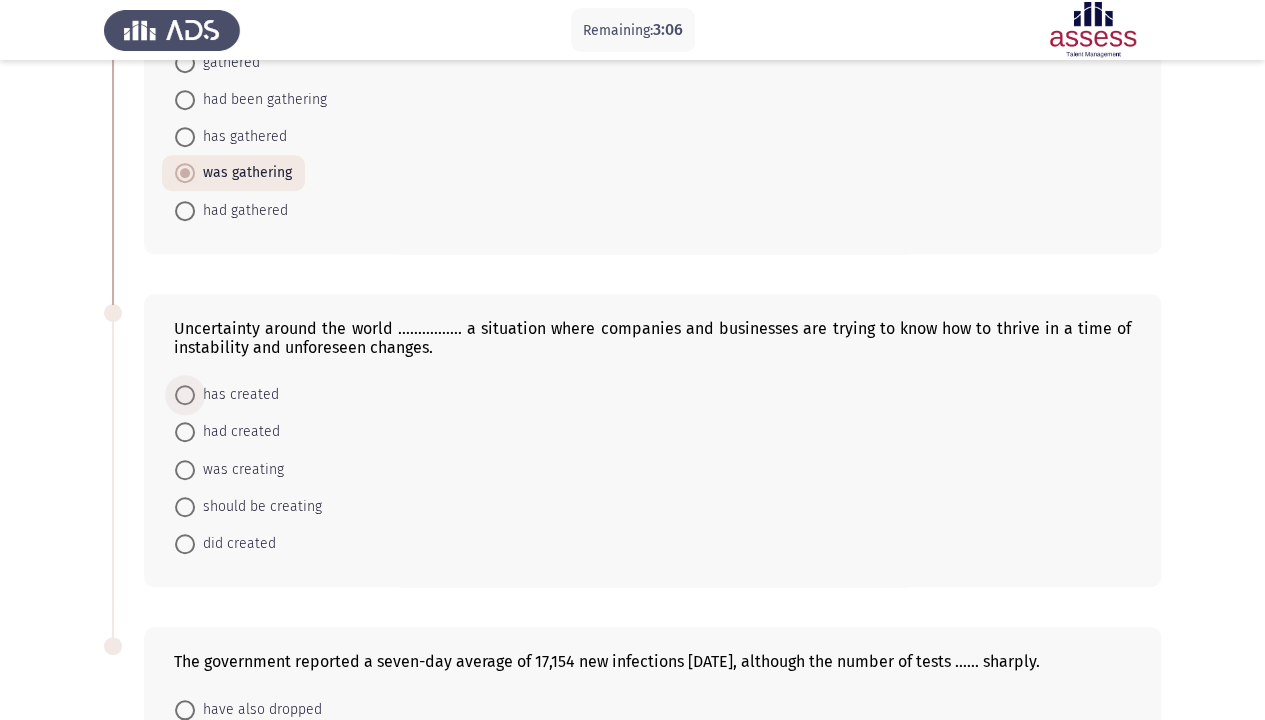 click at bounding box center (185, 395) 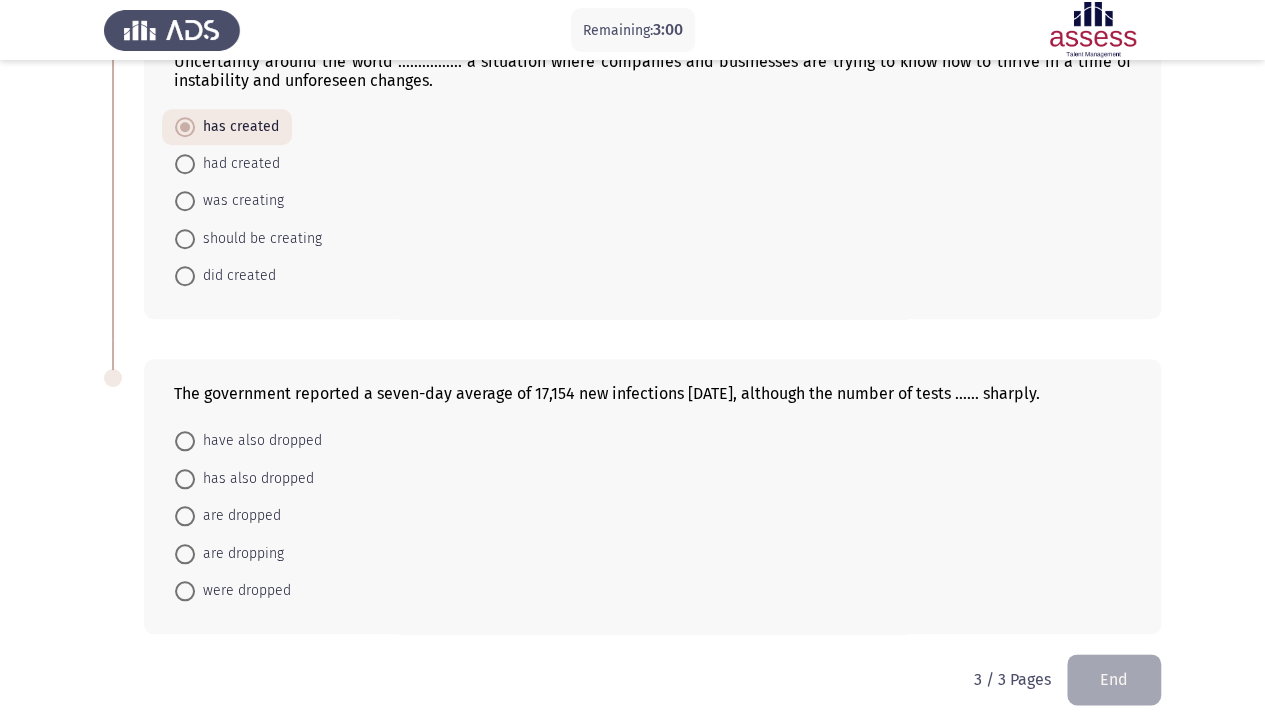 scroll, scrollTop: 792, scrollLeft: 0, axis: vertical 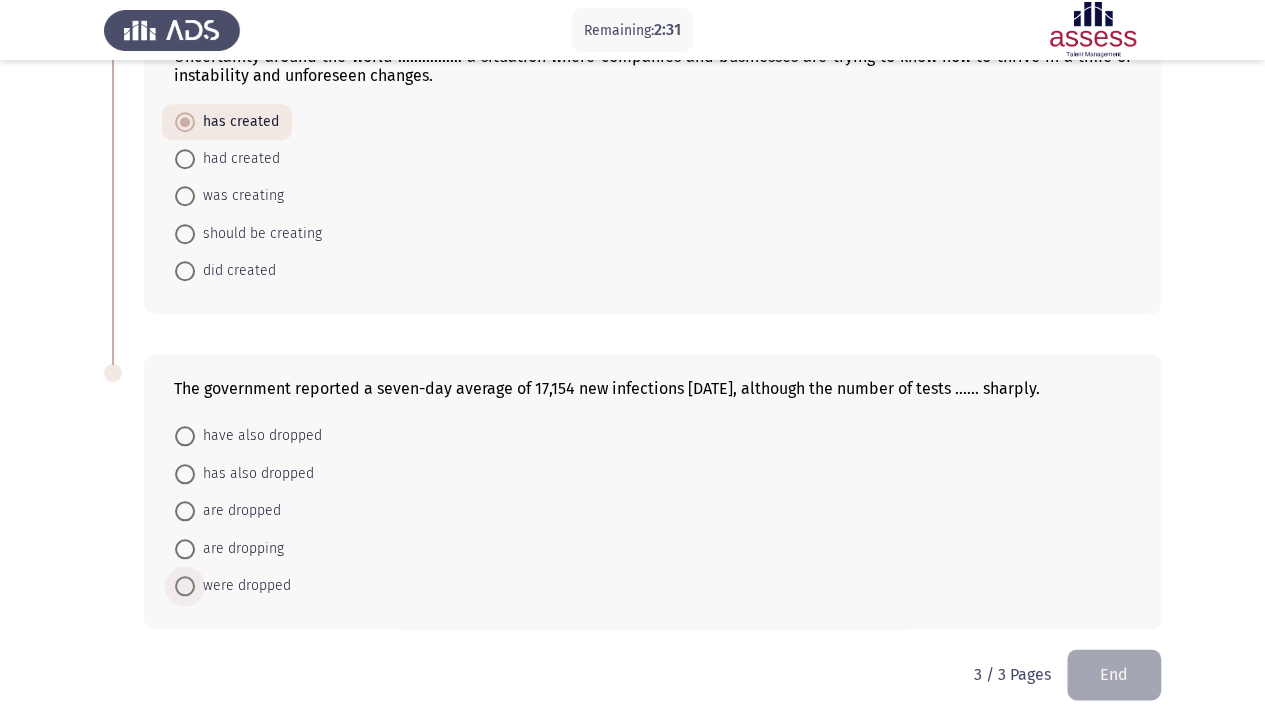click at bounding box center [185, 586] 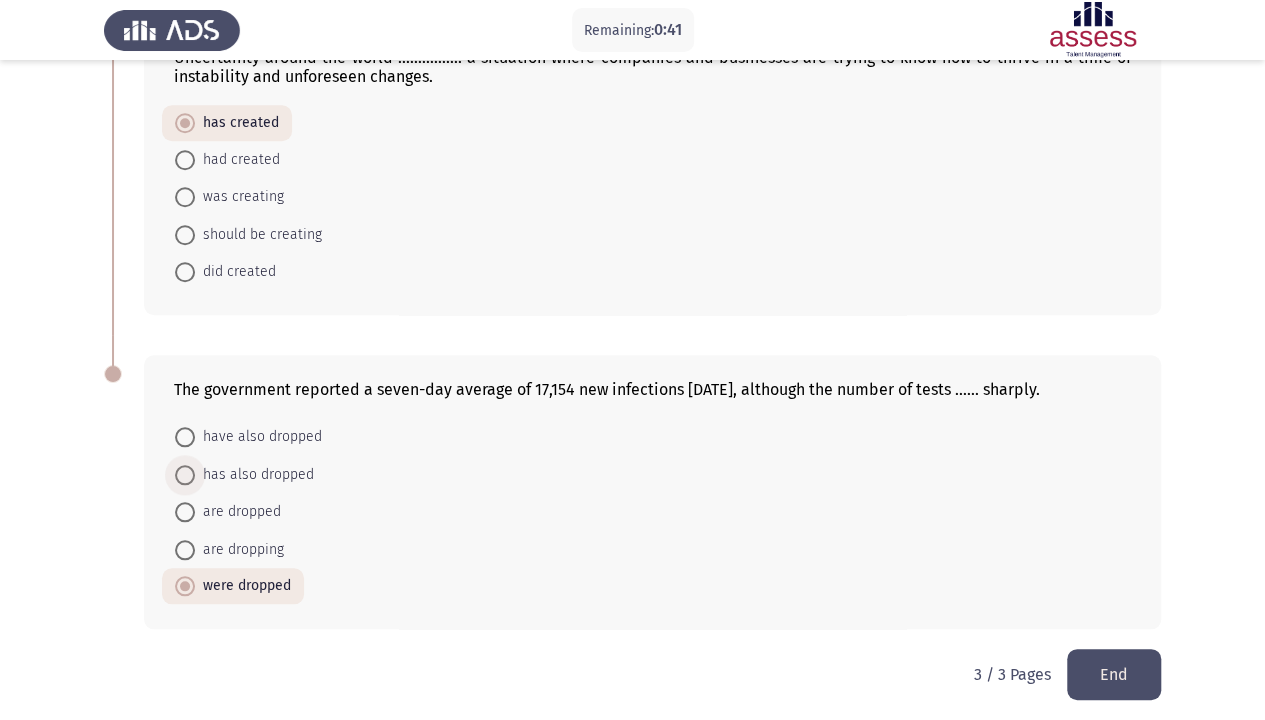 click at bounding box center [185, 475] 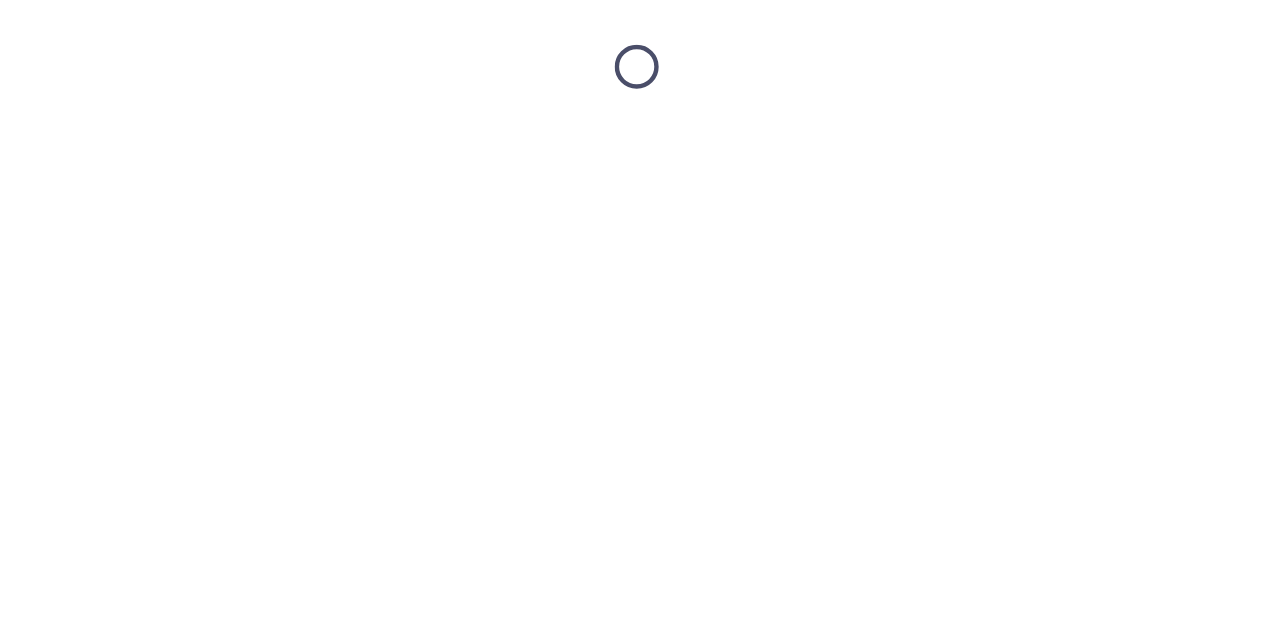 scroll, scrollTop: 0, scrollLeft: 0, axis: both 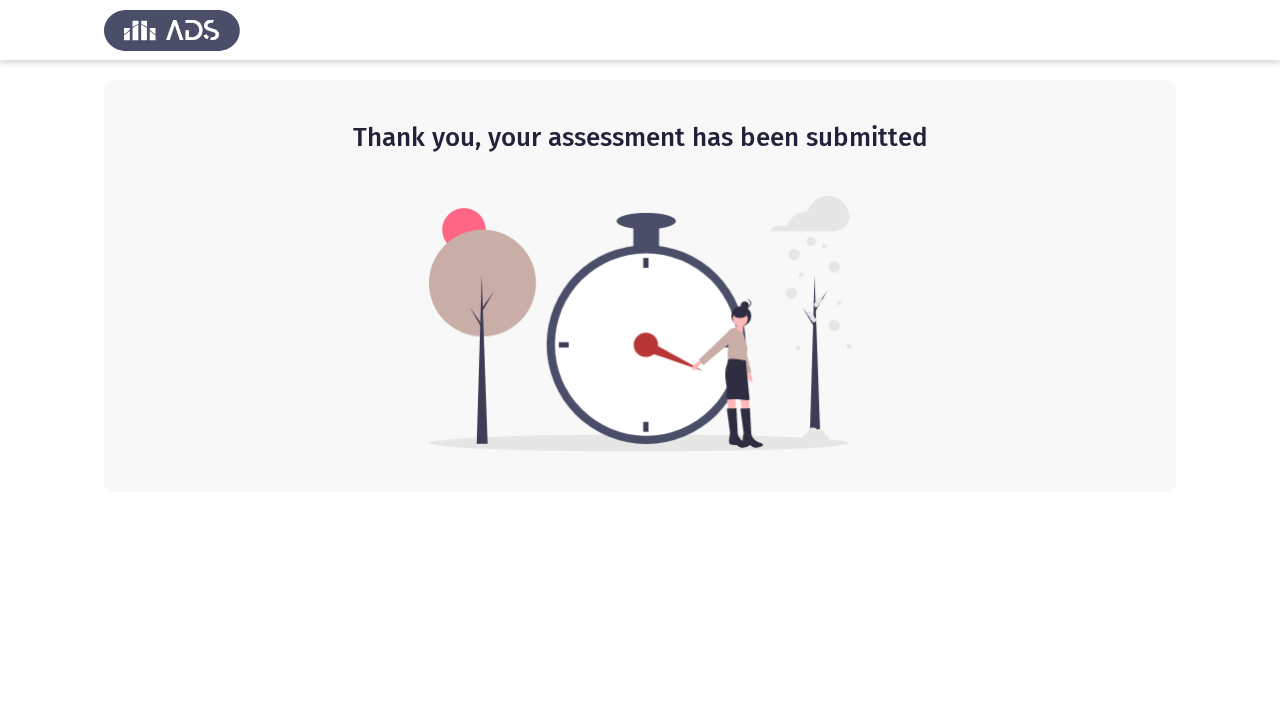click on "Thank you, your assessment has been submitted" at bounding box center [640, 246] 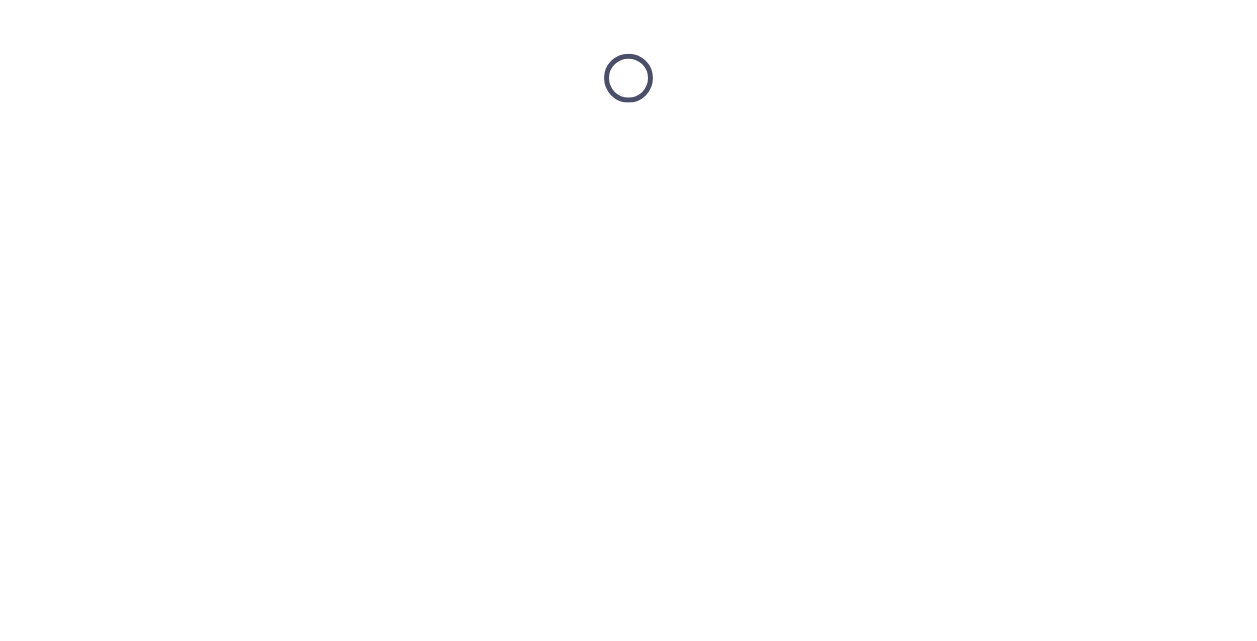 scroll, scrollTop: 0, scrollLeft: 0, axis: both 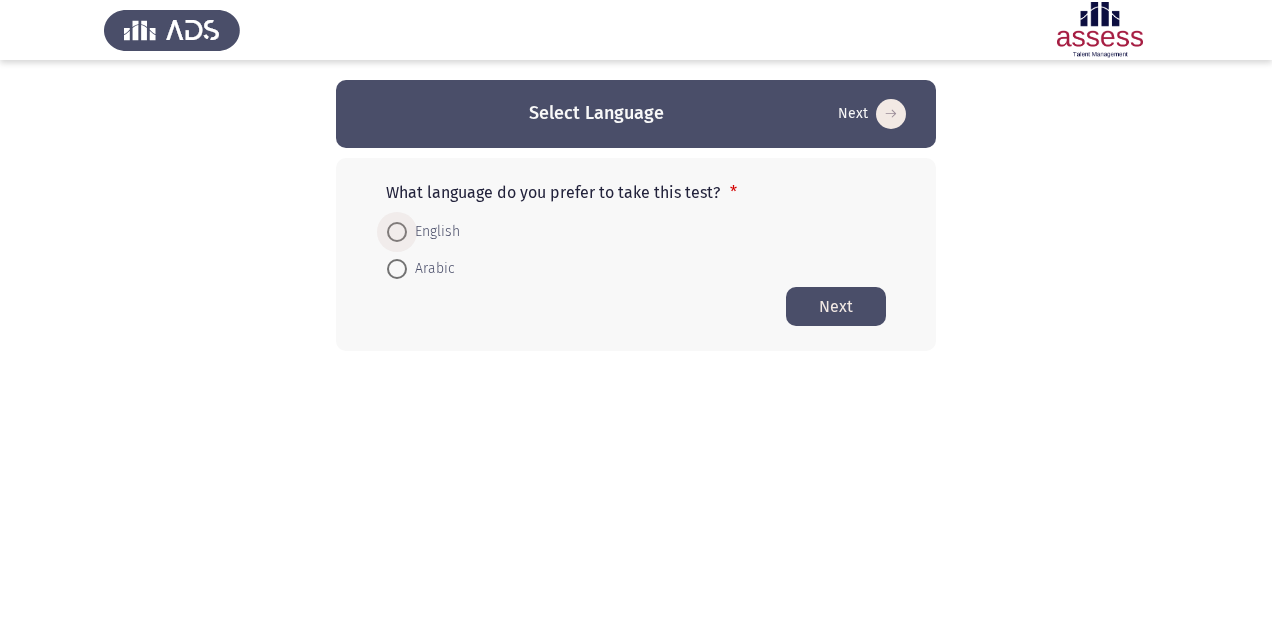 click at bounding box center [397, 232] 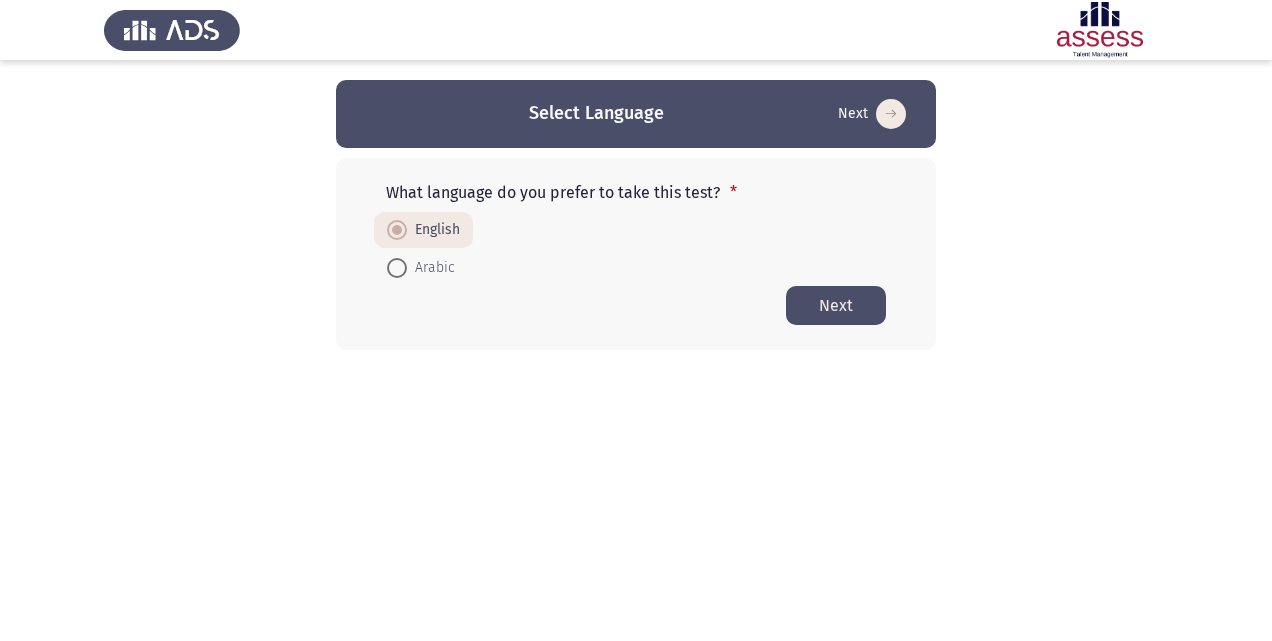 click on "Next" 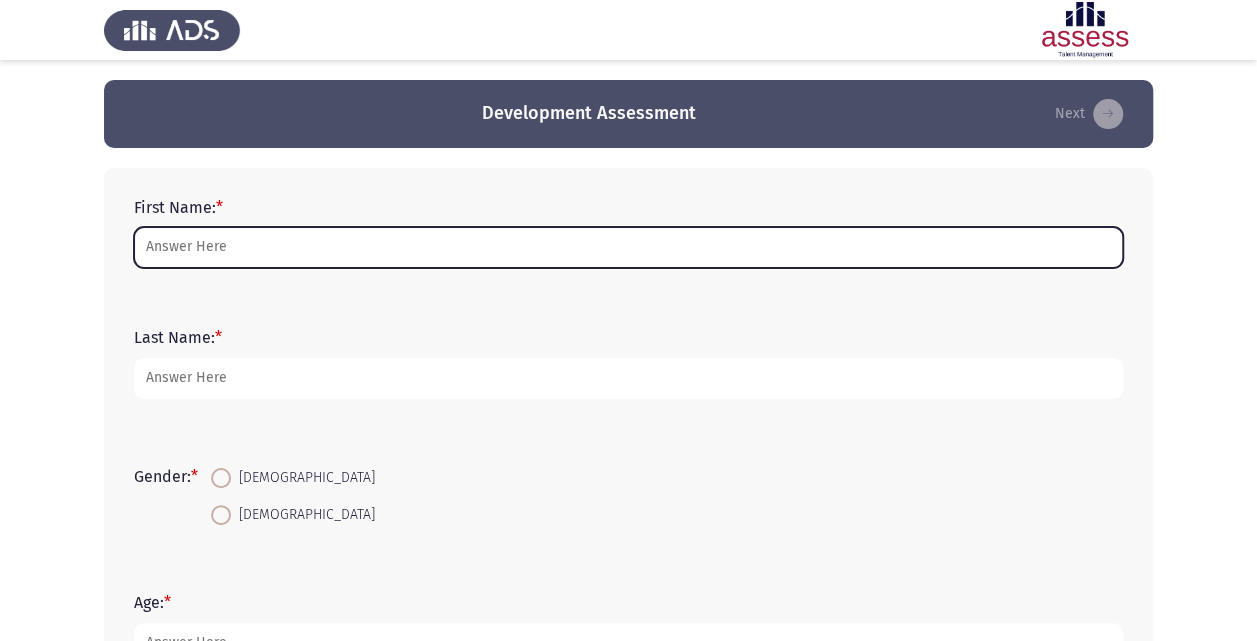 click on "First Name:   *" at bounding box center [628, 247] 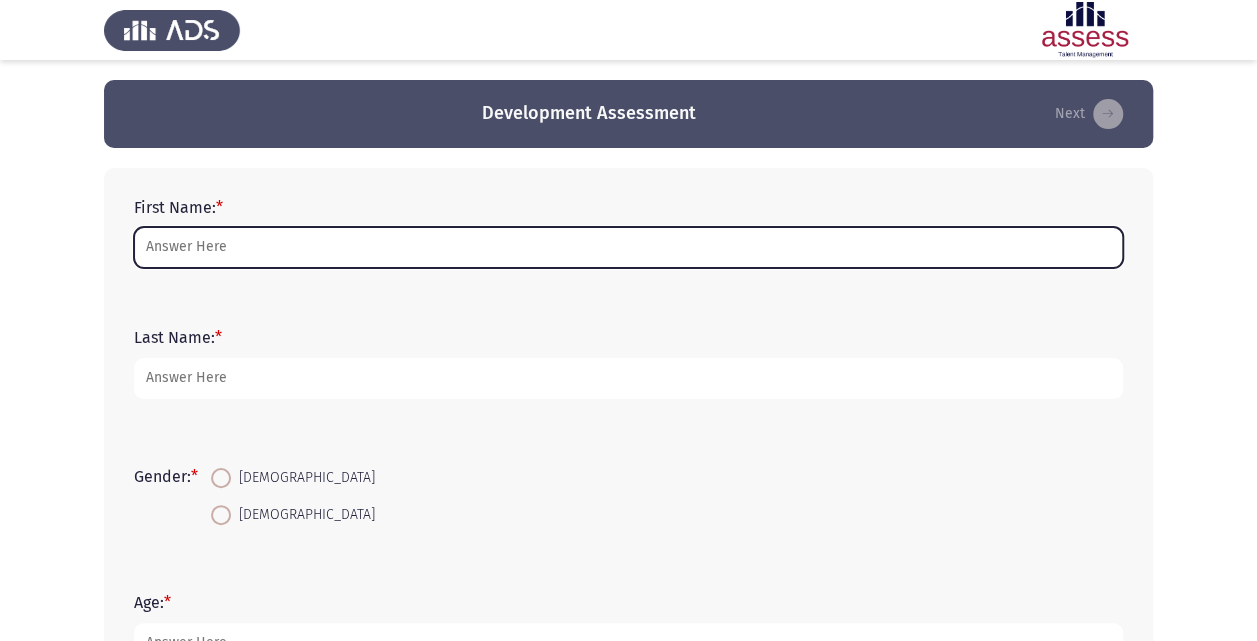 type on "[PERSON_NAME]" 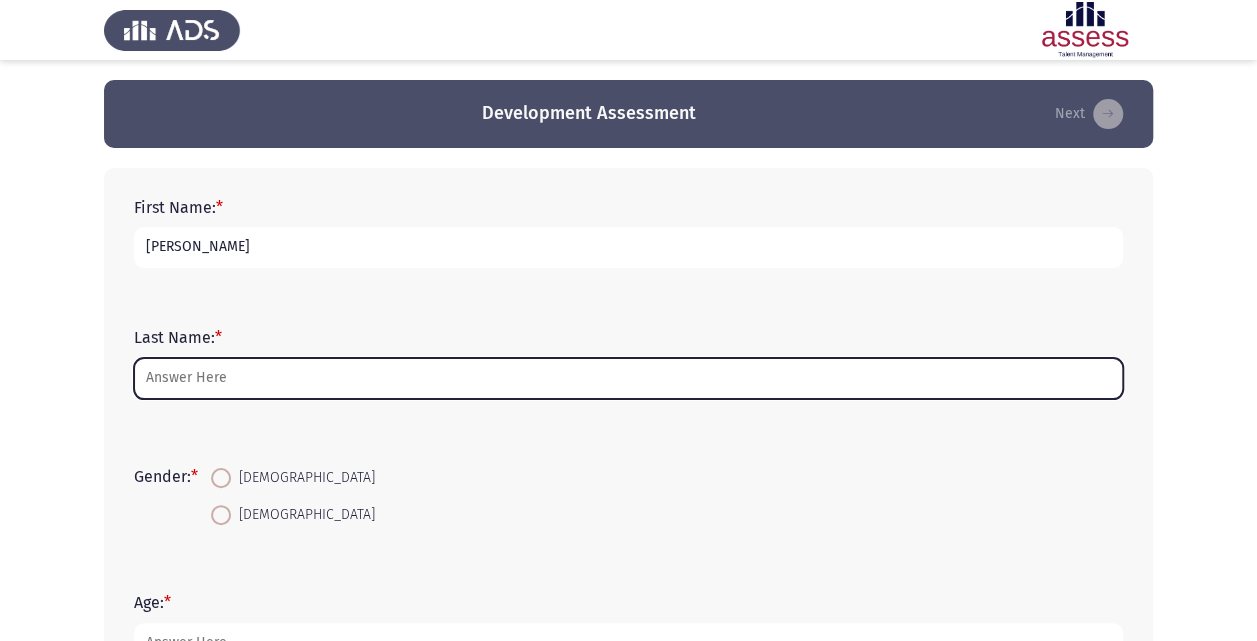 click on "Last Name:    *" at bounding box center (628, 378) 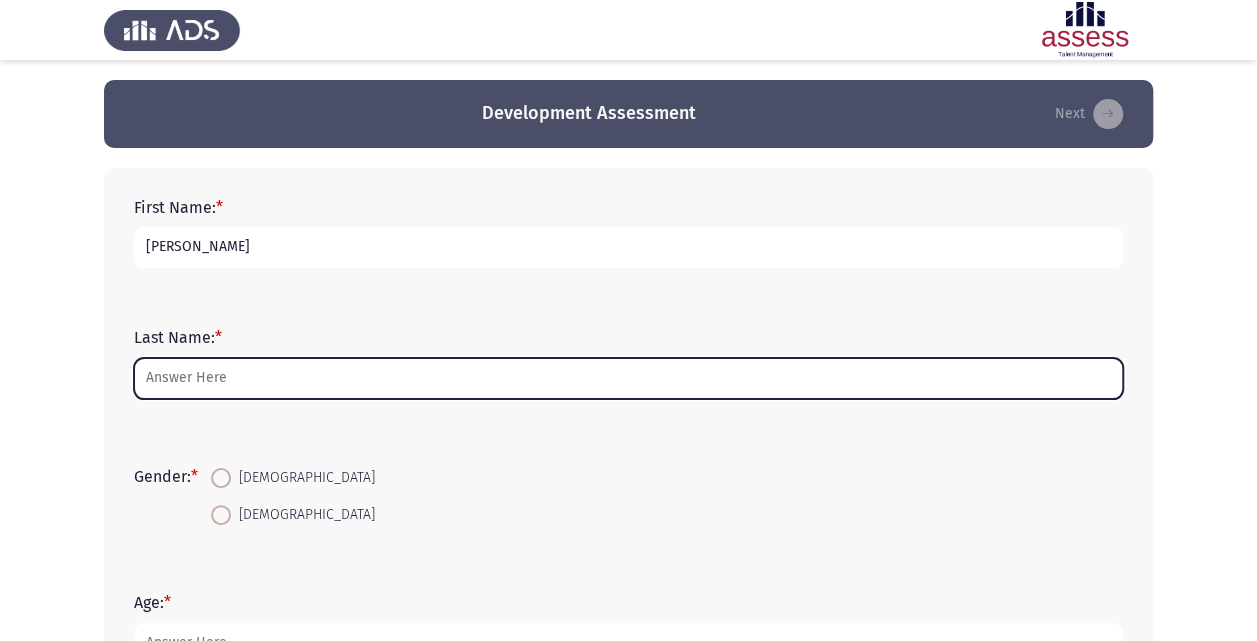 type on "[PERSON_NAME]" 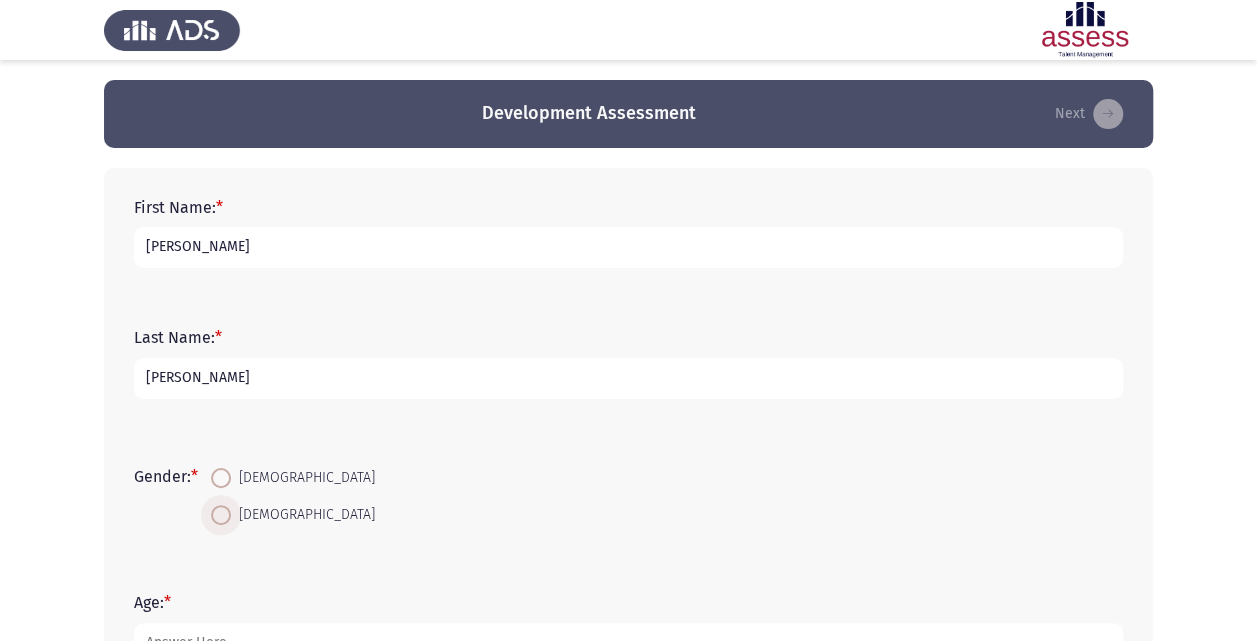 click at bounding box center (221, 515) 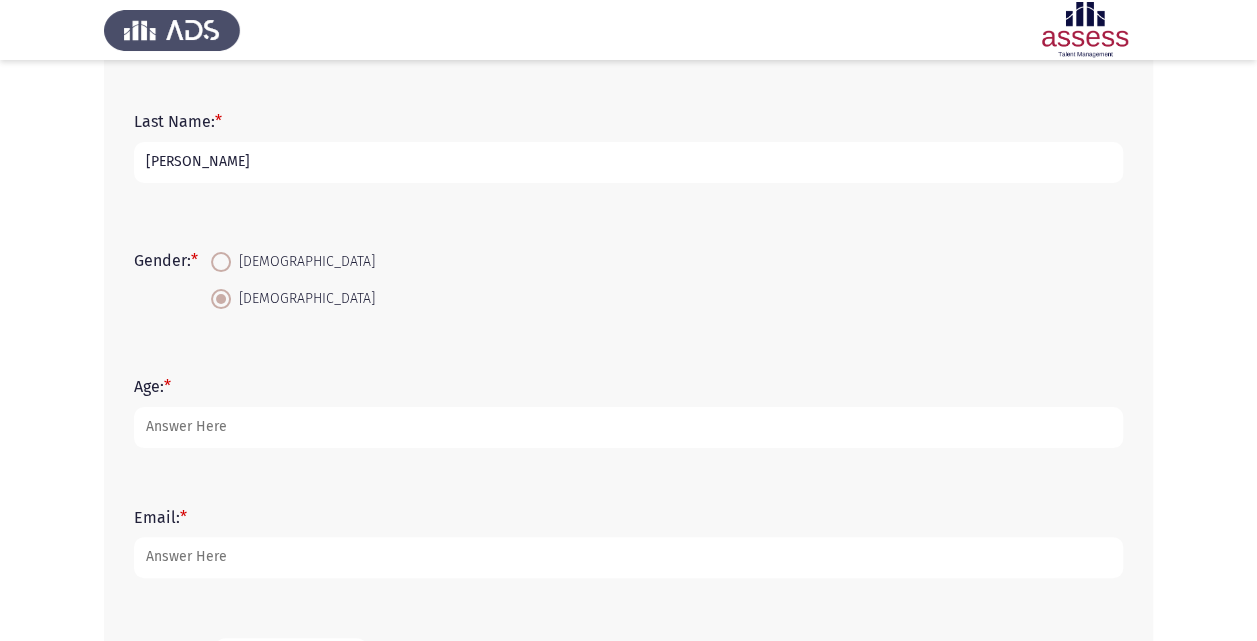 scroll, scrollTop: 224, scrollLeft: 0, axis: vertical 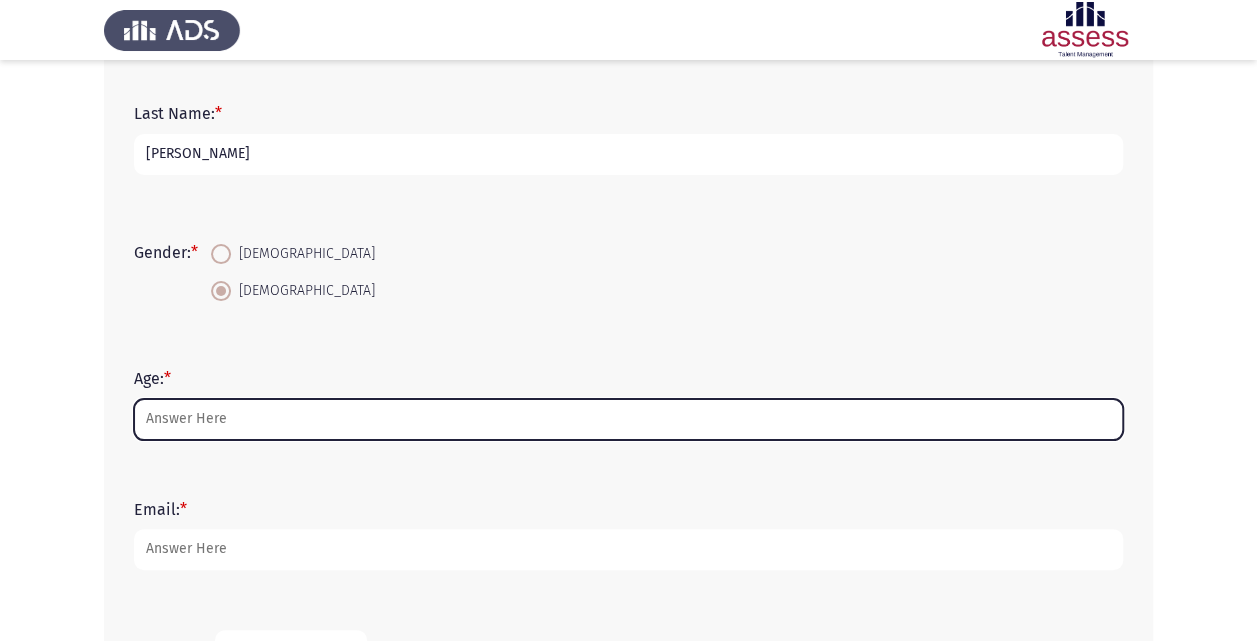 click on "Age:   *" at bounding box center (628, 419) 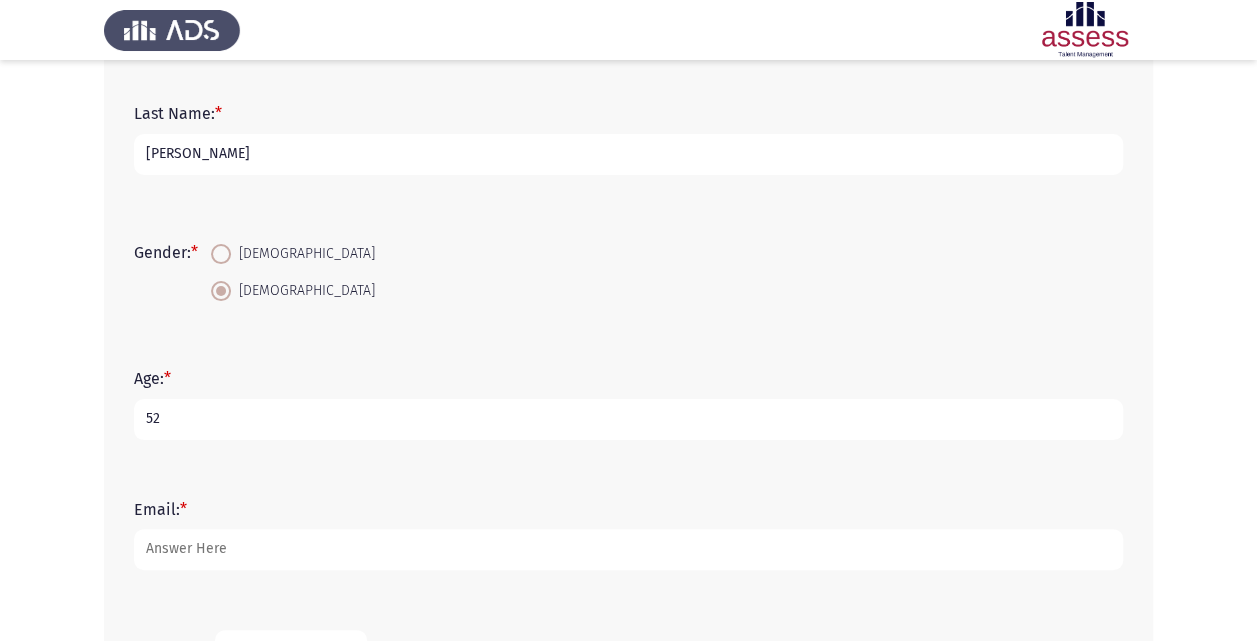 type on "52" 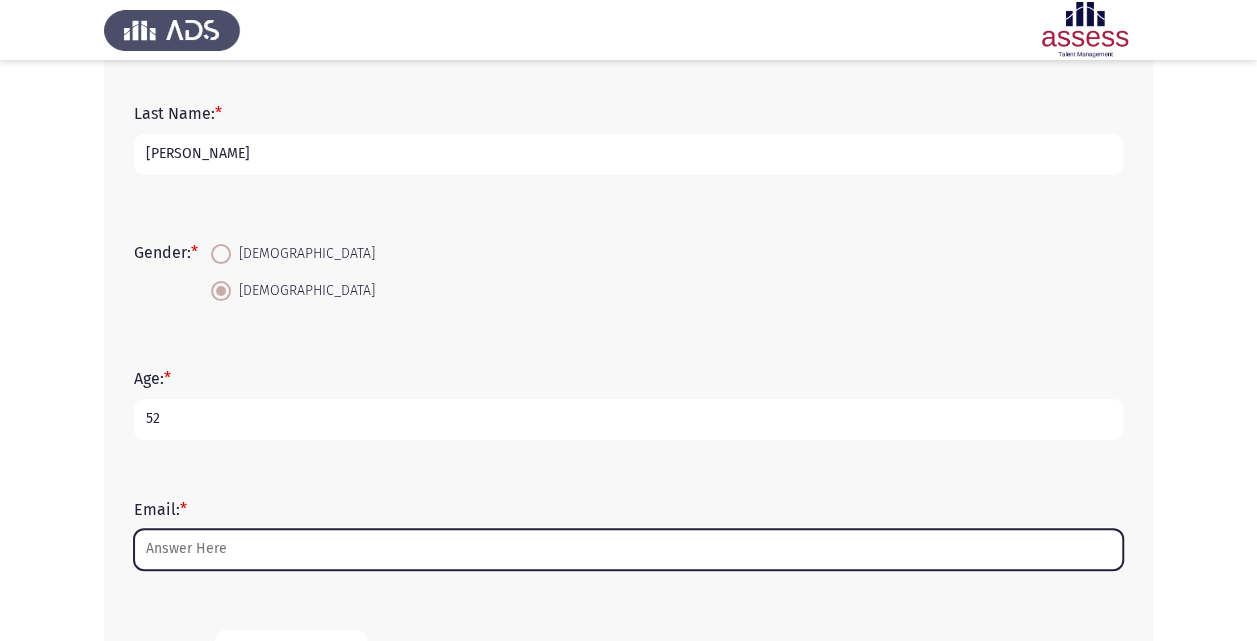 click on "Email:   *" at bounding box center [628, 549] 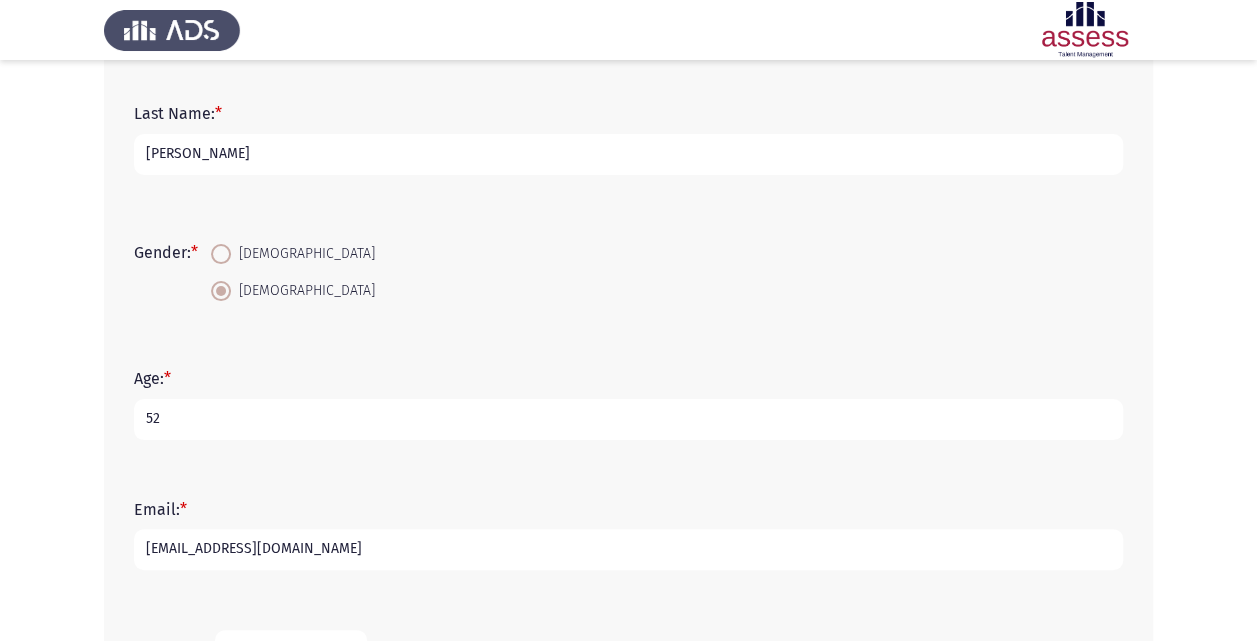 type on "Alimohamed28871@gmail.com" 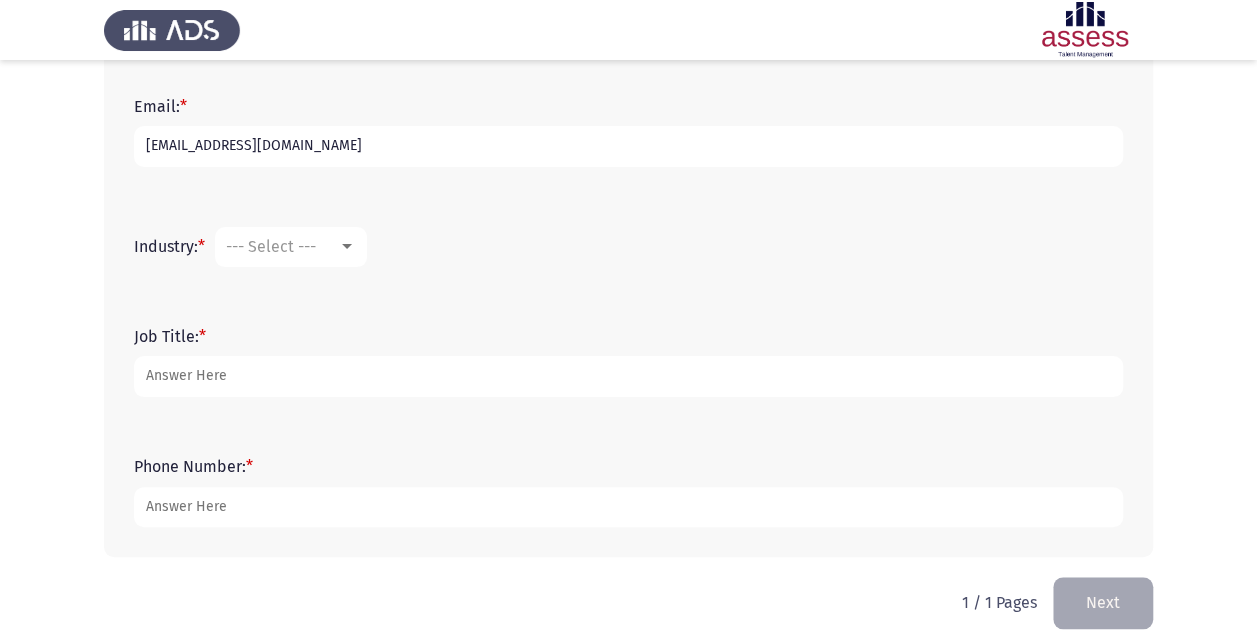 scroll, scrollTop: 642, scrollLeft: 0, axis: vertical 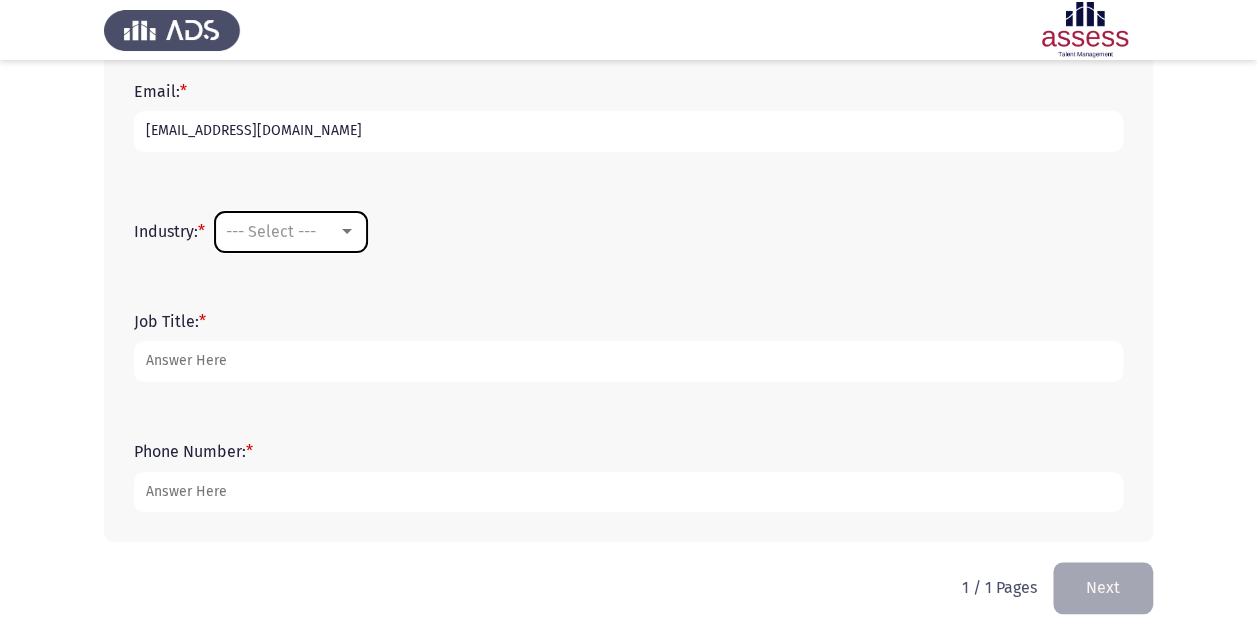 click on "--- Select ---" at bounding box center (271, 231) 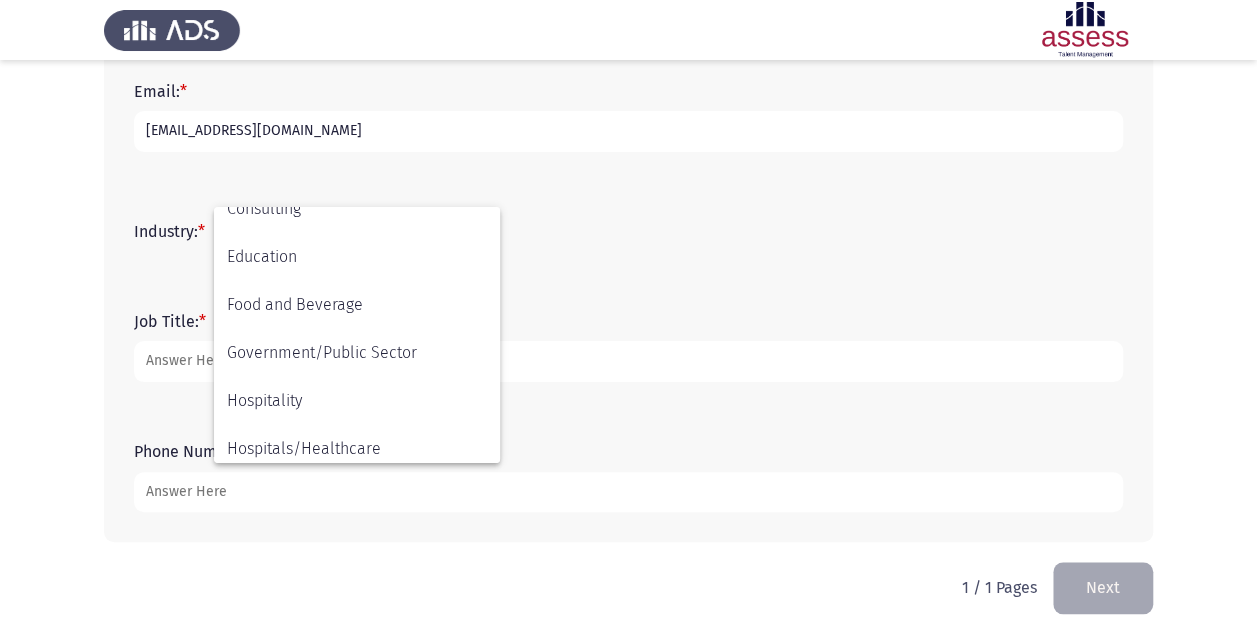 scroll, scrollTop: 440, scrollLeft: 0, axis: vertical 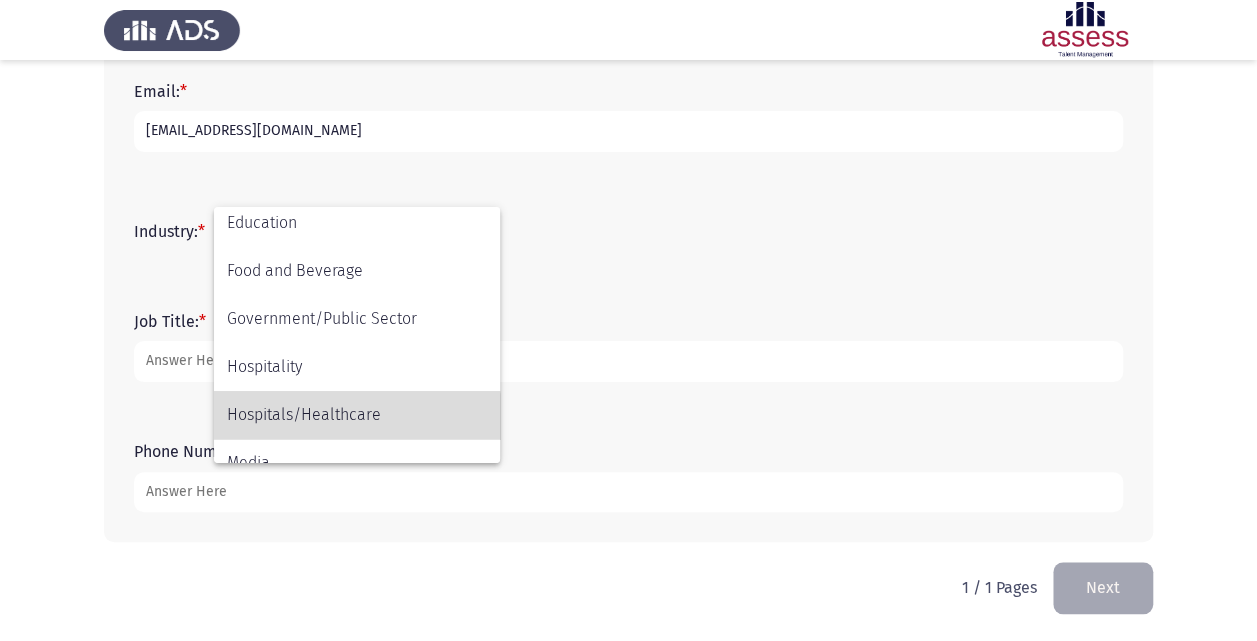 click on "Hospitals/Healthcare" at bounding box center [357, 415] 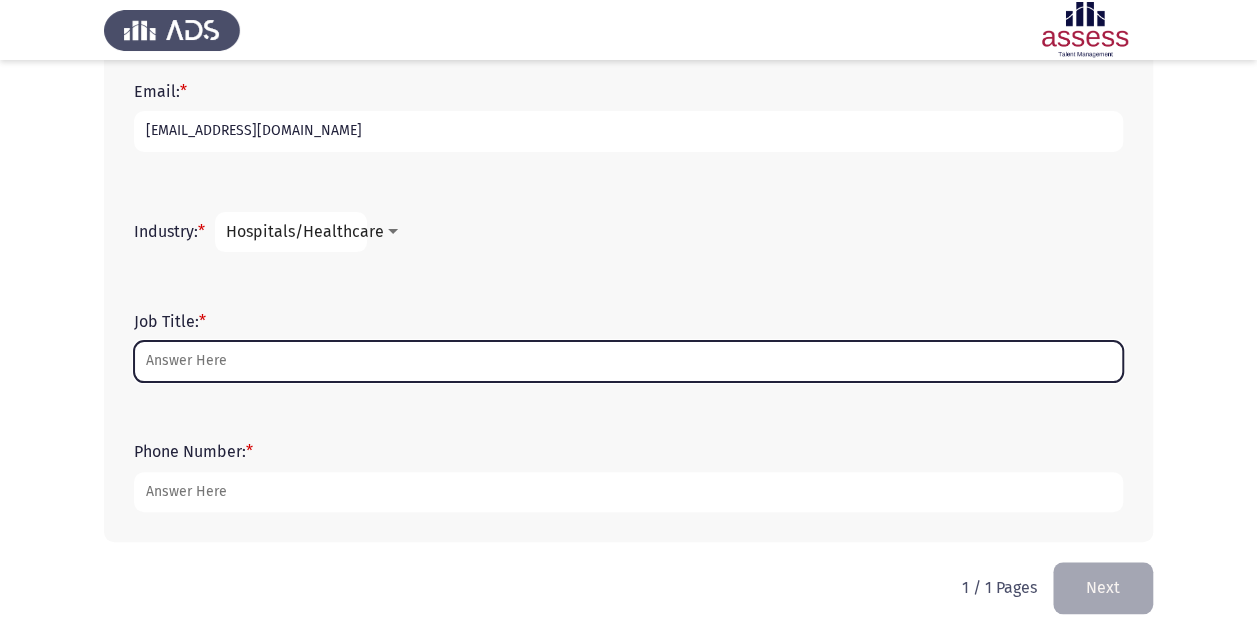 click on "Job Title:   *" at bounding box center [628, 361] 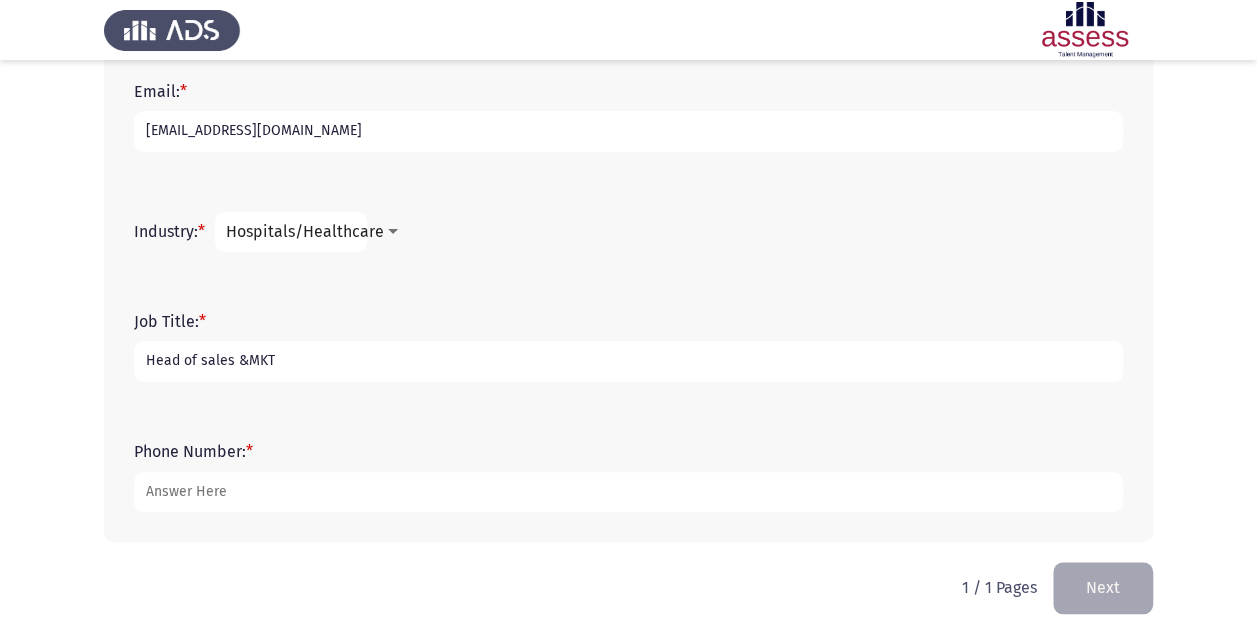 type on "Head of sales &MKT" 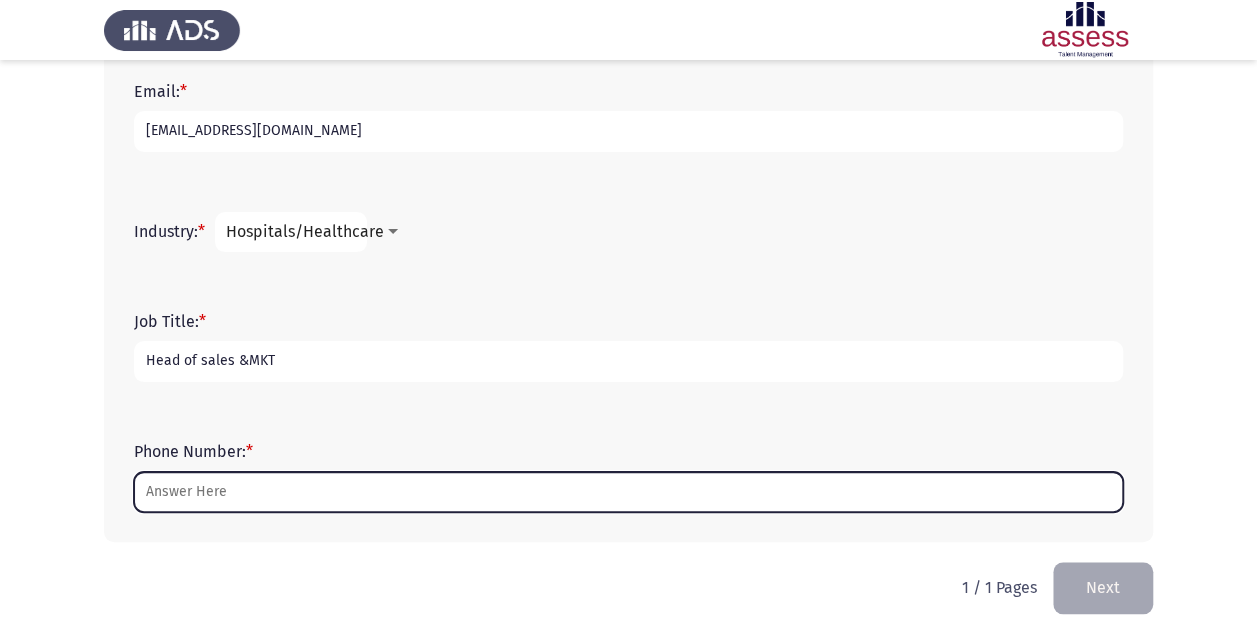 click on "Phone Number:   *" at bounding box center (628, 492) 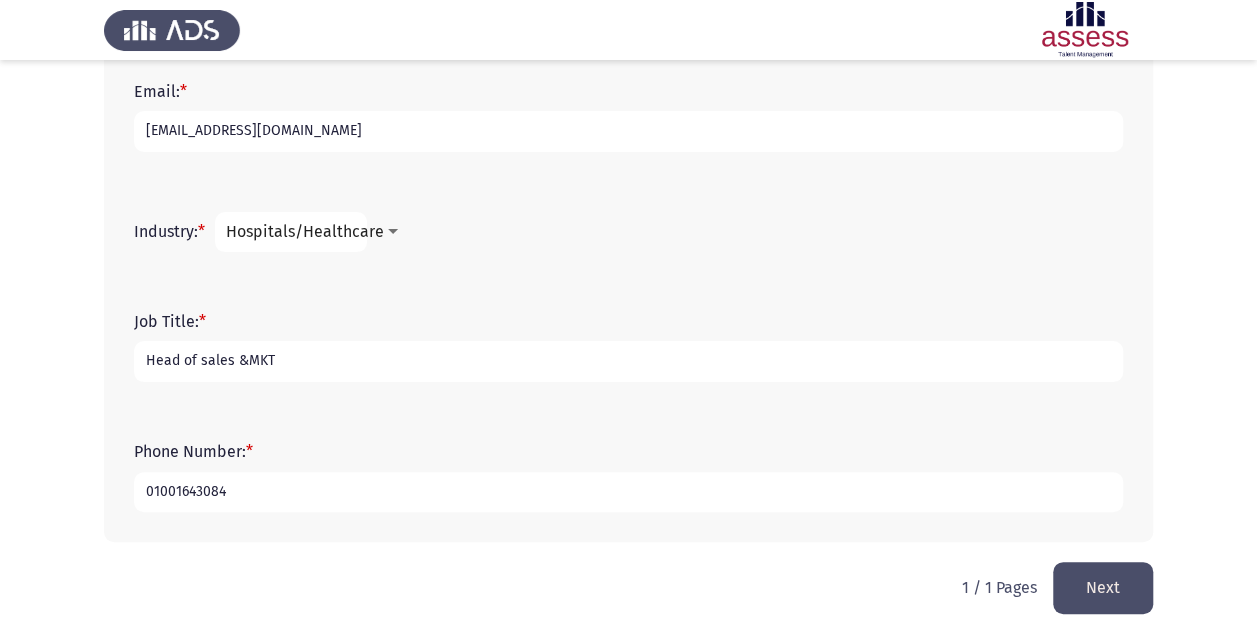 type on "01001643084" 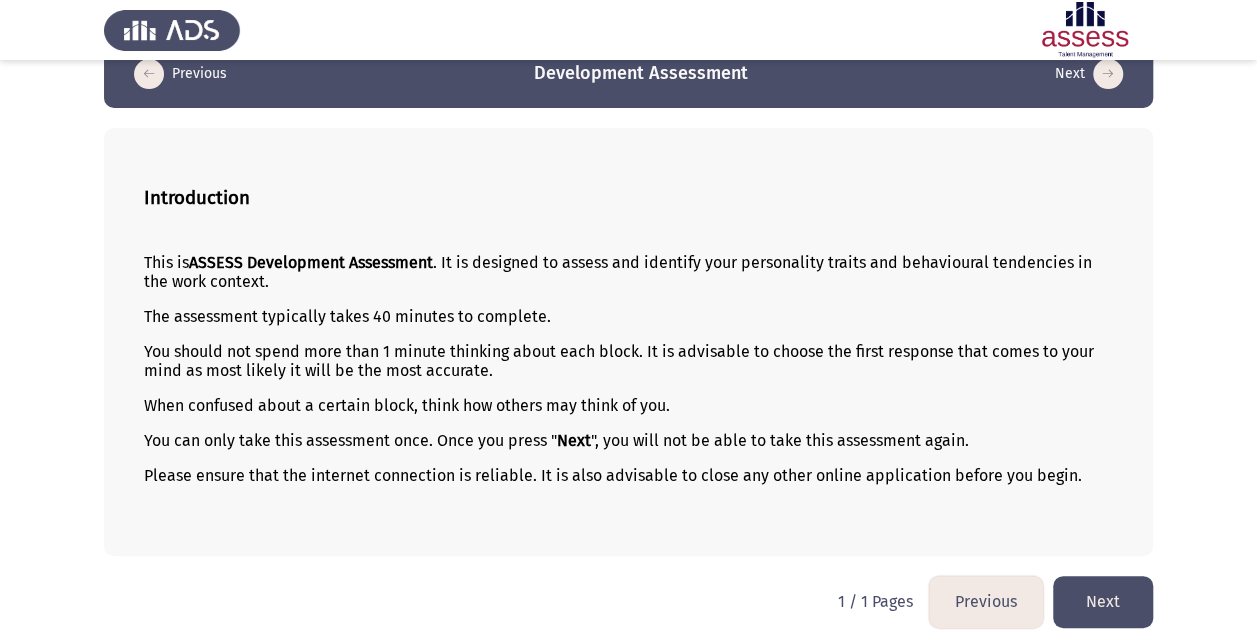 scroll, scrollTop: 43, scrollLeft: 0, axis: vertical 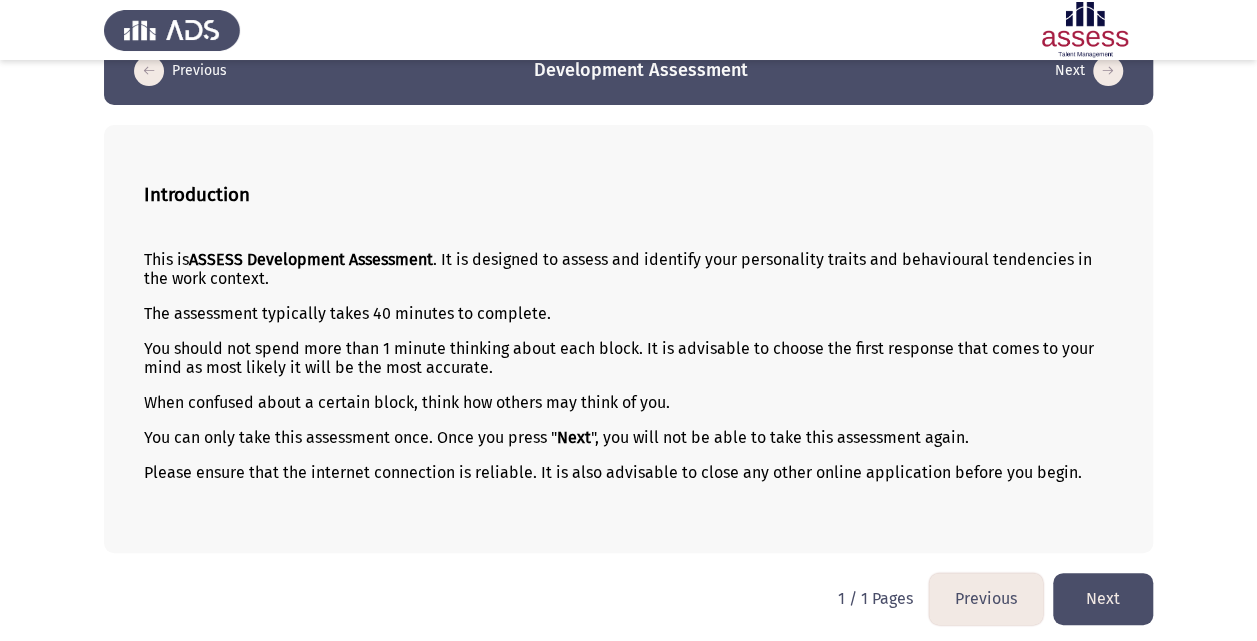 click on "Next" 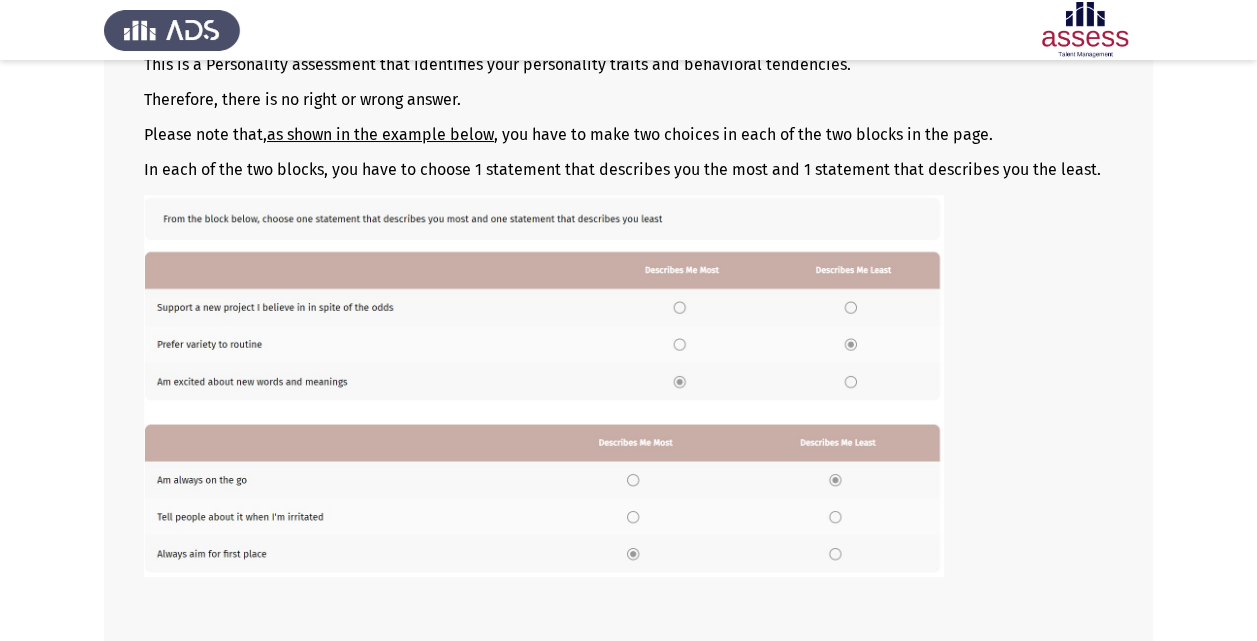 scroll, scrollTop: 240, scrollLeft: 0, axis: vertical 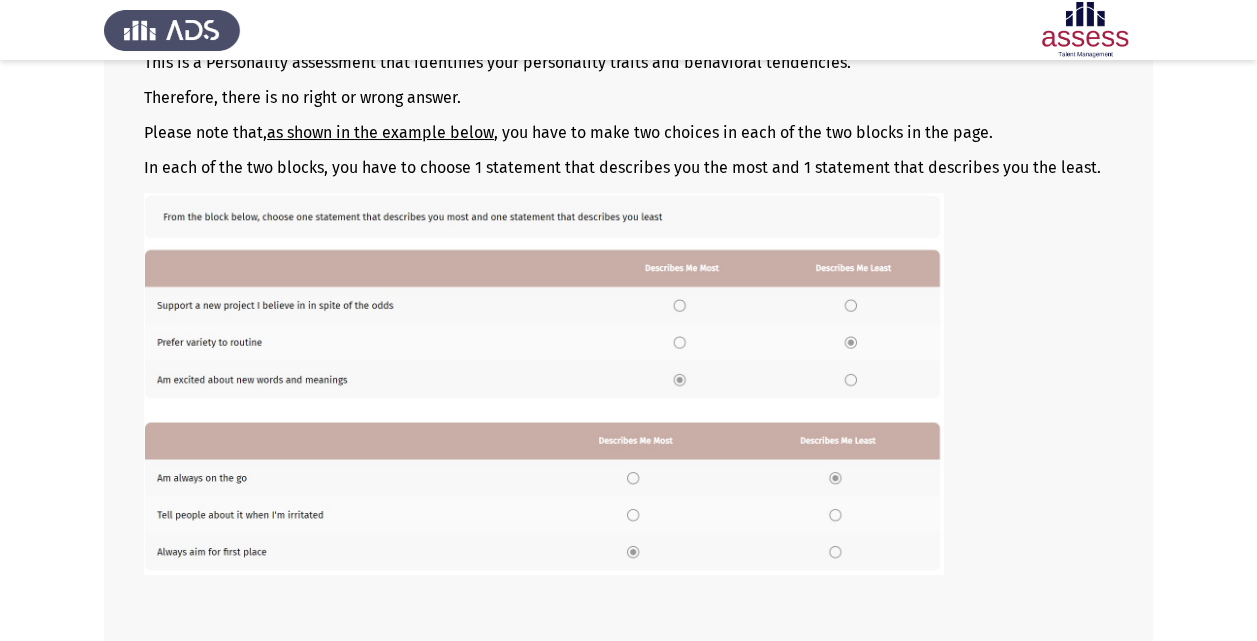 click on "Guidelines  This is a Personality assessment that identifies your personality traits and behavioral tendencies. Therefore, there is no right or wrong answer. Please note that,  as shown in the example below , you have to make two choices in each of the two blocks in the page.  In each of the two blocks, you have to choose 1 statement that describes you the most and 1 statement that describes you the least." 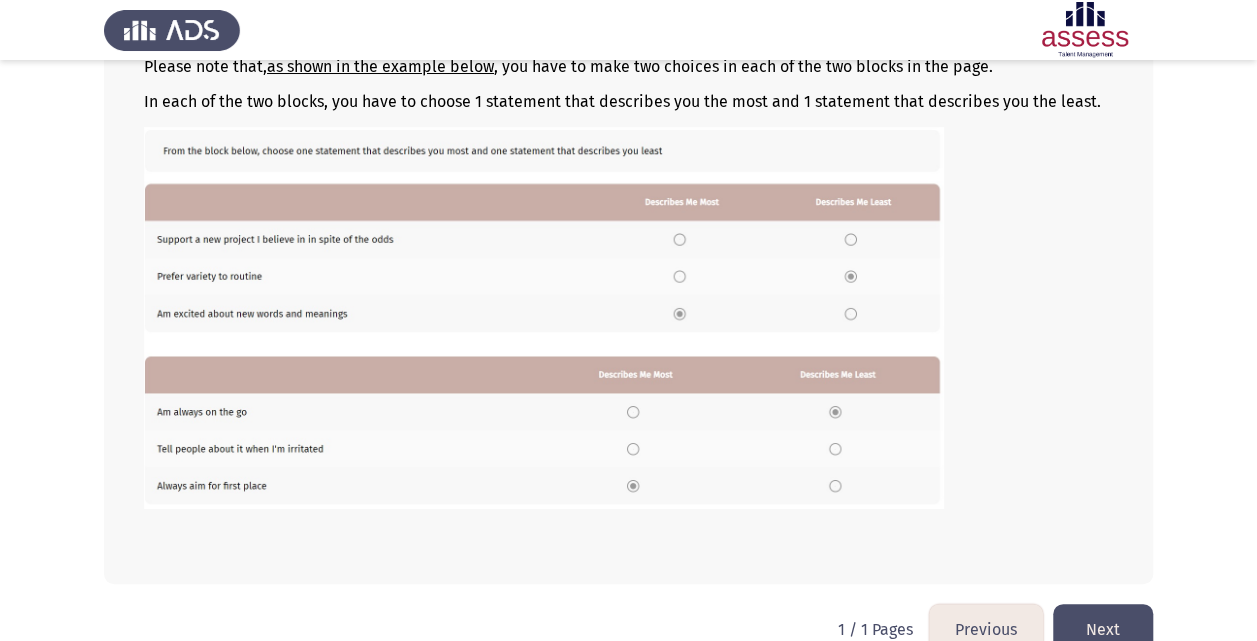 scroll, scrollTop: 338, scrollLeft: 0, axis: vertical 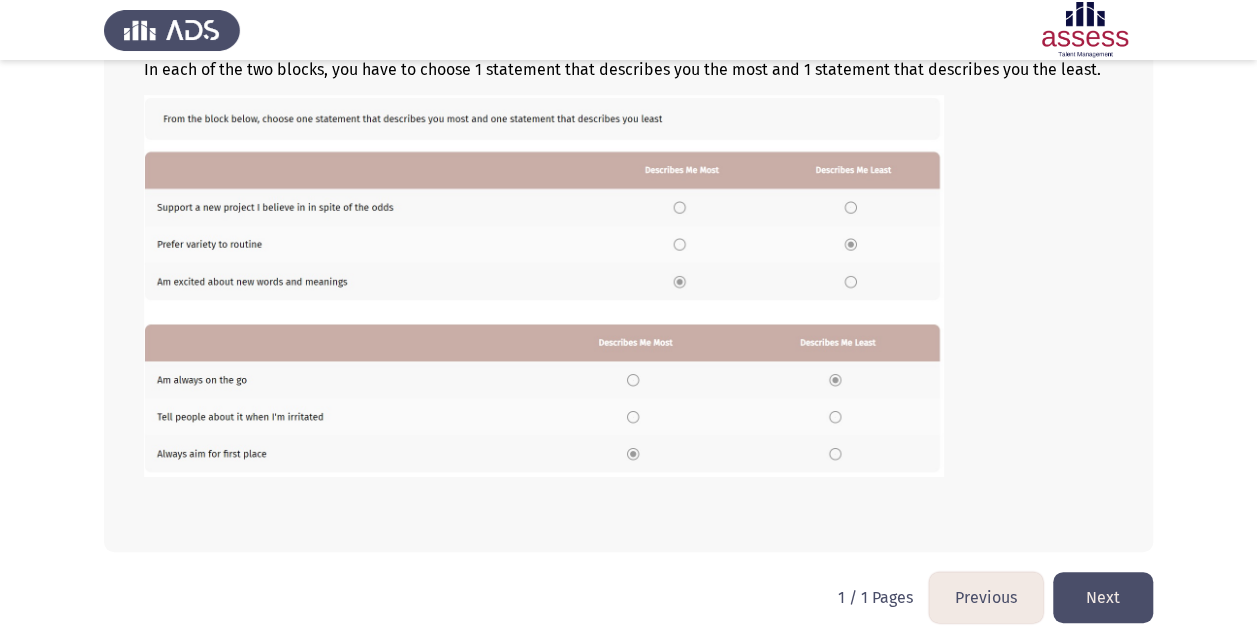 click on "Next" 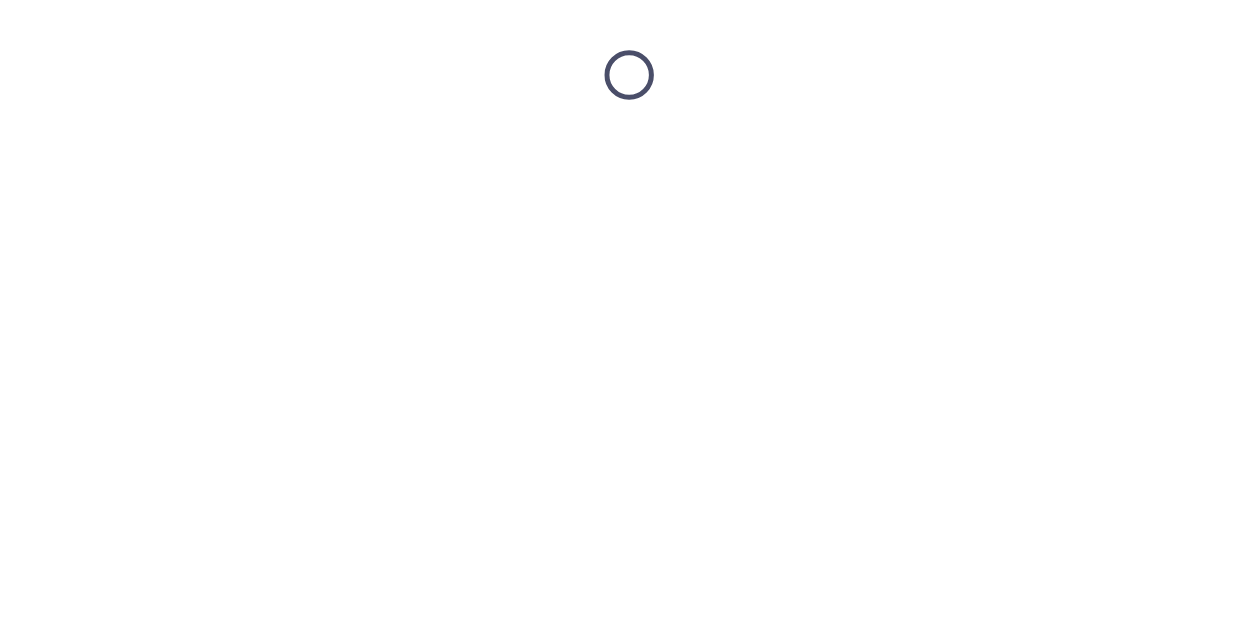 scroll, scrollTop: 0, scrollLeft: 0, axis: both 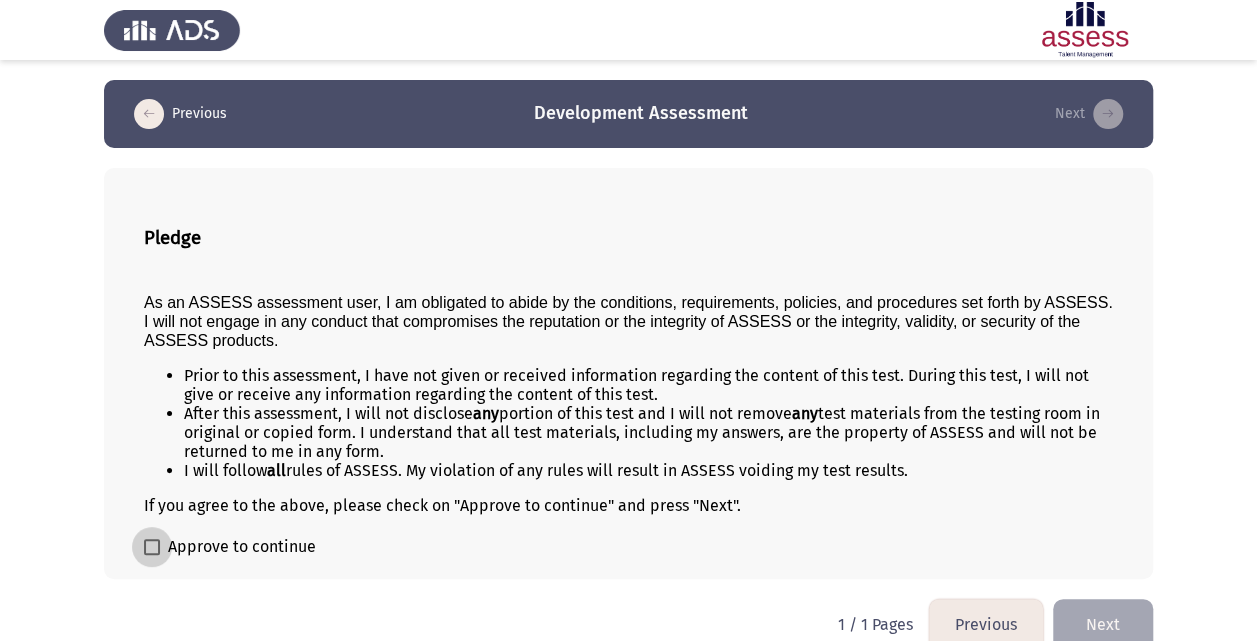 click at bounding box center [152, 547] 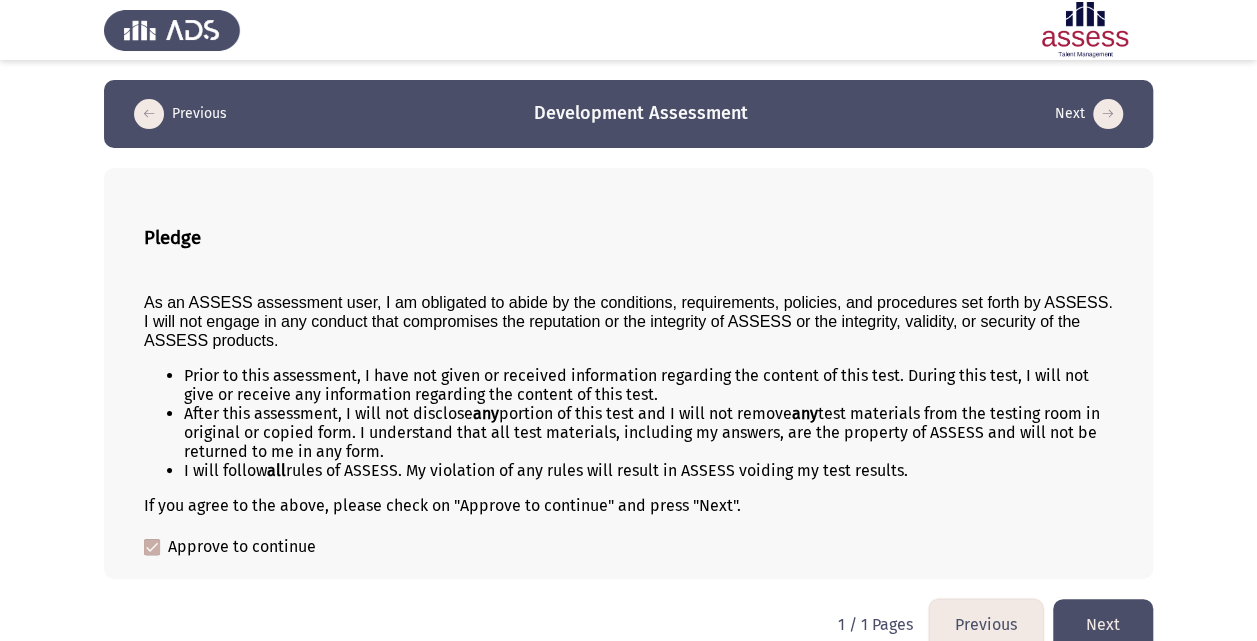 click on "Next" 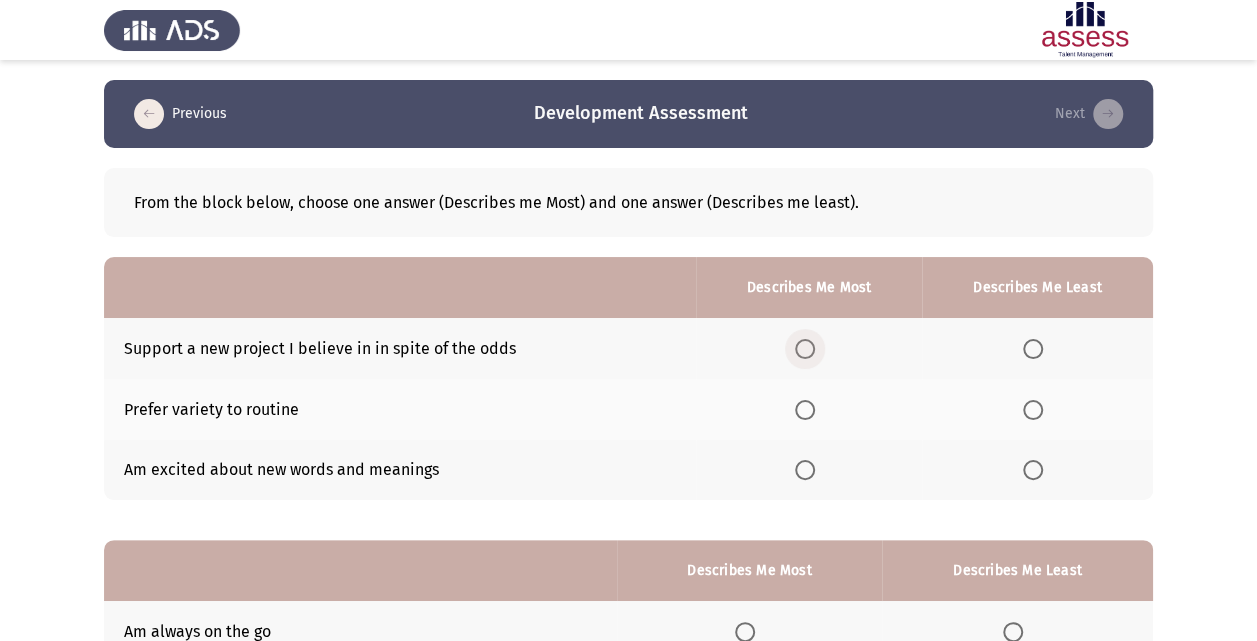 click at bounding box center [805, 349] 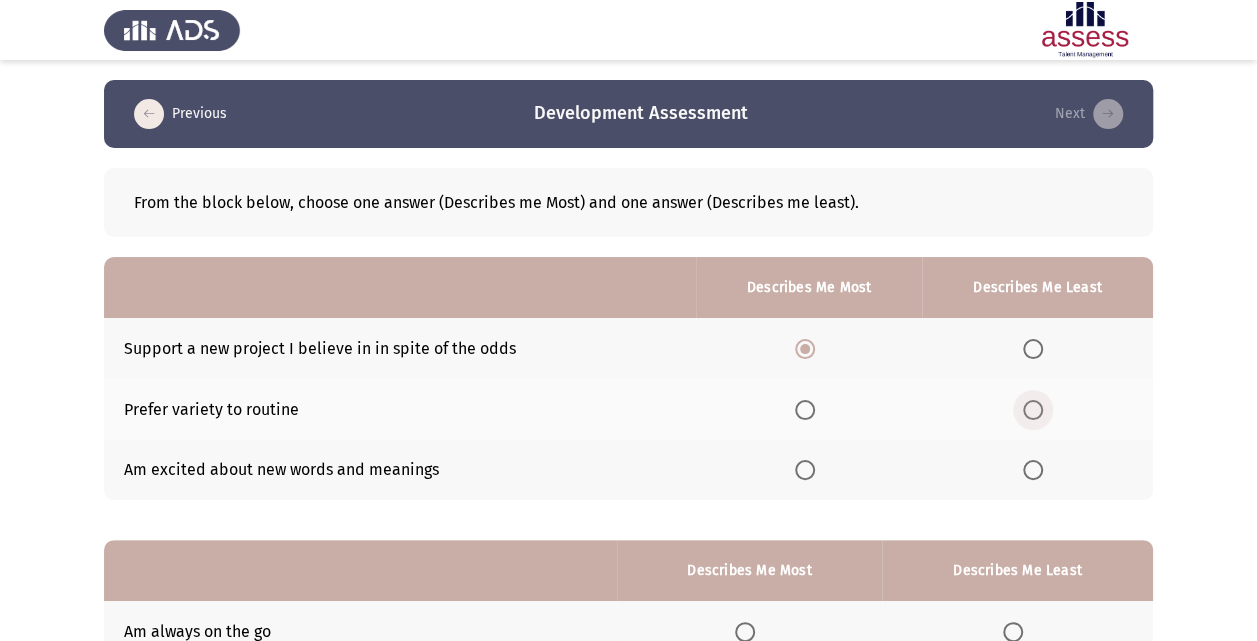 click at bounding box center (1033, 410) 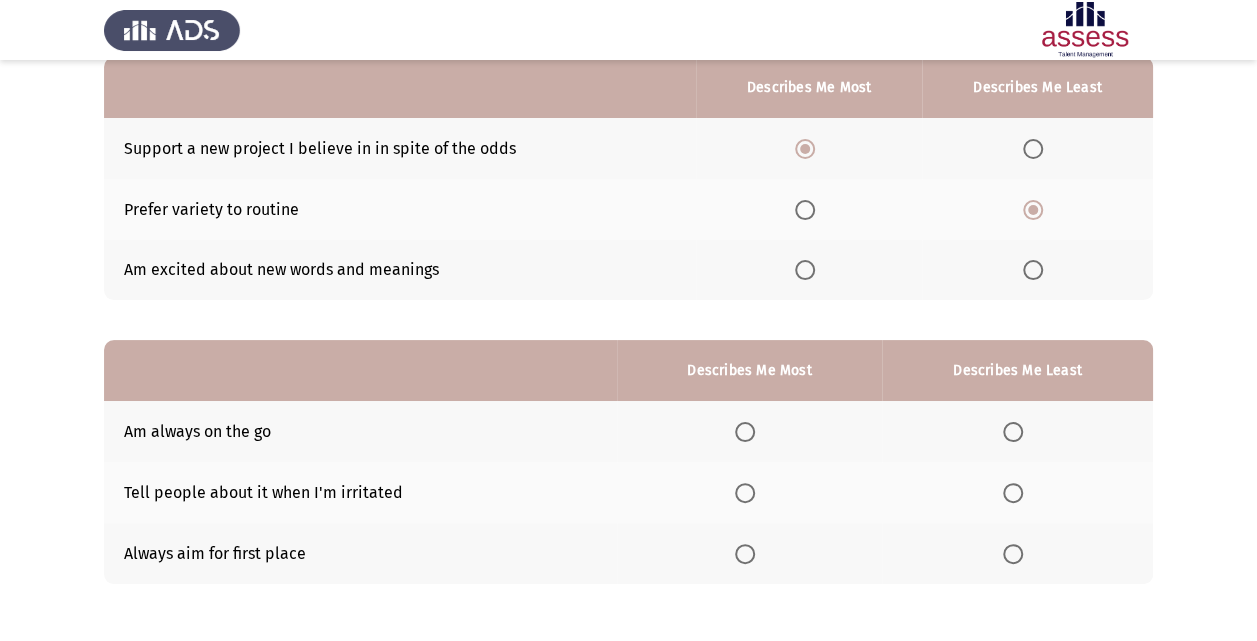 scroll, scrollTop: 280, scrollLeft: 0, axis: vertical 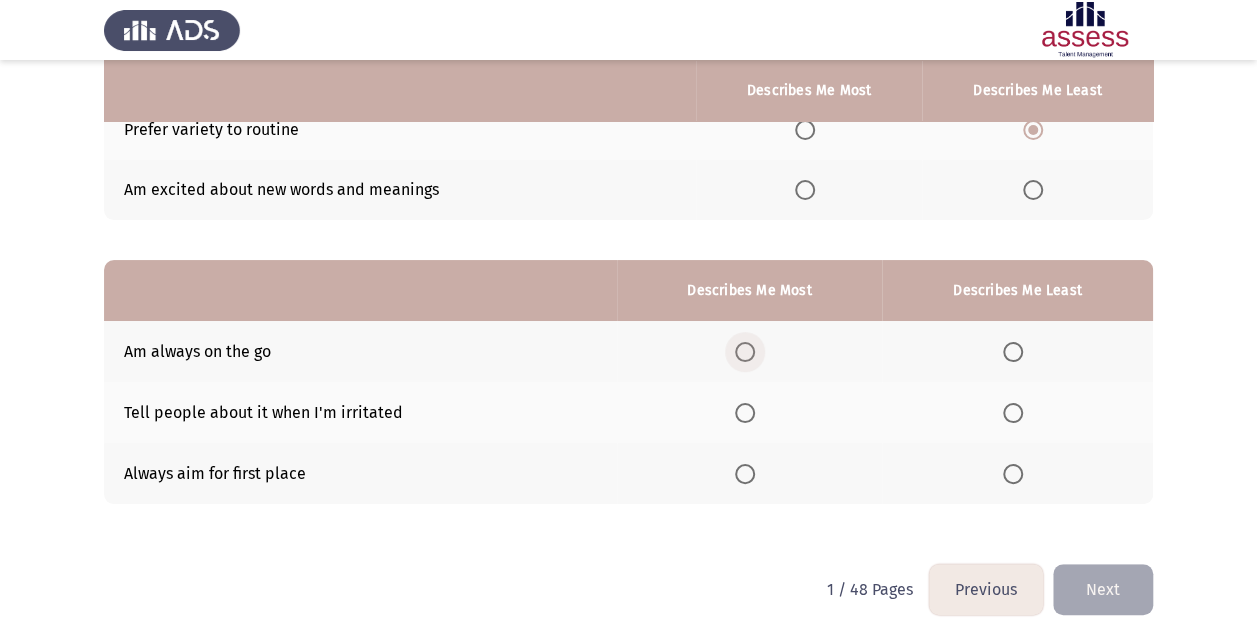 click at bounding box center [745, 352] 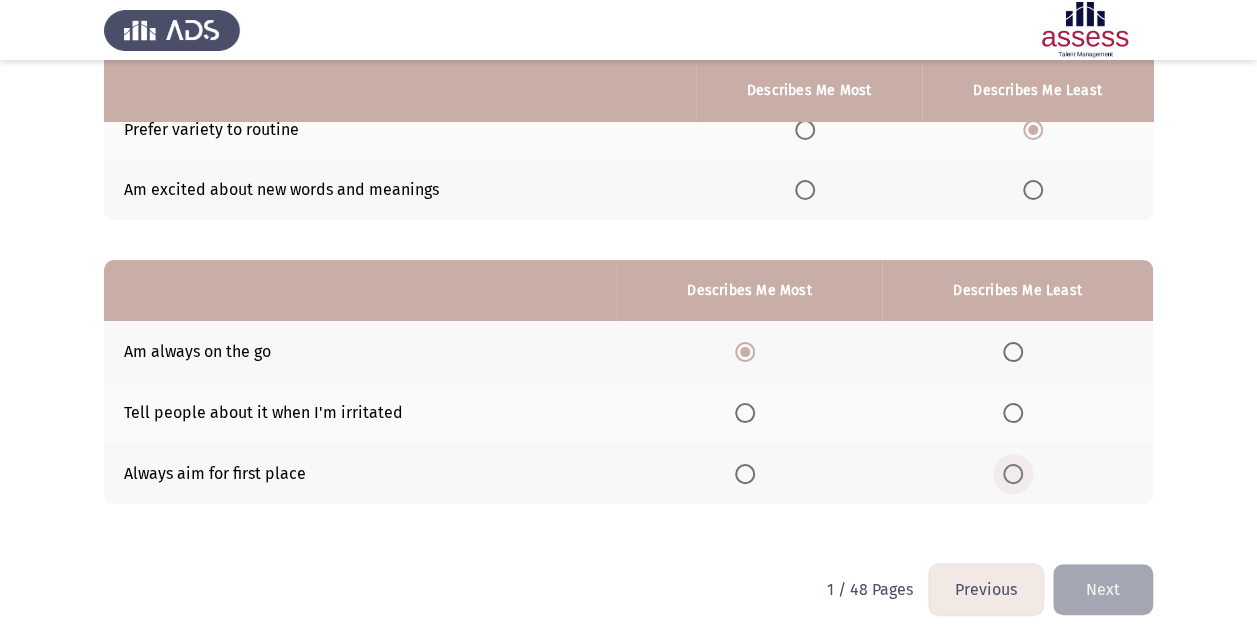 click at bounding box center [1013, 474] 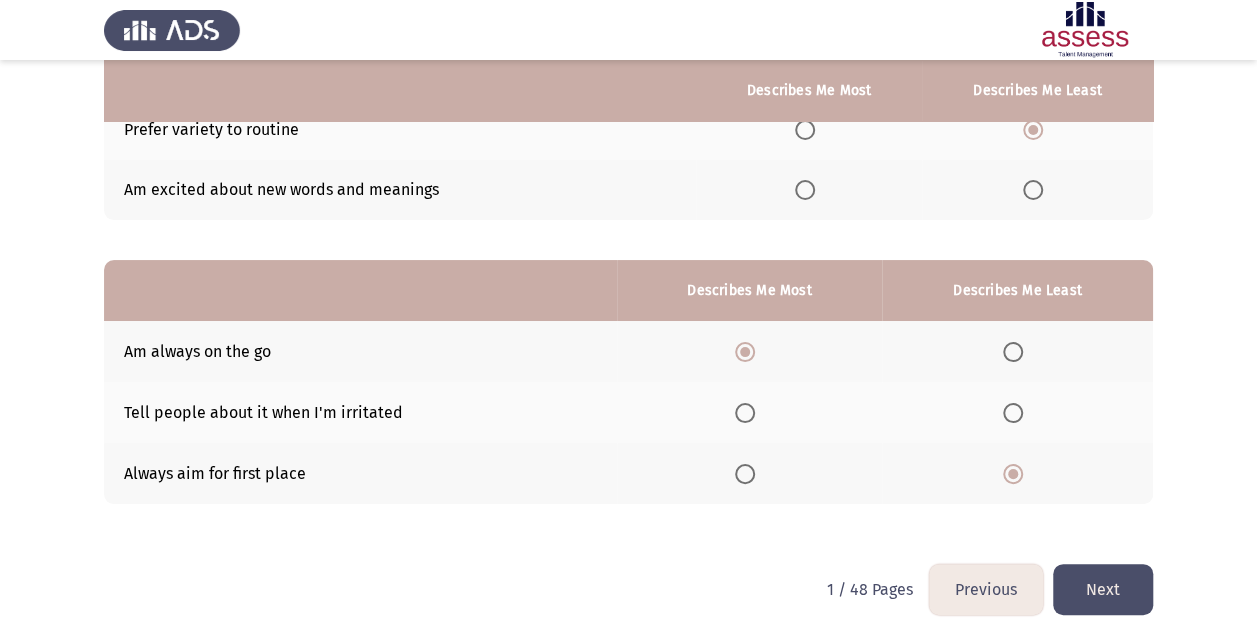 click on "Next" 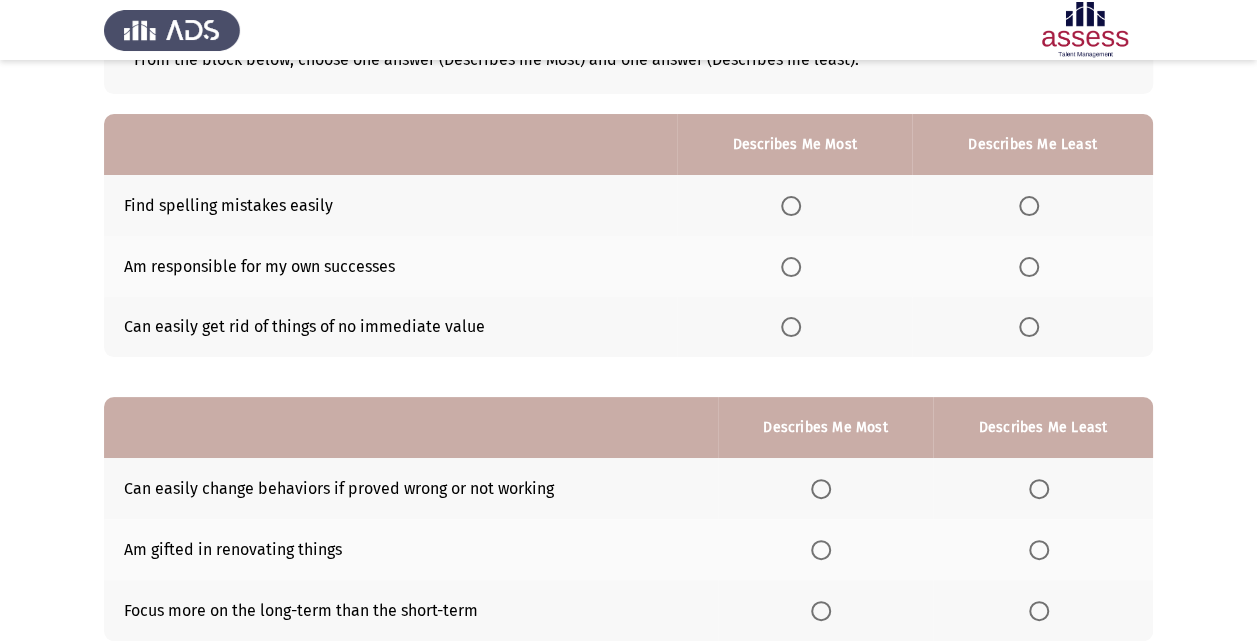 scroll, scrollTop: 160, scrollLeft: 0, axis: vertical 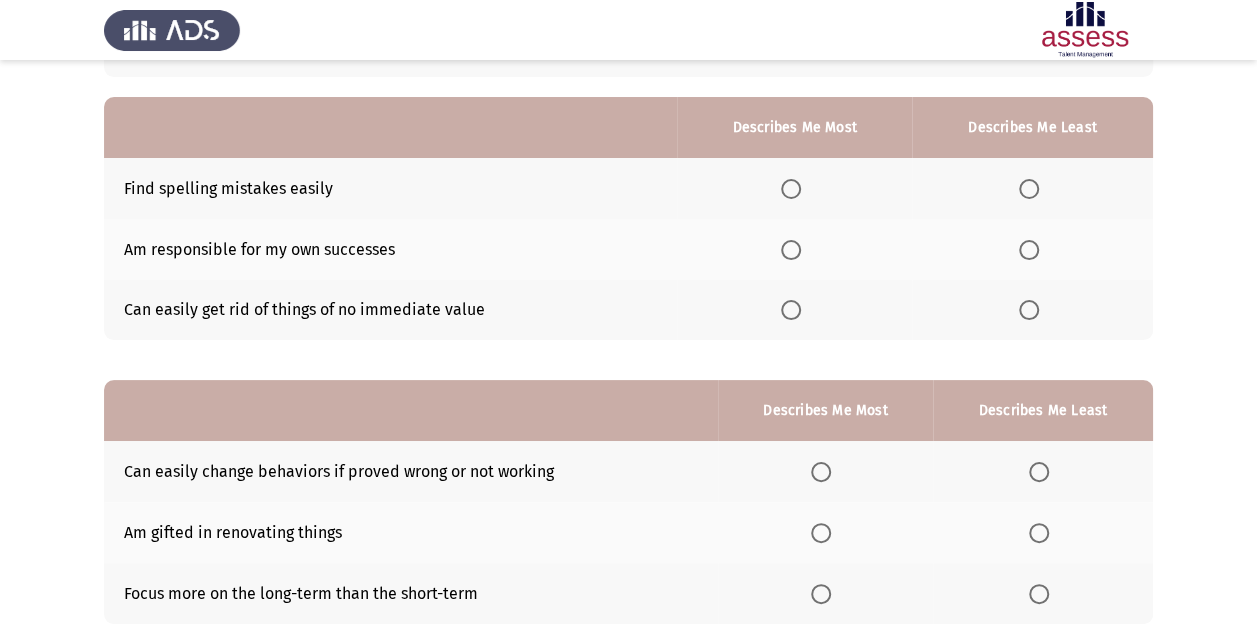 click at bounding box center (791, 310) 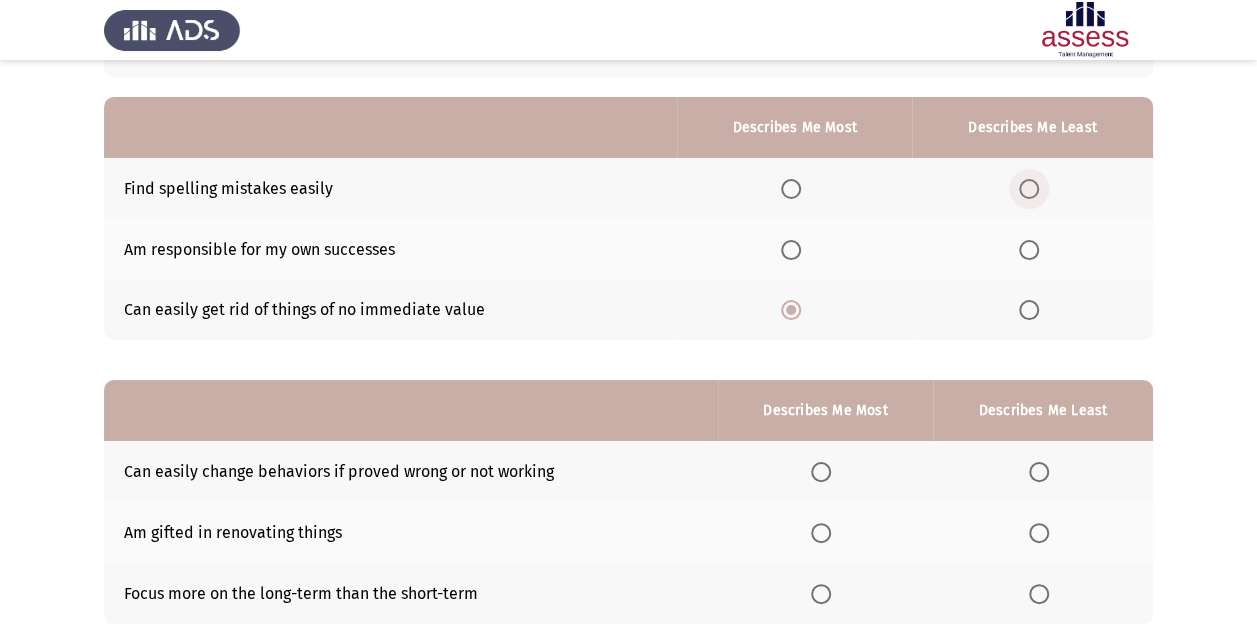 click at bounding box center [1029, 189] 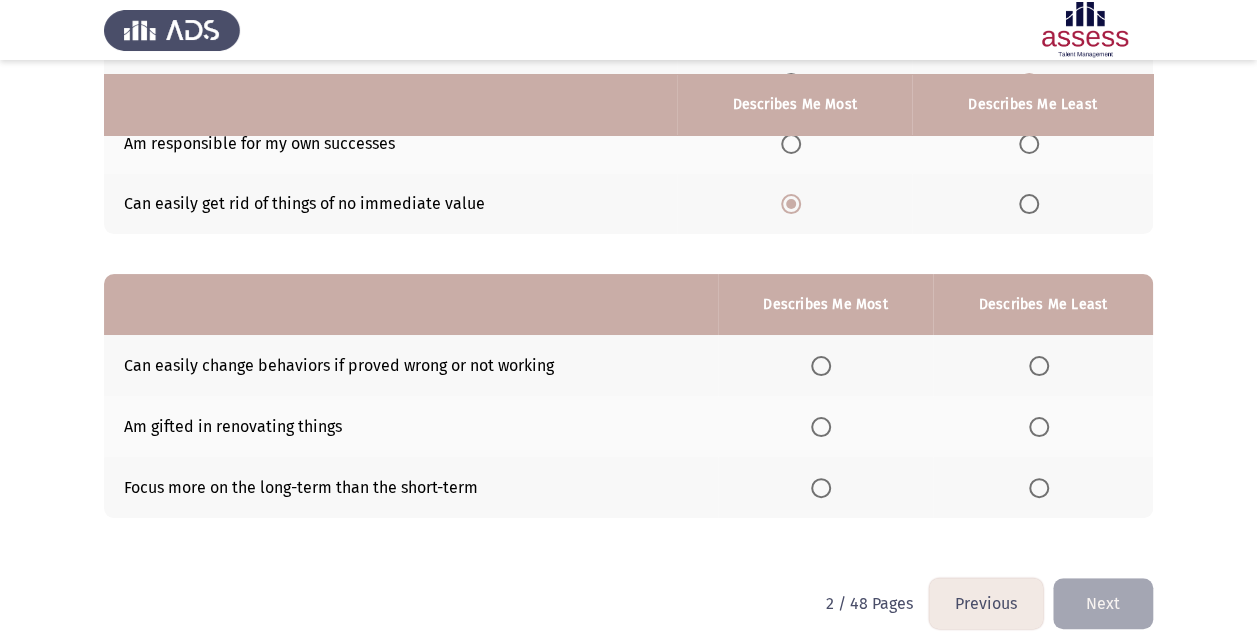 scroll, scrollTop: 280, scrollLeft: 0, axis: vertical 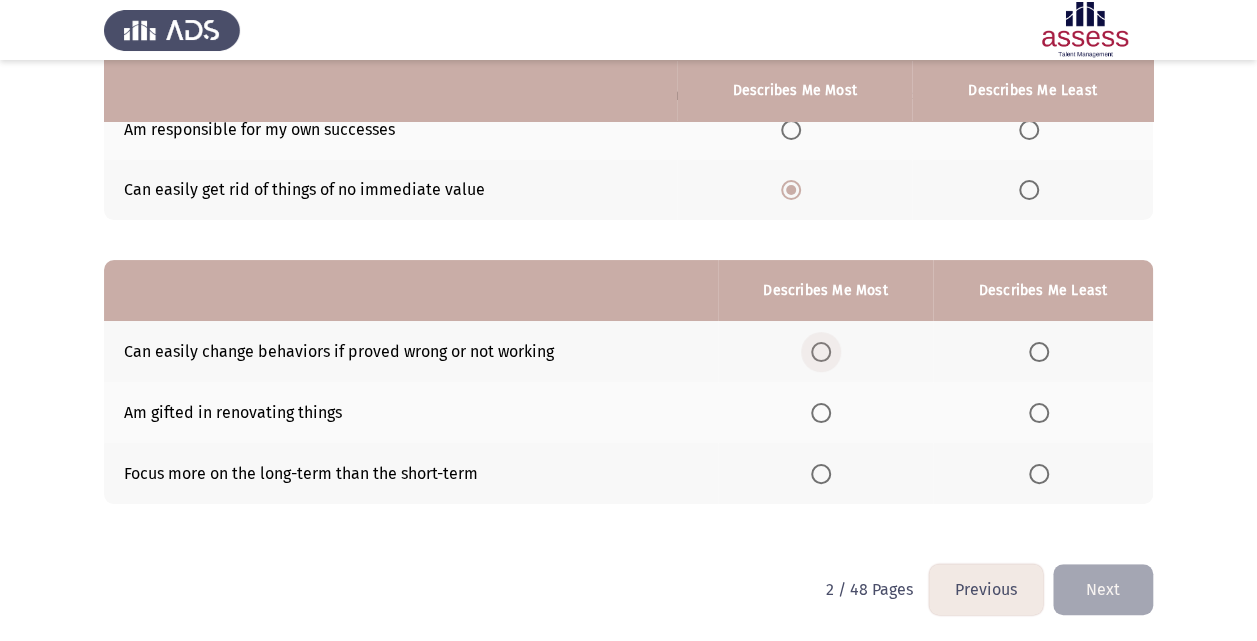 click at bounding box center [821, 352] 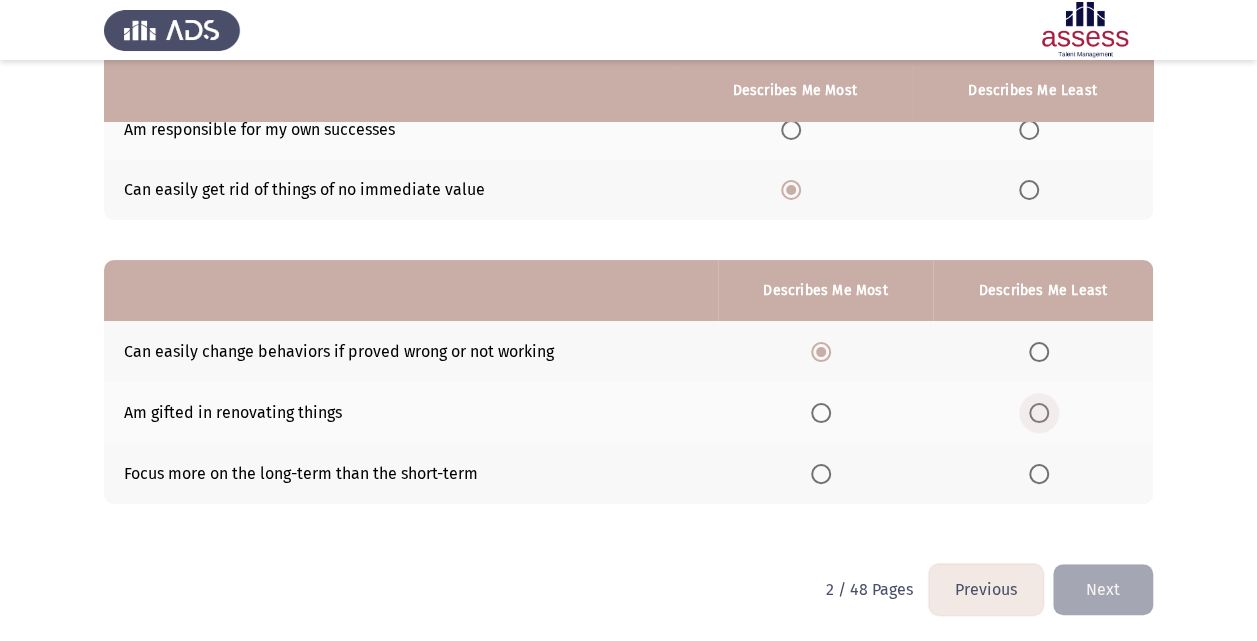 click at bounding box center [1039, 413] 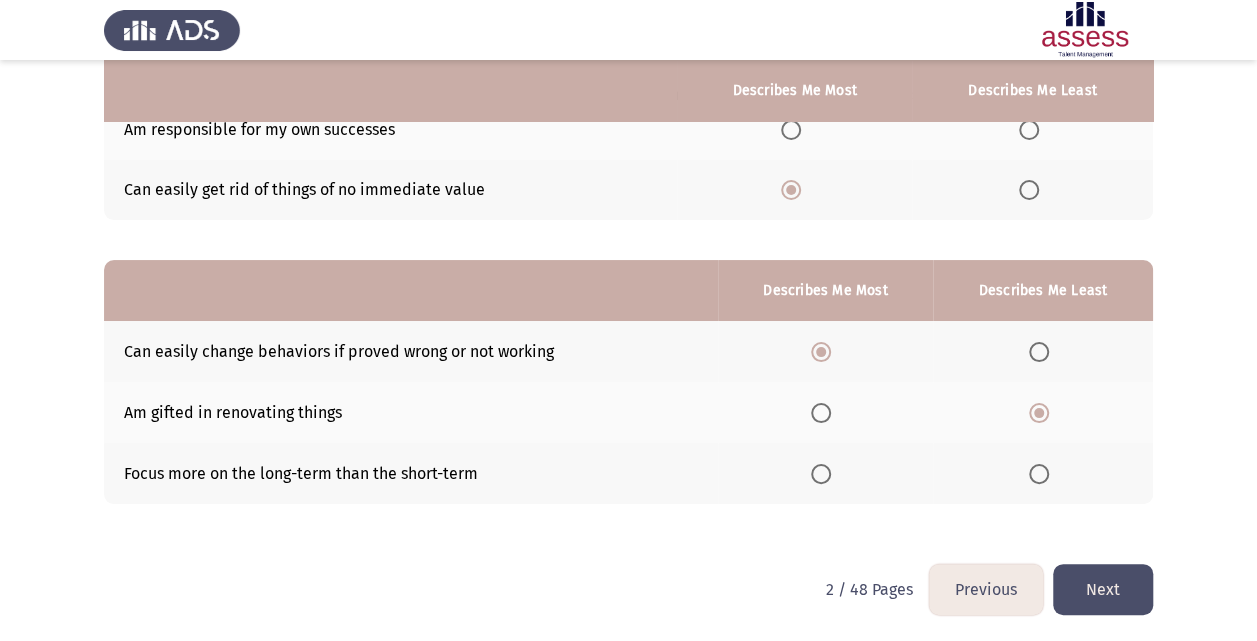 click on "Next" 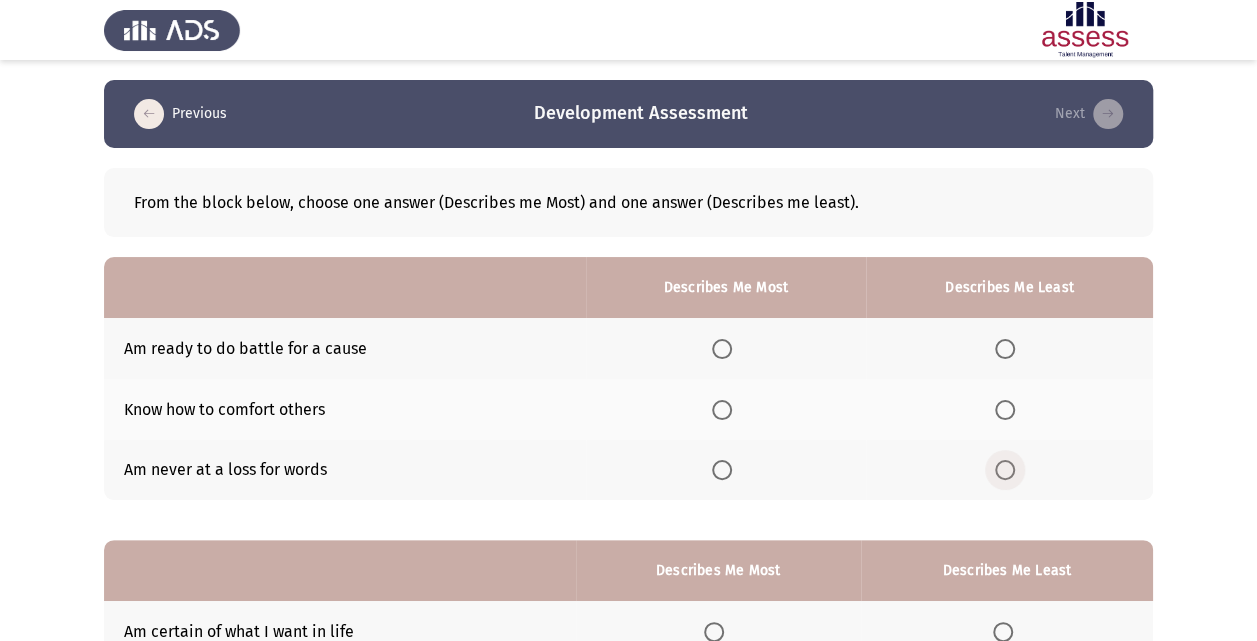 click at bounding box center (1005, 470) 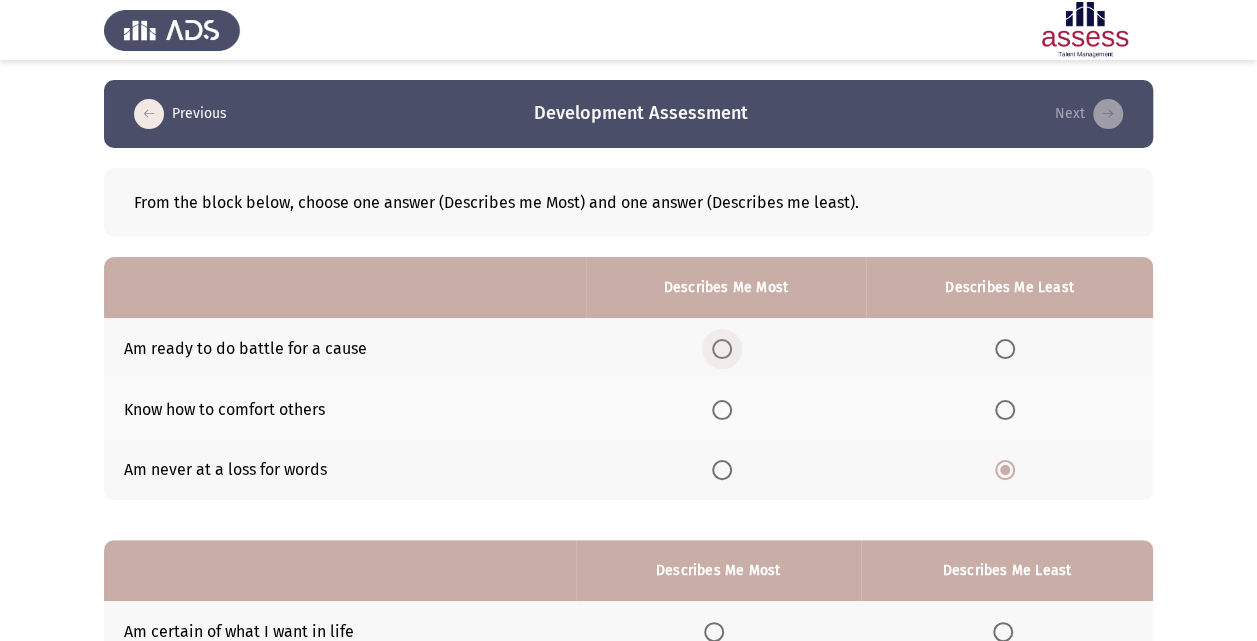 click at bounding box center (722, 349) 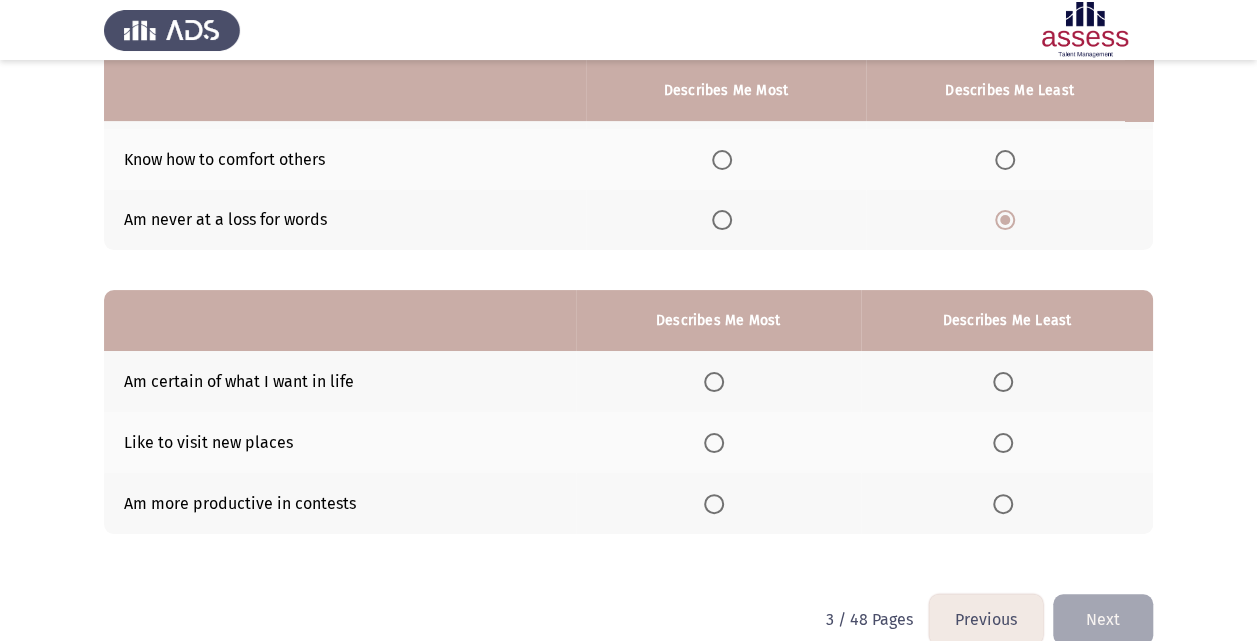 scroll, scrollTop: 280, scrollLeft: 0, axis: vertical 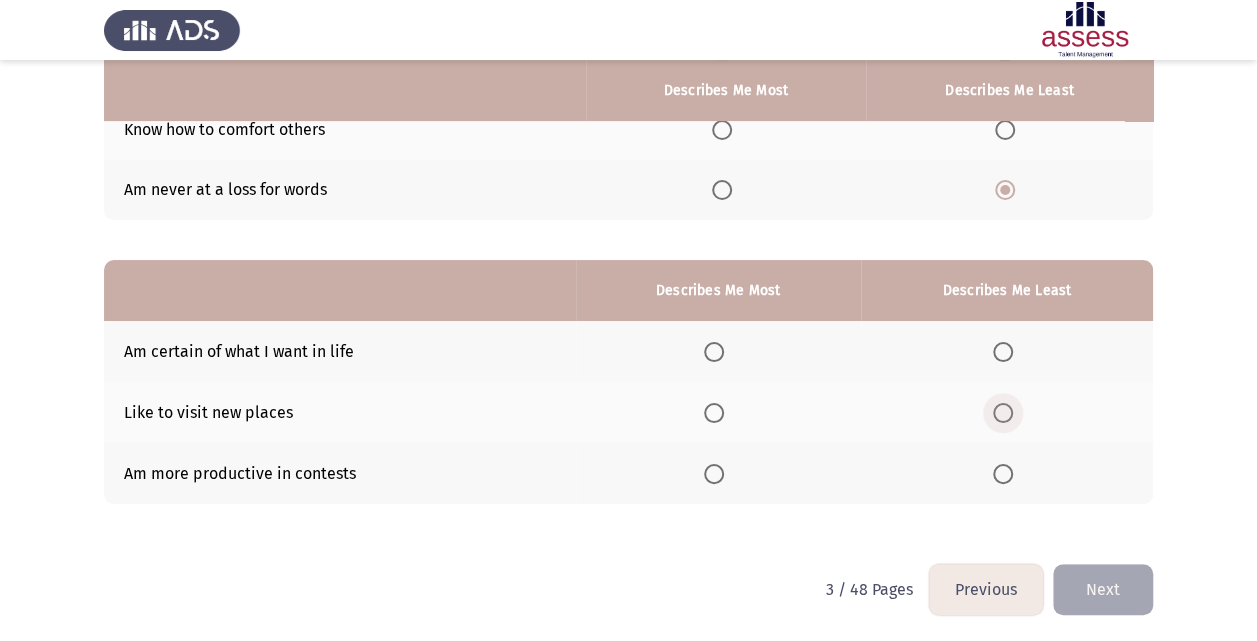 click at bounding box center [1003, 413] 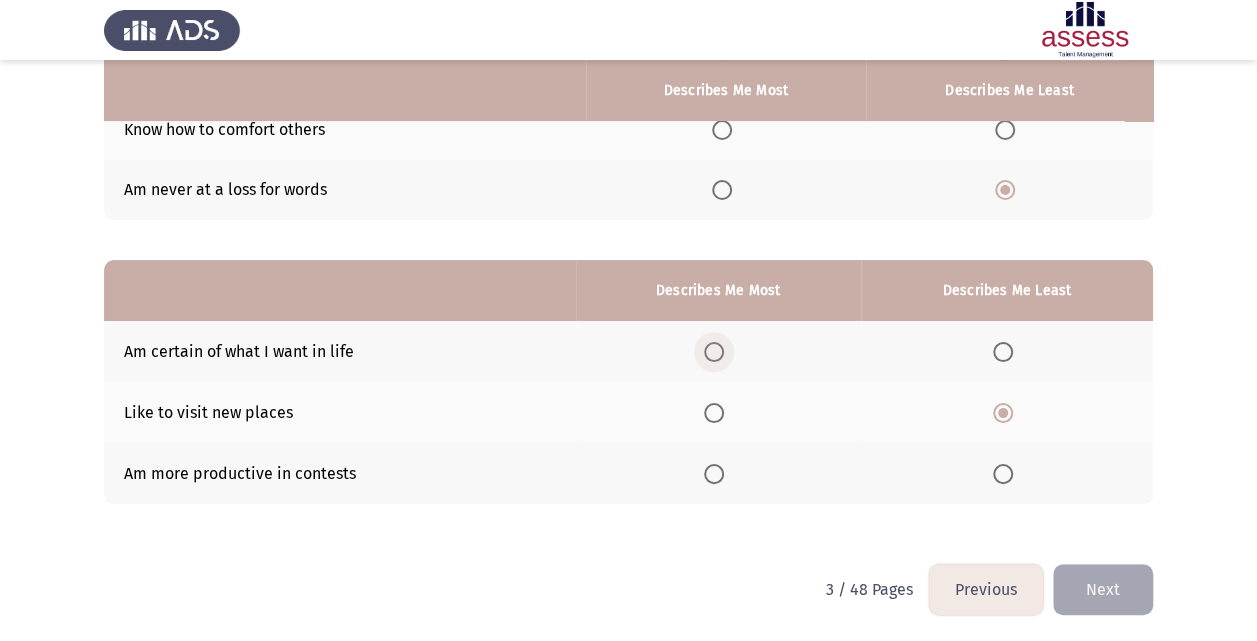 click at bounding box center [714, 352] 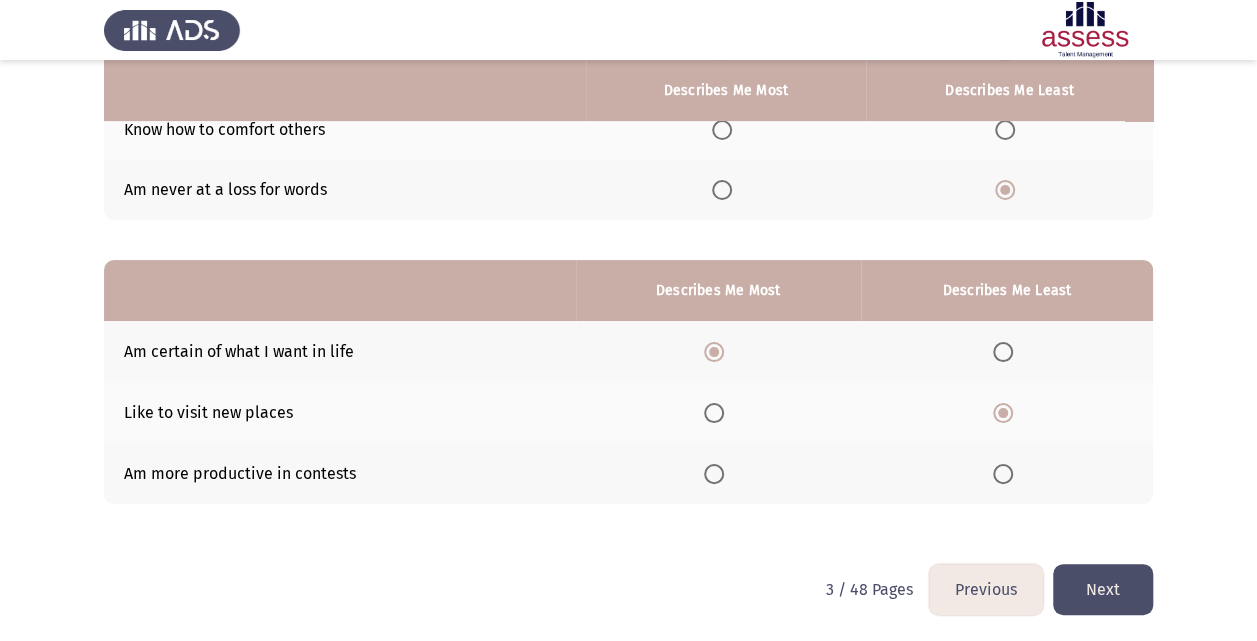 click on "Next" 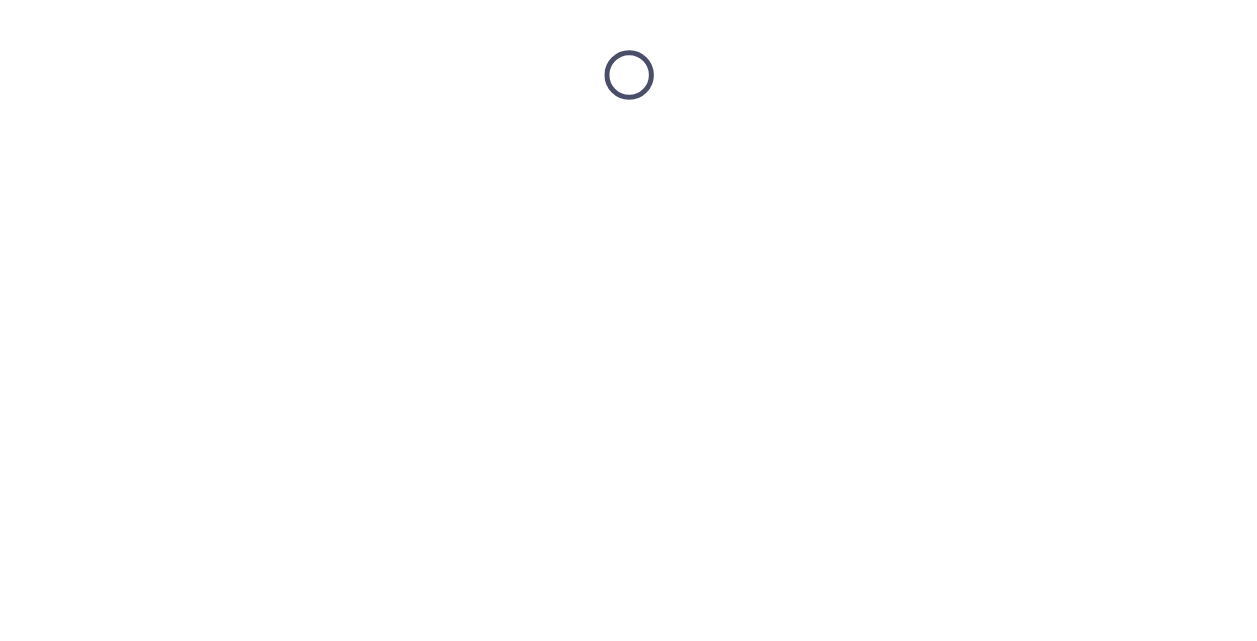 scroll, scrollTop: 0, scrollLeft: 0, axis: both 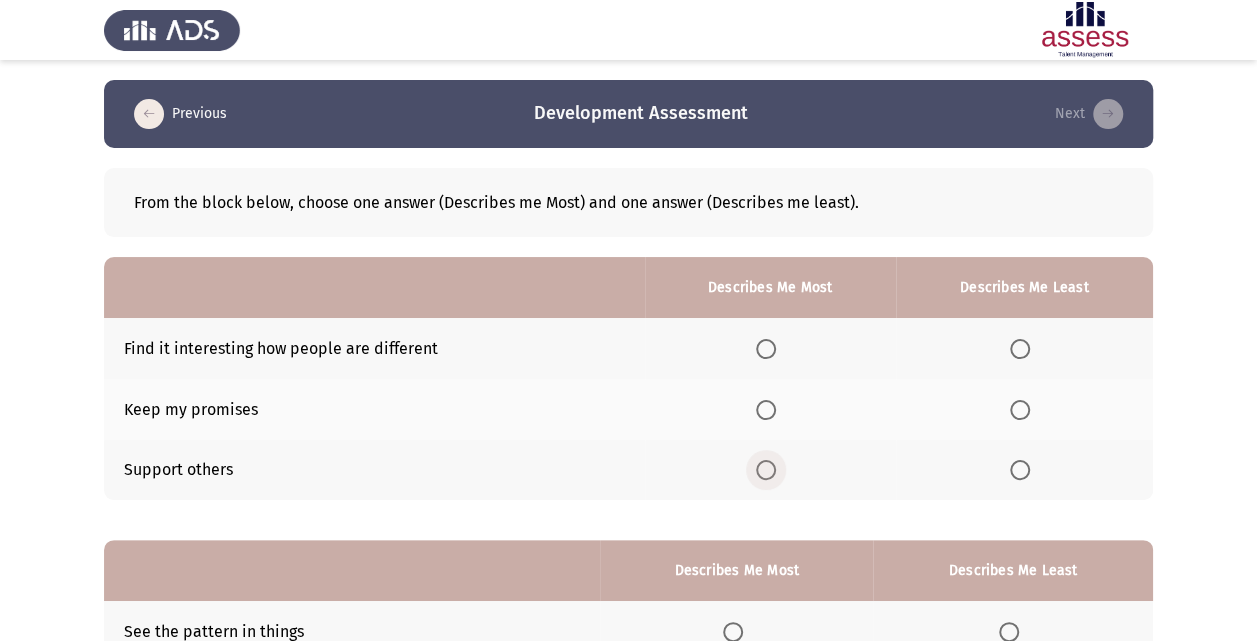 click at bounding box center (766, 470) 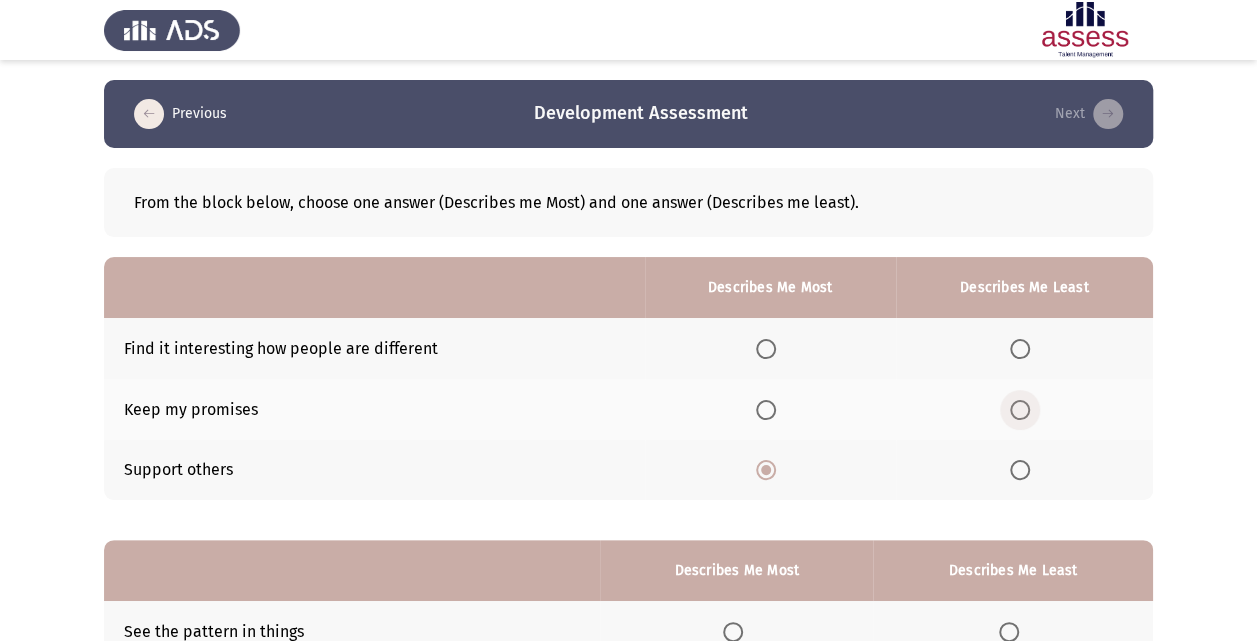 click at bounding box center [1020, 410] 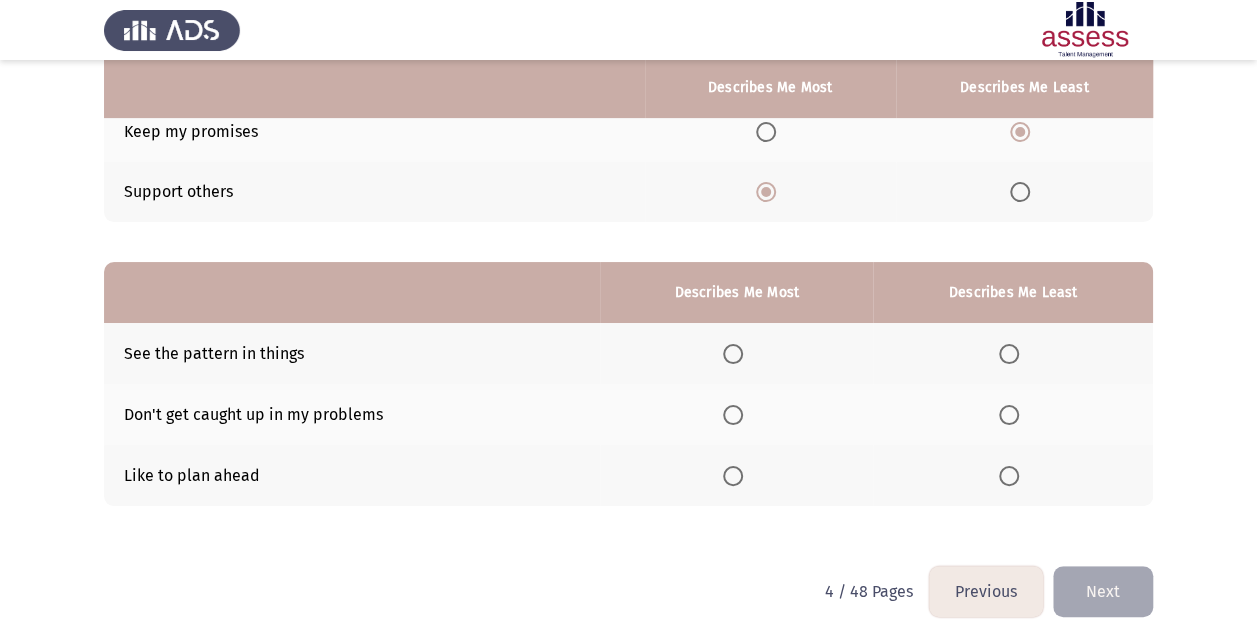 scroll, scrollTop: 280, scrollLeft: 0, axis: vertical 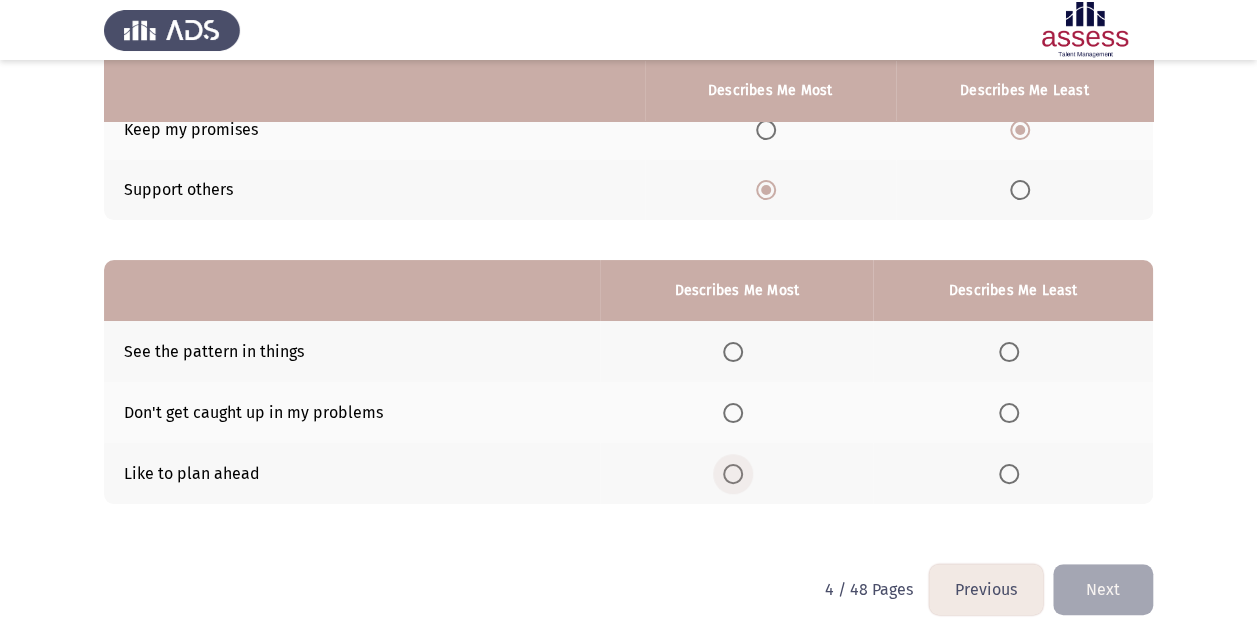 click at bounding box center (733, 474) 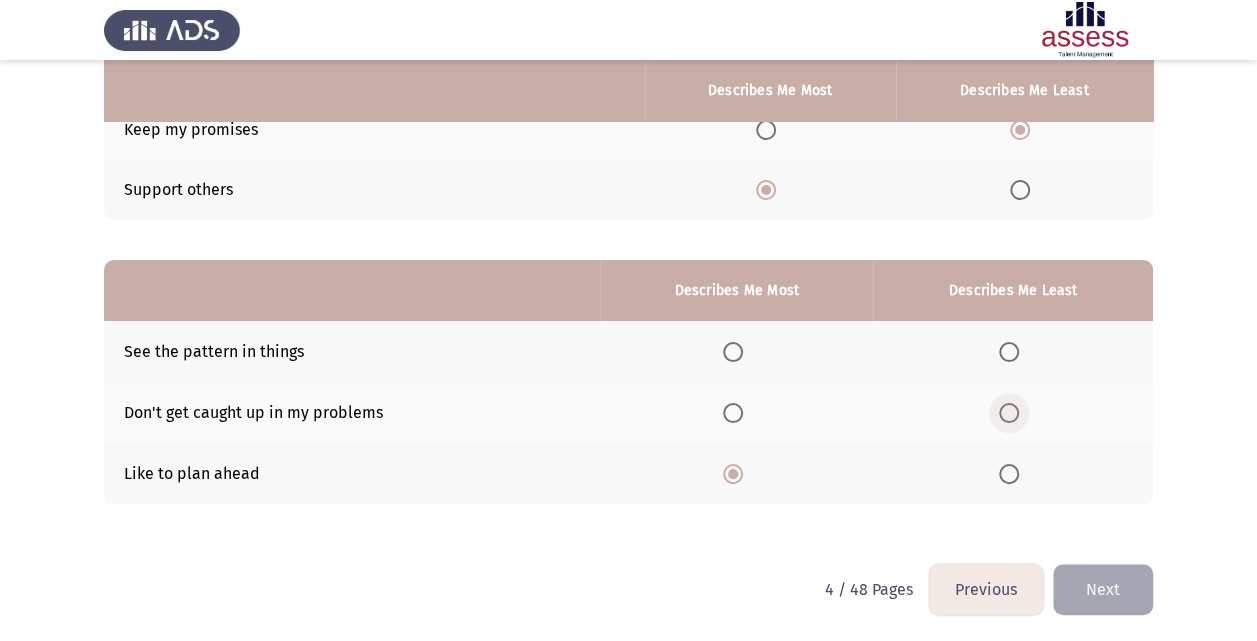 click at bounding box center (1009, 413) 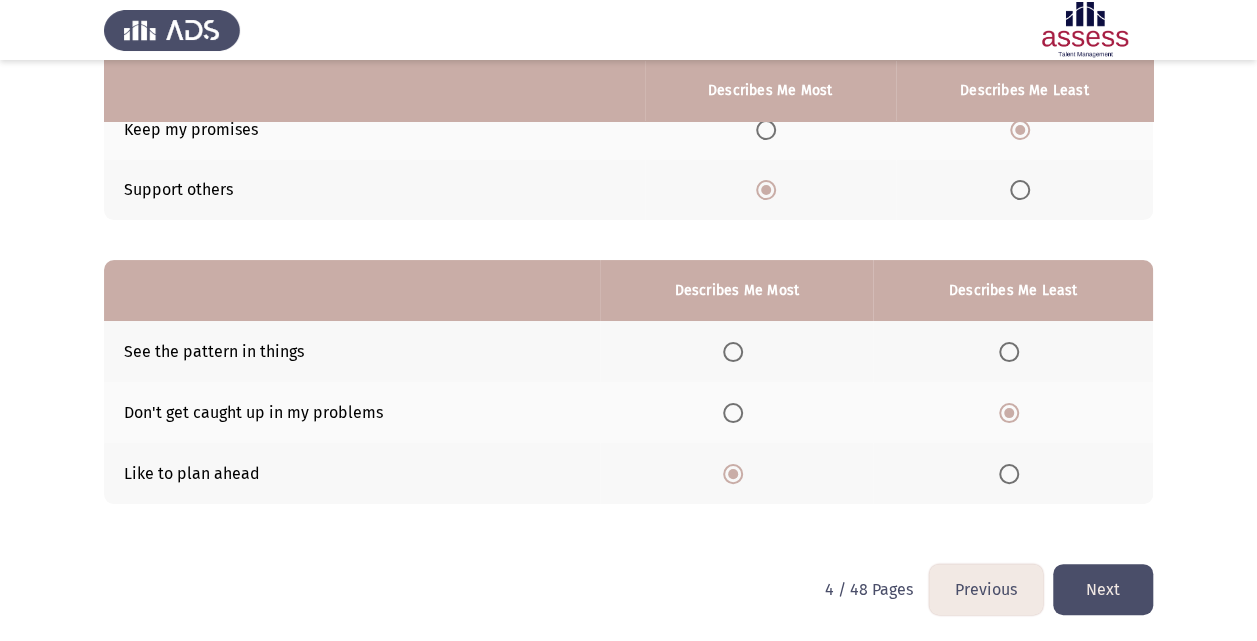click on "Next" 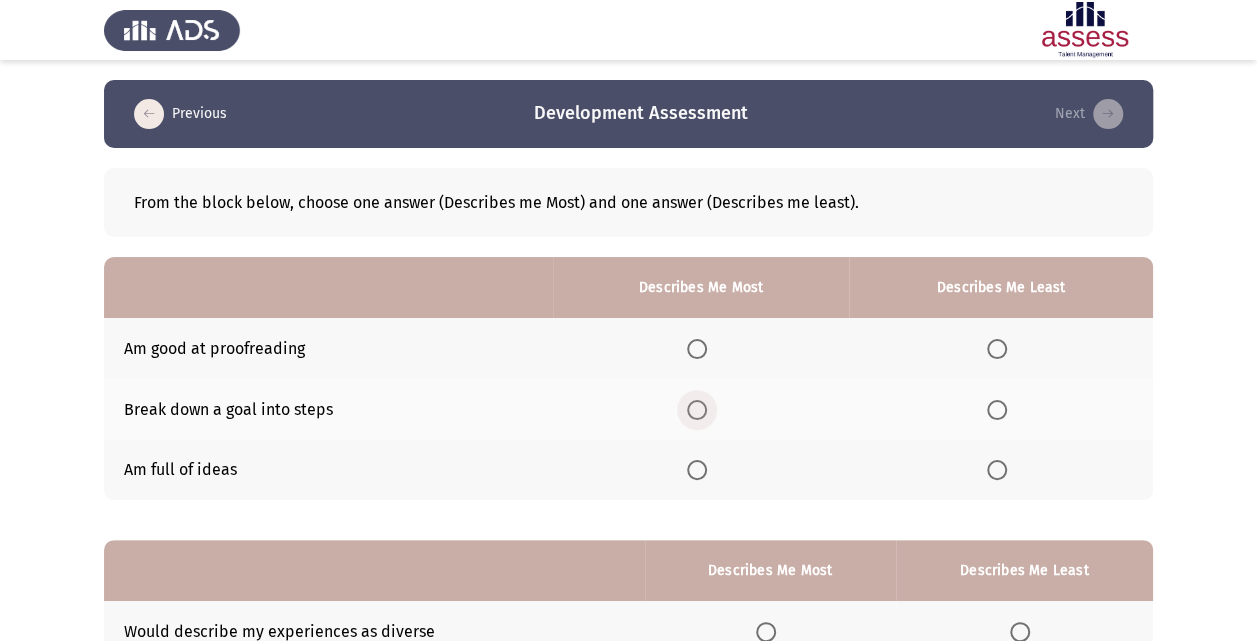 click at bounding box center (697, 410) 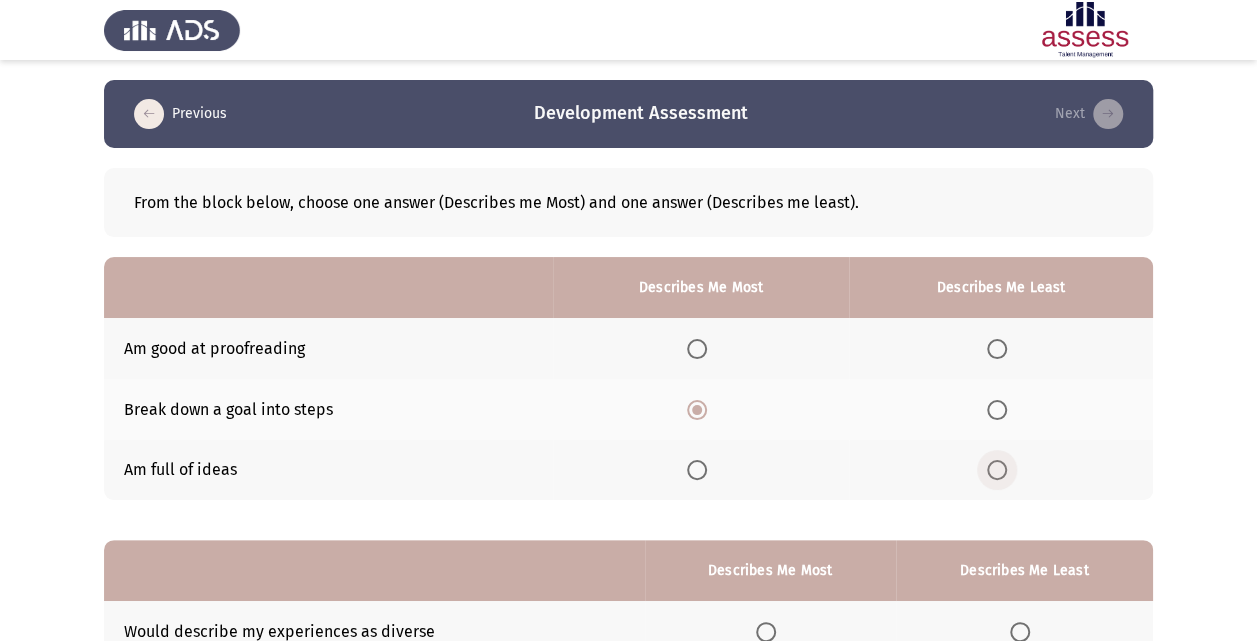 click at bounding box center [997, 470] 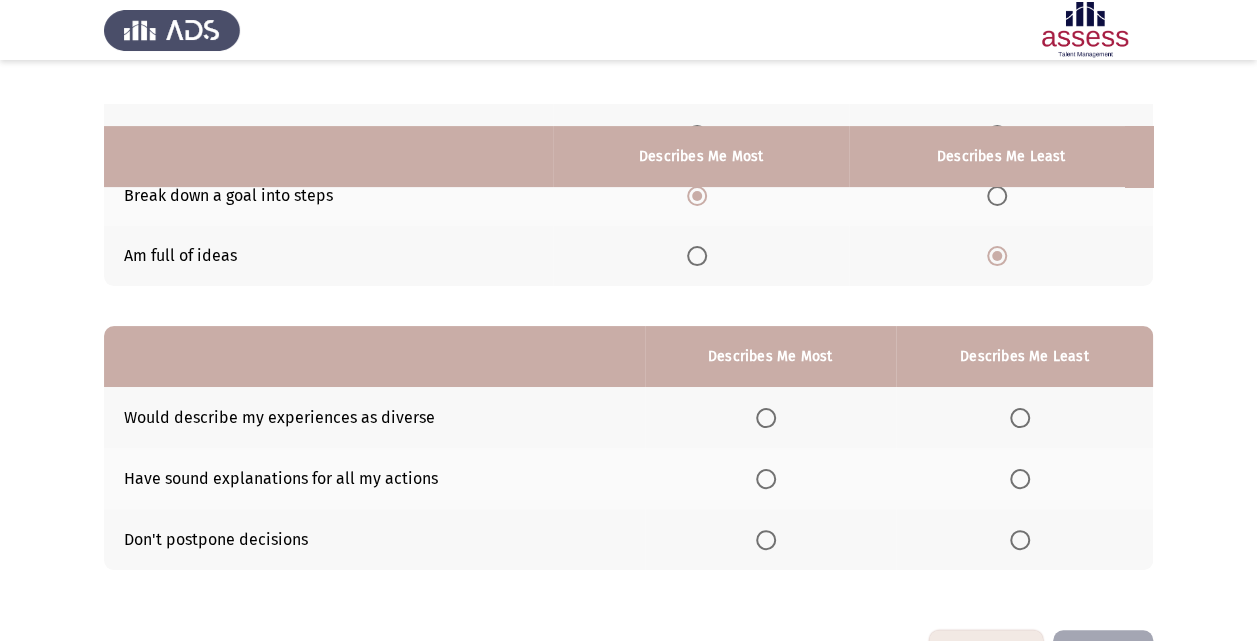 scroll, scrollTop: 280, scrollLeft: 0, axis: vertical 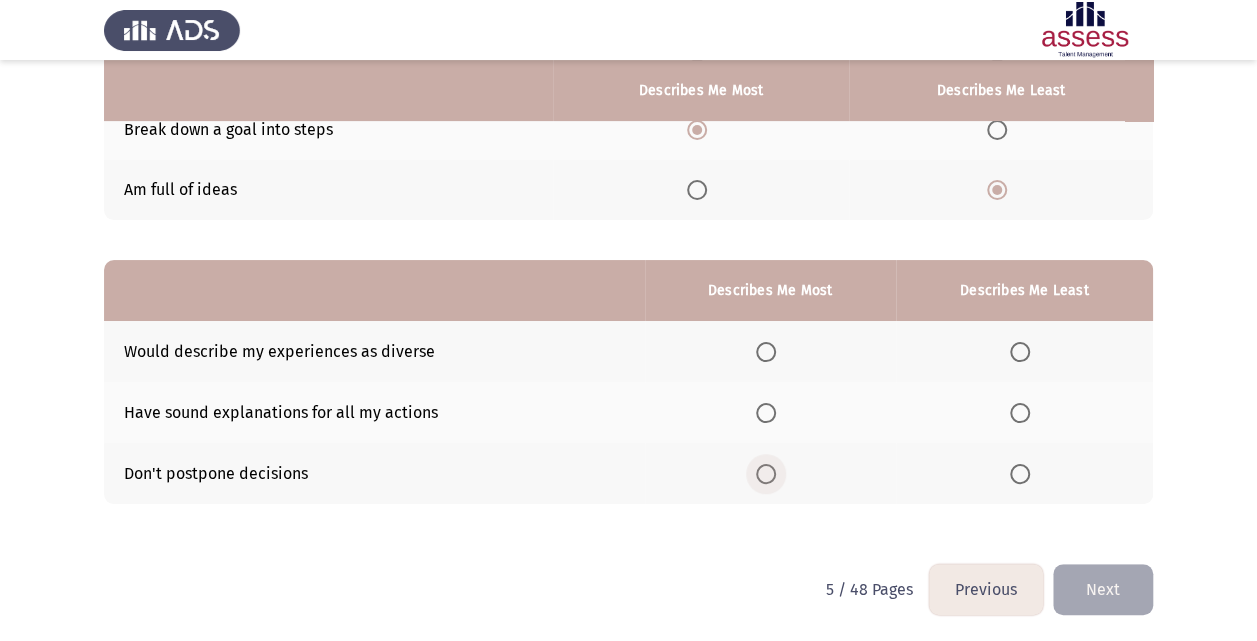 click at bounding box center [766, 474] 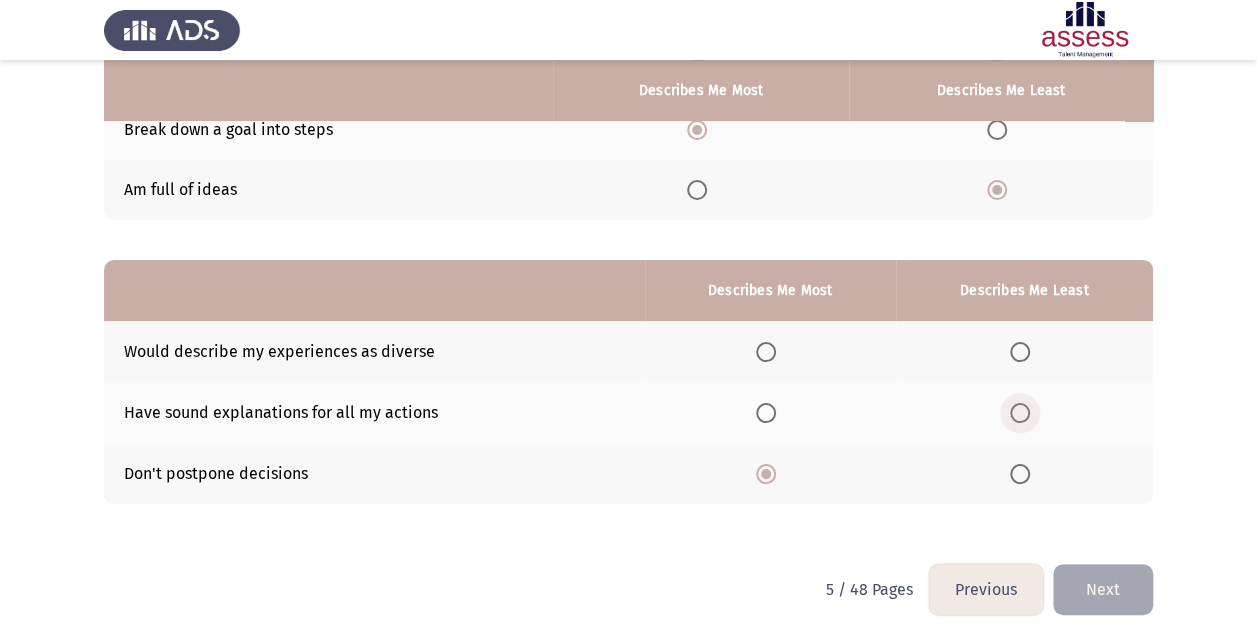 click at bounding box center [1020, 413] 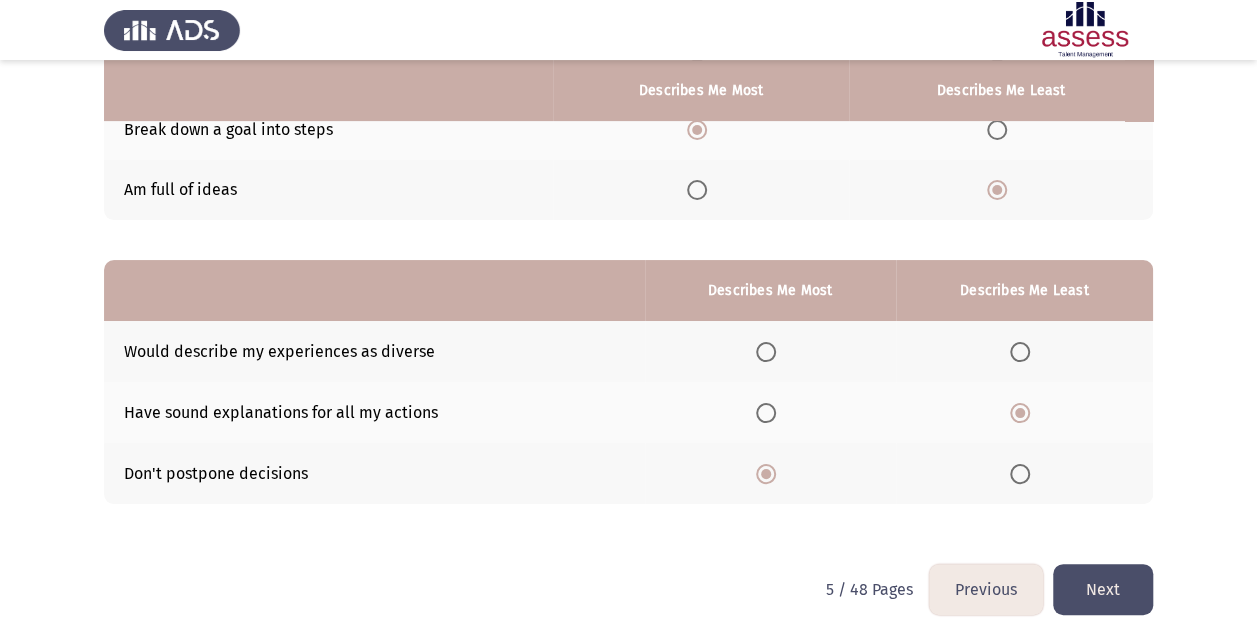 click on "Next" 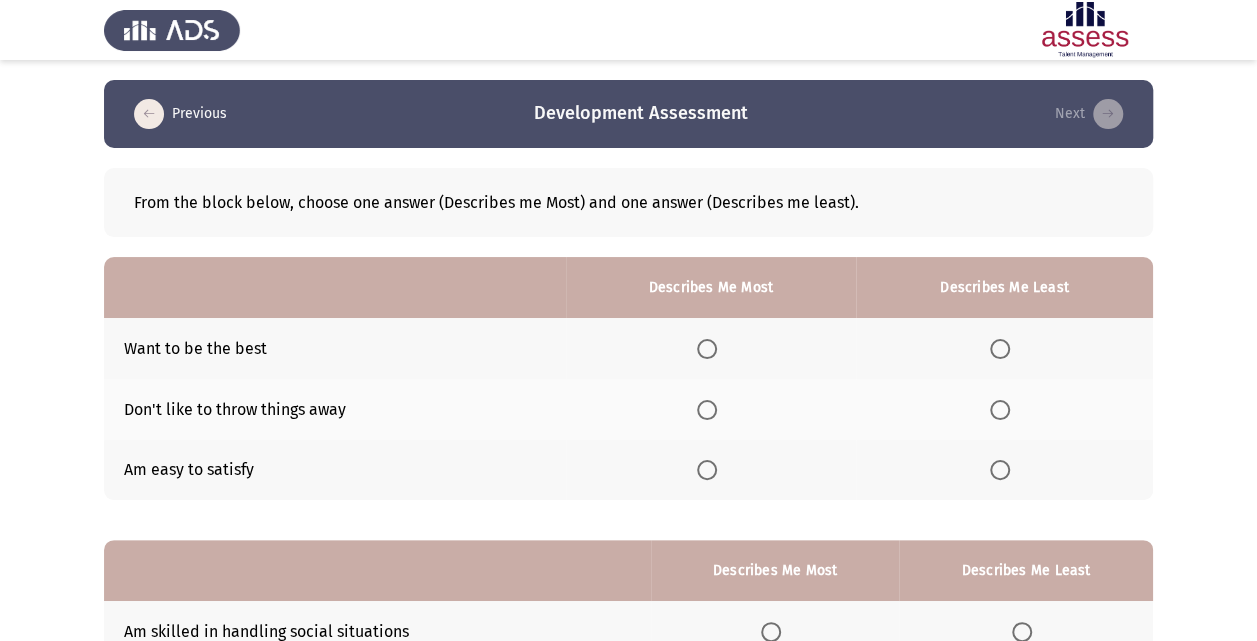 drag, startPoint x: 1133, startPoint y: 583, endPoint x: 878, endPoint y: 341, distance: 351.55228 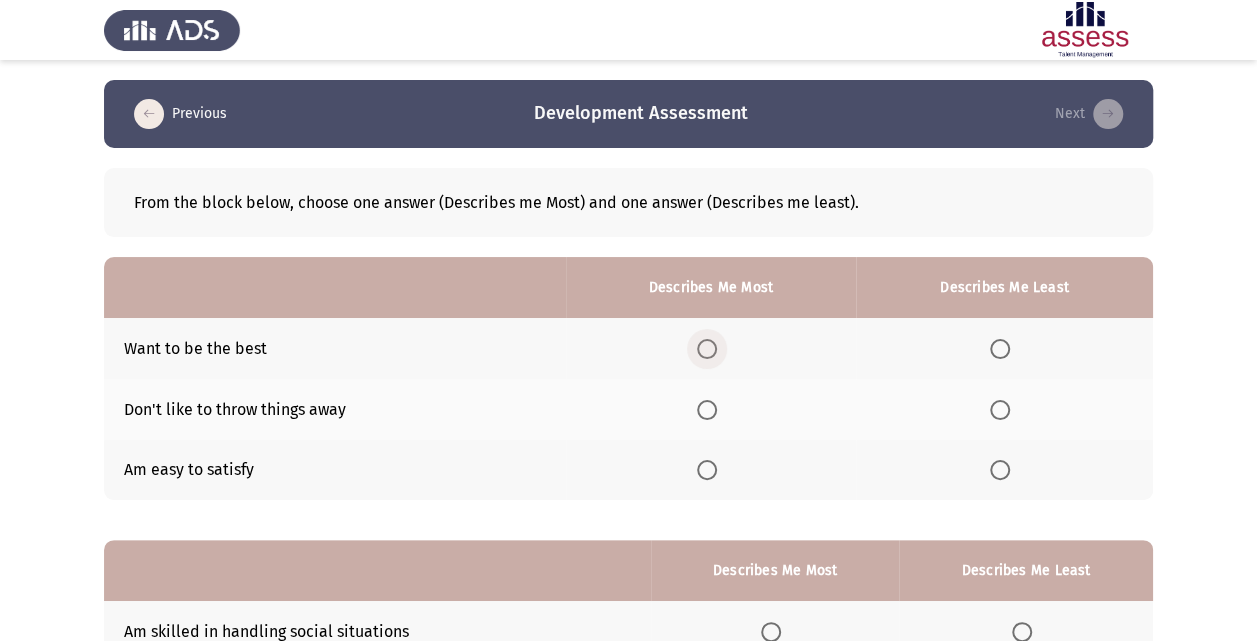 click at bounding box center (707, 349) 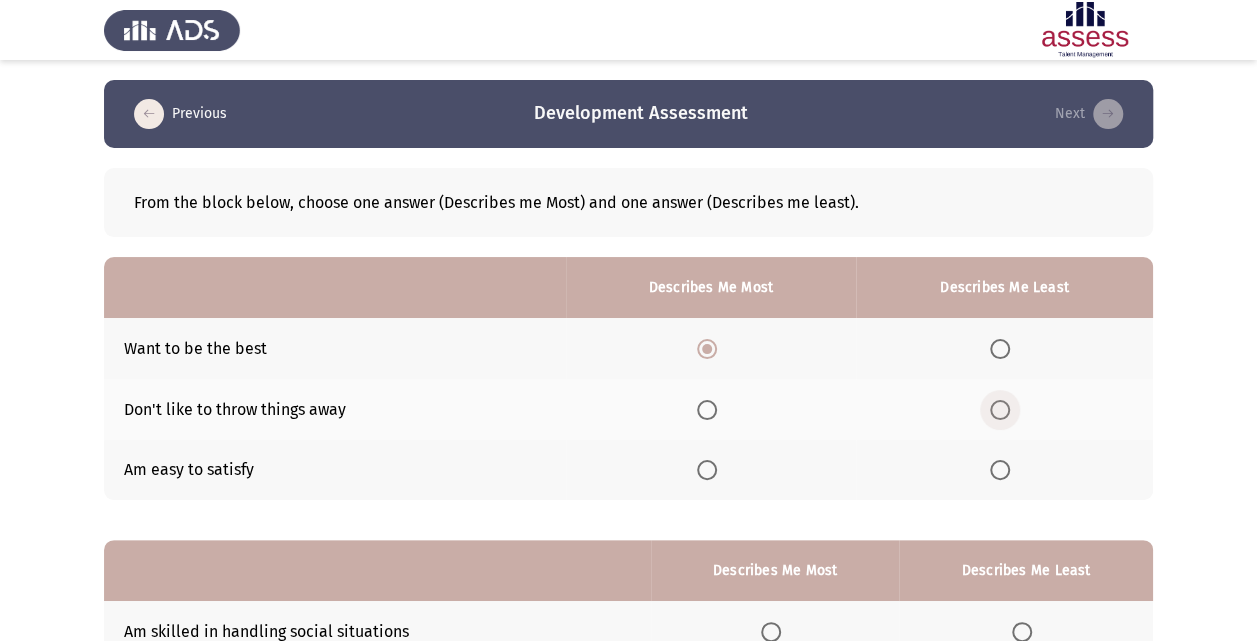 click at bounding box center [1000, 410] 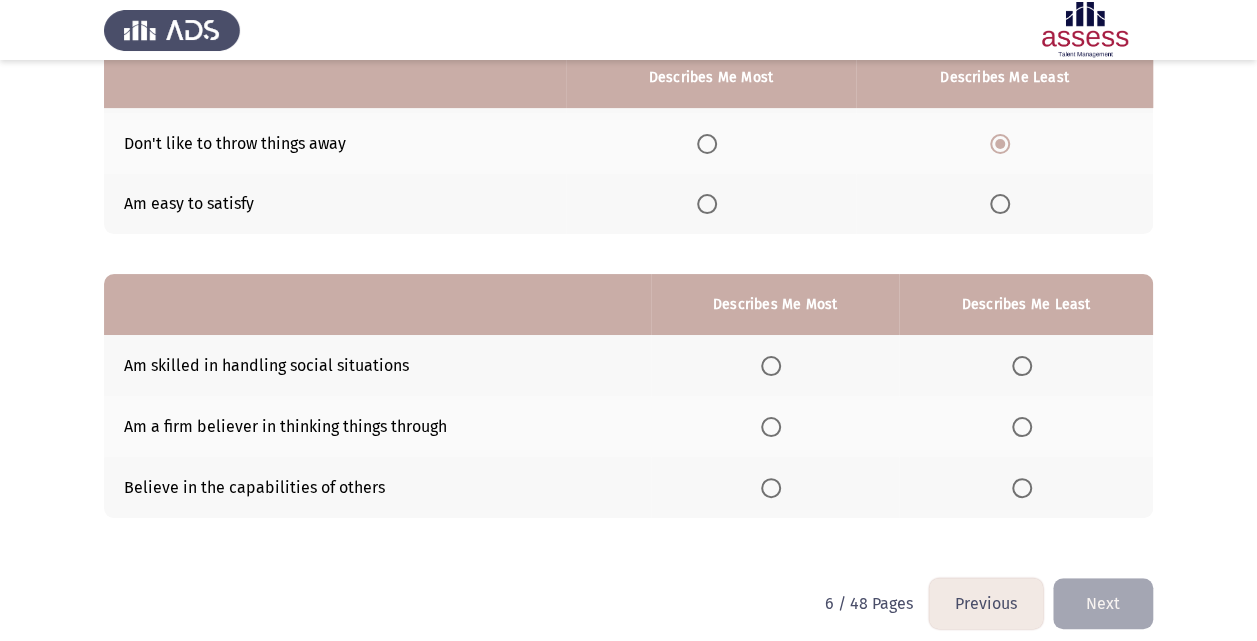 scroll, scrollTop: 280, scrollLeft: 0, axis: vertical 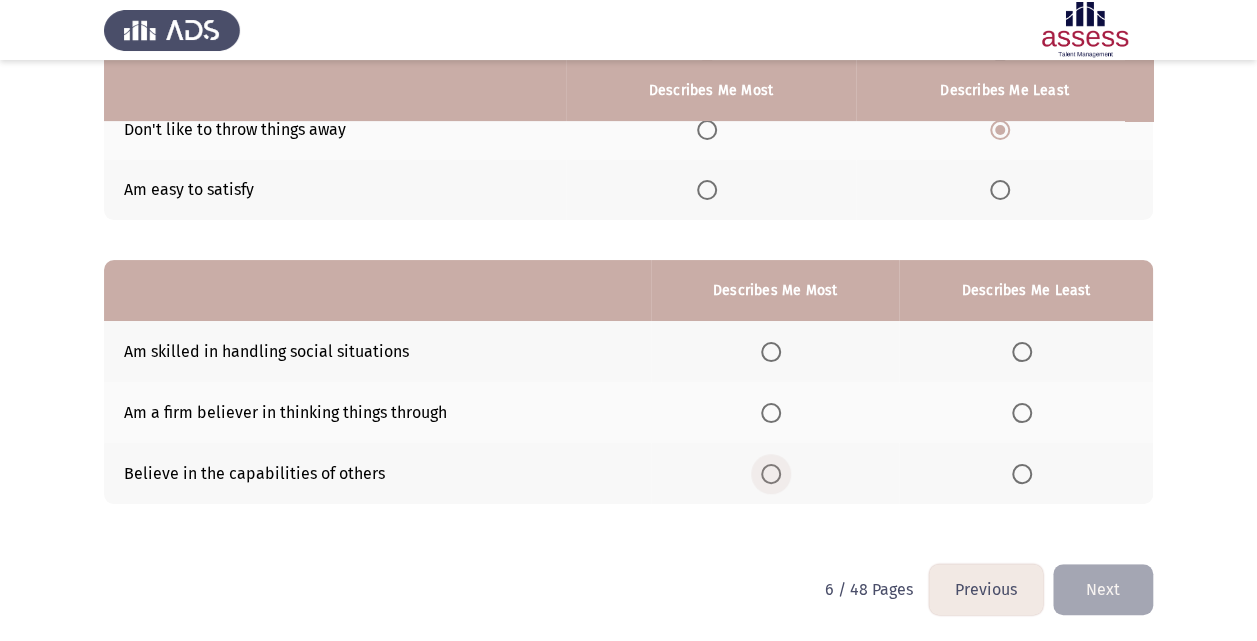 click at bounding box center (771, 474) 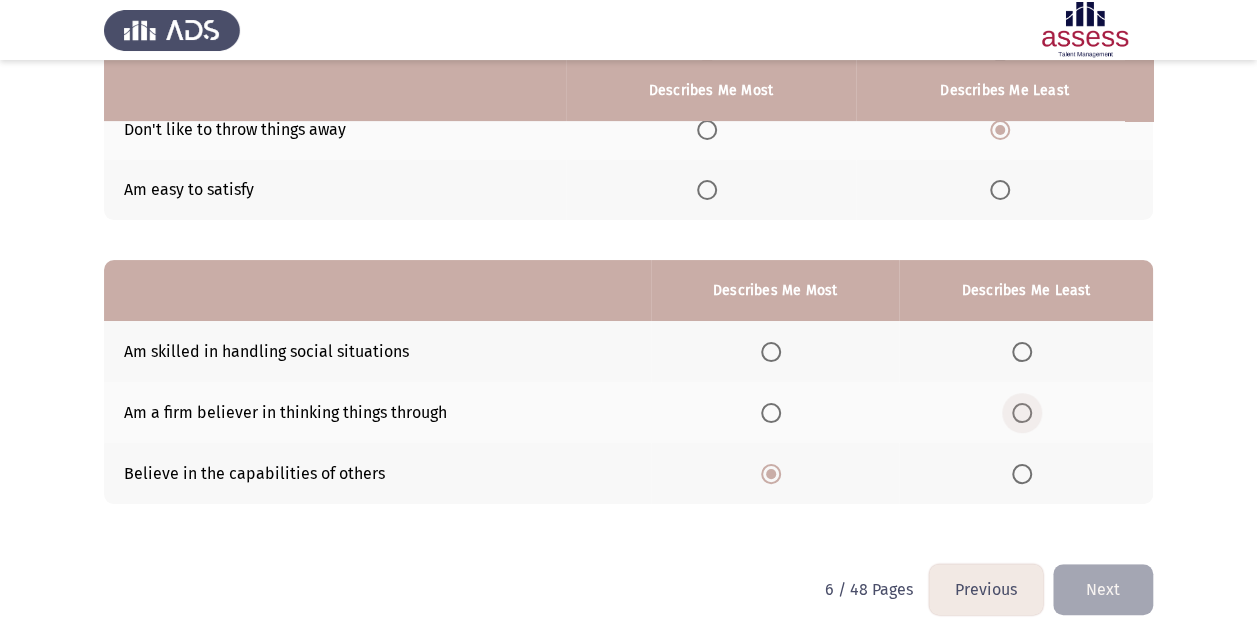 click at bounding box center (1022, 413) 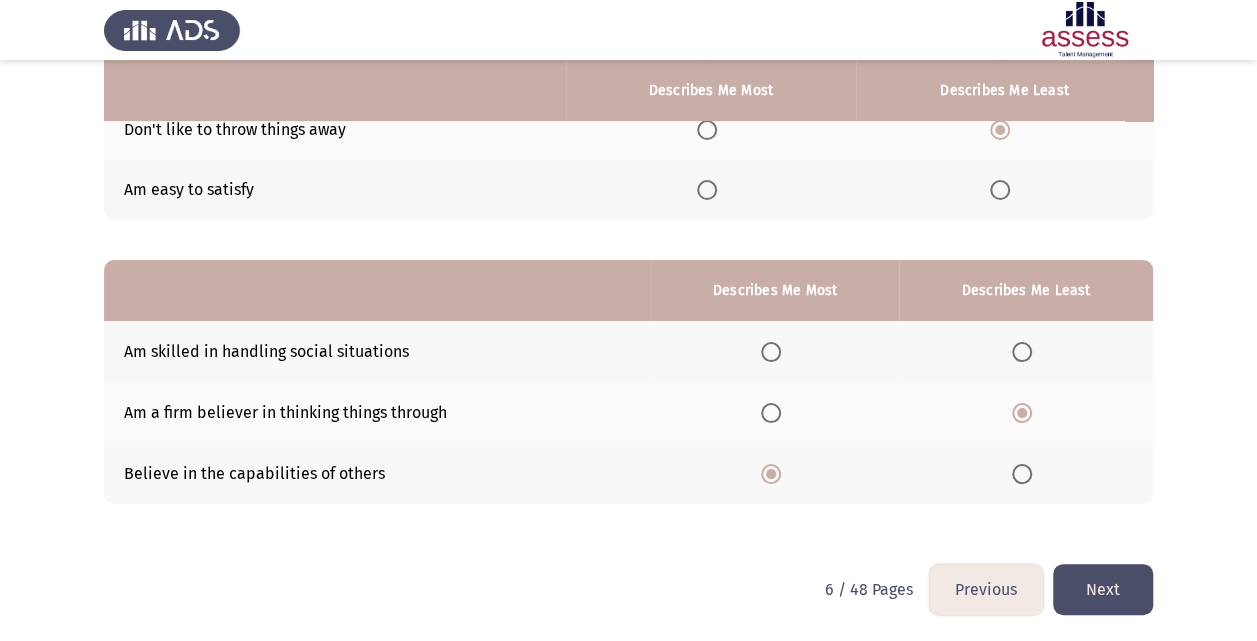 click on "Next" 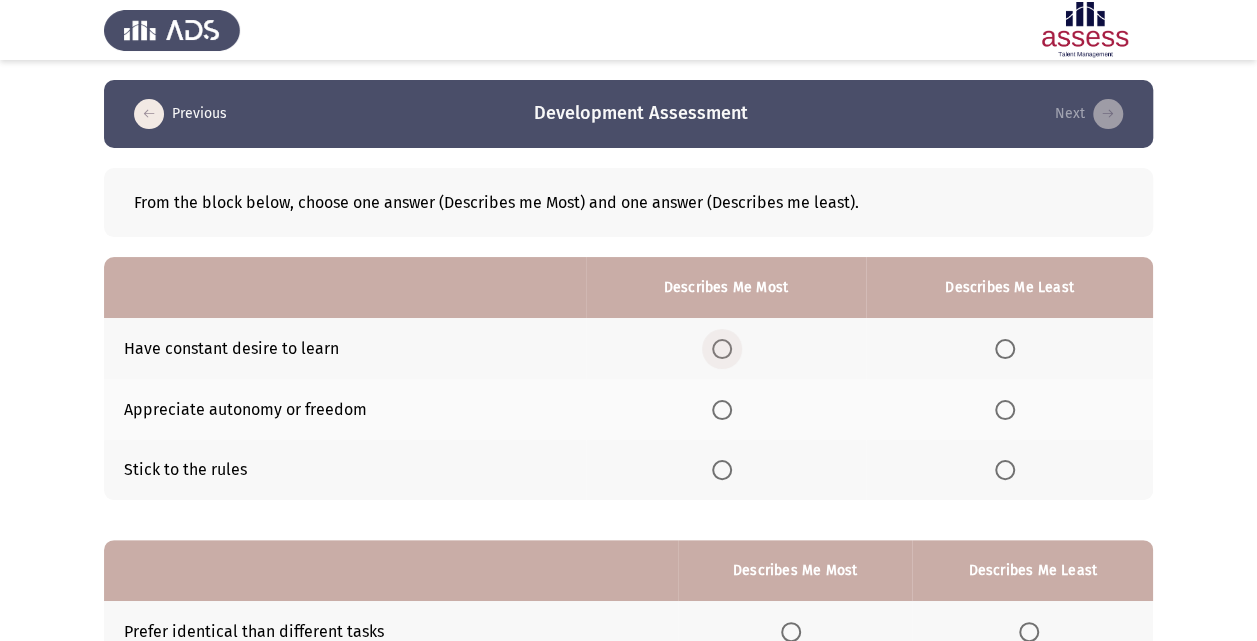 click at bounding box center [722, 349] 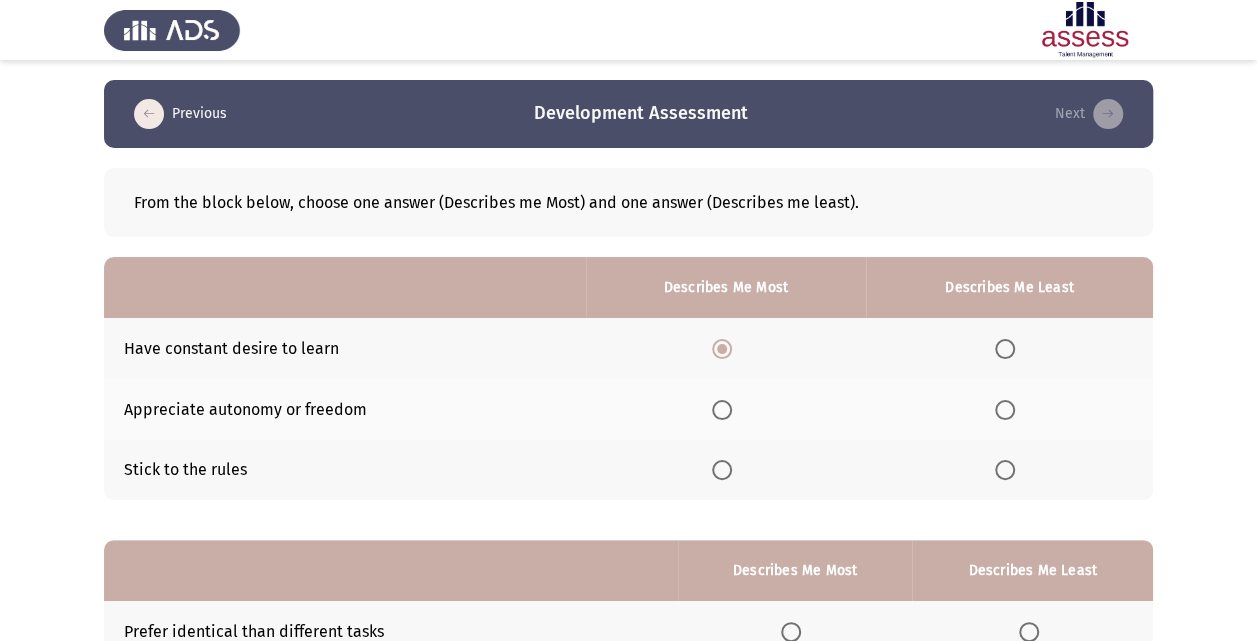 click 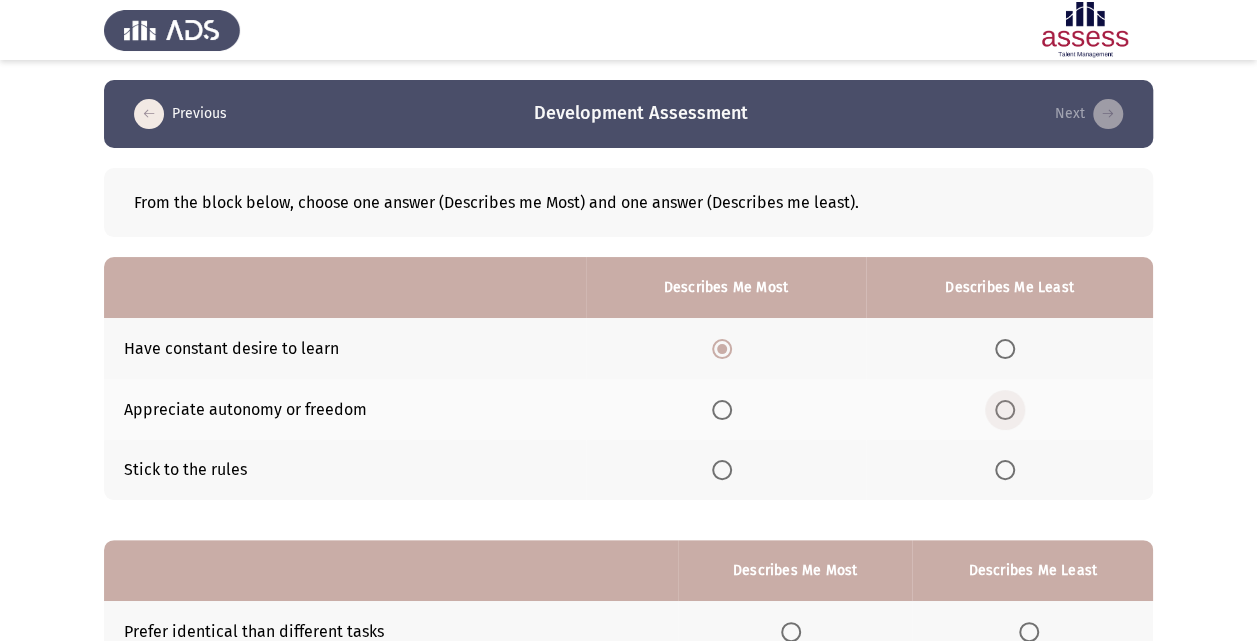 click at bounding box center [1005, 410] 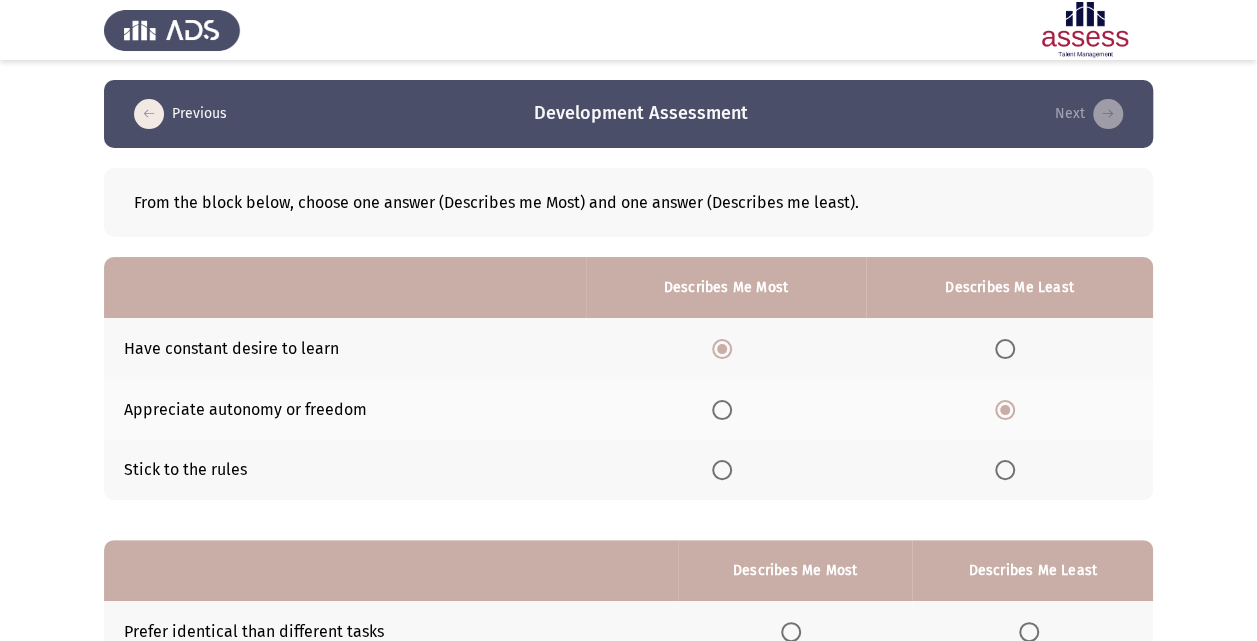 click on "Previous
Development Assessment   Next  From the block below, choose one answer (Describes me Most) and one answer (Describes me least).  Describes Me Most   Describes Me Least  Have constant desire to learn     Appreciate autonomy or freedom     Stick to the rules      Describes Me Most   Describes Me Least  Prefer identical than different tasks     Prefer focusing on the big picture than the details     Trust what people say      7 / 48 Pages   Previous
Next" 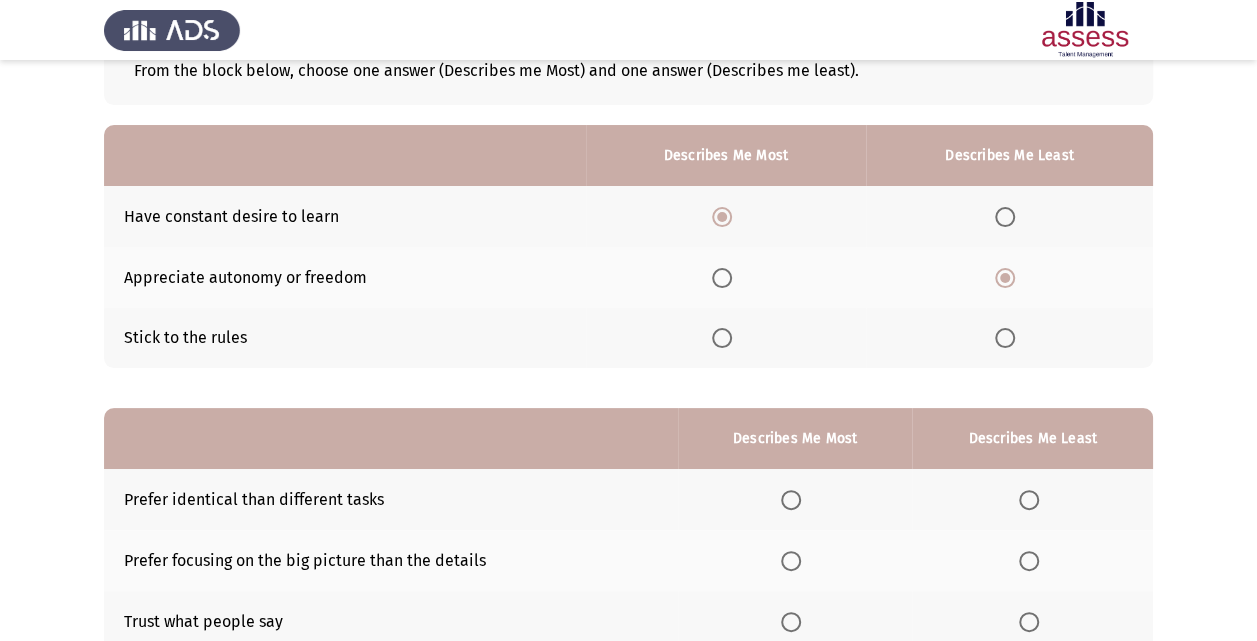 scroll, scrollTop: 133, scrollLeft: 0, axis: vertical 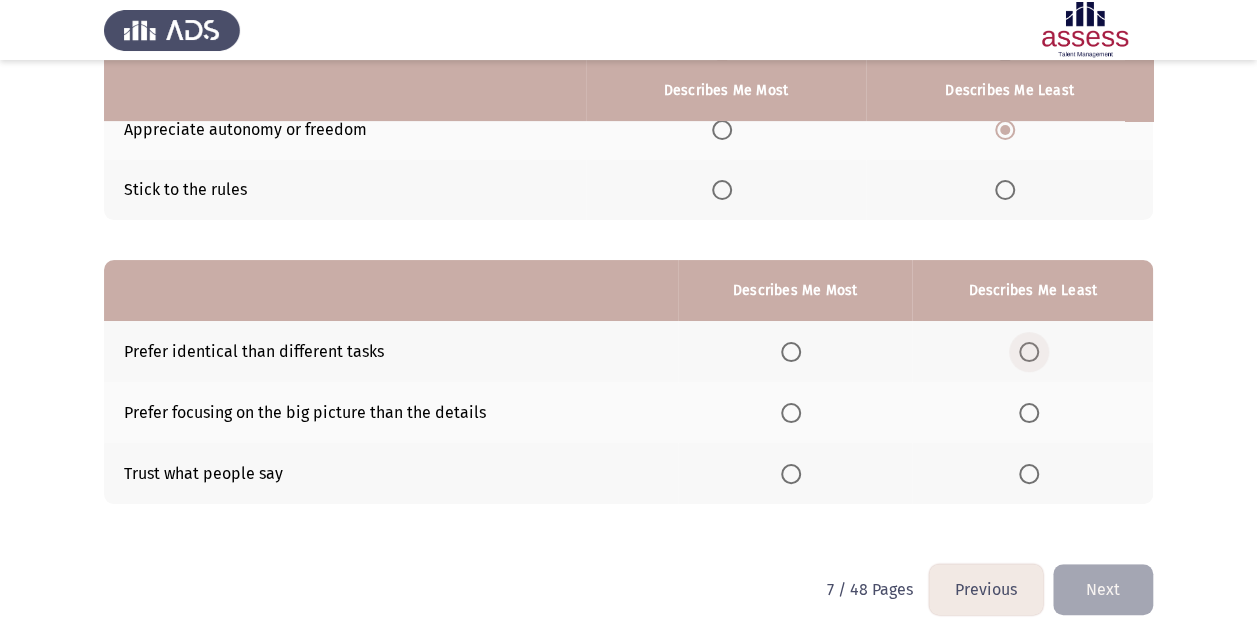 click at bounding box center [1029, 352] 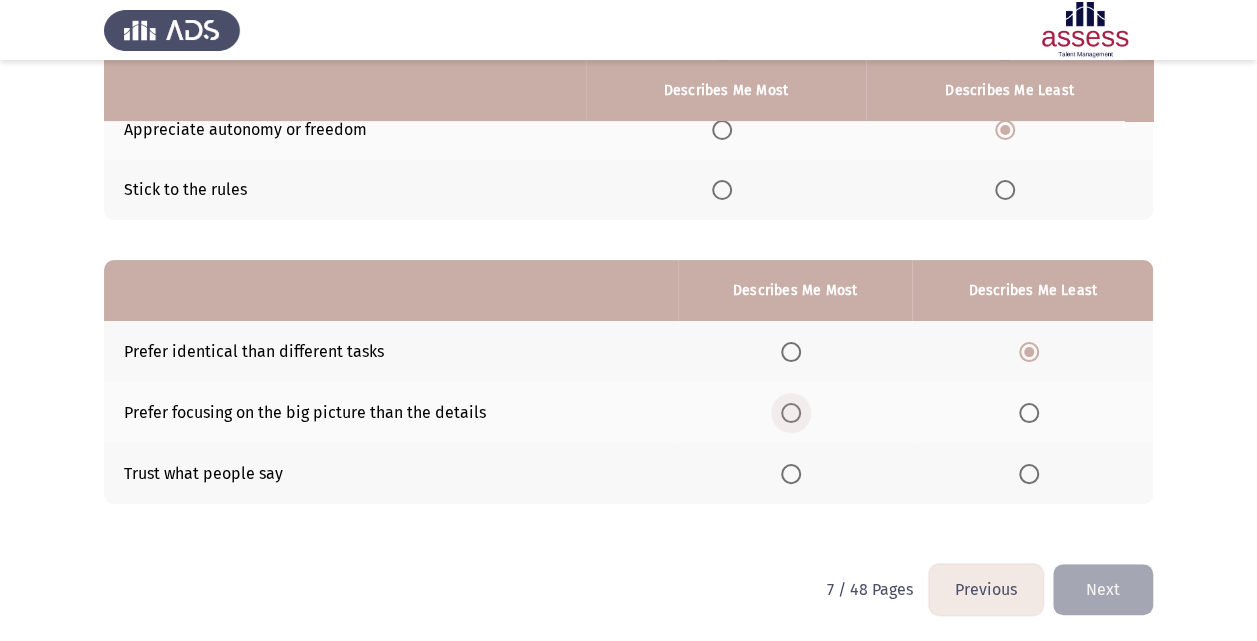 click at bounding box center [791, 413] 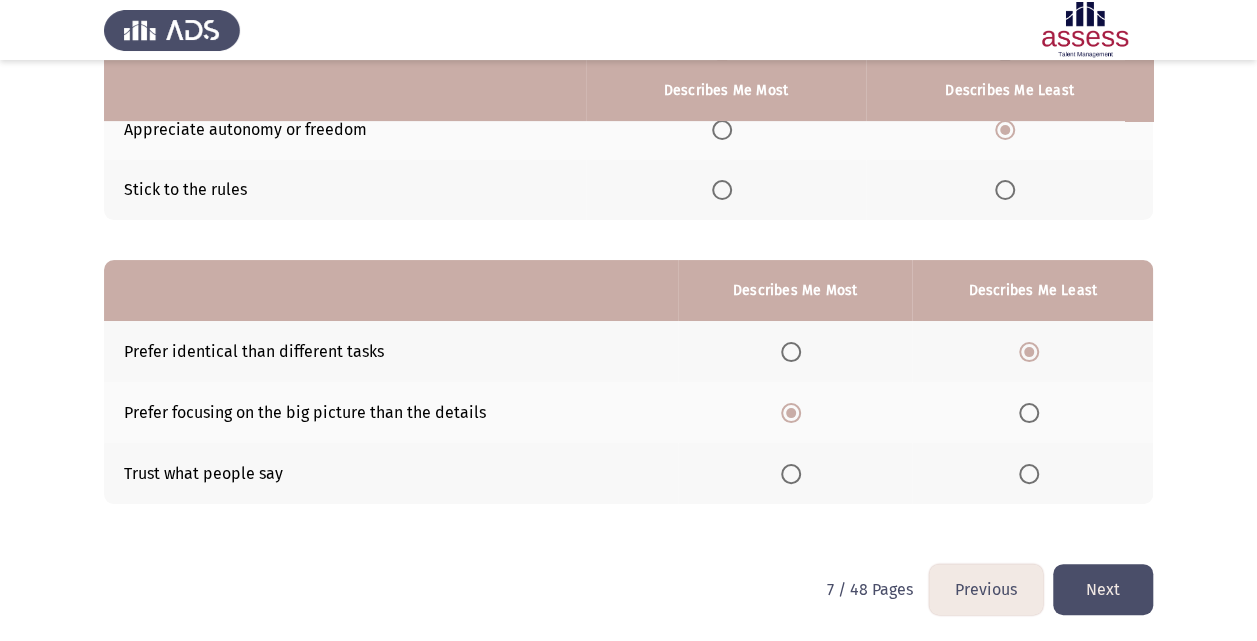 click on "Next" 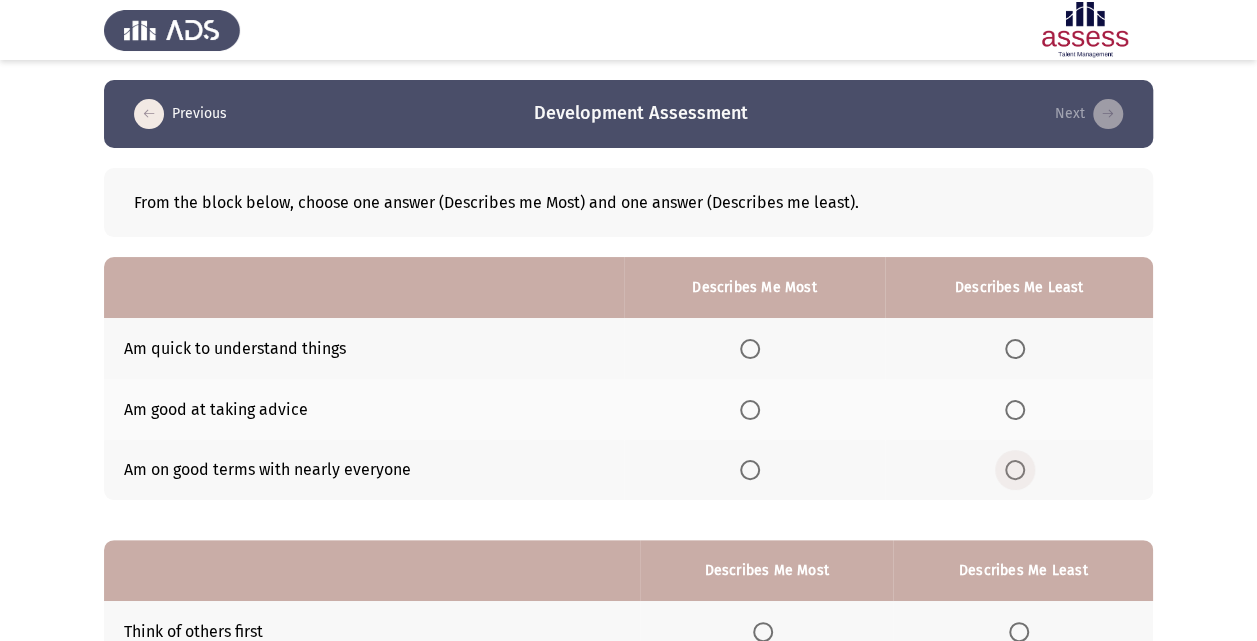 click at bounding box center [1015, 470] 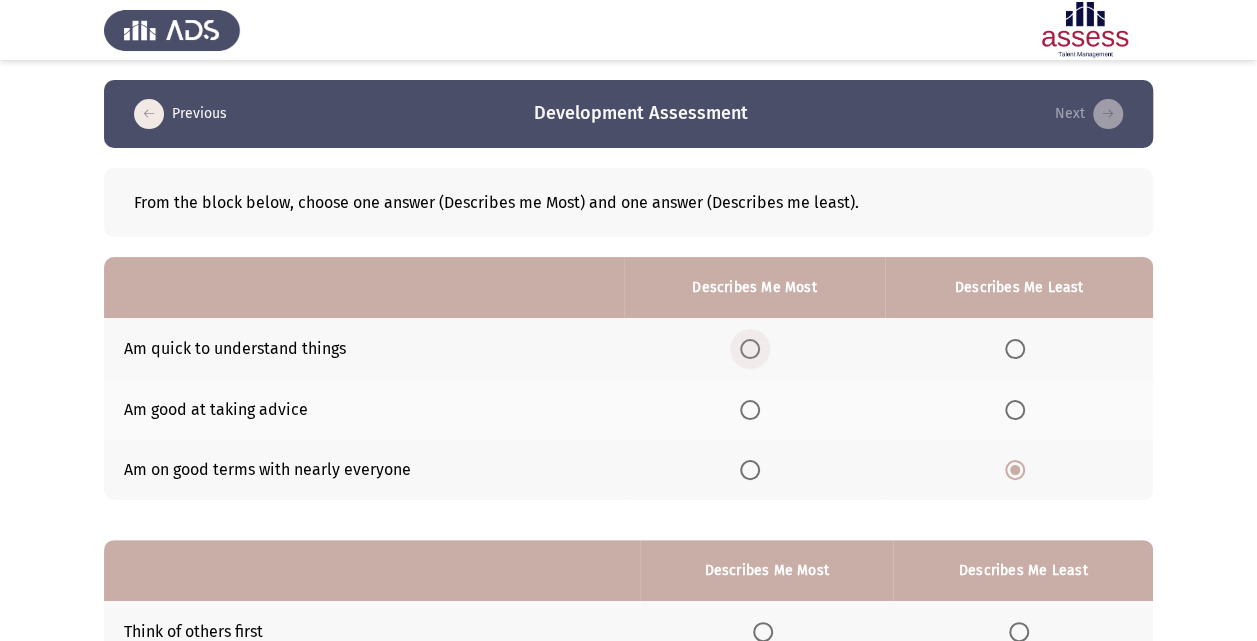 click at bounding box center [750, 349] 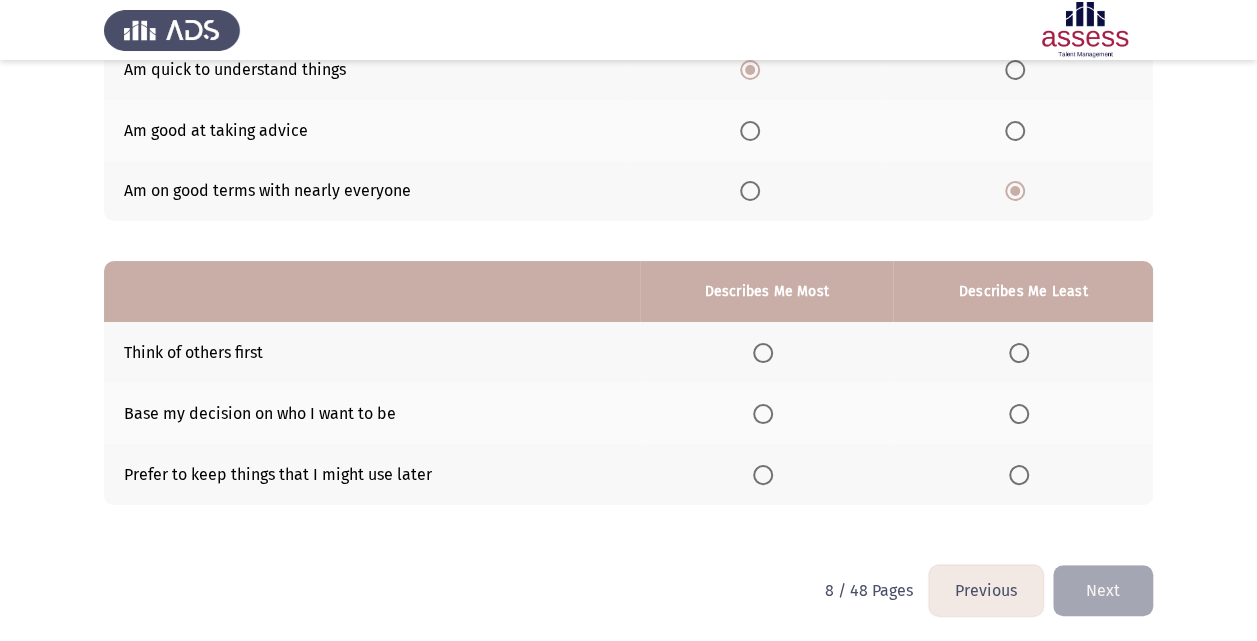 scroll, scrollTop: 280, scrollLeft: 0, axis: vertical 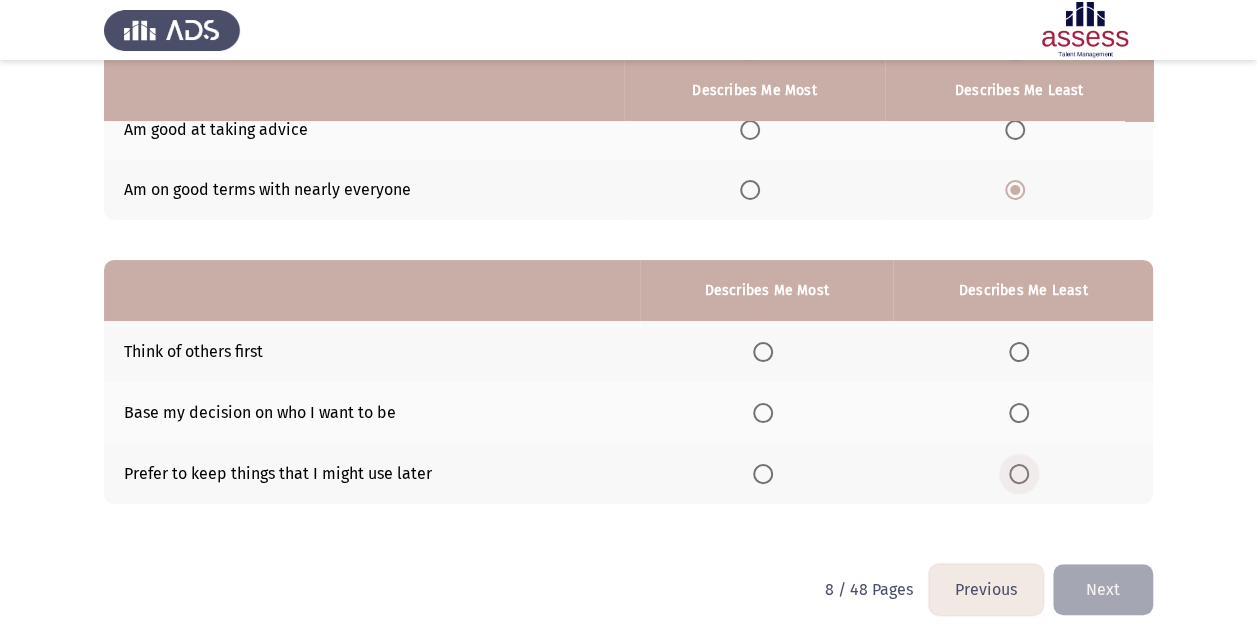 click at bounding box center (1019, 474) 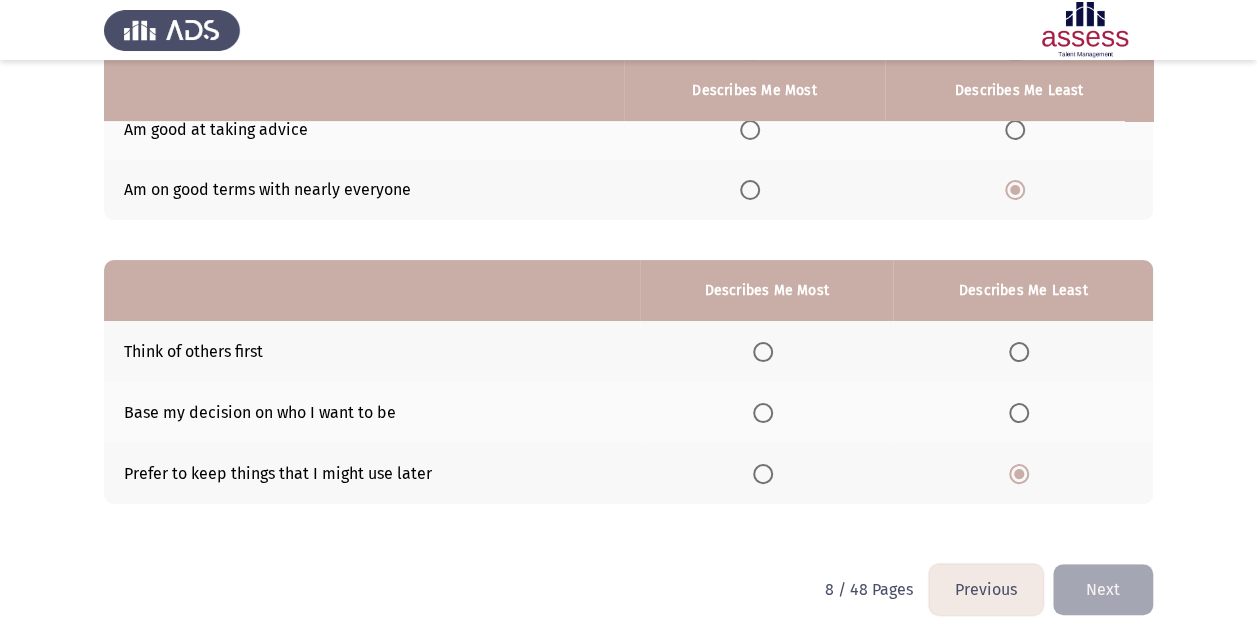 click at bounding box center [763, 413] 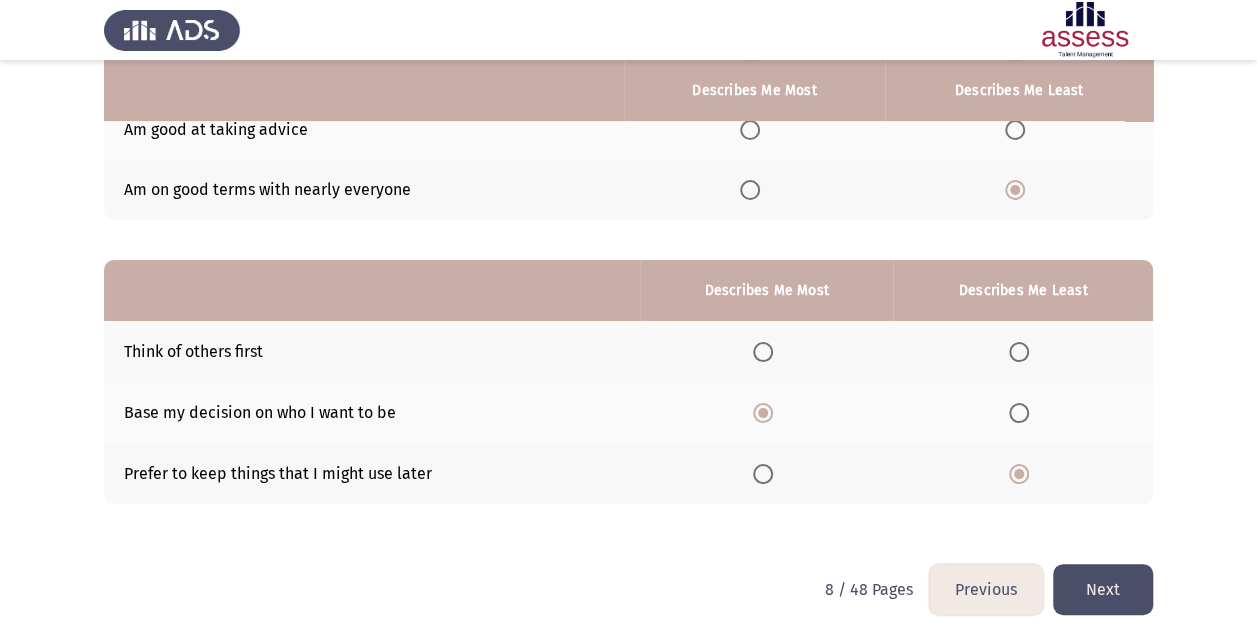 click on "Next" 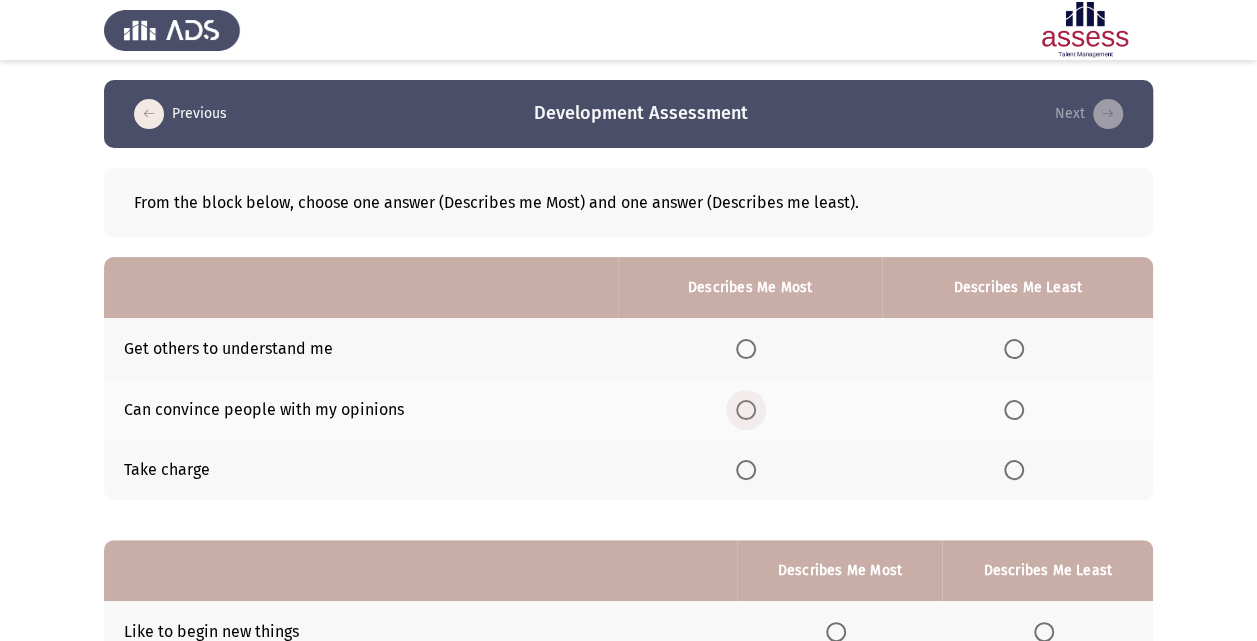 click at bounding box center (746, 410) 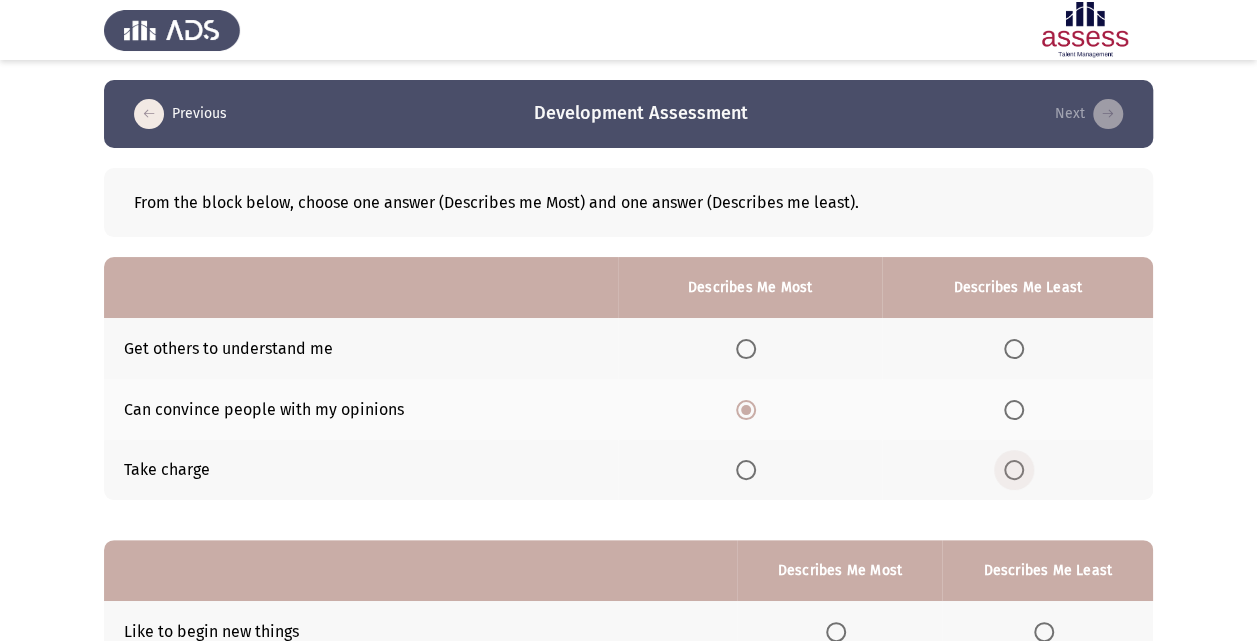 click at bounding box center [1014, 470] 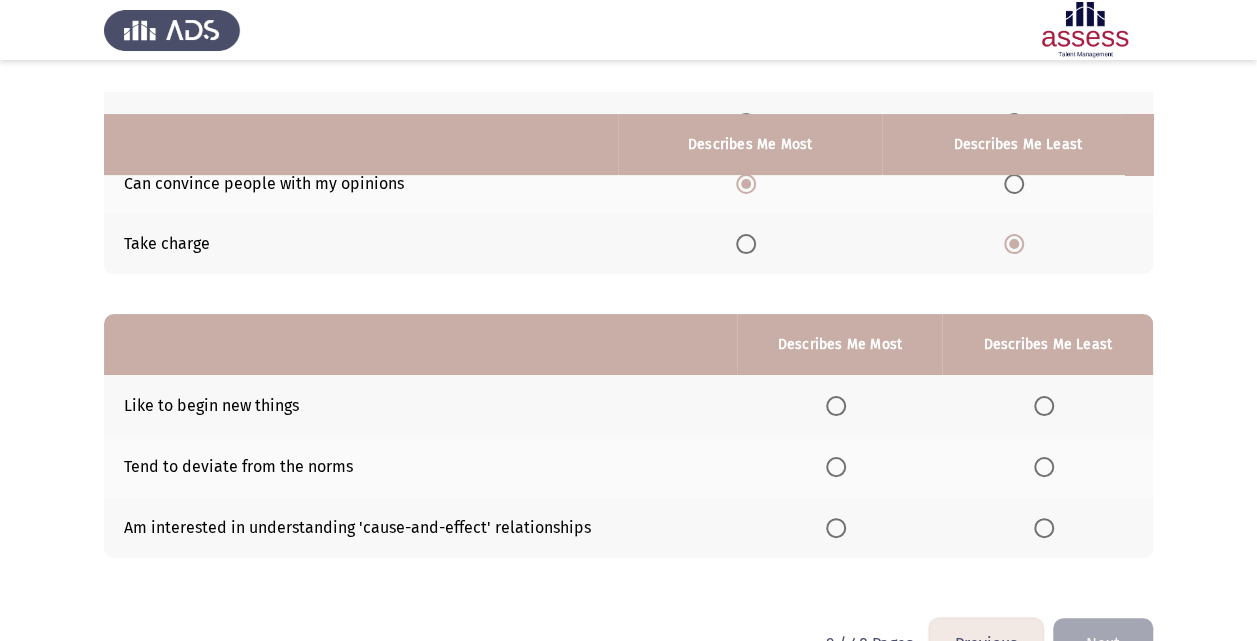 scroll, scrollTop: 280, scrollLeft: 0, axis: vertical 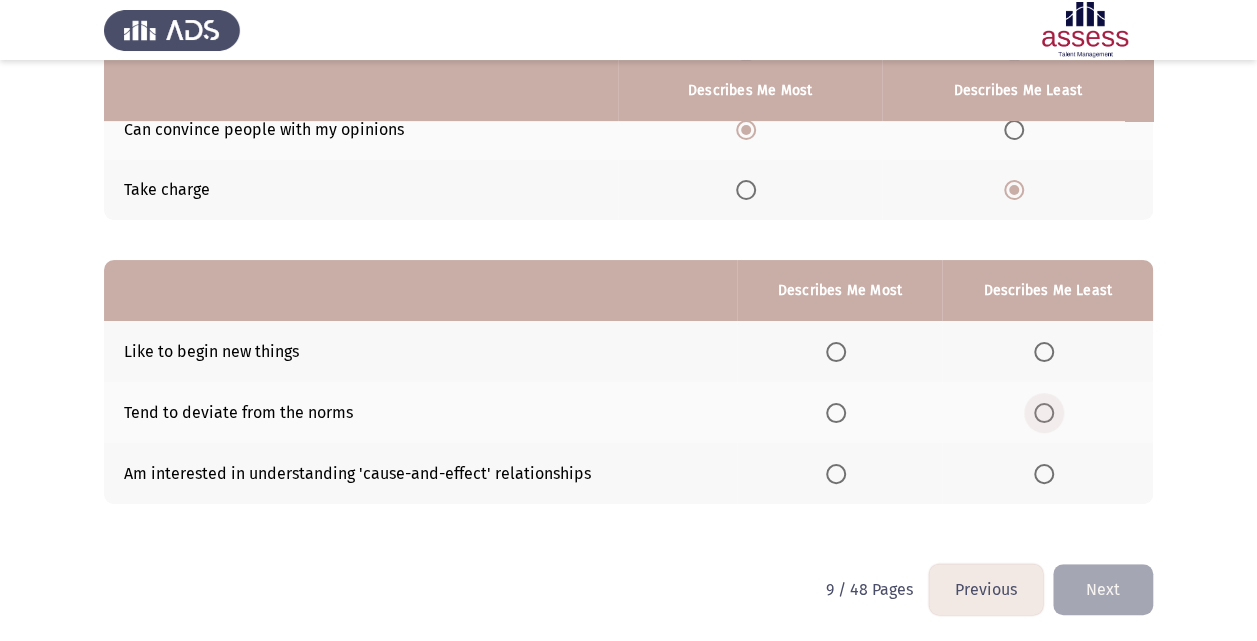 click at bounding box center (1044, 413) 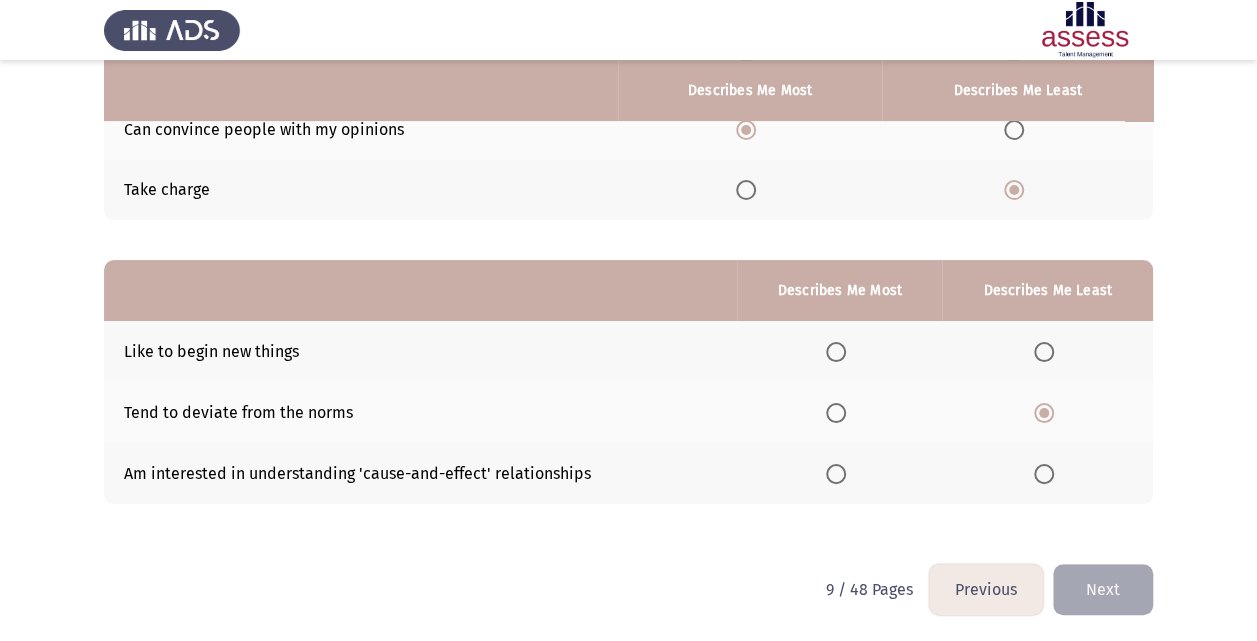 click on "Am interested in understanding 'cause-and-effect'  relationships" 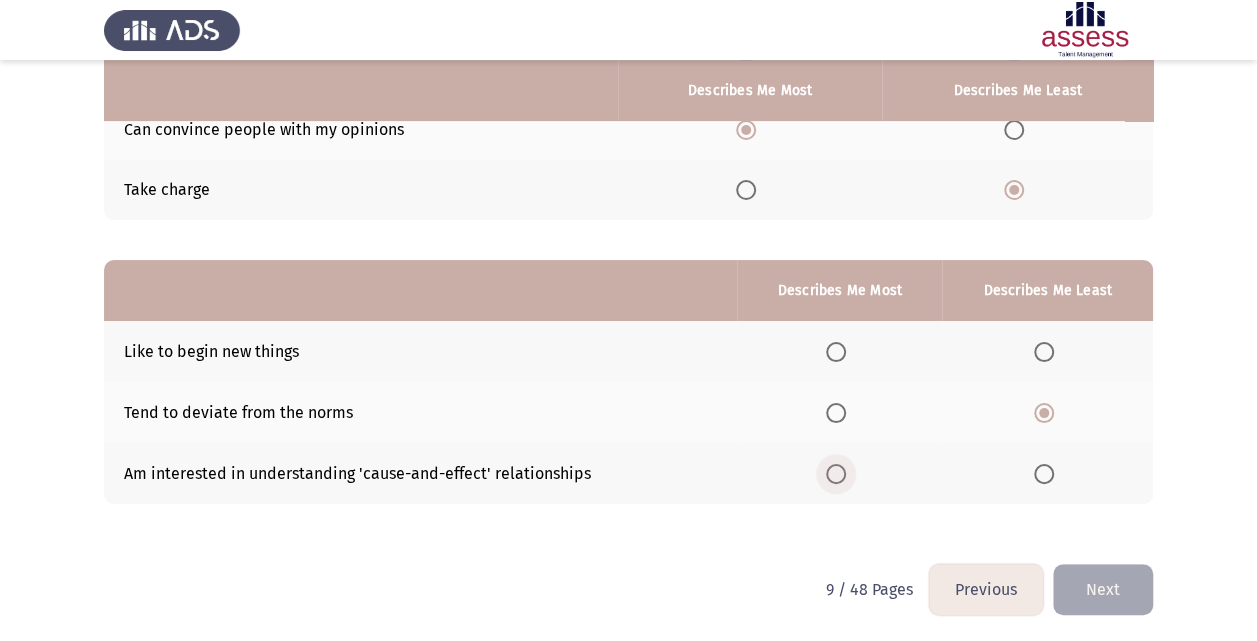 click at bounding box center [836, 474] 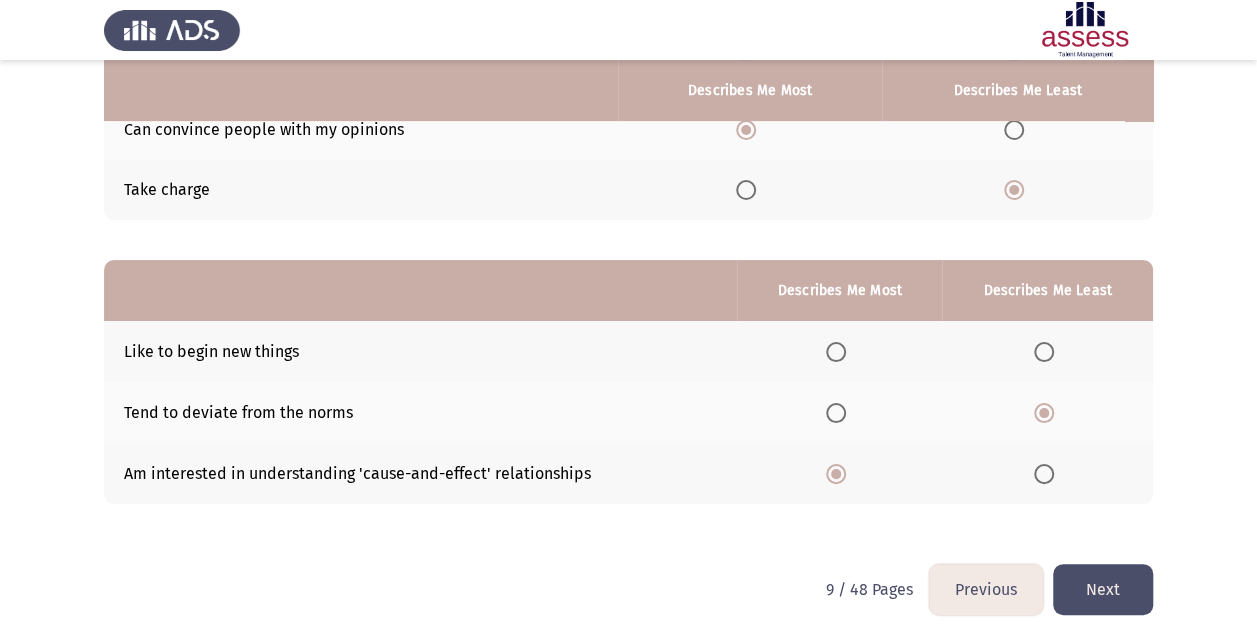 click on "Next" 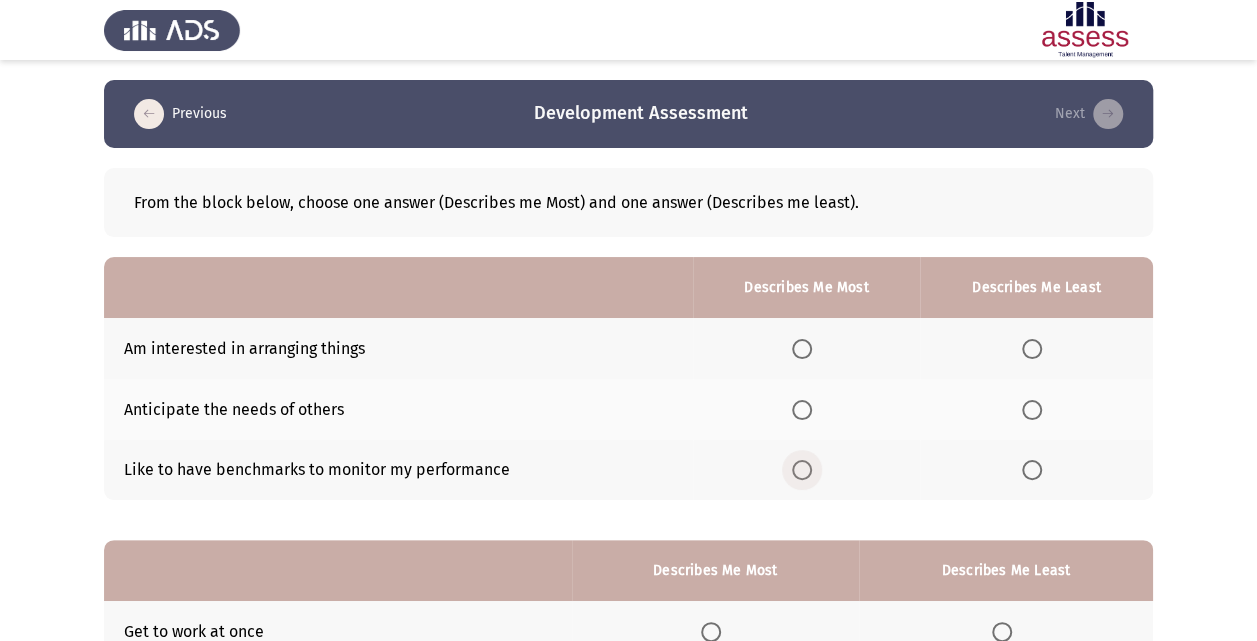 click at bounding box center (802, 470) 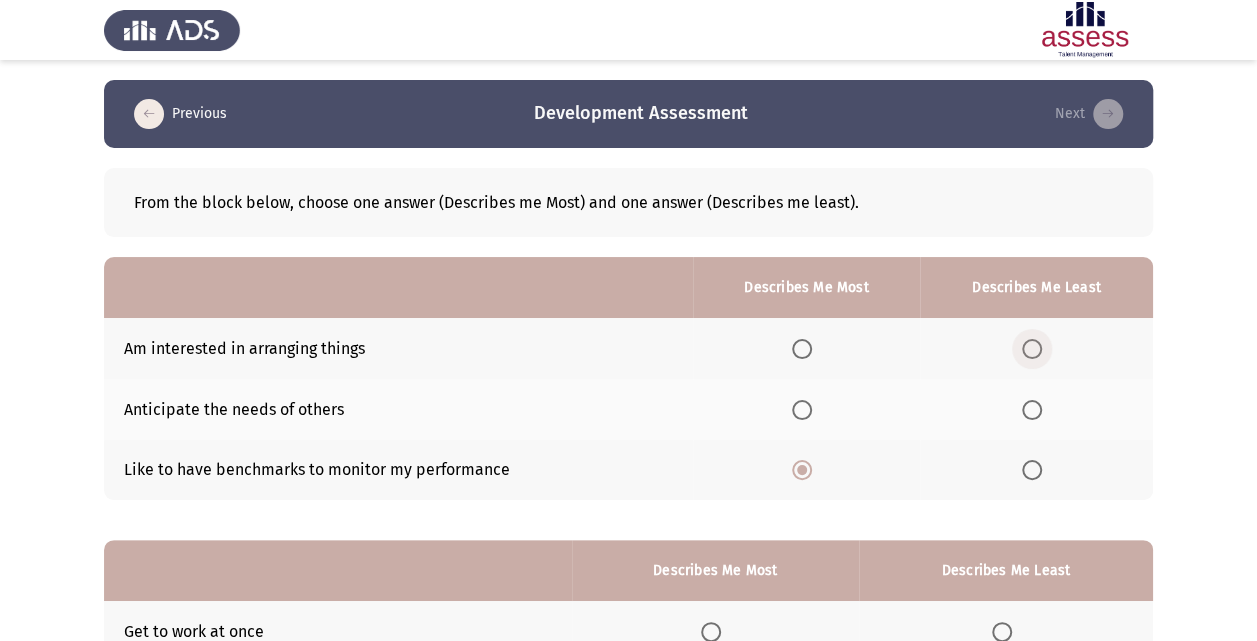 click at bounding box center (1032, 349) 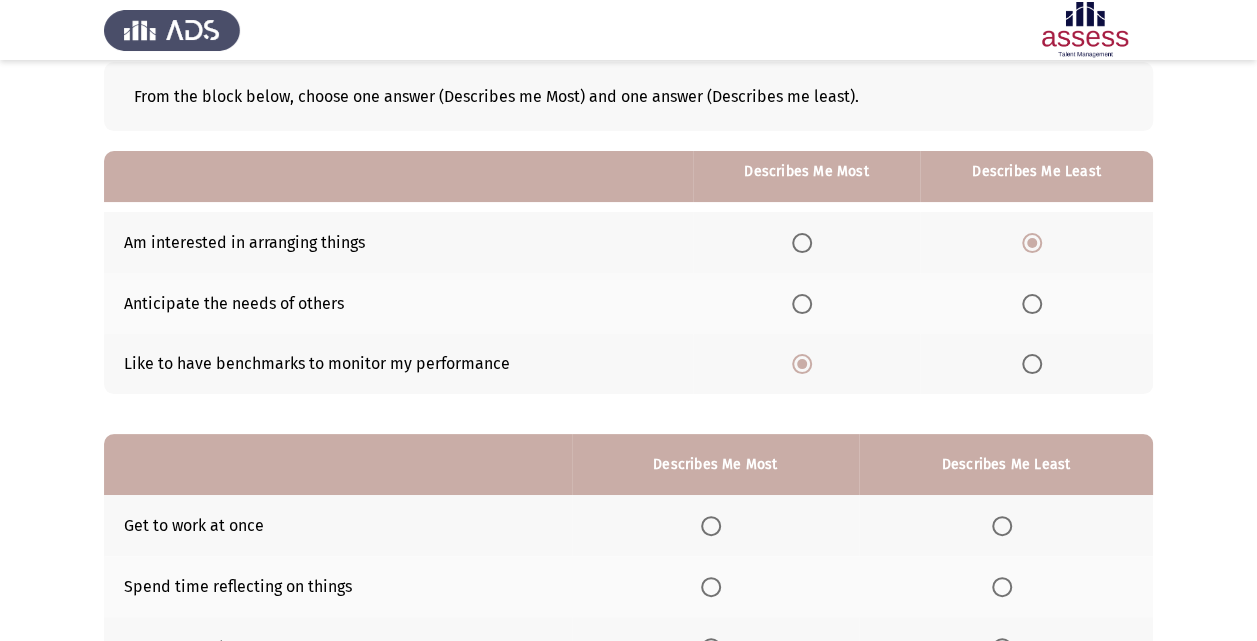 scroll, scrollTop: 280, scrollLeft: 0, axis: vertical 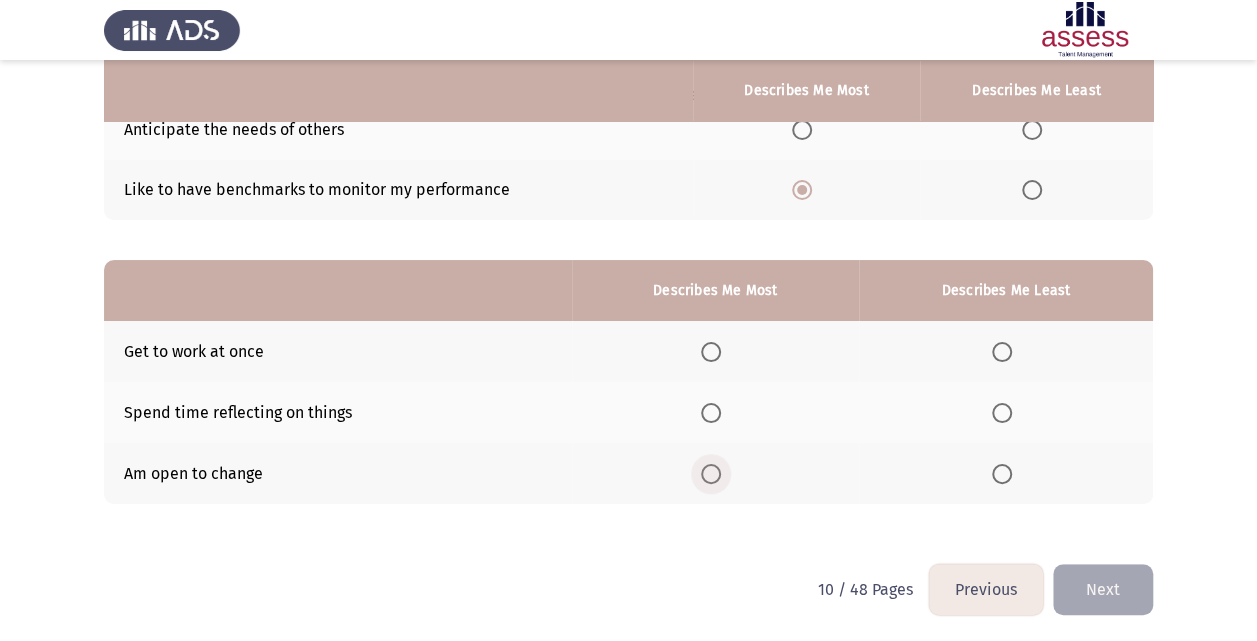 click at bounding box center [711, 474] 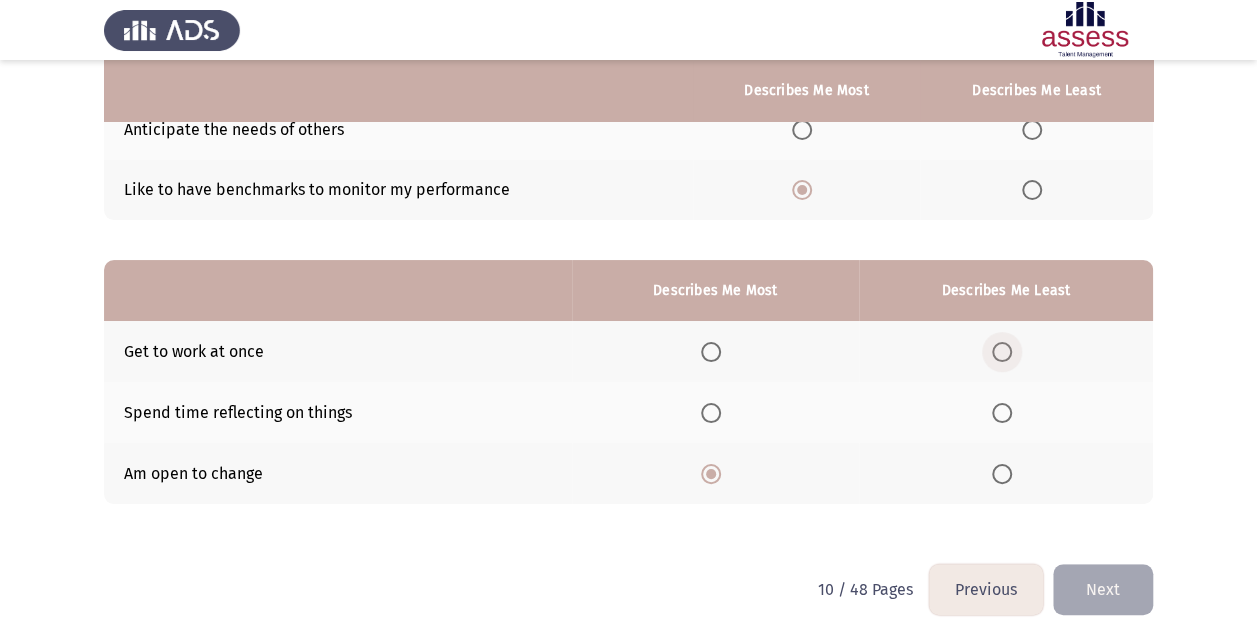 click at bounding box center [1002, 352] 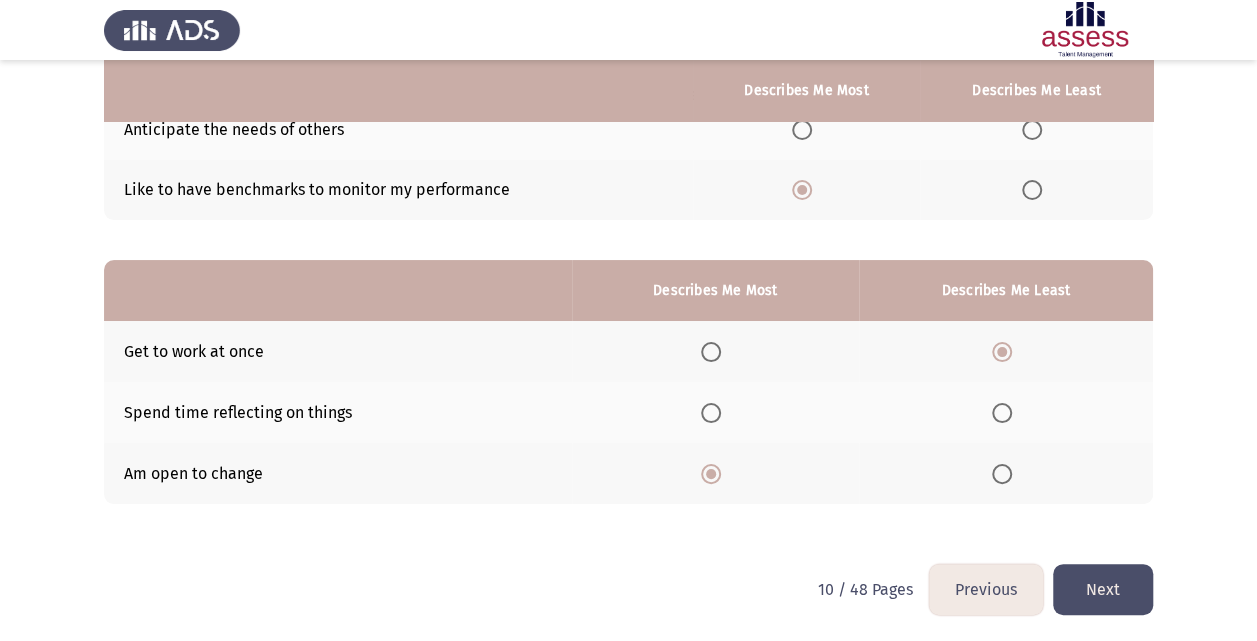 click on "Next" 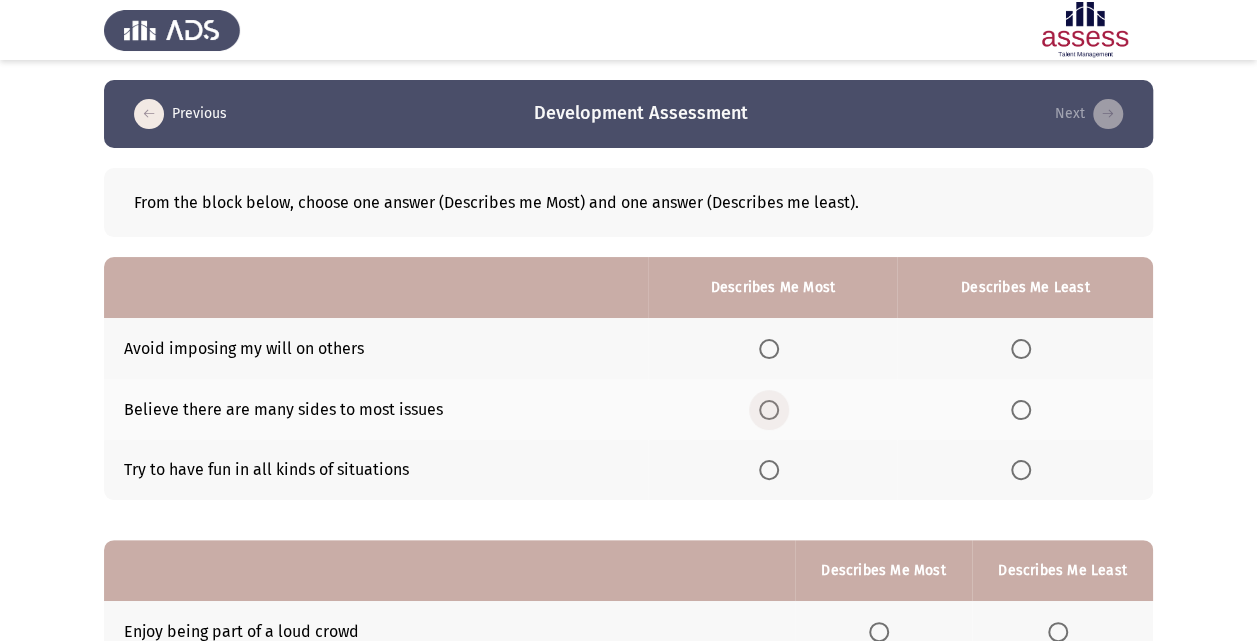 click at bounding box center [769, 410] 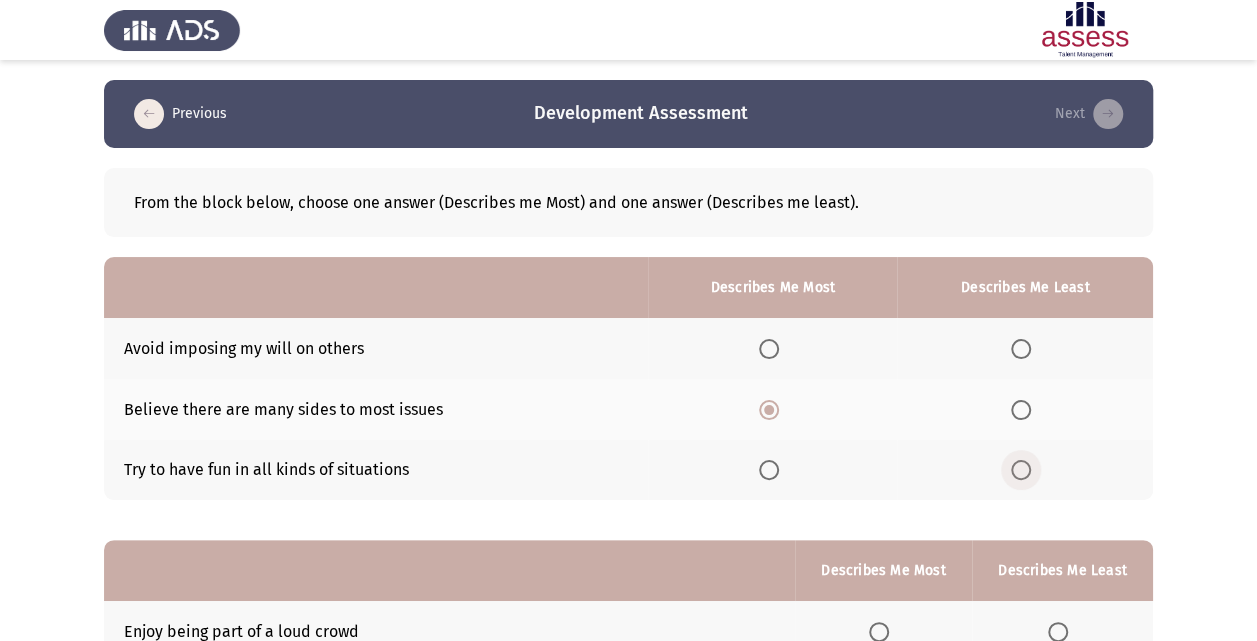 click at bounding box center [1021, 470] 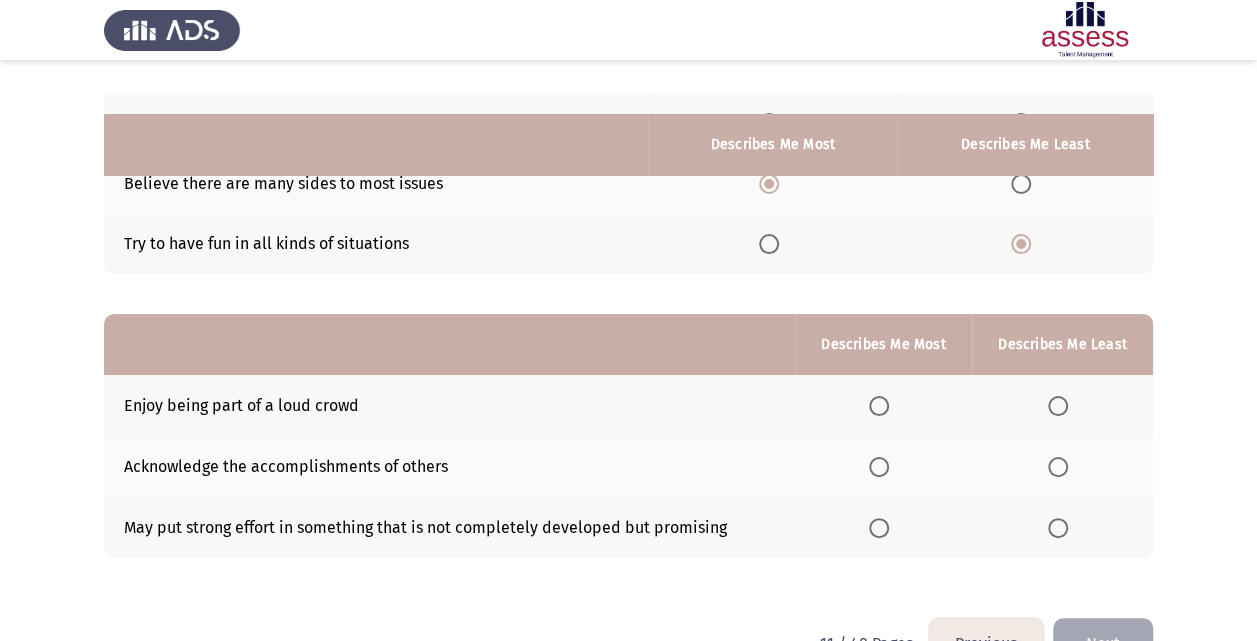 scroll, scrollTop: 280, scrollLeft: 0, axis: vertical 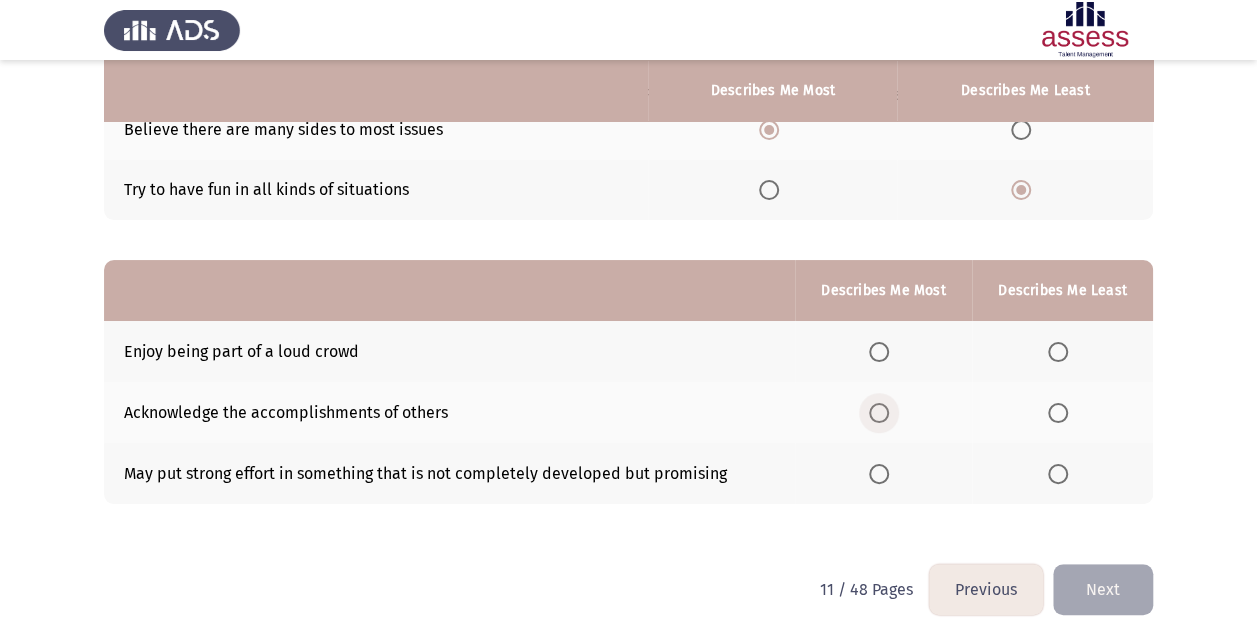click at bounding box center [879, 413] 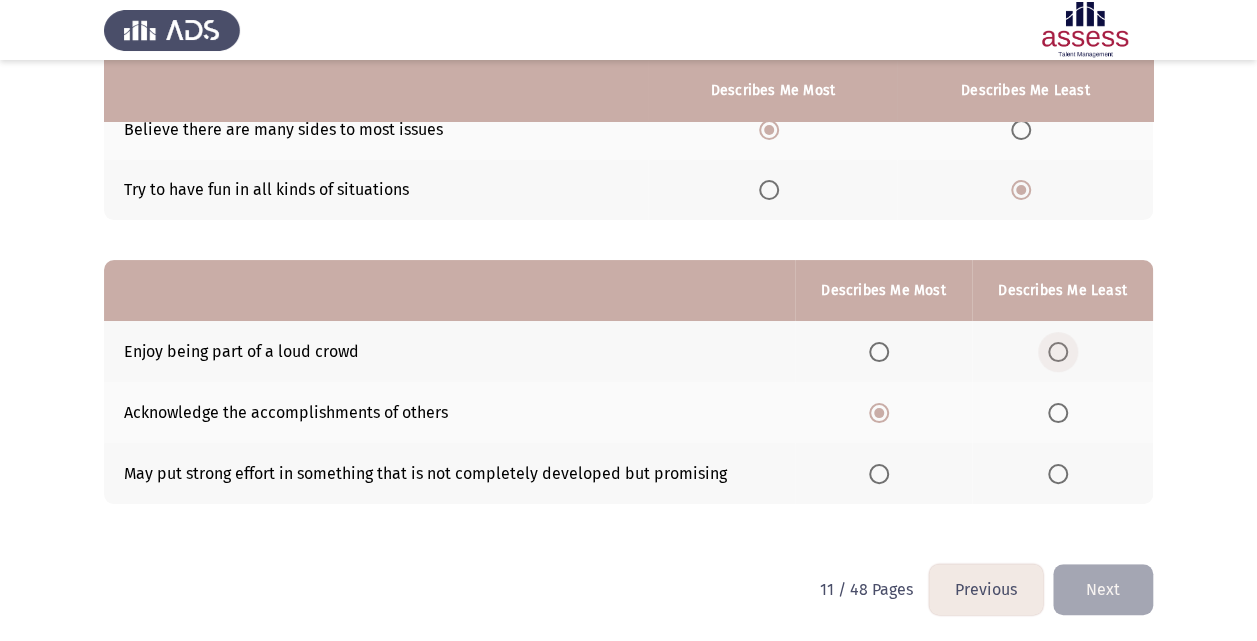 click at bounding box center (1058, 352) 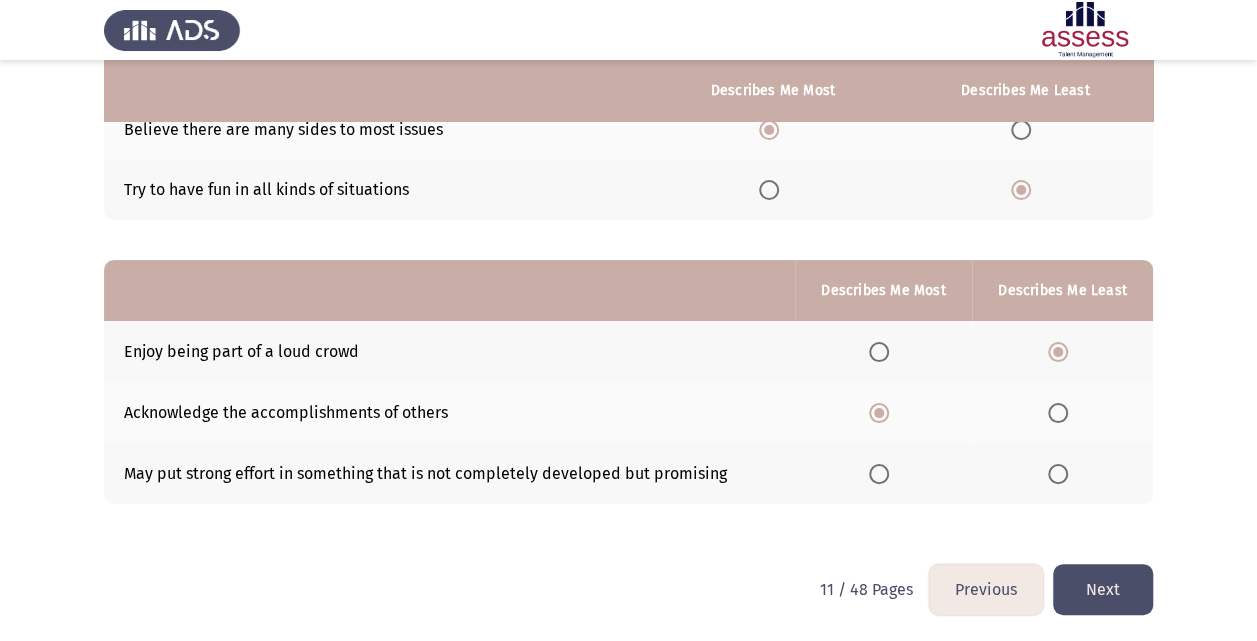 click on "Next" 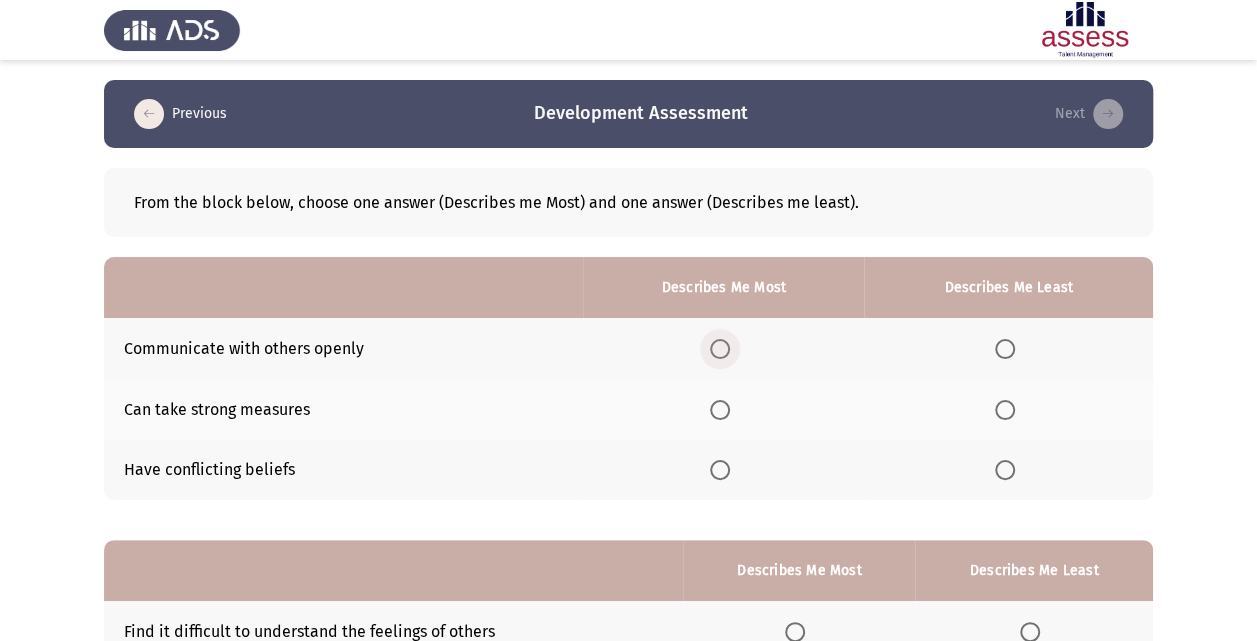 click at bounding box center [720, 349] 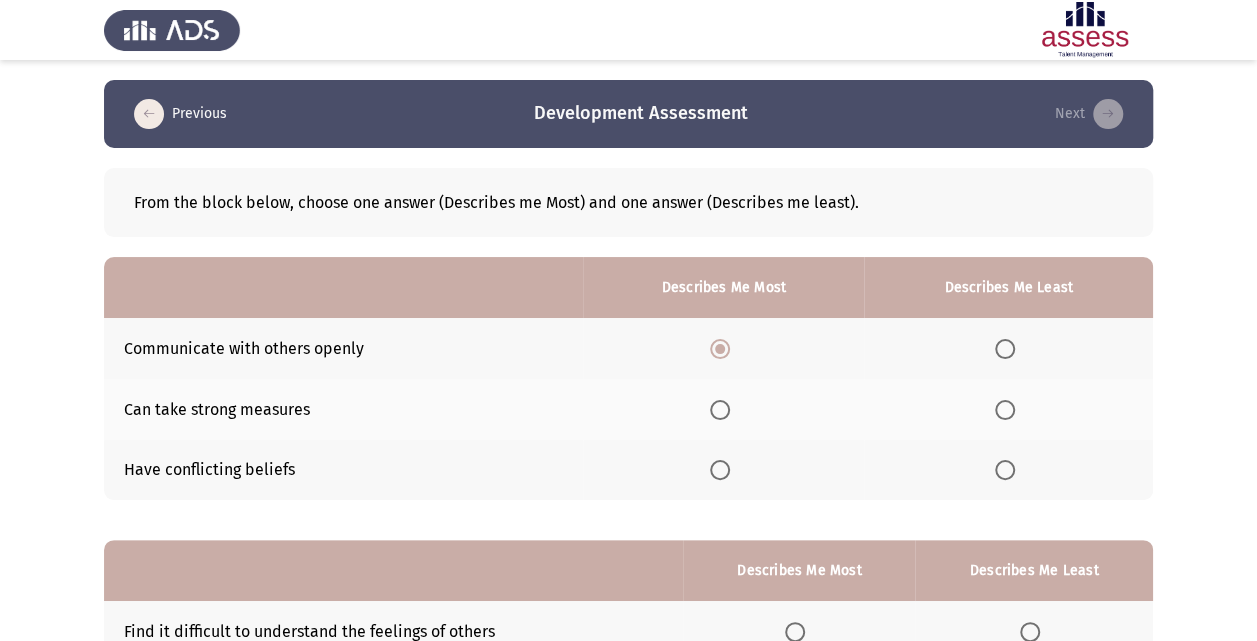 click at bounding box center [1005, 470] 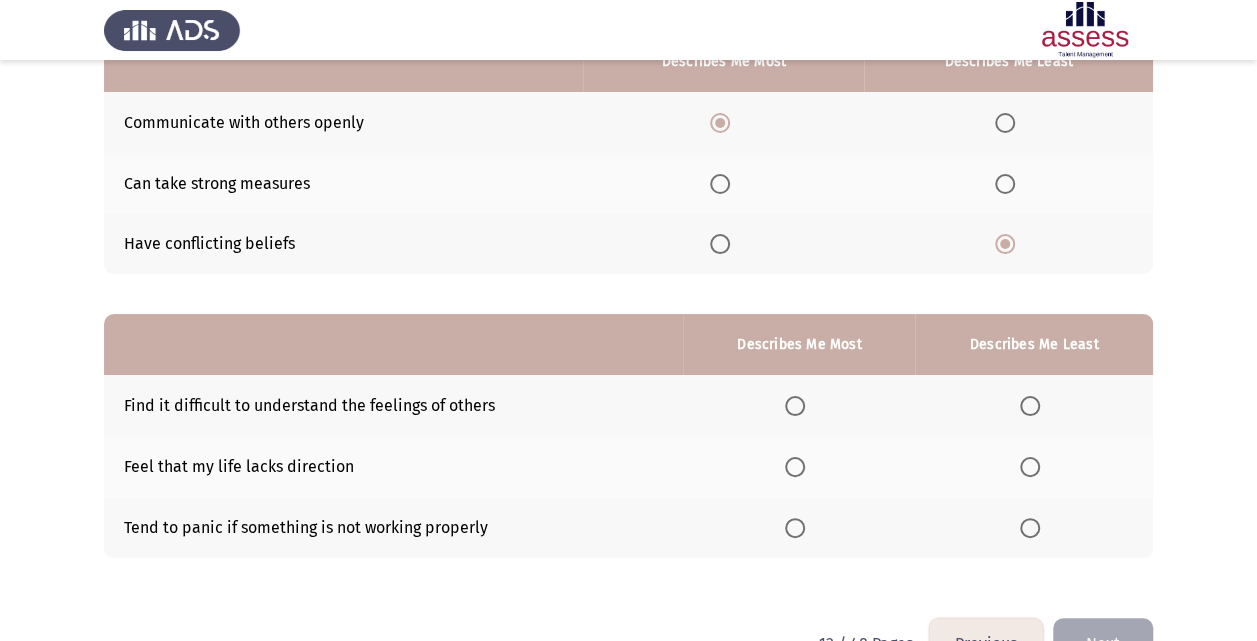 scroll, scrollTop: 280, scrollLeft: 0, axis: vertical 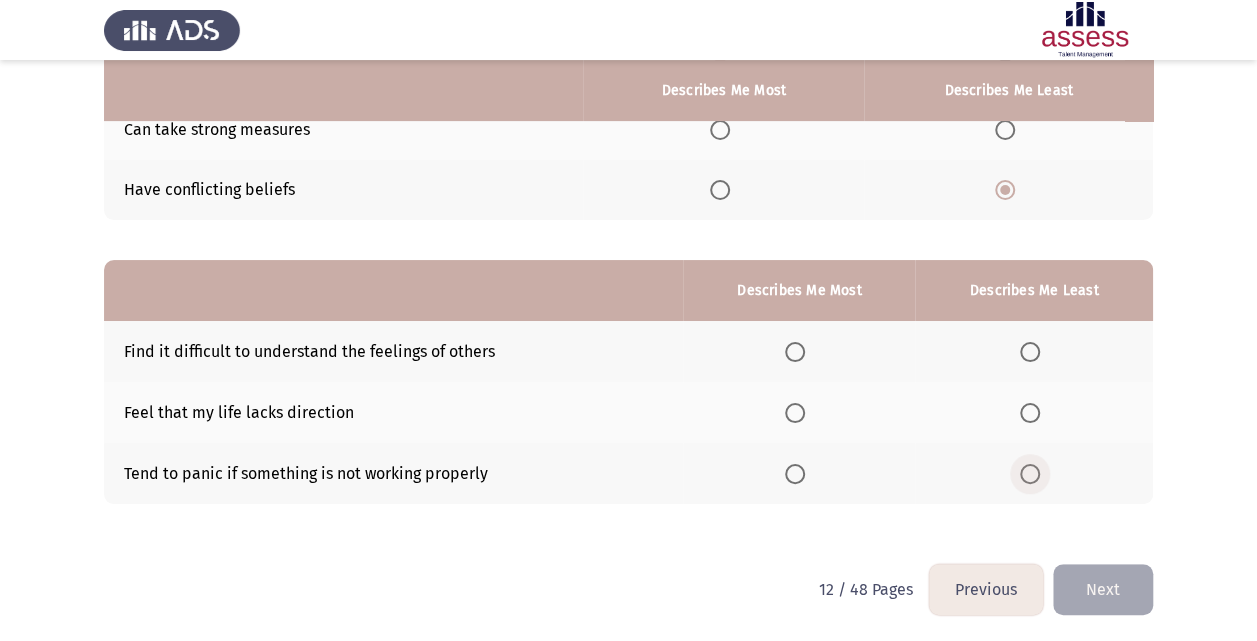 click at bounding box center (1030, 474) 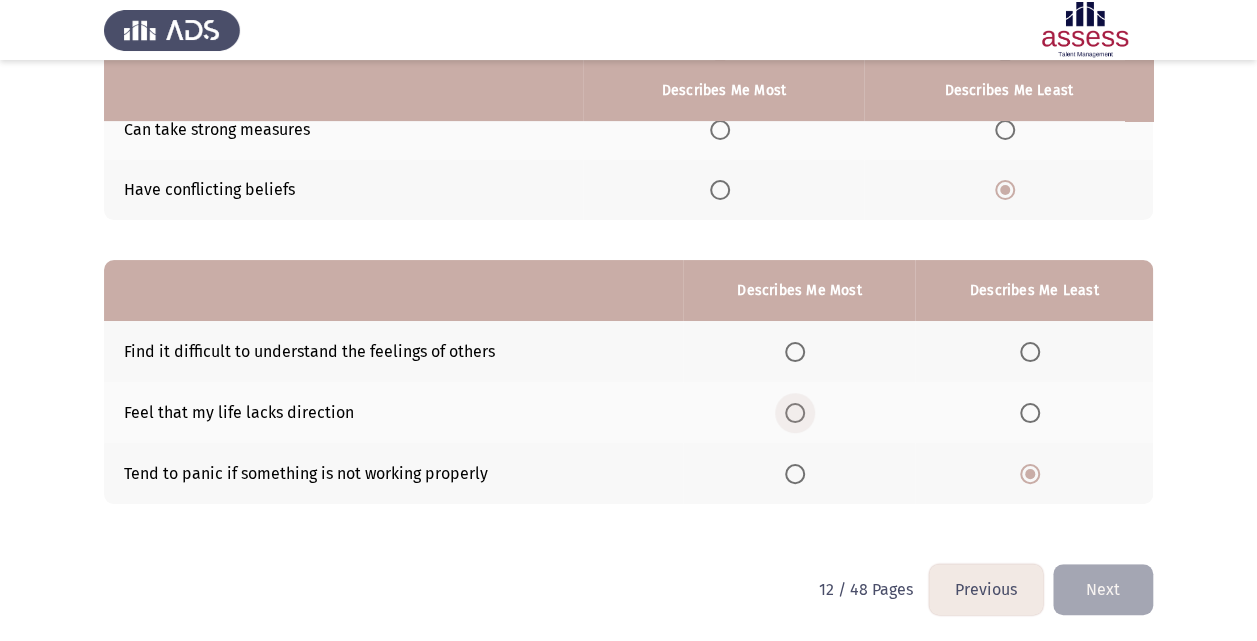 click at bounding box center [795, 413] 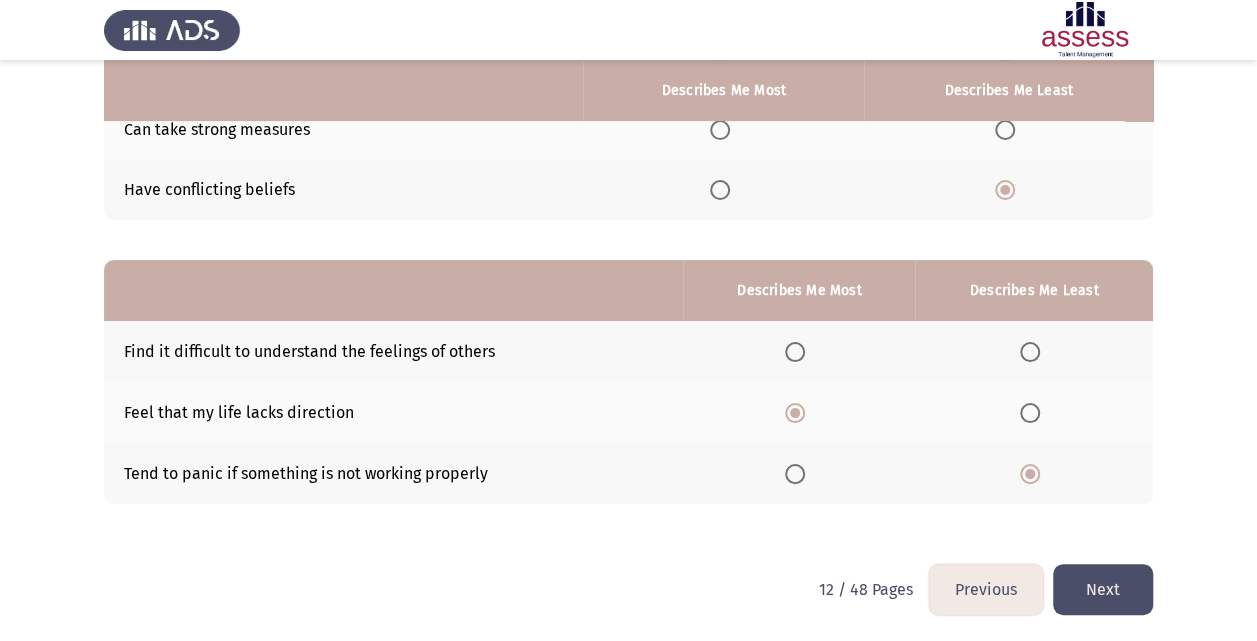 click on "Next" 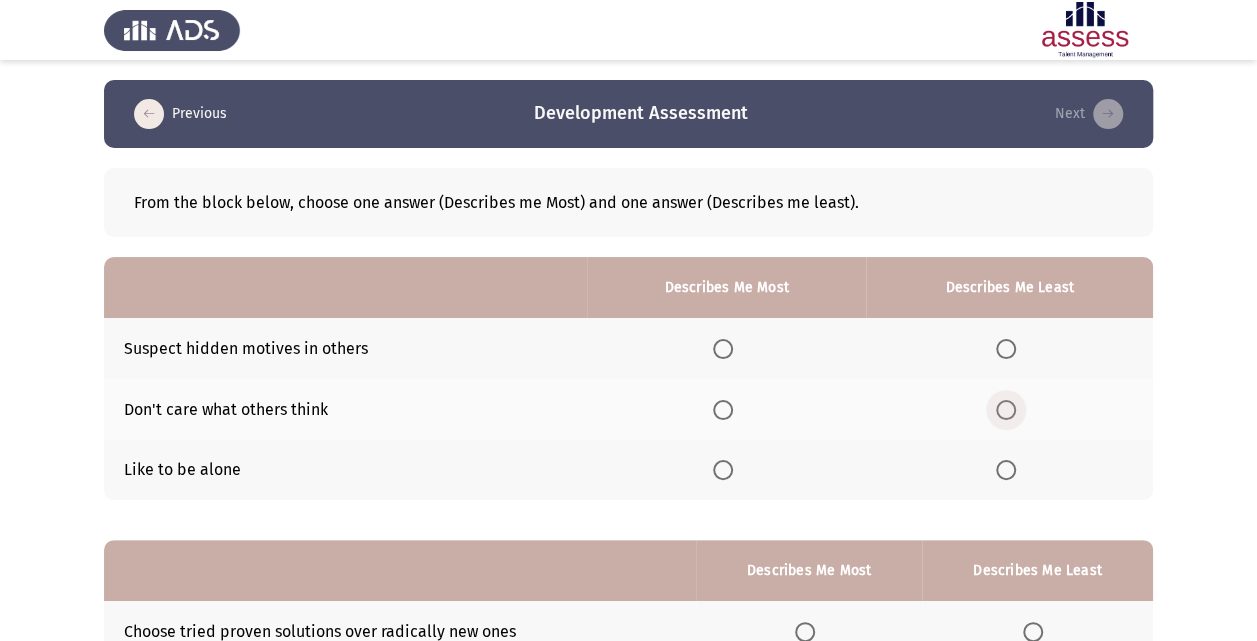 click at bounding box center (1006, 410) 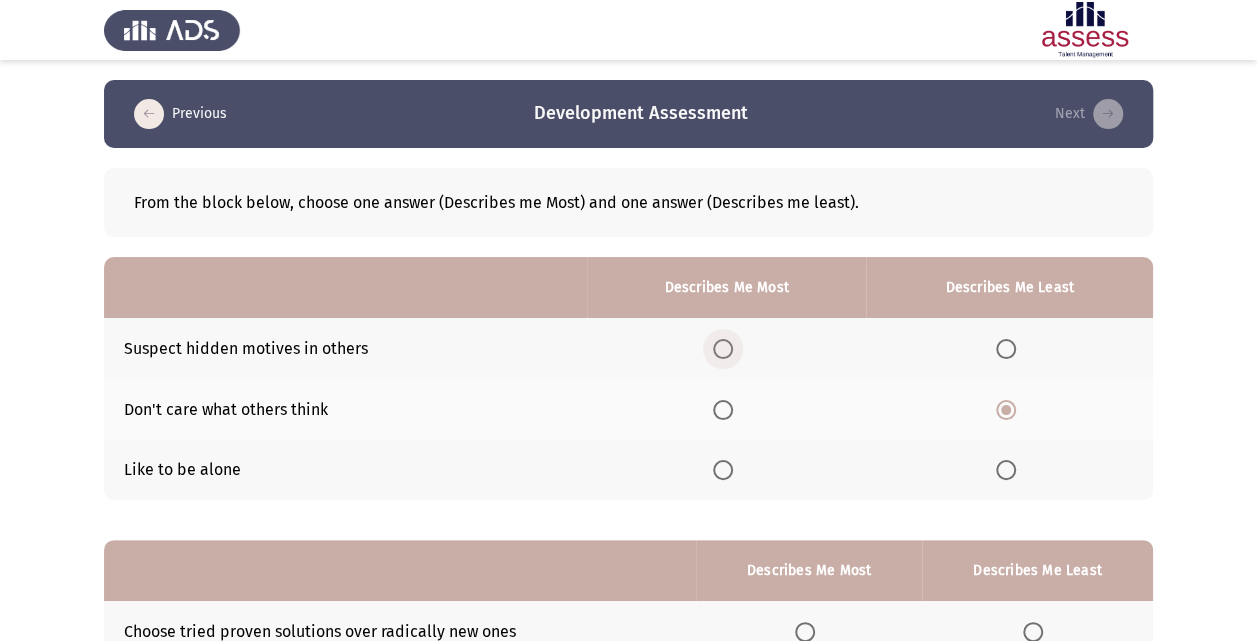 click at bounding box center (723, 349) 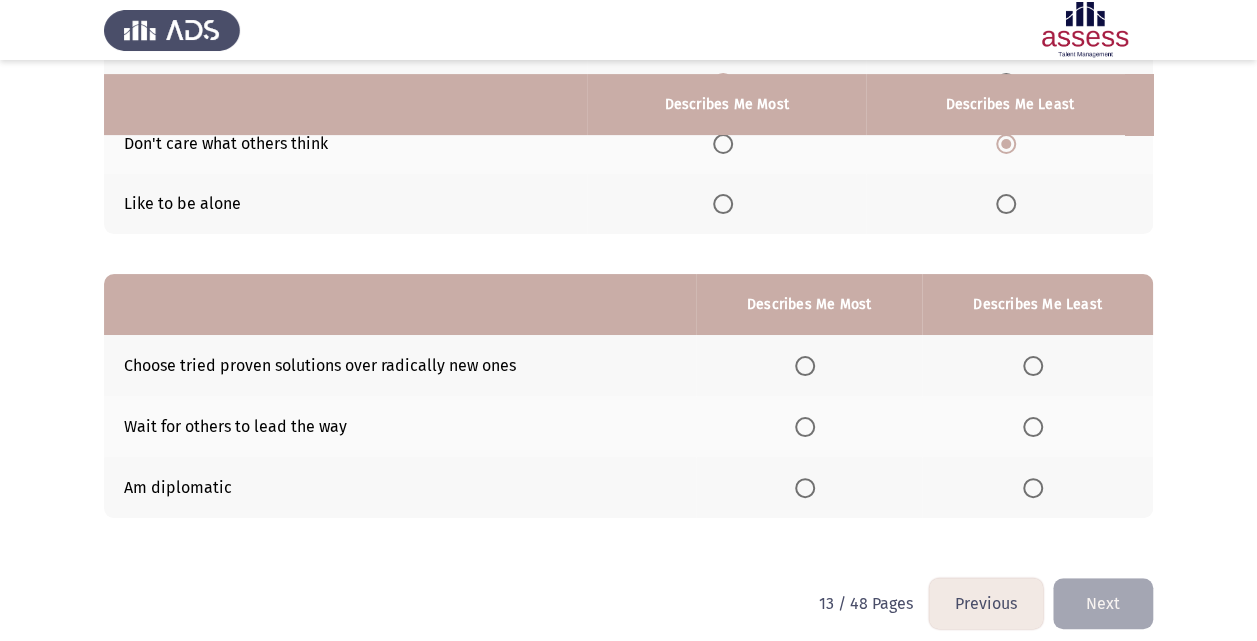 scroll, scrollTop: 280, scrollLeft: 0, axis: vertical 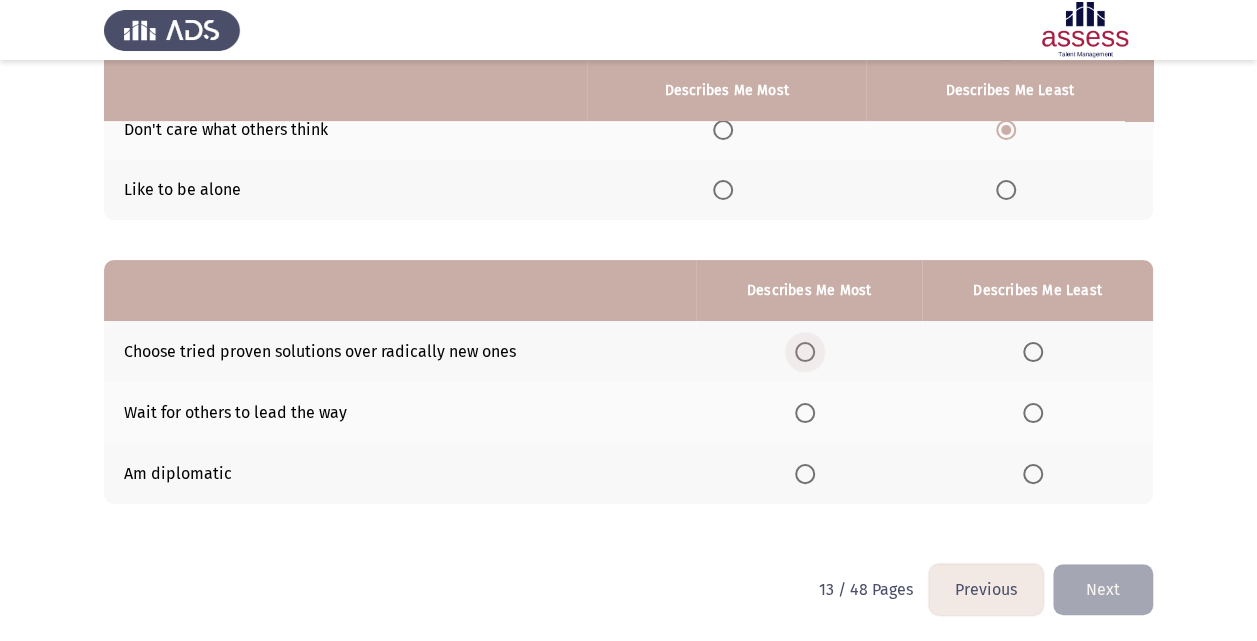 click at bounding box center [805, 352] 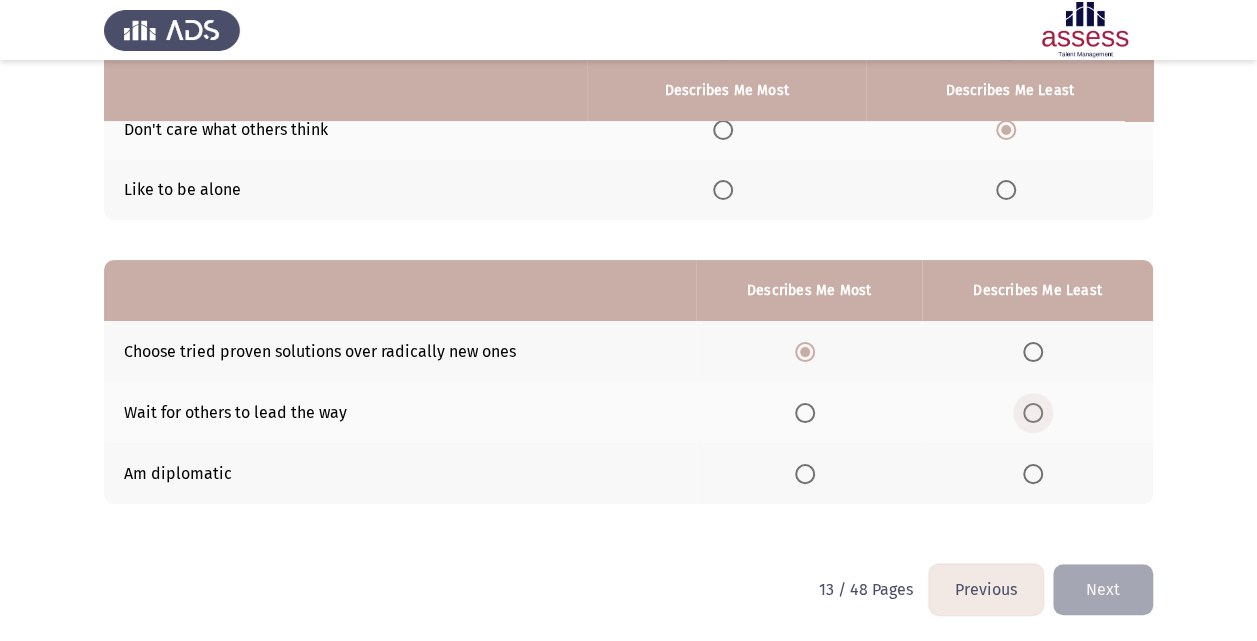 click at bounding box center [1033, 413] 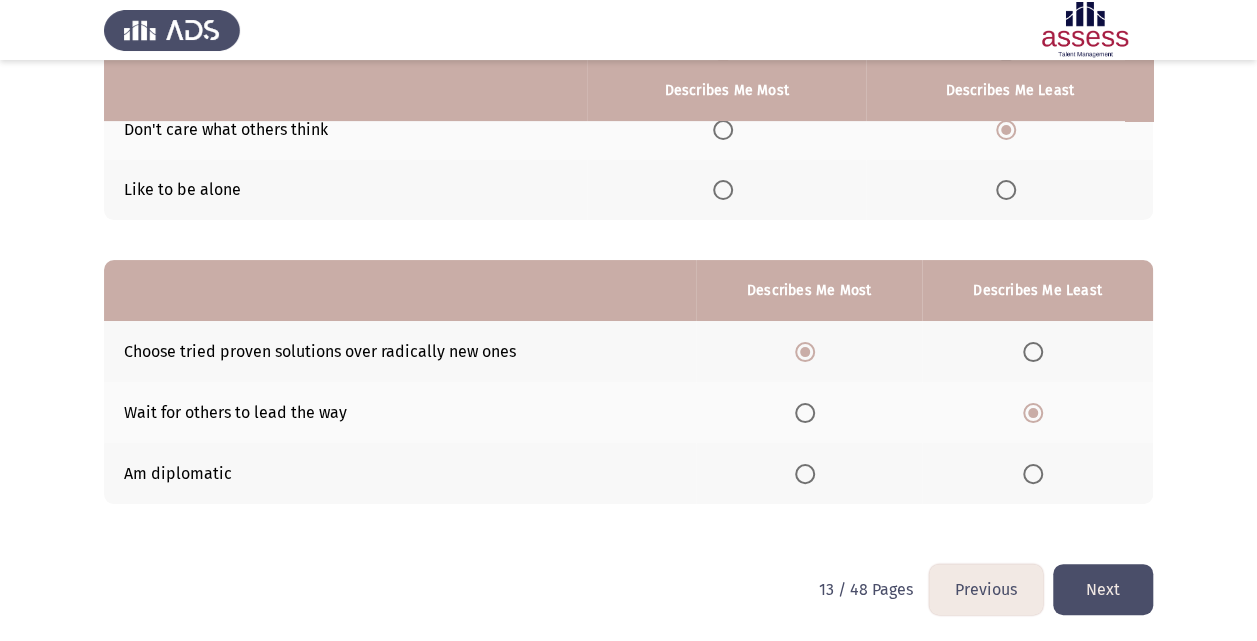 click on "Next" 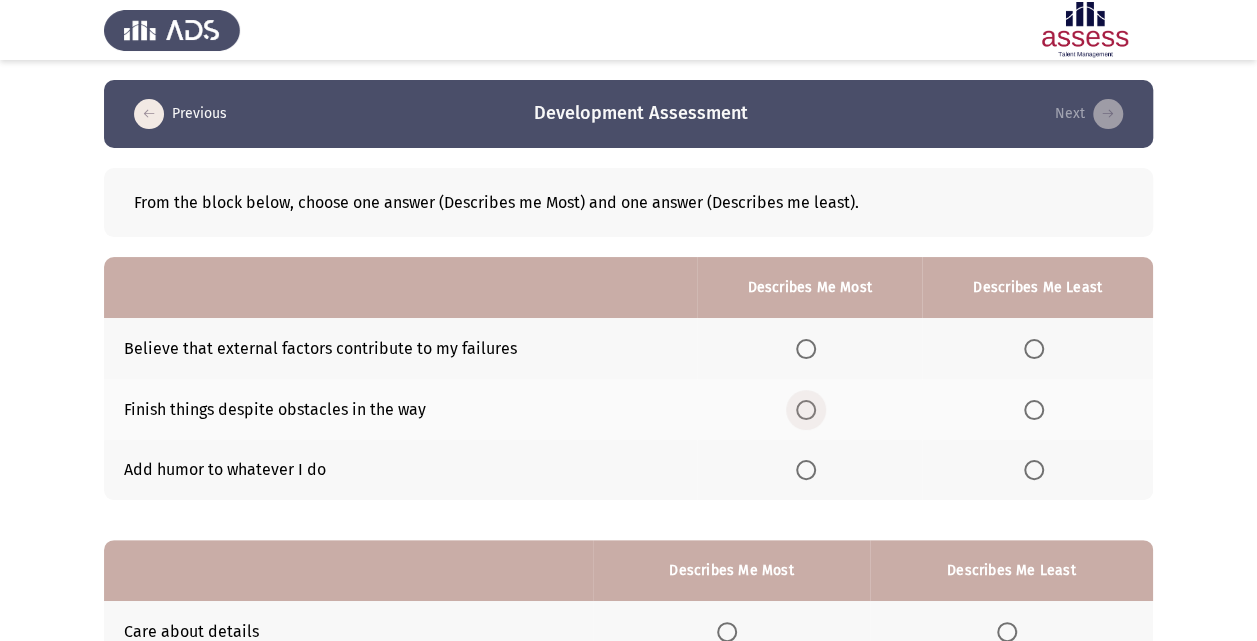 click at bounding box center [806, 410] 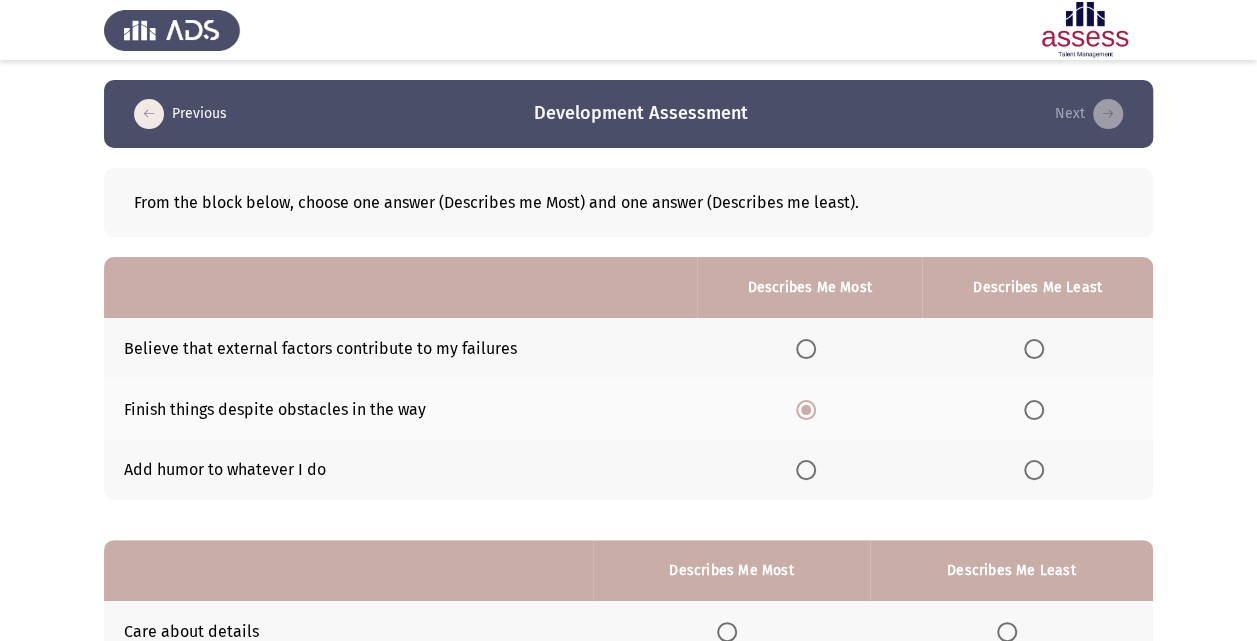 click at bounding box center (1034, 470) 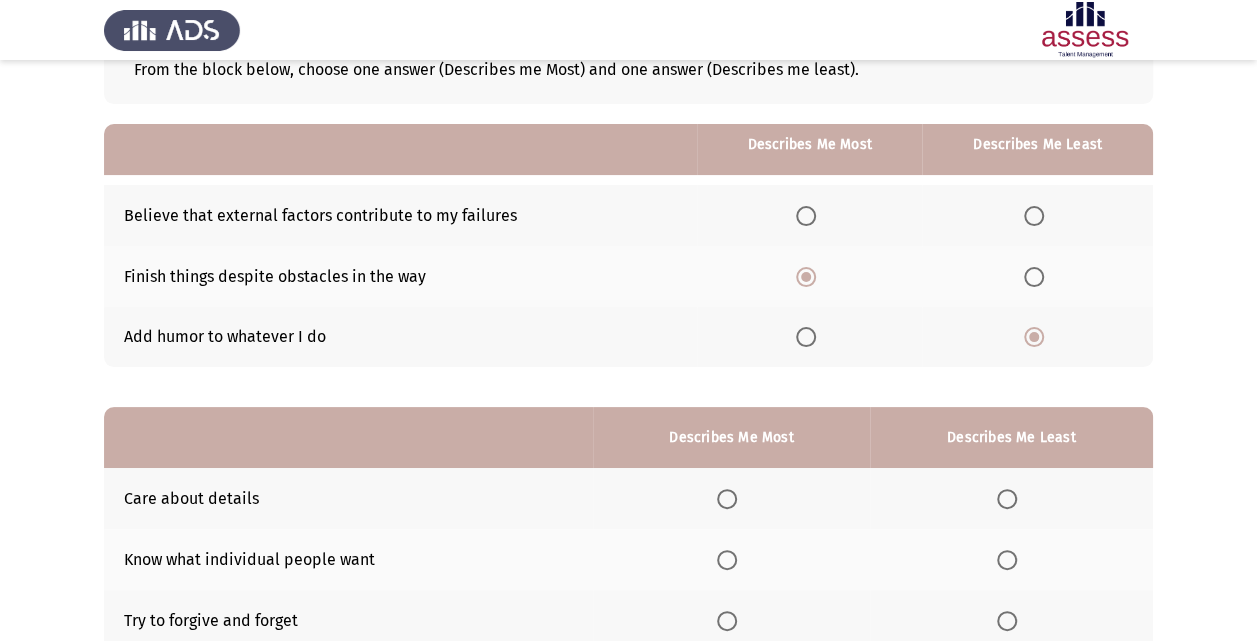 scroll, scrollTop: 226, scrollLeft: 0, axis: vertical 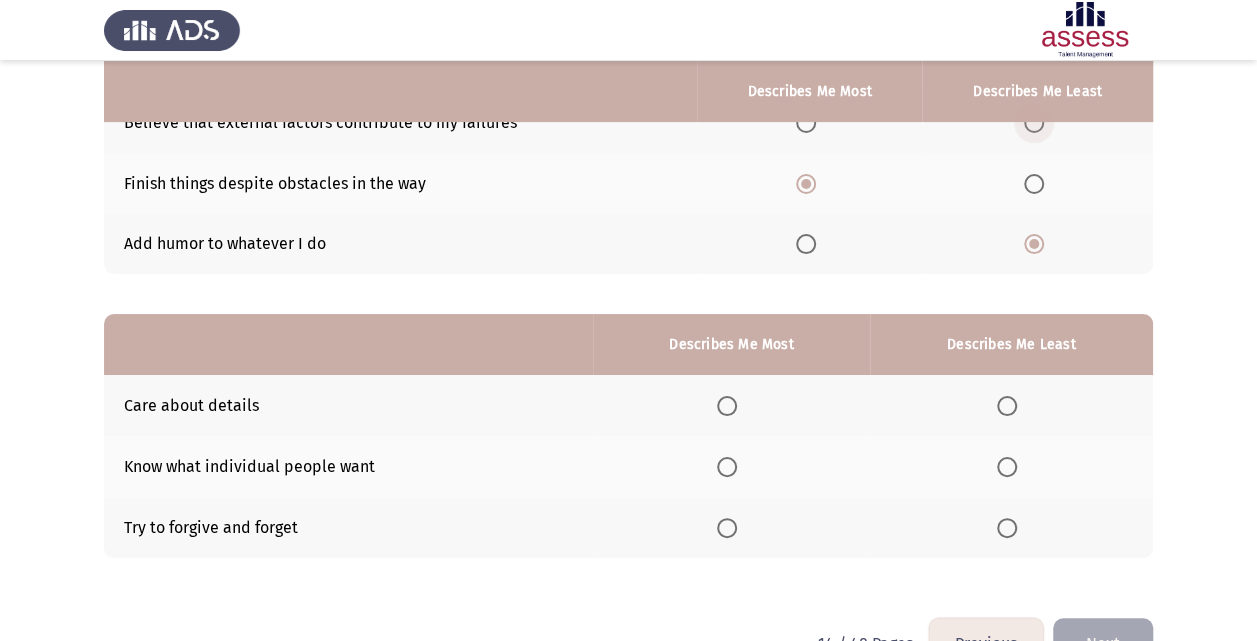 click at bounding box center (1034, 123) 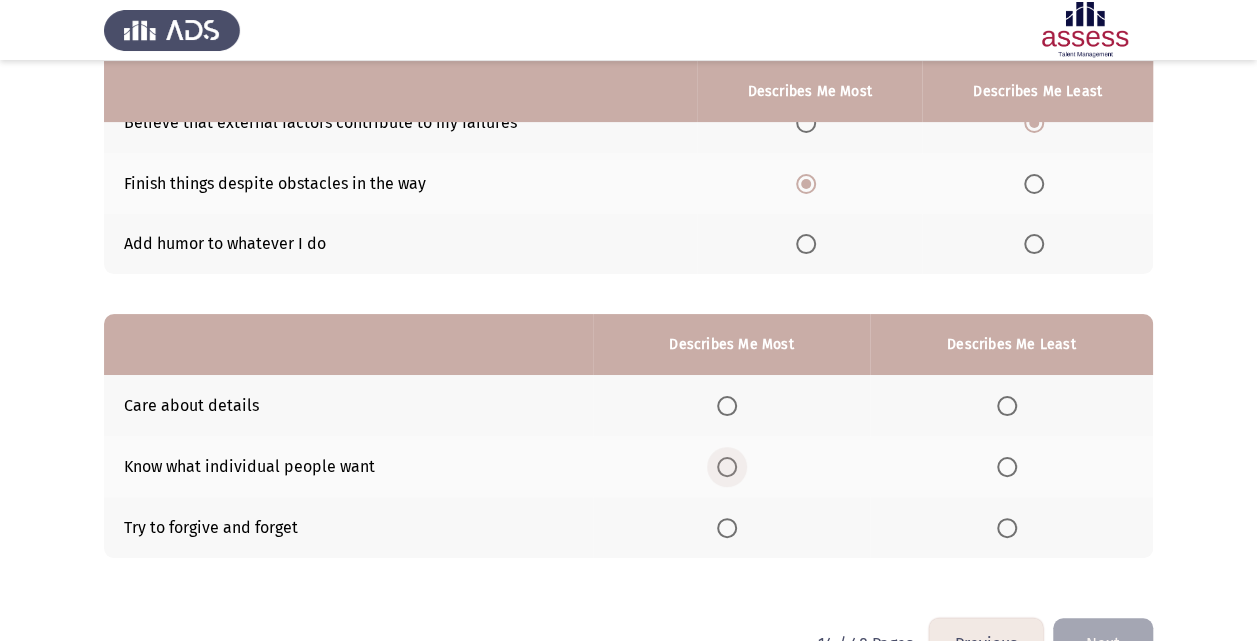 click at bounding box center (727, 467) 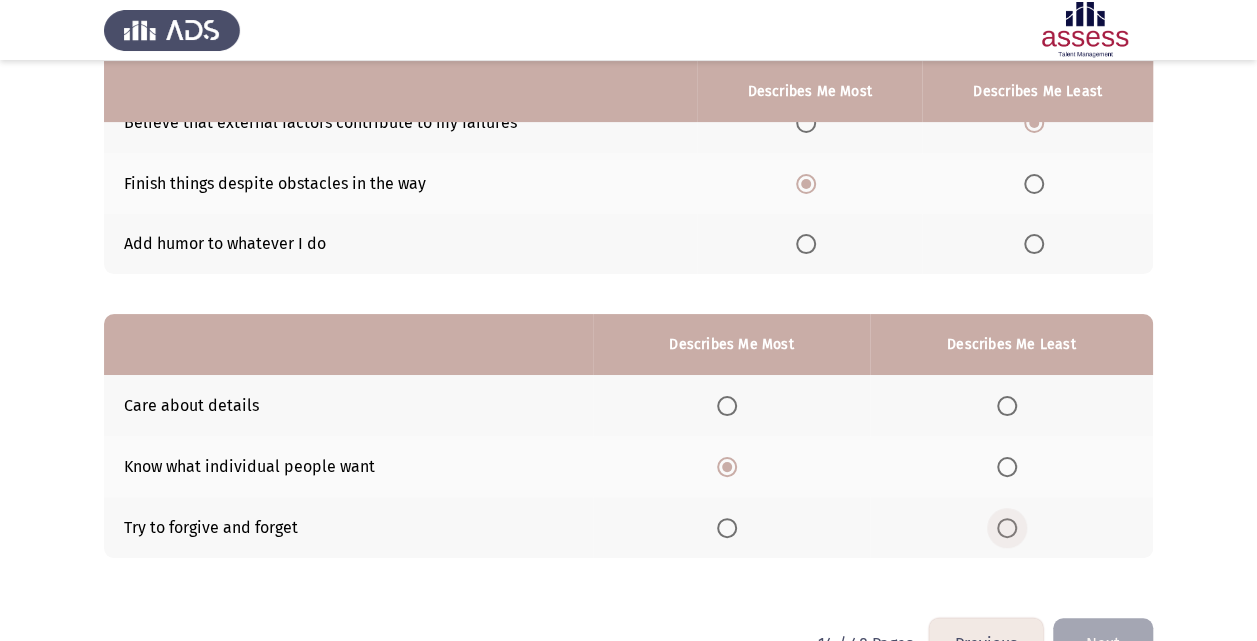 click at bounding box center (1007, 528) 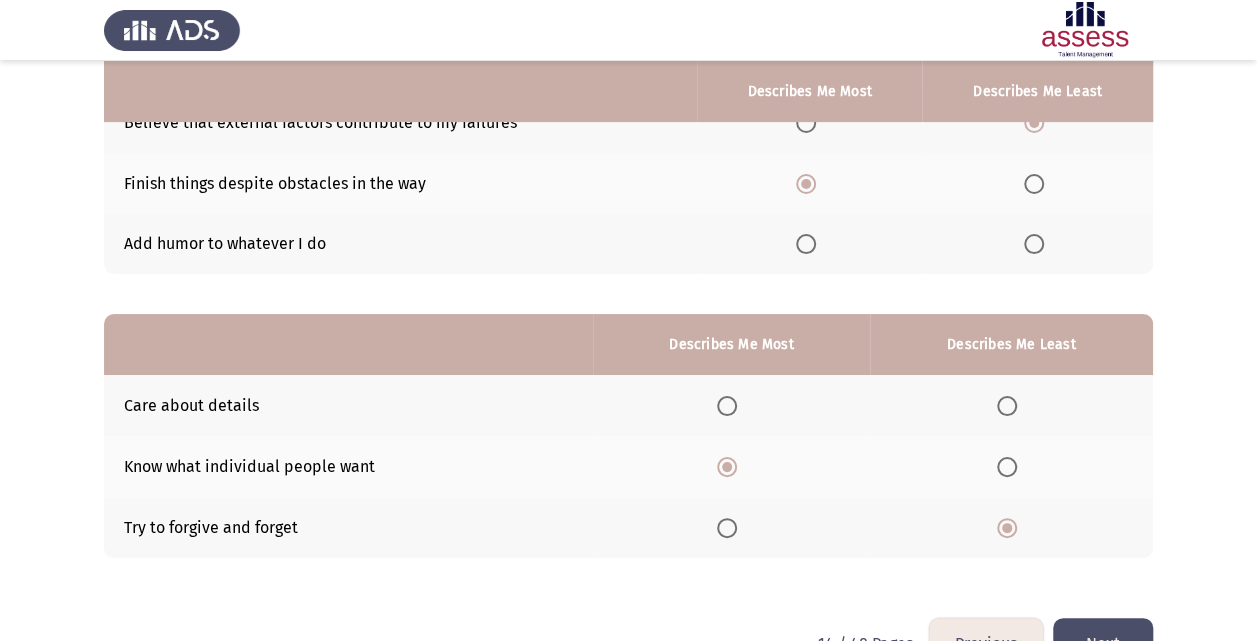 click on "Next" 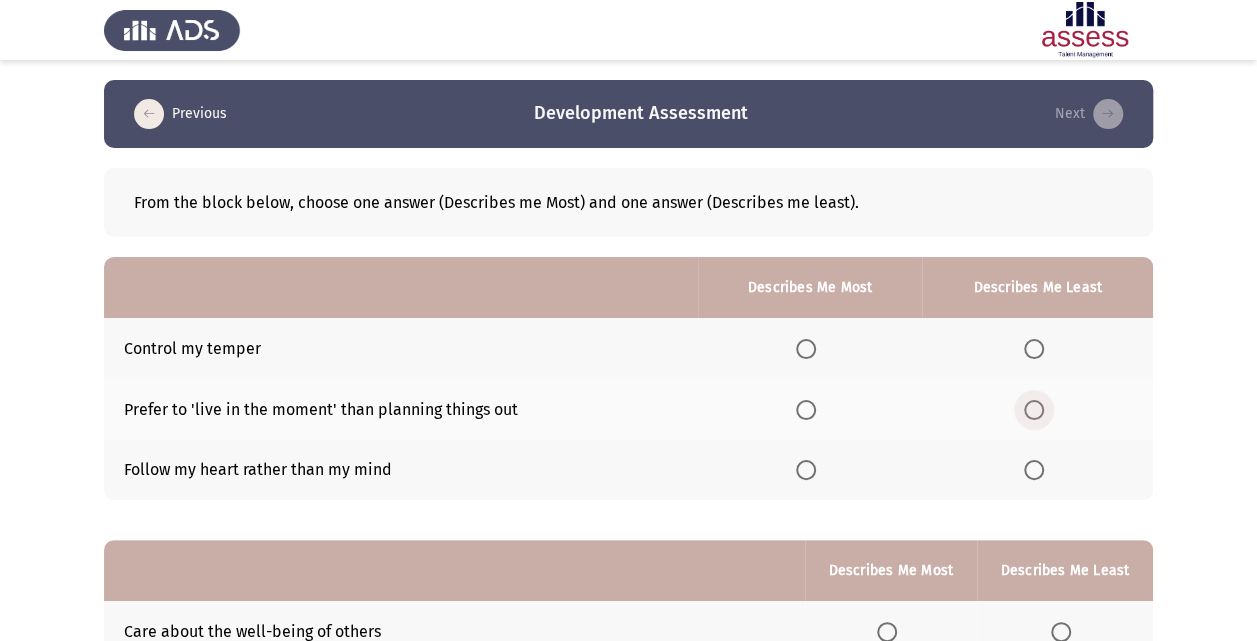 click at bounding box center [1034, 410] 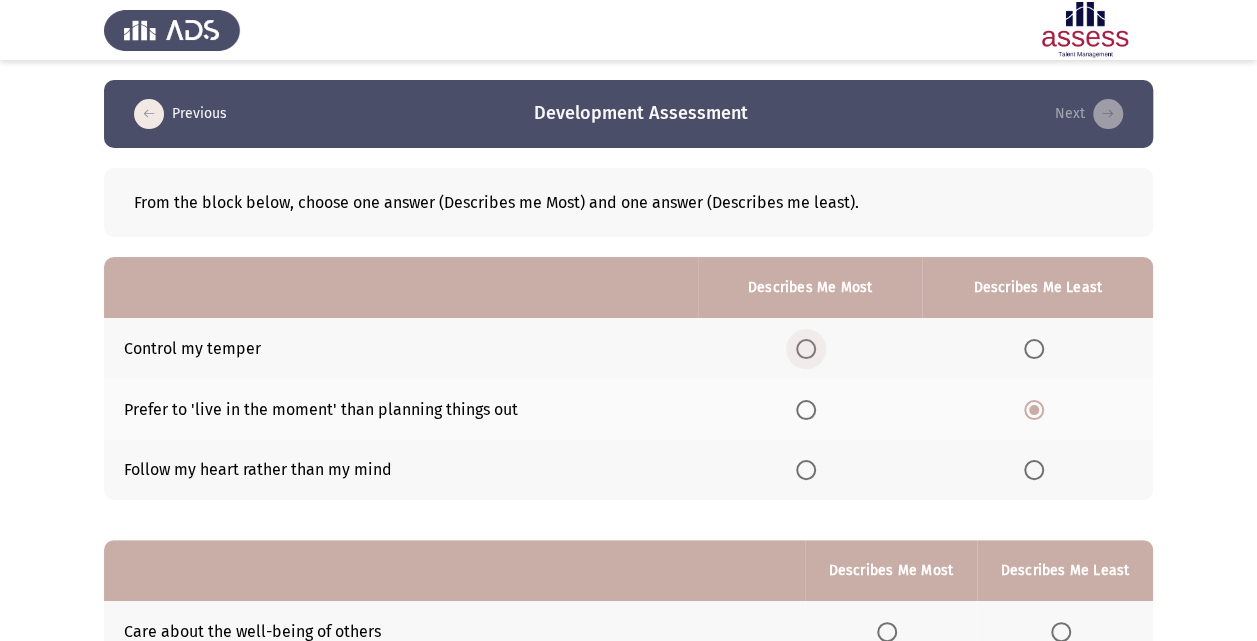 click at bounding box center [806, 349] 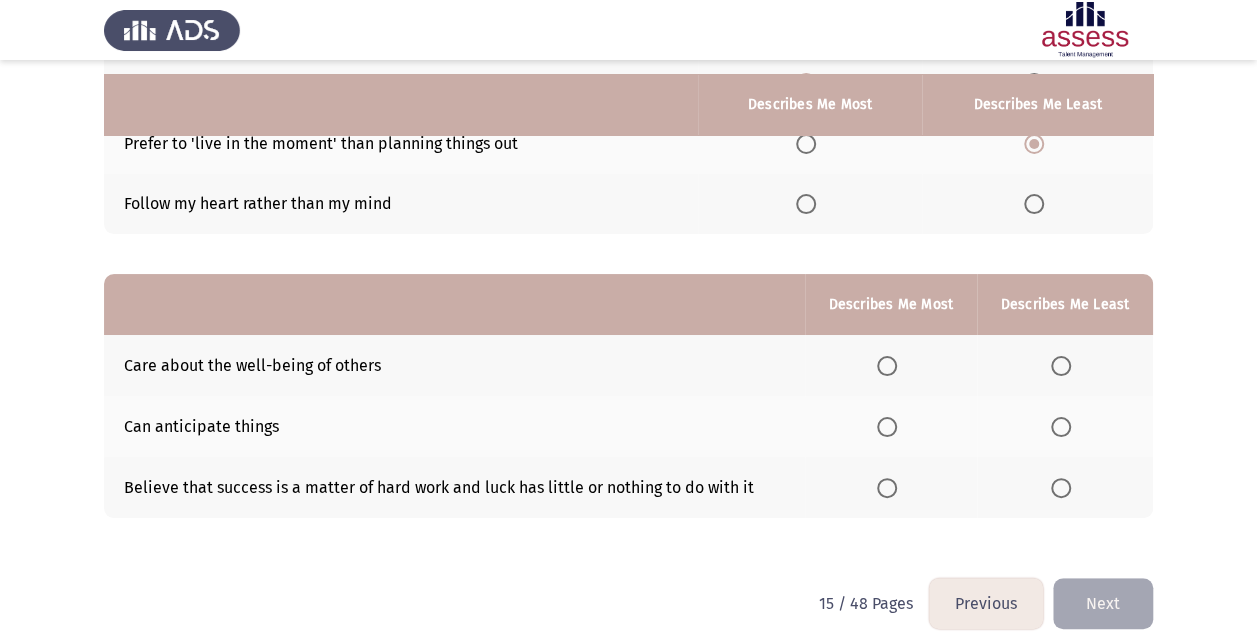 scroll, scrollTop: 280, scrollLeft: 0, axis: vertical 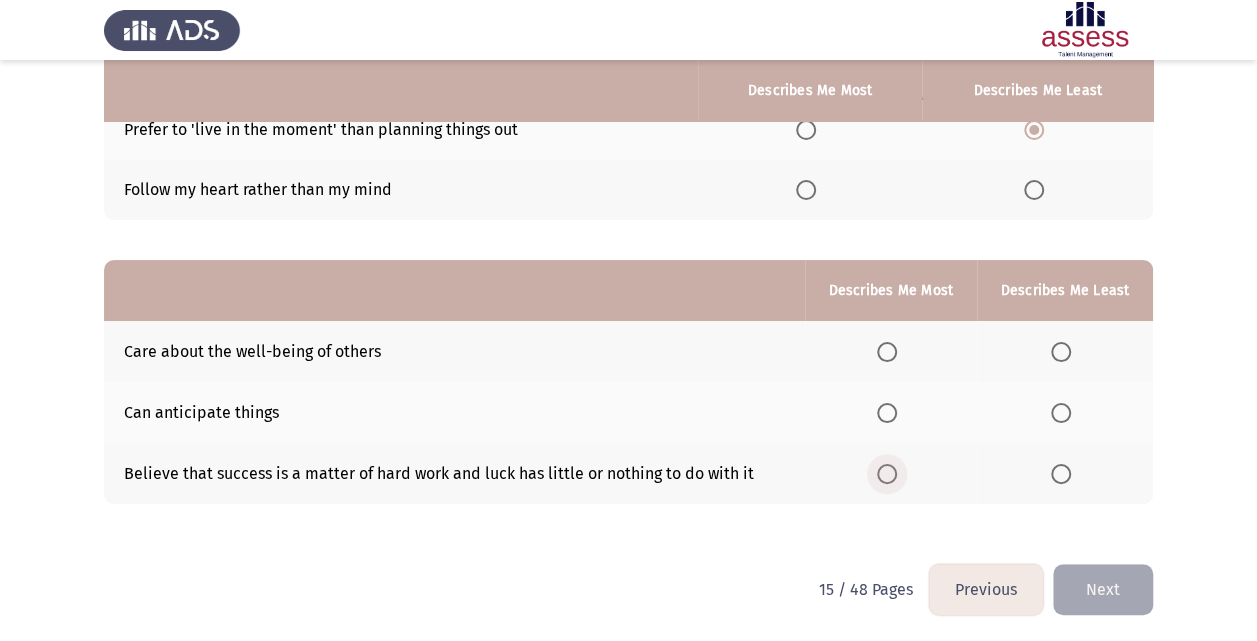 click at bounding box center [887, 474] 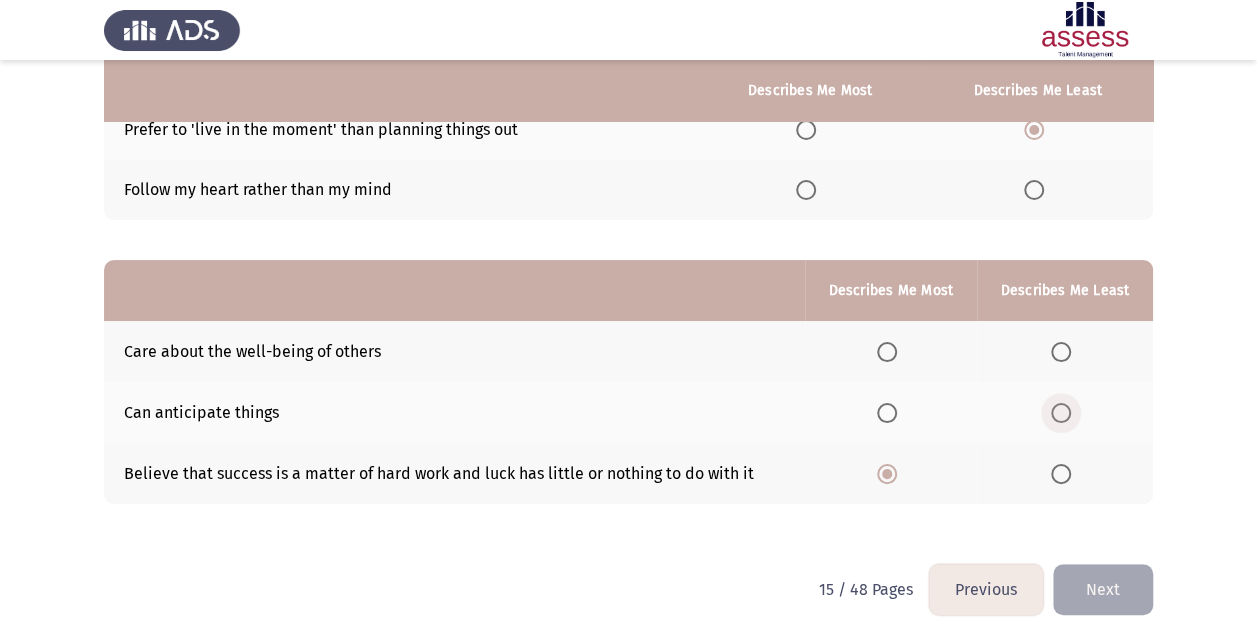 click at bounding box center (1061, 413) 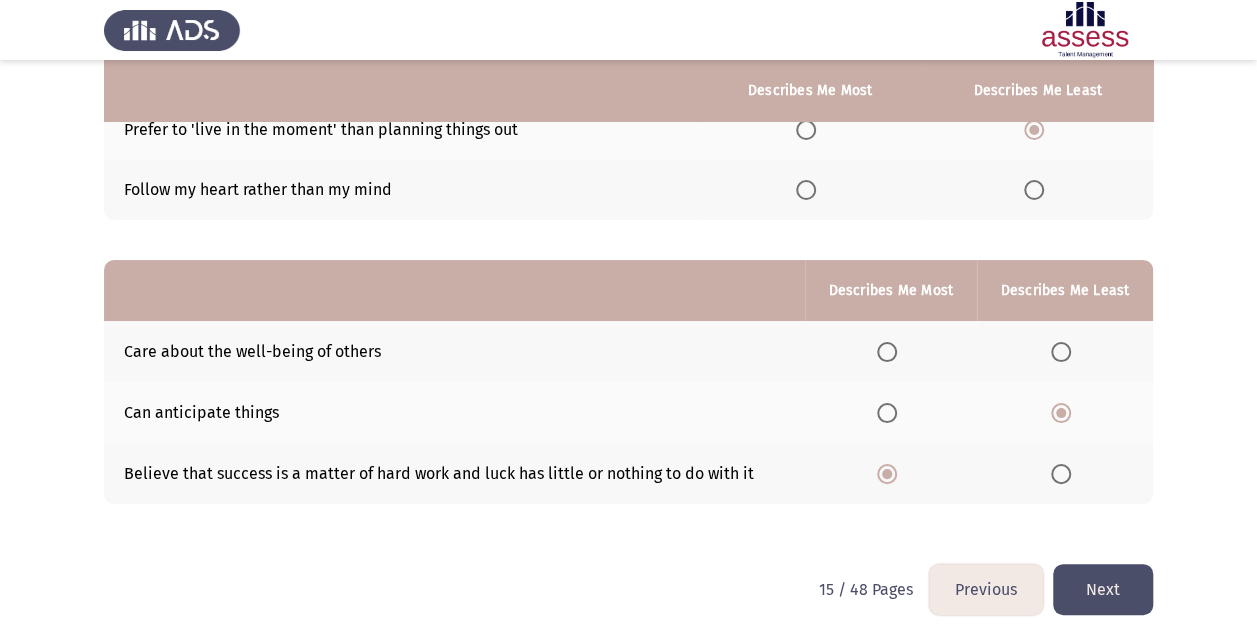 click on "Next" 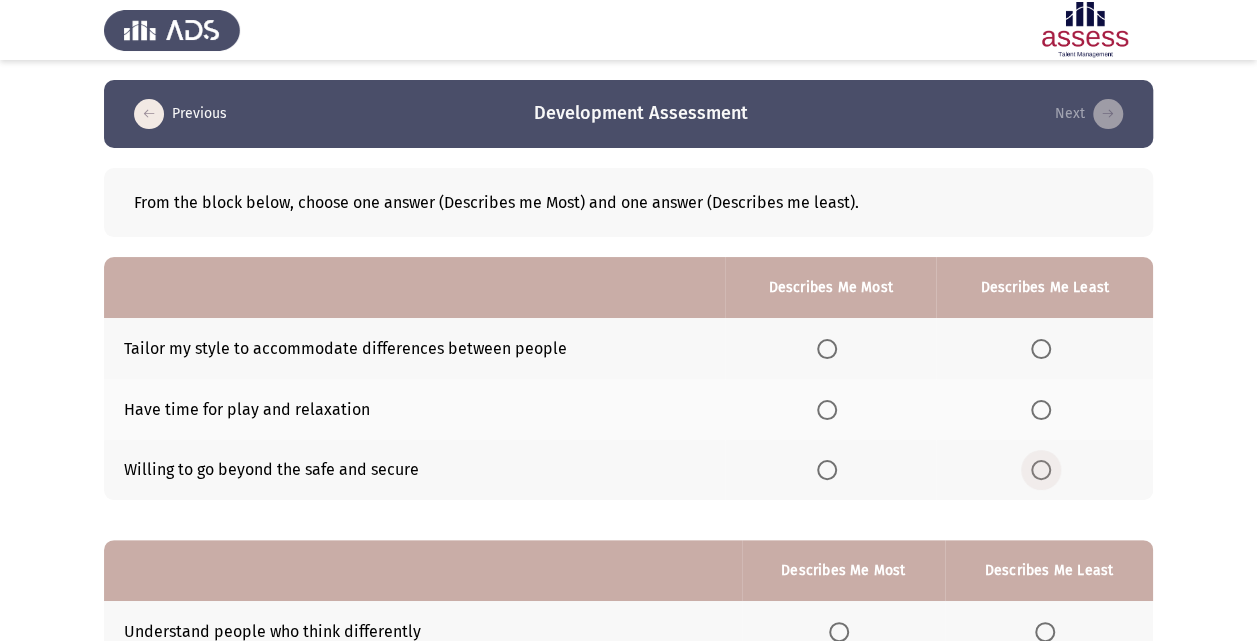 click at bounding box center [1041, 470] 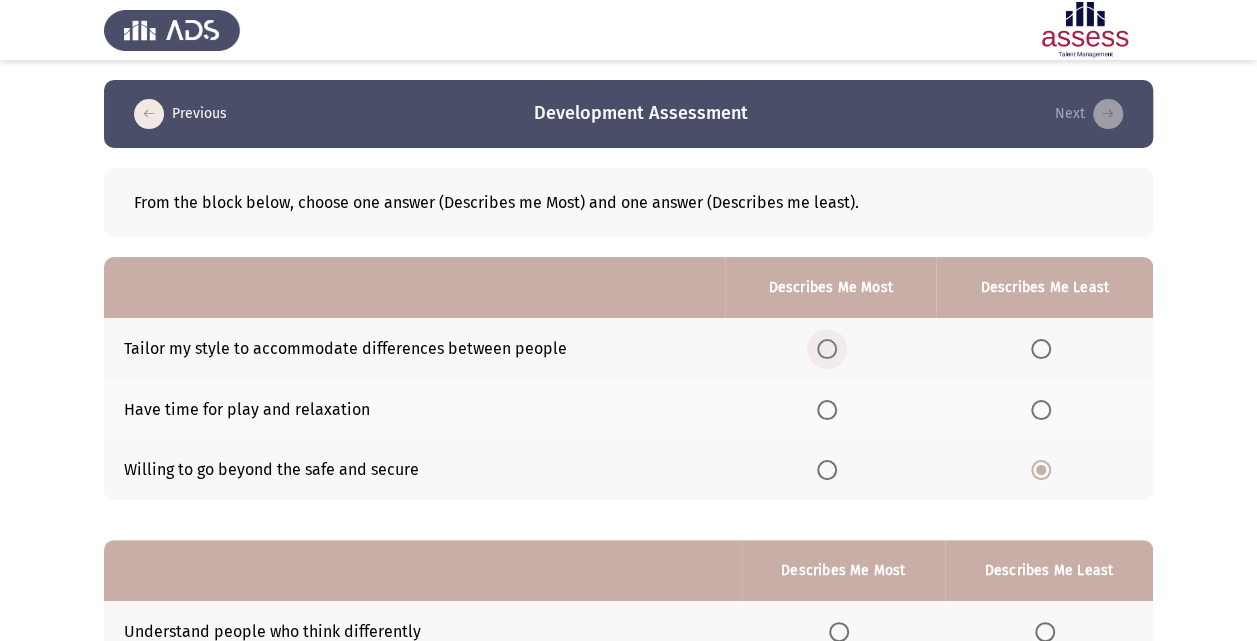 click at bounding box center [831, 349] 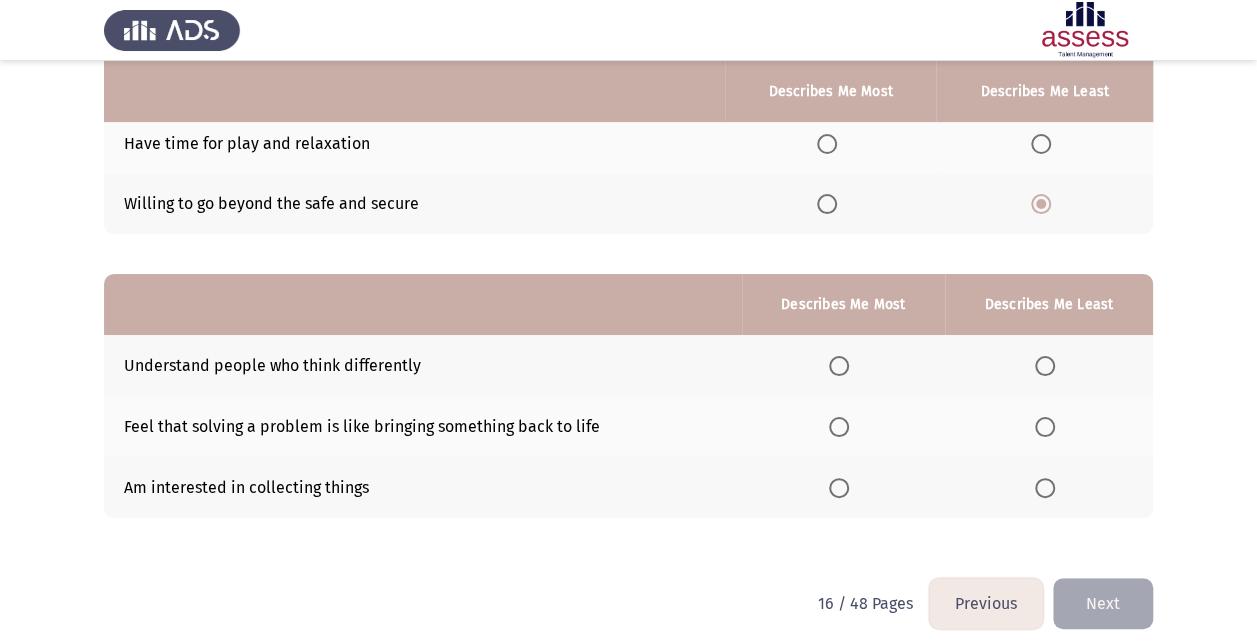 scroll, scrollTop: 280, scrollLeft: 0, axis: vertical 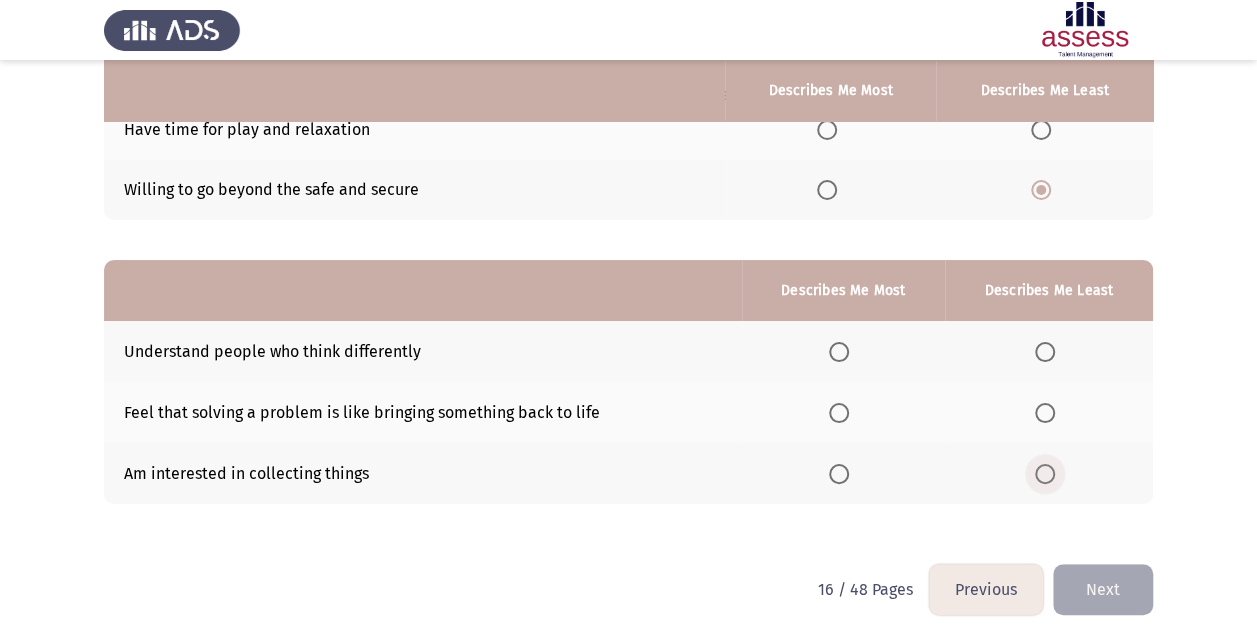 click at bounding box center (1045, 474) 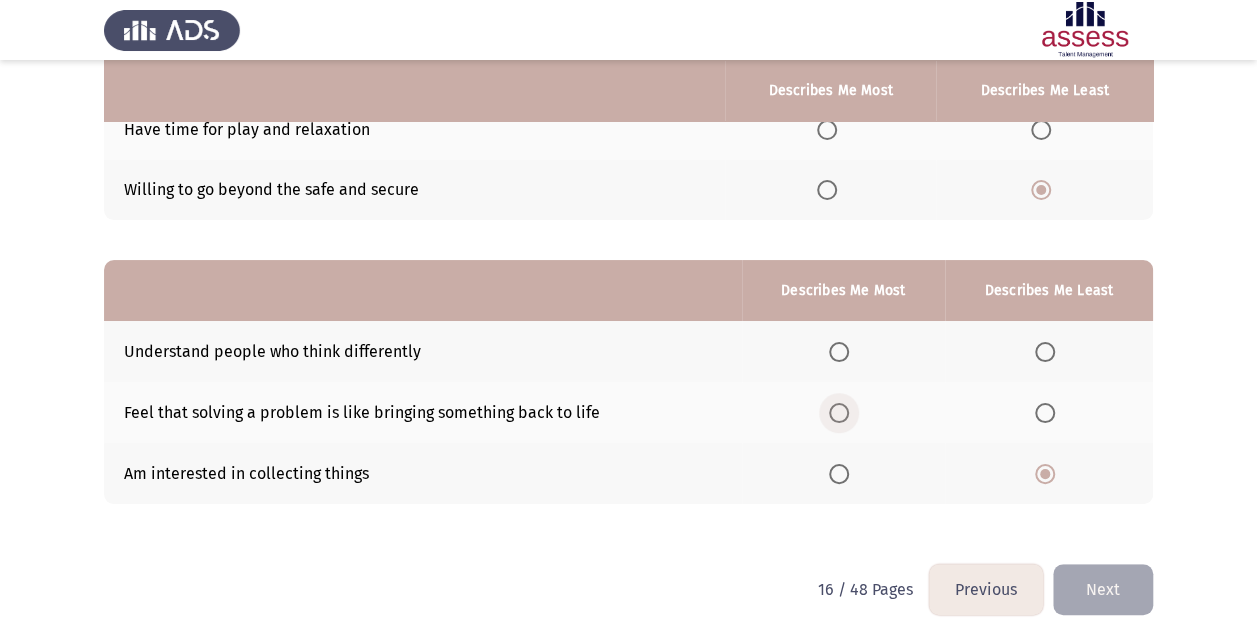 click at bounding box center [839, 413] 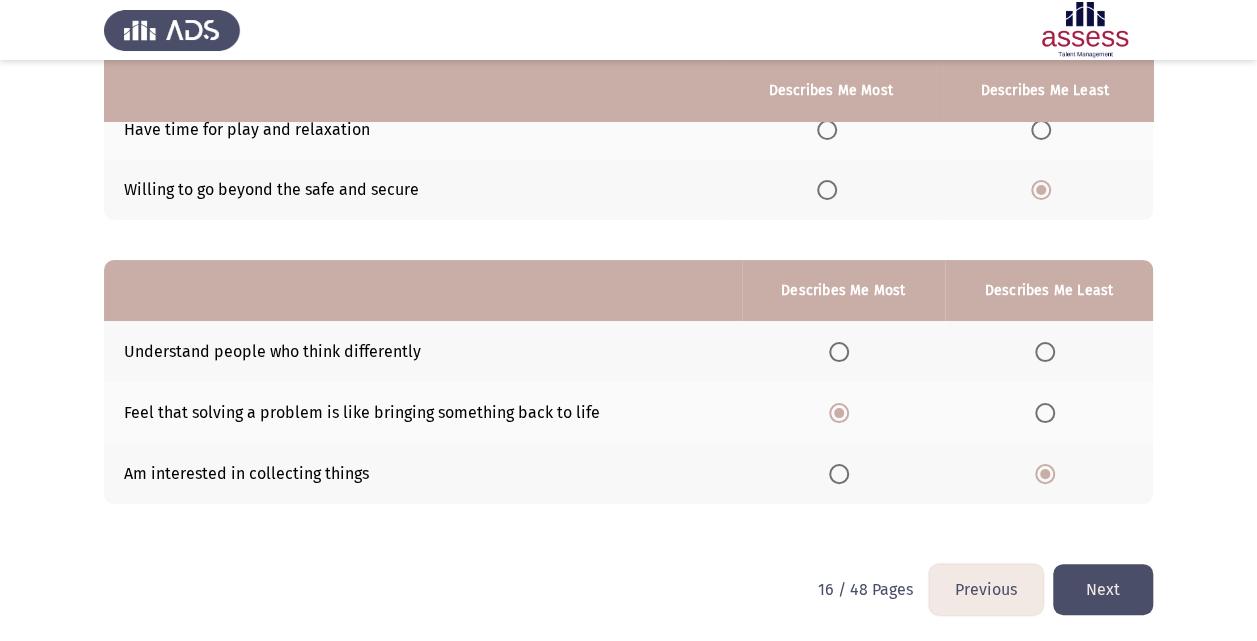click on "Next" 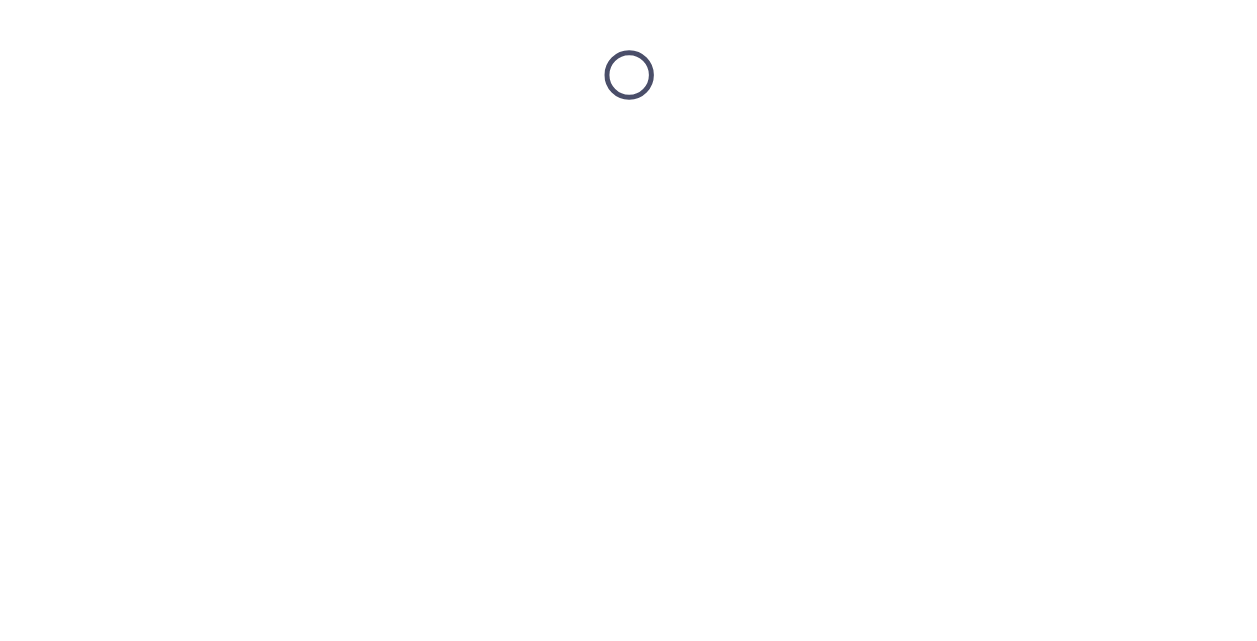scroll, scrollTop: 0, scrollLeft: 0, axis: both 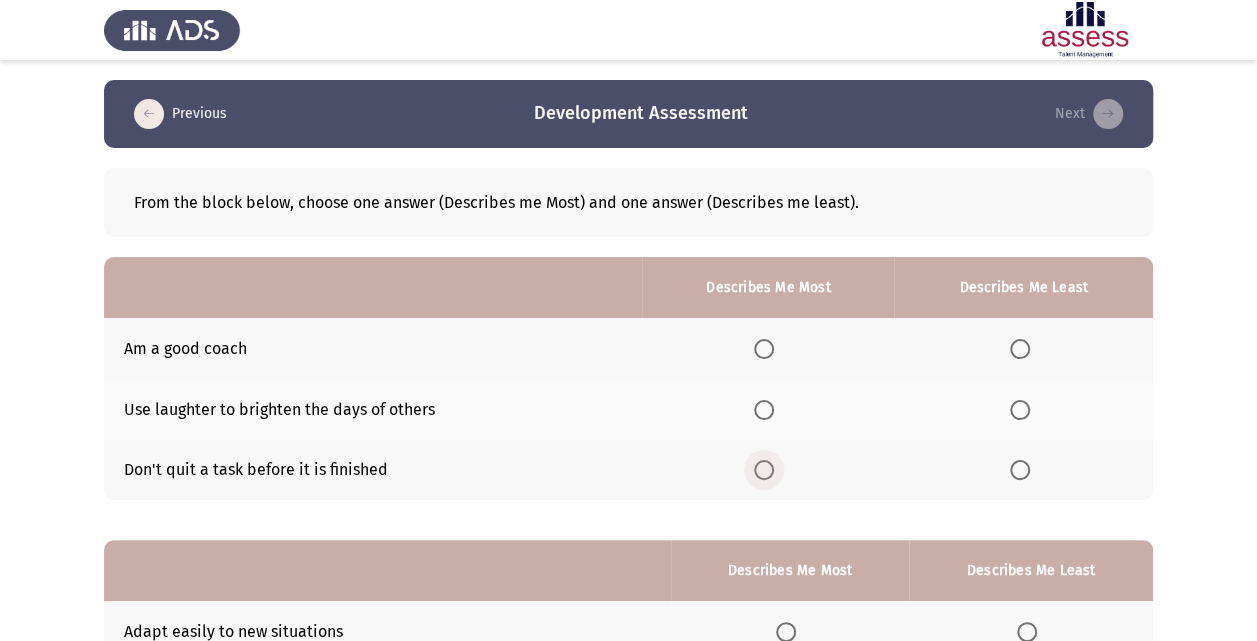 click at bounding box center (764, 470) 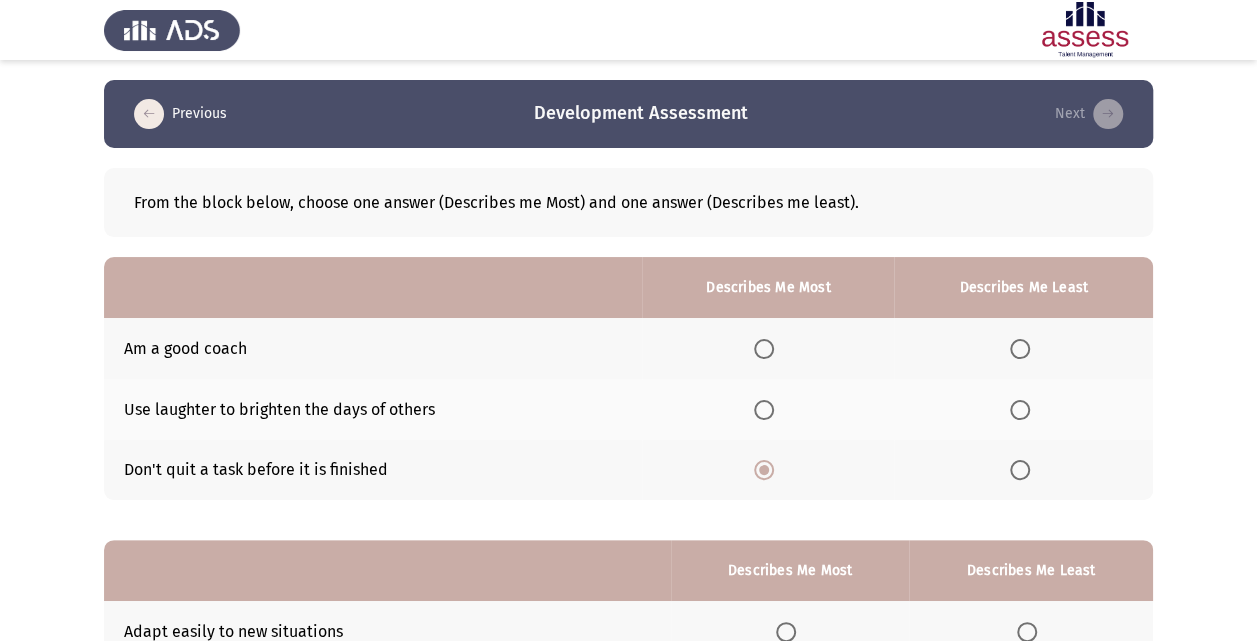 click 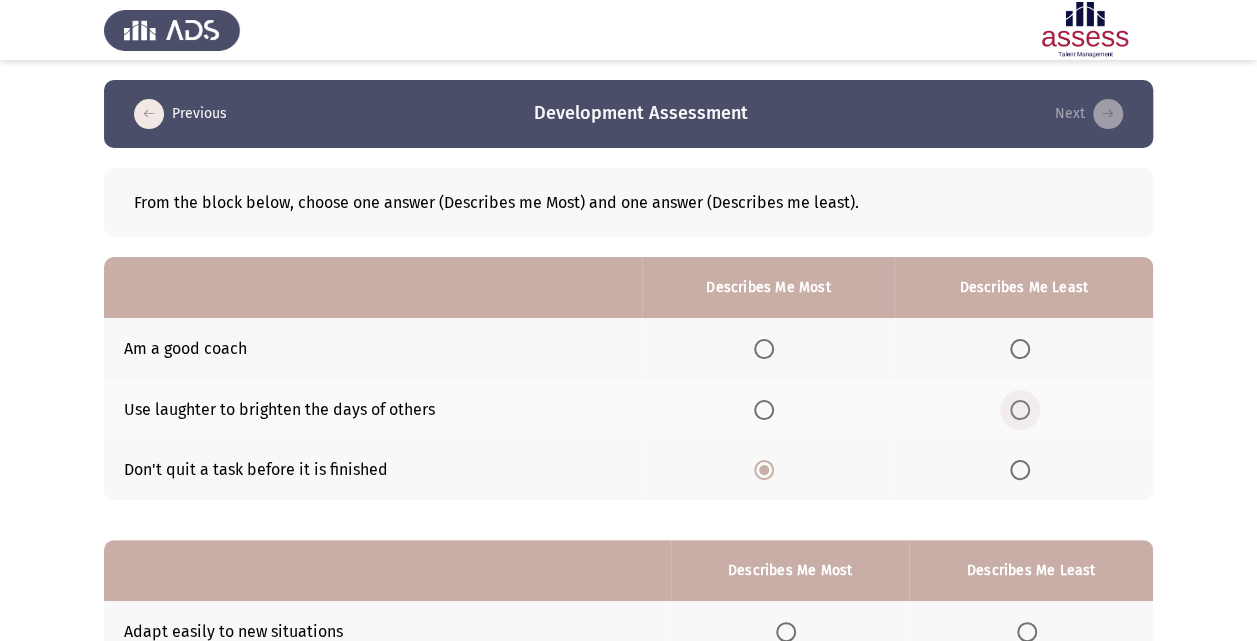 click at bounding box center [1020, 410] 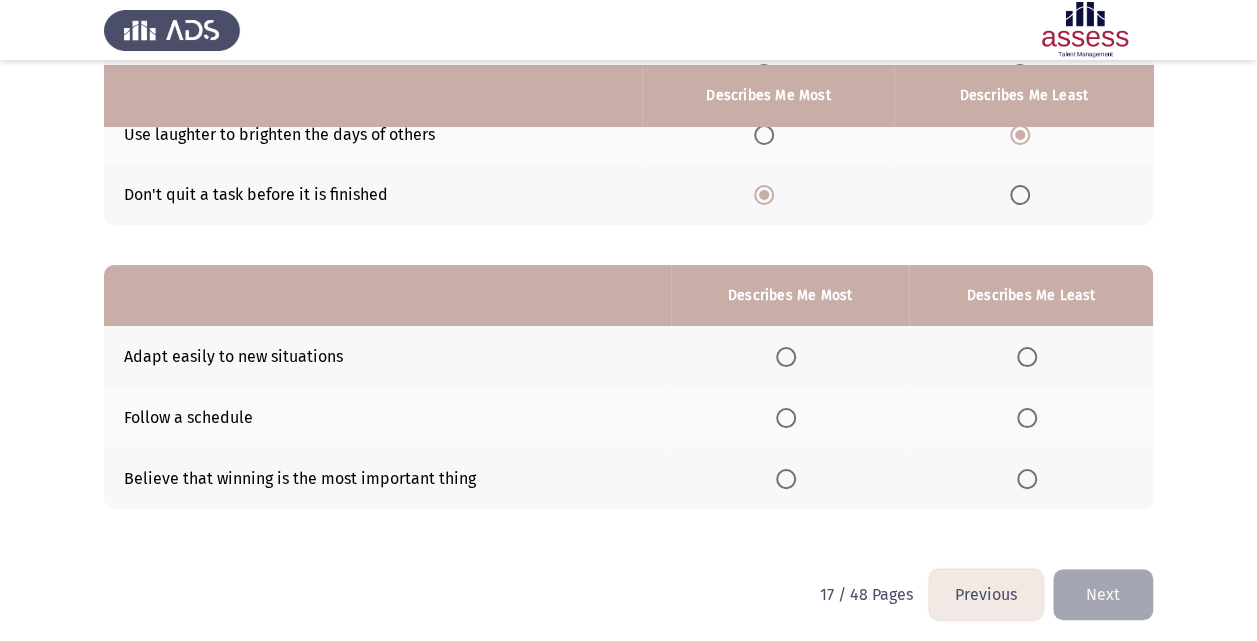 scroll, scrollTop: 280, scrollLeft: 0, axis: vertical 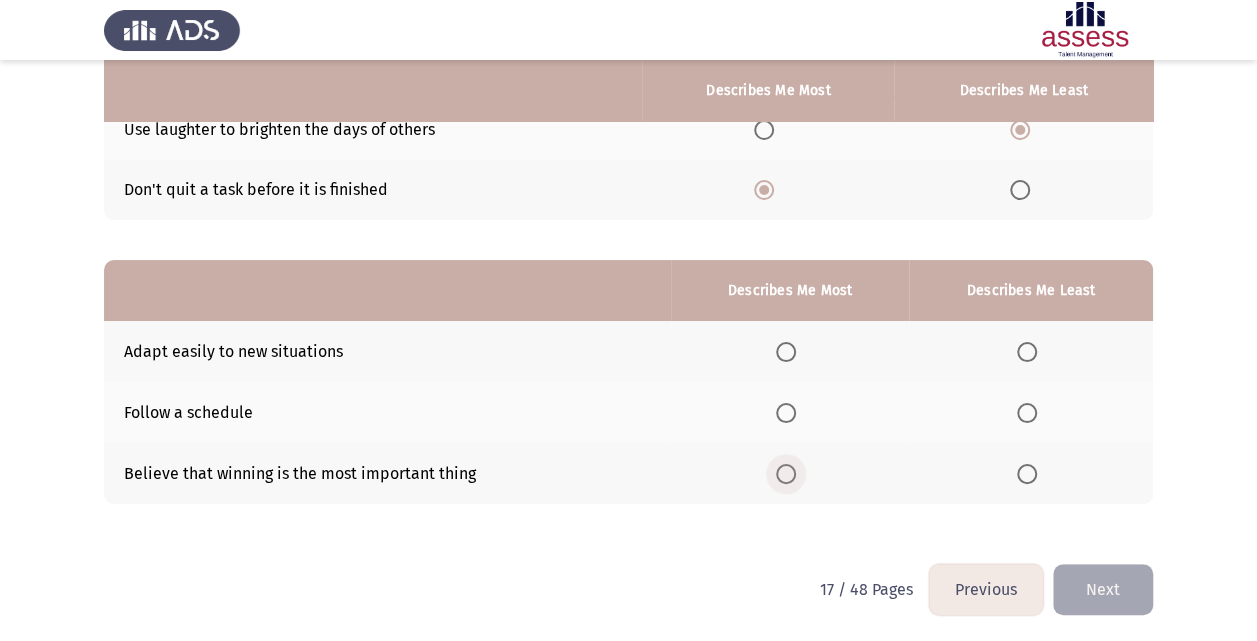 click at bounding box center [786, 474] 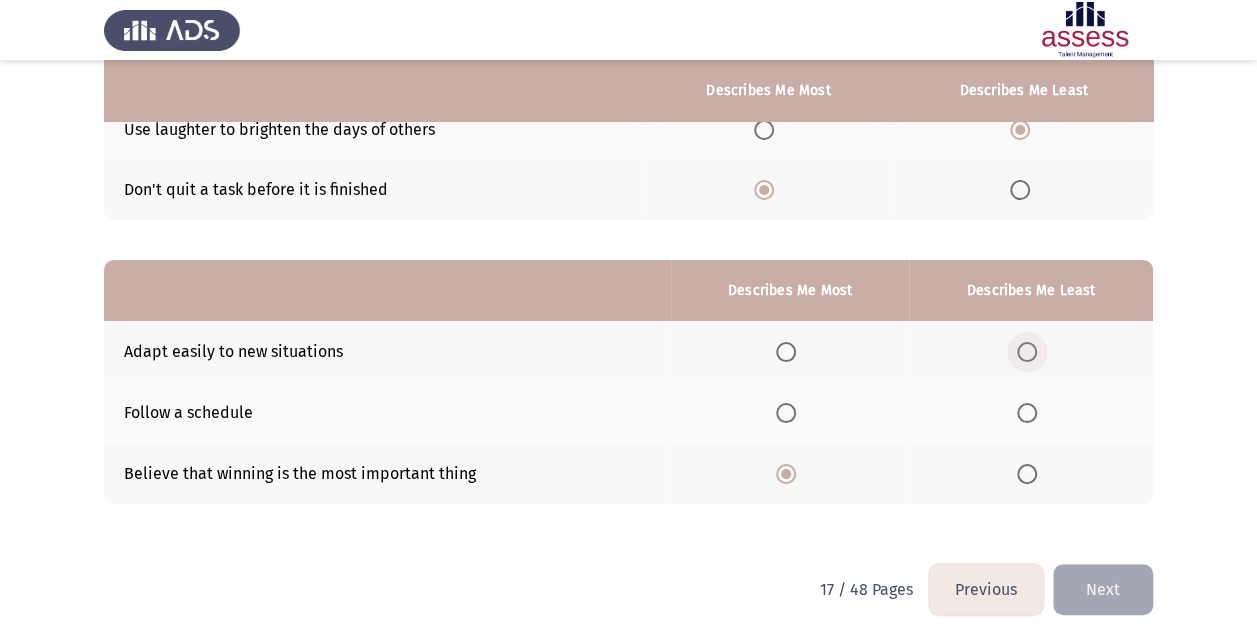 click at bounding box center (1027, 352) 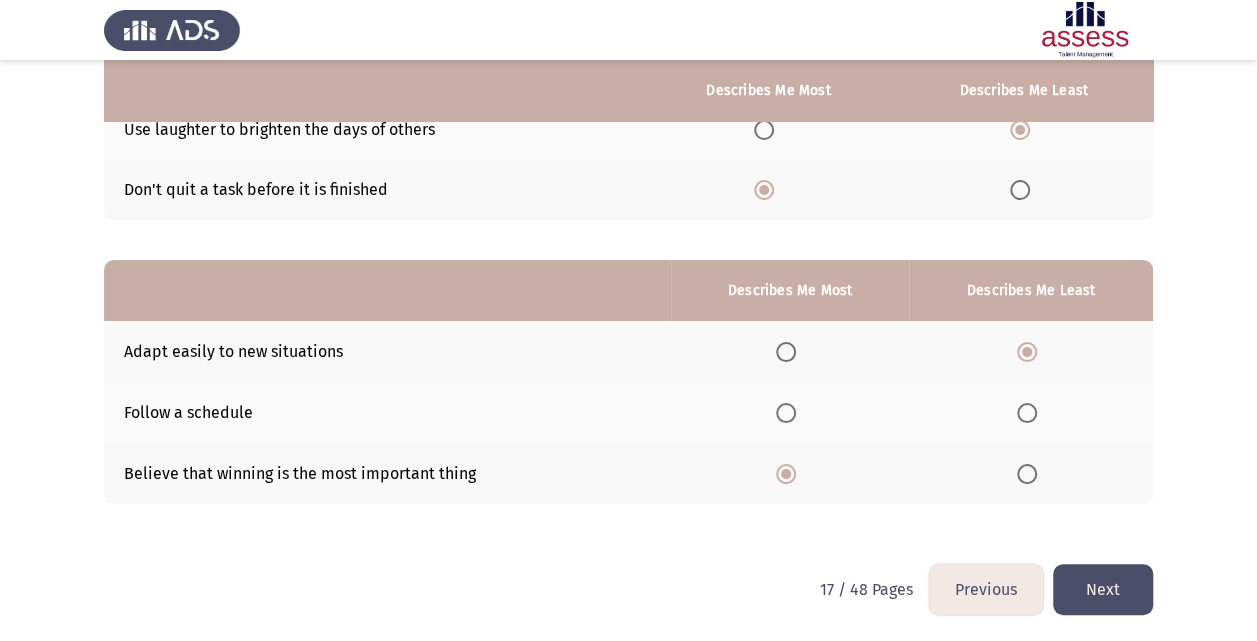 click on "Next" 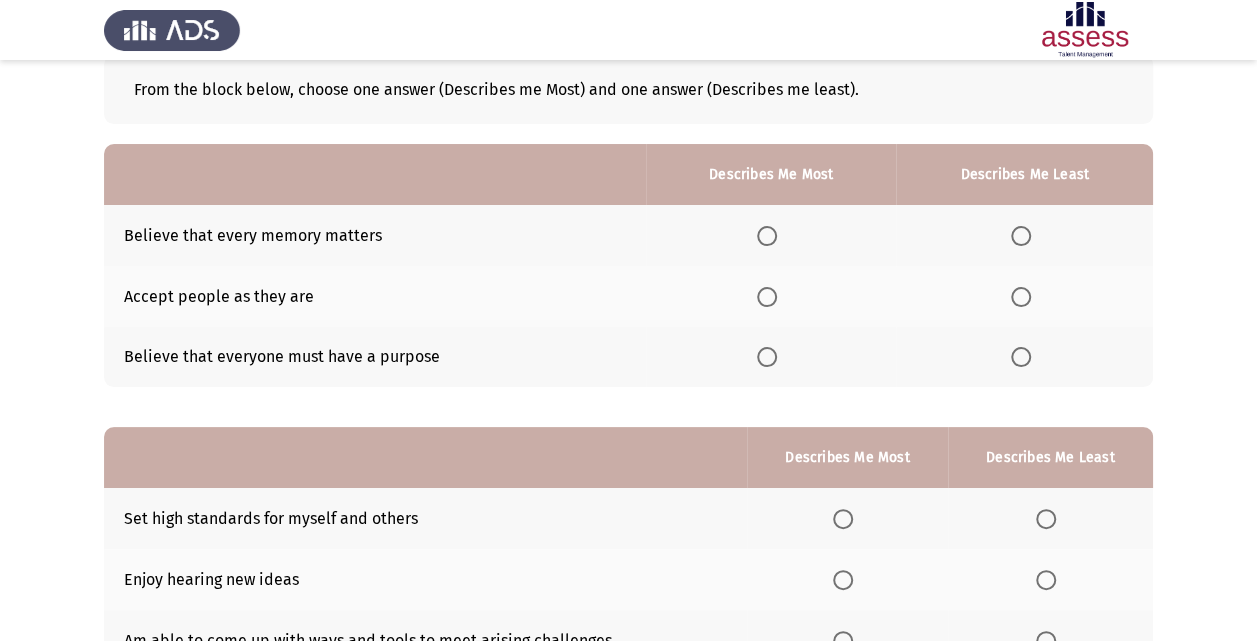 scroll, scrollTop: 120, scrollLeft: 0, axis: vertical 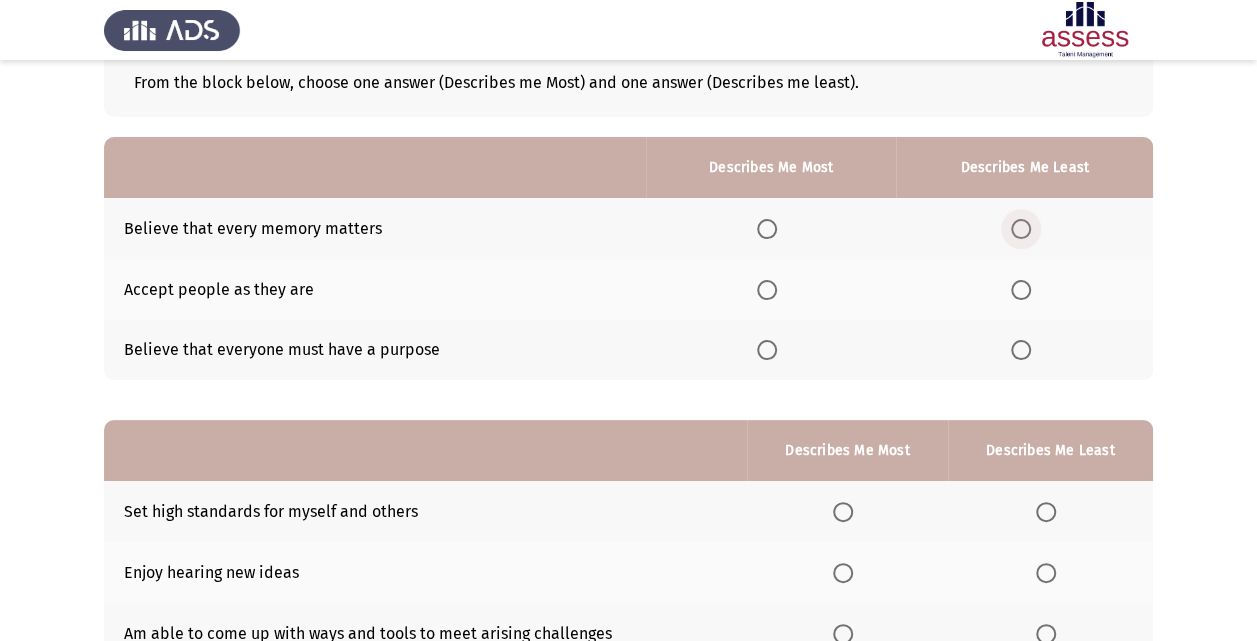 click at bounding box center (1021, 229) 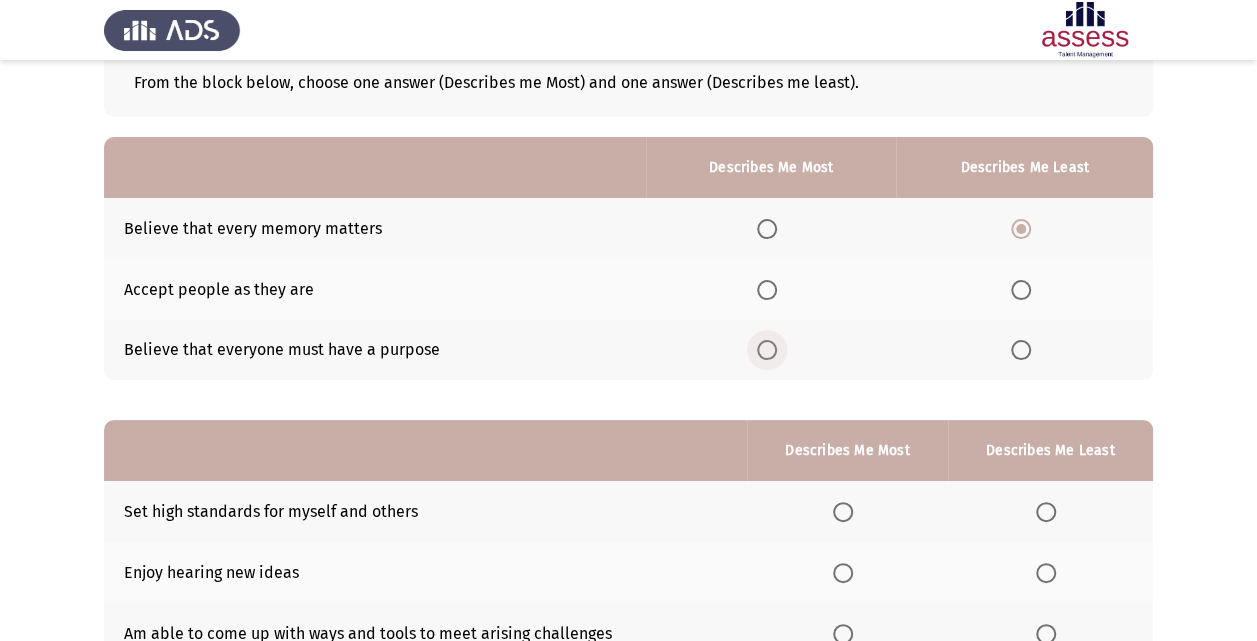 click at bounding box center [767, 350] 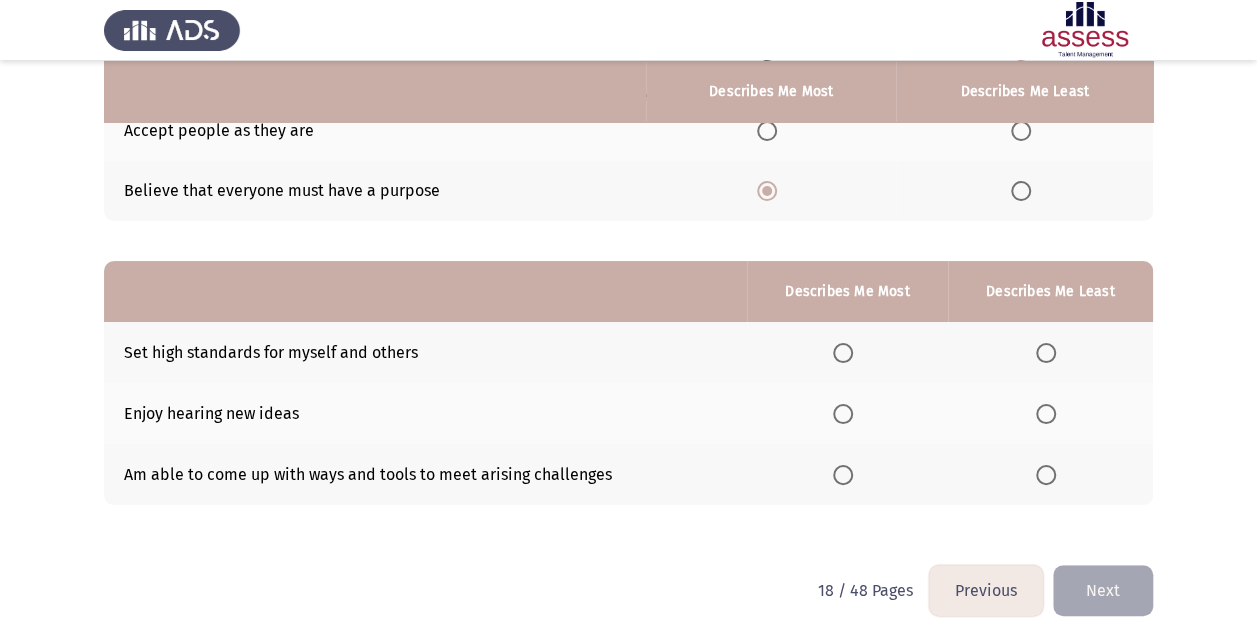 scroll, scrollTop: 280, scrollLeft: 0, axis: vertical 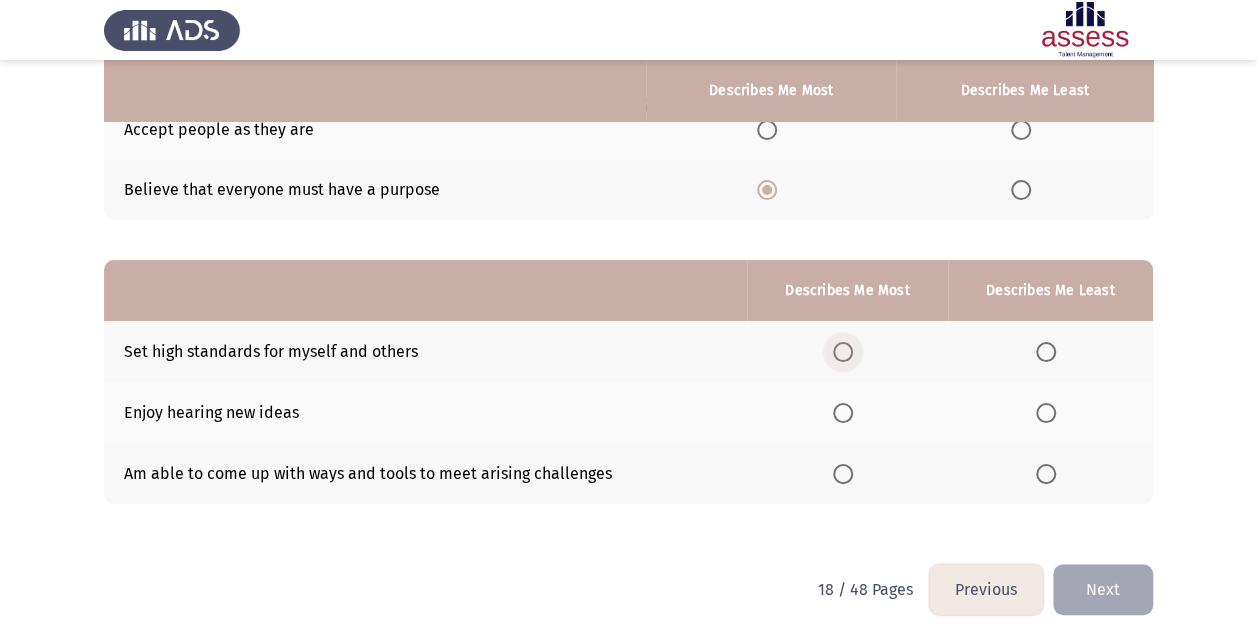 click at bounding box center (843, 352) 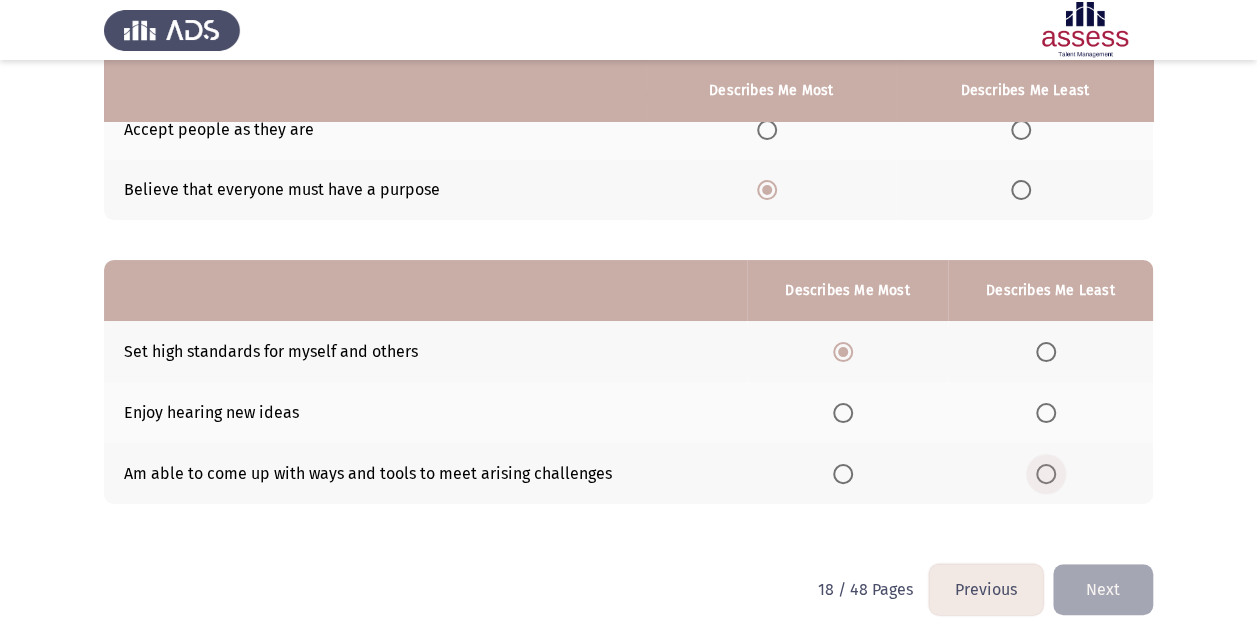 click at bounding box center (1046, 474) 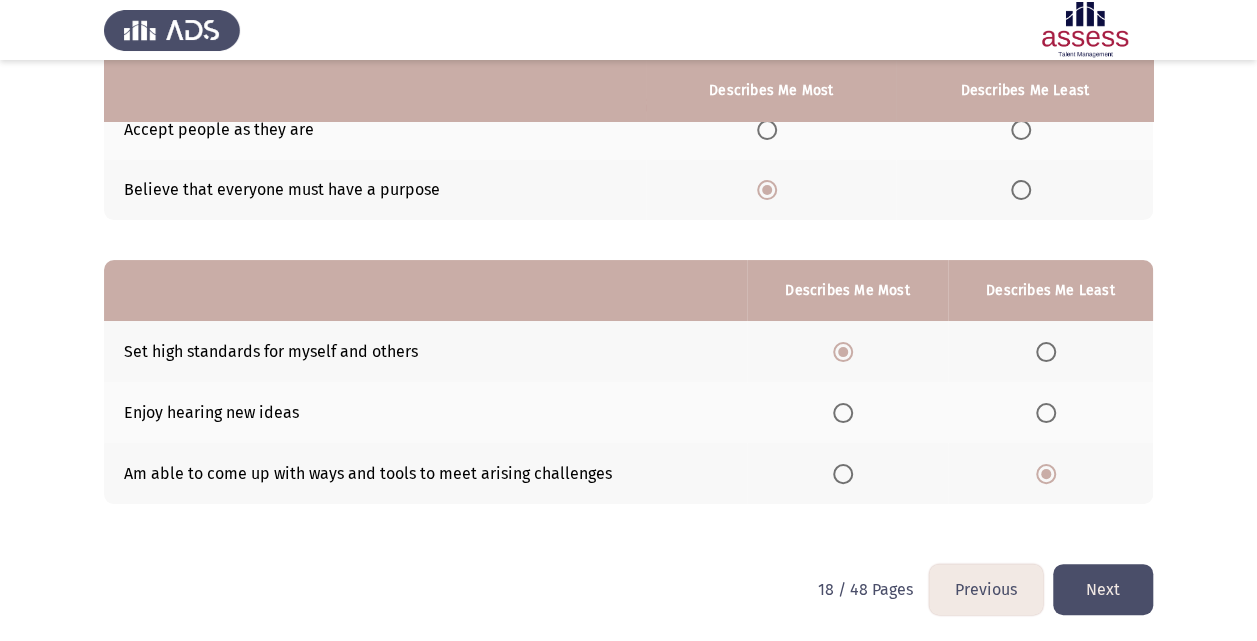 click on "Next" 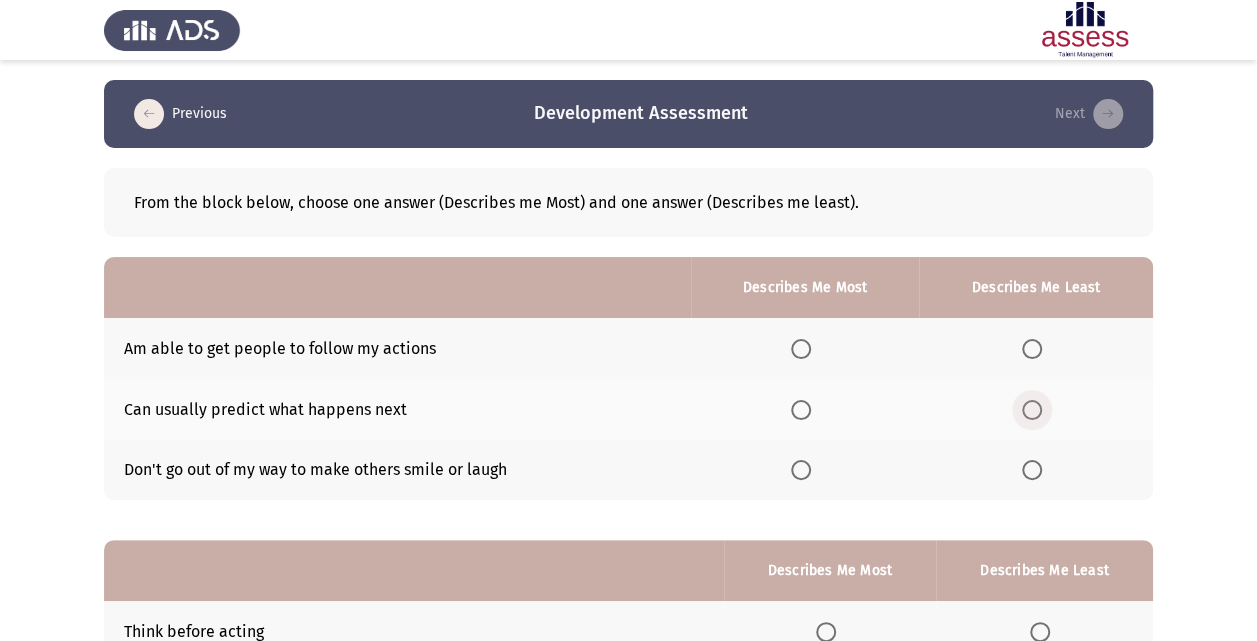 click at bounding box center (1032, 410) 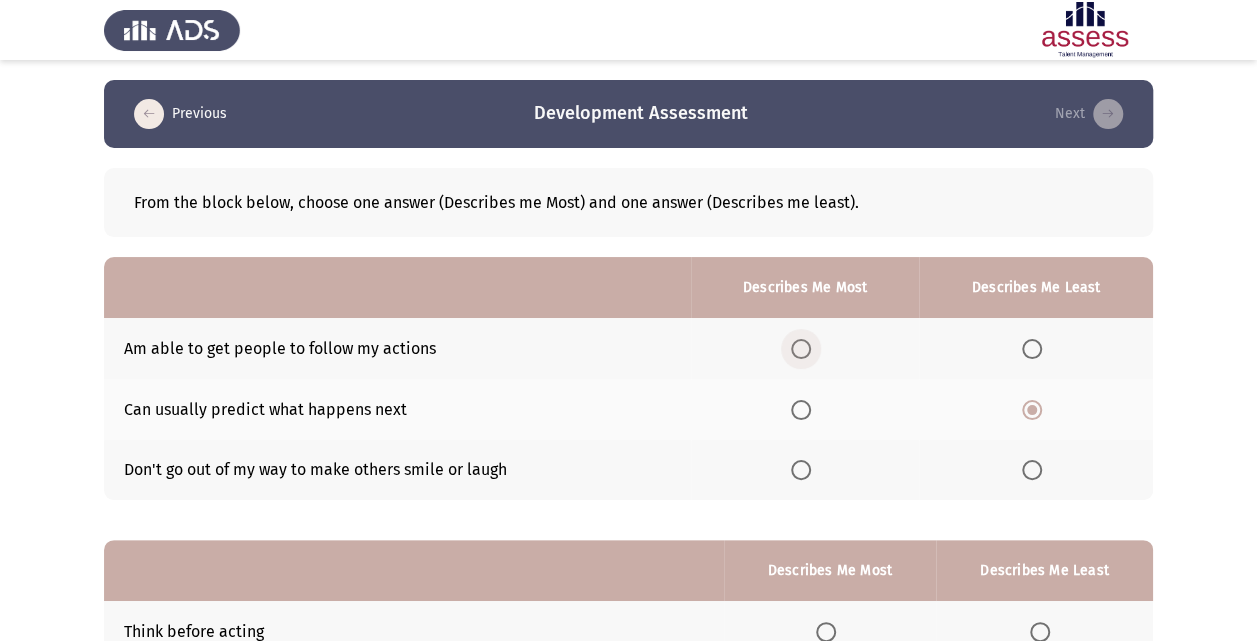 click at bounding box center [801, 349] 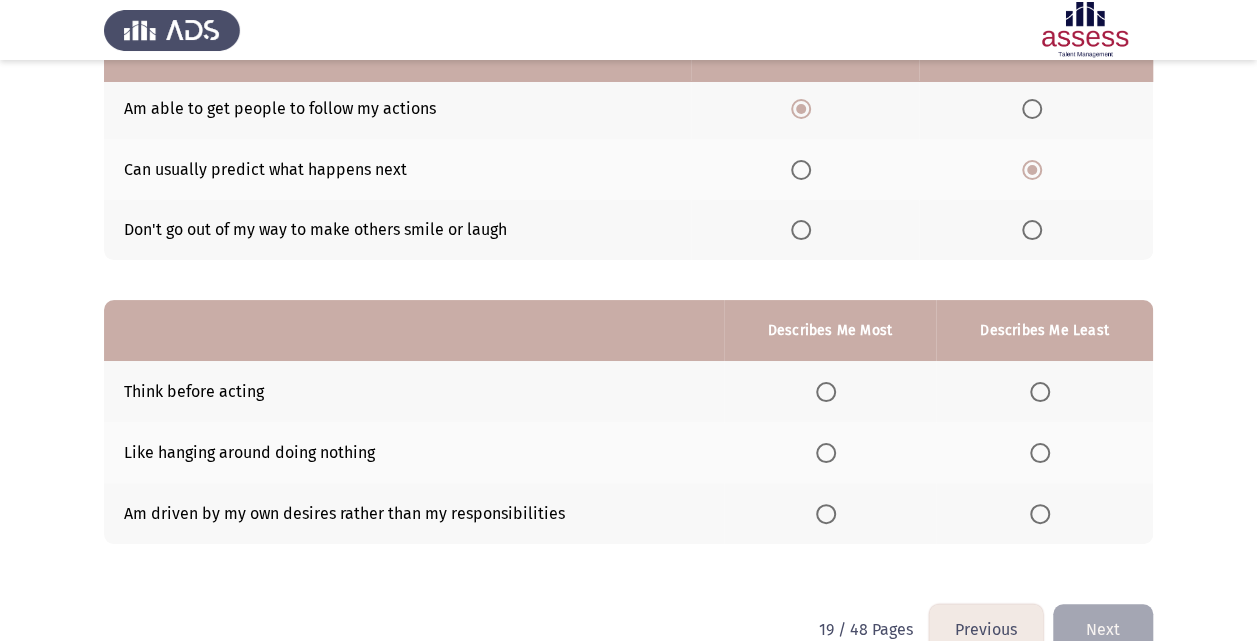 scroll, scrollTop: 280, scrollLeft: 0, axis: vertical 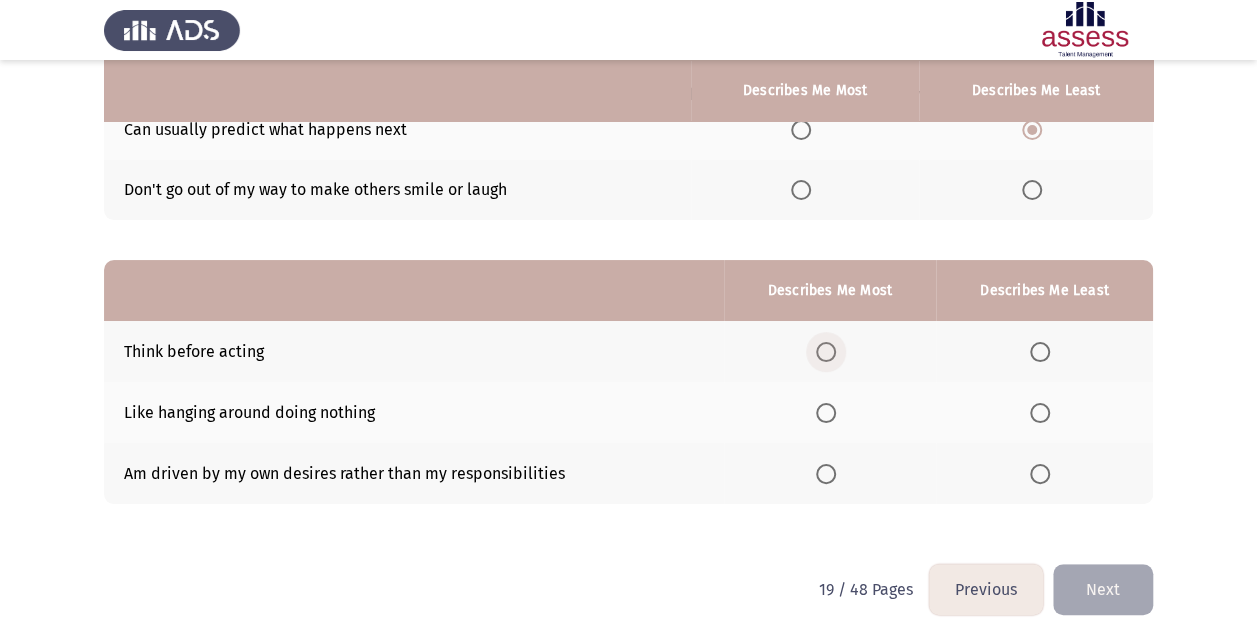 click at bounding box center (826, 352) 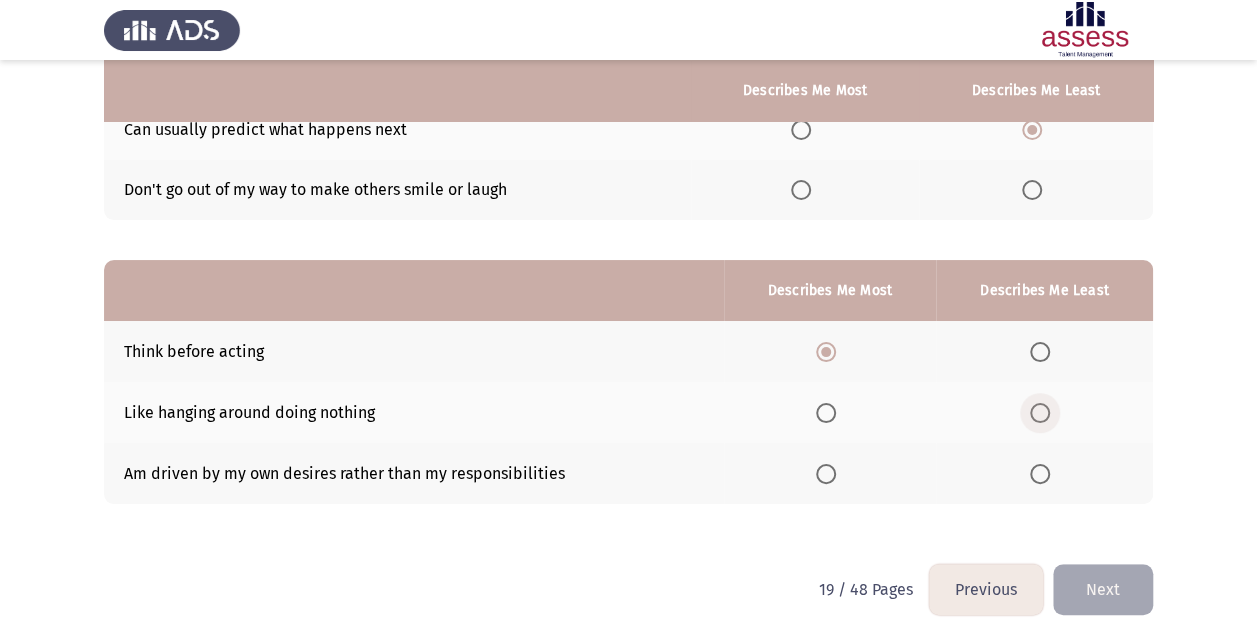 click at bounding box center (1040, 413) 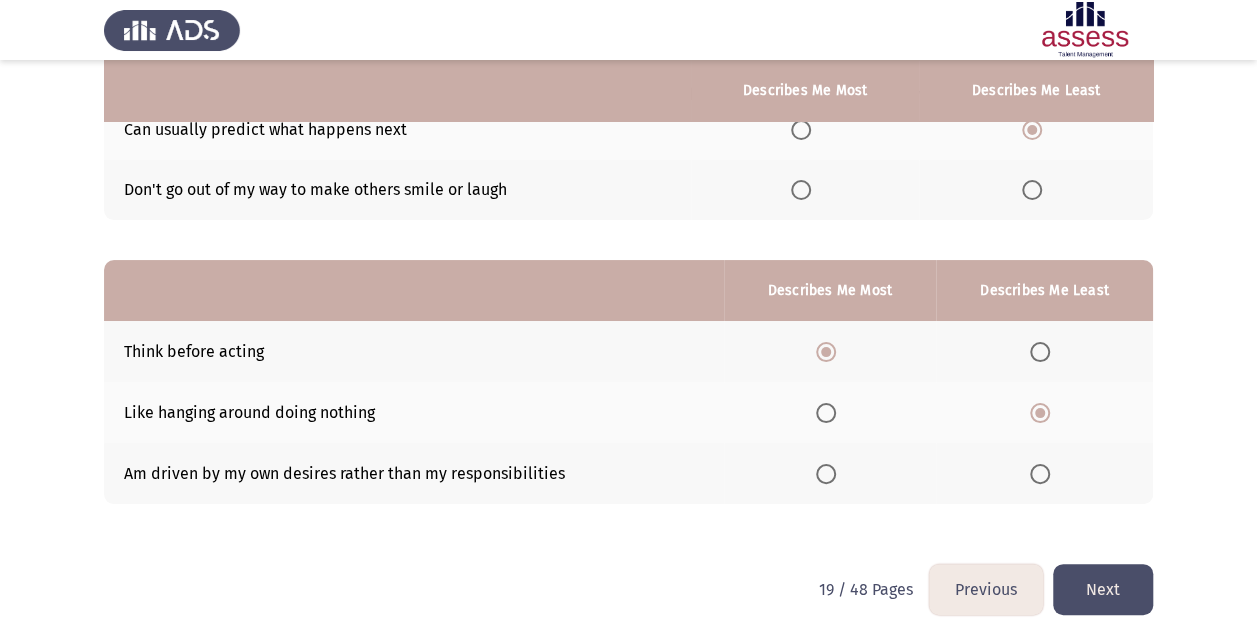 click on "Next" 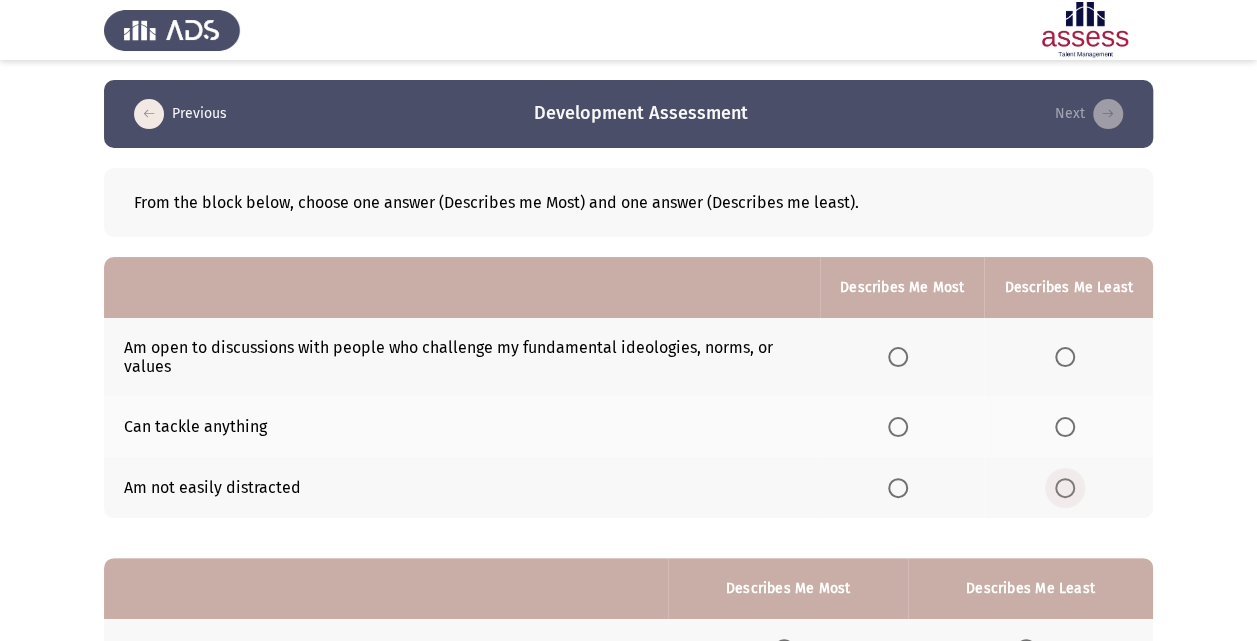click at bounding box center [1065, 488] 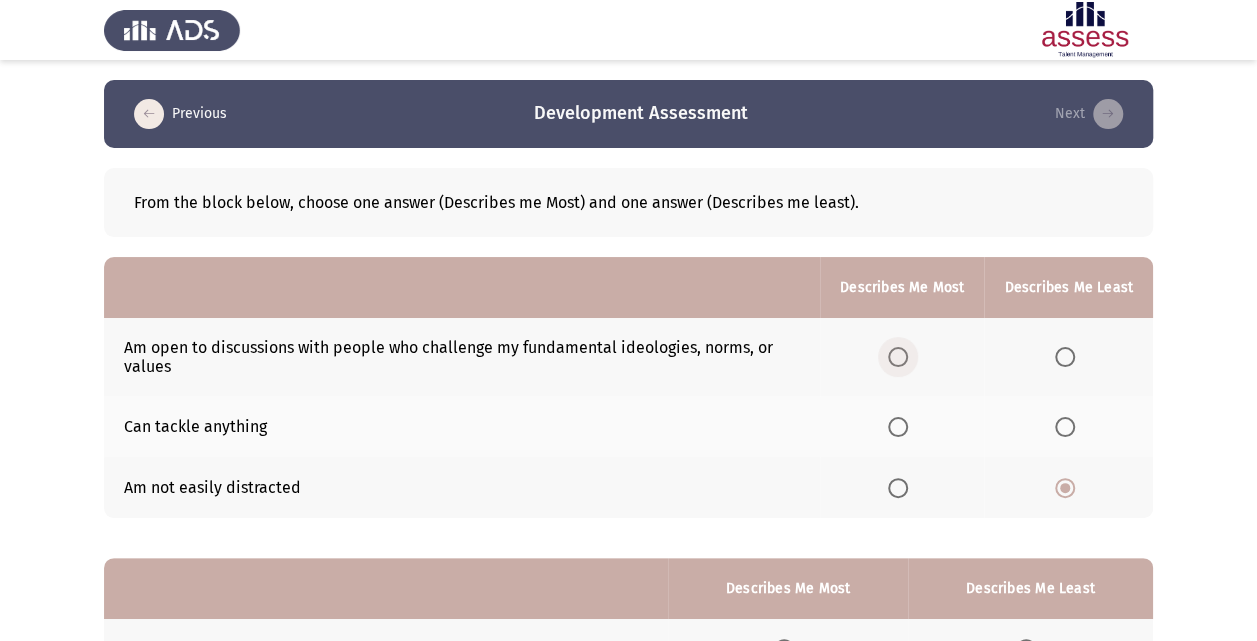 click at bounding box center [898, 357] 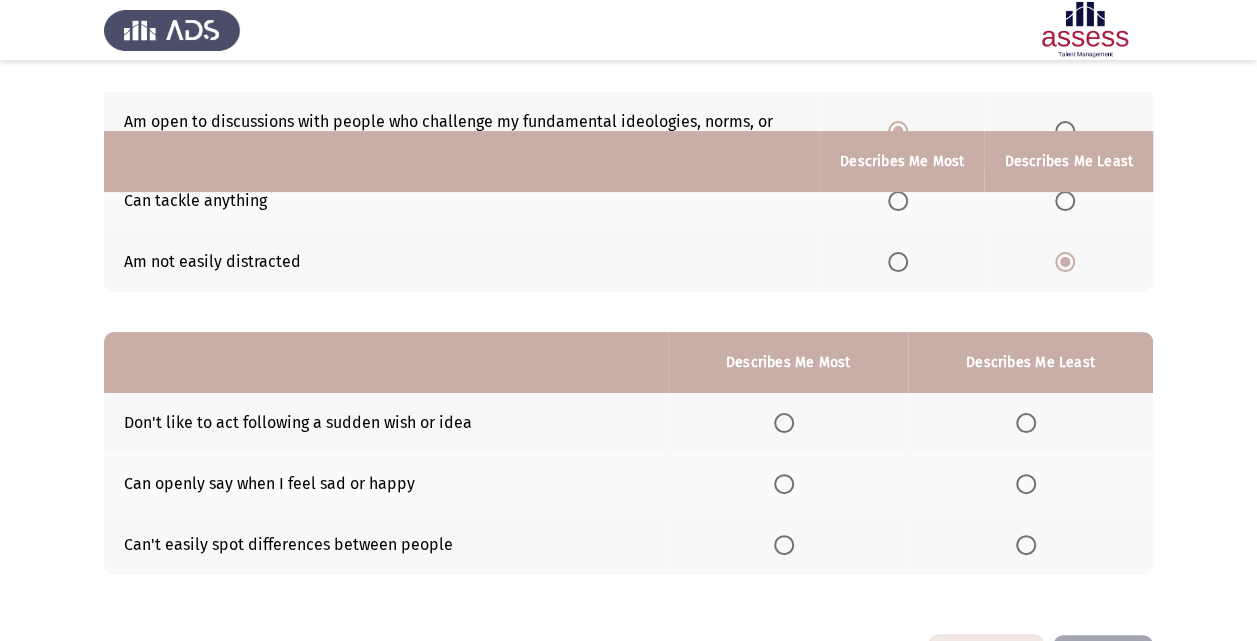 scroll, scrollTop: 296, scrollLeft: 0, axis: vertical 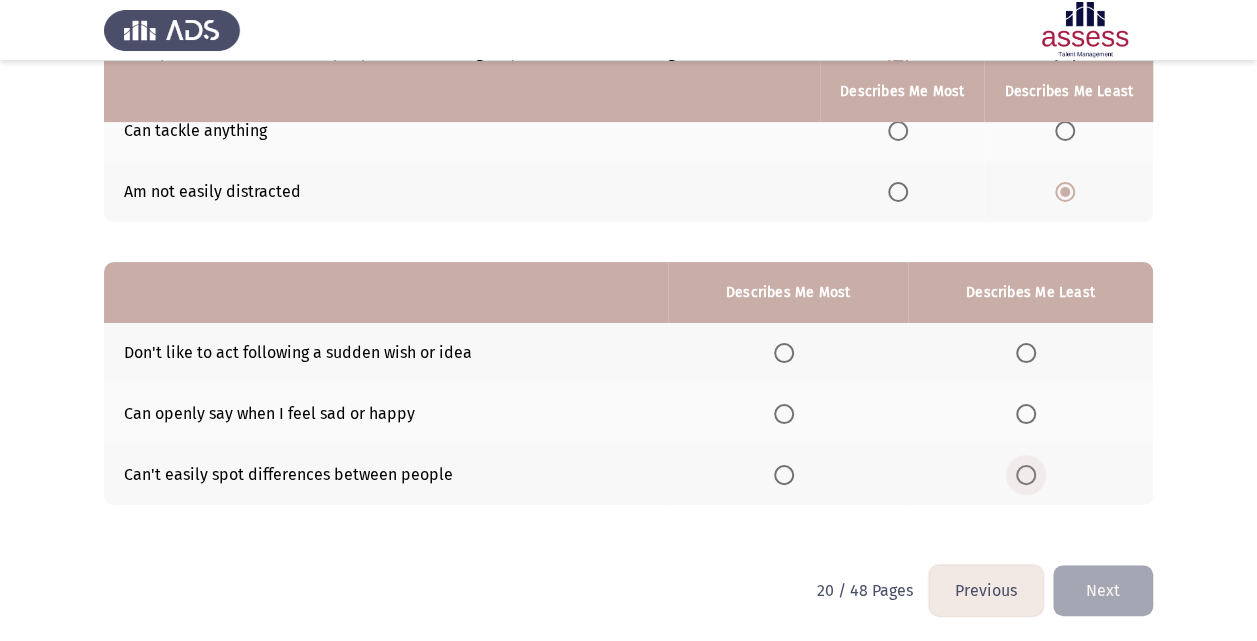 click at bounding box center [1026, 475] 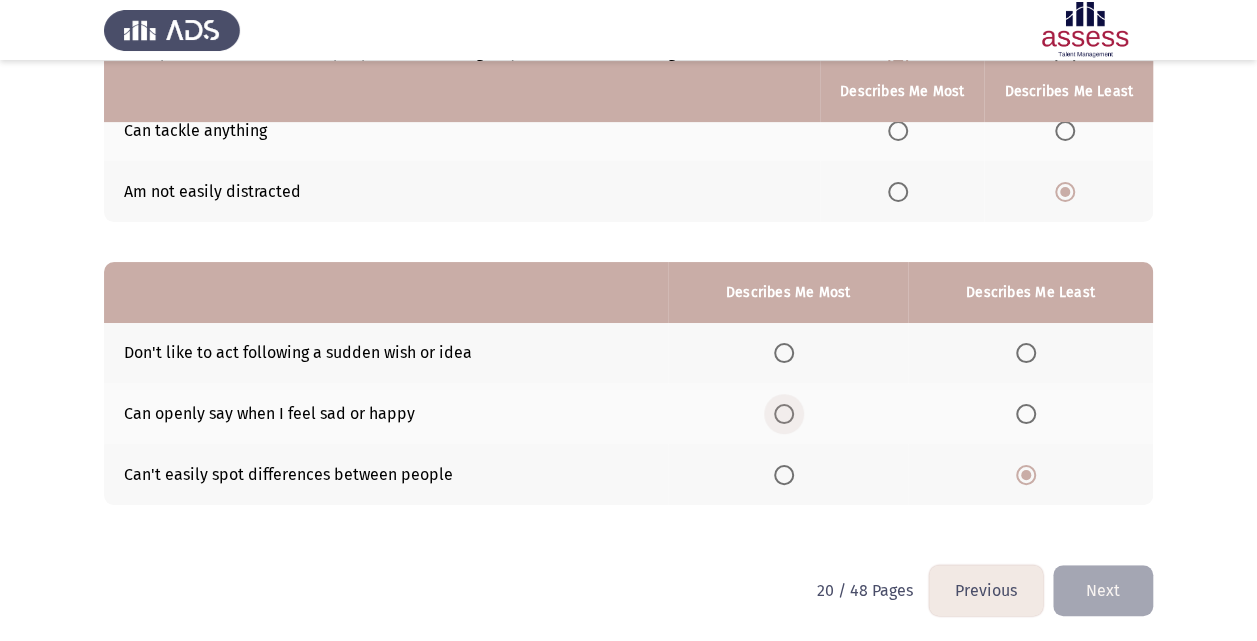 click at bounding box center [784, 414] 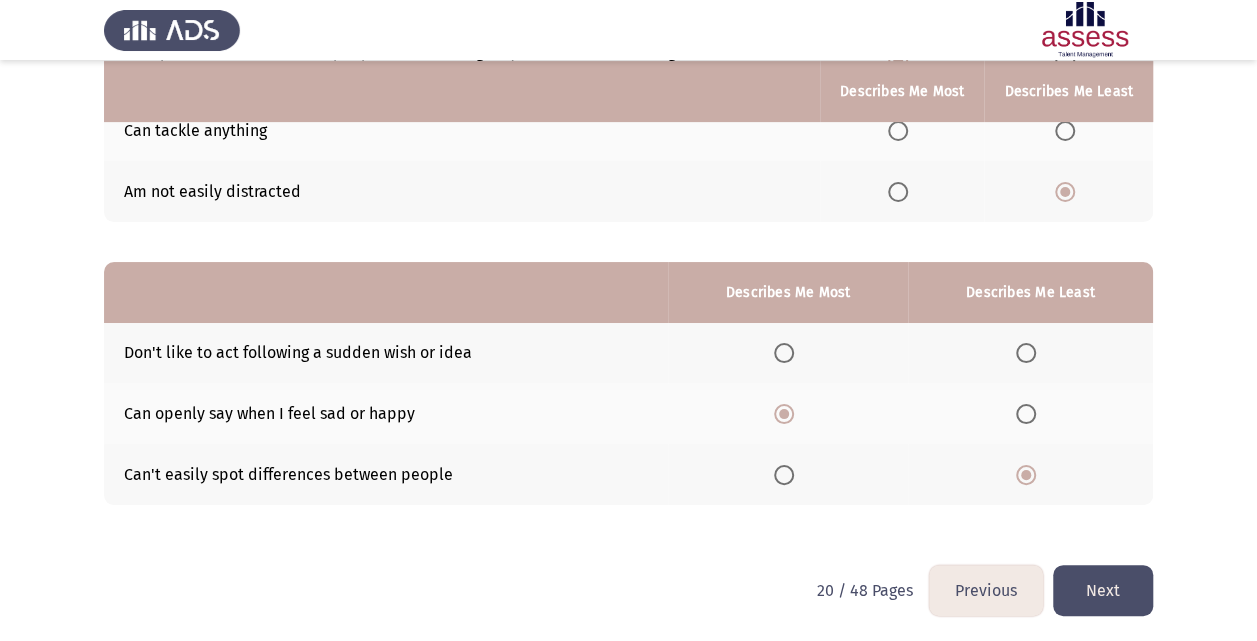 click on "Next" 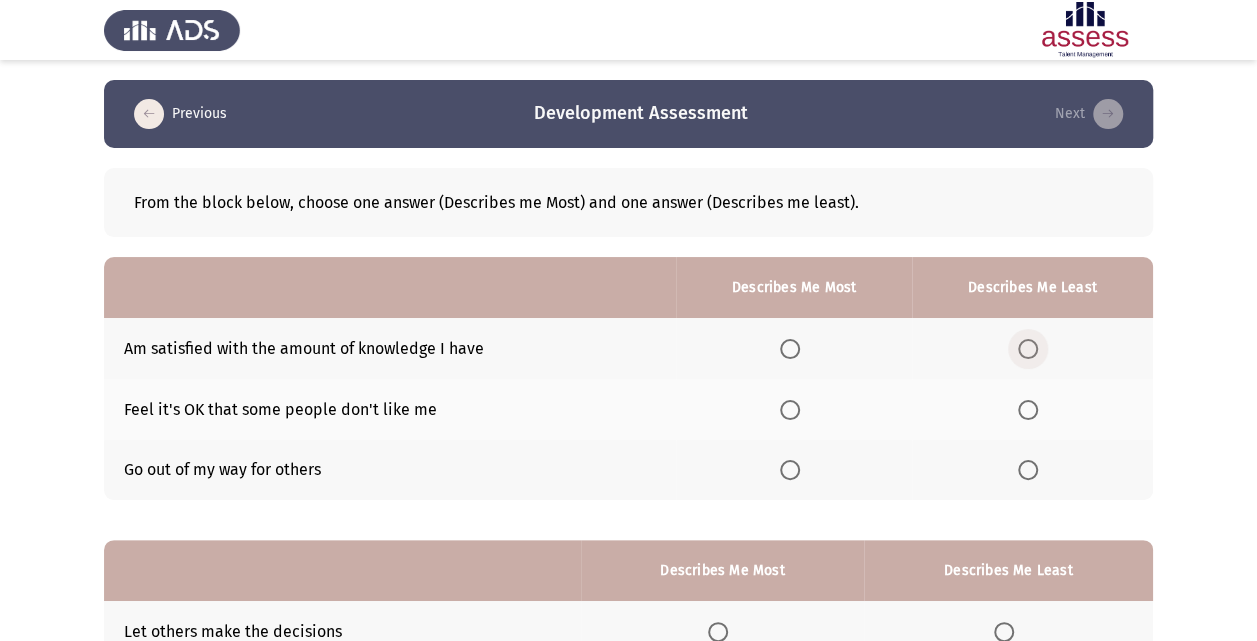 click at bounding box center [1028, 349] 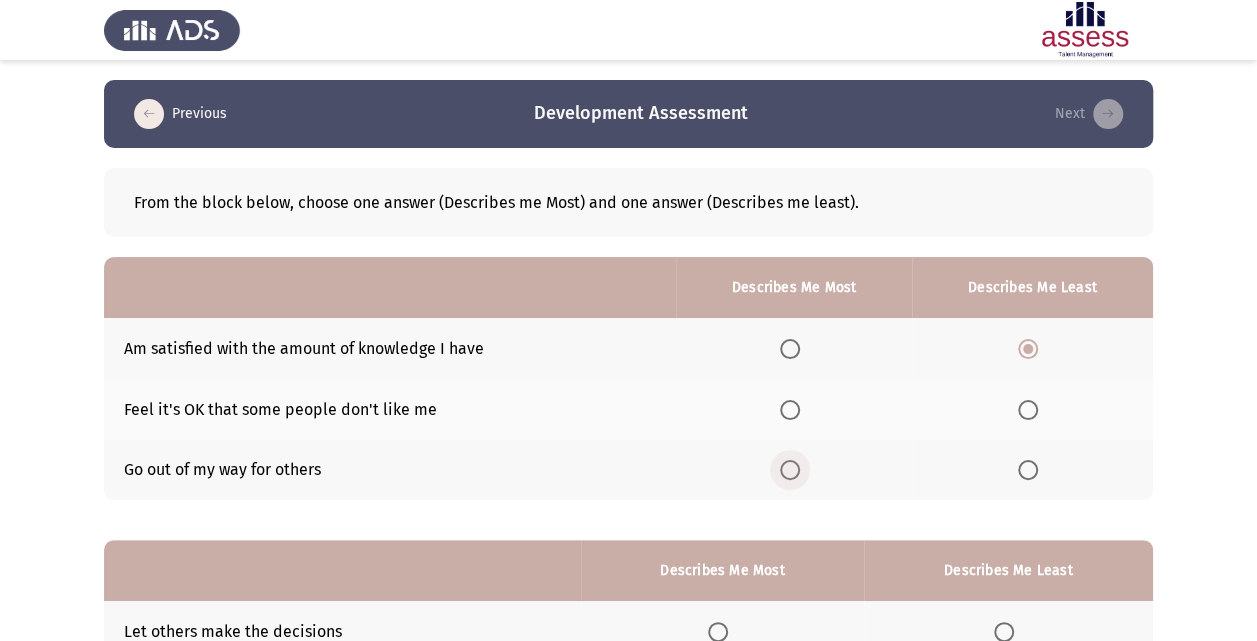 click at bounding box center [790, 470] 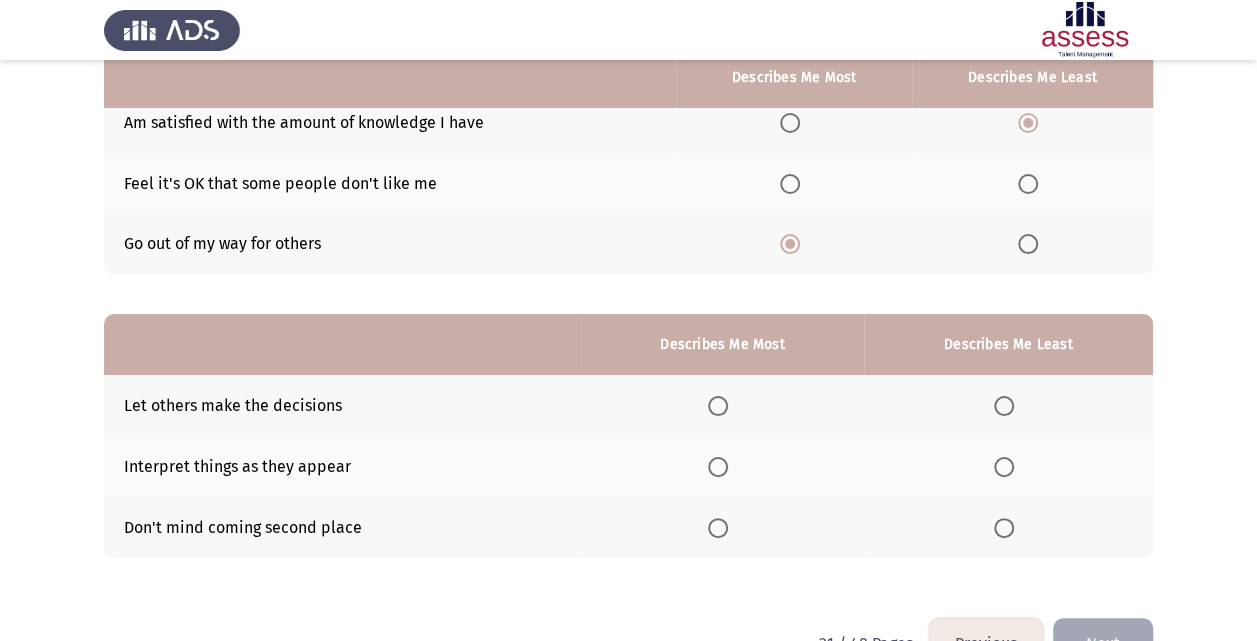 scroll, scrollTop: 280, scrollLeft: 0, axis: vertical 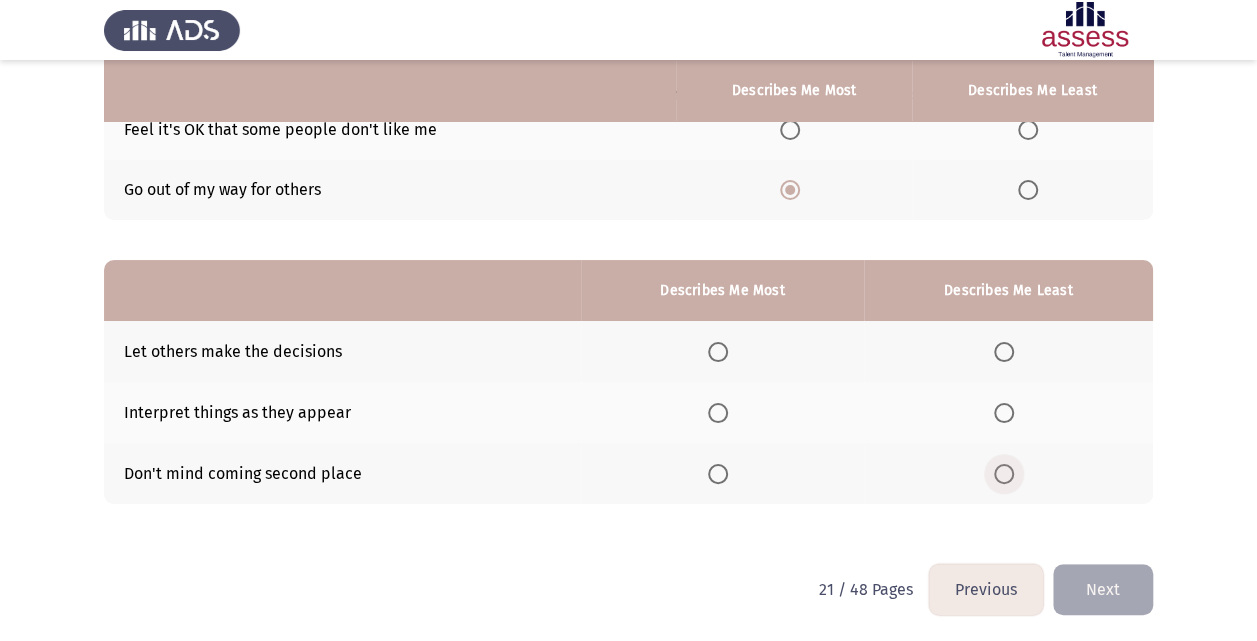 click at bounding box center [1004, 474] 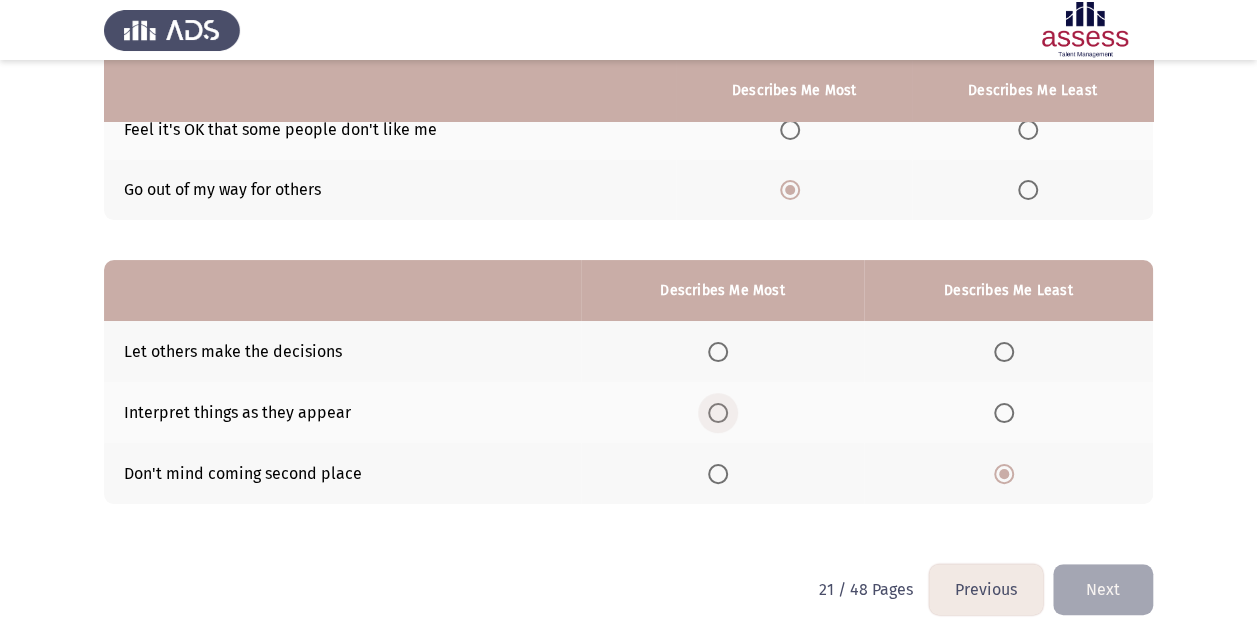 click at bounding box center (718, 413) 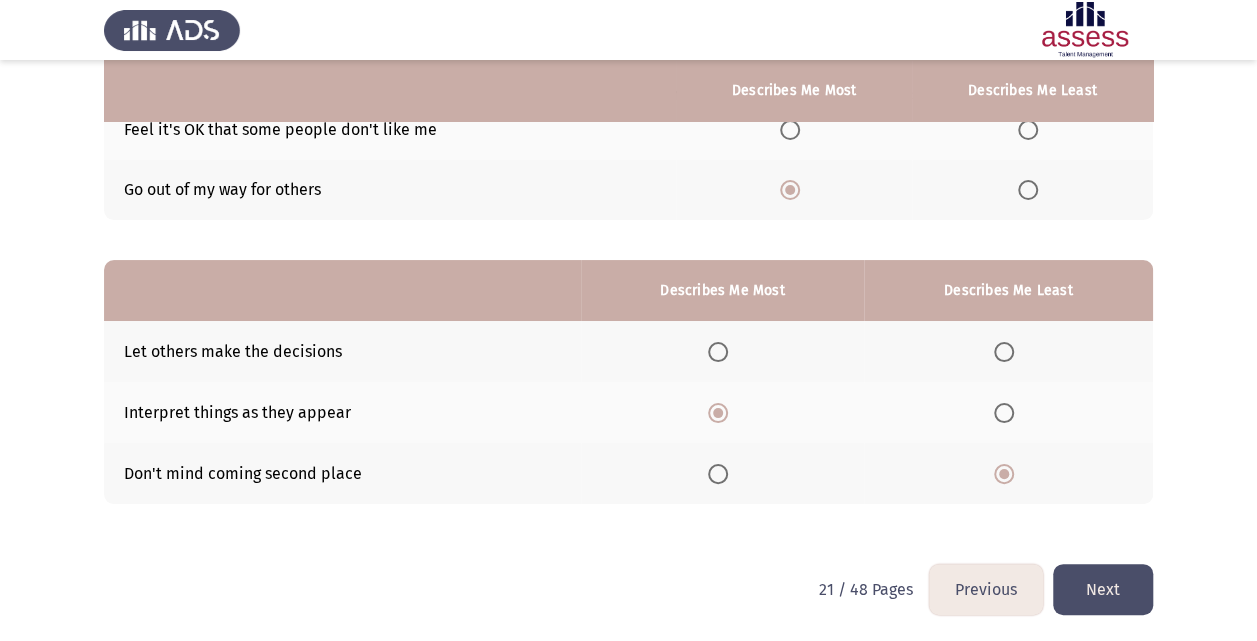 click on "Next" 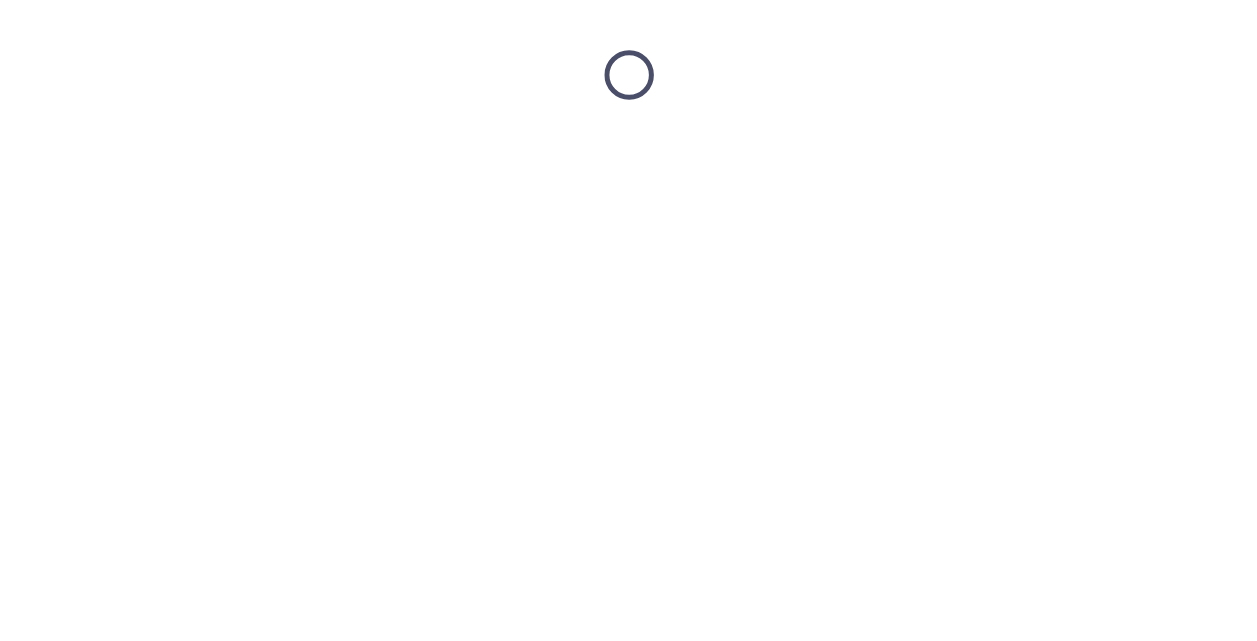 scroll, scrollTop: 0, scrollLeft: 0, axis: both 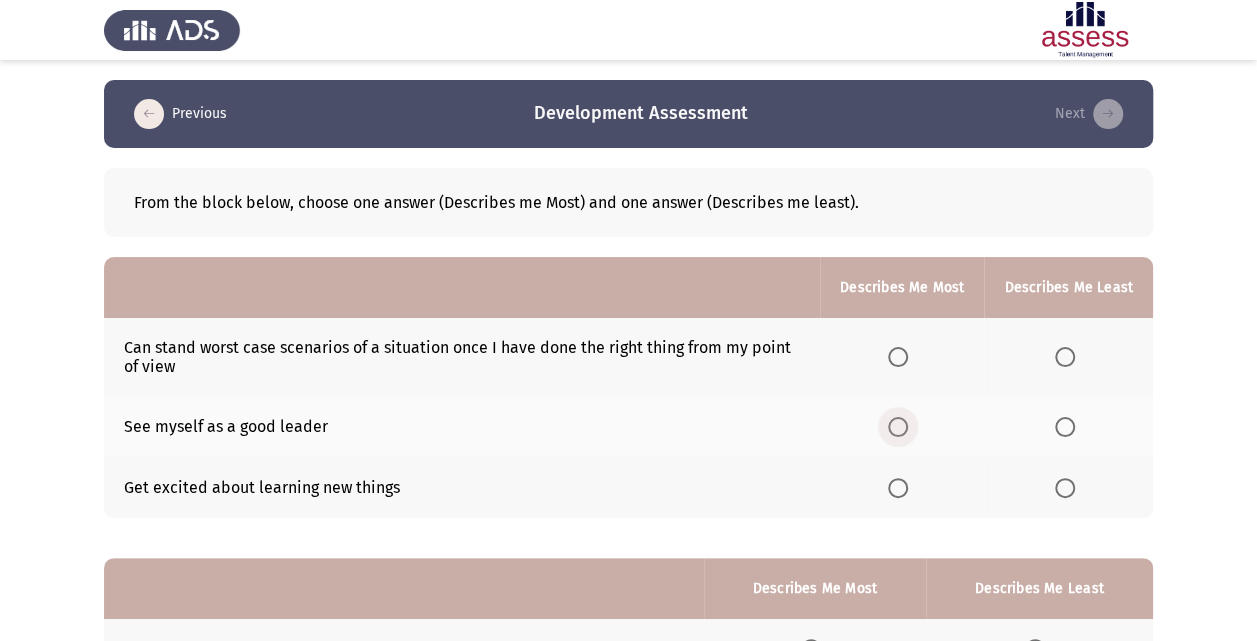 click at bounding box center (898, 427) 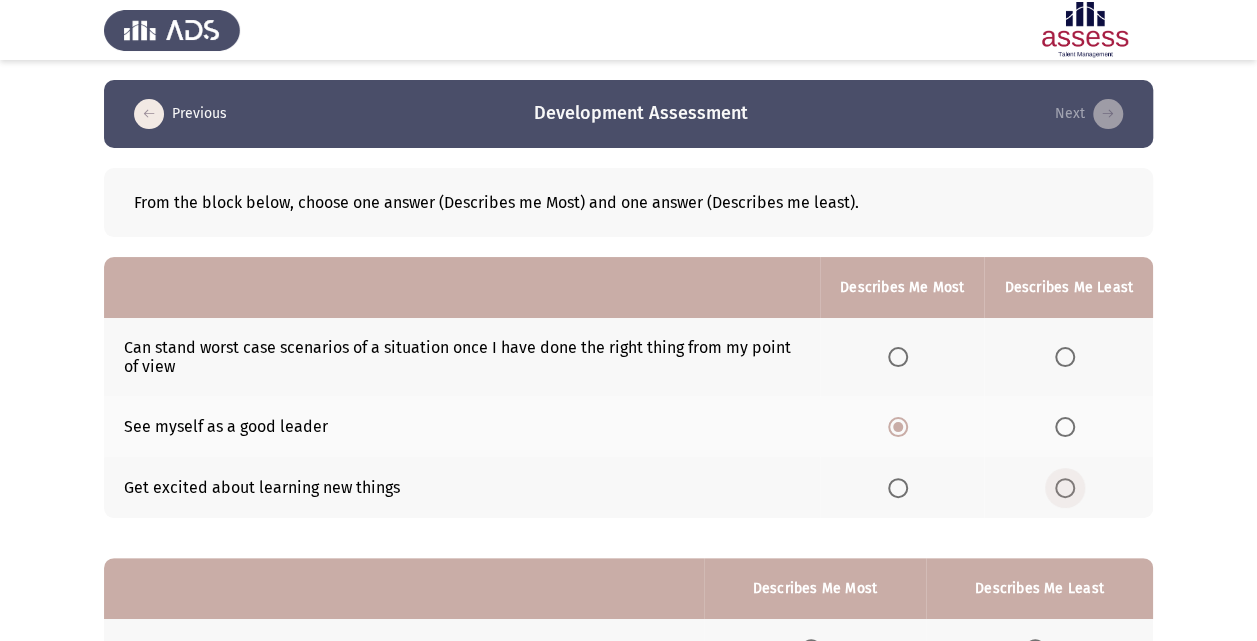 click at bounding box center (1065, 488) 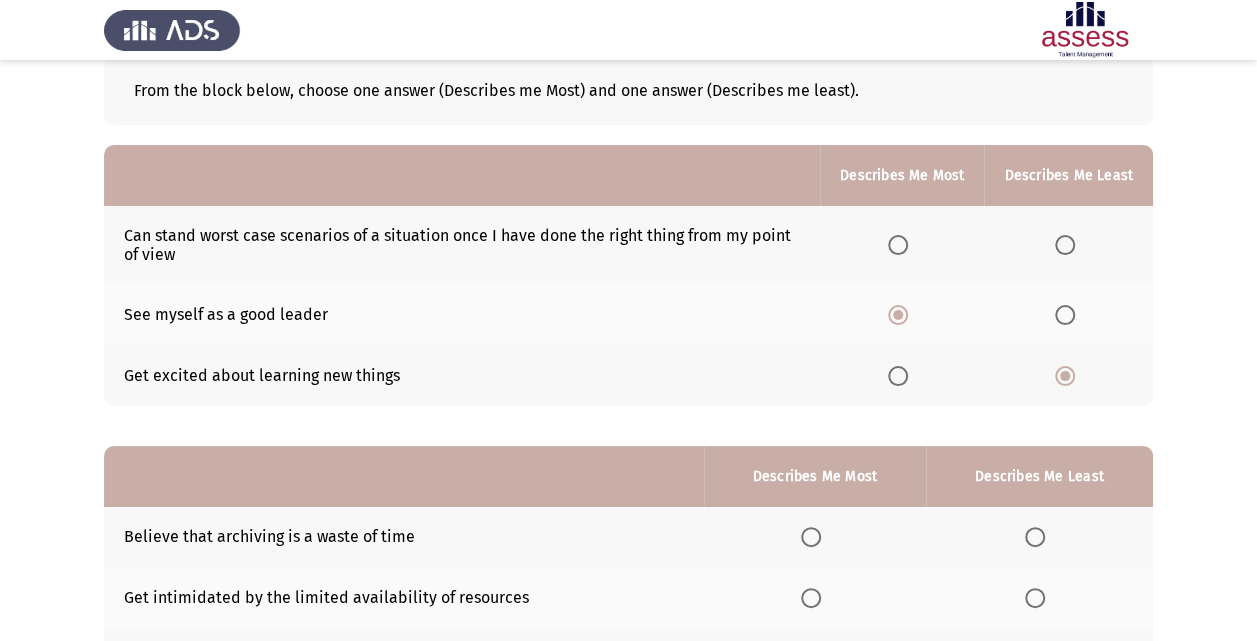 scroll, scrollTop: 120, scrollLeft: 0, axis: vertical 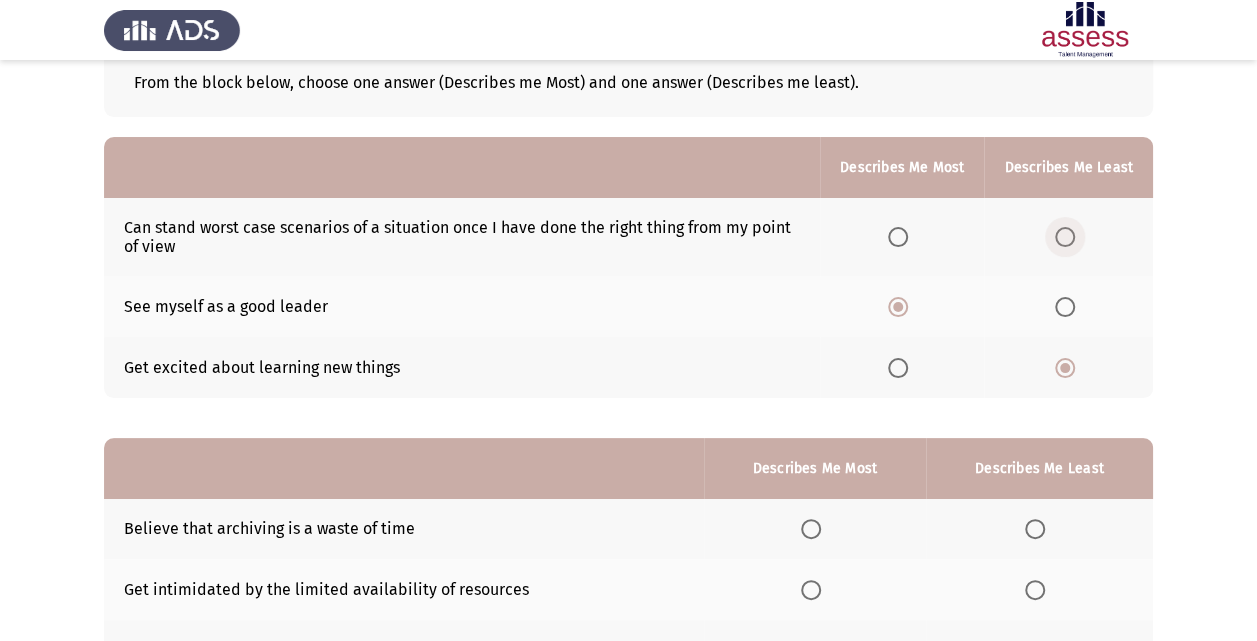 click at bounding box center [1065, 237] 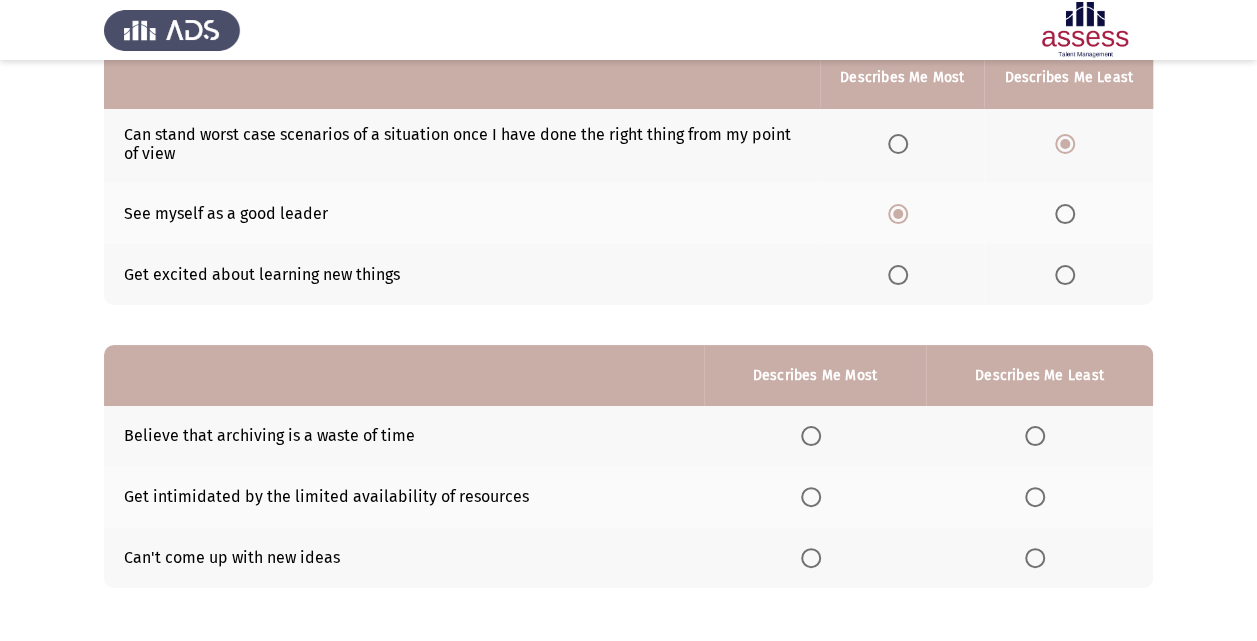 scroll, scrollTop: 296, scrollLeft: 0, axis: vertical 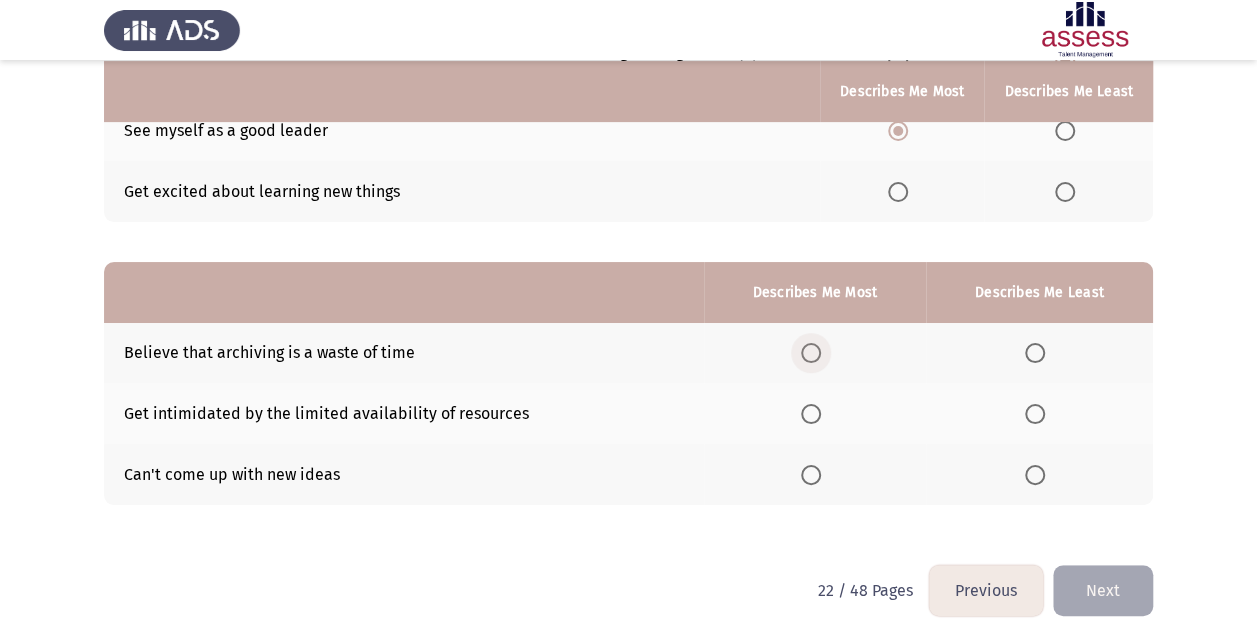 click at bounding box center (811, 353) 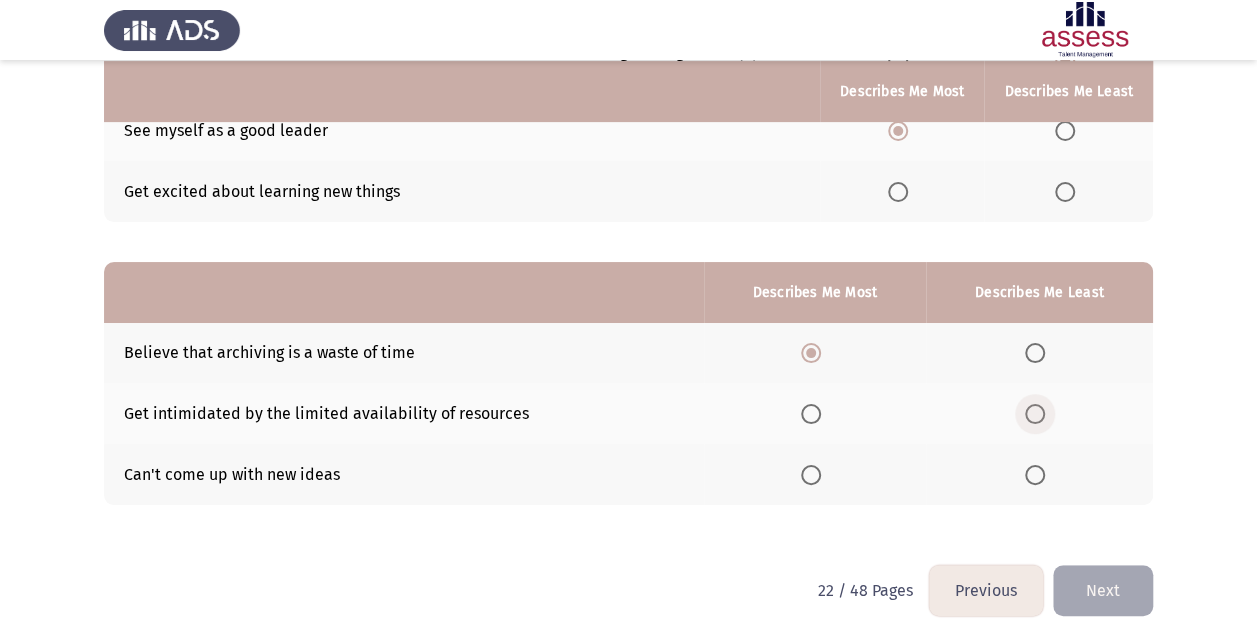 click at bounding box center (1035, 414) 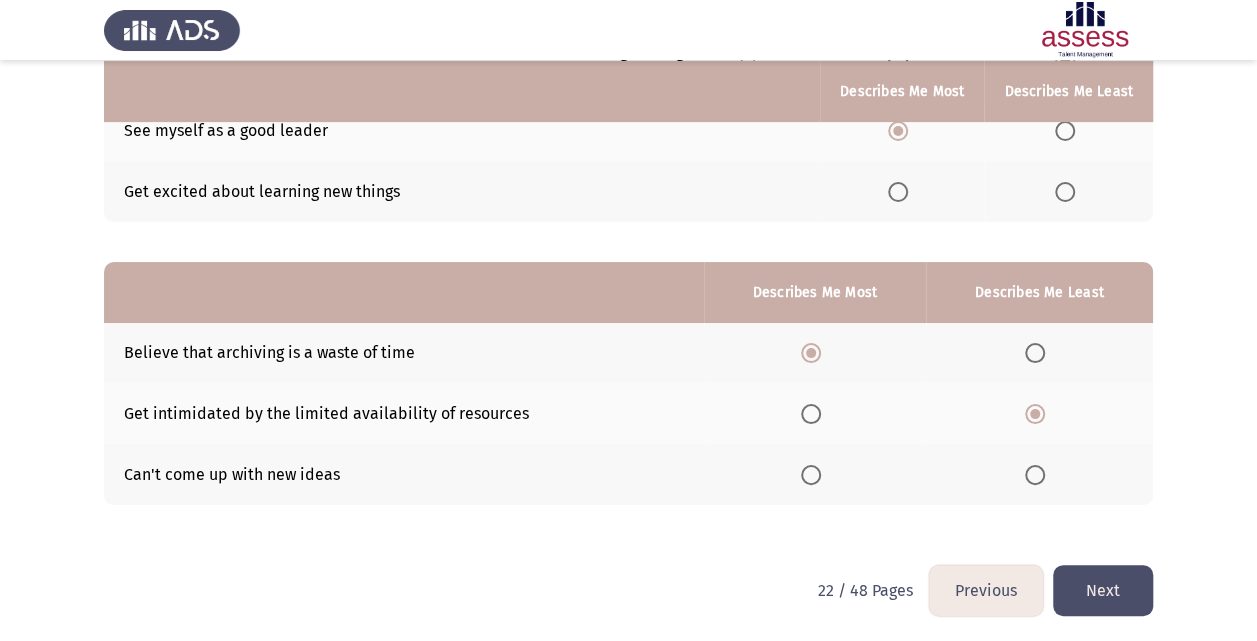 click on "Next" 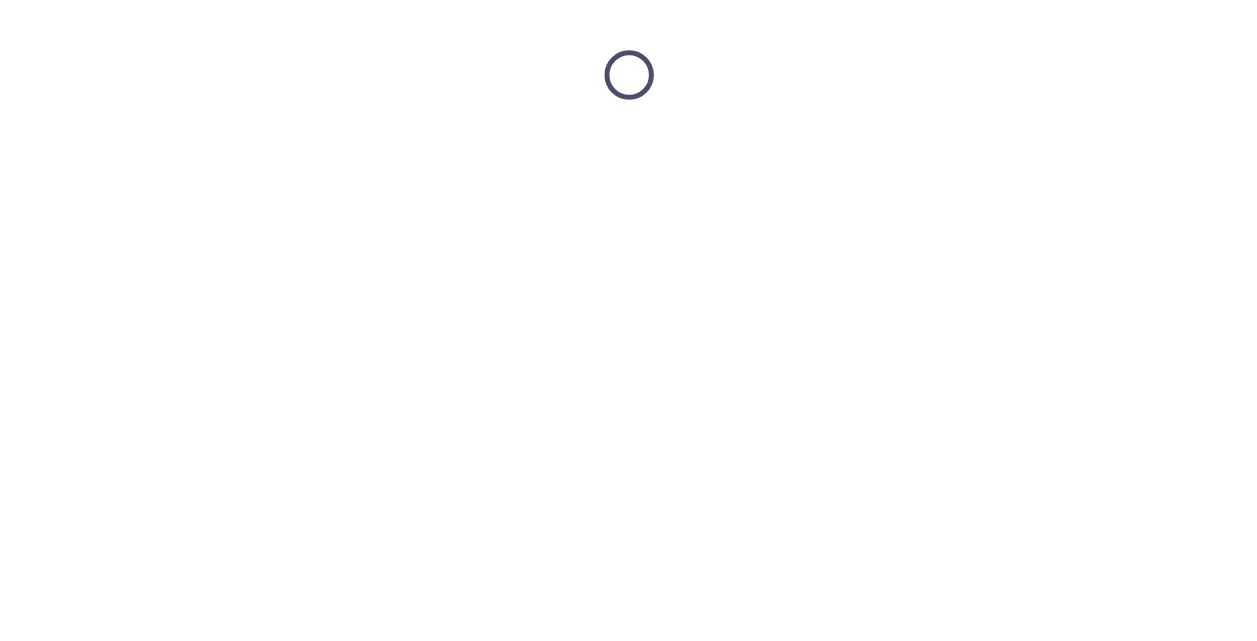 scroll, scrollTop: 0, scrollLeft: 0, axis: both 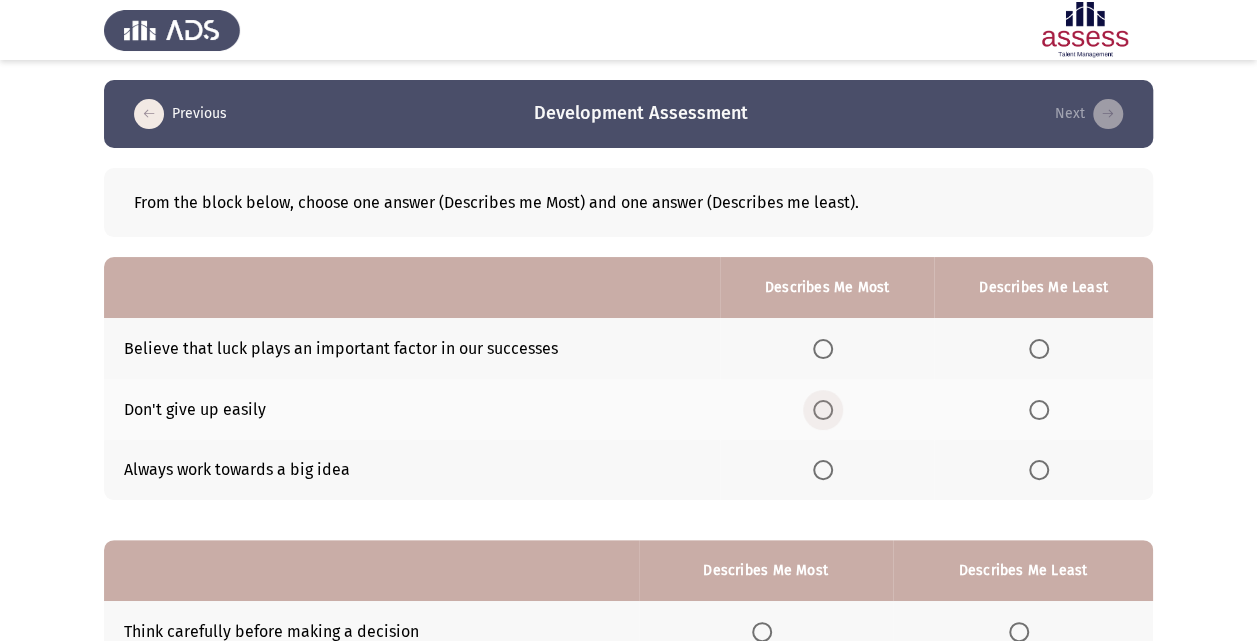 click at bounding box center [823, 410] 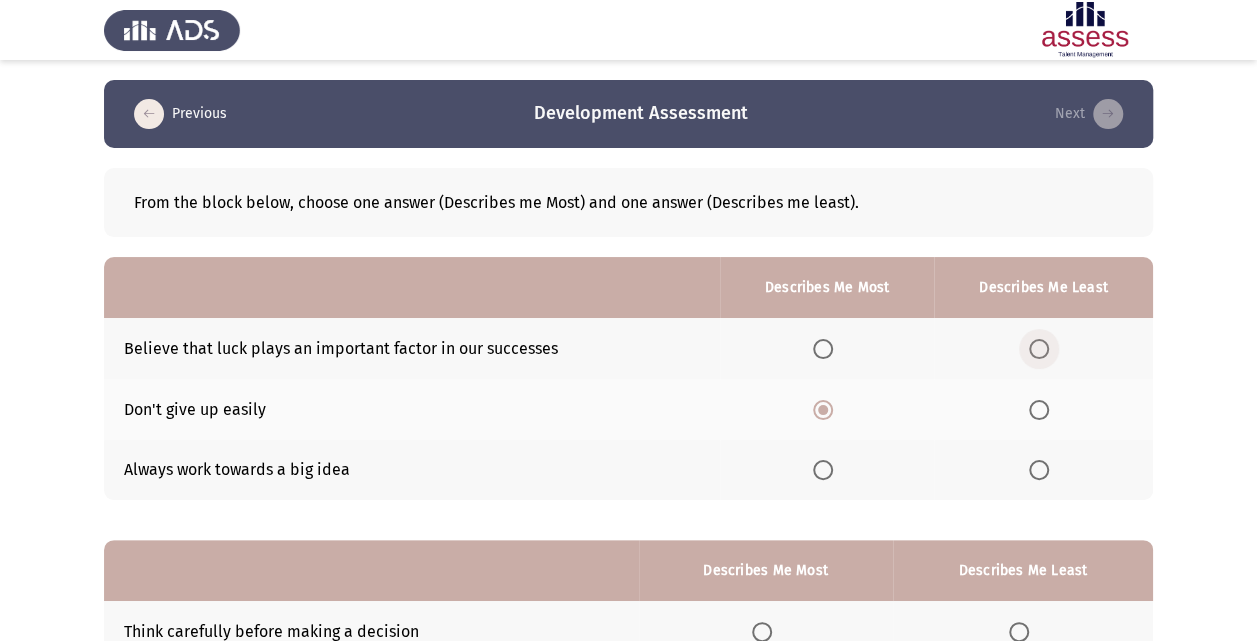 click at bounding box center (1039, 349) 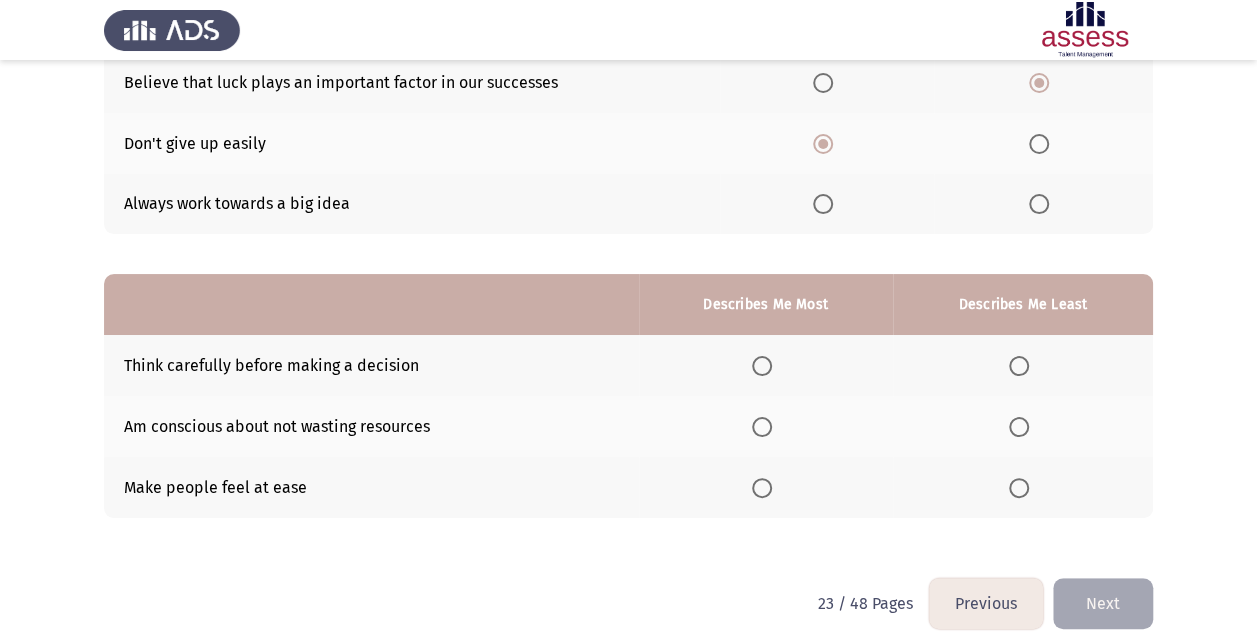 scroll, scrollTop: 280, scrollLeft: 0, axis: vertical 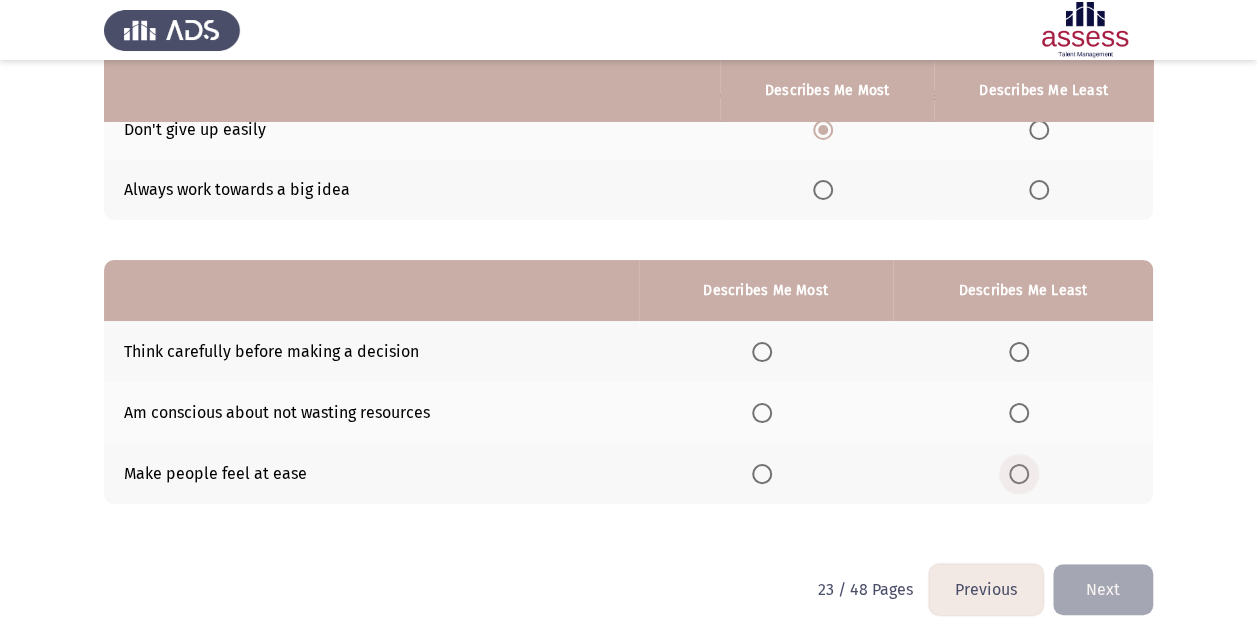 click at bounding box center (1019, 474) 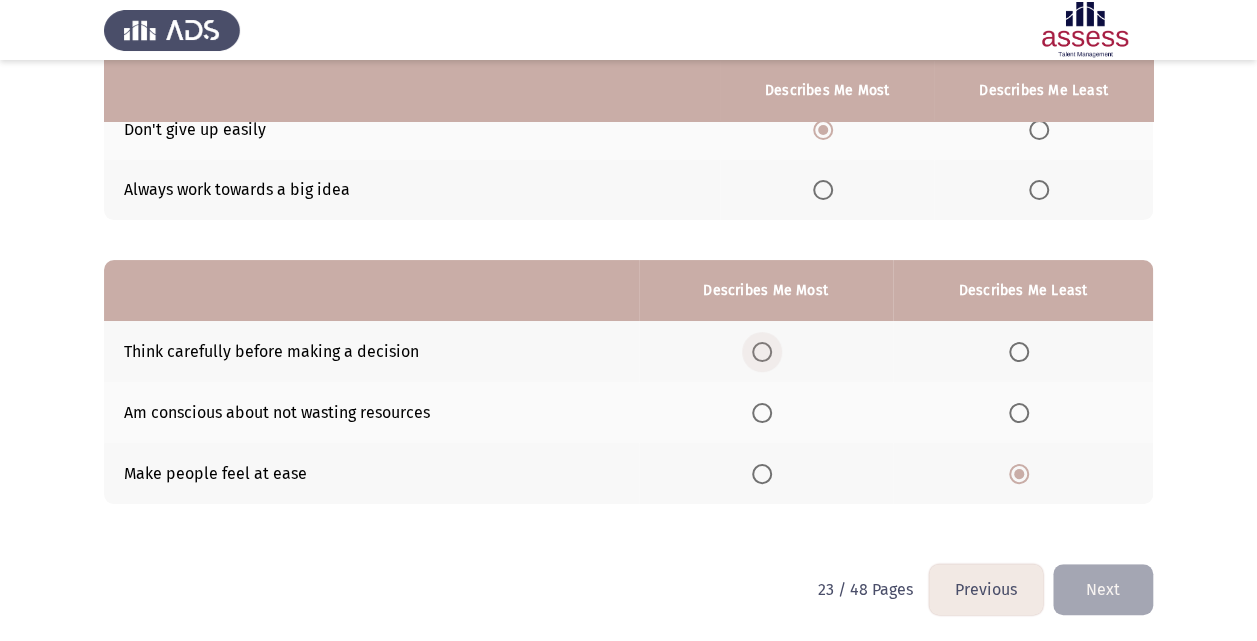 click at bounding box center (762, 352) 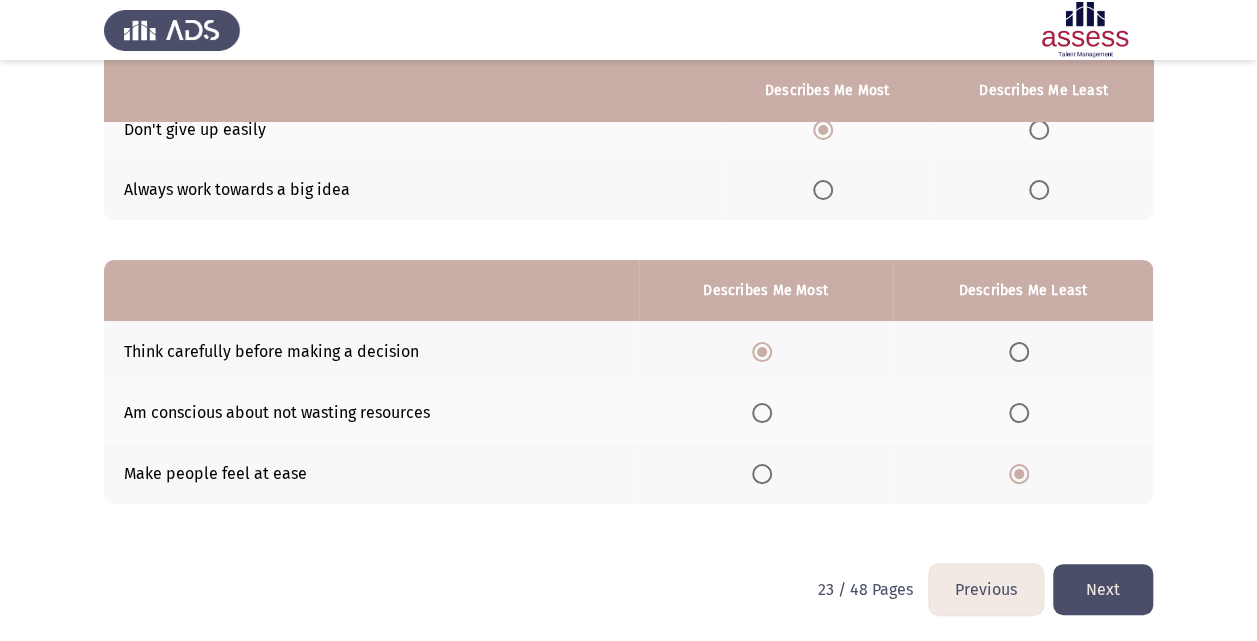 click on "Previous
Development Assessment   Next  From the block below, choose one answer (Describes me Most) and one answer (Describes me least).  Describes Me Most   Describes Me Least  Believe that luck plays an important factor in our successes     Don't give up easily     Always work towards a big idea      Describes Me Most   Describes Me Least  Think carefully before making a decision     Am conscious about not wasting resources     Make people feel at ease      23 / 48 Pages   Previous
Next
WAITING" at bounding box center (628, 182) 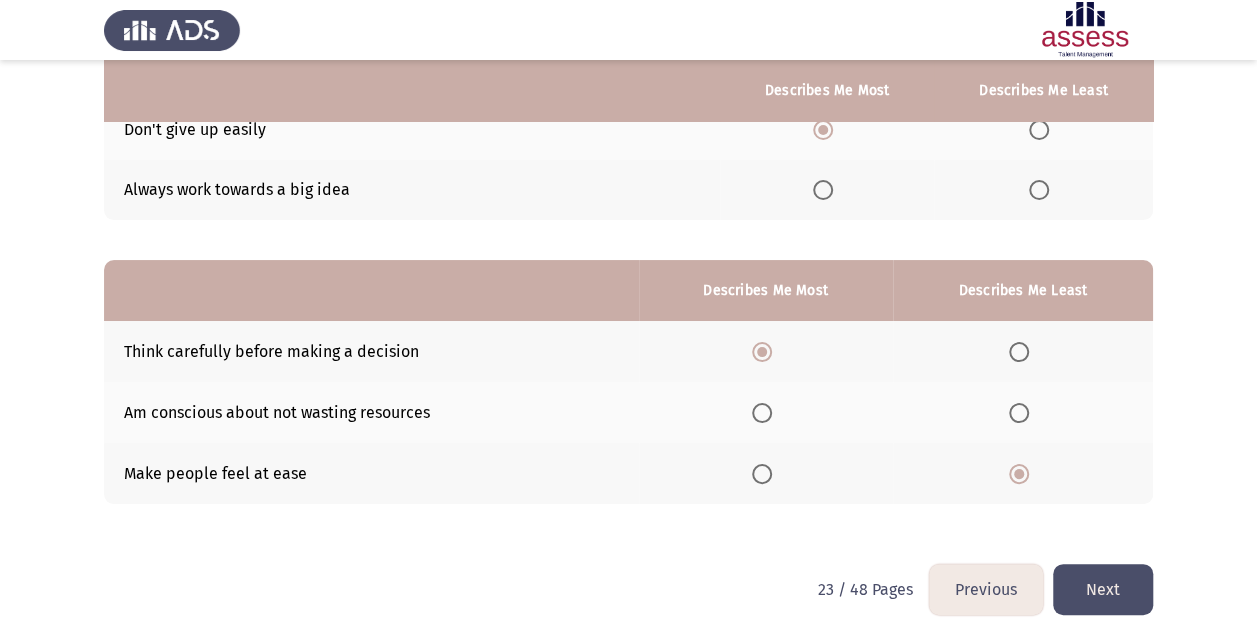 click on "Next" 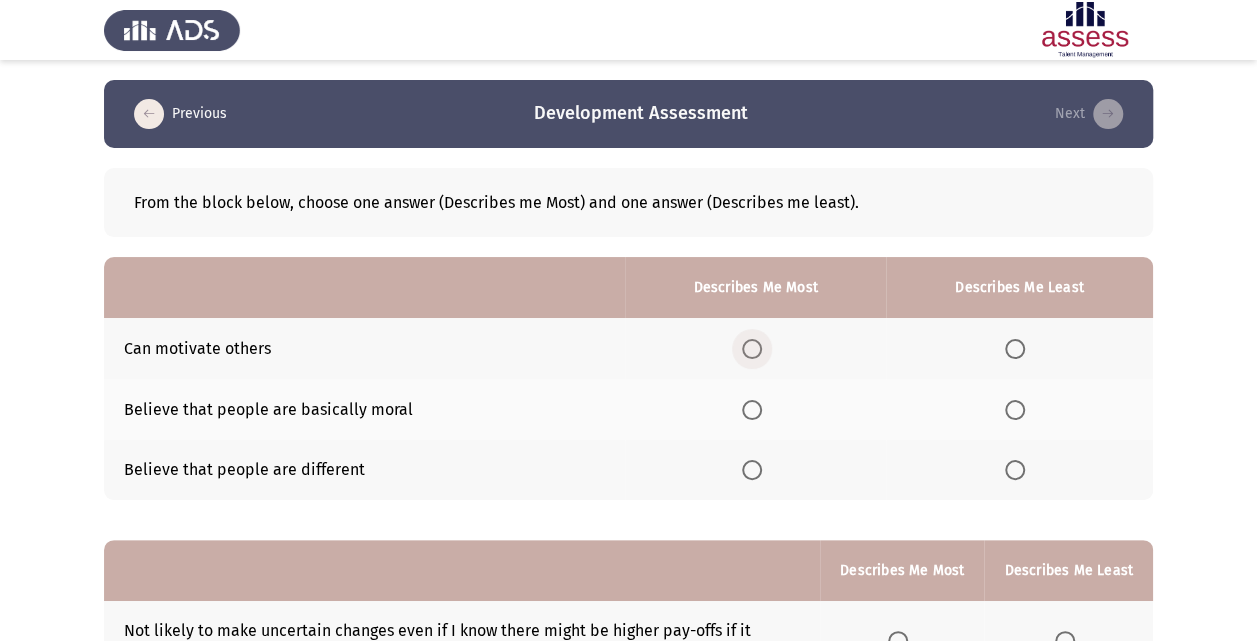 click at bounding box center [752, 349] 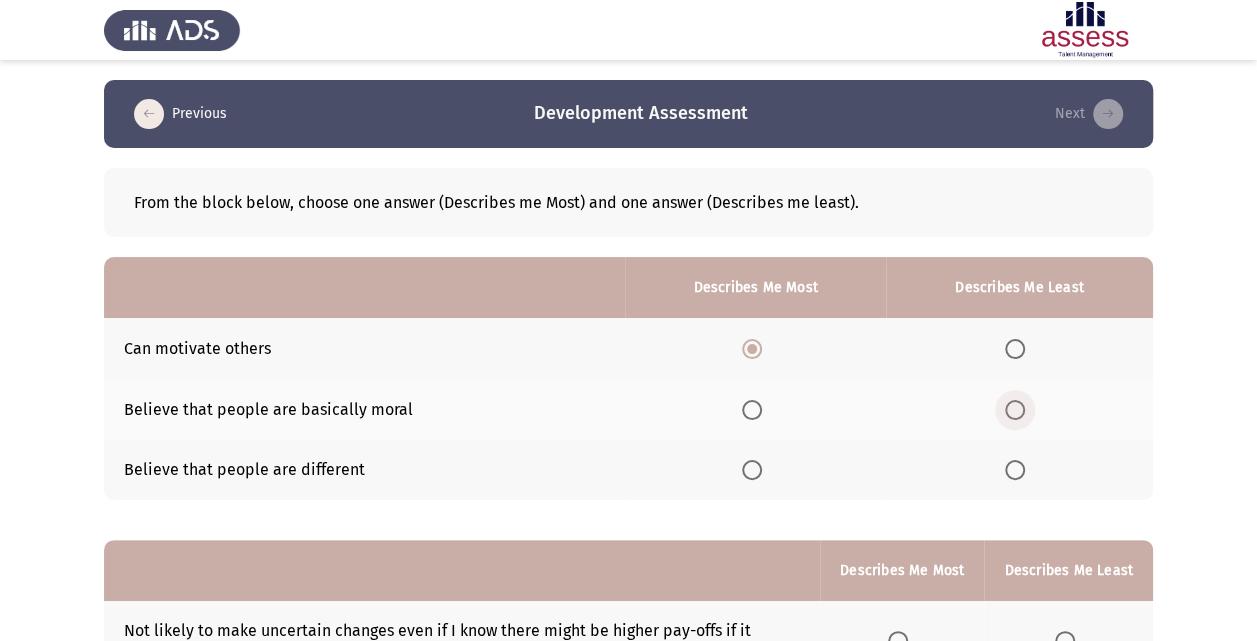 click at bounding box center (1015, 410) 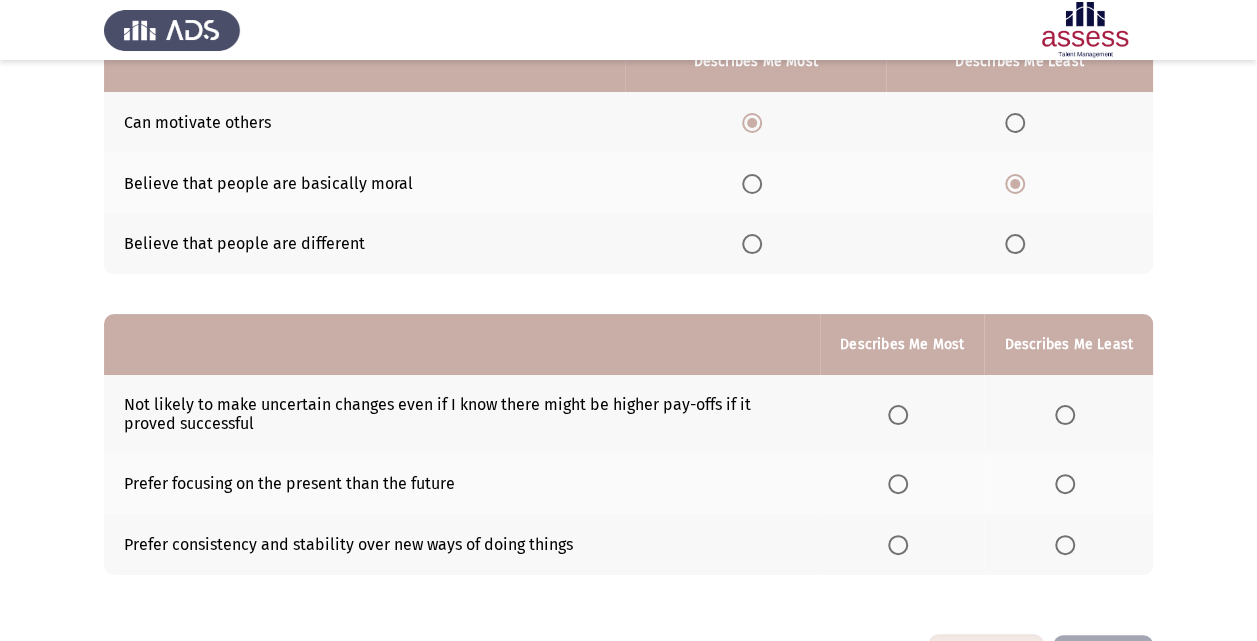 scroll, scrollTop: 296, scrollLeft: 0, axis: vertical 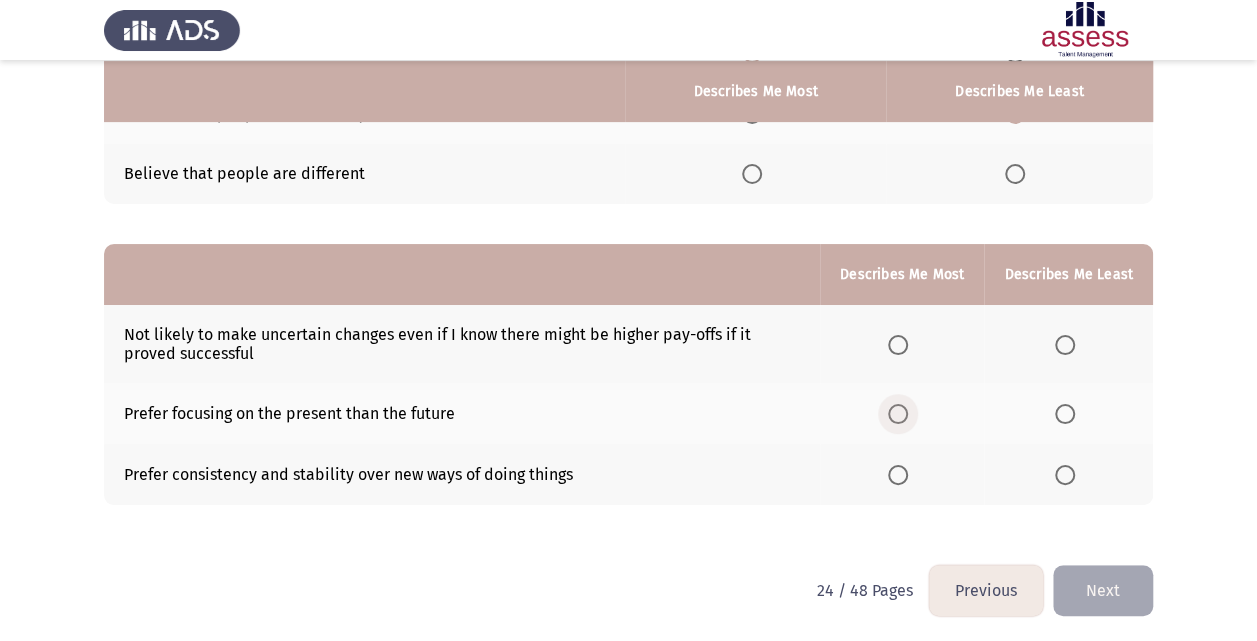 click at bounding box center (898, 414) 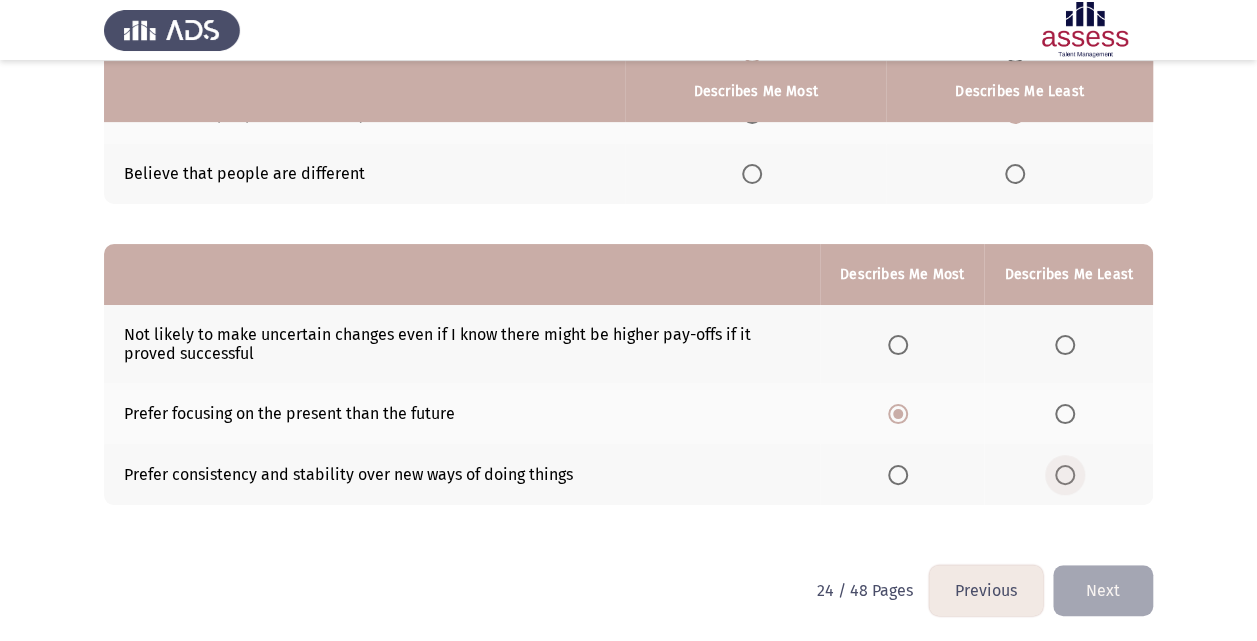 click at bounding box center [1065, 475] 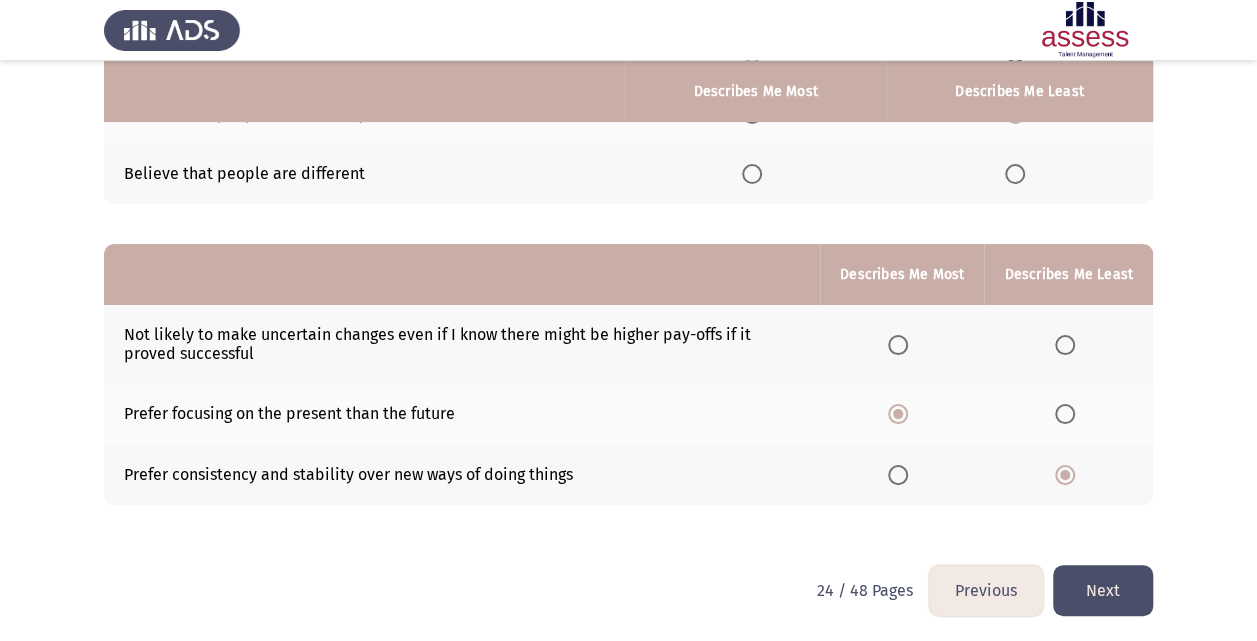 click on "Next" 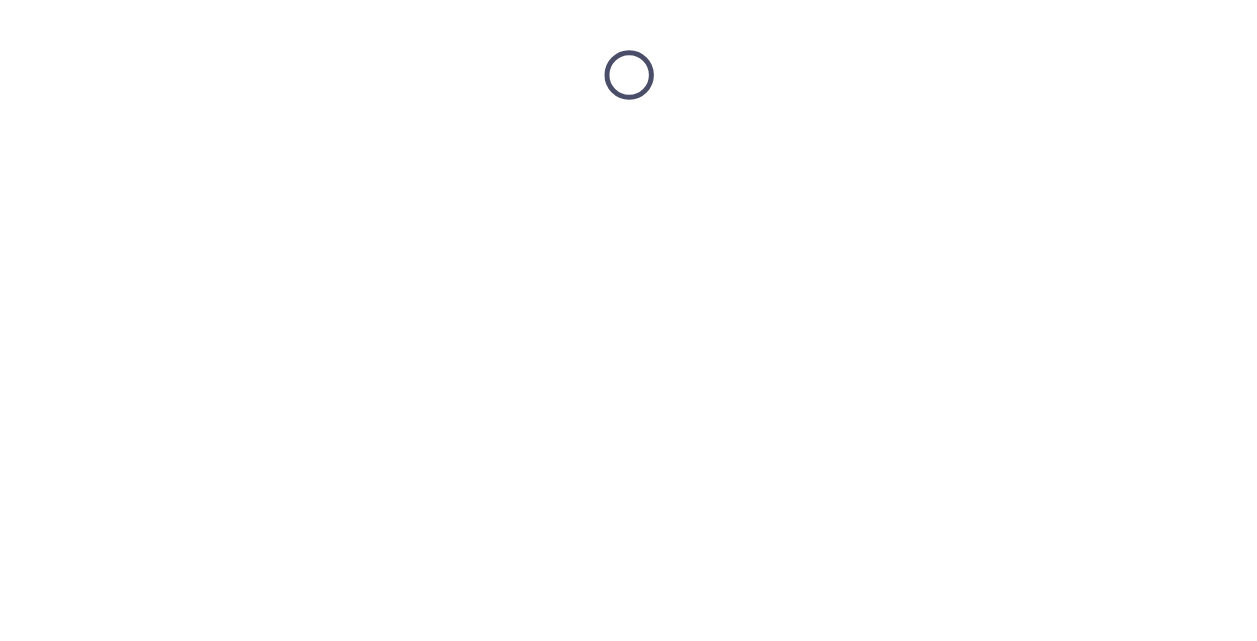 scroll, scrollTop: 0, scrollLeft: 0, axis: both 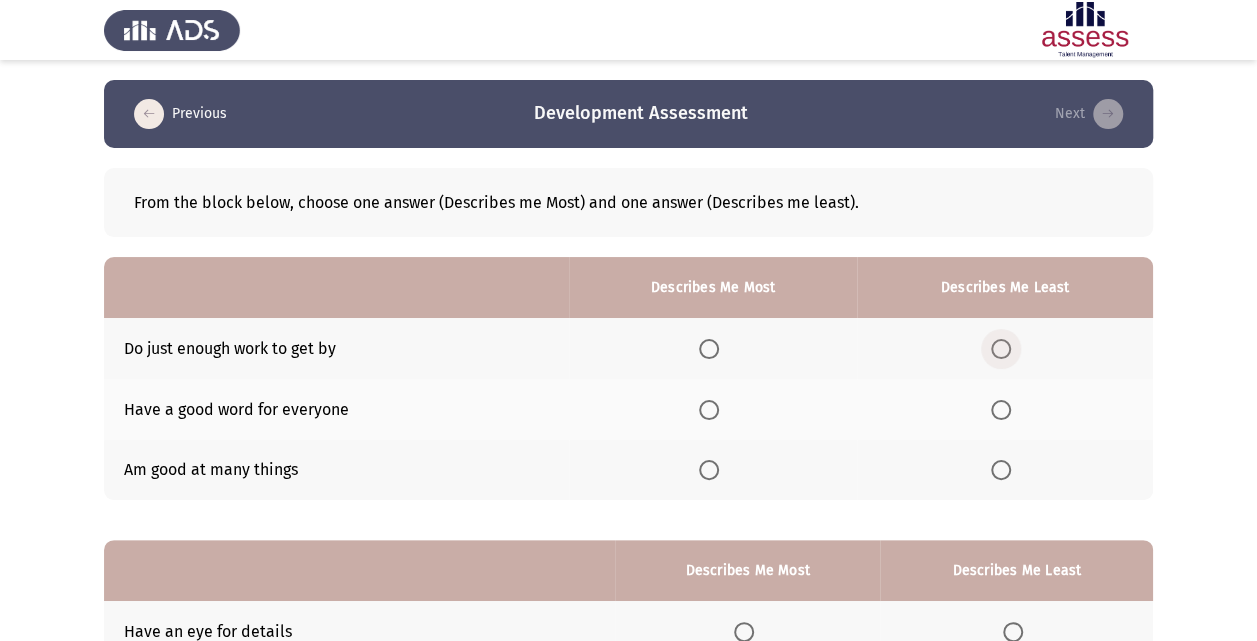 click at bounding box center [1001, 349] 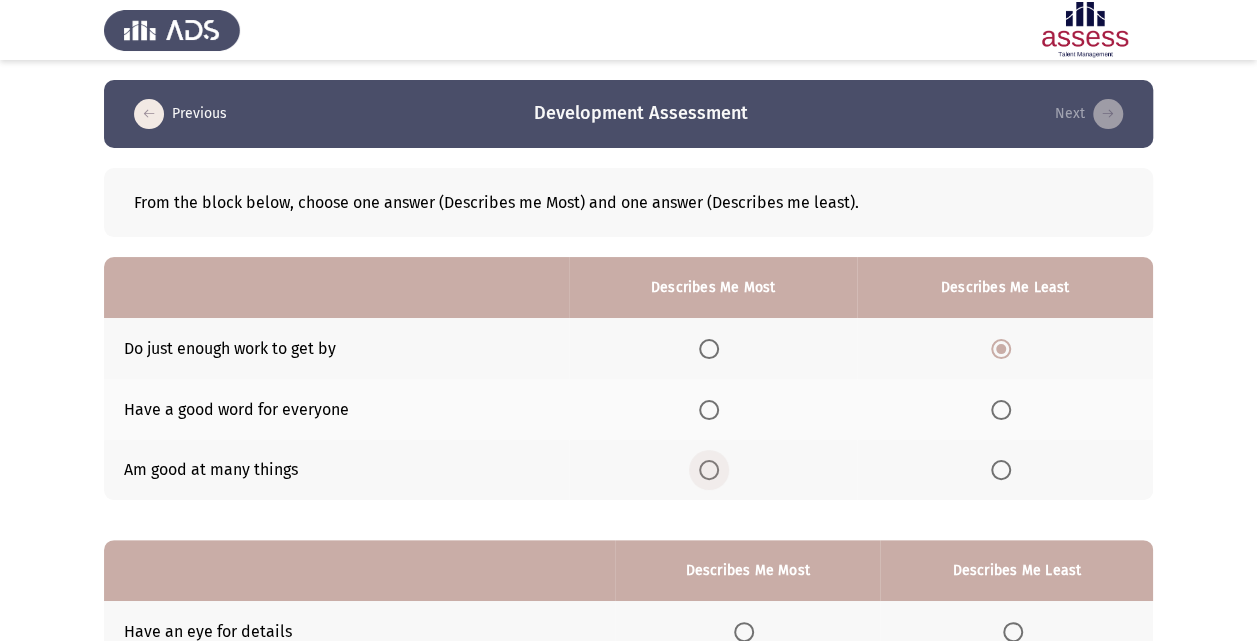 click at bounding box center (709, 470) 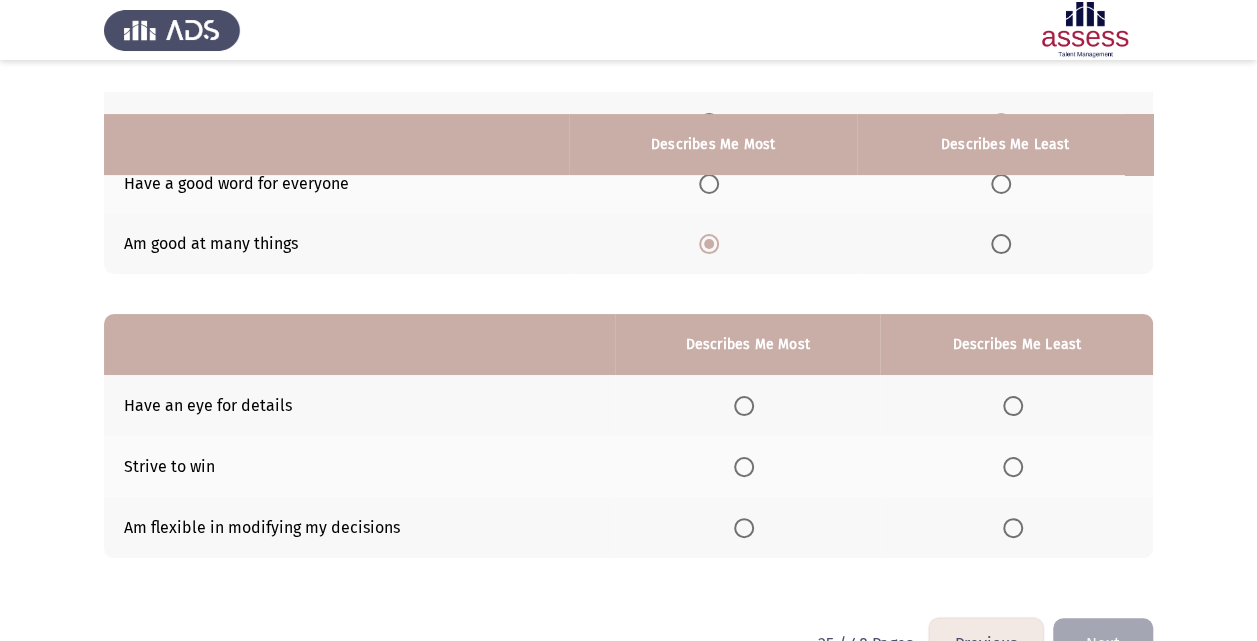scroll, scrollTop: 280, scrollLeft: 0, axis: vertical 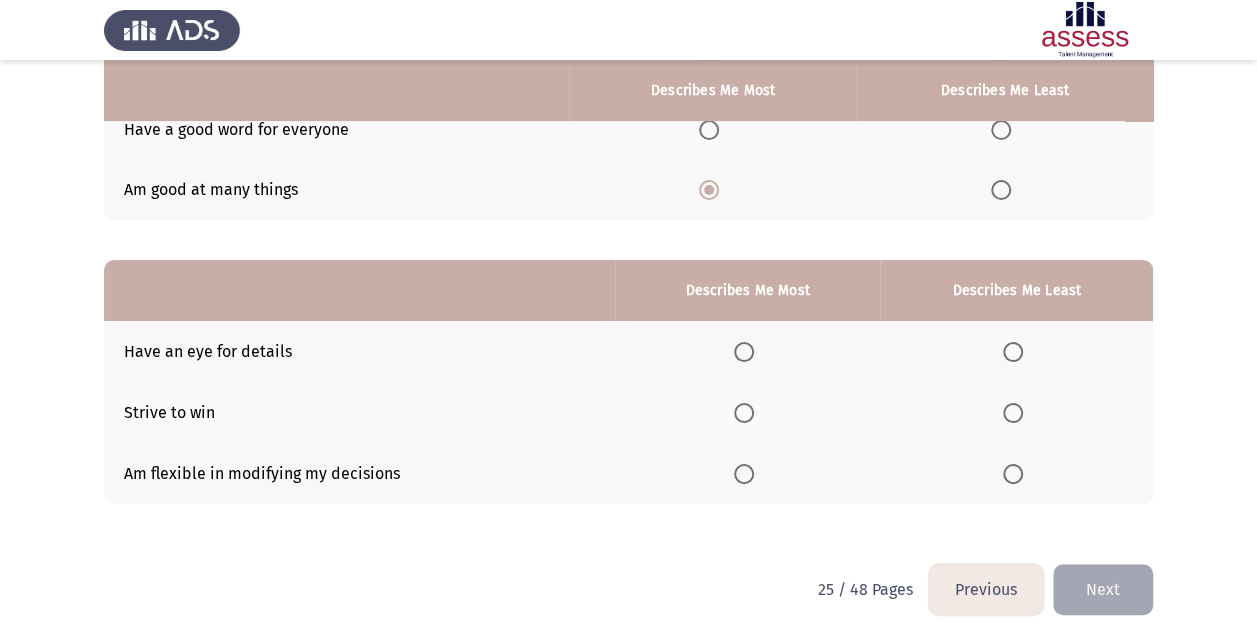click at bounding box center [1013, 474] 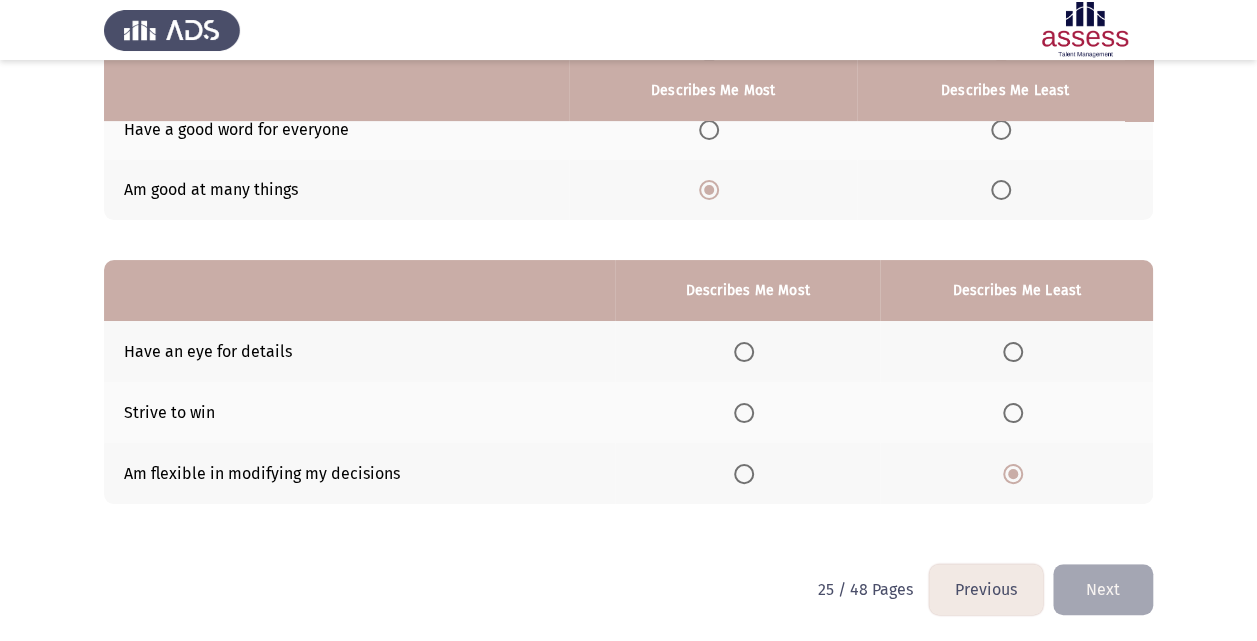 click at bounding box center (744, 413) 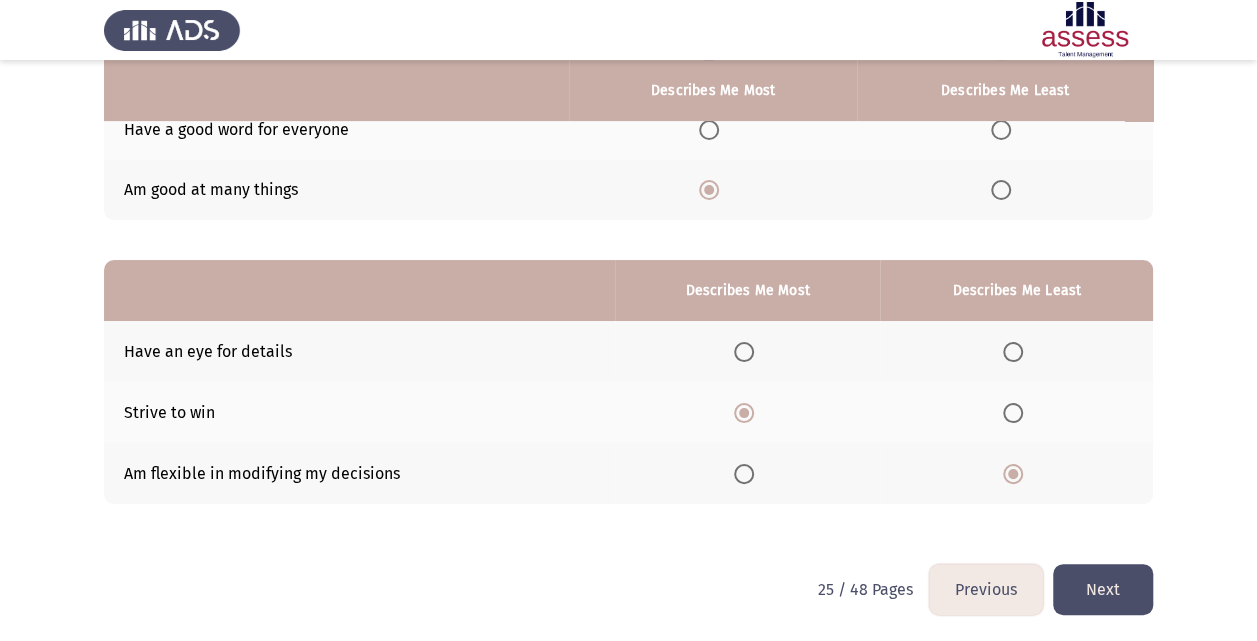 click on "Next" 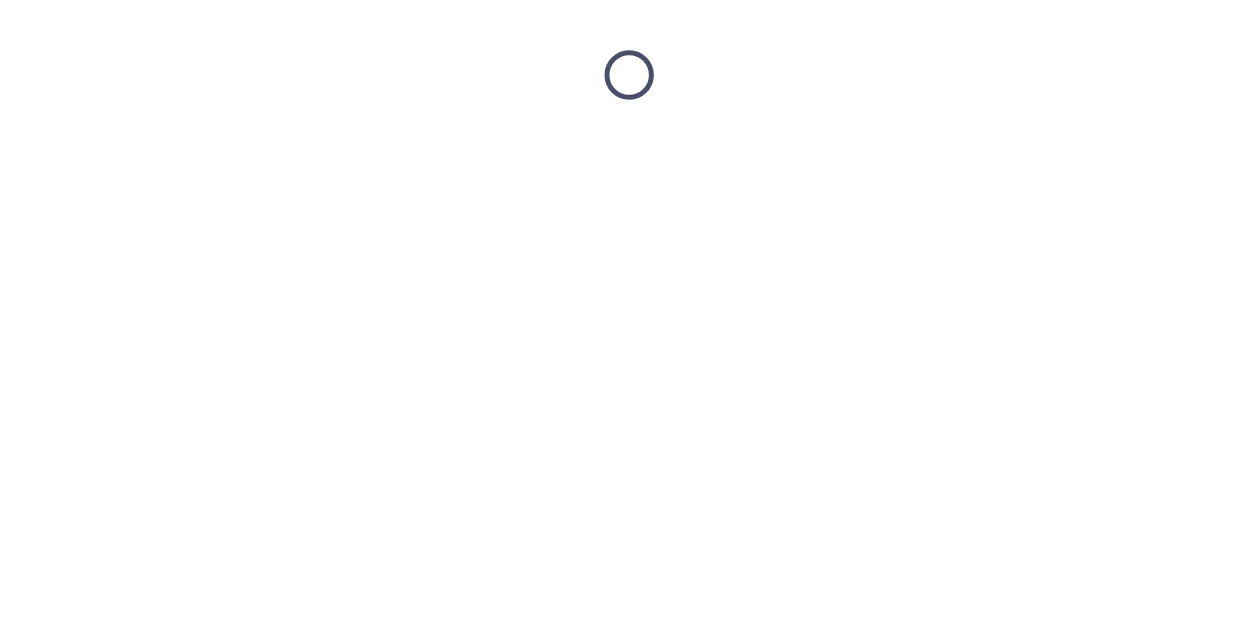 scroll, scrollTop: 0, scrollLeft: 0, axis: both 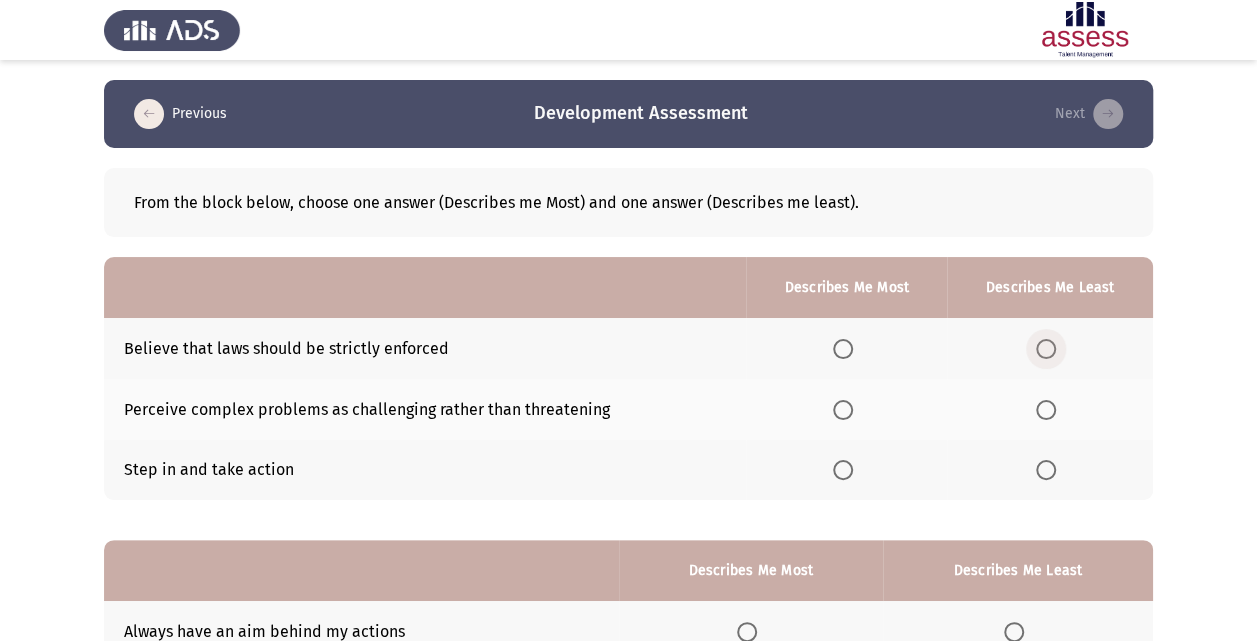 click at bounding box center [1046, 349] 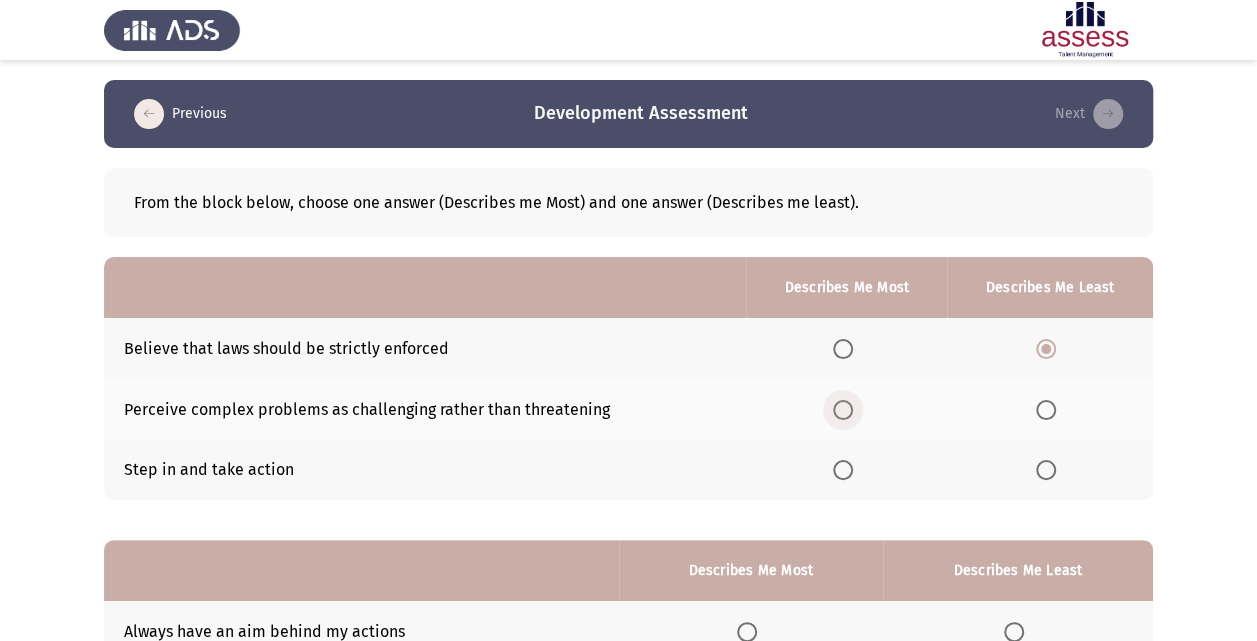 click at bounding box center [843, 410] 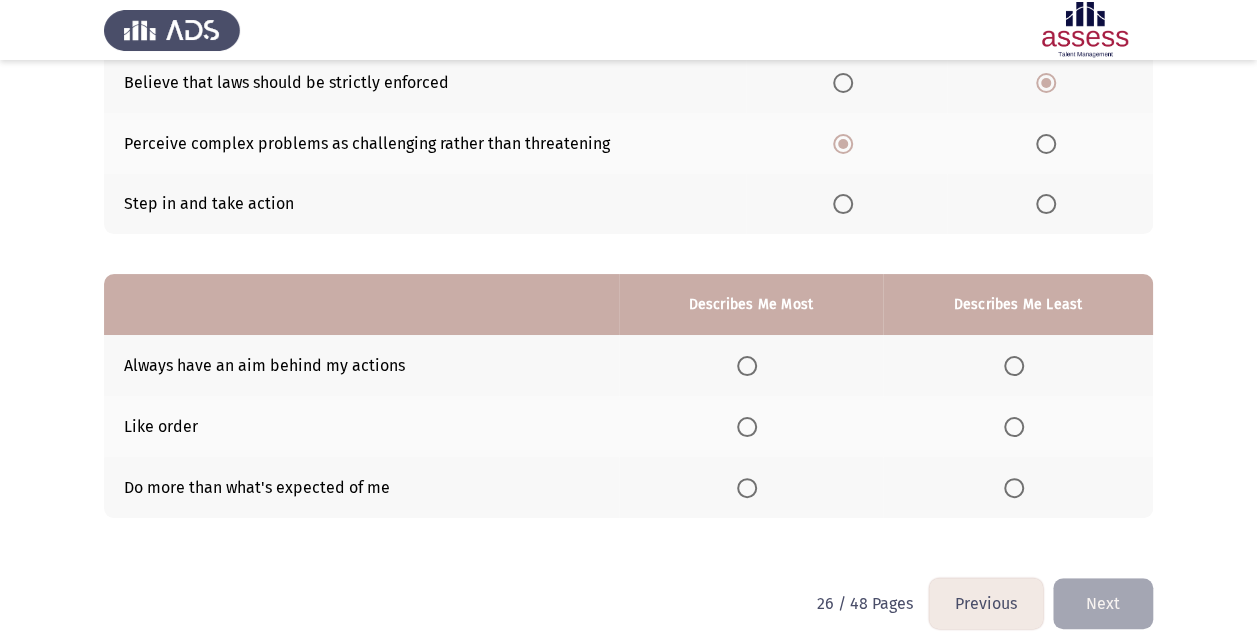 scroll, scrollTop: 280, scrollLeft: 0, axis: vertical 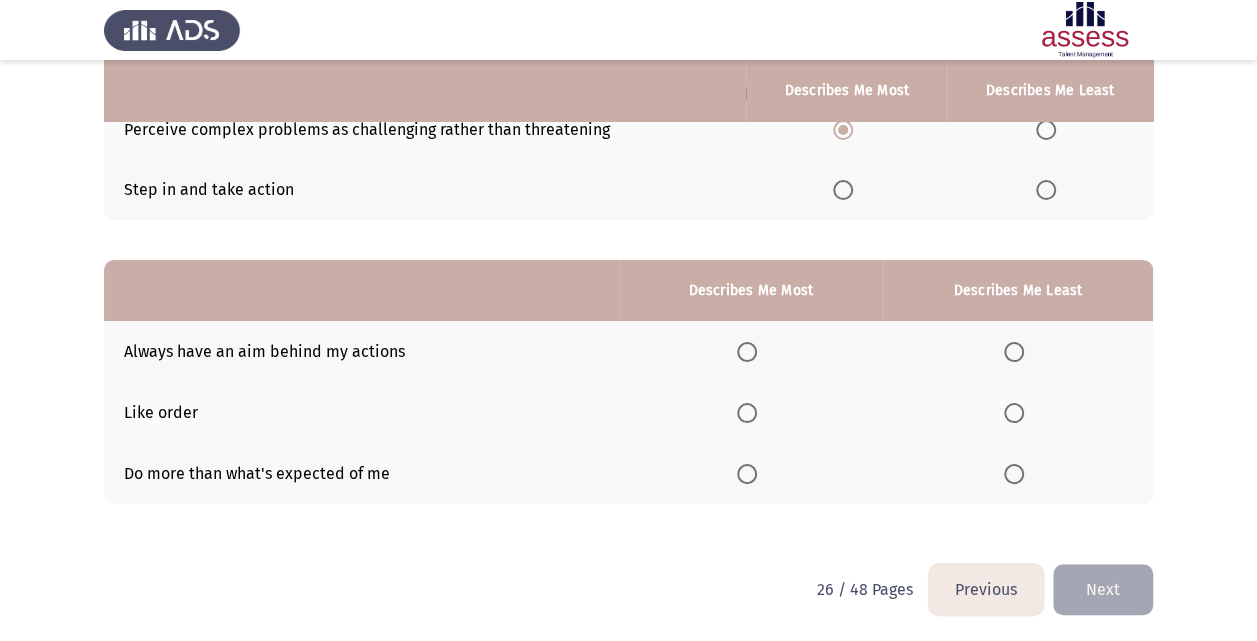 click at bounding box center [747, 474] 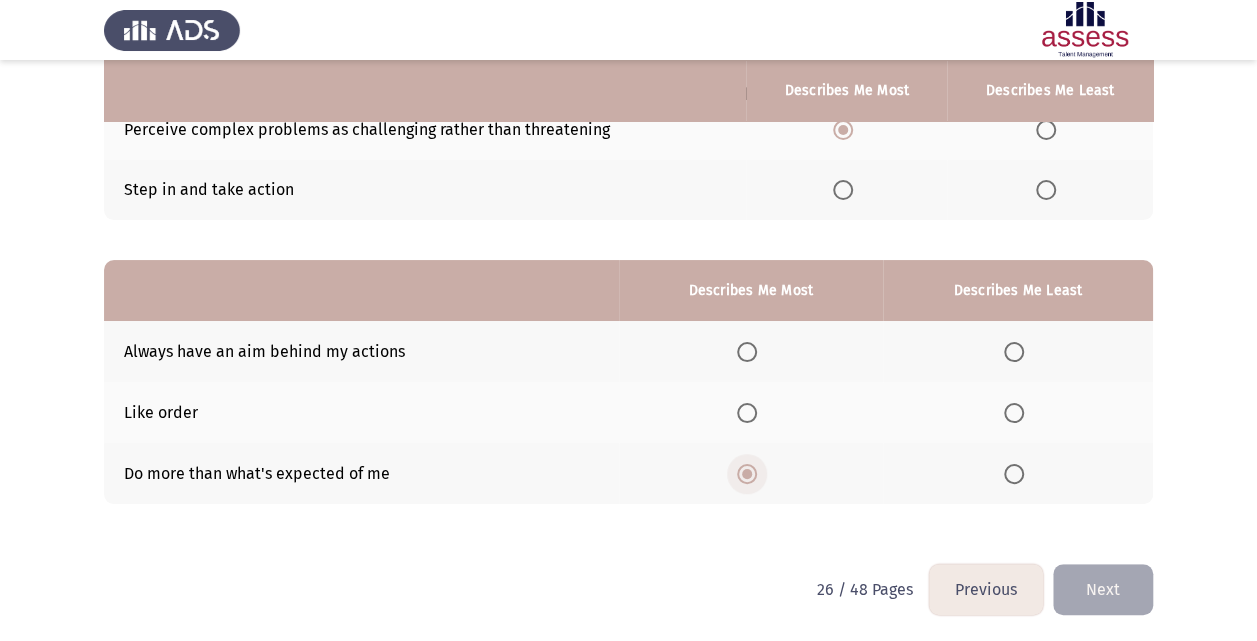 click at bounding box center (747, 474) 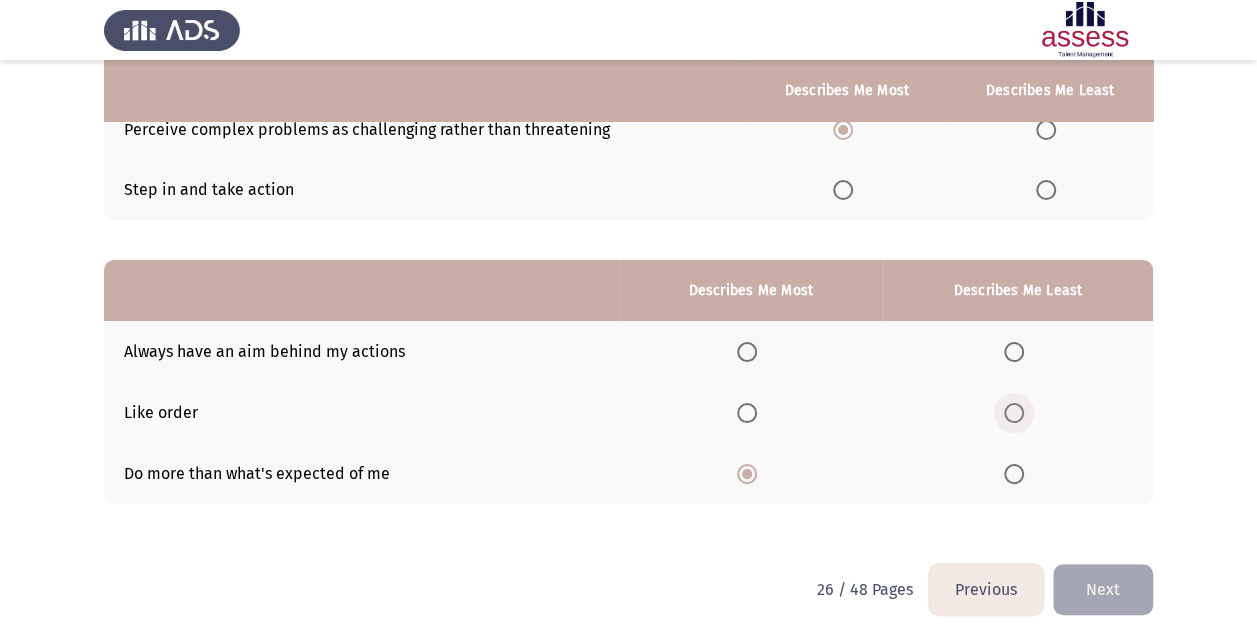click at bounding box center [1014, 413] 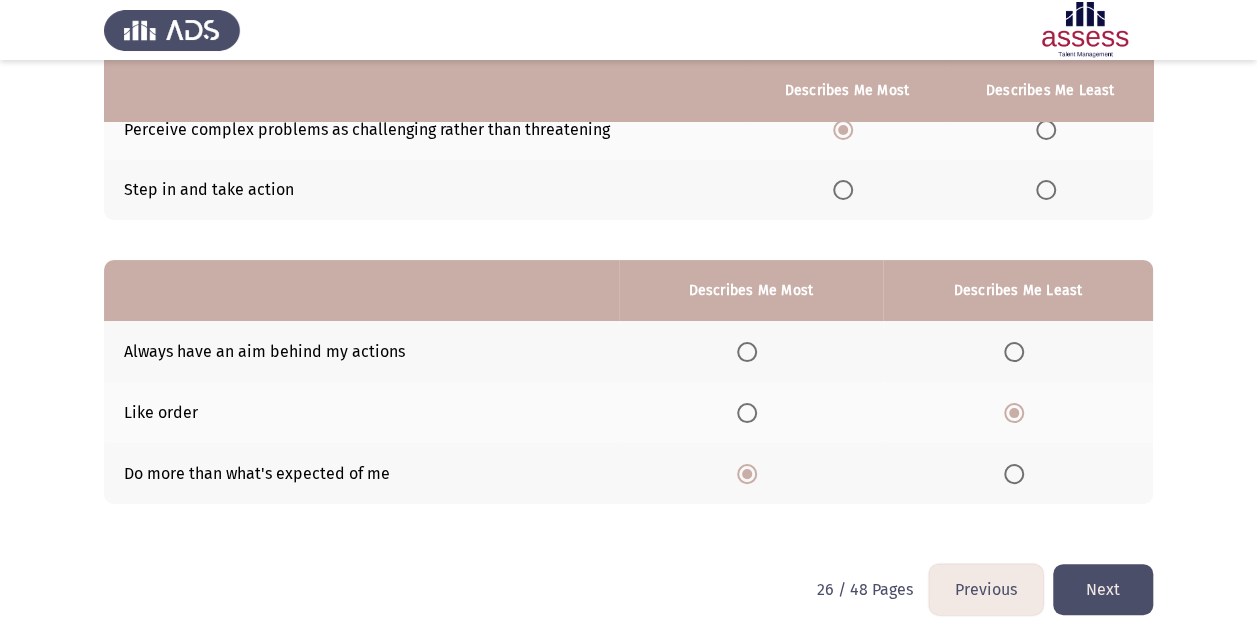 click on "Next" 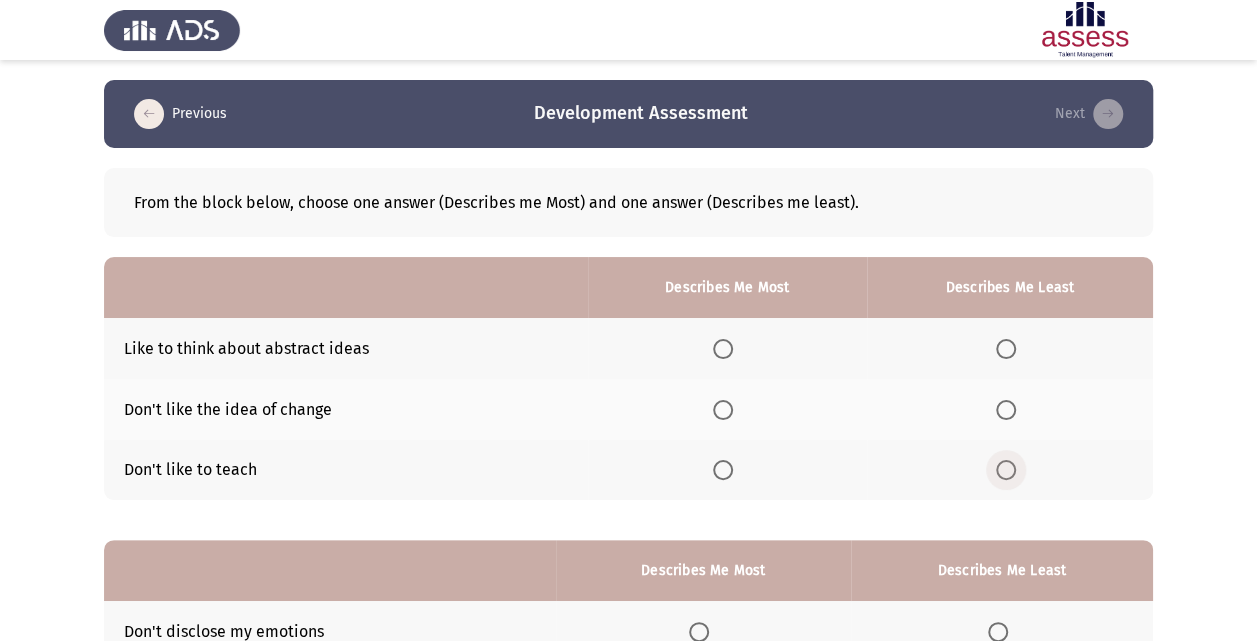 click at bounding box center (1006, 470) 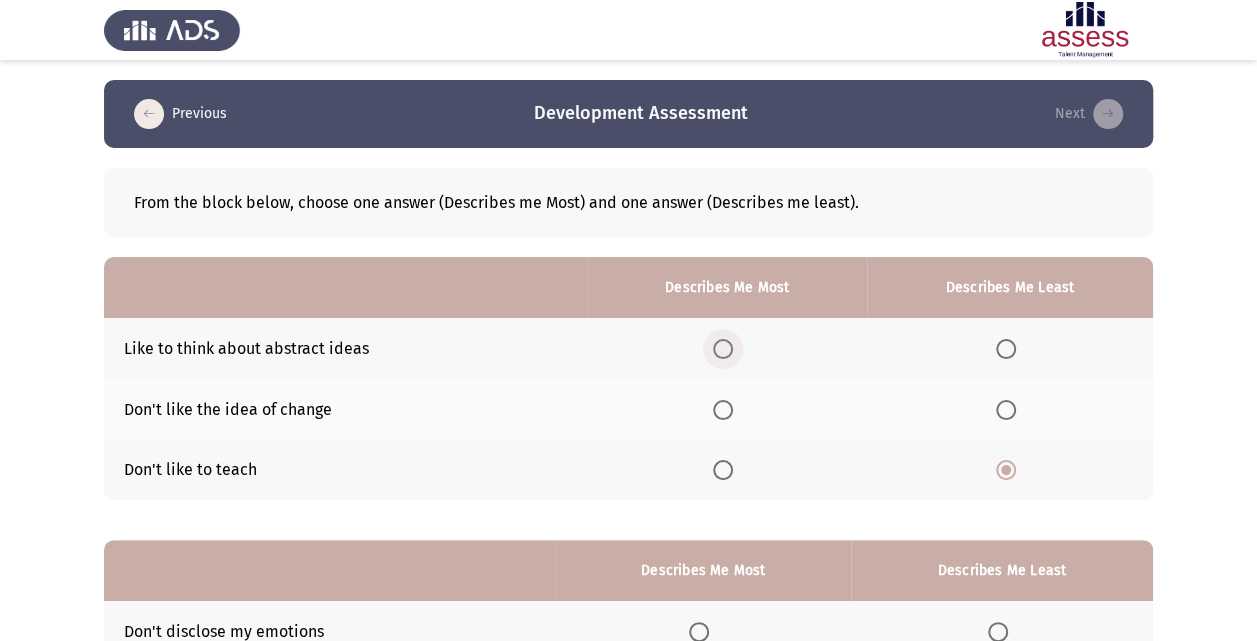 click at bounding box center [723, 349] 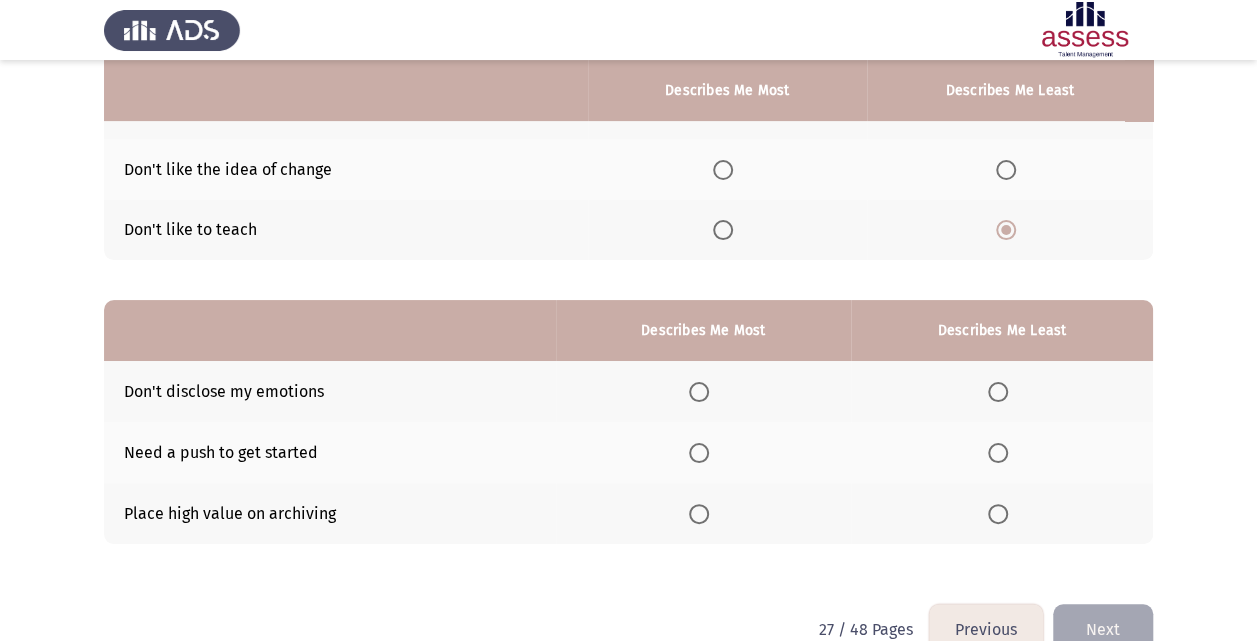 scroll, scrollTop: 280, scrollLeft: 0, axis: vertical 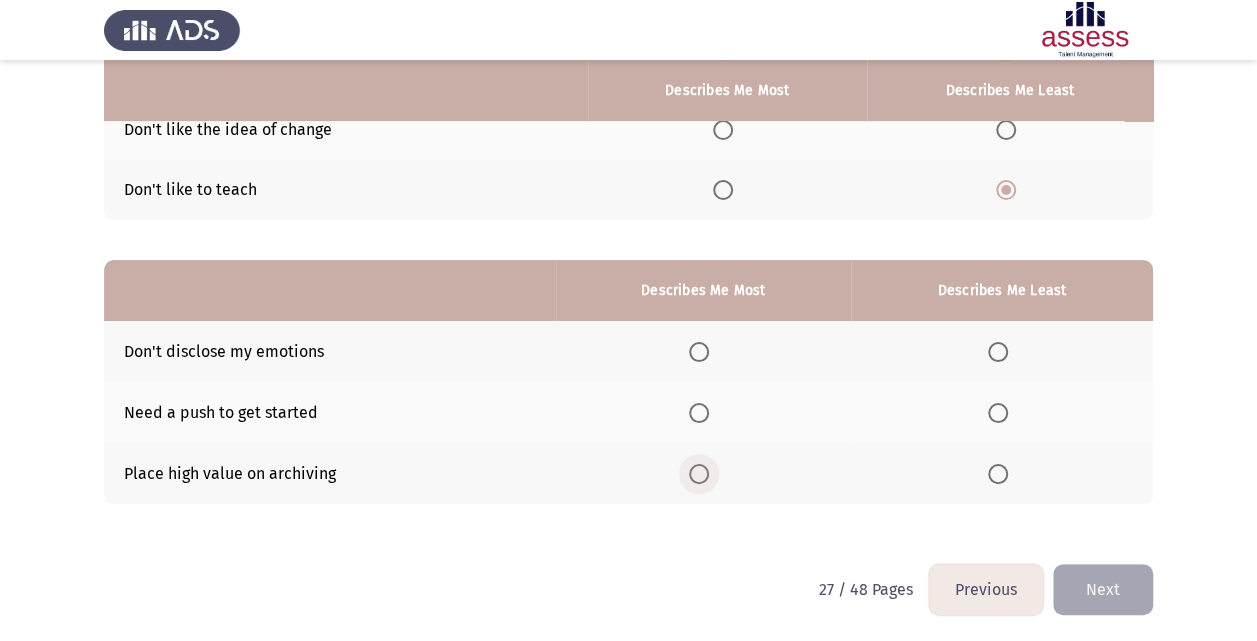 click at bounding box center [699, 474] 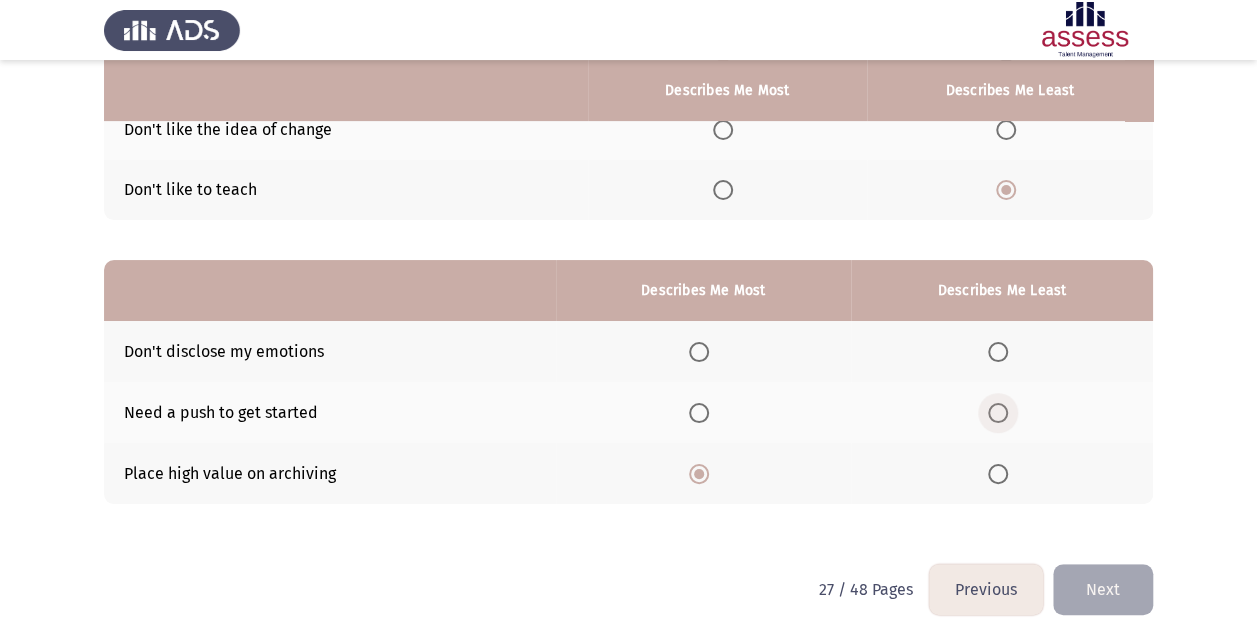 click at bounding box center [998, 413] 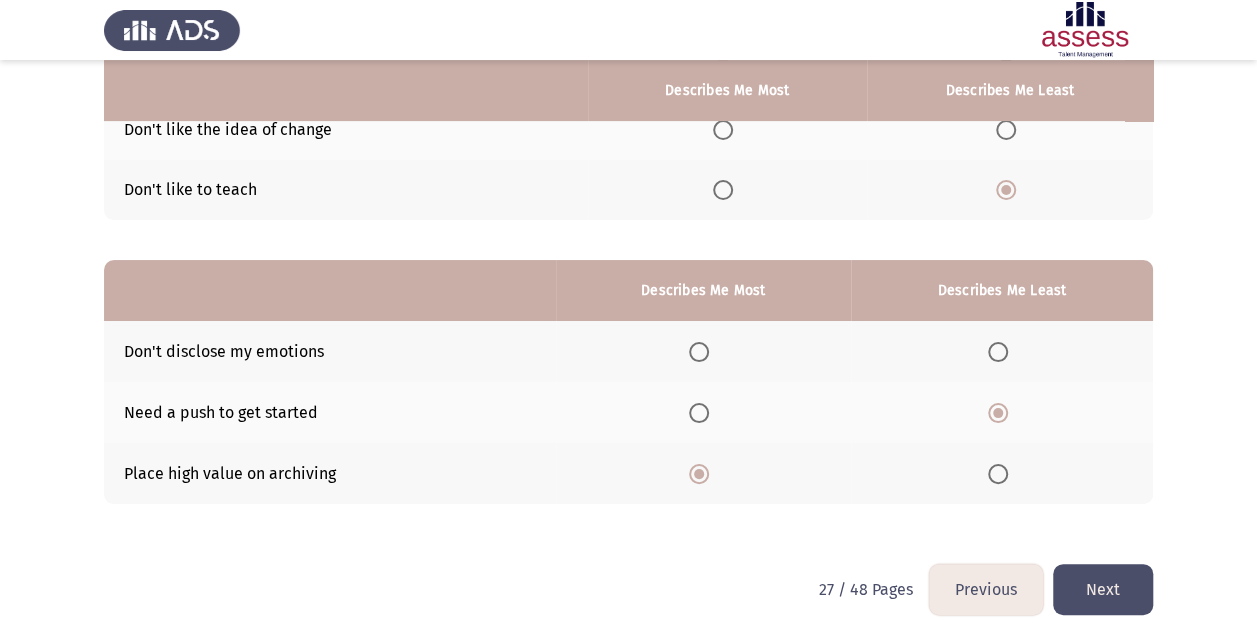 click on "Next" 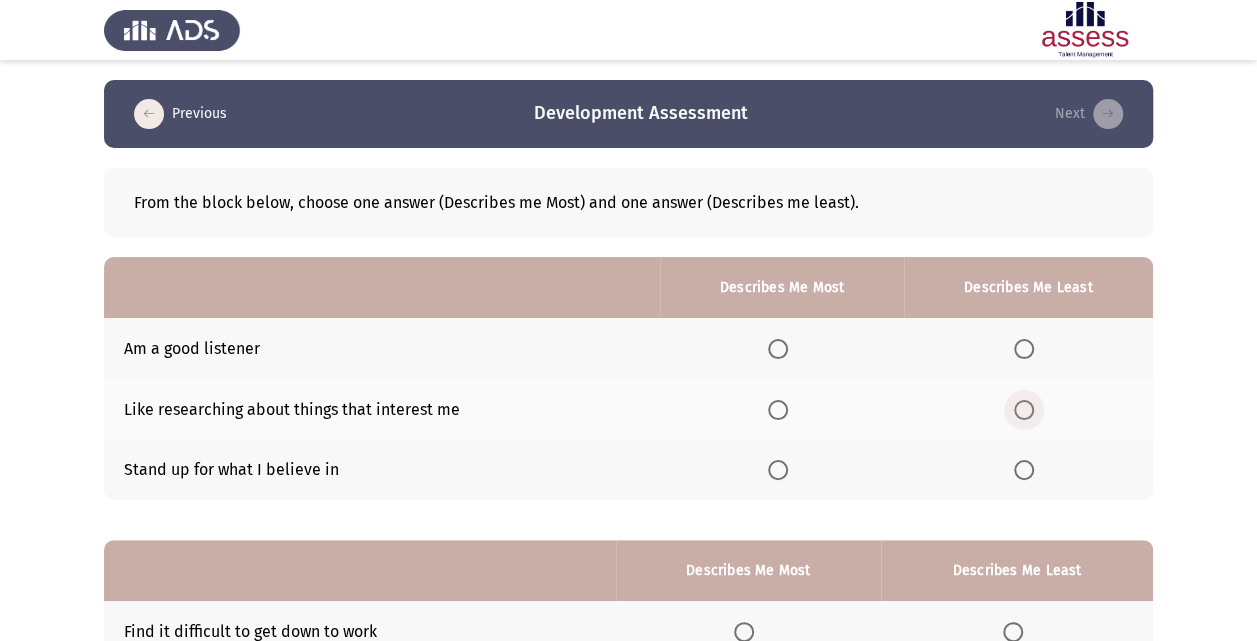 click at bounding box center (1024, 410) 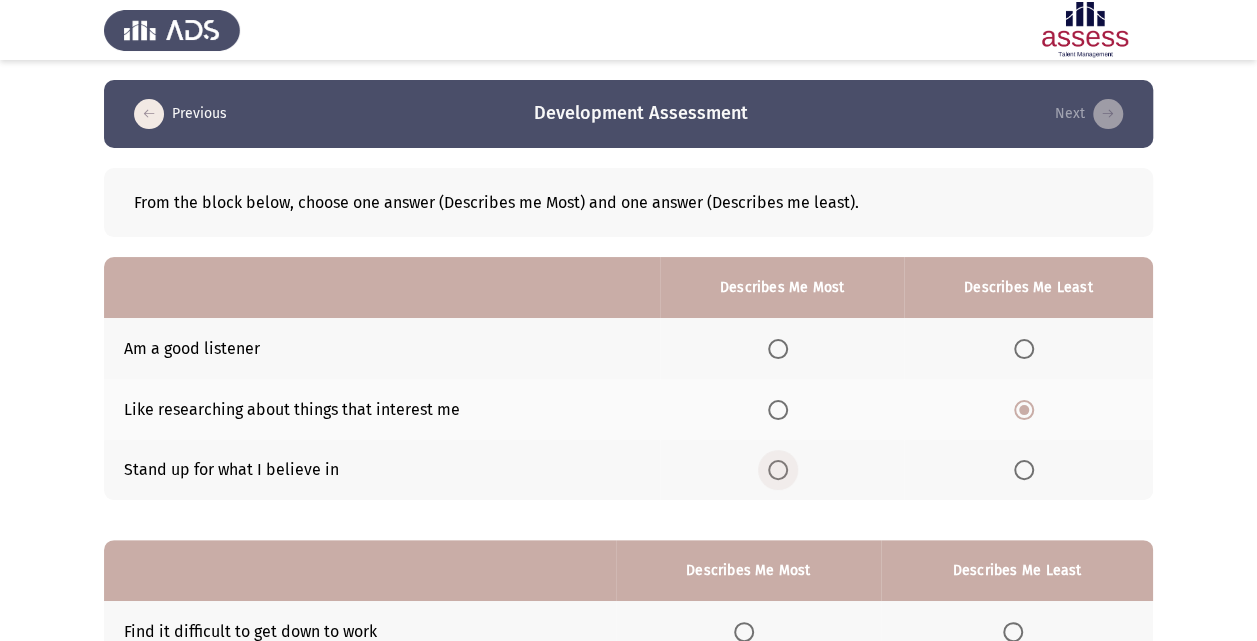 click at bounding box center [778, 470] 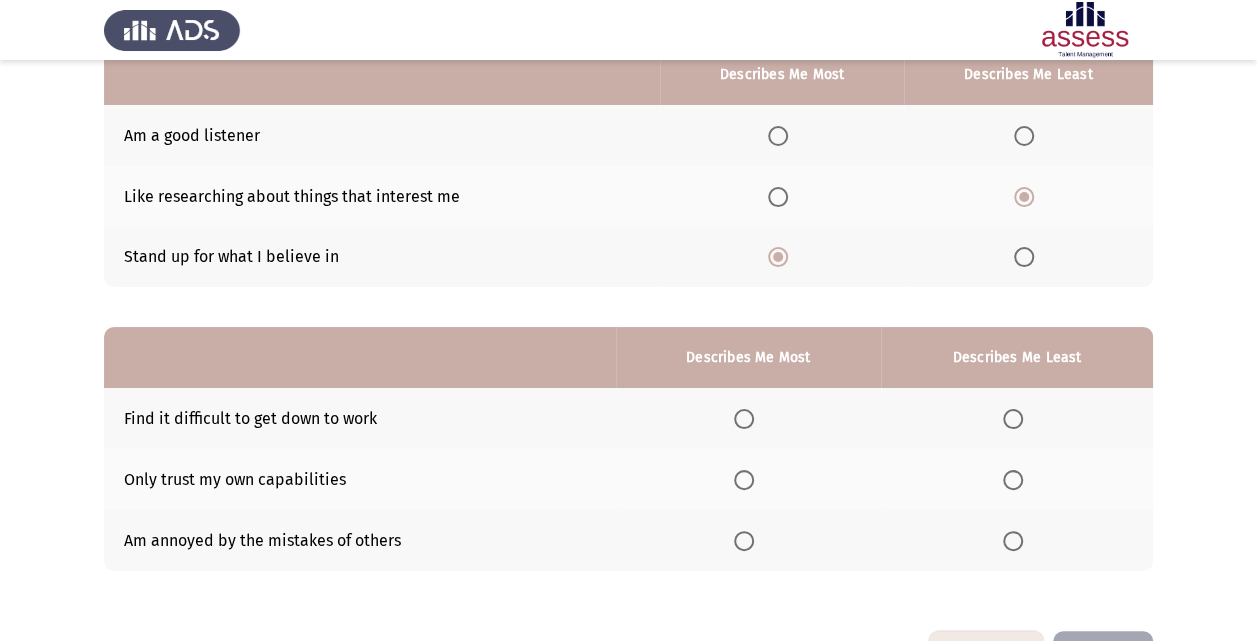 scroll, scrollTop: 280, scrollLeft: 0, axis: vertical 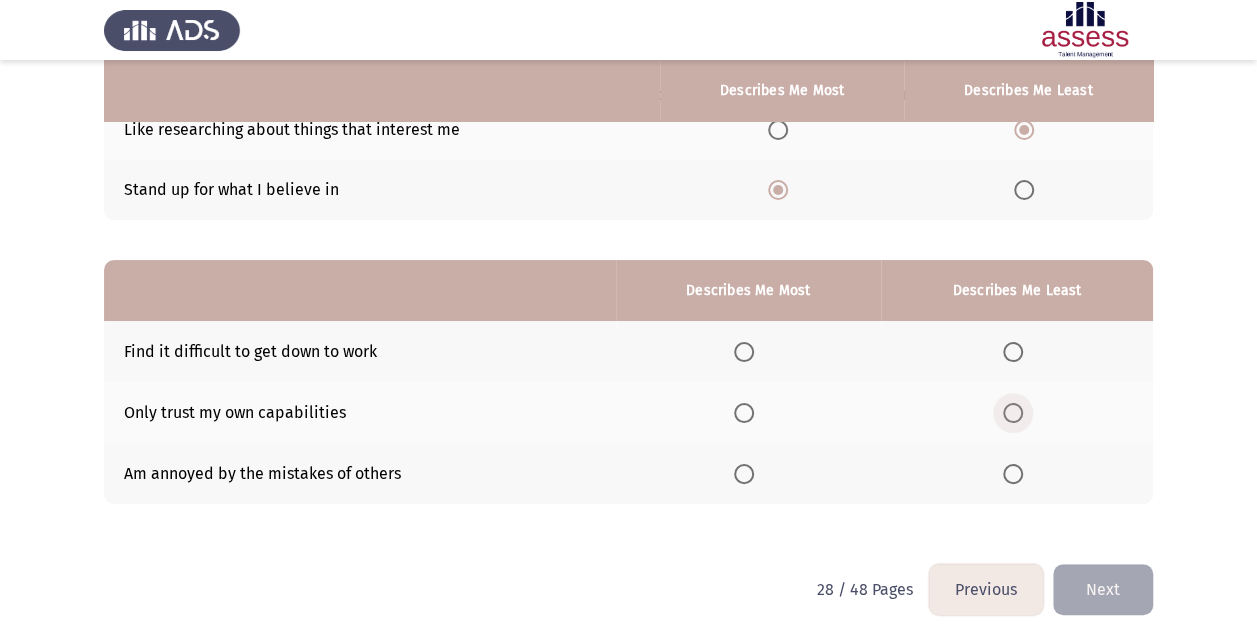 click at bounding box center (1013, 413) 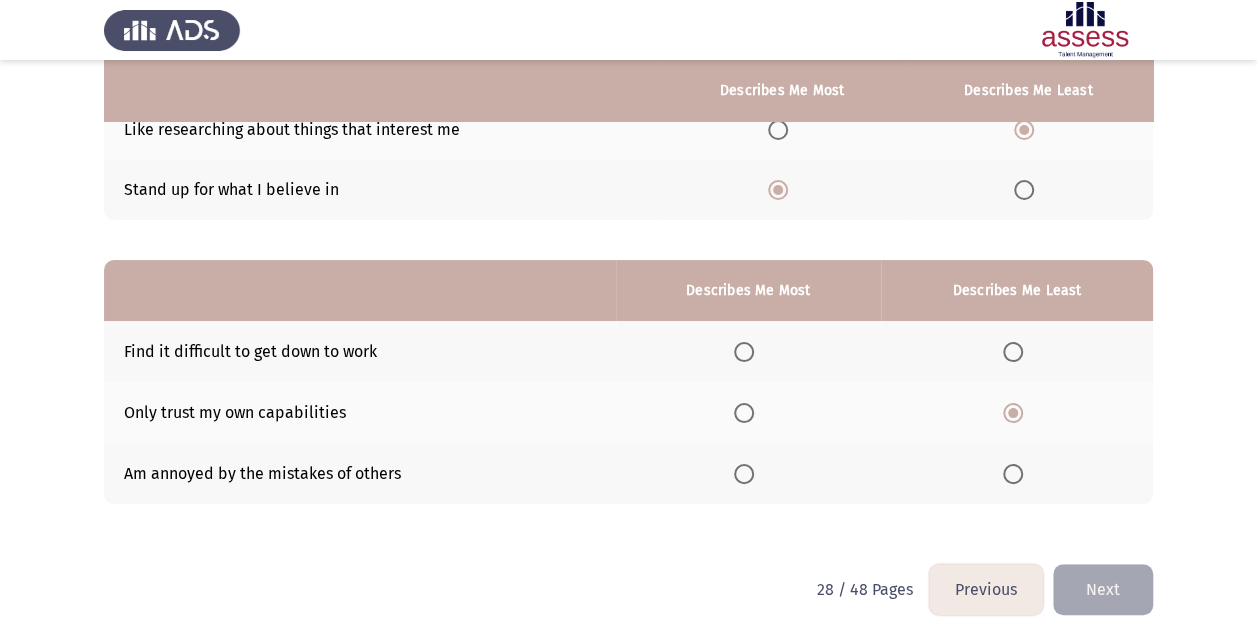 click at bounding box center (744, 474) 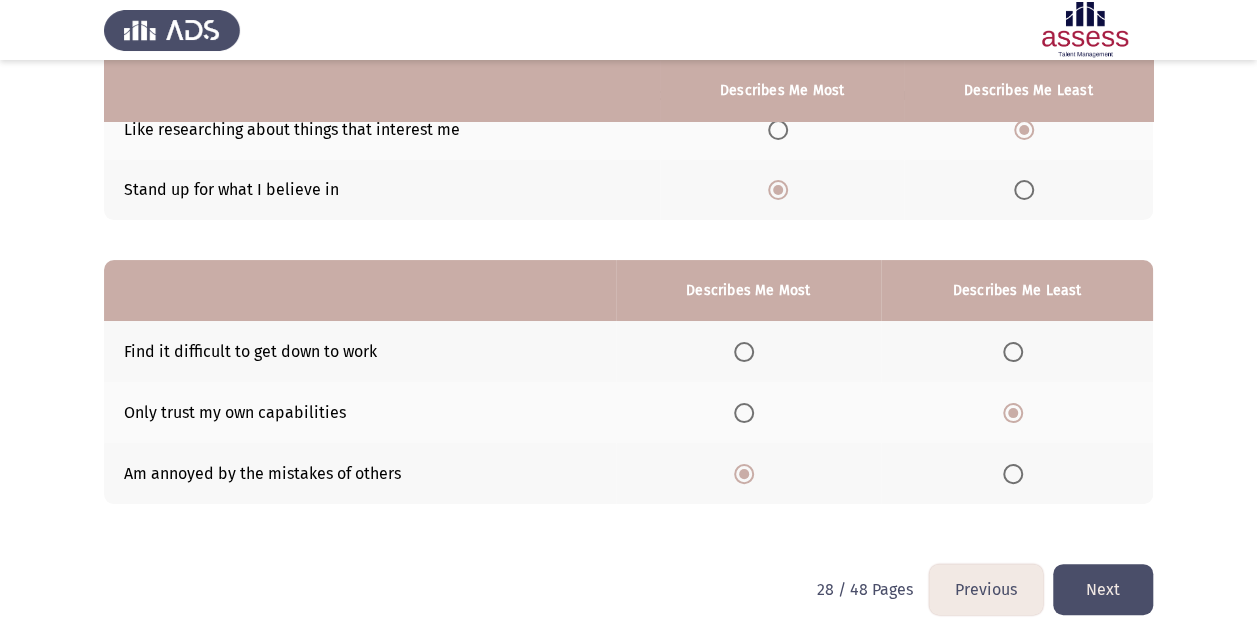 click on "Next" 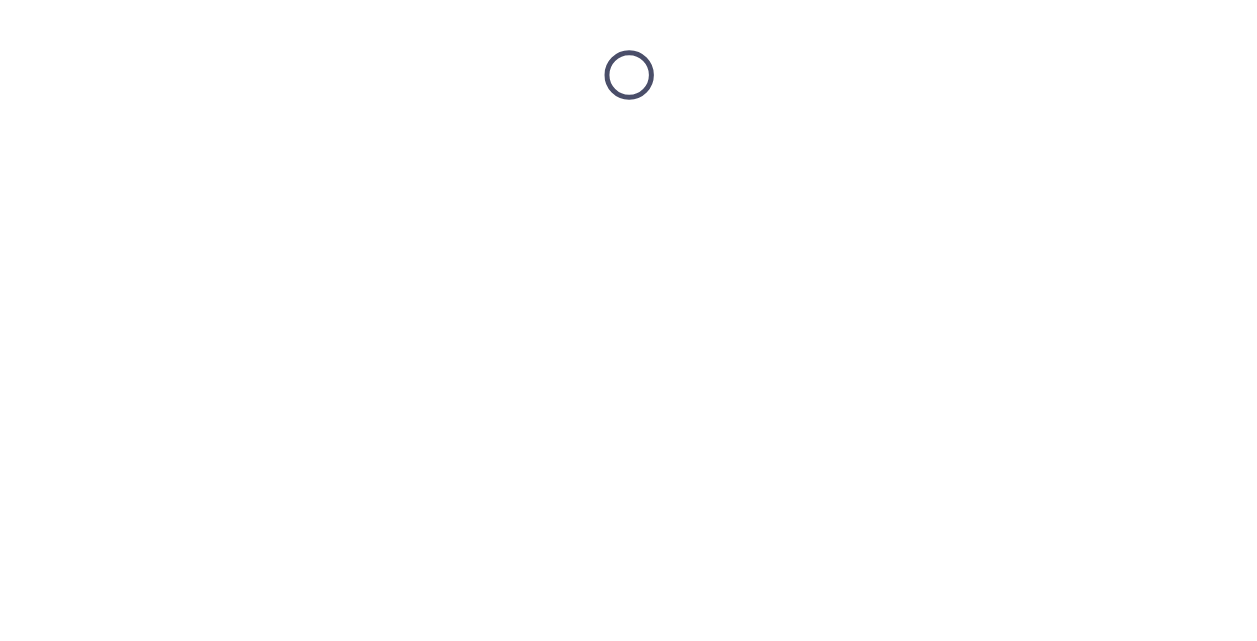 scroll, scrollTop: 0, scrollLeft: 0, axis: both 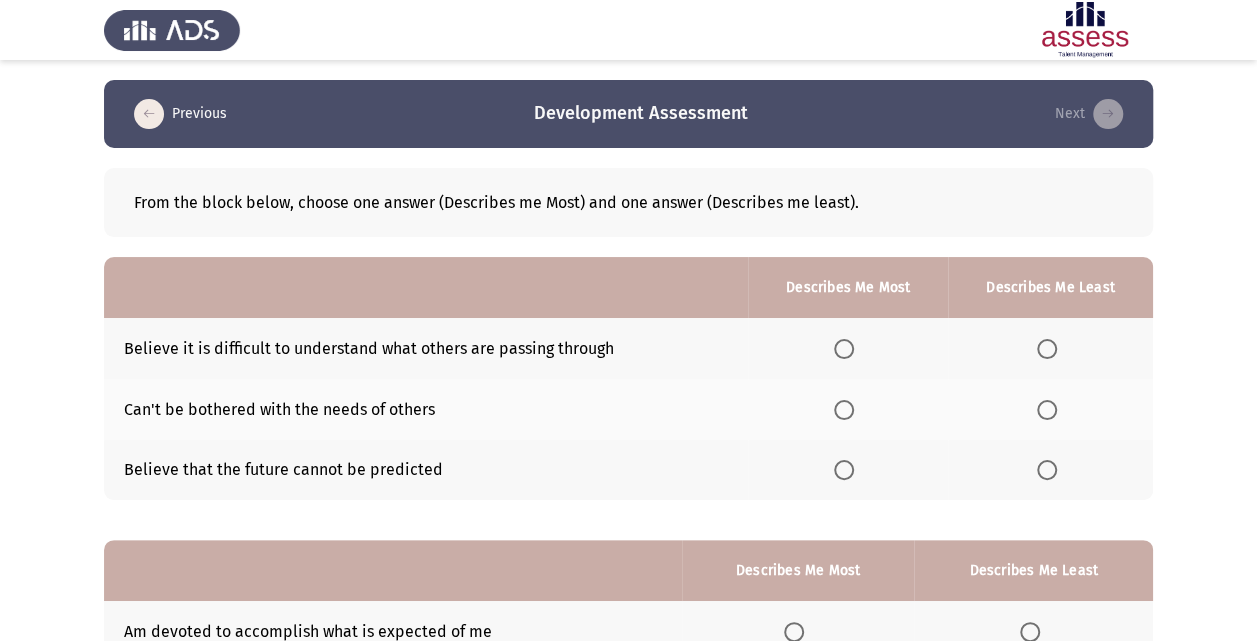 click on "Believe it is difficult to understand what others are passing through" 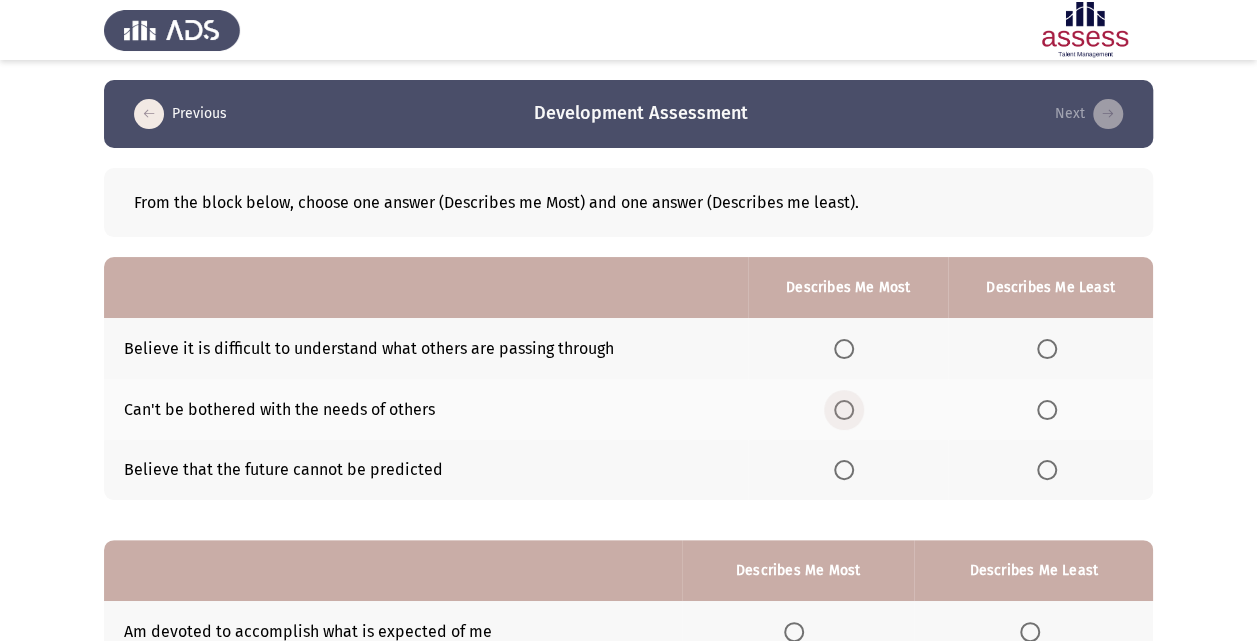 click at bounding box center [844, 410] 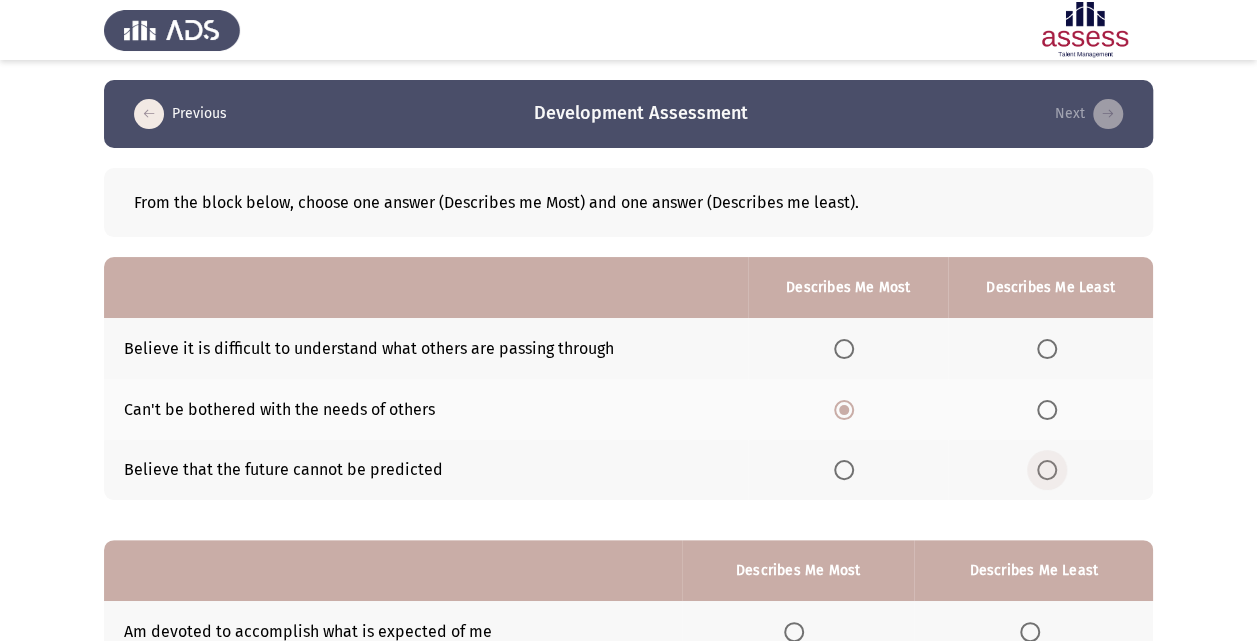 click at bounding box center [1047, 470] 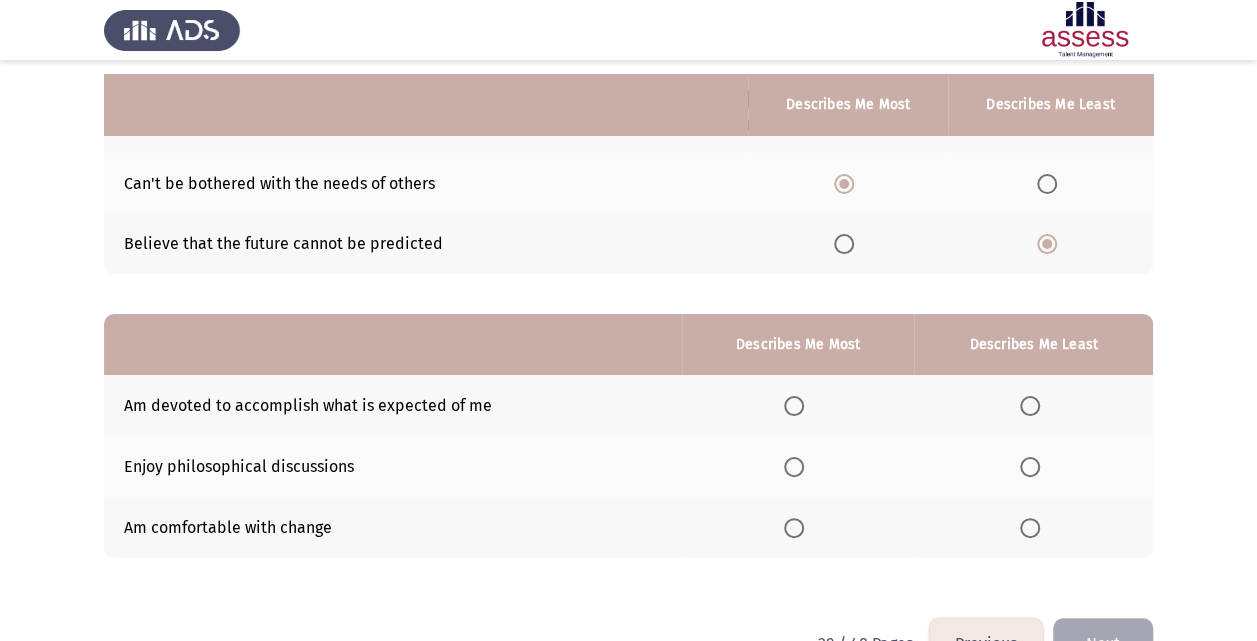 scroll, scrollTop: 280, scrollLeft: 0, axis: vertical 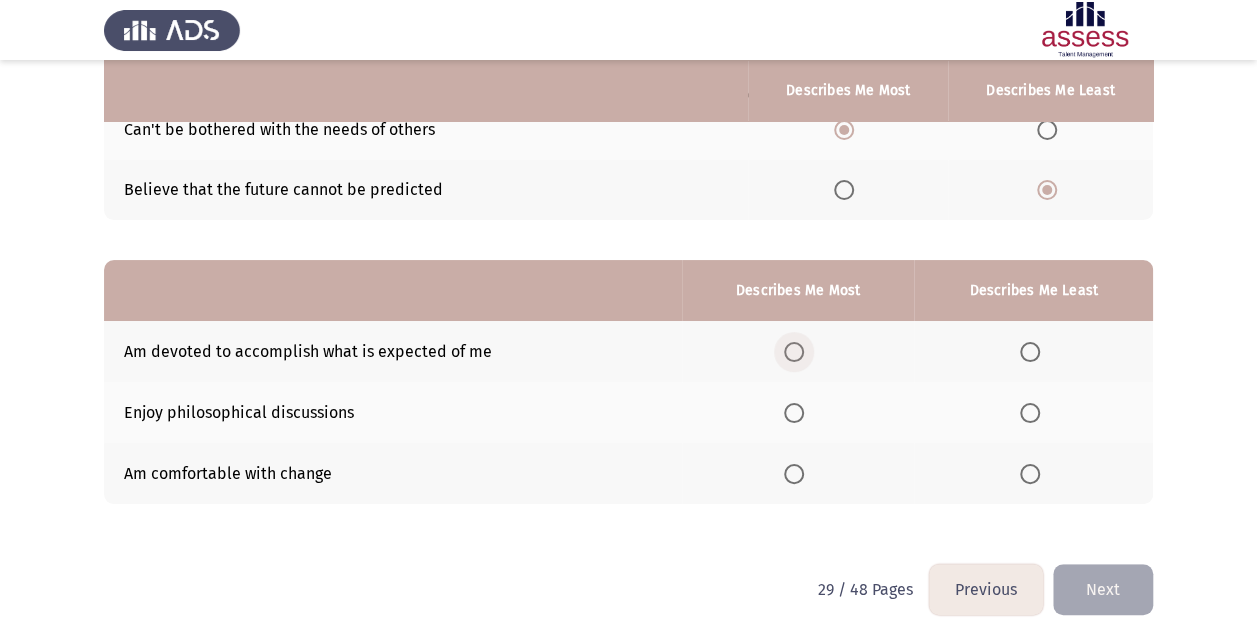 click at bounding box center (794, 352) 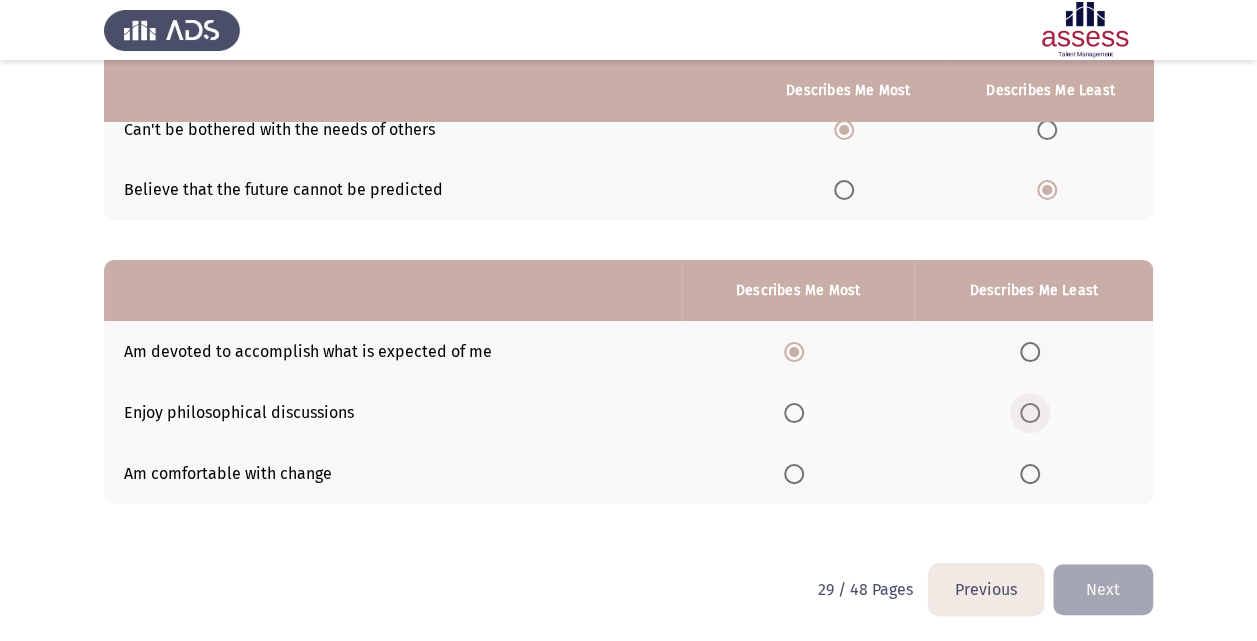 click at bounding box center (1030, 413) 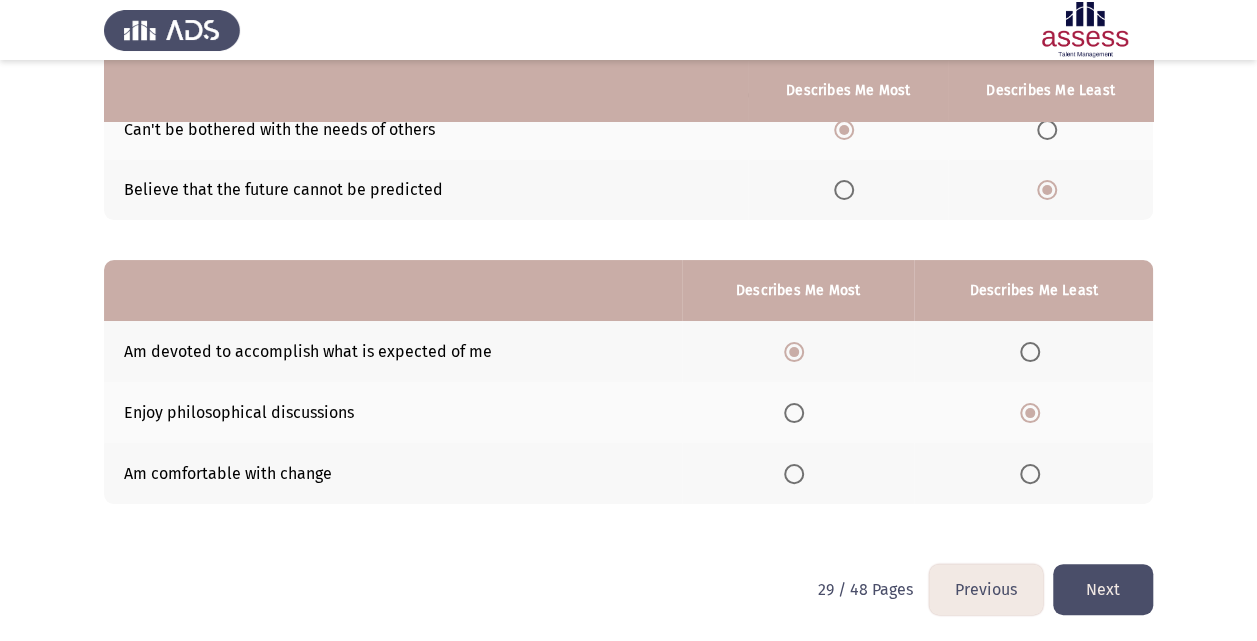 click on "Next" 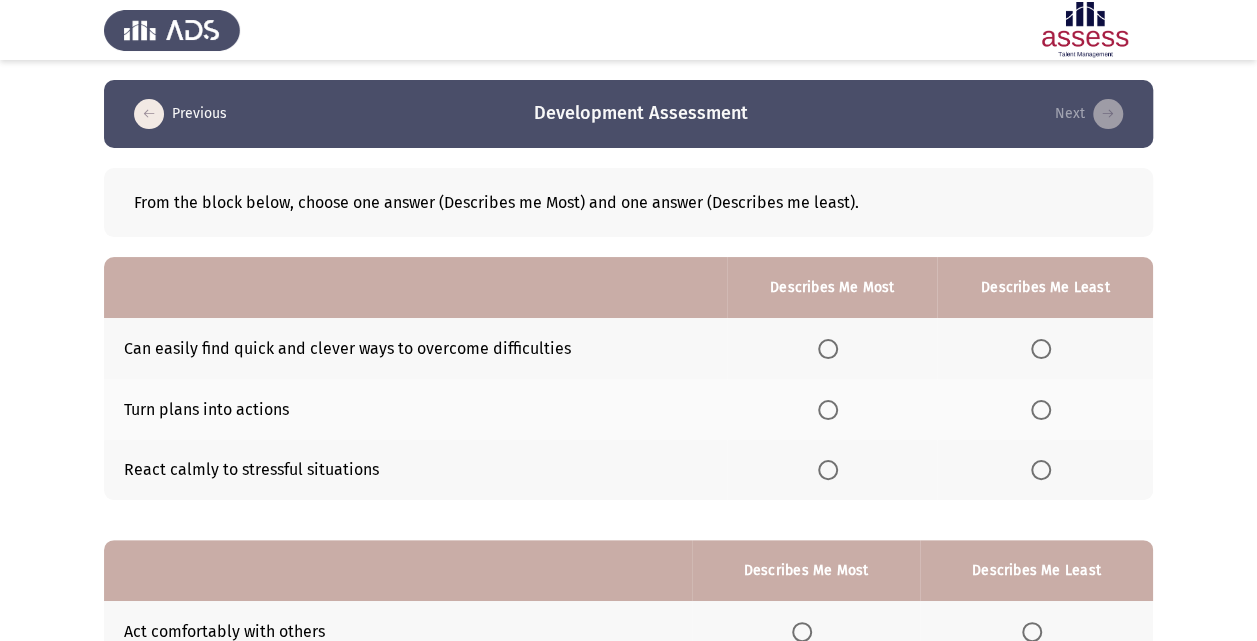 click at bounding box center [828, 410] 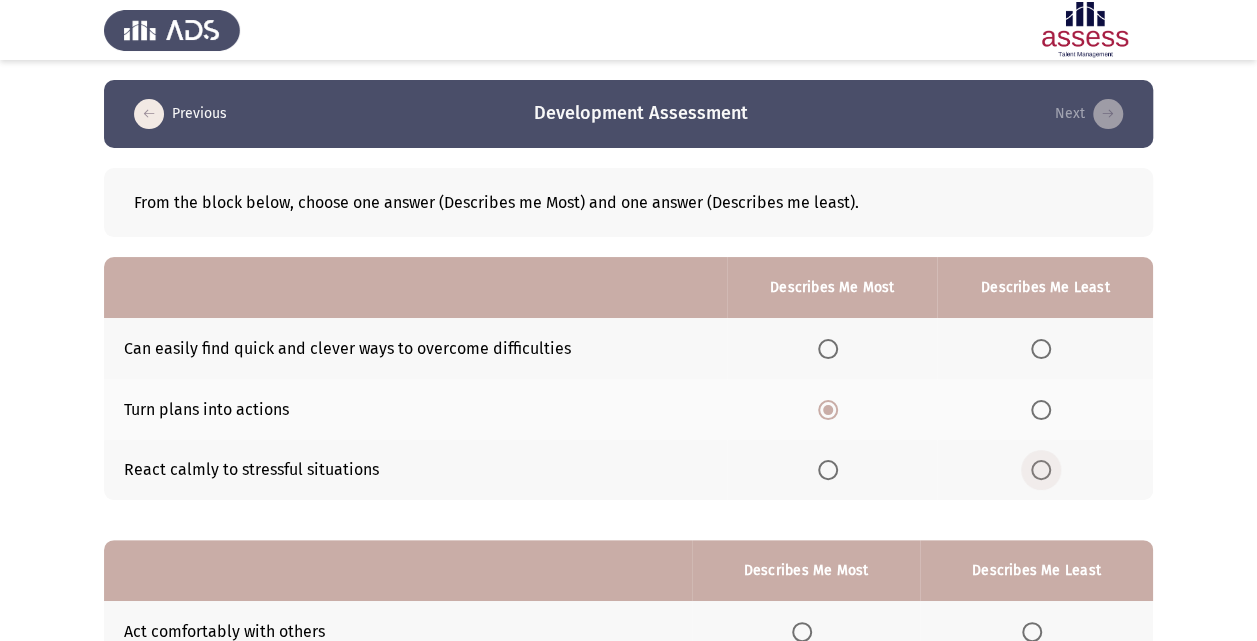 click at bounding box center [1041, 470] 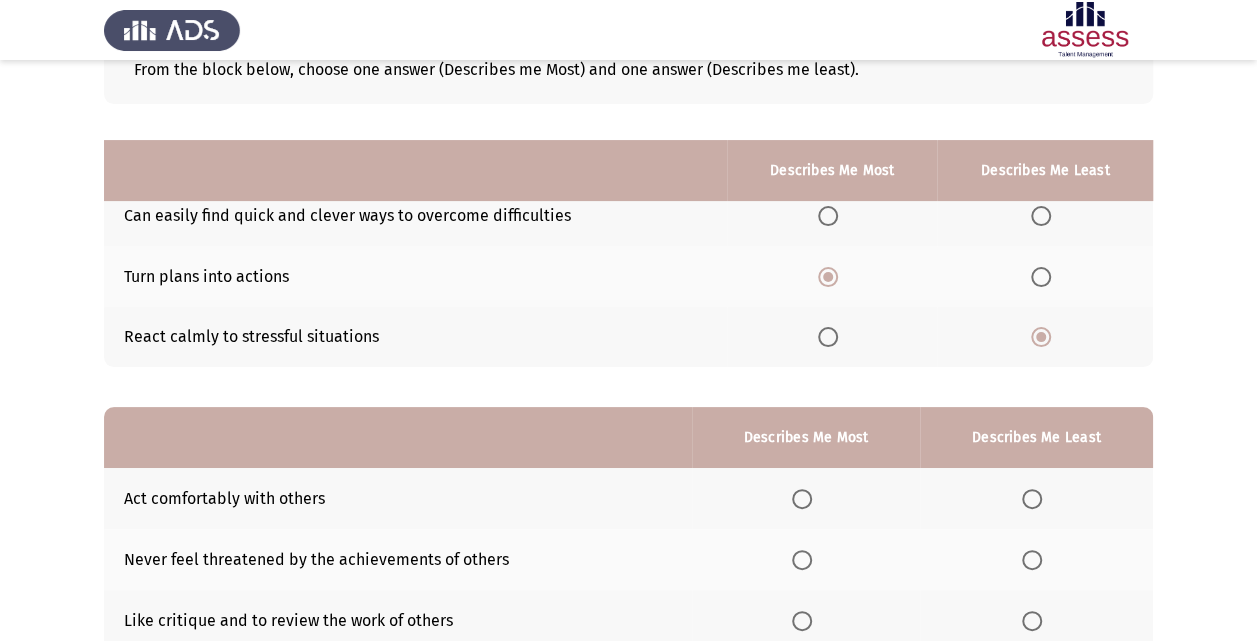 scroll, scrollTop: 280, scrollLeft: 0, axis: vertical 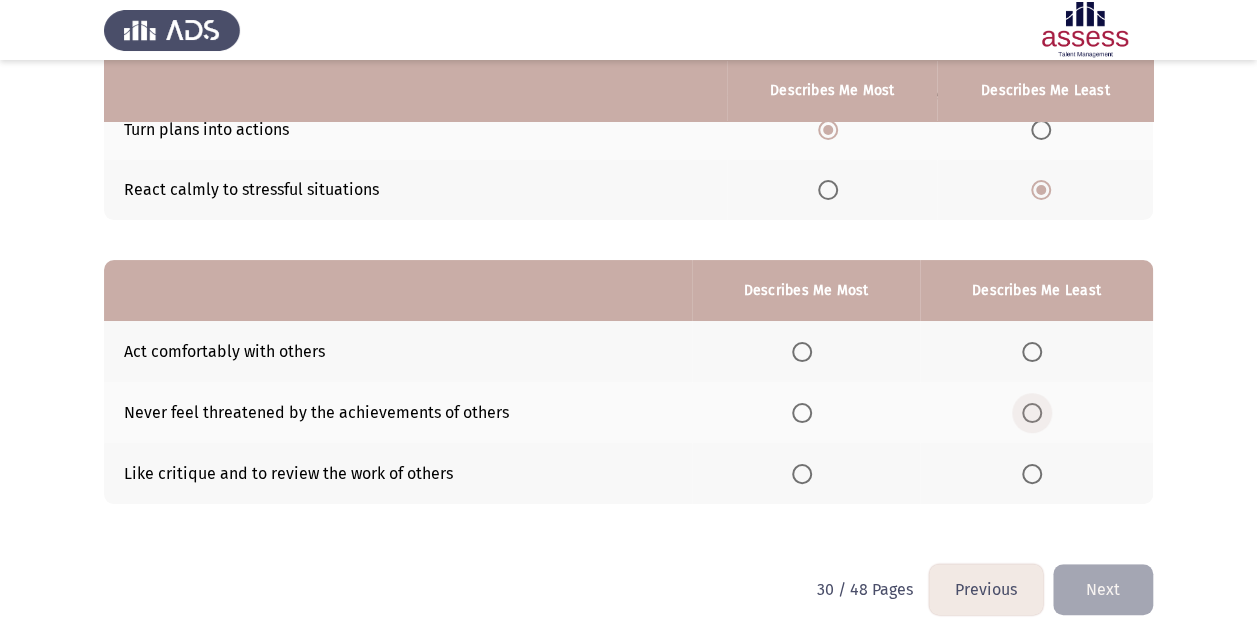 click at bounding box center (1032, 413) 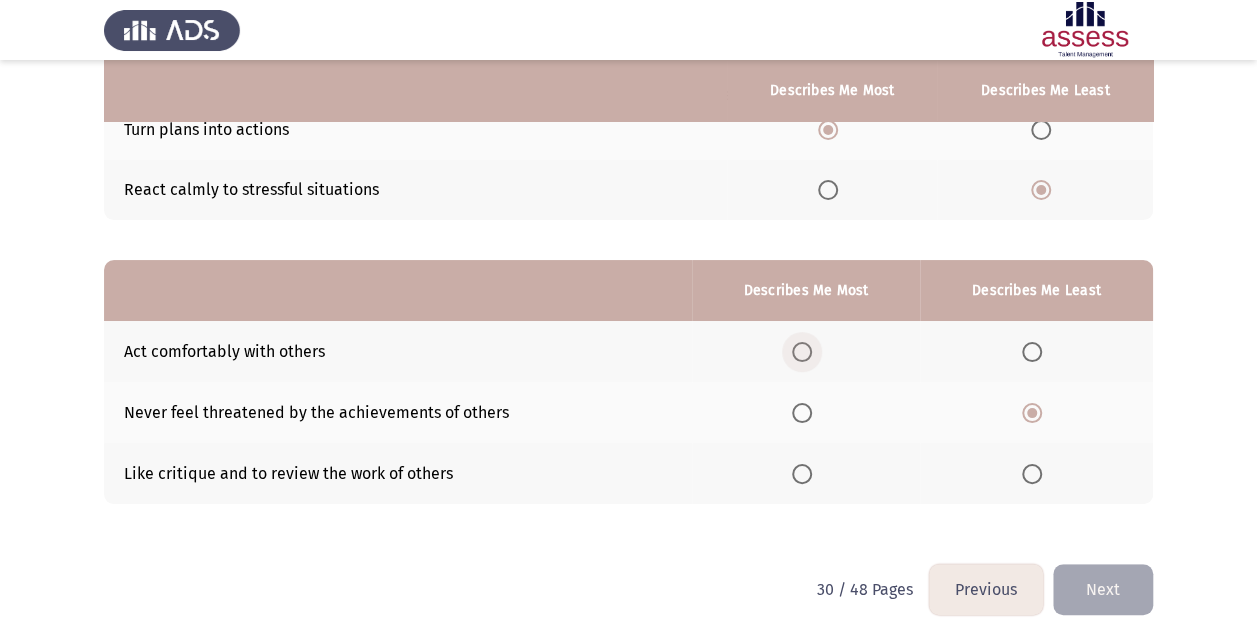 click at bounding box center (802, 352) 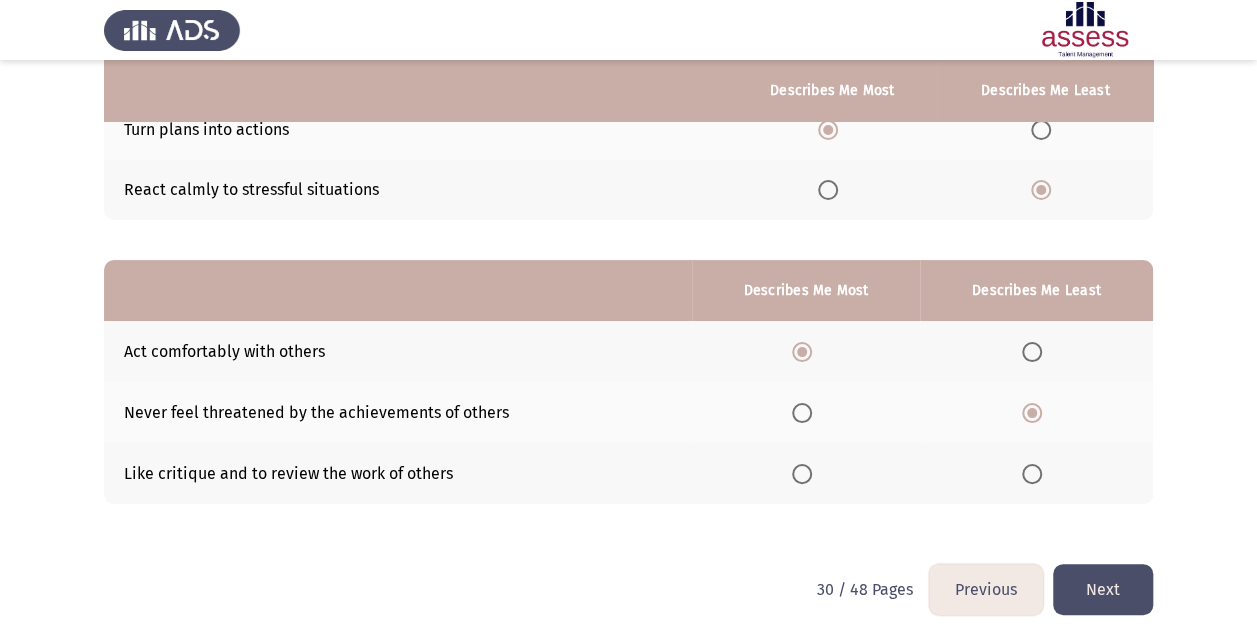 click on "Next" 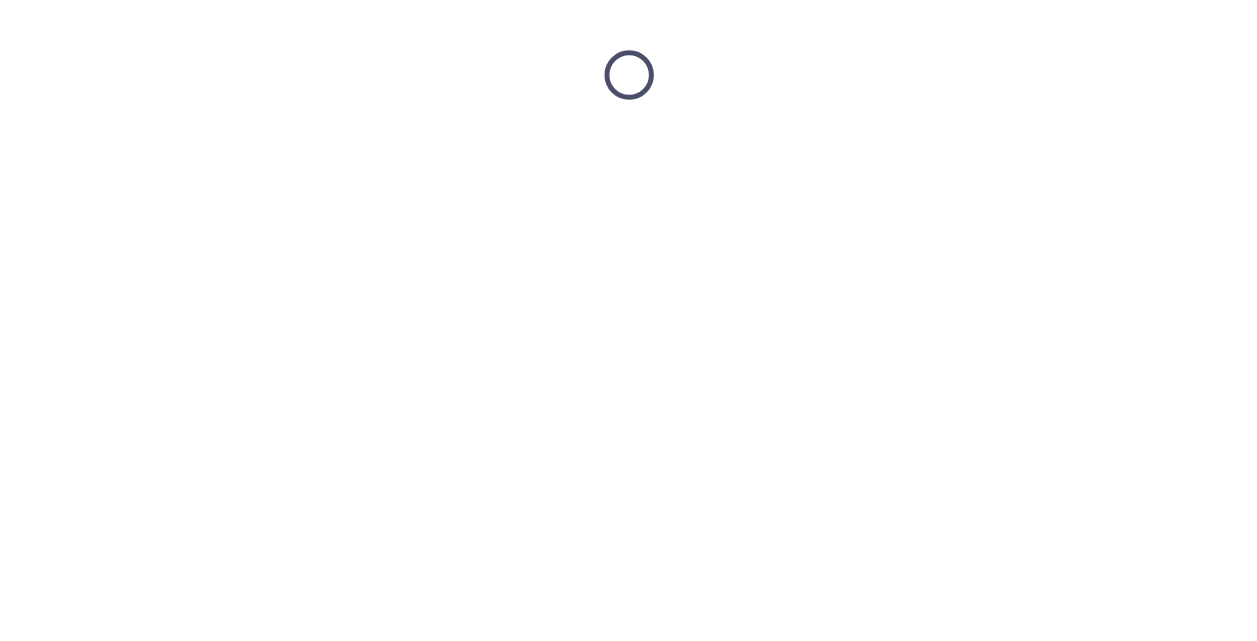 scroll, scrollTop: 0, scrollLeft: 0, axis: both 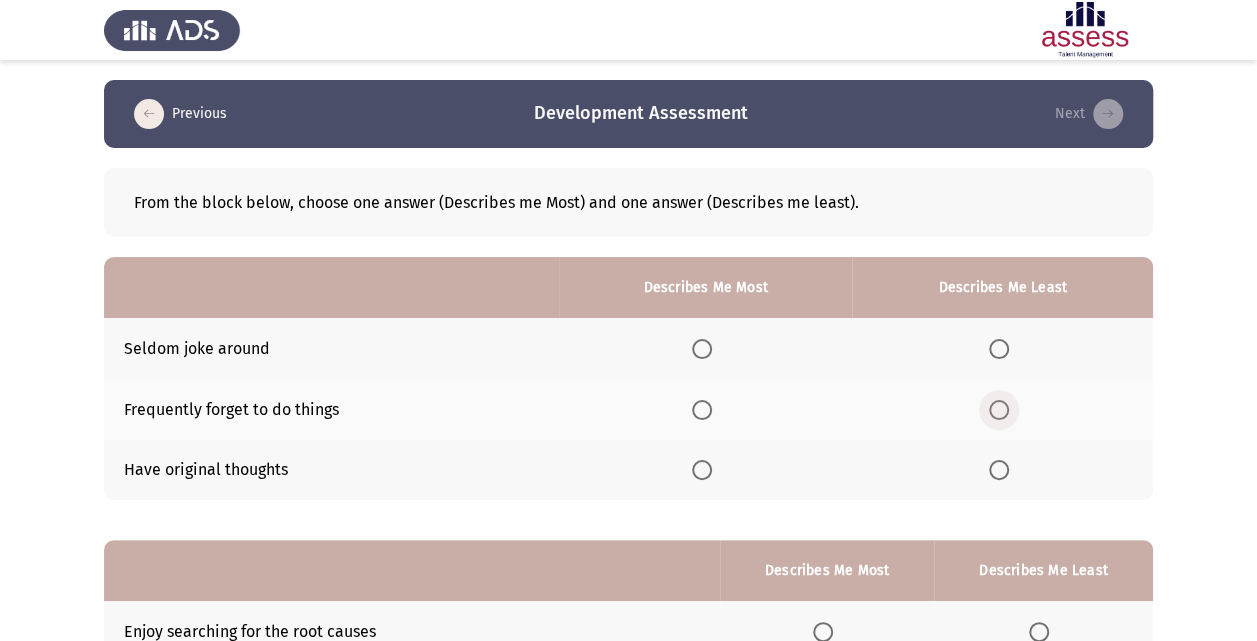 click at bounding box center (999, 410) 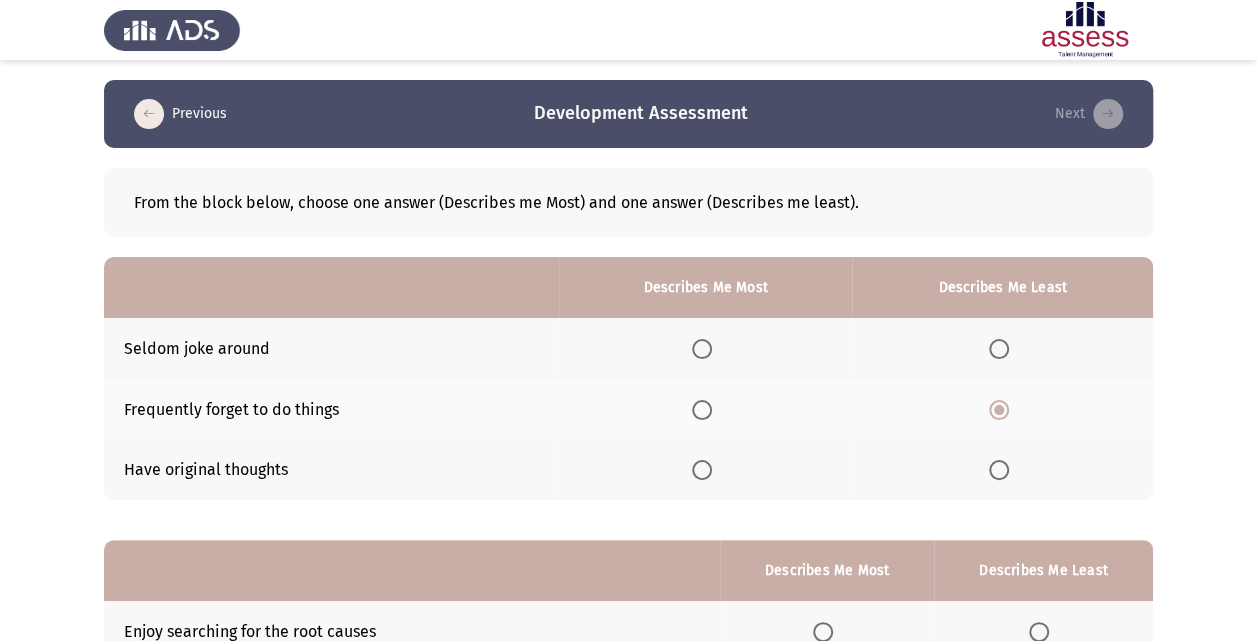 click at bounding box center [702, 470] 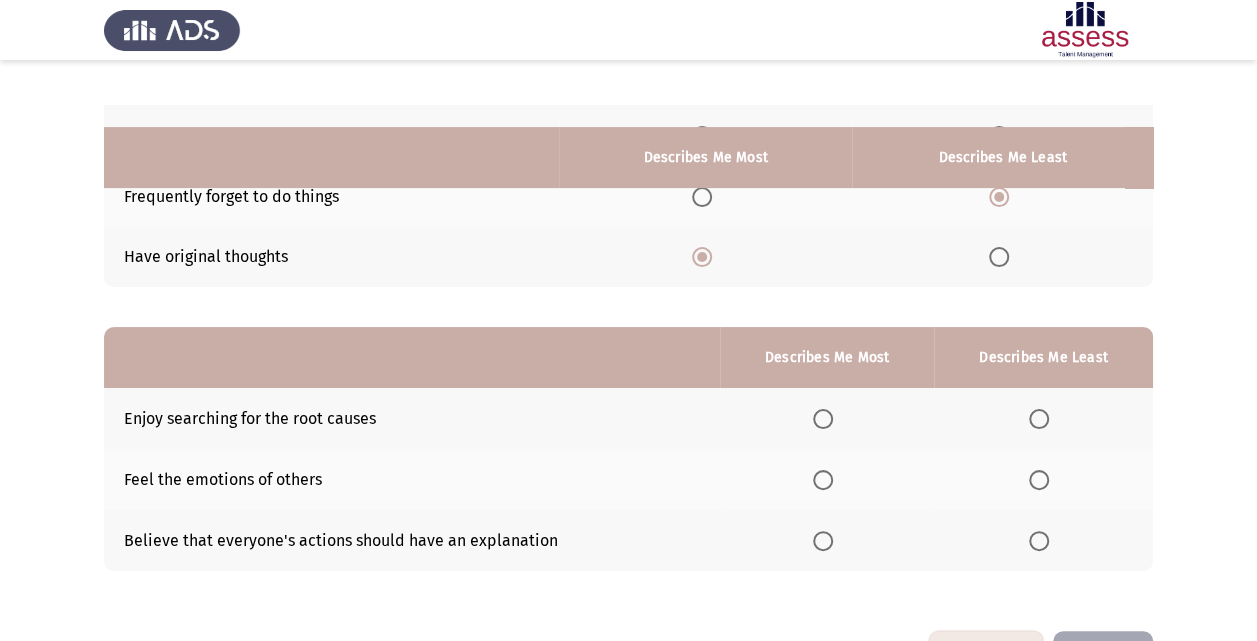 scroll, scrollTop: 280, scrollLeft: 0, axis: vertical 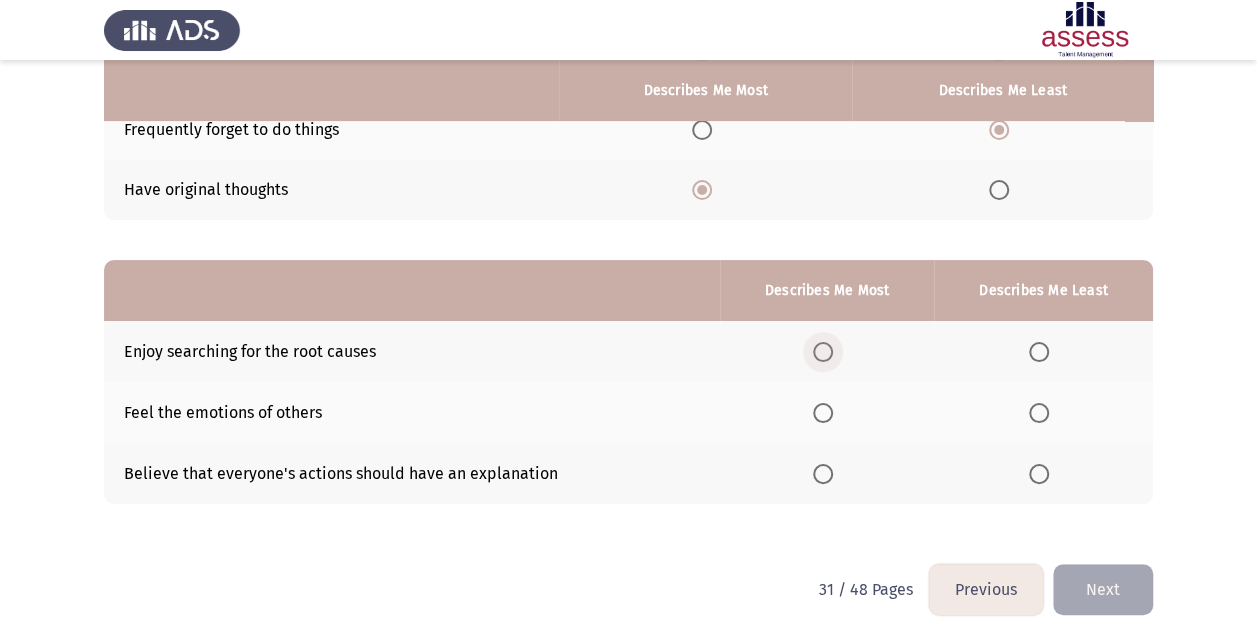 click at bounding box center (823, 352) 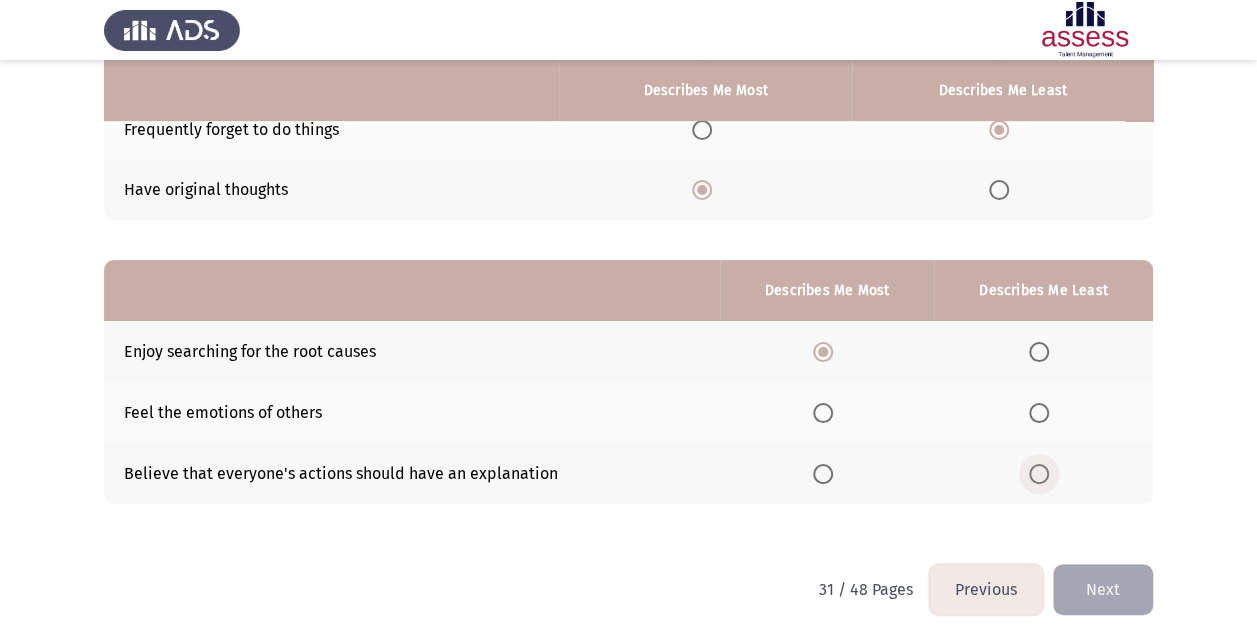 click at bounding box center [1039, 474] 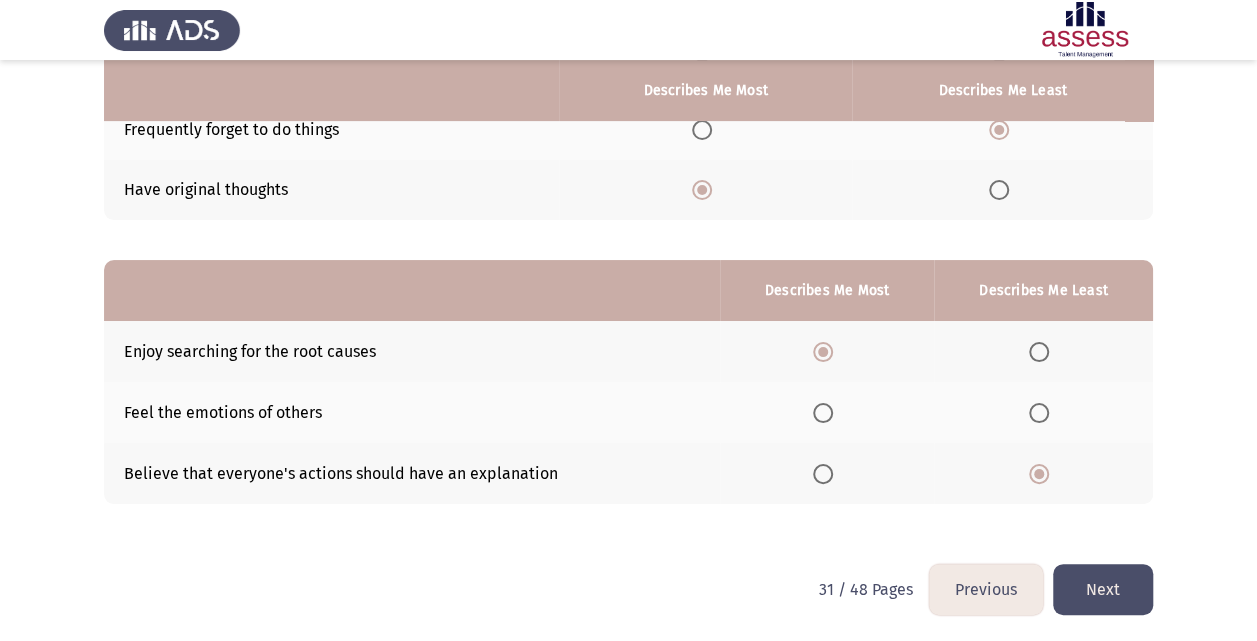 click on "Next" 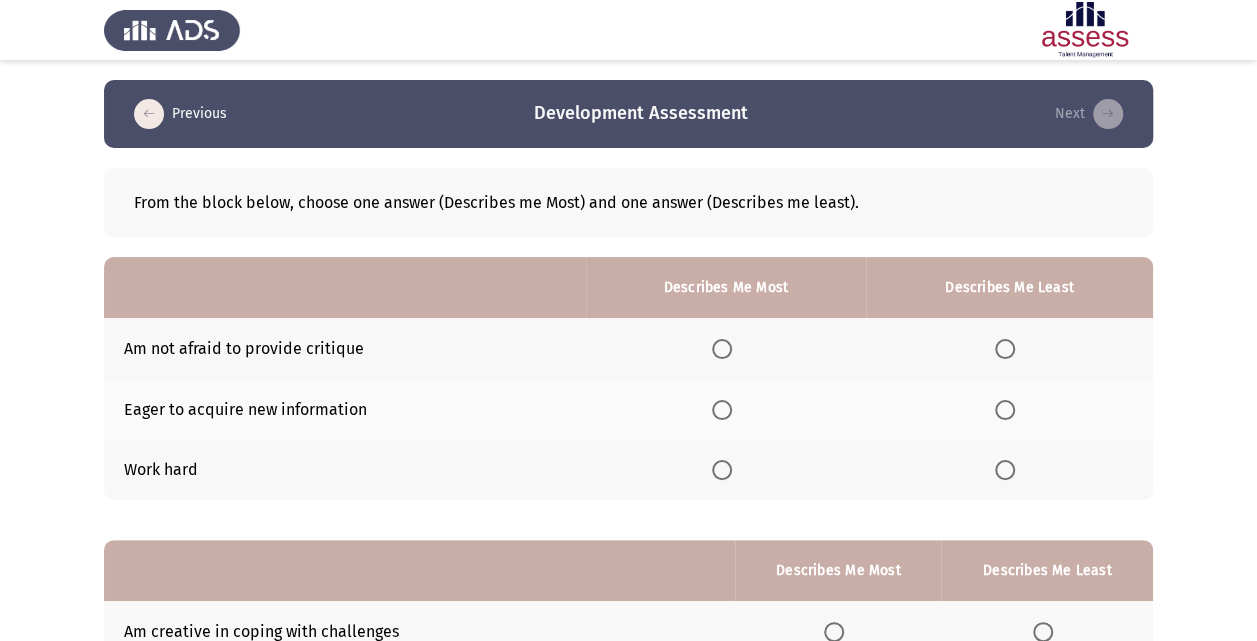 click at bounding box center (722, 410) 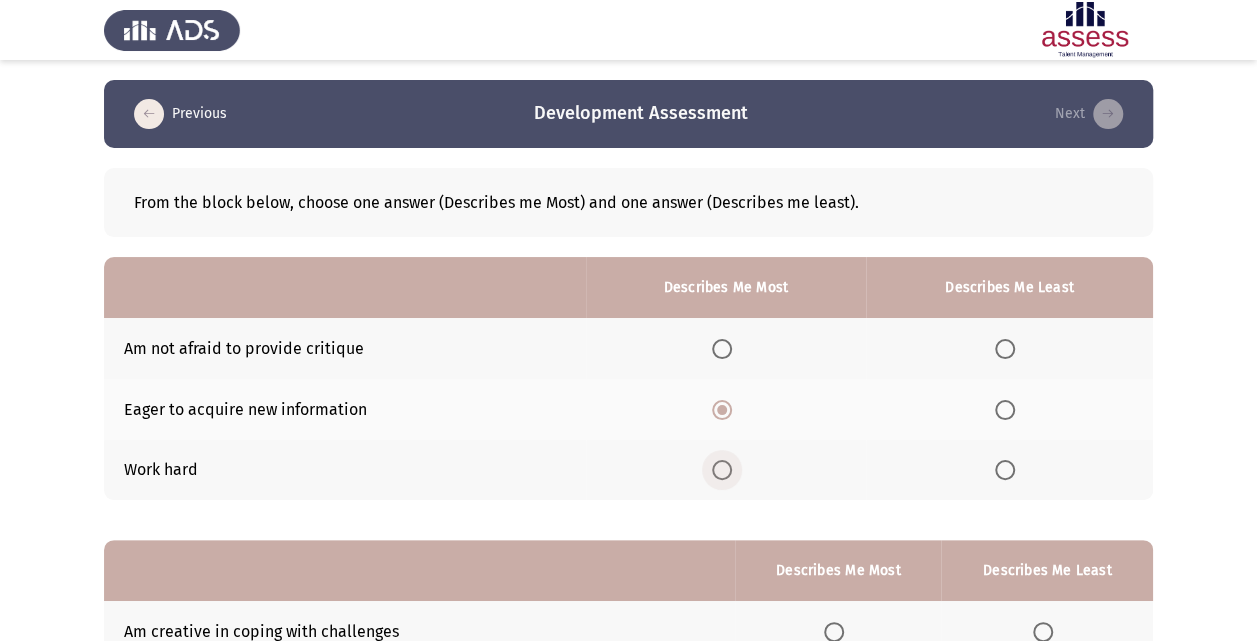 click at bounding box center [722, 470] 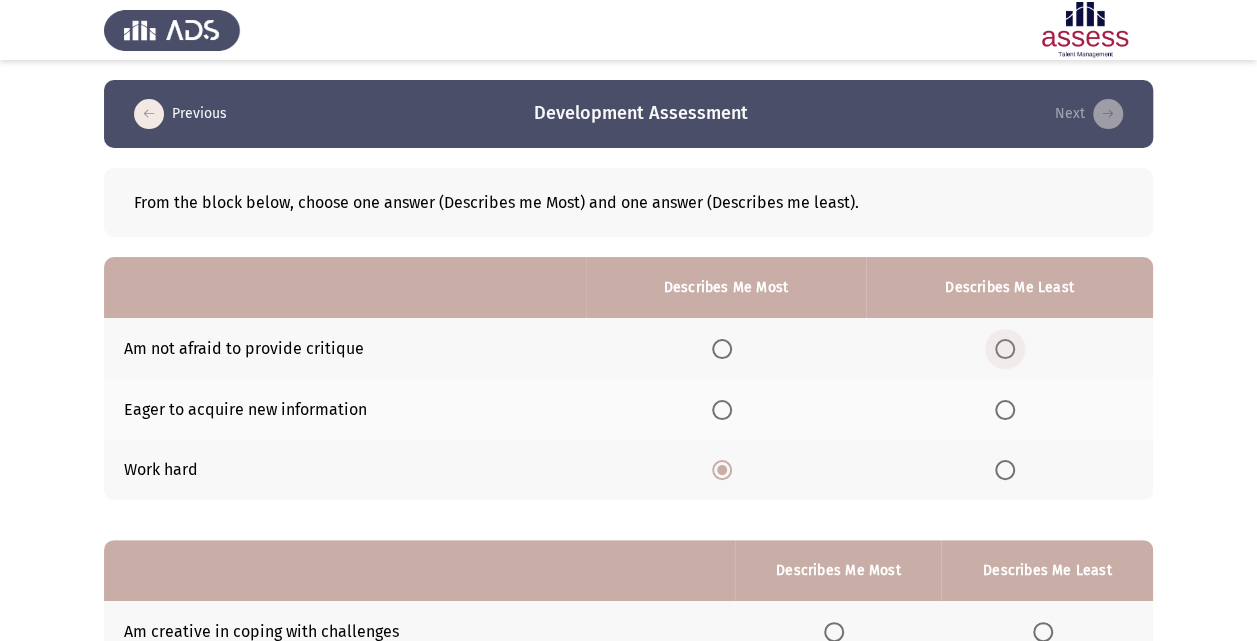 click at bounding box center [1005, 349] 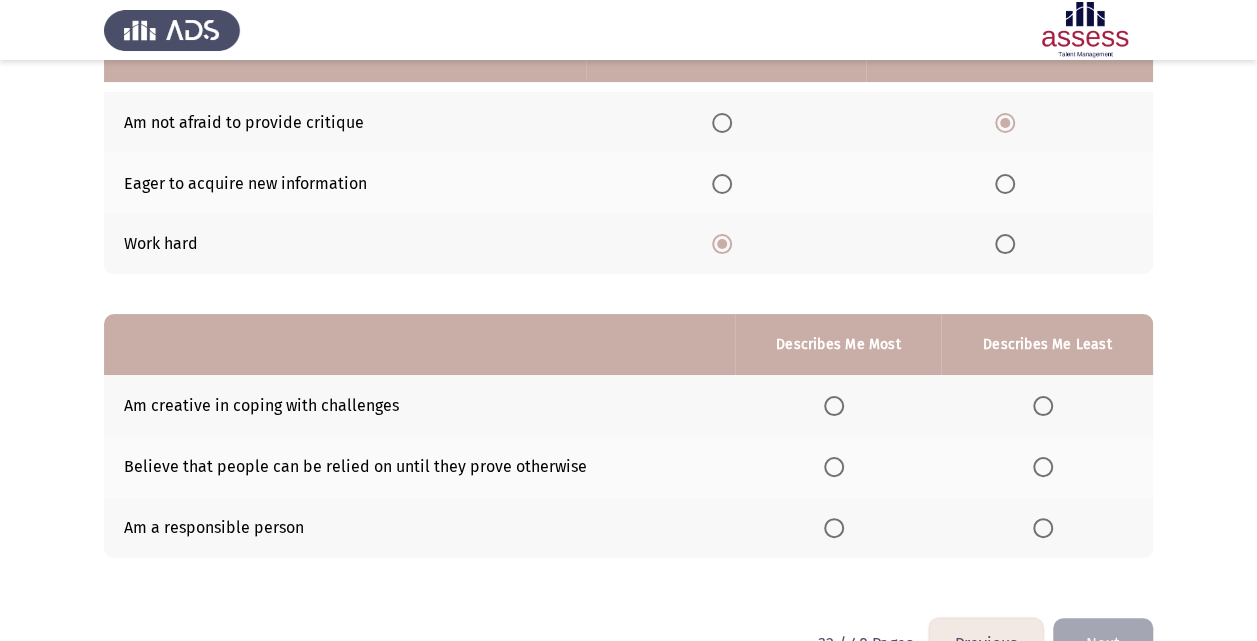 scroll, scrollTop: 280, scrollLeft: 0, axis: vertical 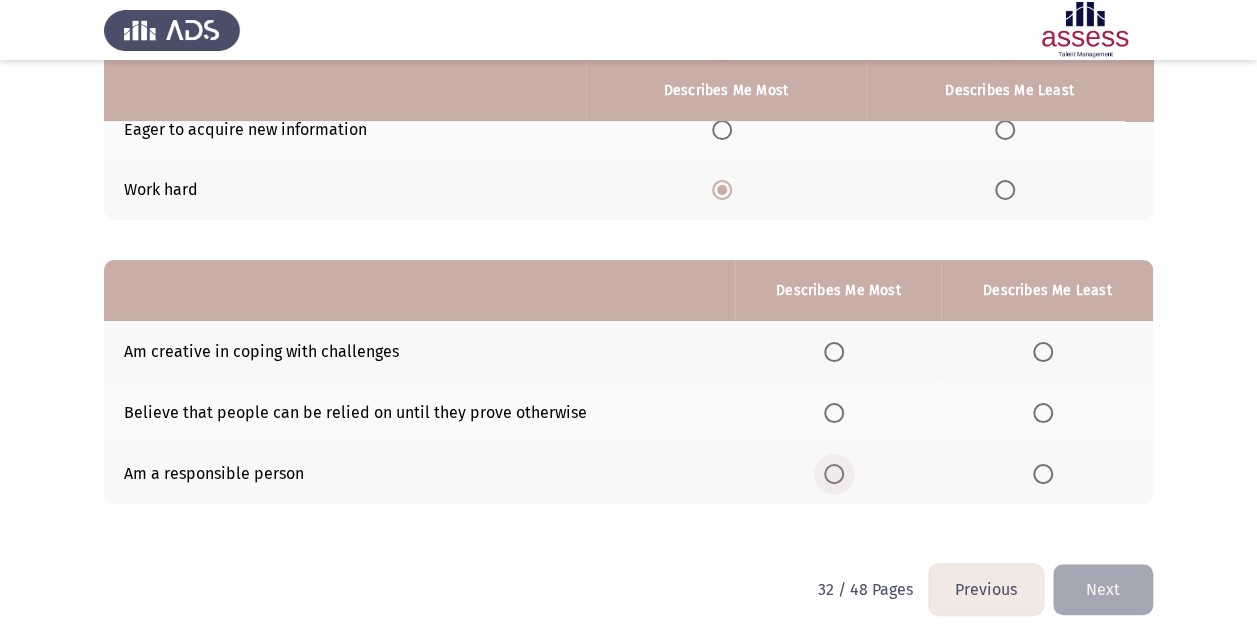 click at bounding box center (834, 474) 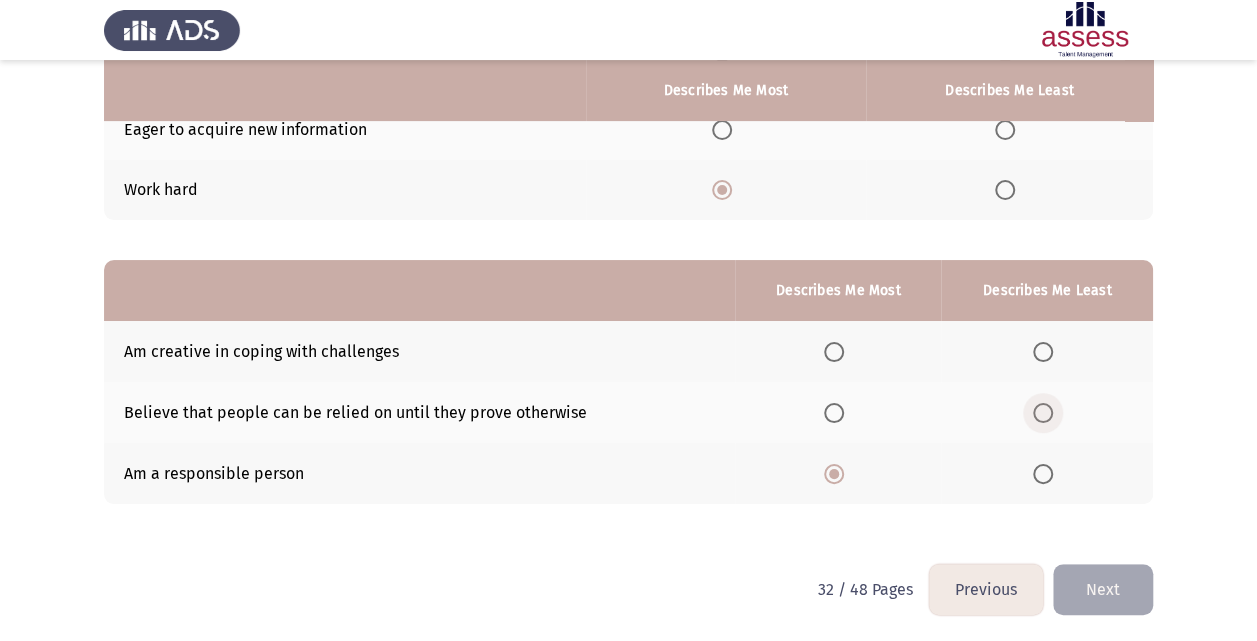 click at bounding box center (1043, 413) 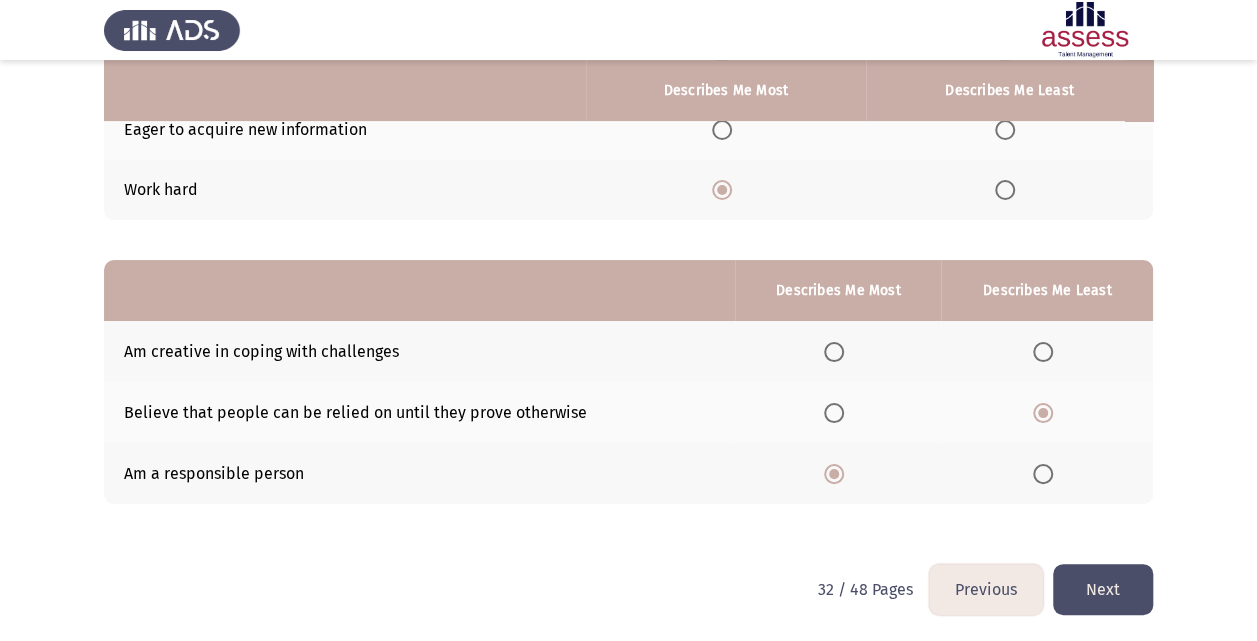 click on "Next" 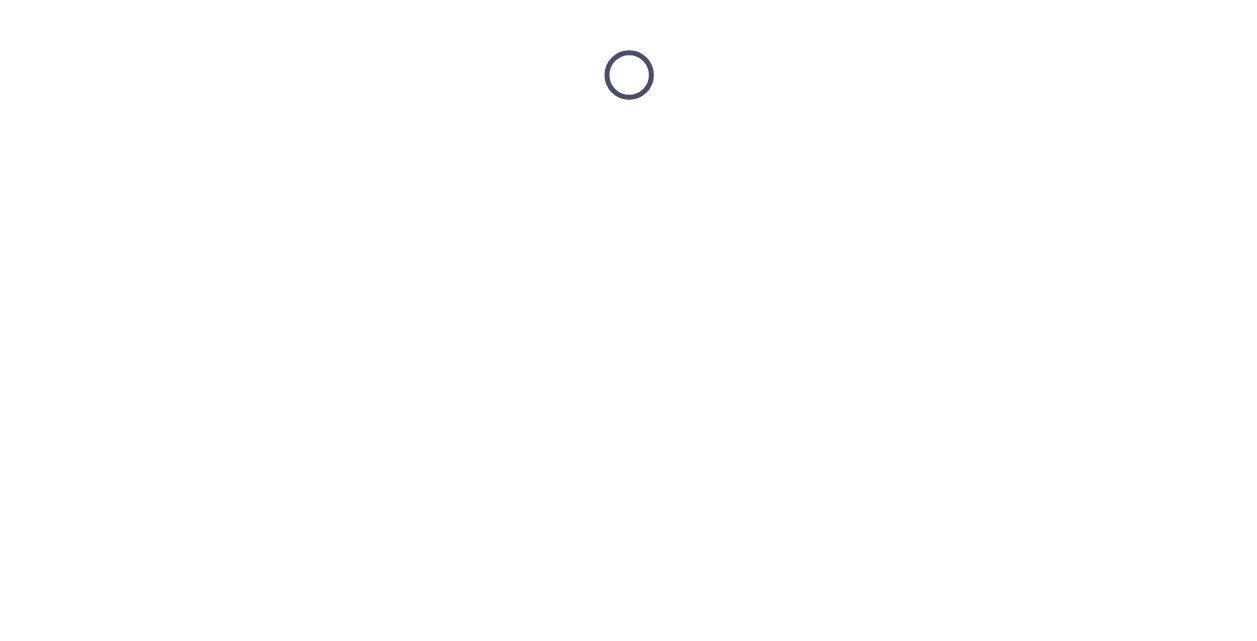 scroll, scrollTop: 0, scrollLeft: 0, axis: both 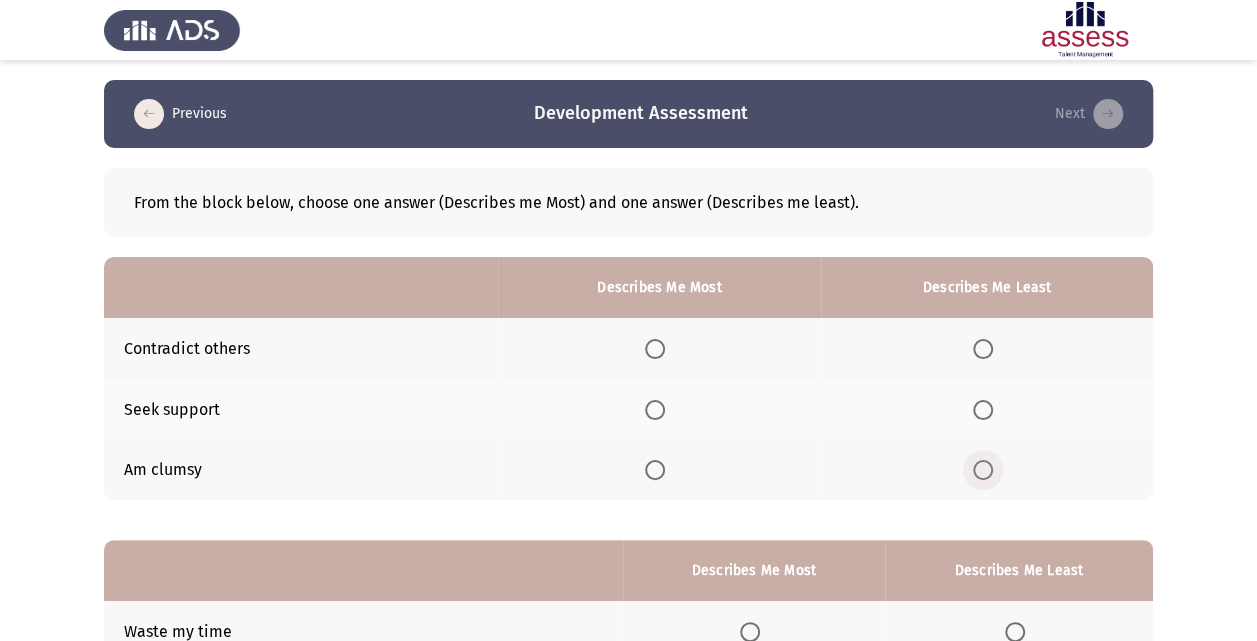 click at bounding box center (983, 470) 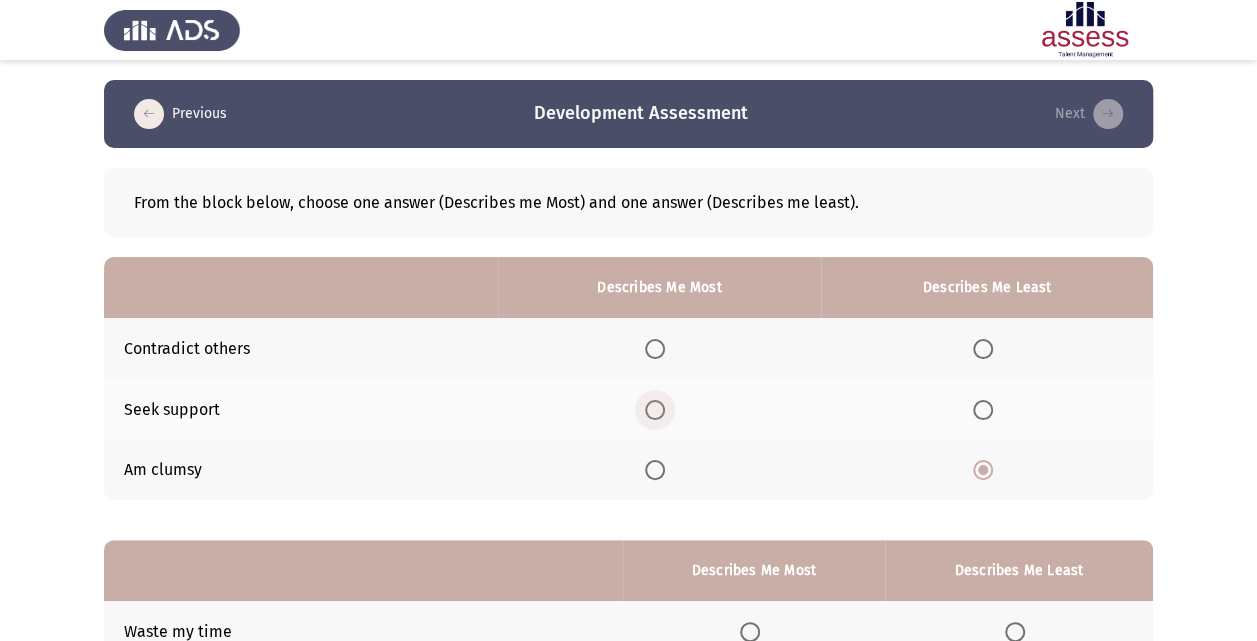 click at bounding box center [655, 410] 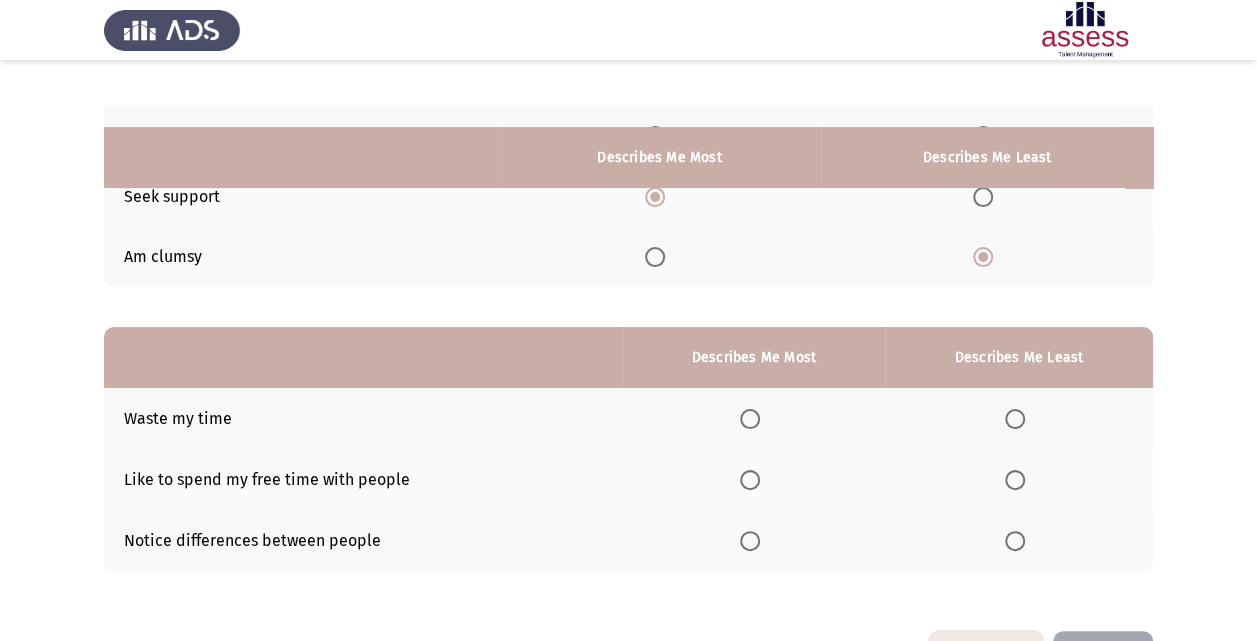 scroll, scrollTop: 280, scrollLeft: 0, axis: vertical 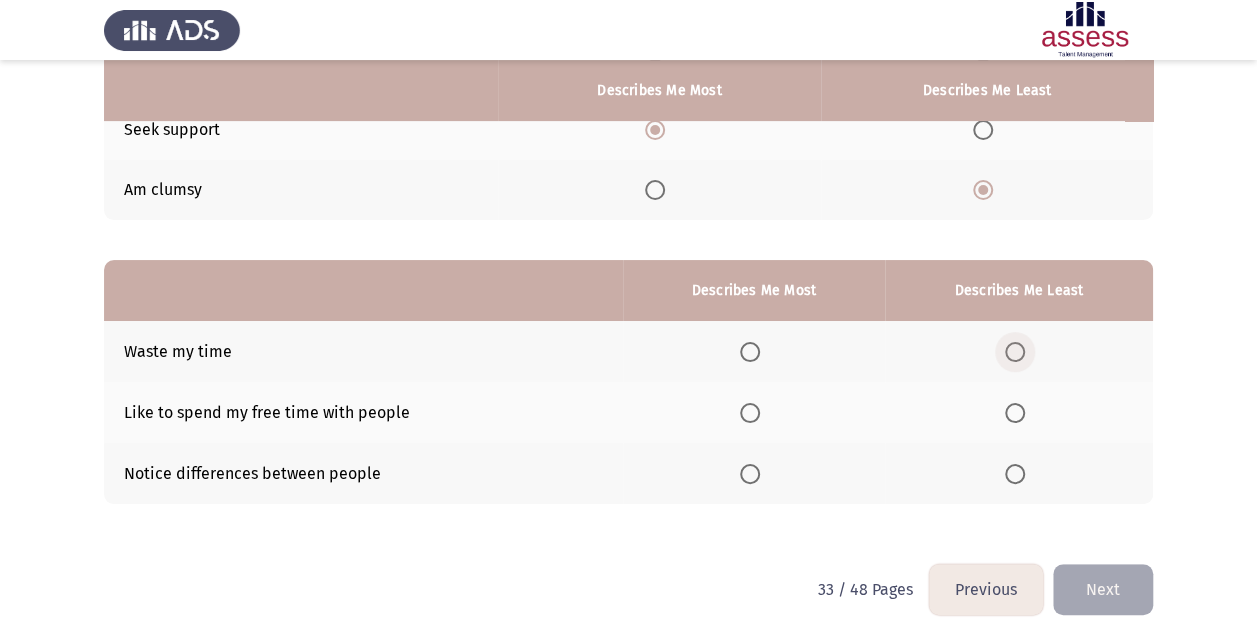 click at bounding box center [1015, 352] 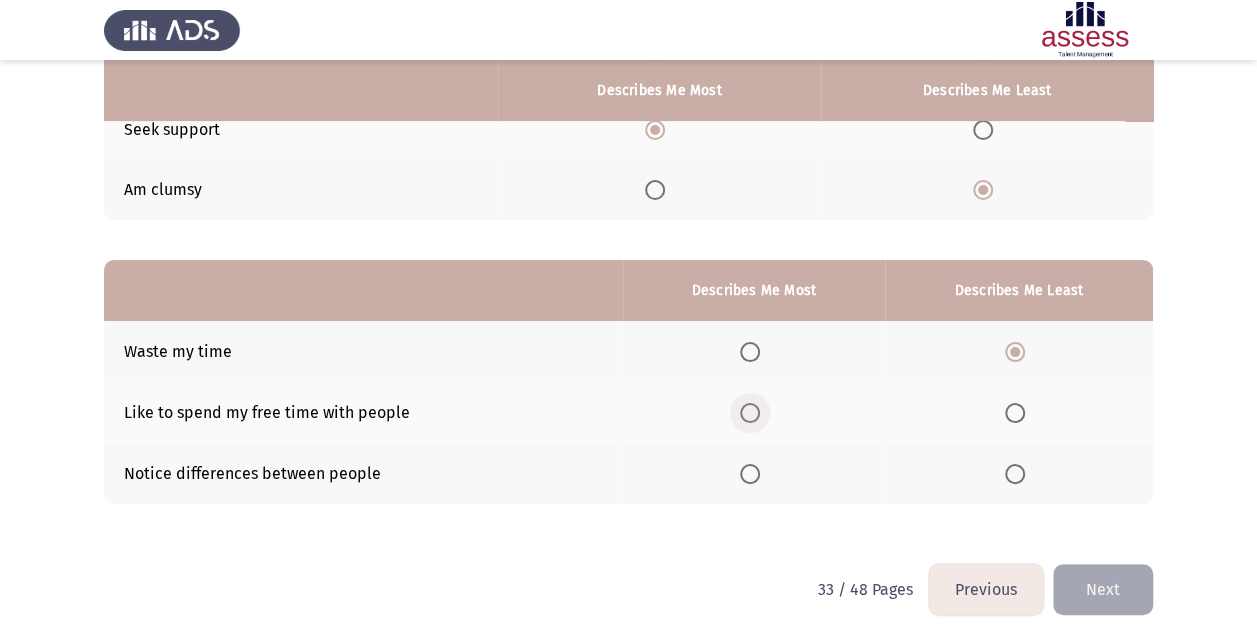 click at bounding box center [750, 413] 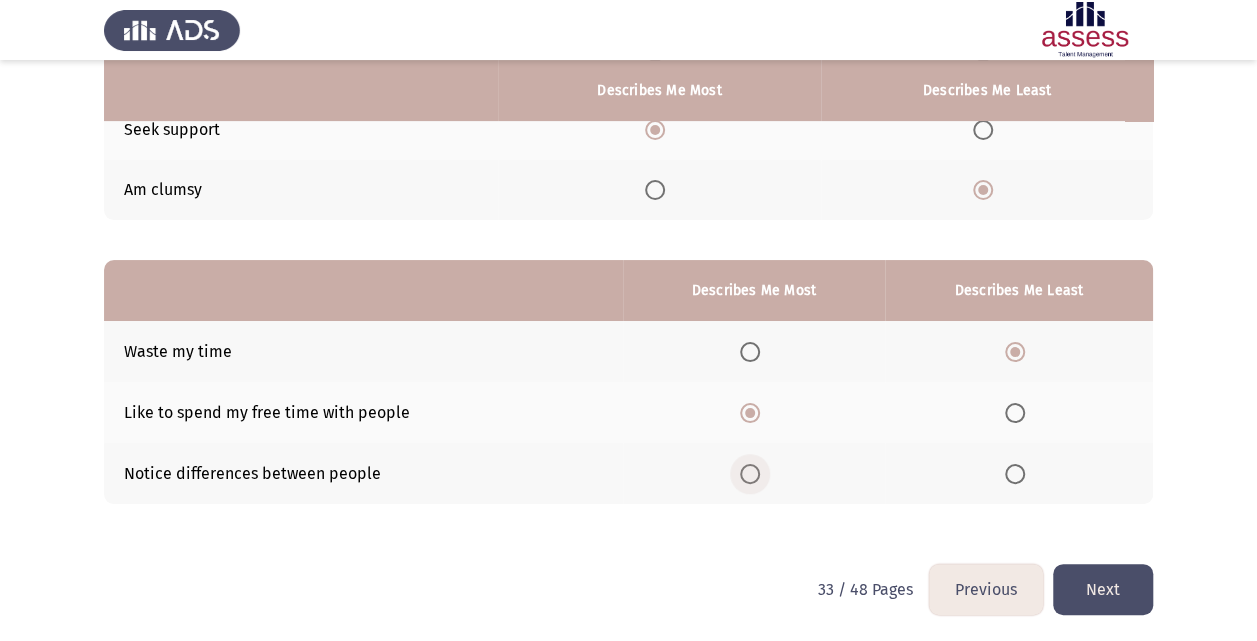 click at bounding box center (750, 474) 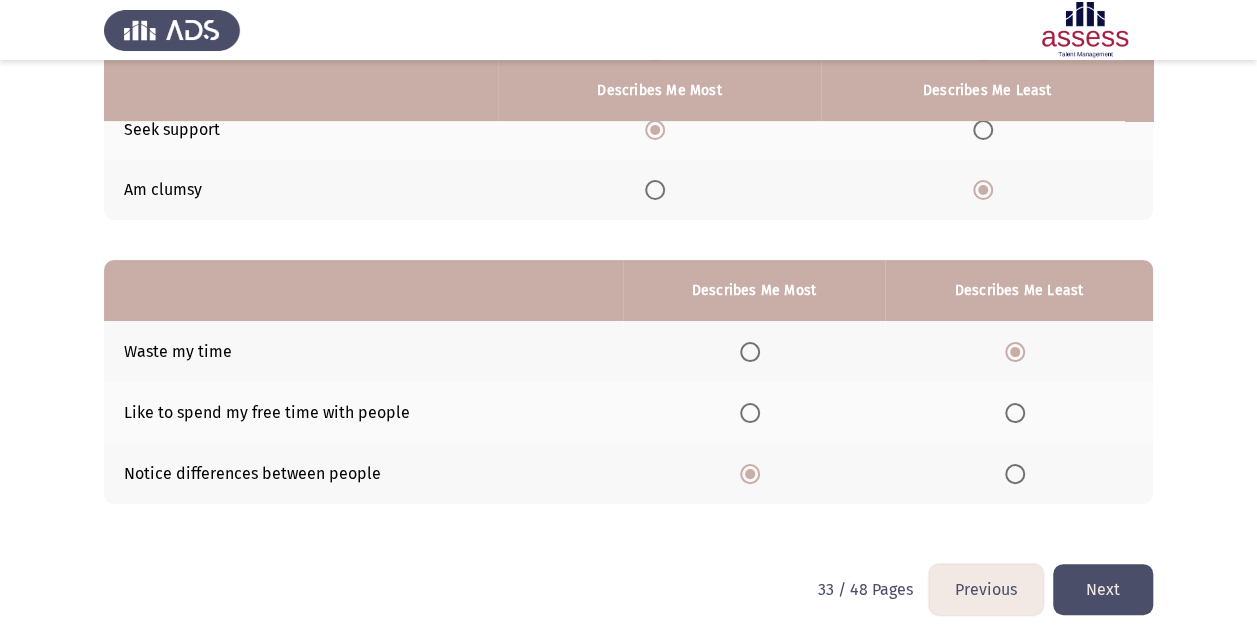 click on "Next" 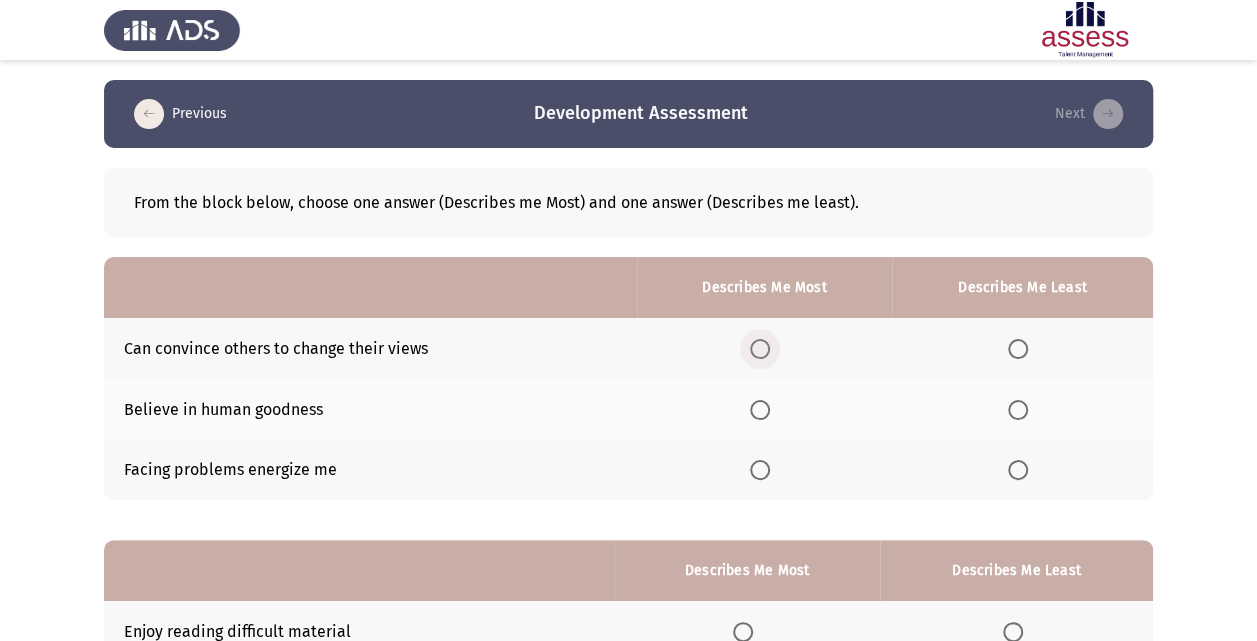 click at bounding box center (760, 349) 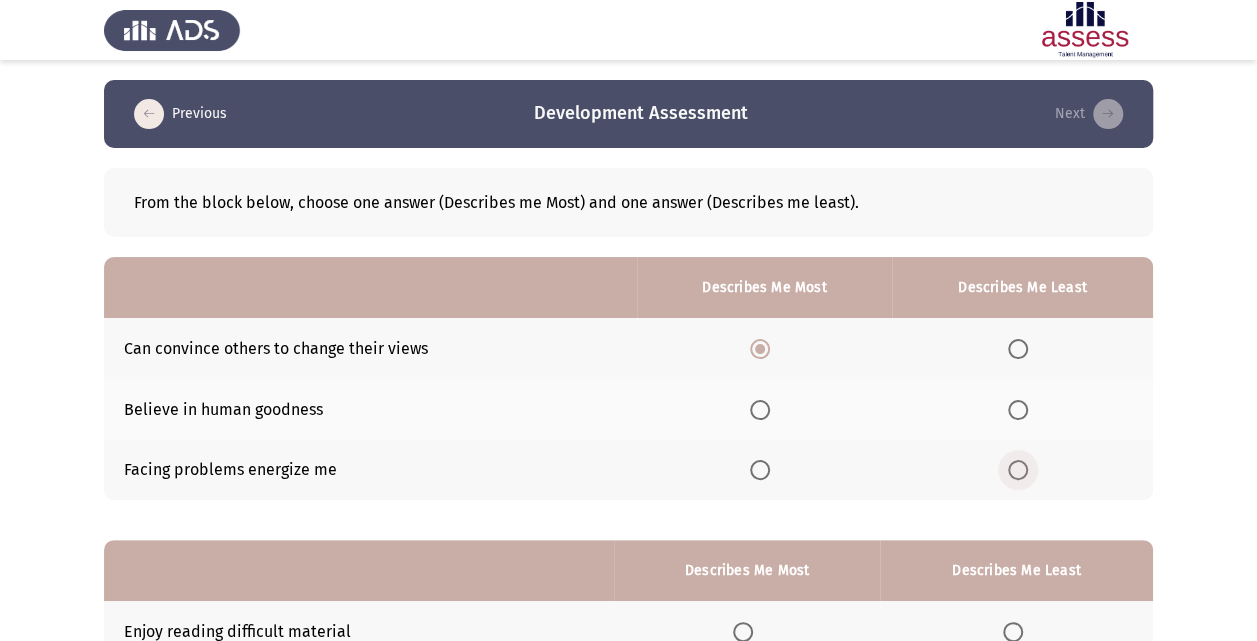 click at bounding box center (1018, 470) 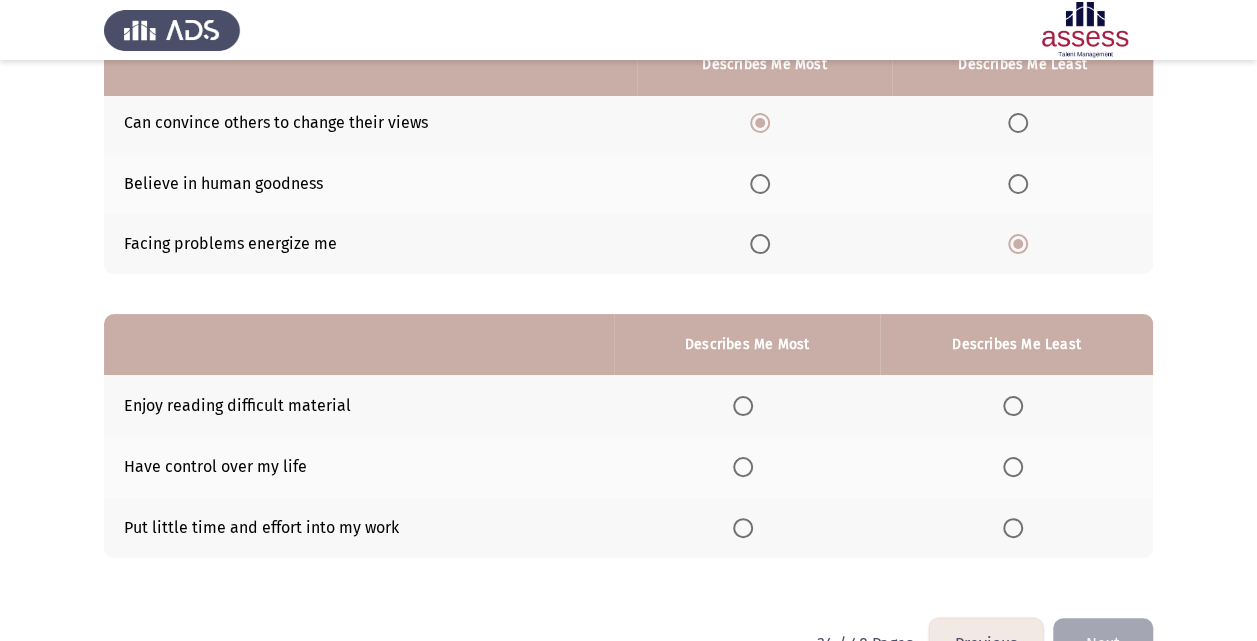 scroll, scrollTop: 280, scrollLeft: 0, axis: vertical 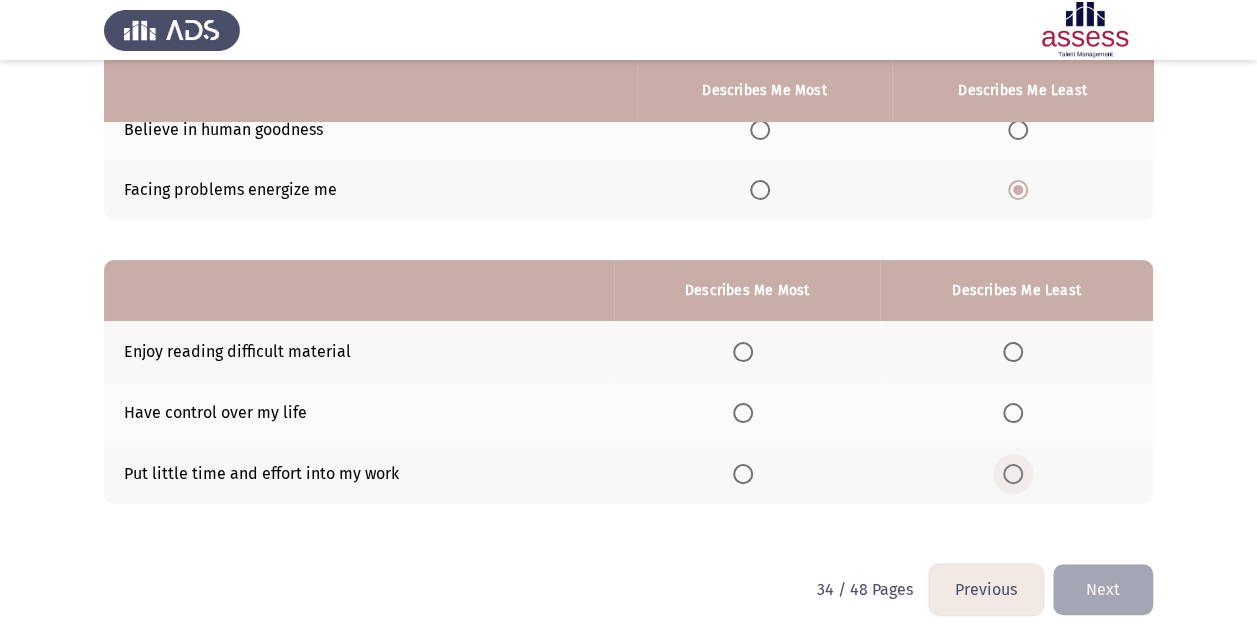 click at bounding box center (1013, 474) 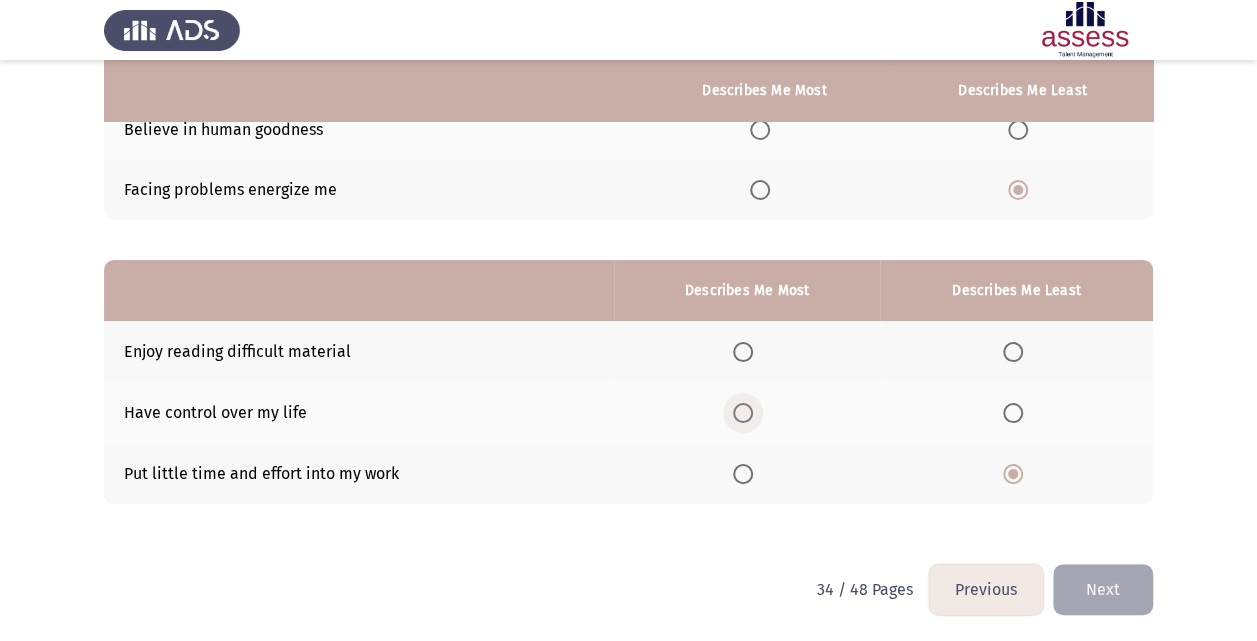 click at bounding box center (743, 413) 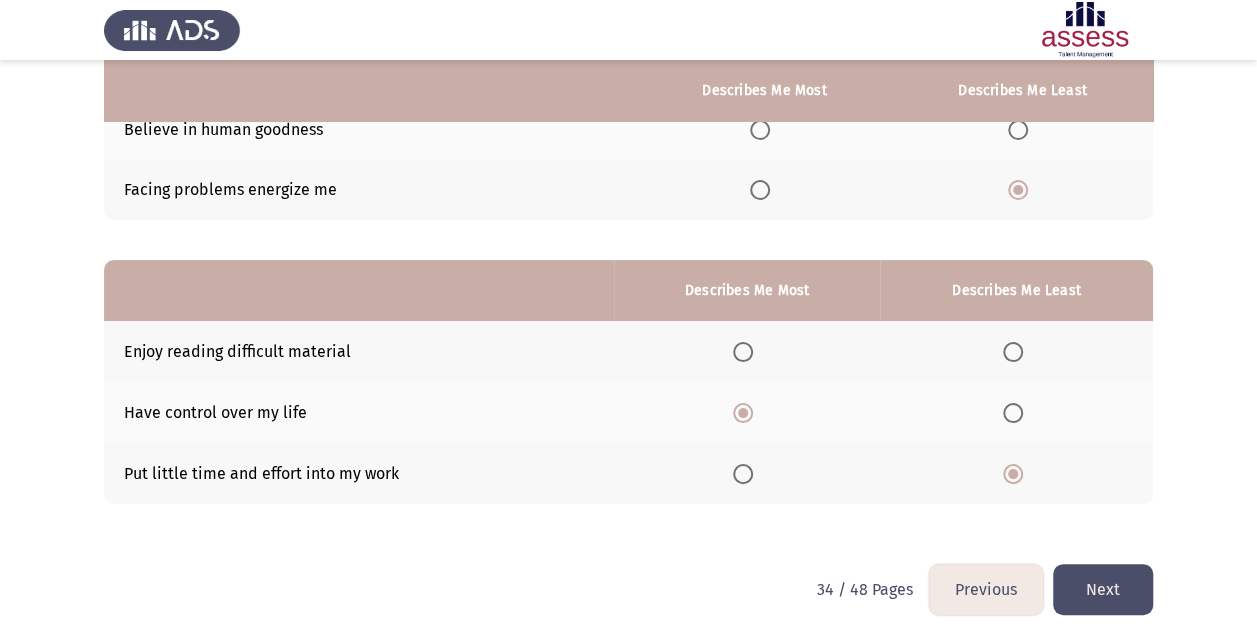 click on "Next" 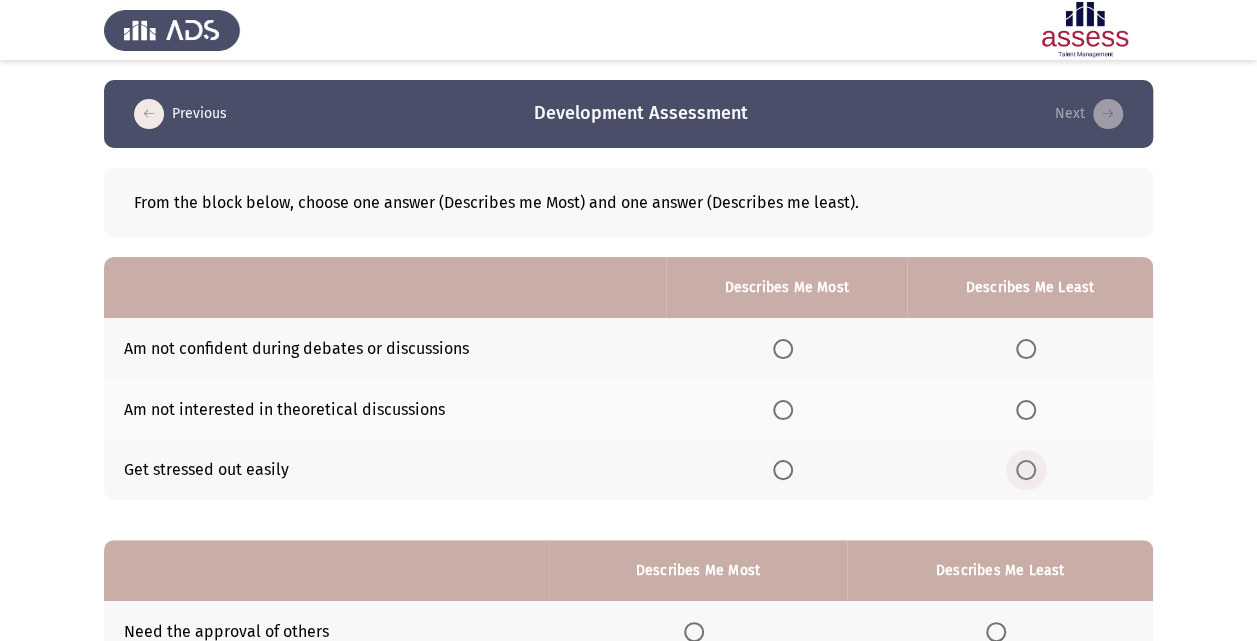 click at bounding box center (1026, 470) 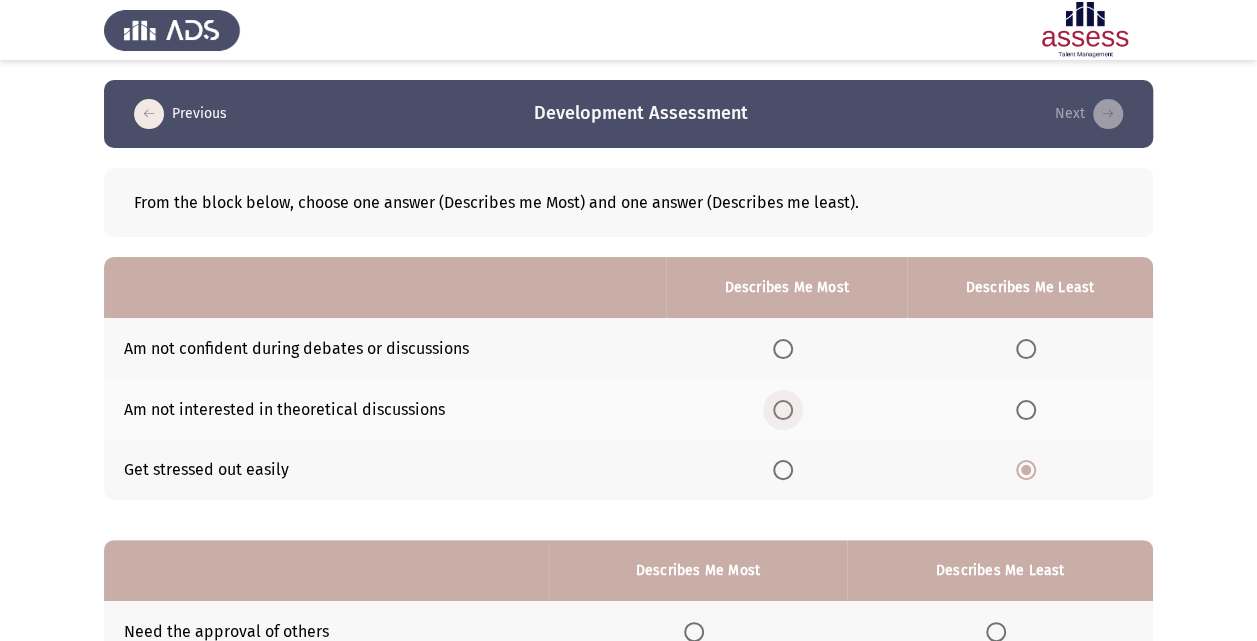 click at bounding box center (783, 410) 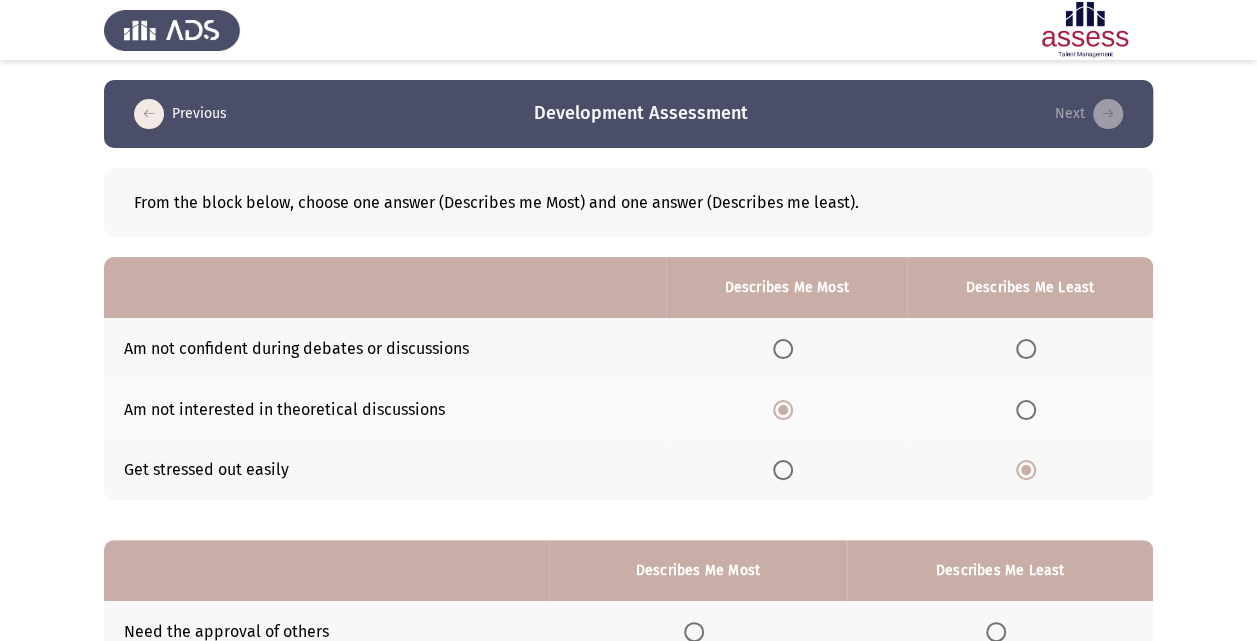 scroll, scrollTop: 280, scrollLeft: 0, axis: vertical 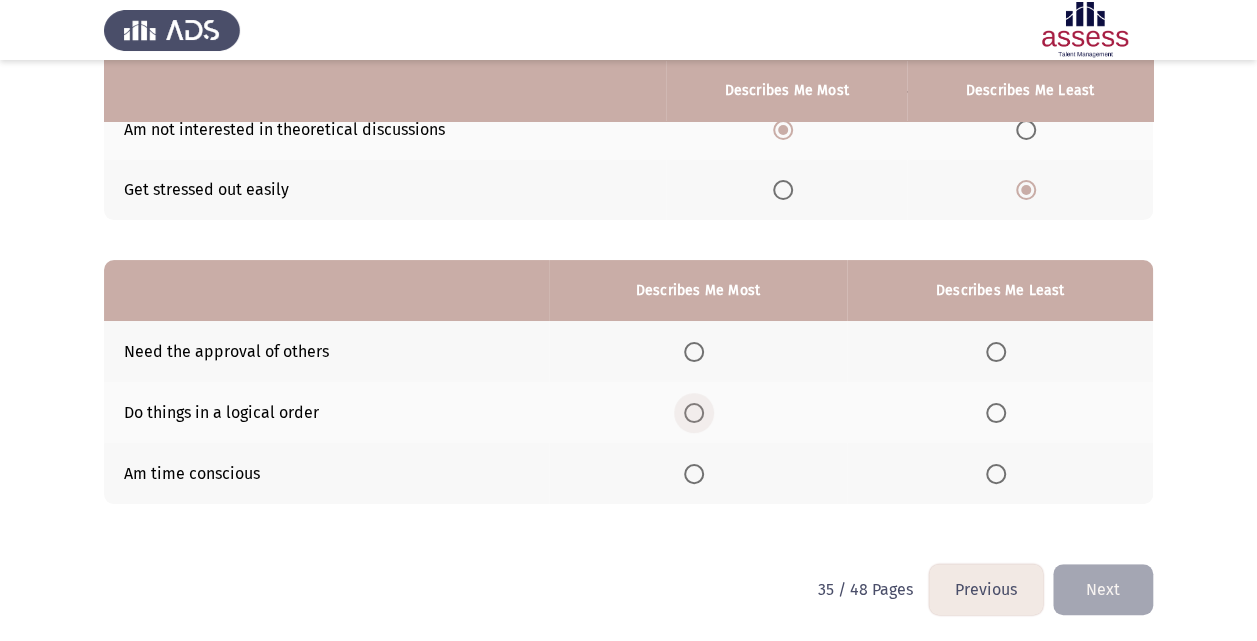 click at bounding box center [694, 413] 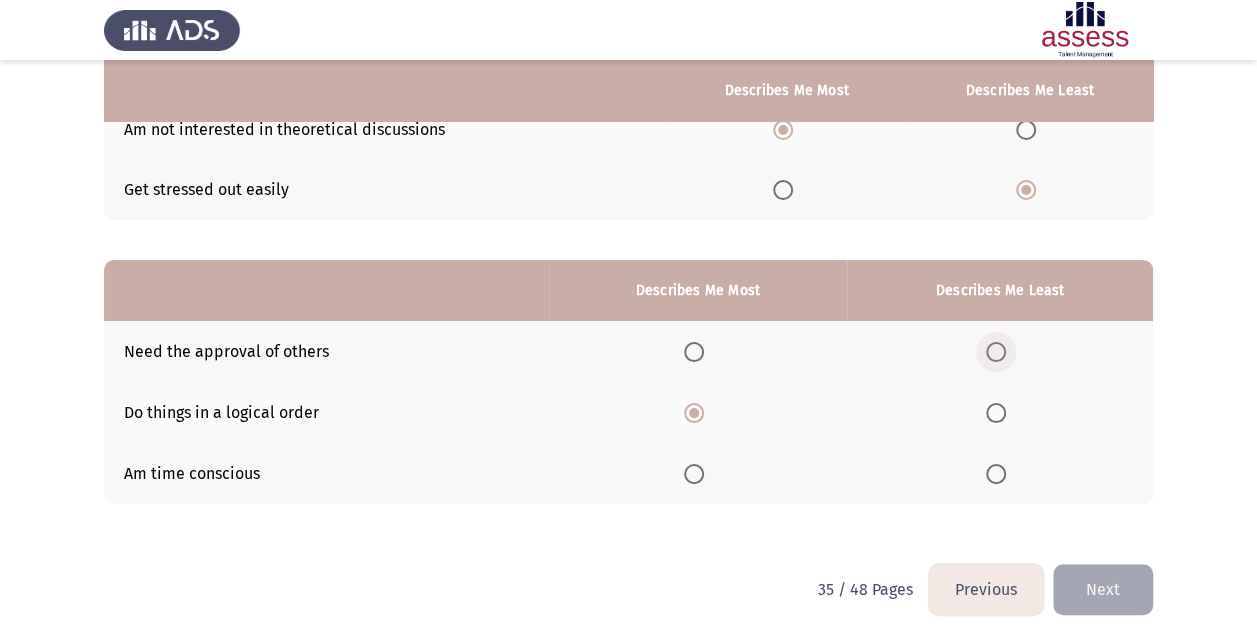 click at bounding box center (996, 352) 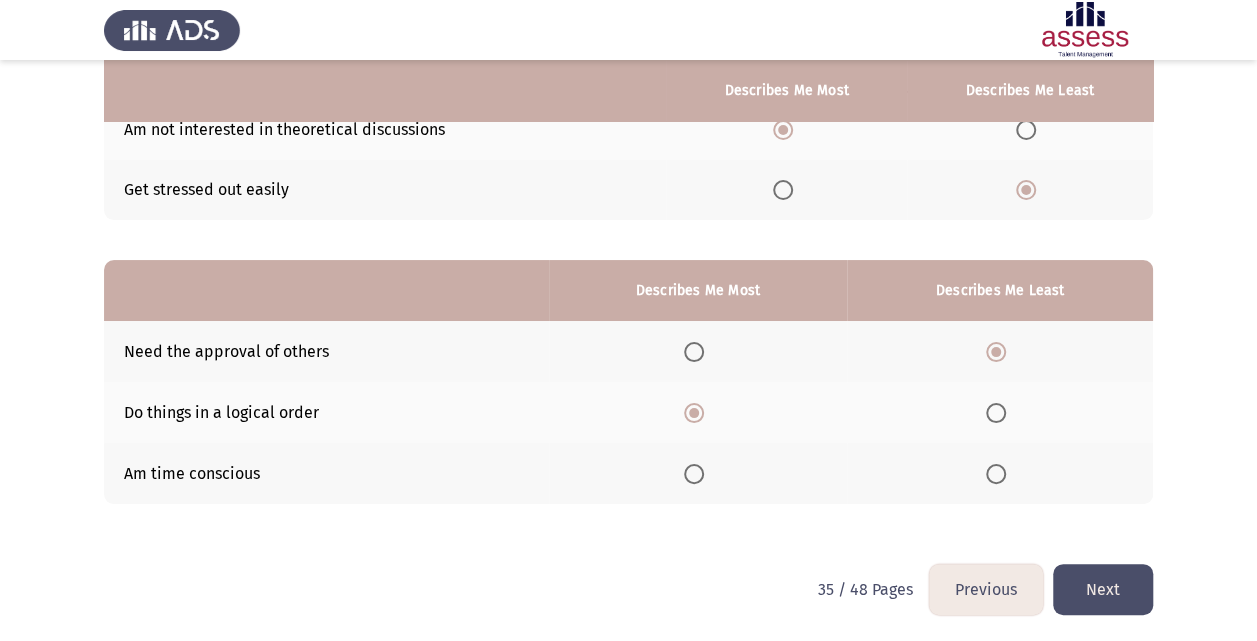 click on "Next" 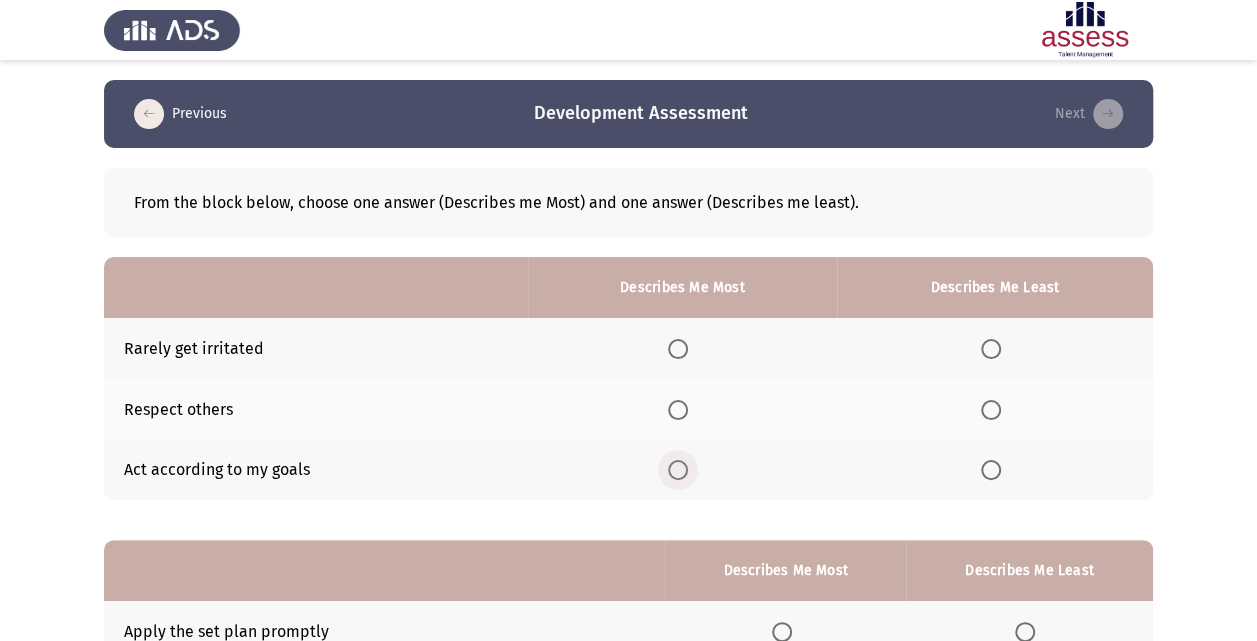 click at bounding box center [678, 470] 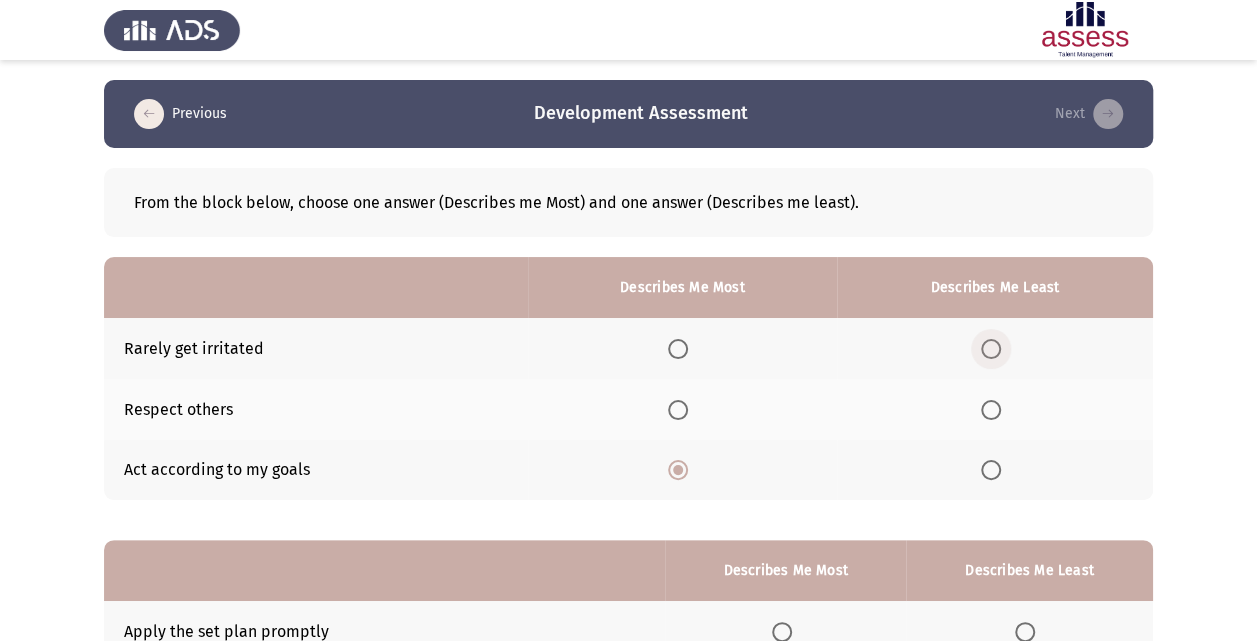 click at bounding box center (991, 349) 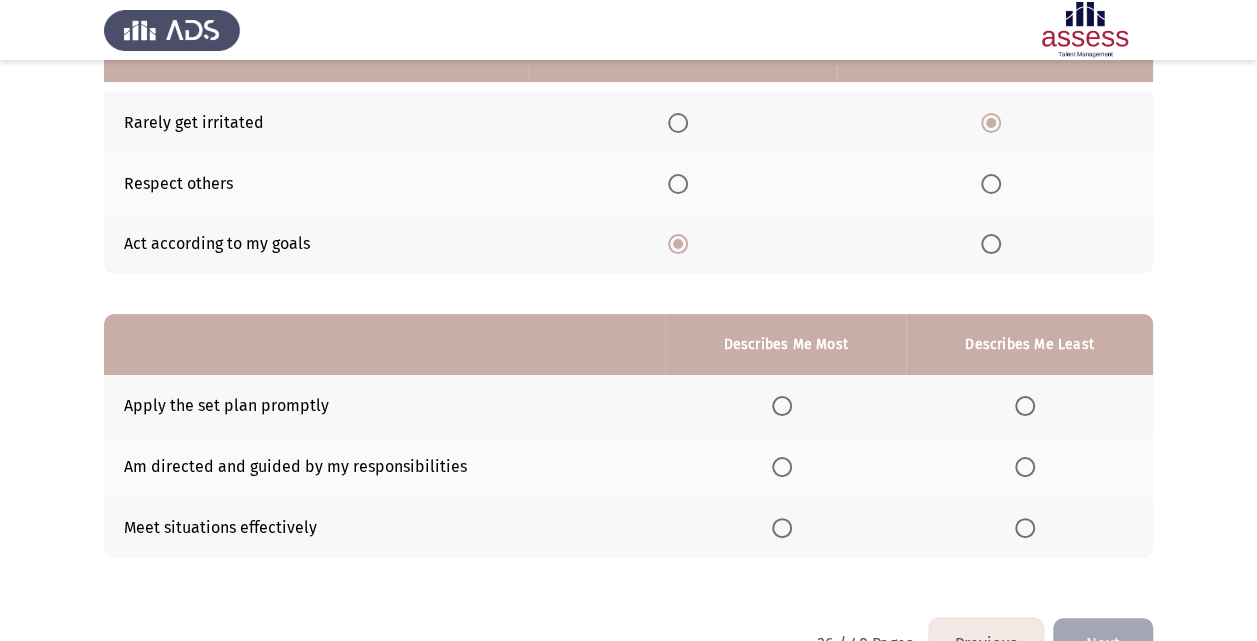 scroll, scrollTop: 280, scrollLeft: 0, axis: vertical 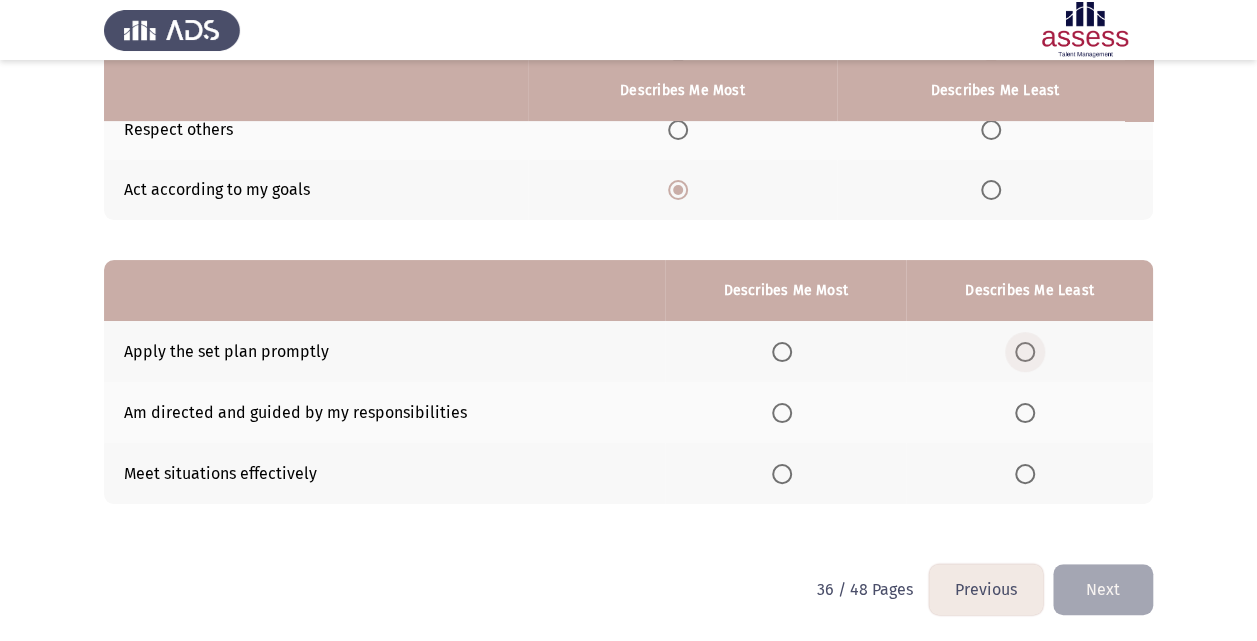 click at bounding box center (1025, 352) 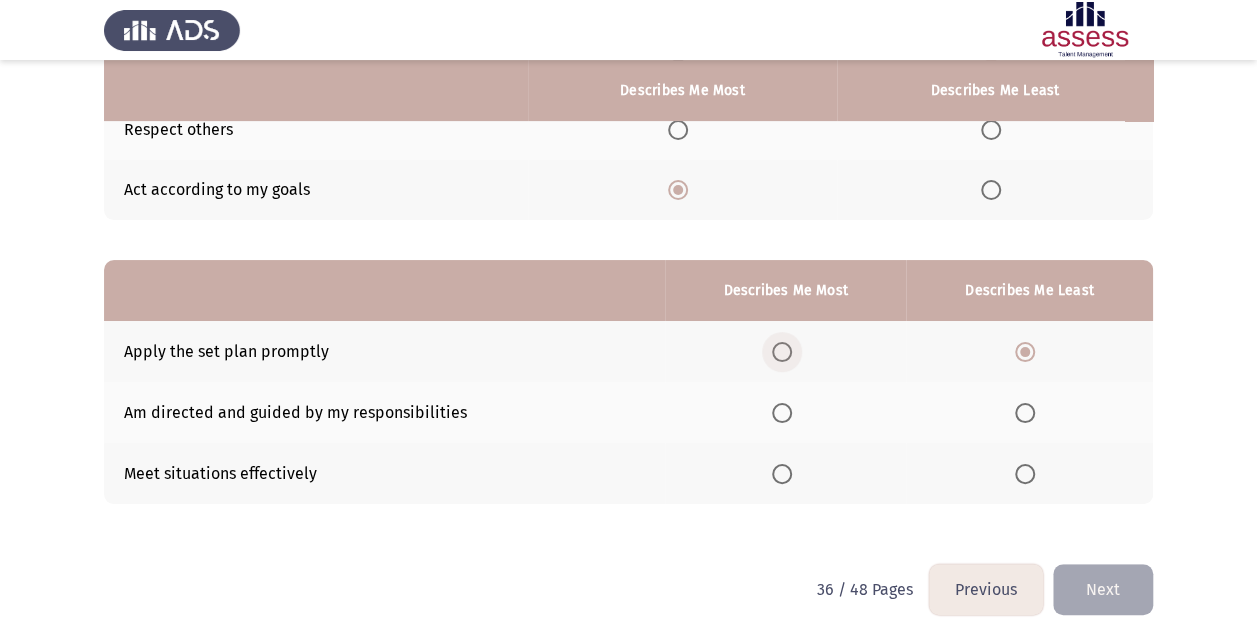 click at bounding box center (782, 352) 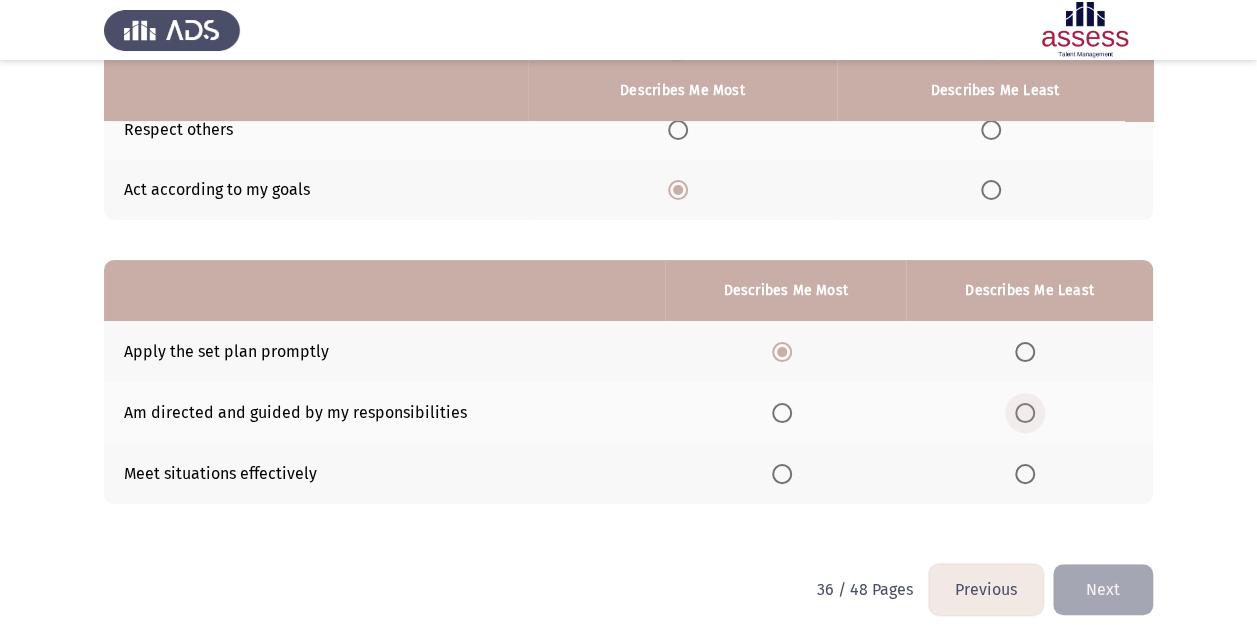 click at bounding box center (1025, 413) 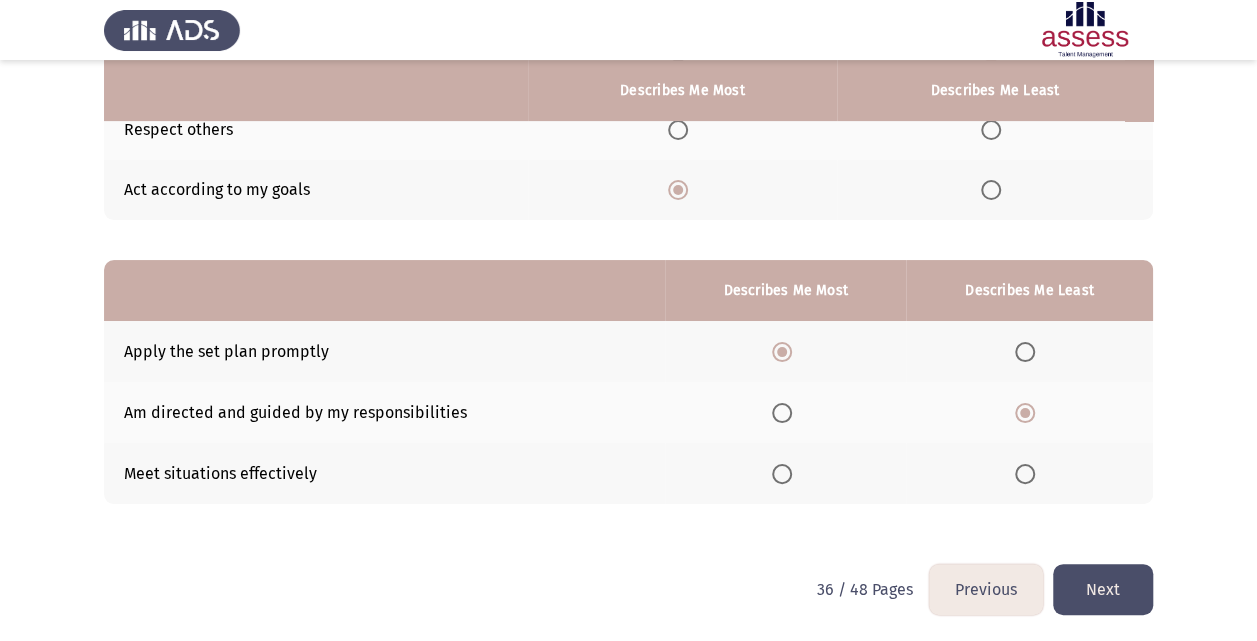 click on "Next" 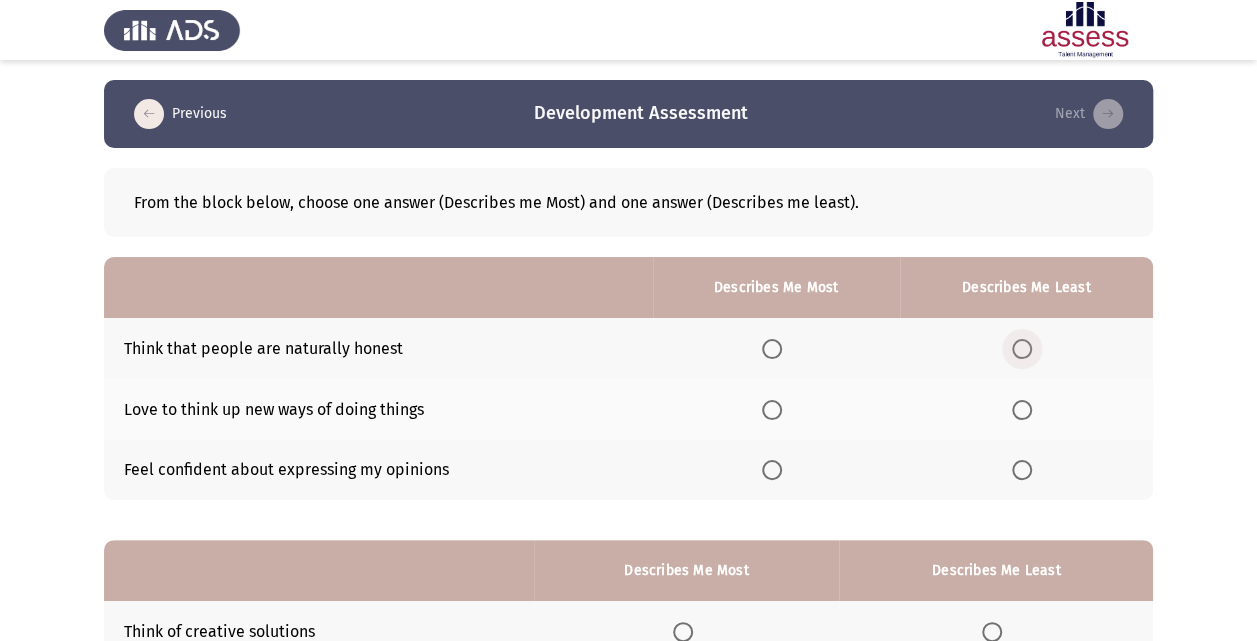 click at bounding box center [1022, 349] 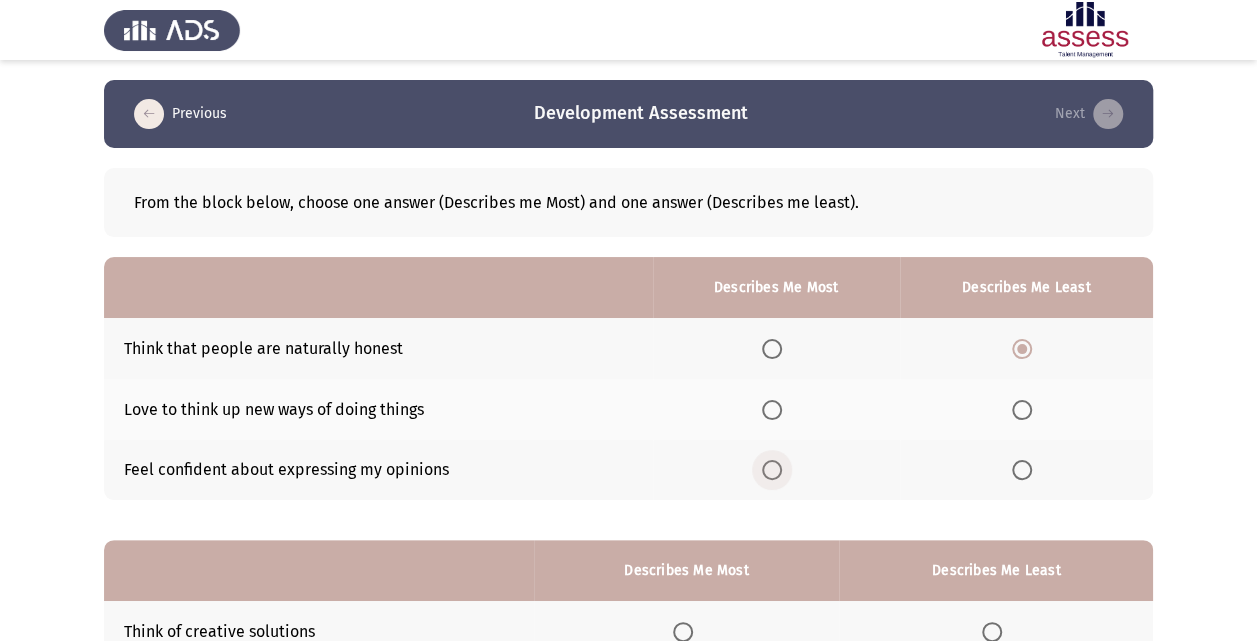 click at bounding box center [772, 470] 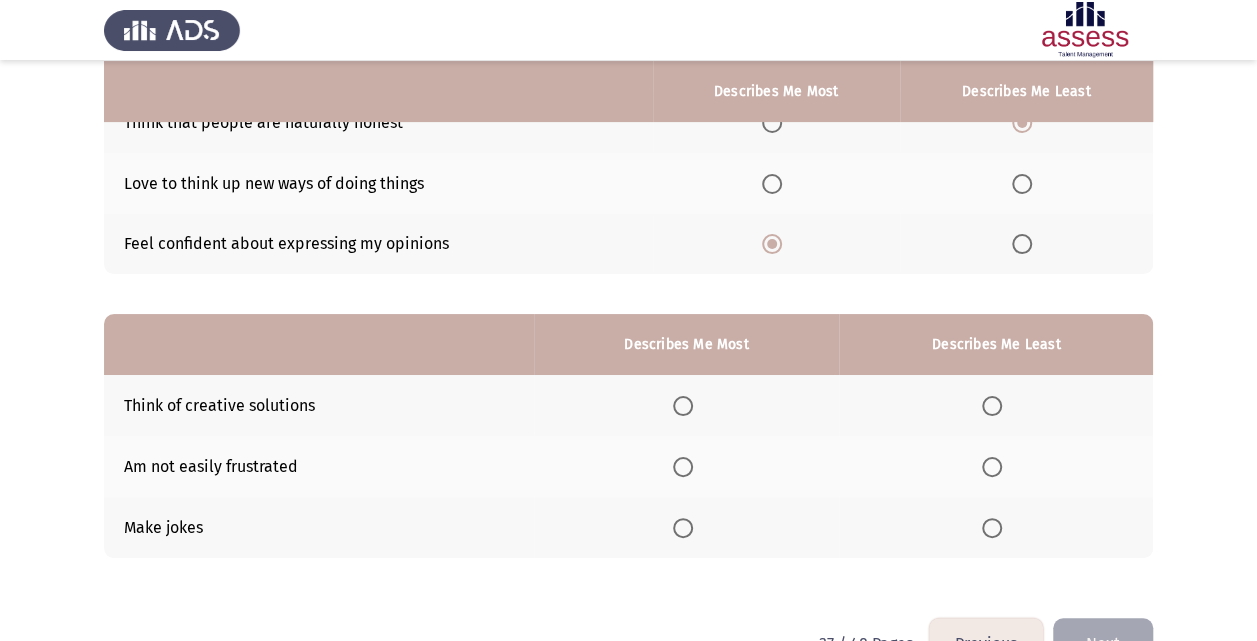 scroll, scrollTop: 280, scrollLeft: 0, axis: vertical 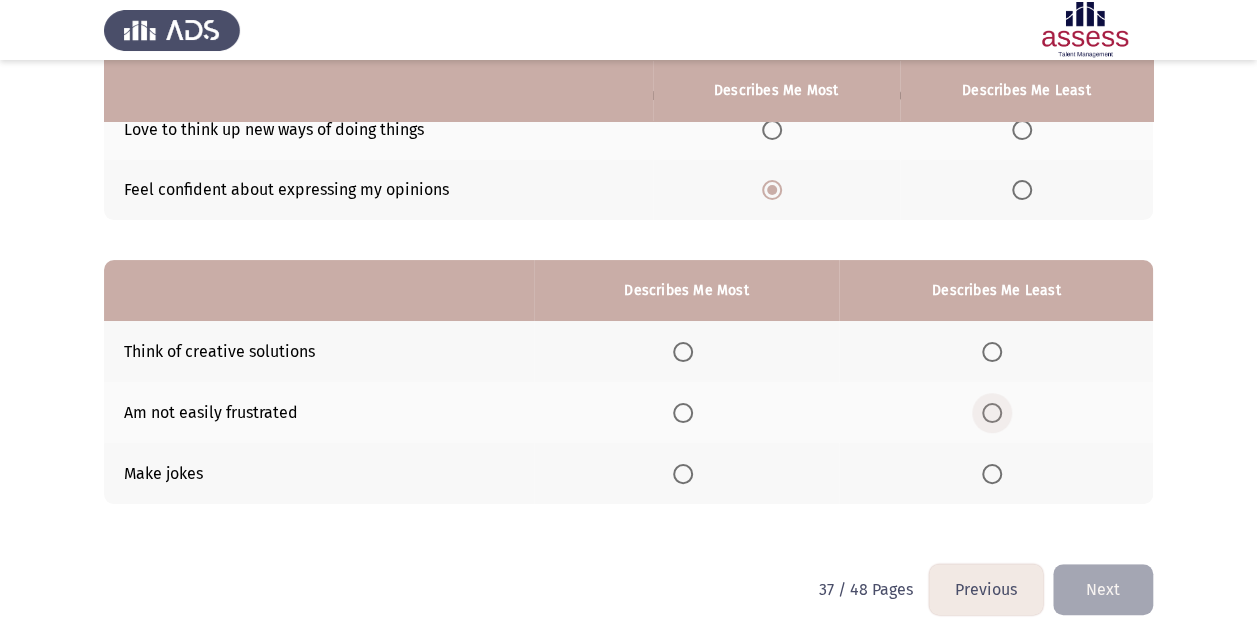 click at bounding box center (992, 413) 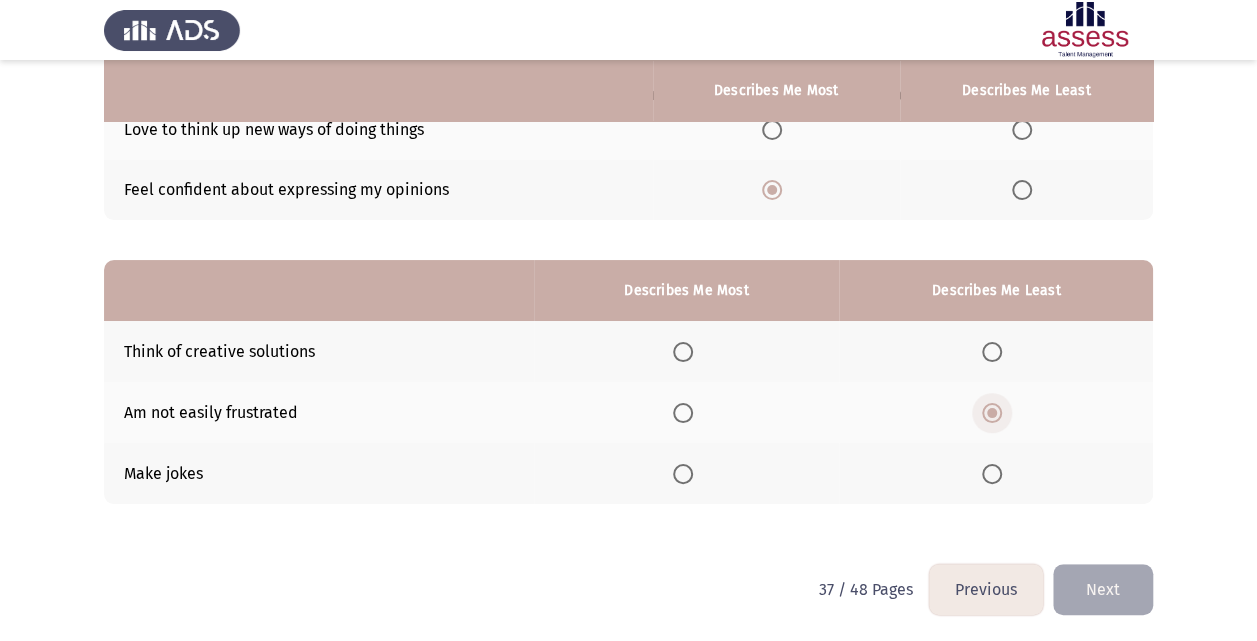 click at bounding box center (992, 413) 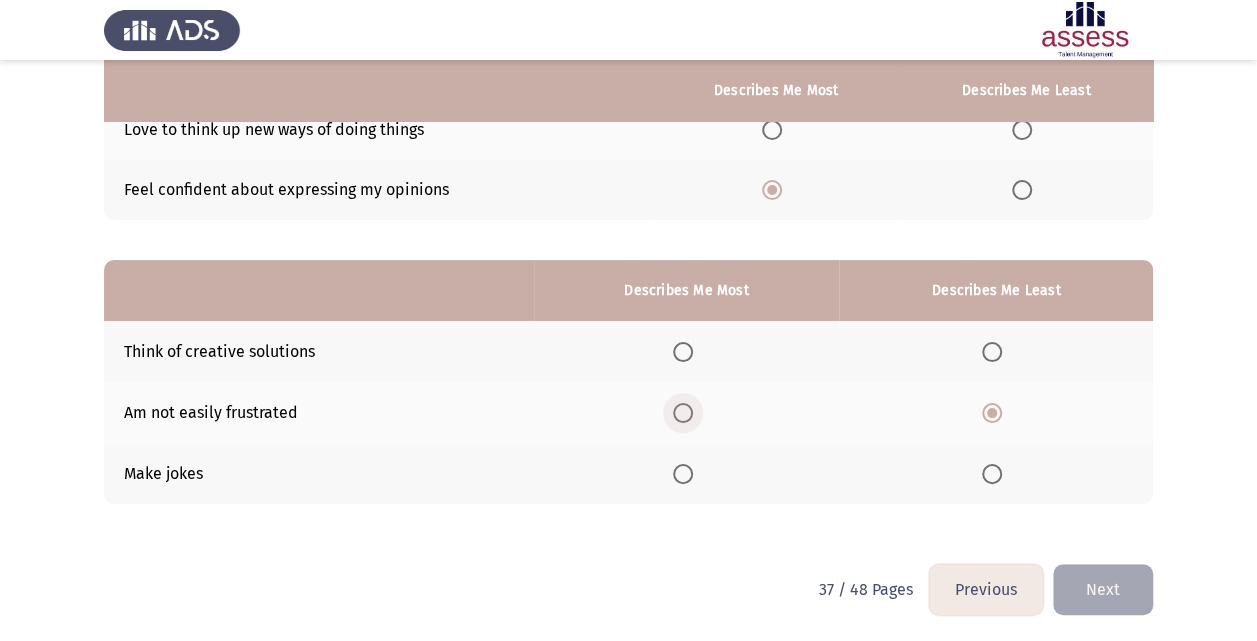 click at bounding box center (683, 413) 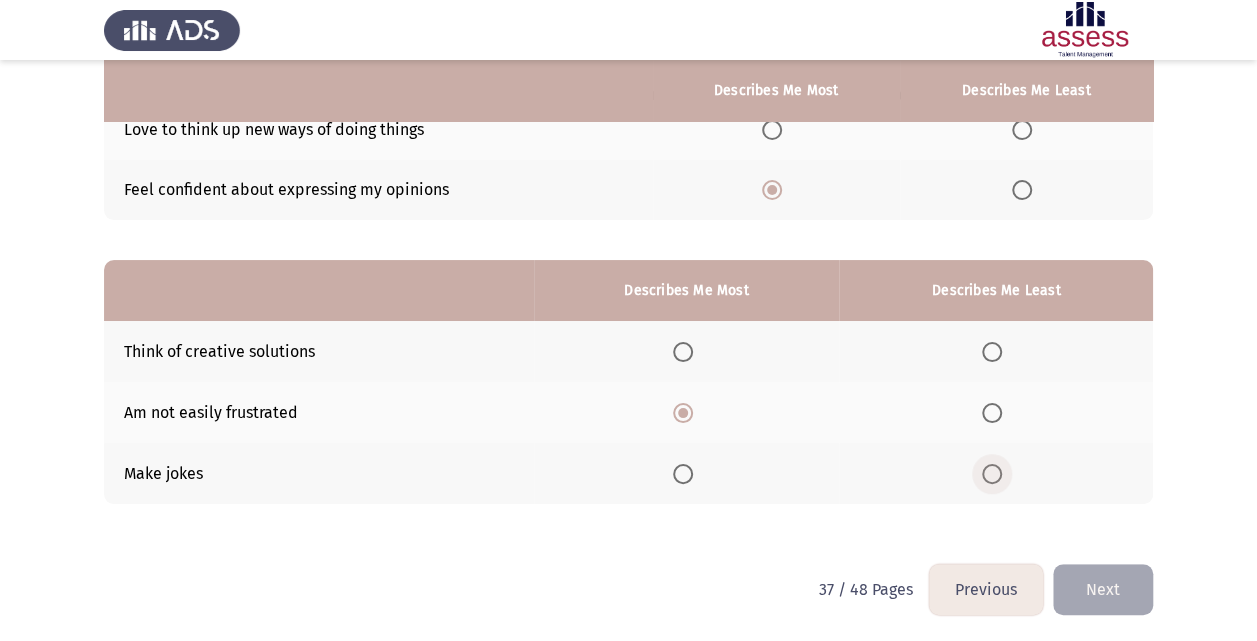click at bounding box center [992, 474] 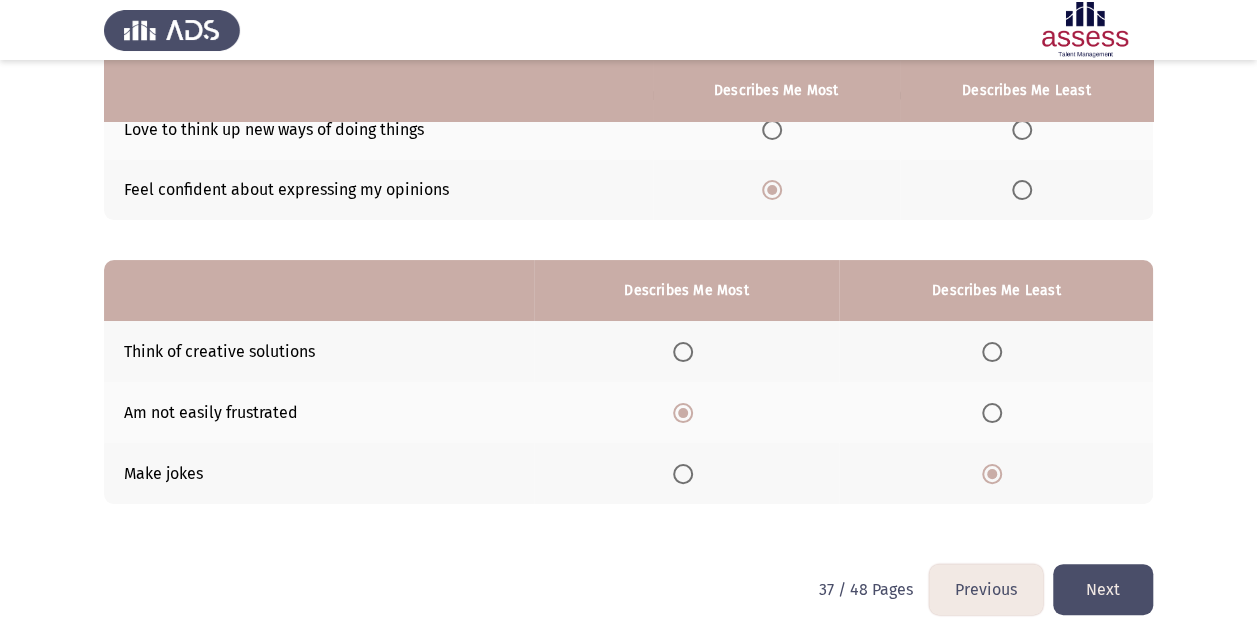 click on "Next" 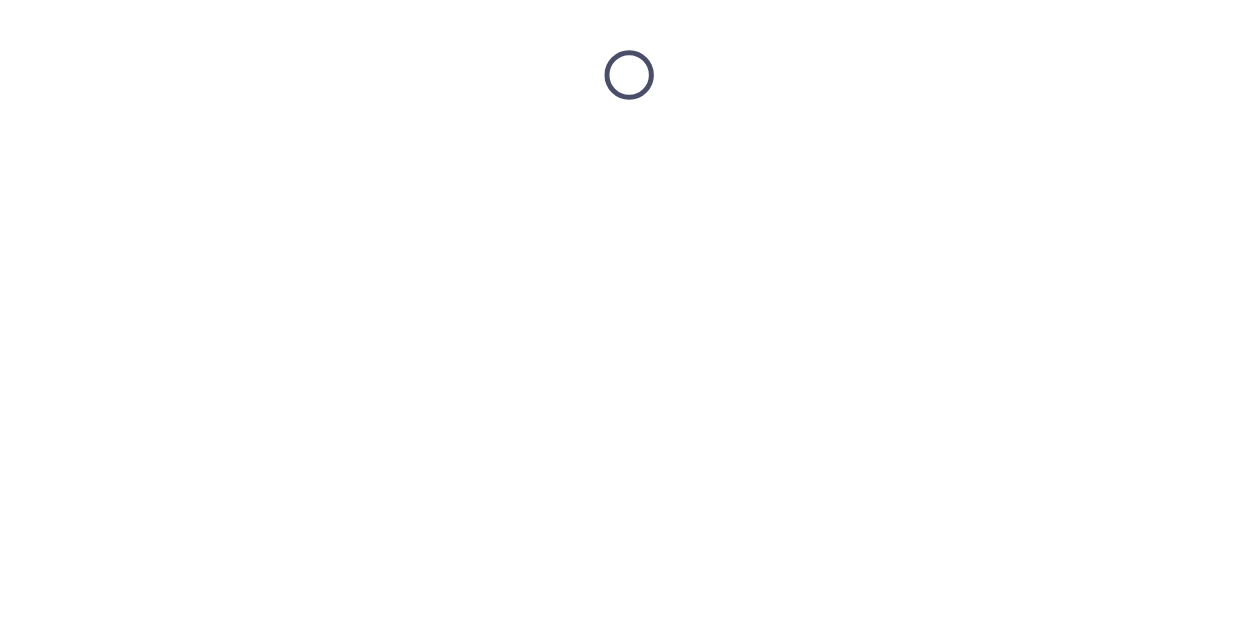 scroll, scrollTop: 0, scrollLeft: 0, axis: both 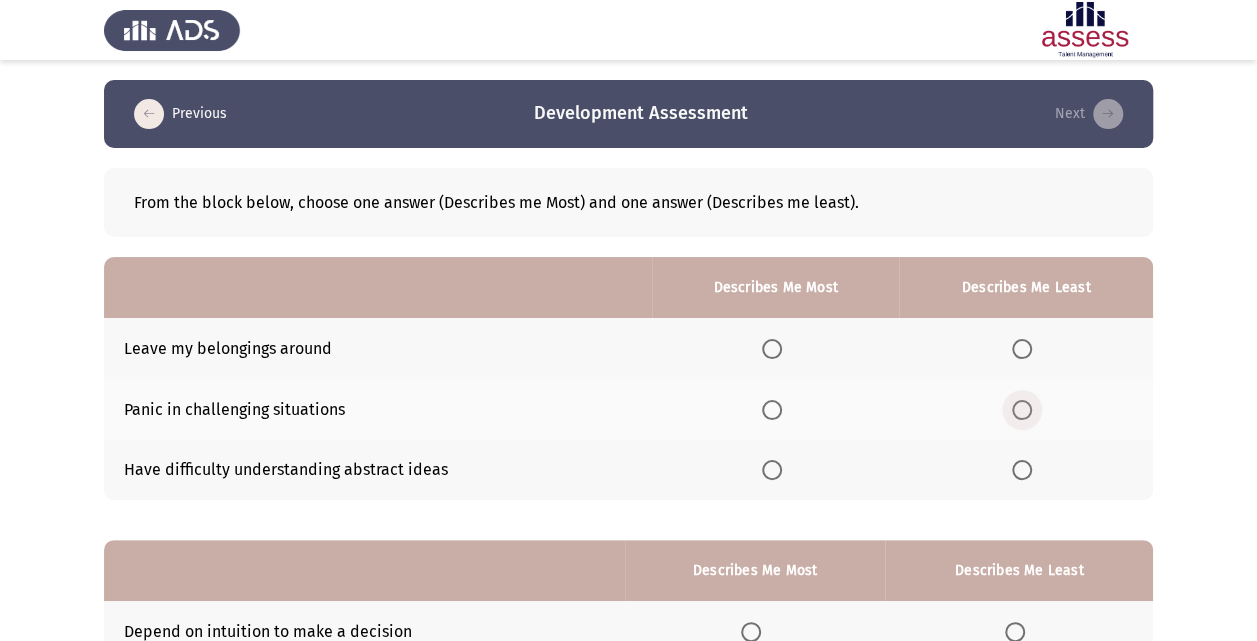 click at bounding box center (1022, 410) 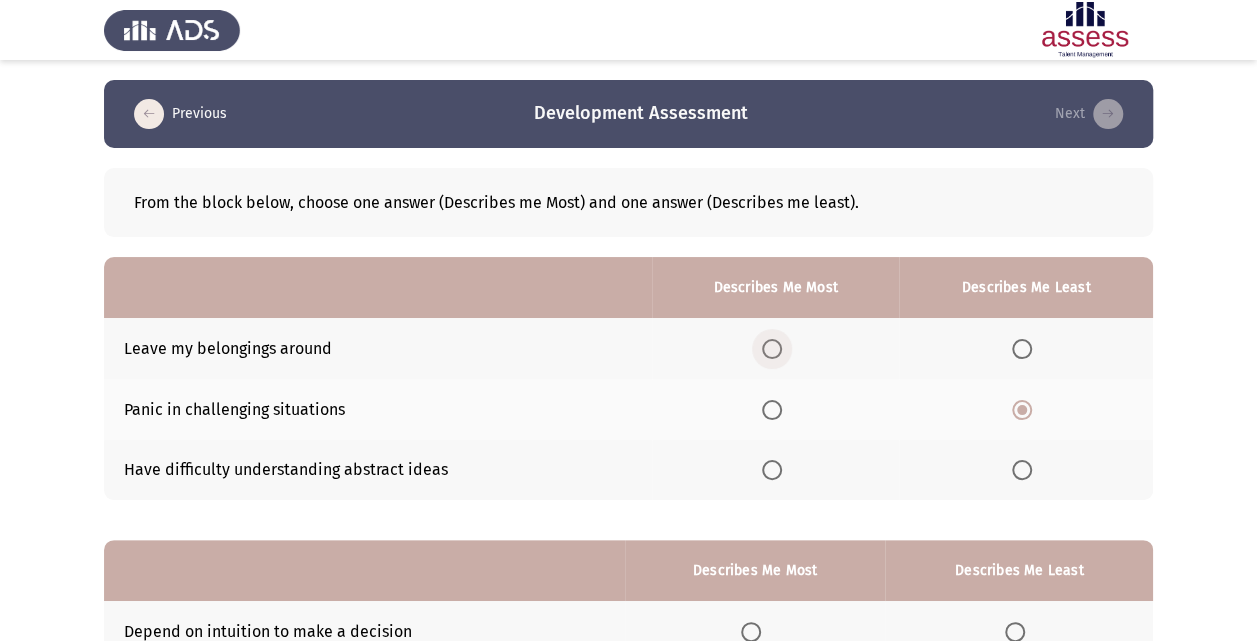 click at bounding box center [772, 349] 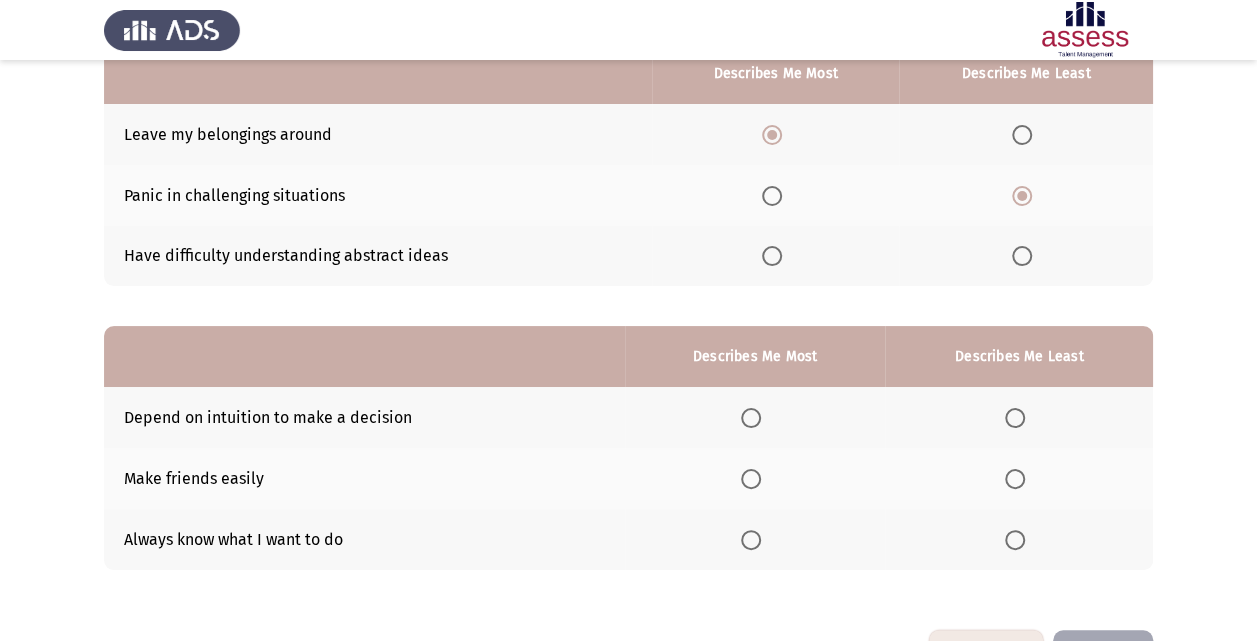 scroll, scrollTop: 280, scrollLeft: 0, axis: vertical 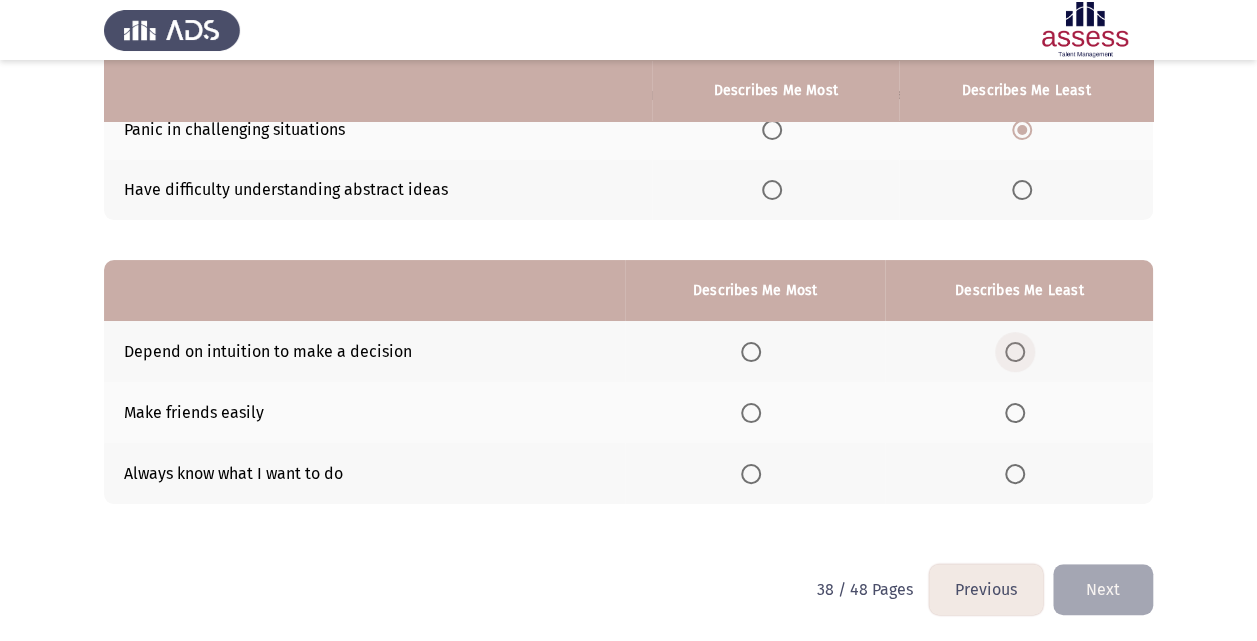 click at bounding box center [1015, 352] 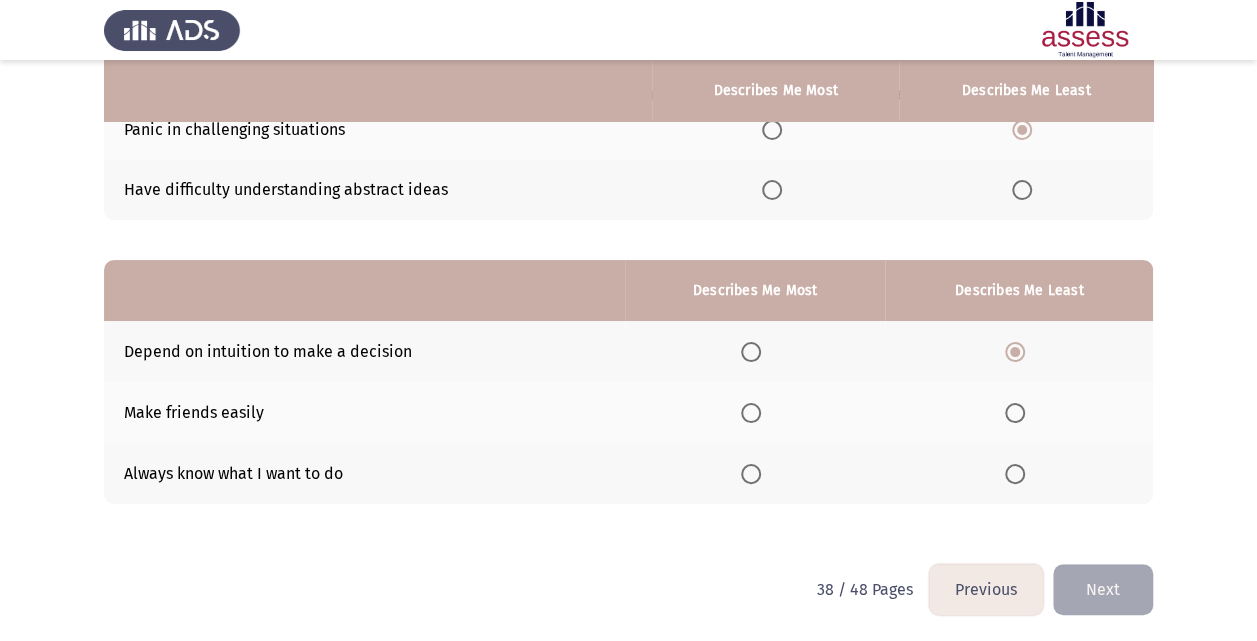 click at bounding box center [751, 474] 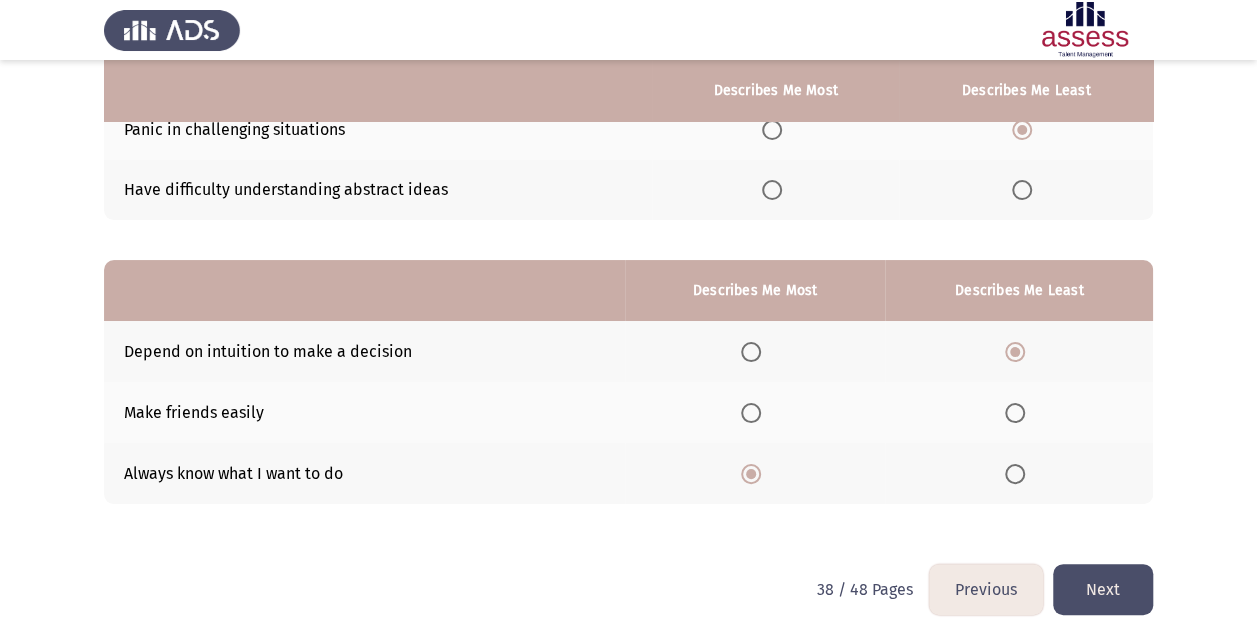 click on "Next" 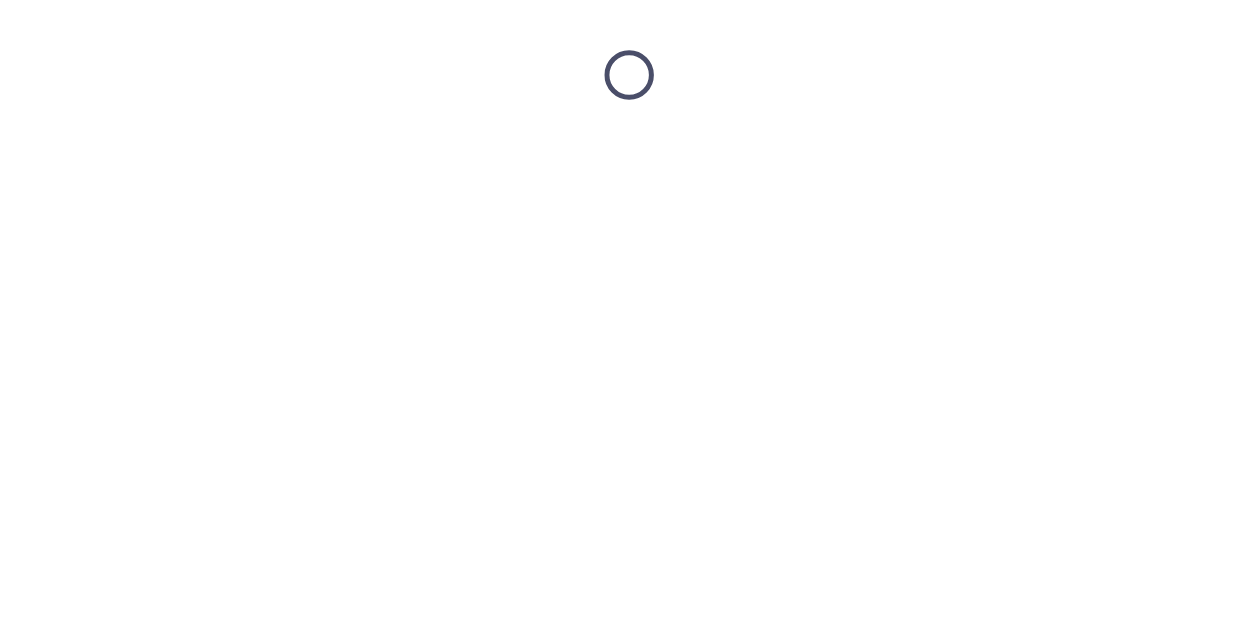 scroll, scrollTop: 0, scrollLeft: 0, axis: both 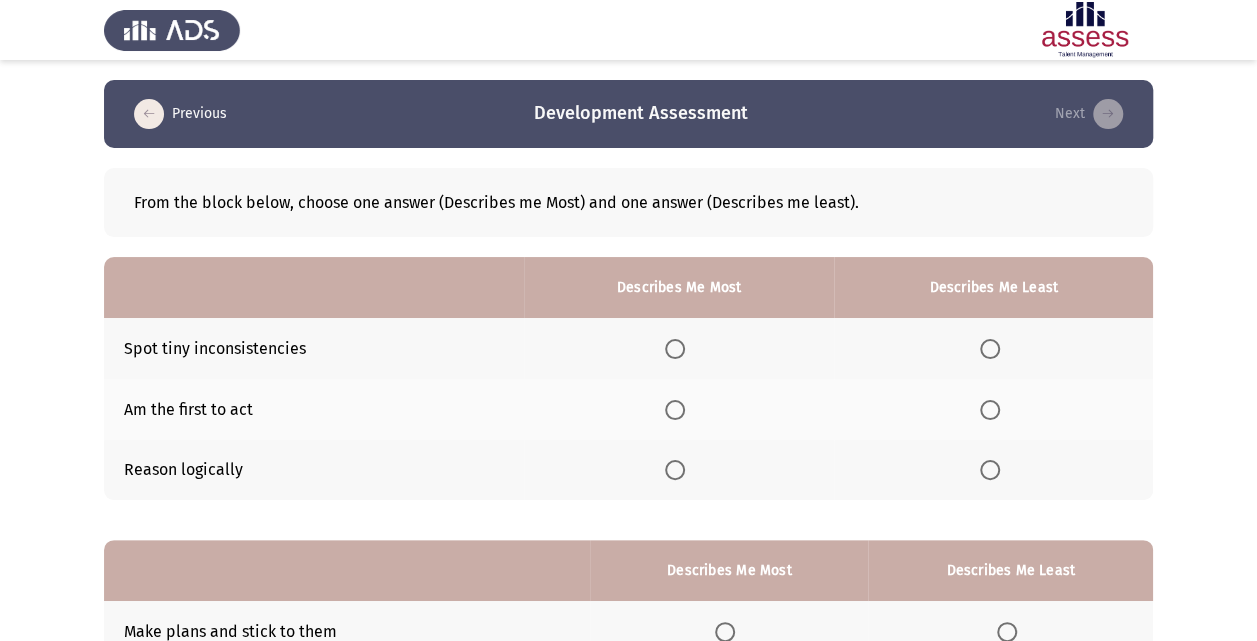 click at bounding box center (675, 410) 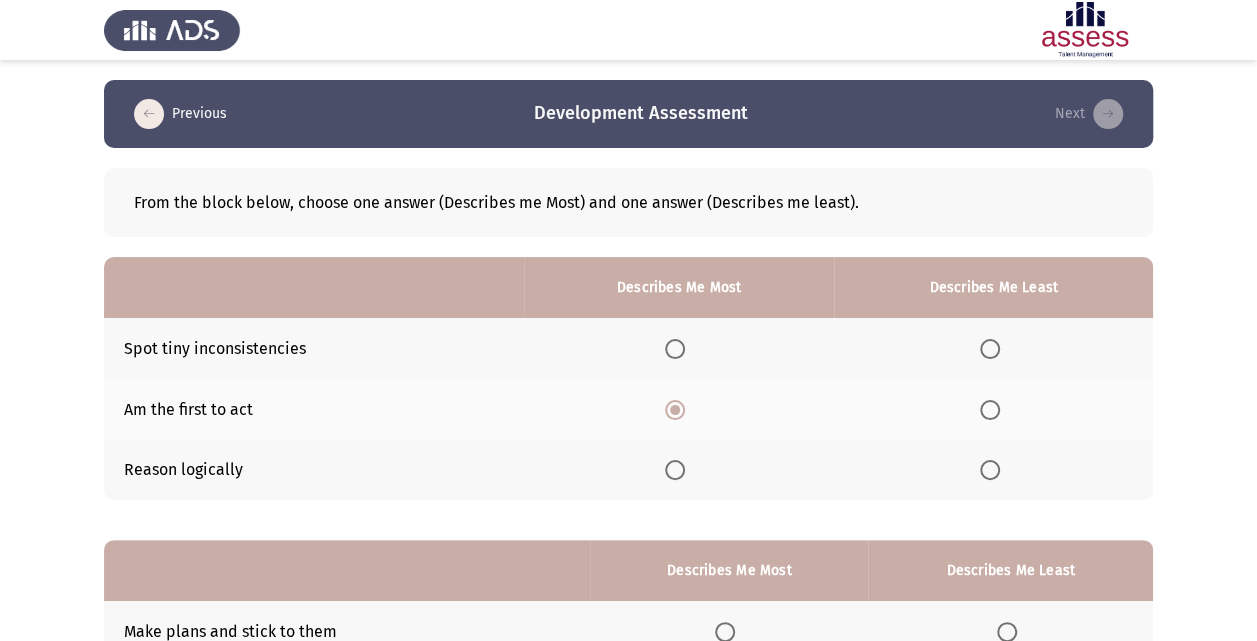 click at bounding box center [990, 349] 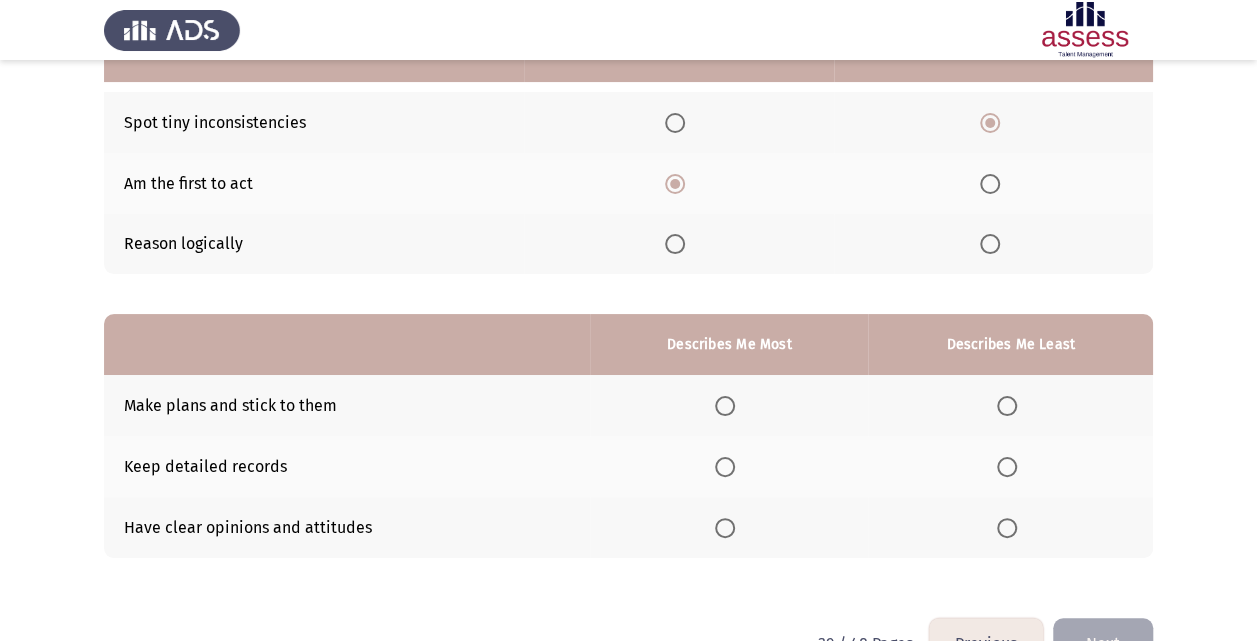 scroll, scrollTop: 280, scrollLeft: 0, axis: vertical 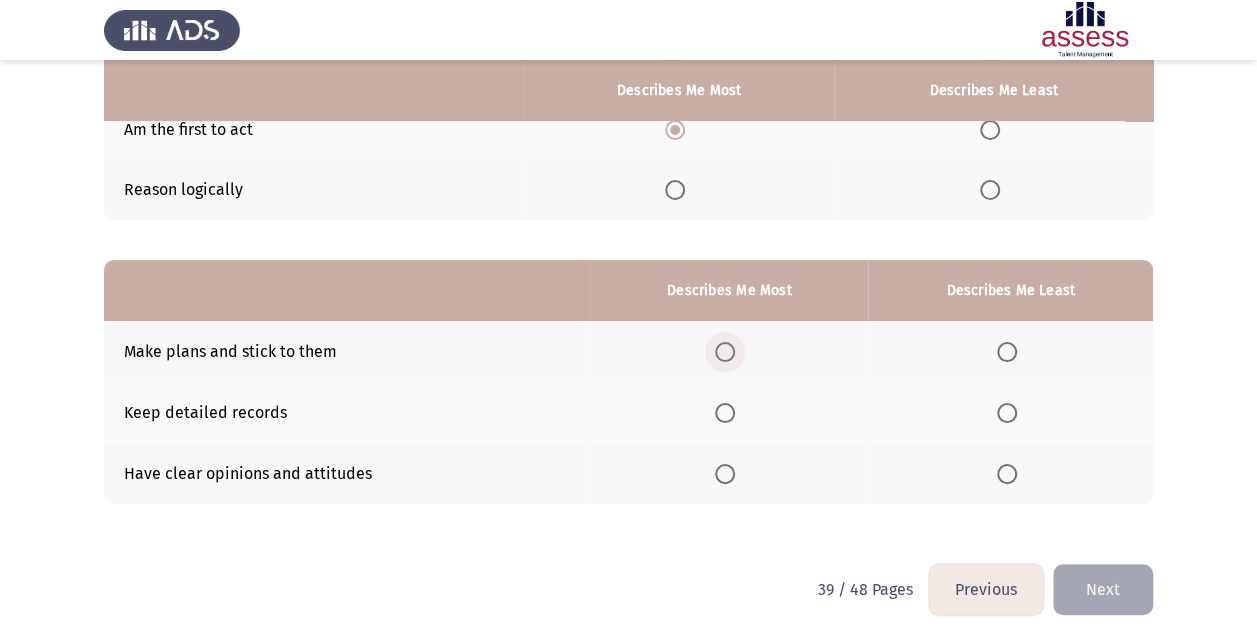 click at bounding box center [725, 352] 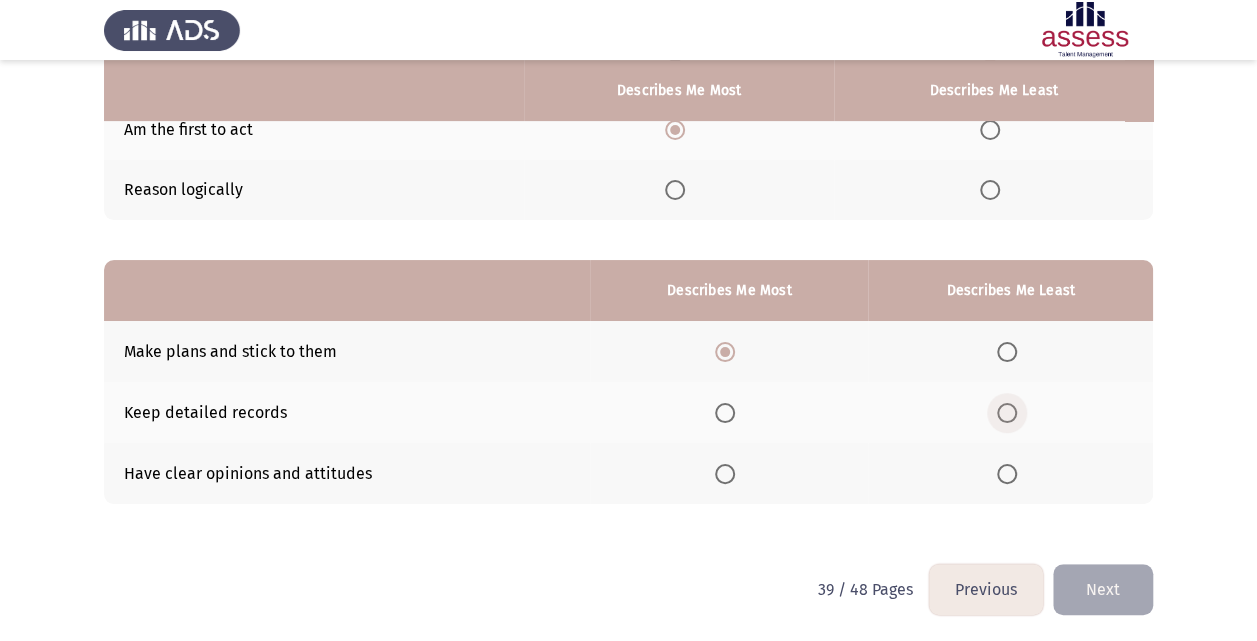 click at bounding box center (1007, 413) 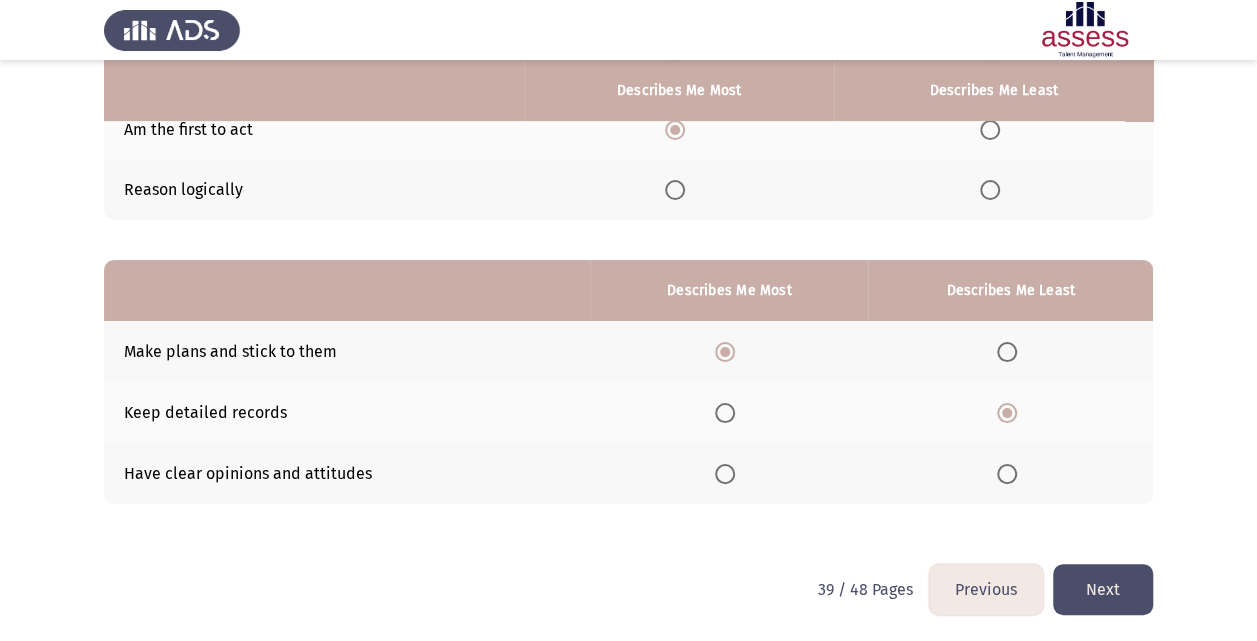 click on "Next" 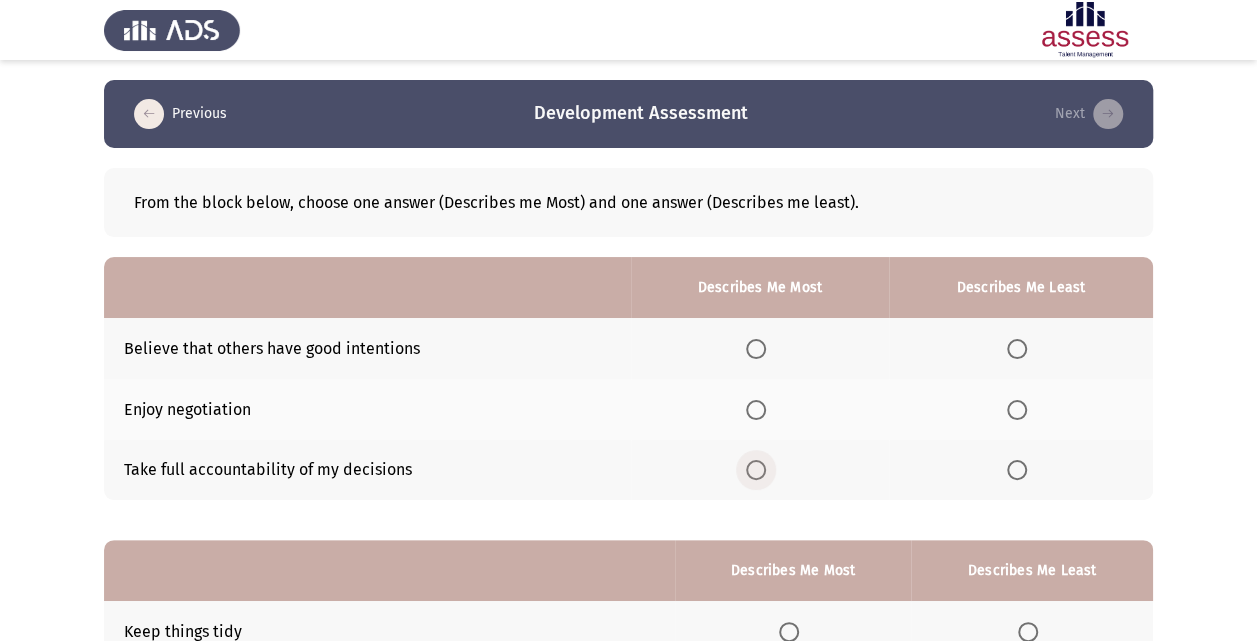 click at bounding box center (756, 470) 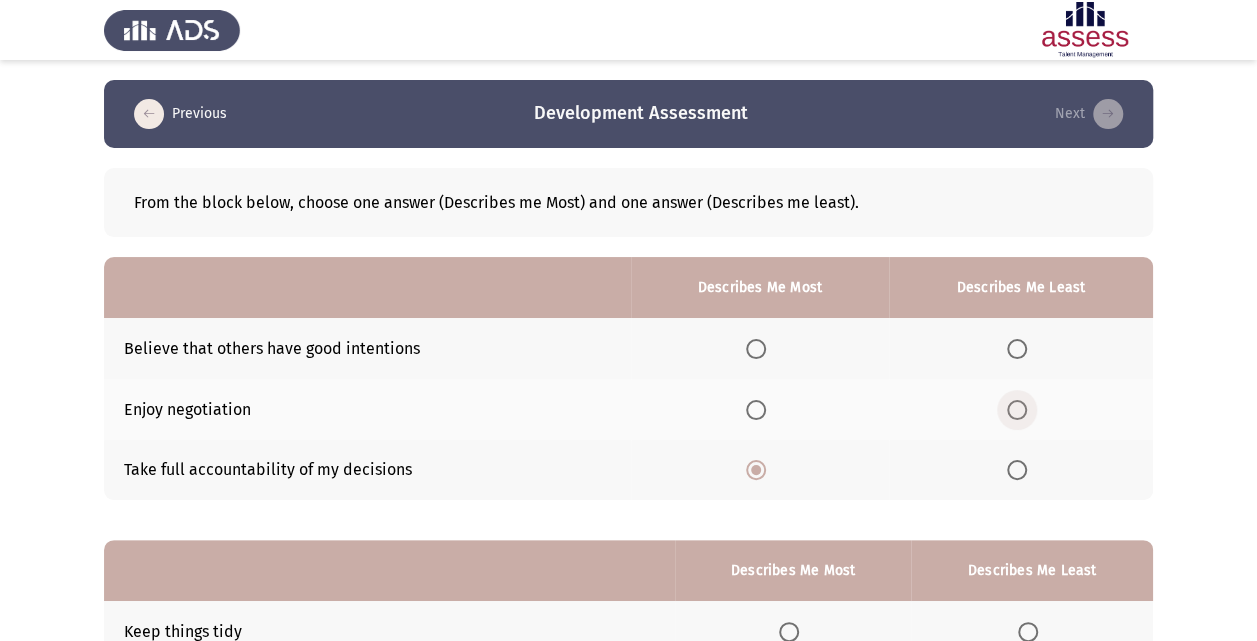 click at bounding box center (1017, 410) 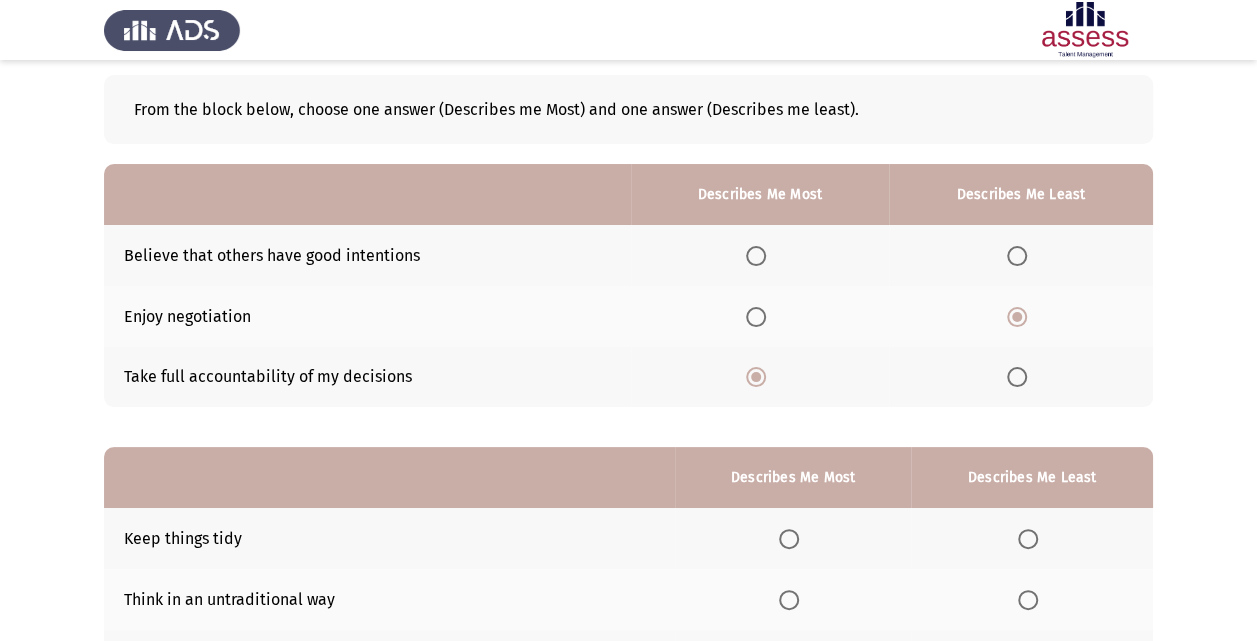 scroll, scrollTop: 280, scrollLeft: 0, axis: vertical 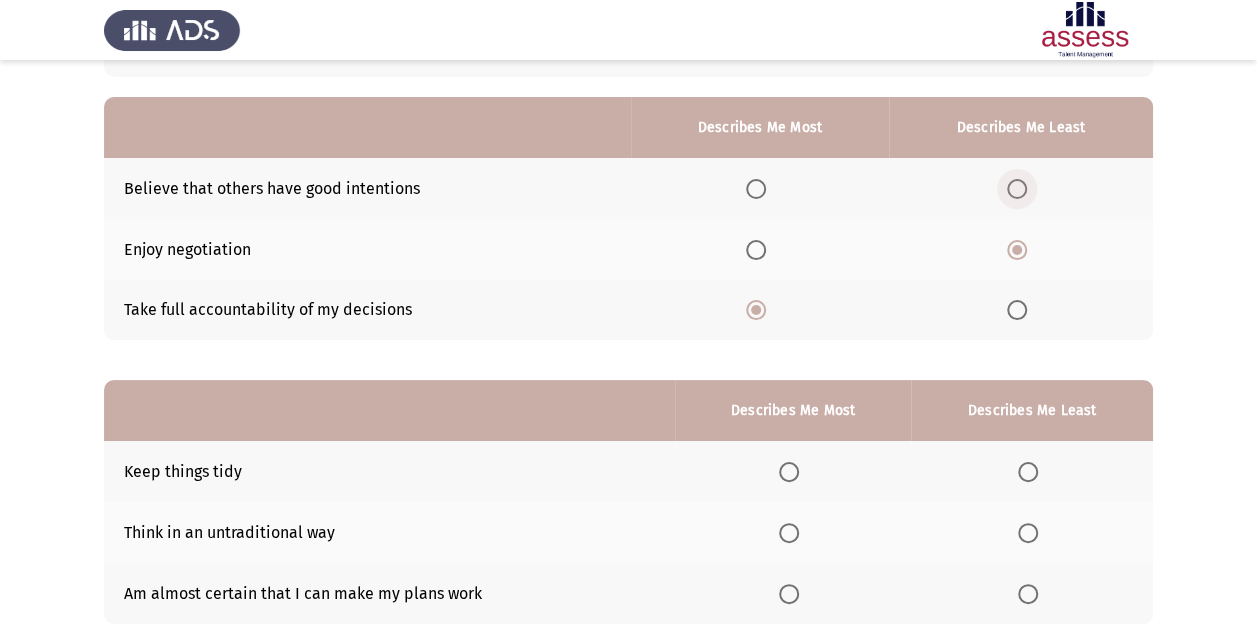 click at bounding box center [1017, 189] 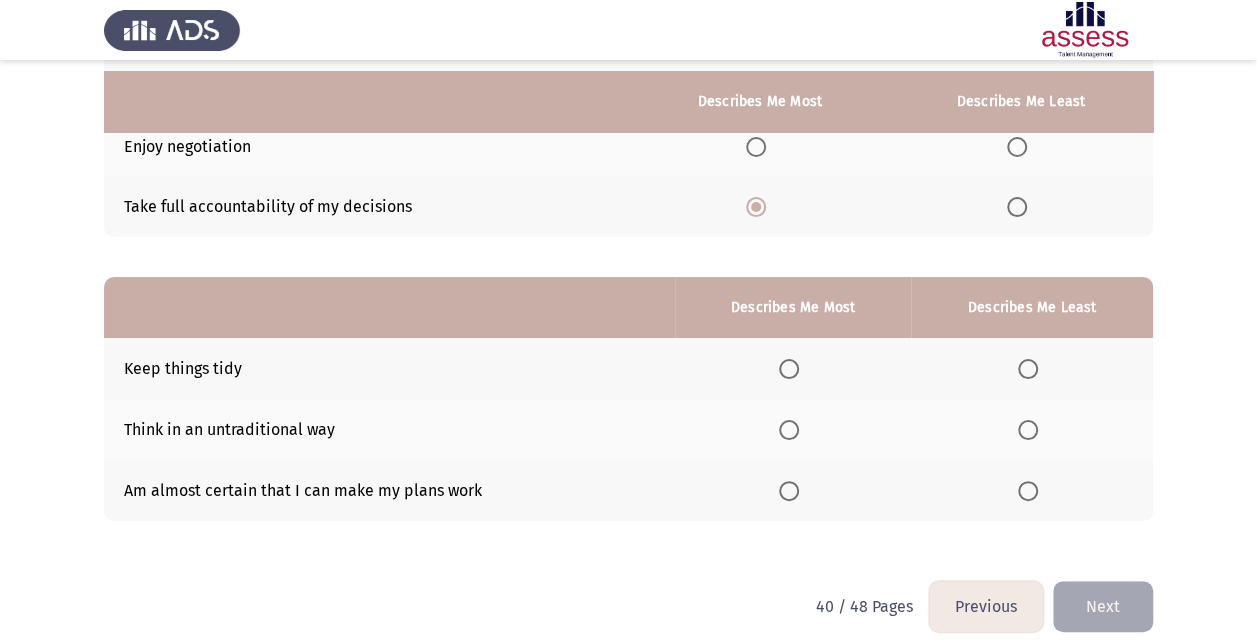 scroll, scrollTop: 280, scrollLeft: 0, axis: vertical 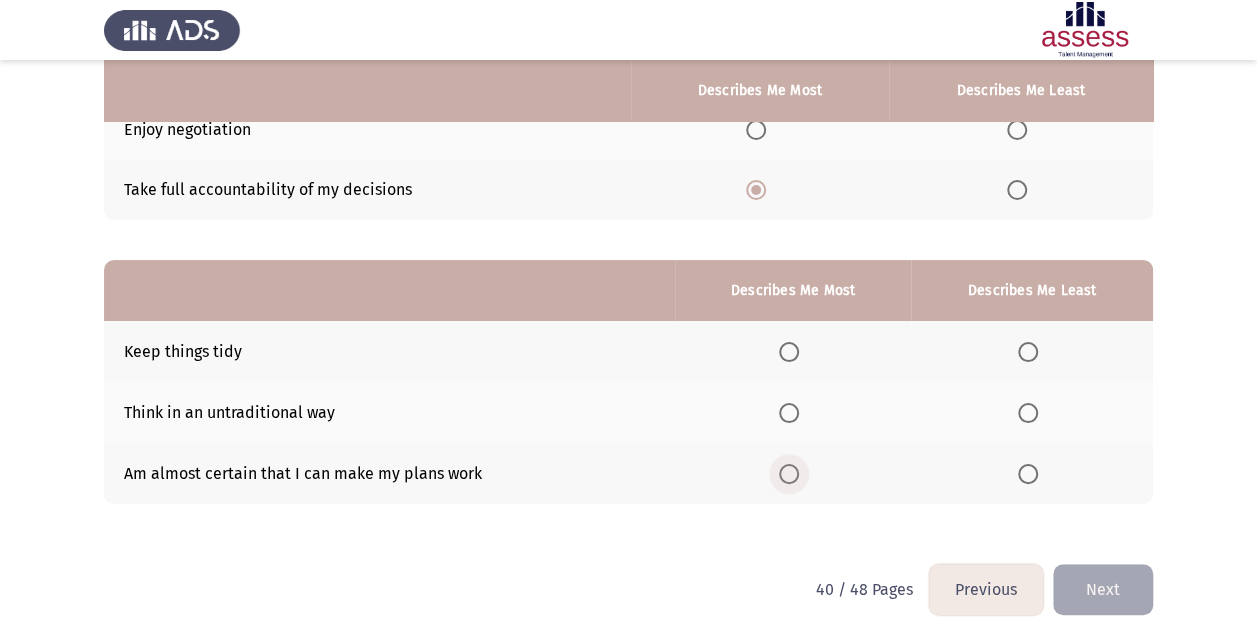 click at bounding box center [789, 474] 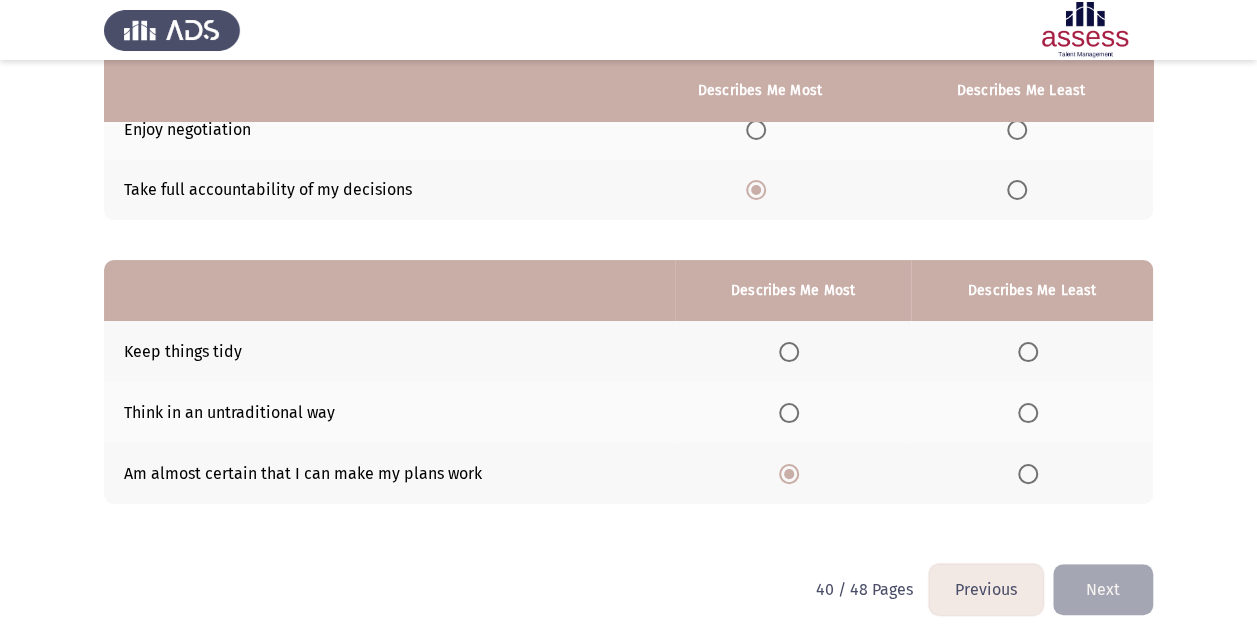 click at bounding box center (1028, 413) 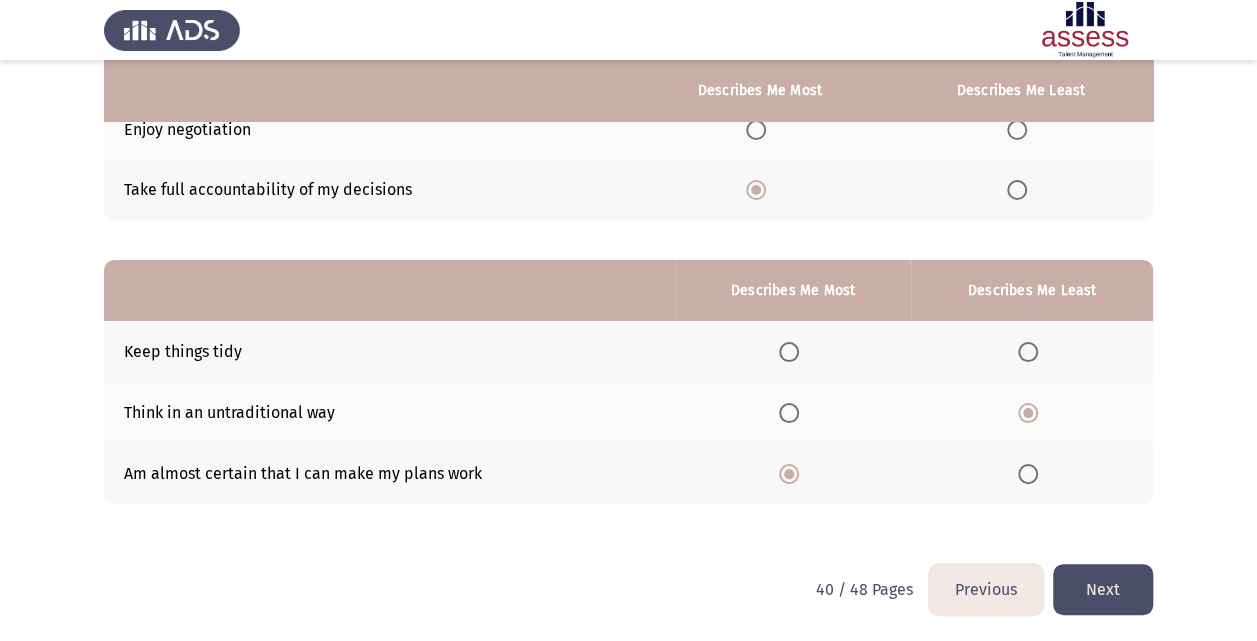 click on "Next" 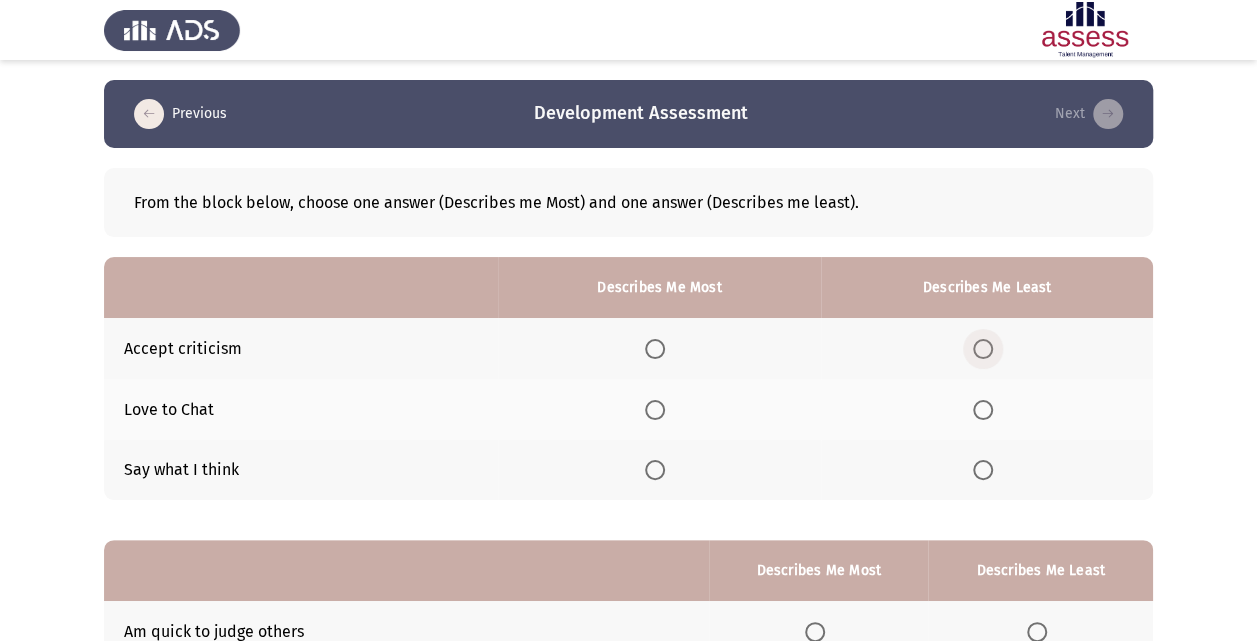 click at bounding box center [983, 349] 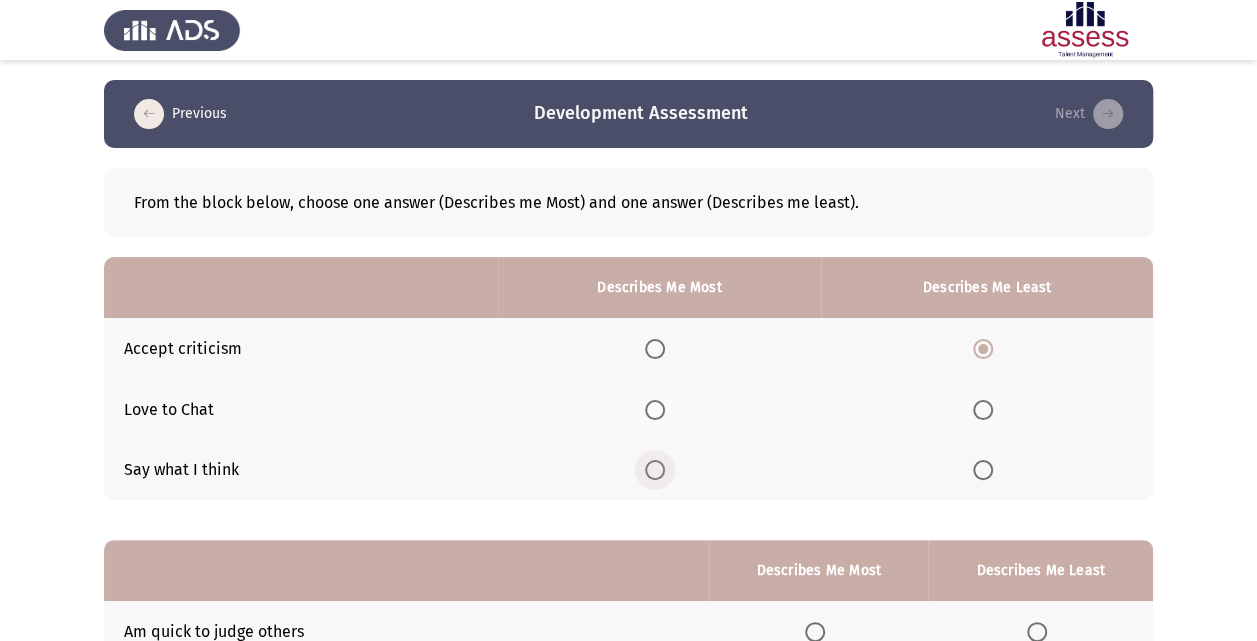click at bounding box center [655, 470] 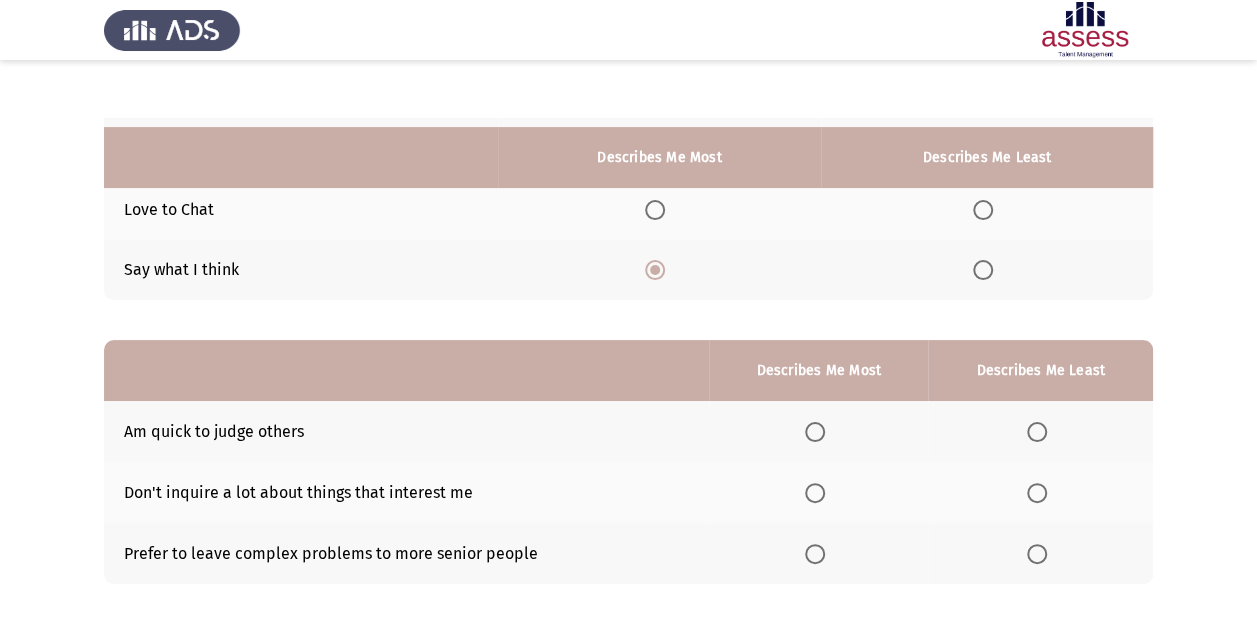 scroll, scrollTop: 280, scrollLeft: 0, axis: vertical 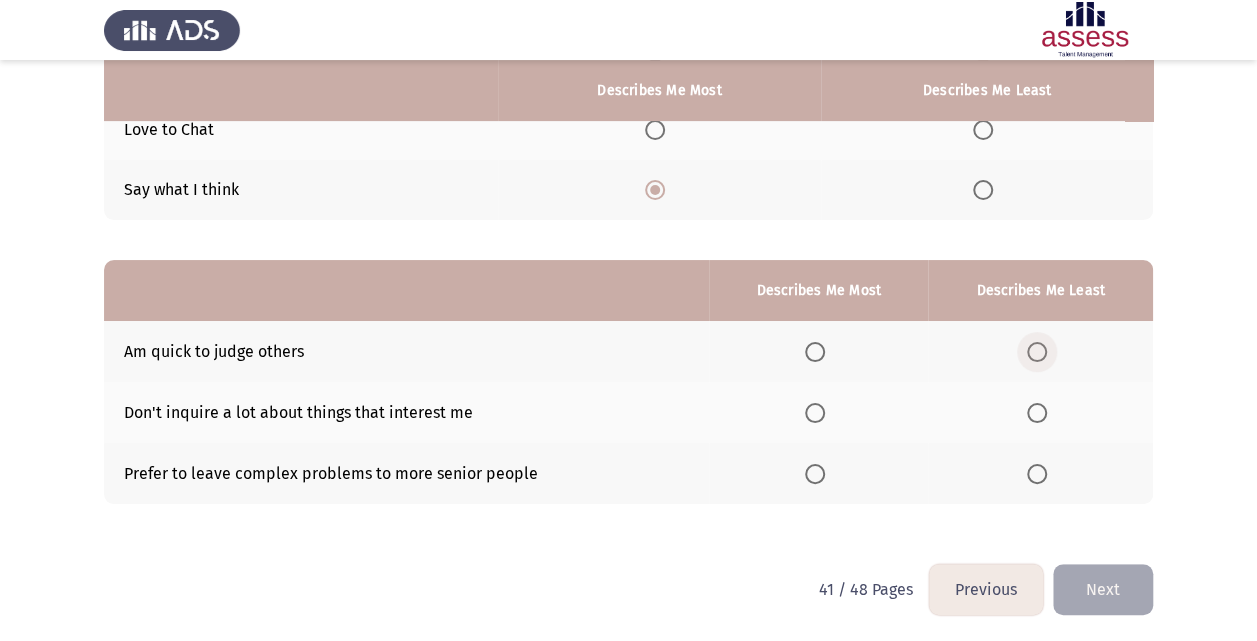 click at bounding box center [1037, 352] 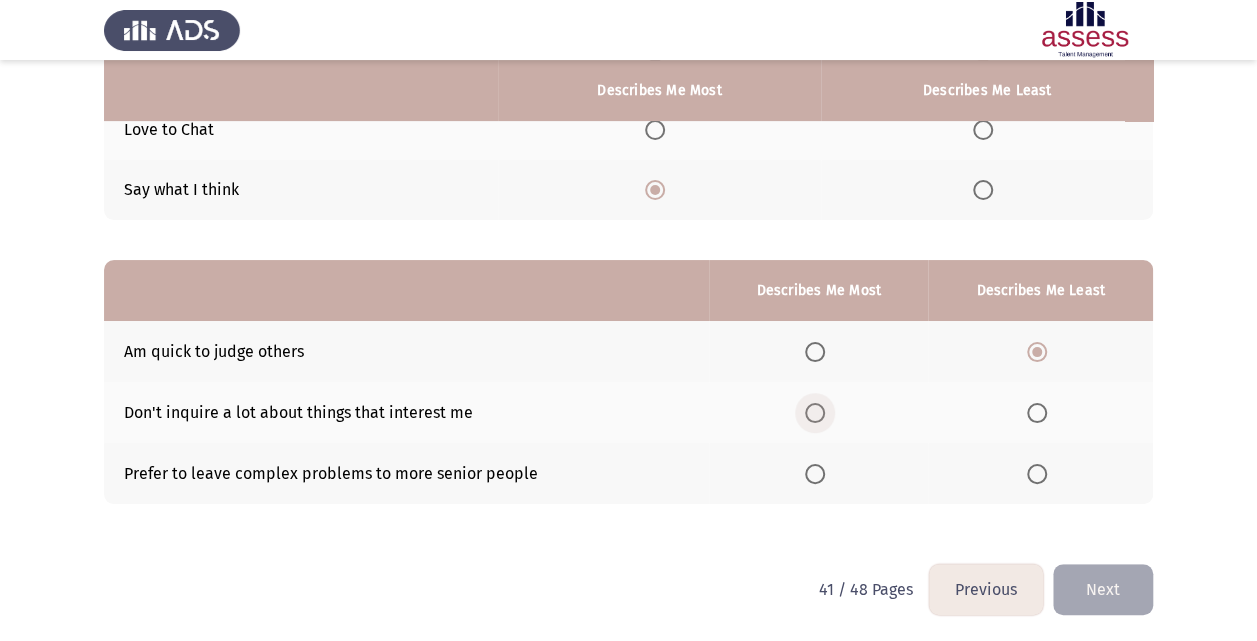 click at bounding box center (815, 413) 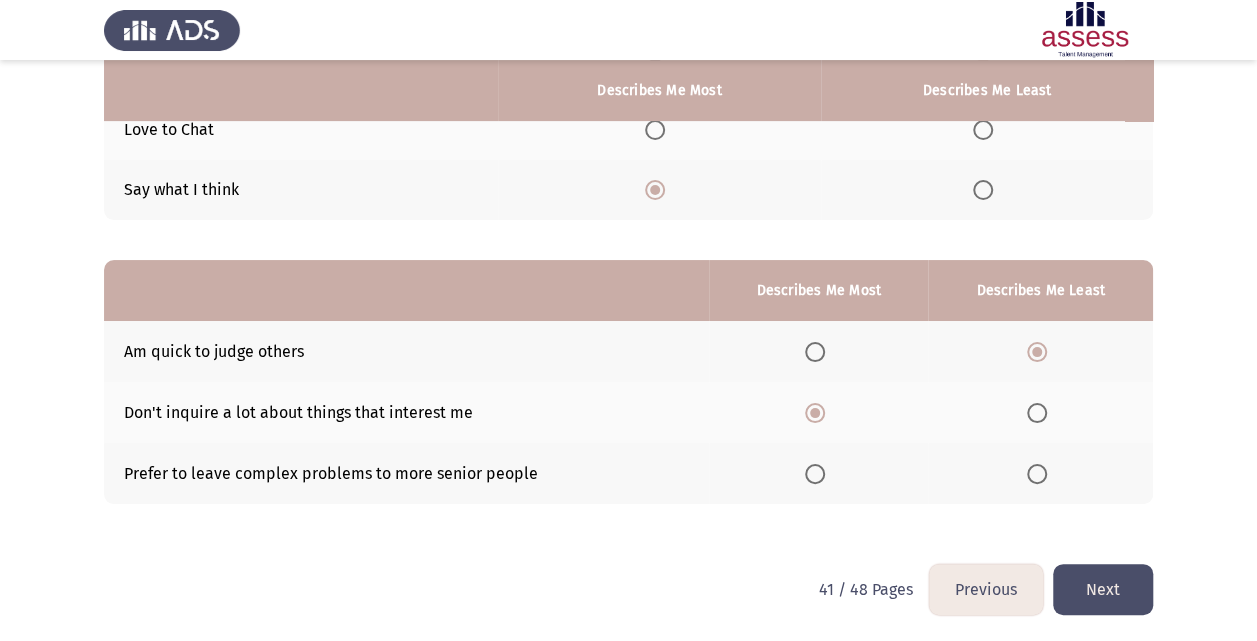 click on "Next" 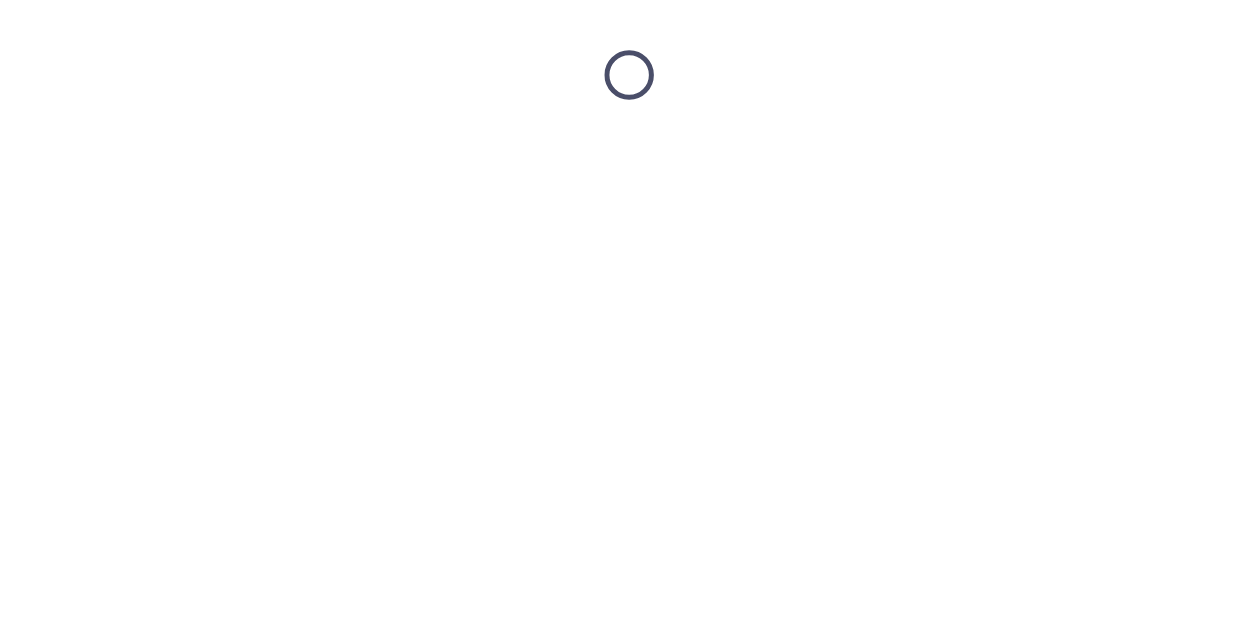 scroll, scrollTop: 0, scrollLeft: 0, axis: both 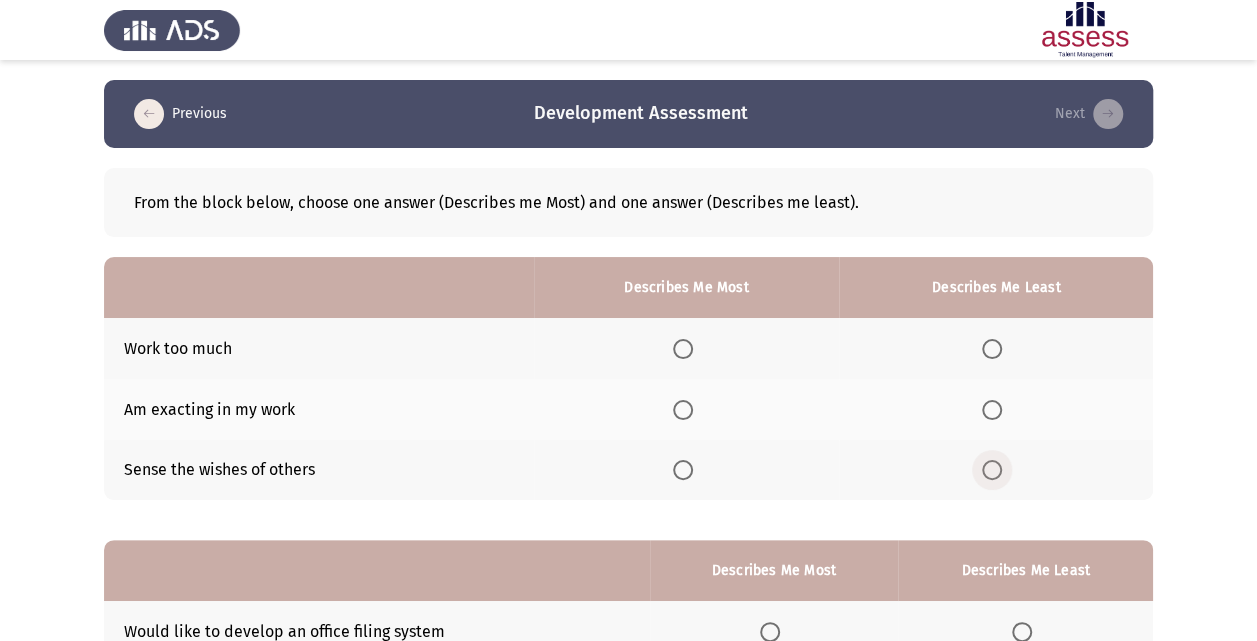 click at bounding box center (992, 470) 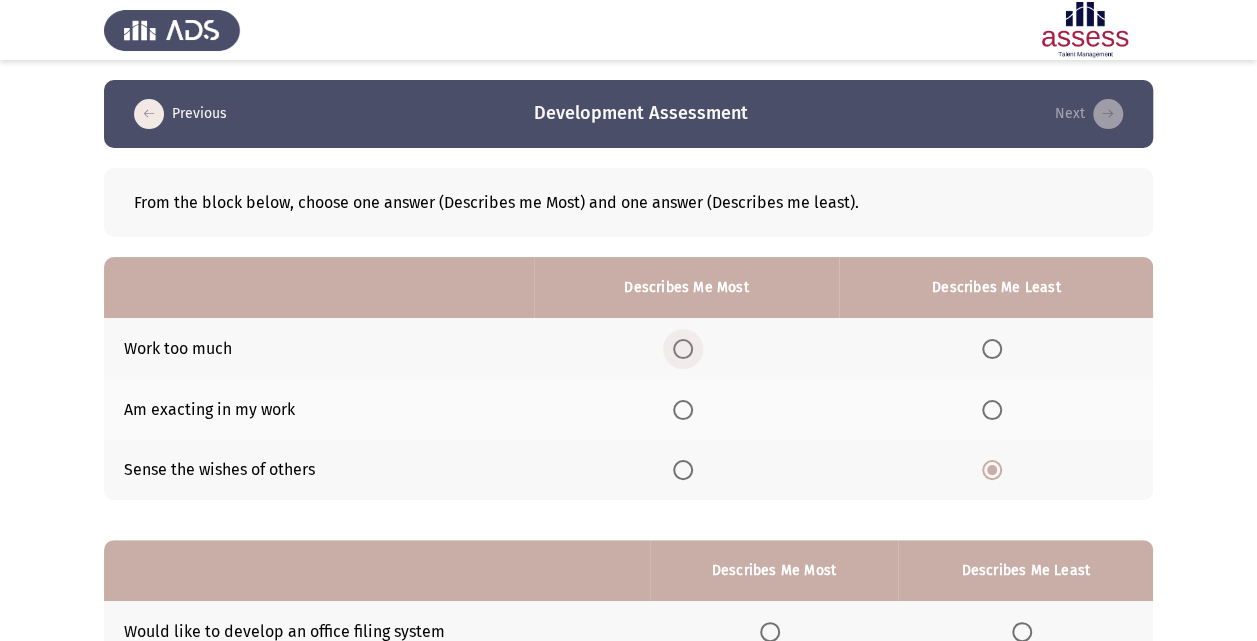 click at bounding box center [683, 349] 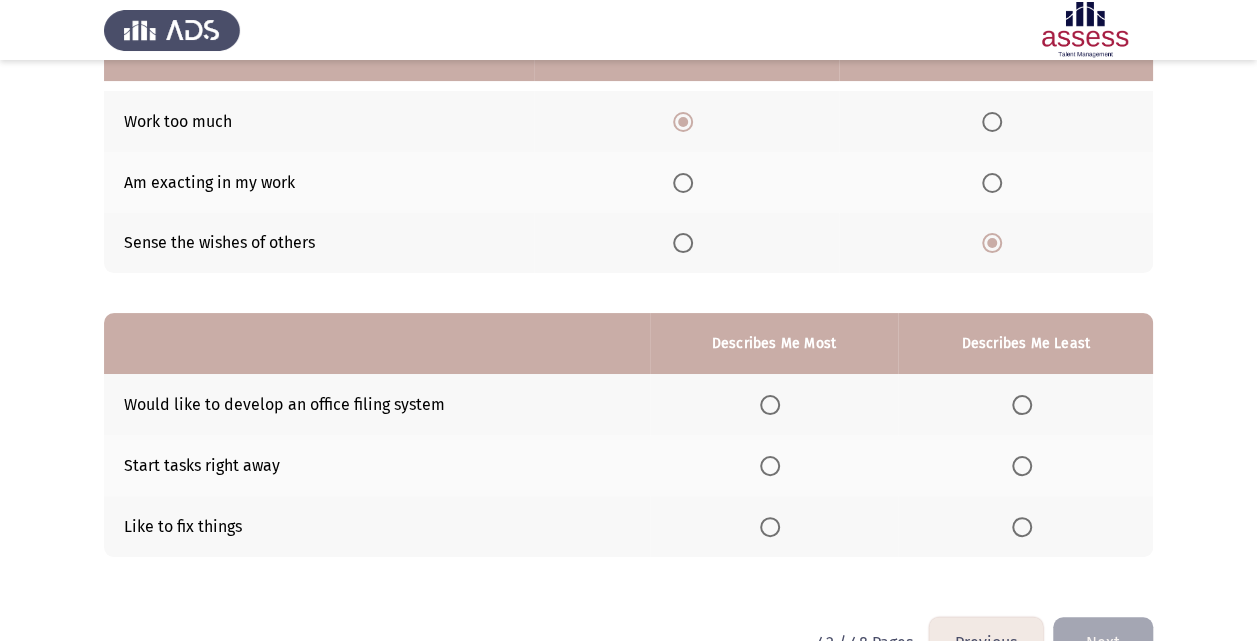 scroll, scrollTop: 280, scrollLeft: 0, axis: vertical 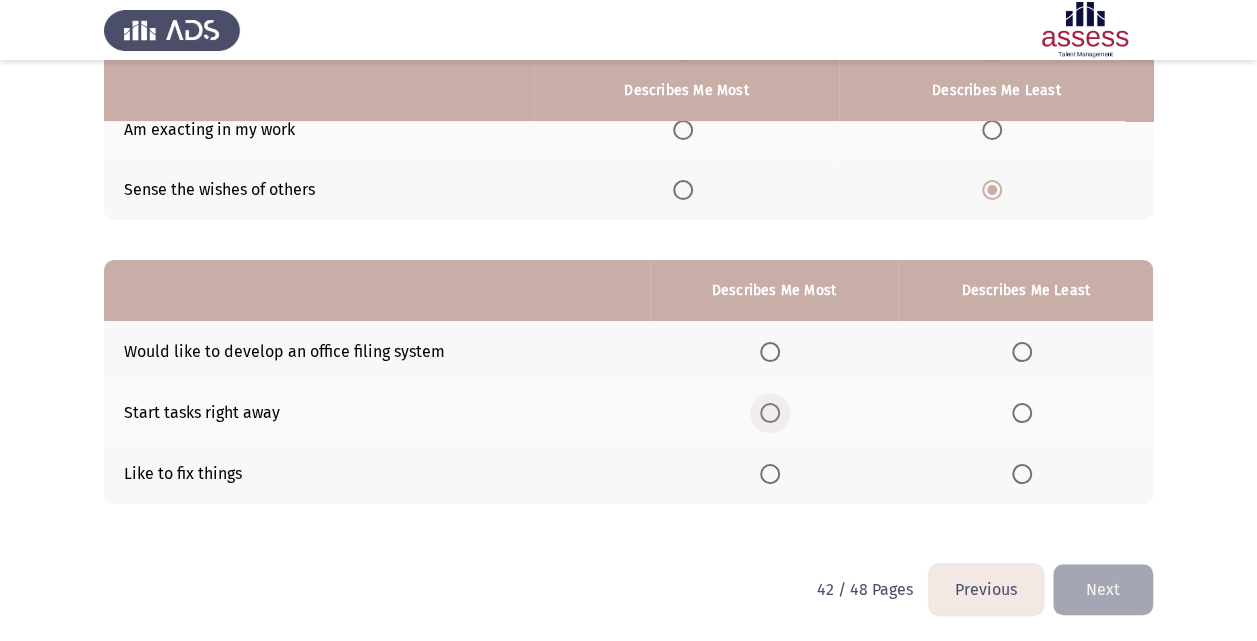 click at bounding box center [770, 413] 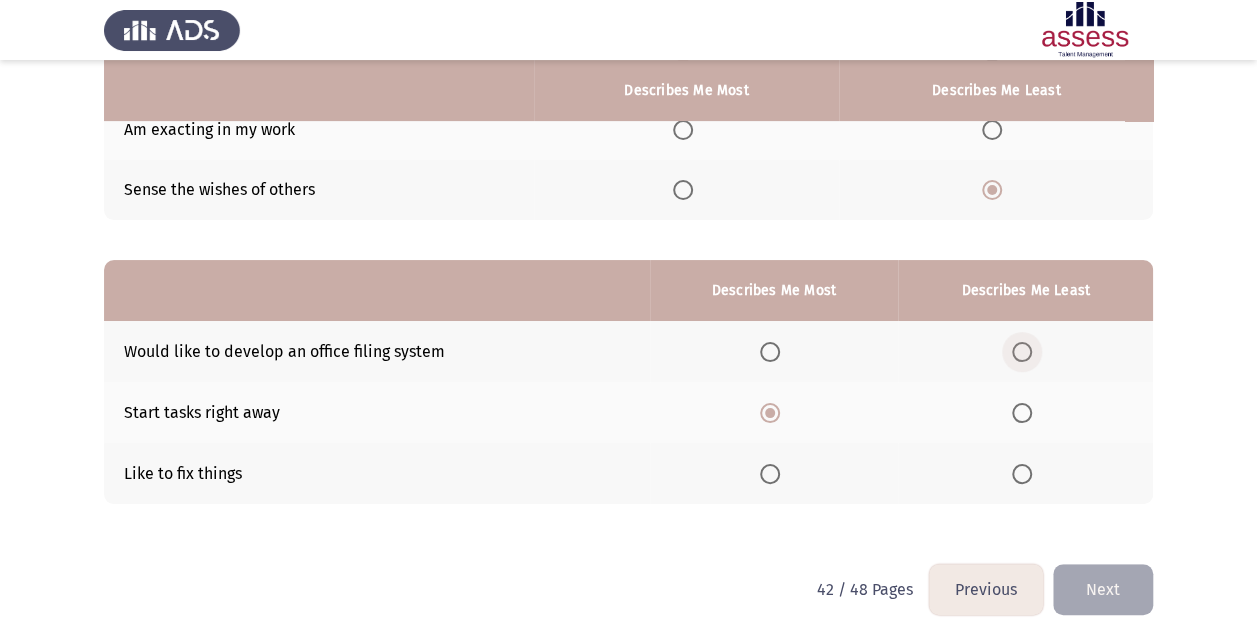 click at bounding box center (1022, 352) 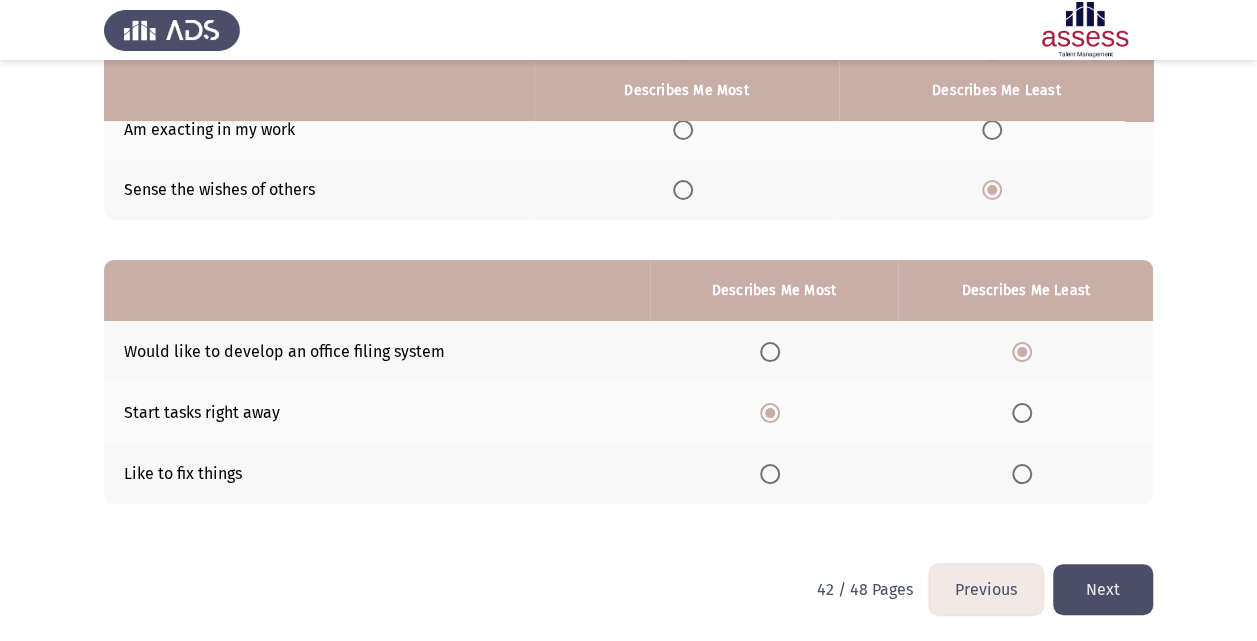 click on "Next" 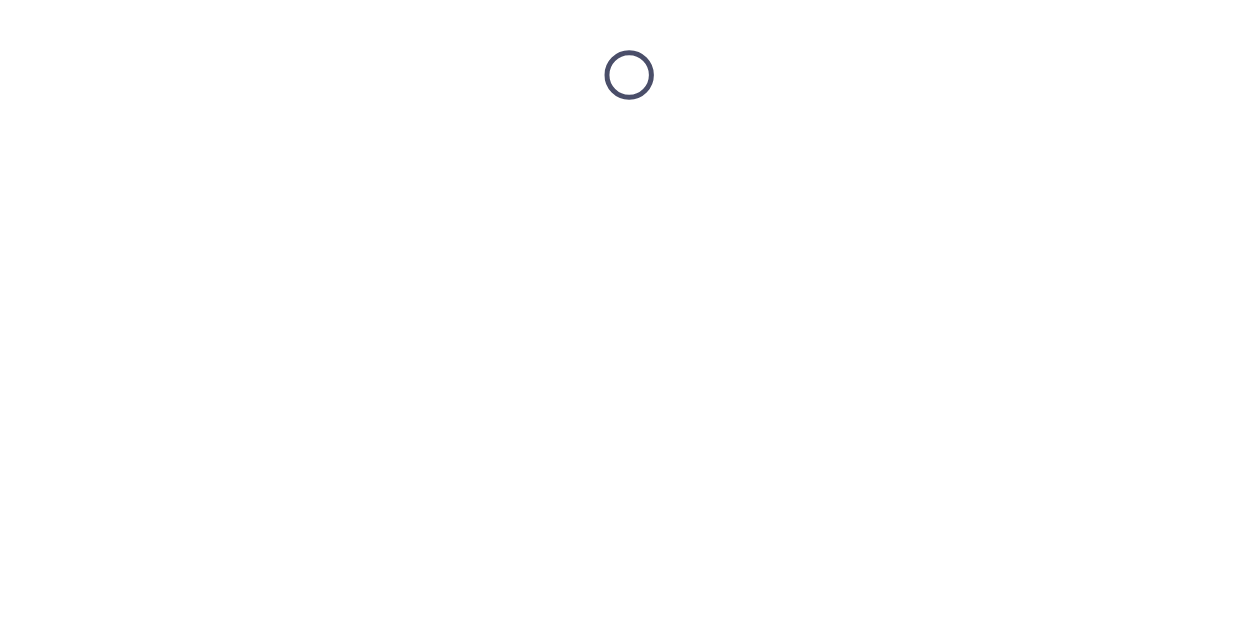scroll, scrollTop: 0, scrollLeft: 0, axis: both 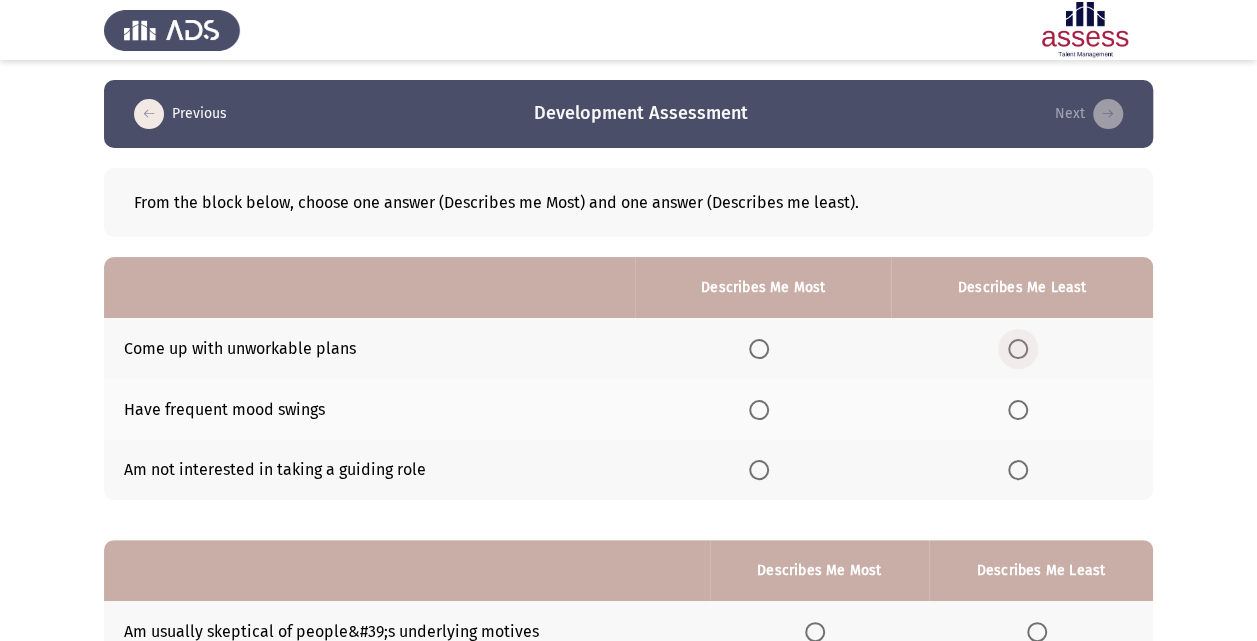 click at bounding box center [1018, 349] 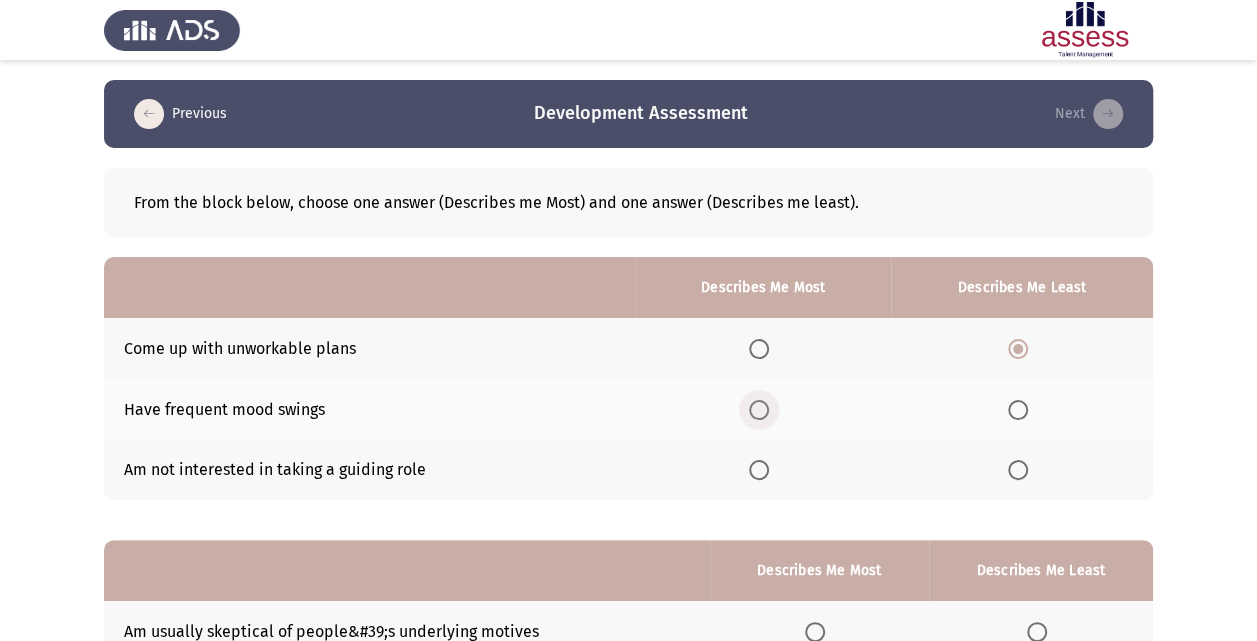 click at bounding box center (759, 410) 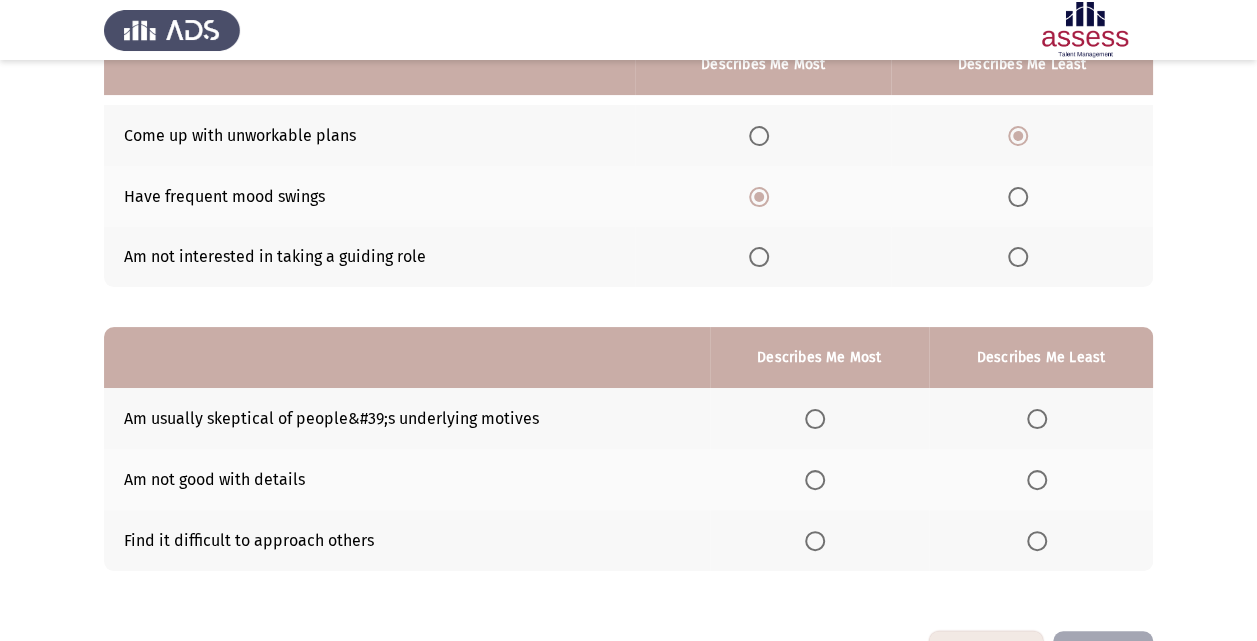 scroll, scrollTop: 280, scrollLeft: 0, axis: vertical 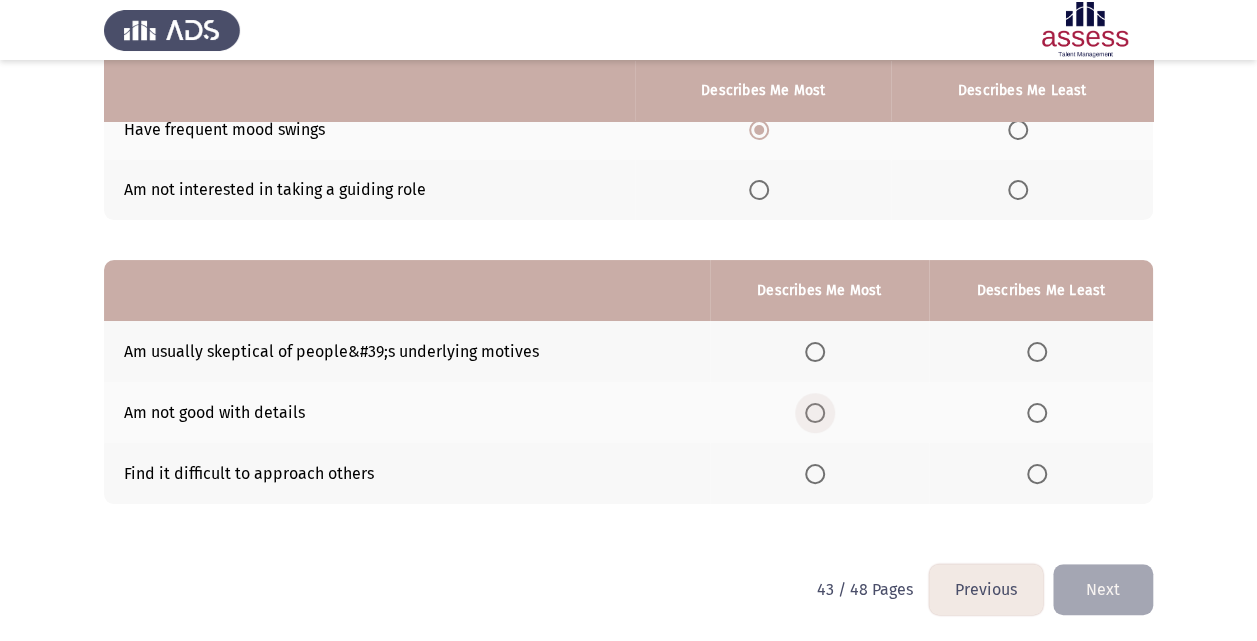 click at bounding box center (815, 413) 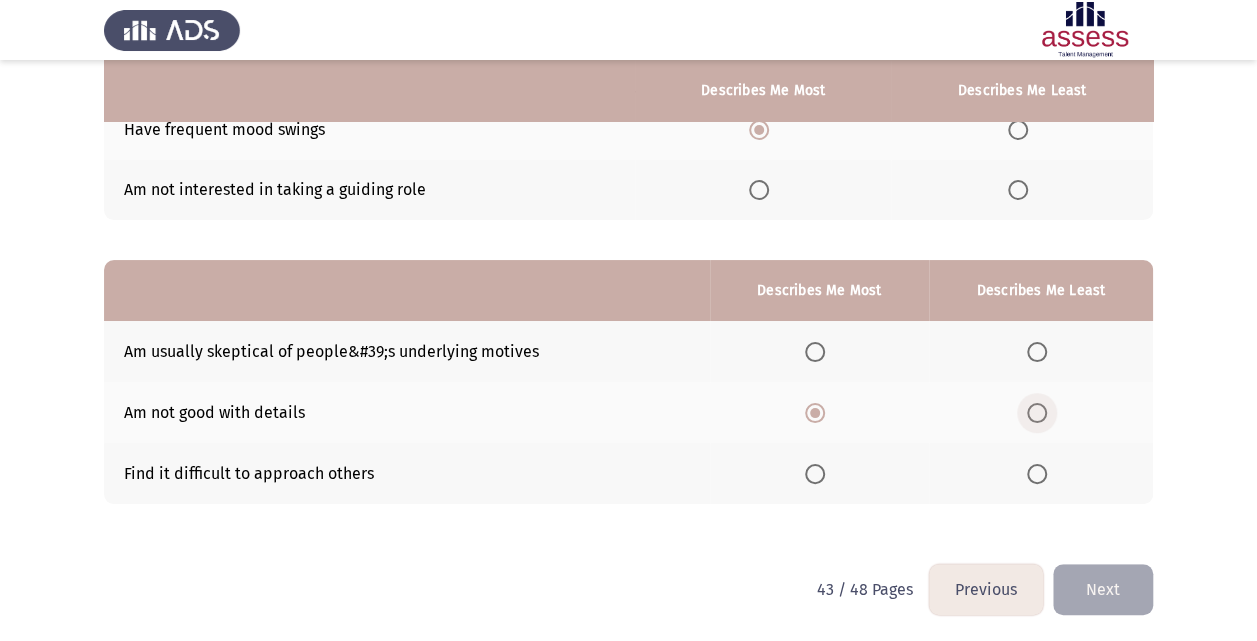 click at bounding box center (1037, 413) 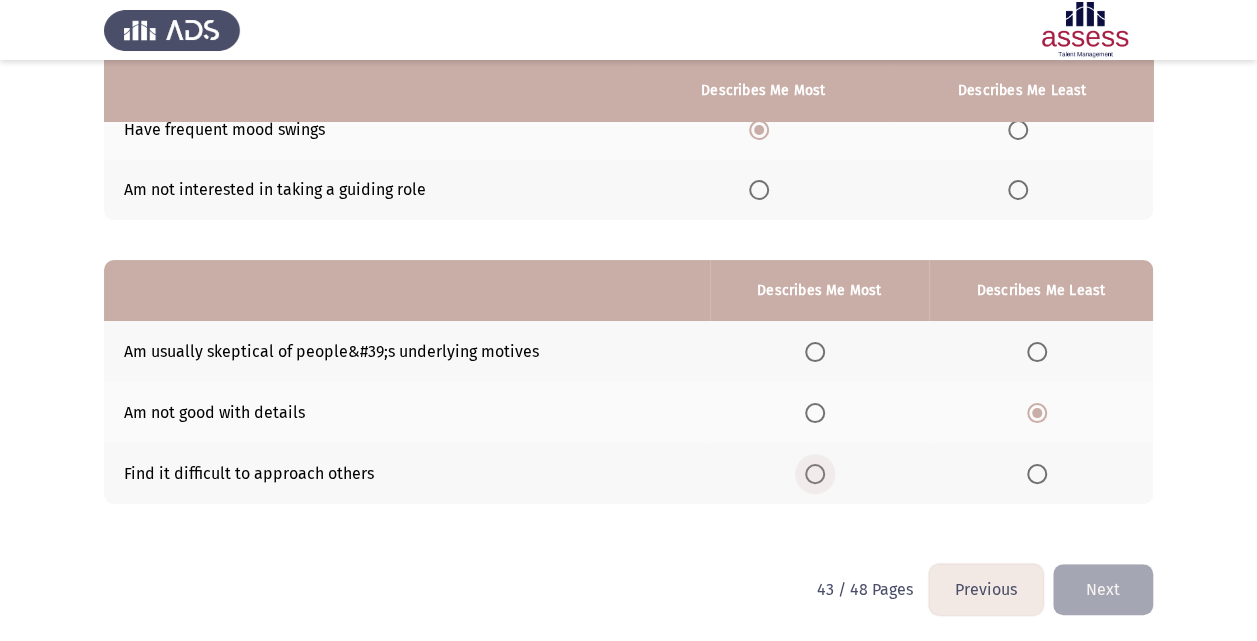 click at bounding box center [815, 474] 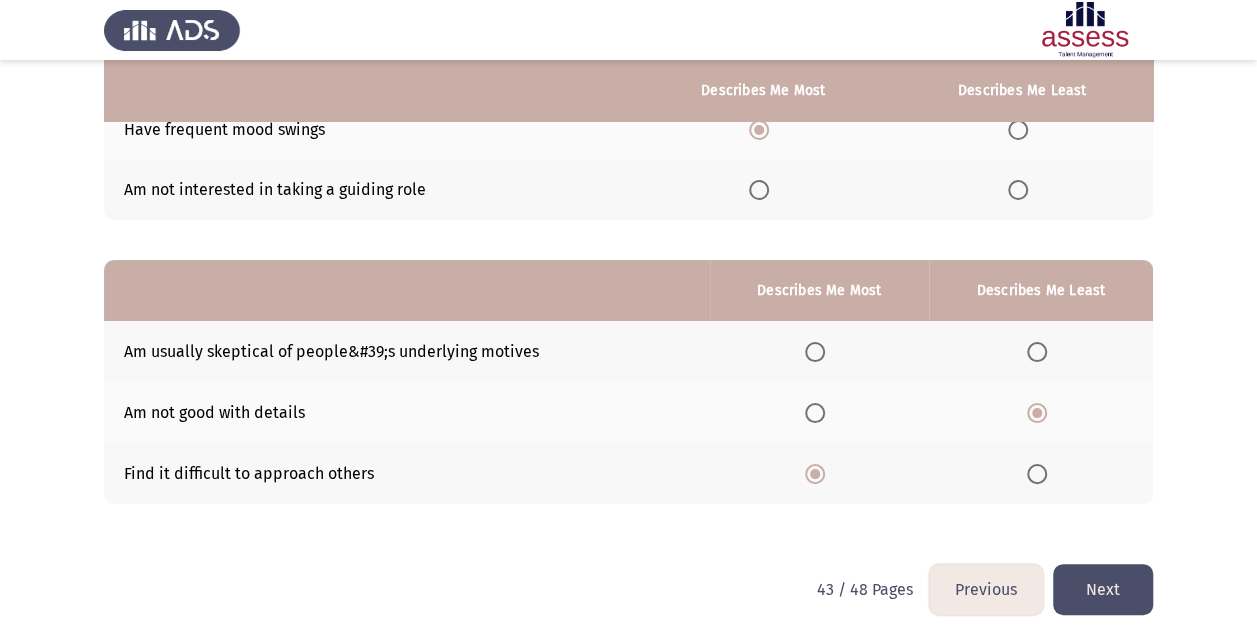 click on "Next" 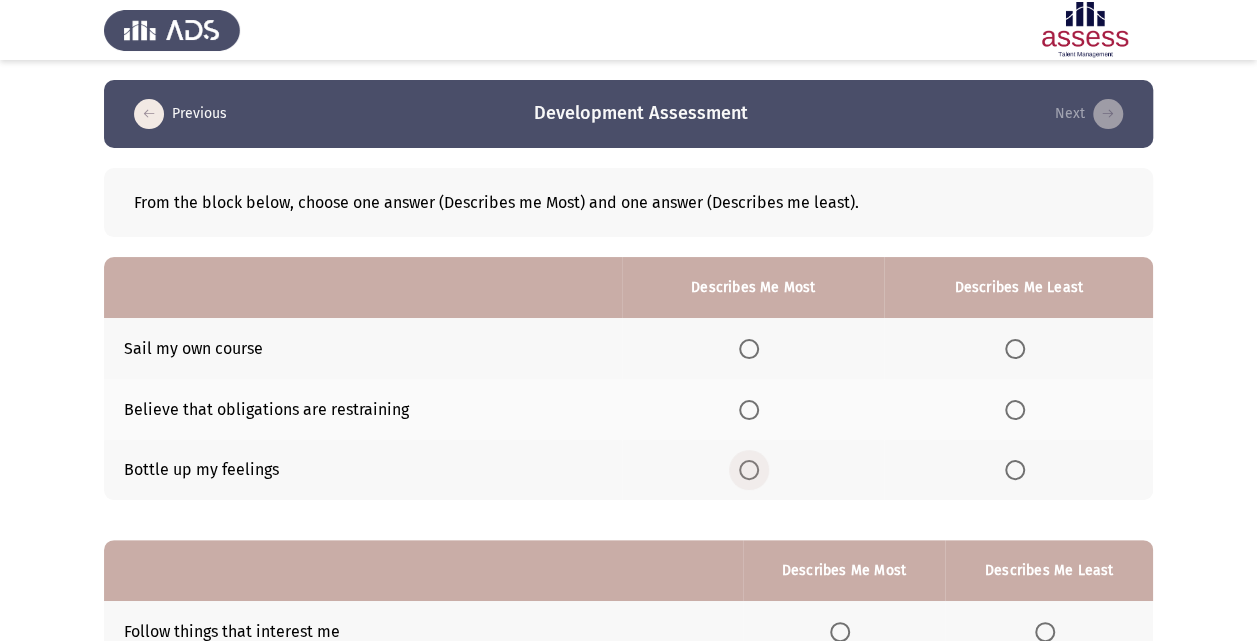 click at bounding box center (749, 470) 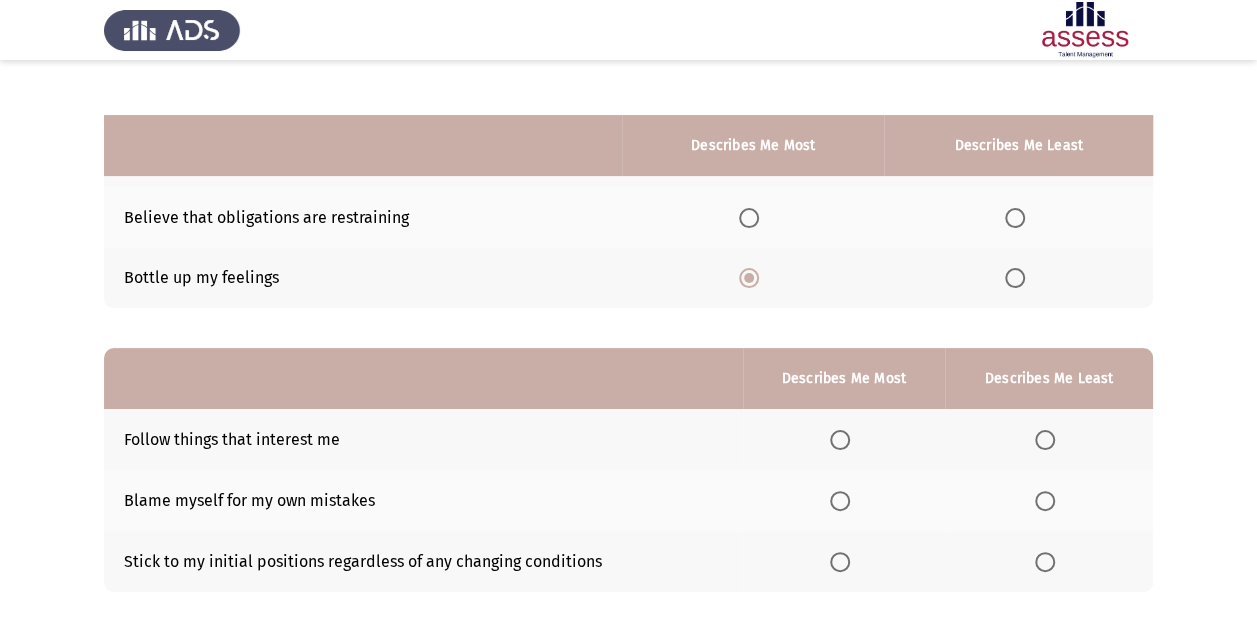 scroll, scrollTop: 191, scrollLeft: 0, axis: vertical 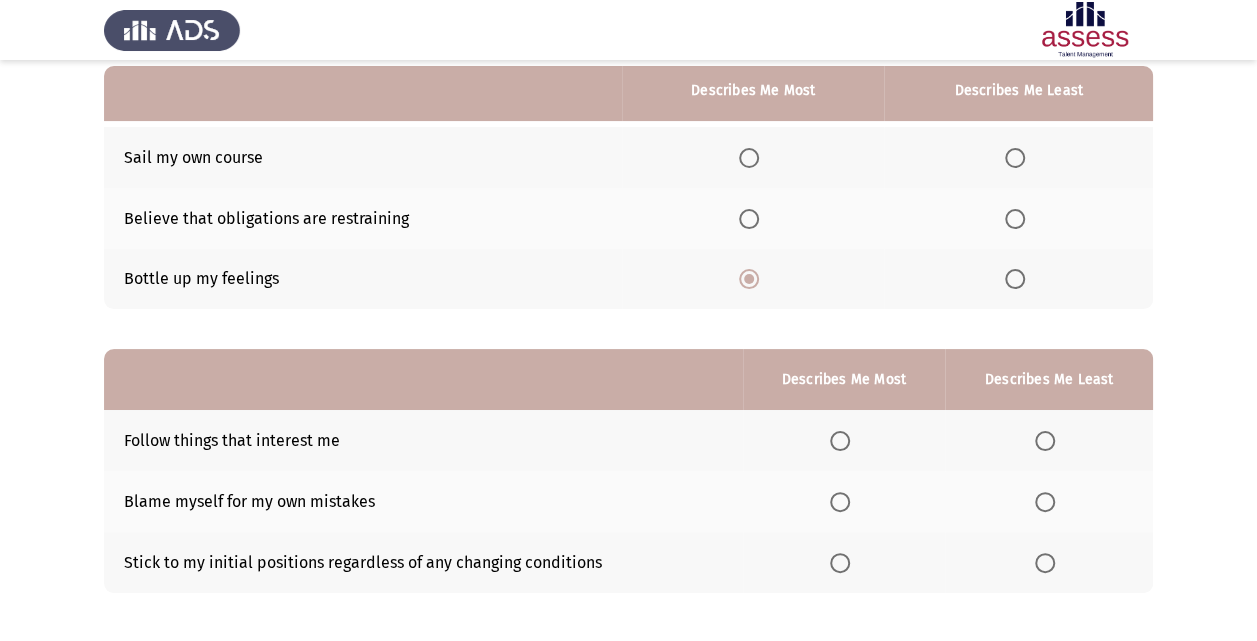 click 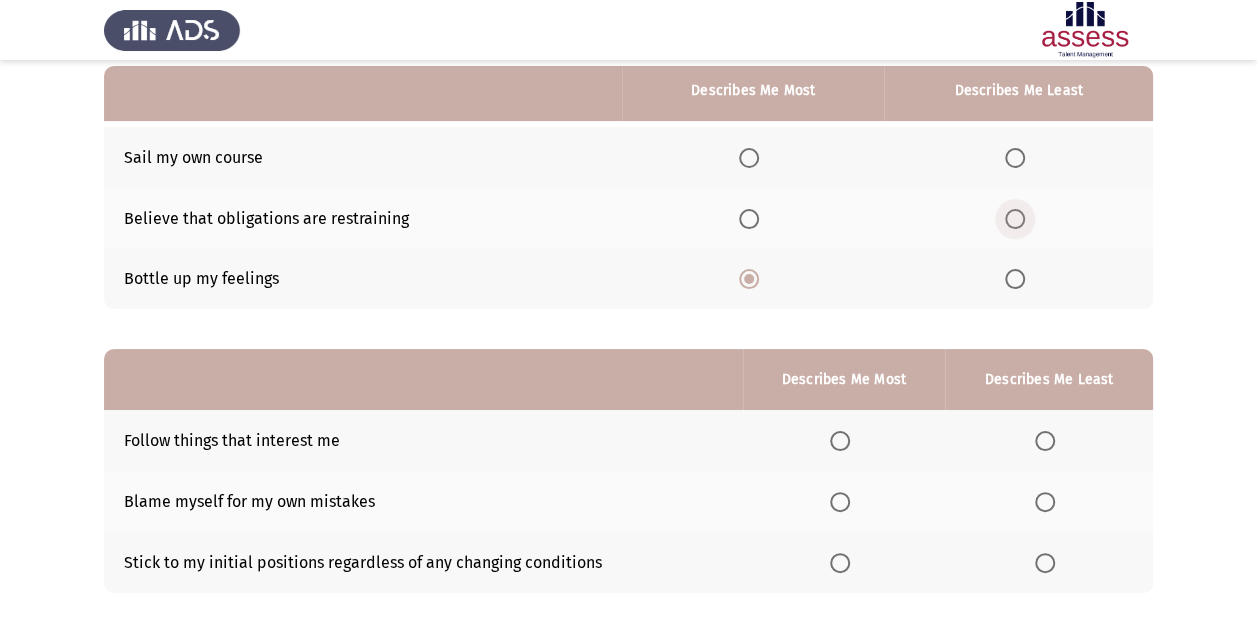 click at bounding box center (1015, 219) 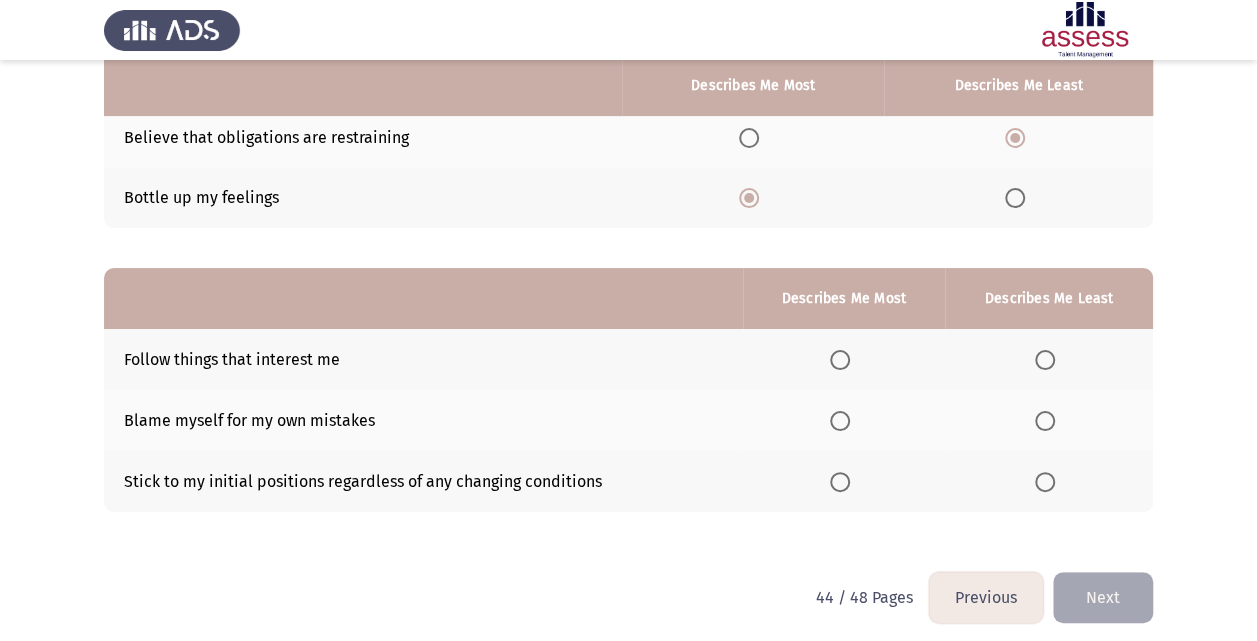 scroll, scrollTop: 280, scrollLeft: 0, axis: vertical 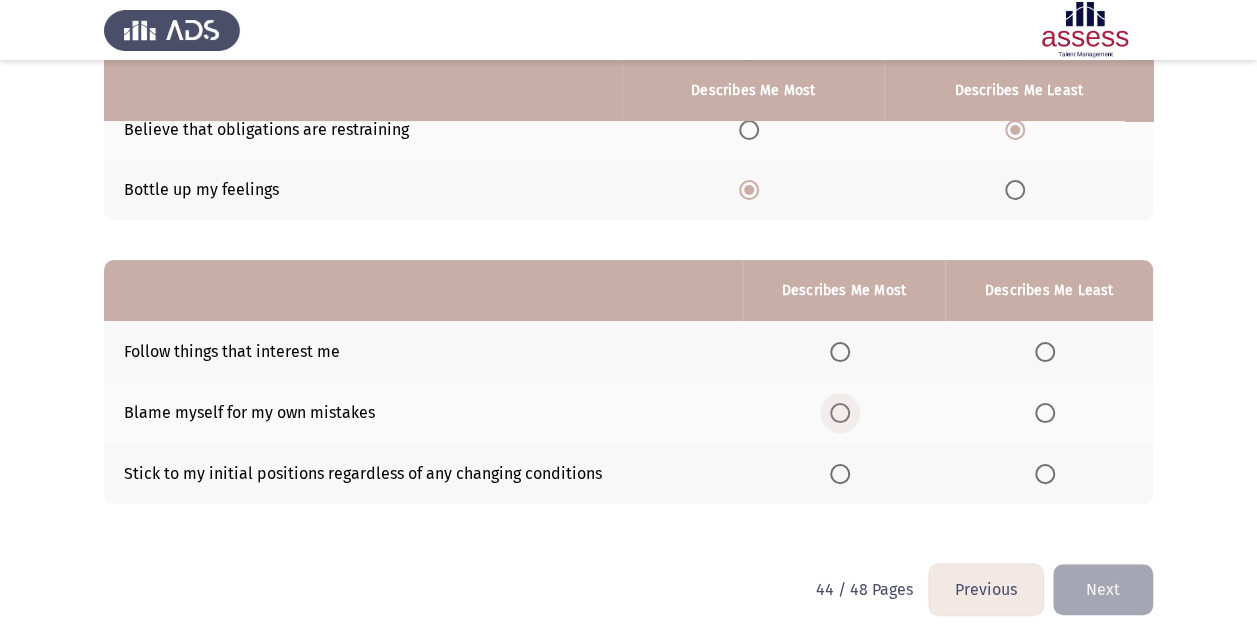 click at bounding box center [840, 413] 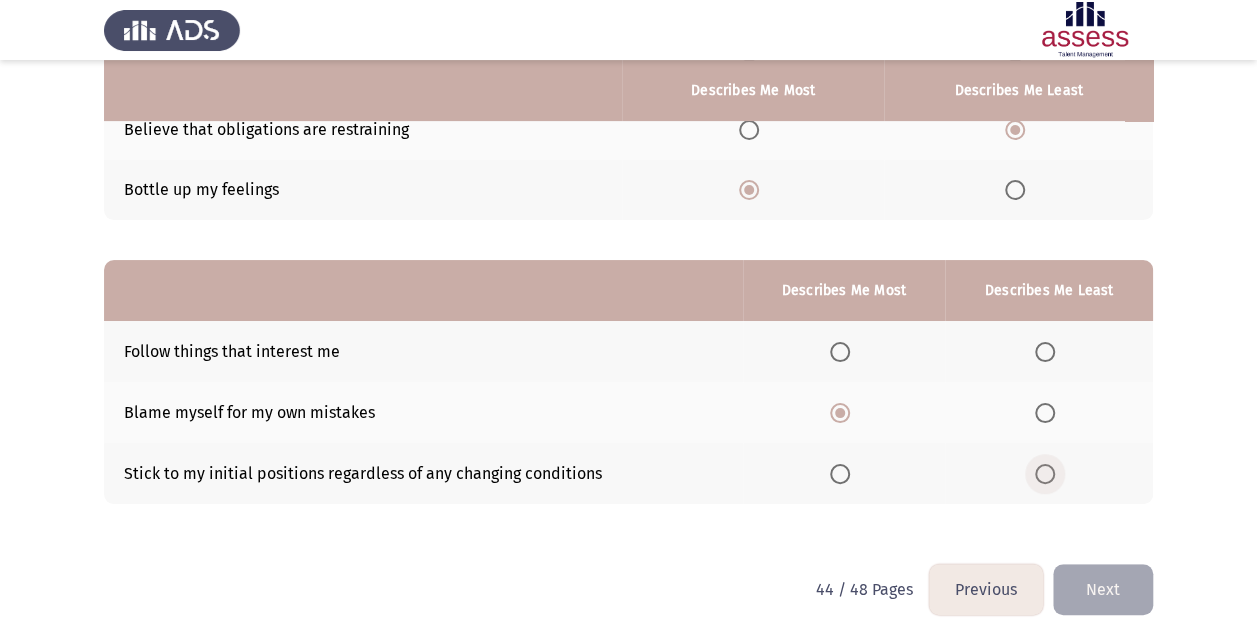 click at bounding box center [1045, 474] 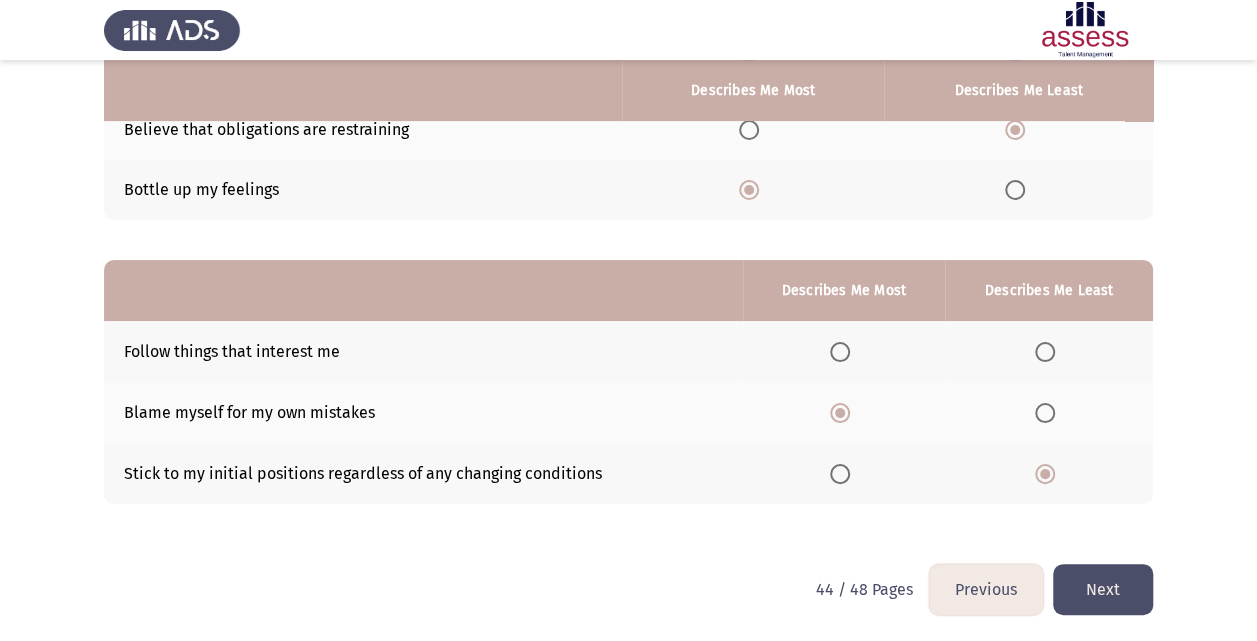 click on "Next" 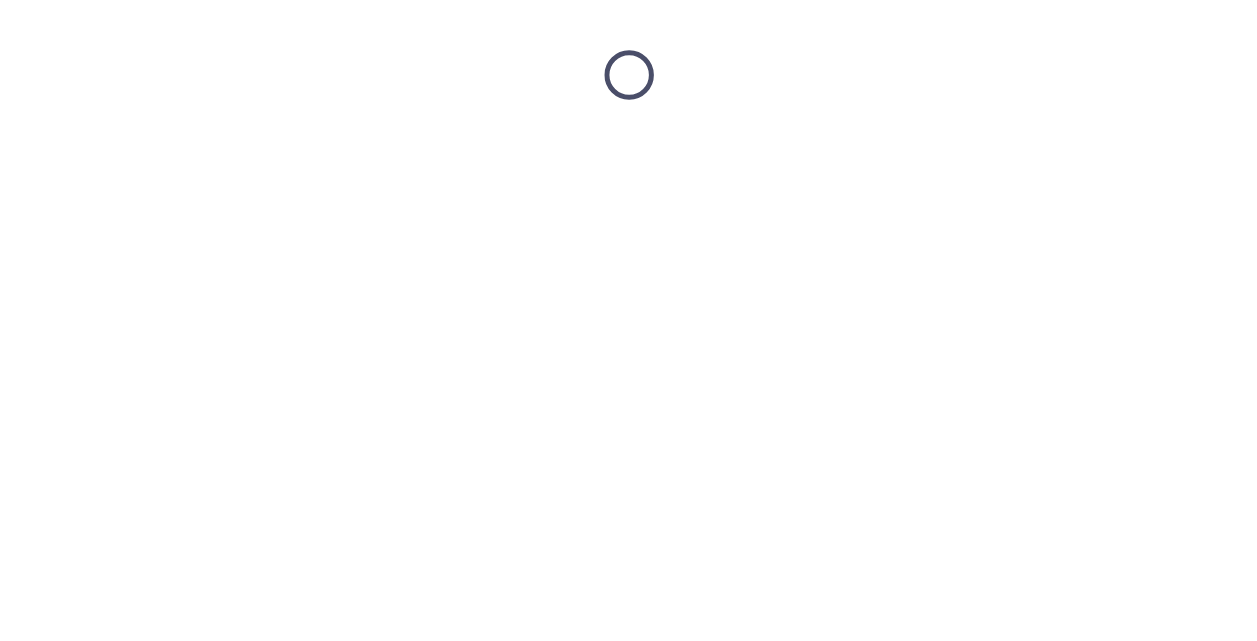 scroll, scrollTop: 0, scrollLeft: 0, axis: both 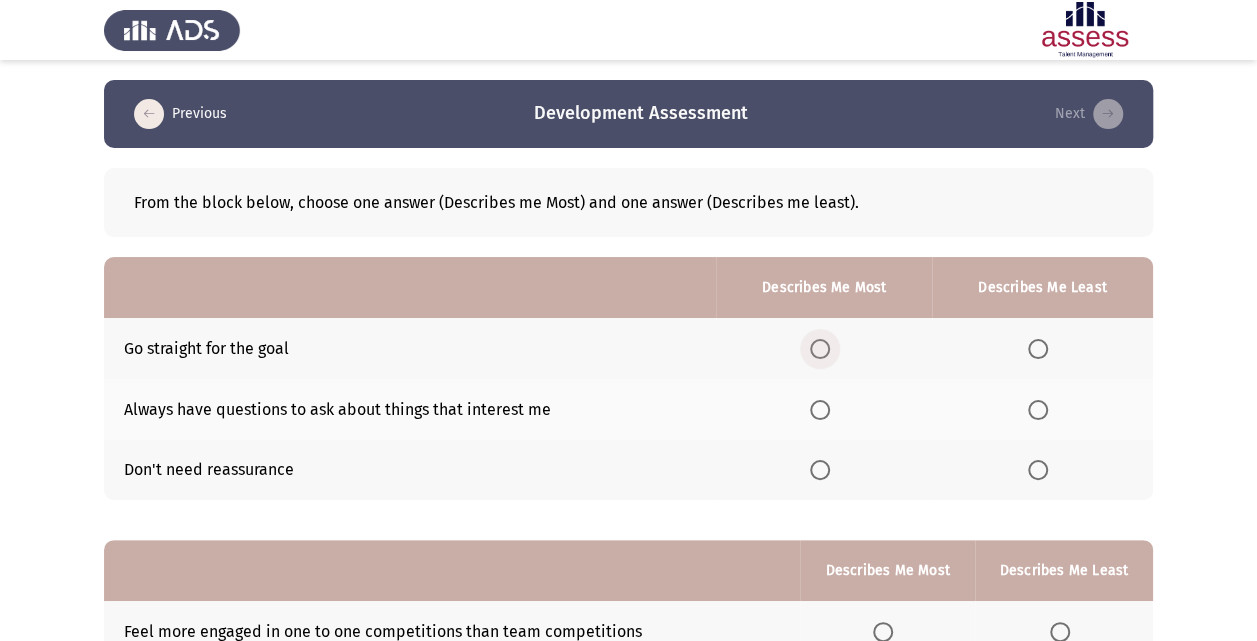 click at bounding box center [820, 349] 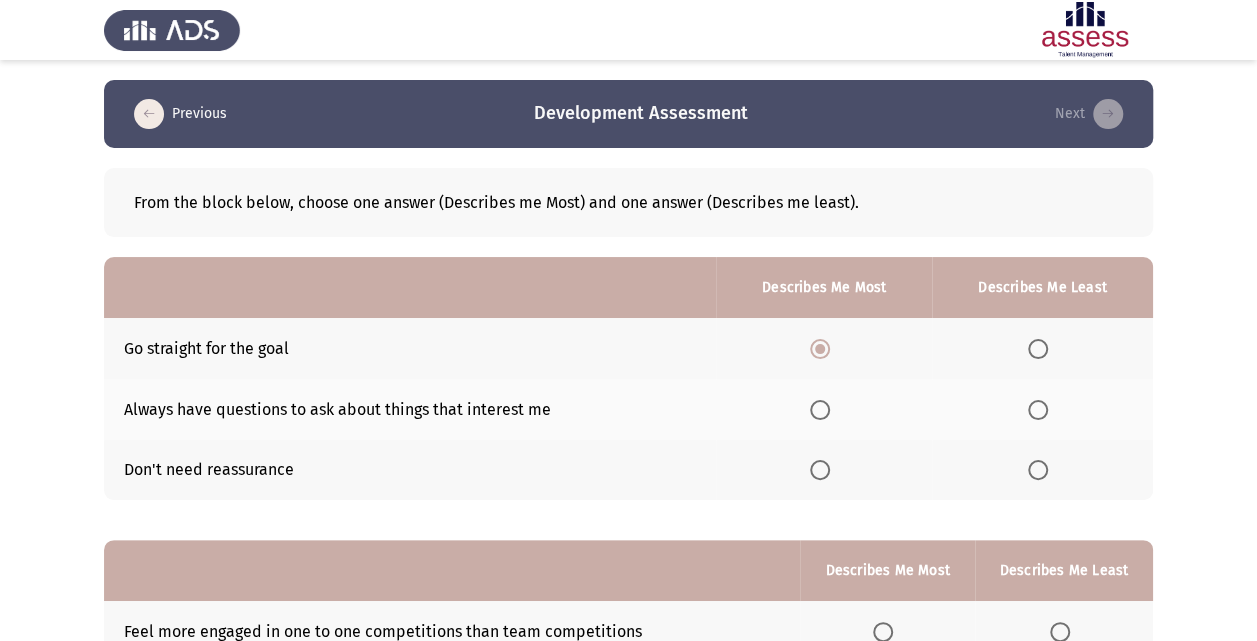 click at bounding box center (1038, 410) 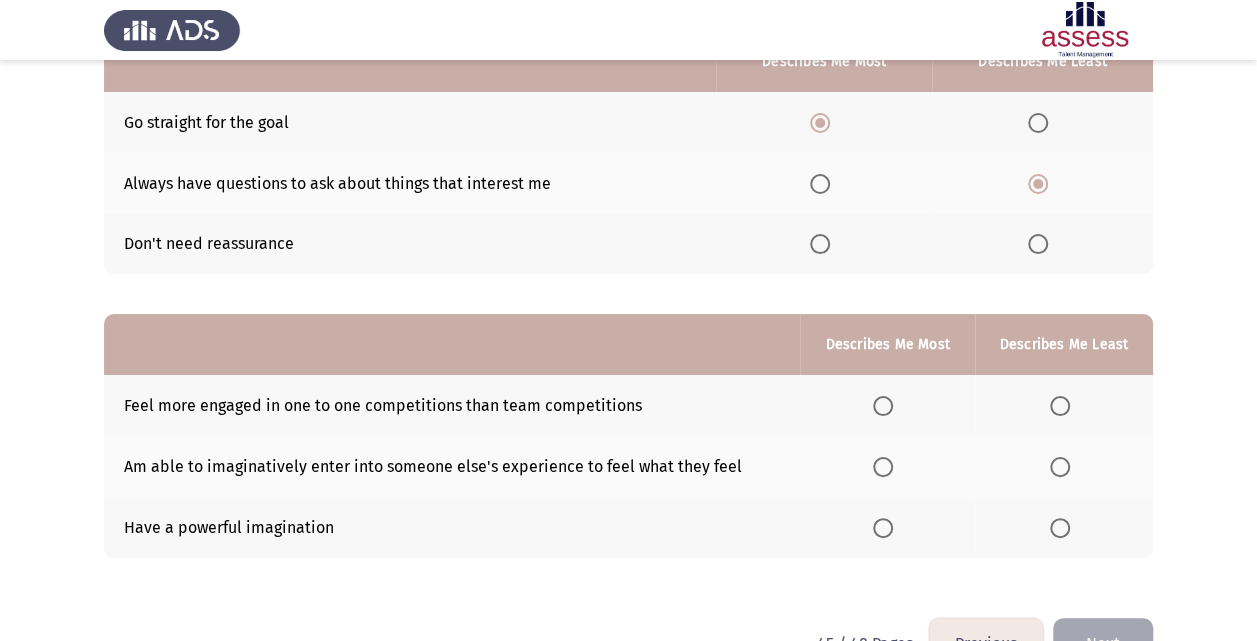 scroll, scrollTop: 280, scrollLeft: 0, axis: vertical 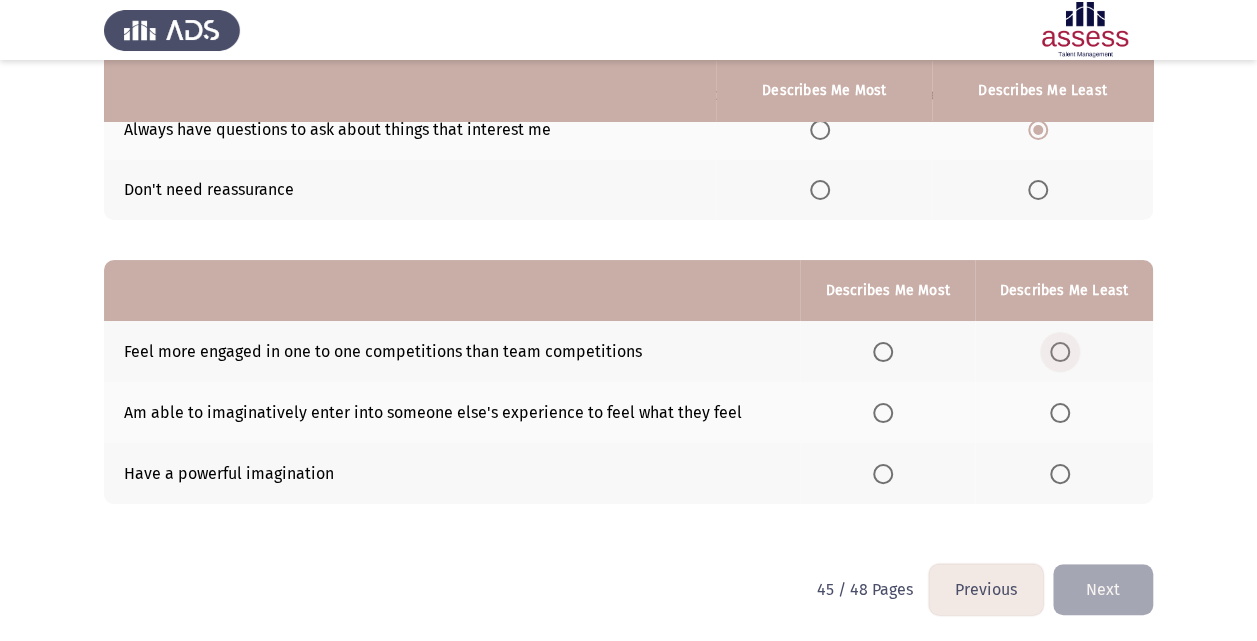 click at bounding box center [1060, 352] 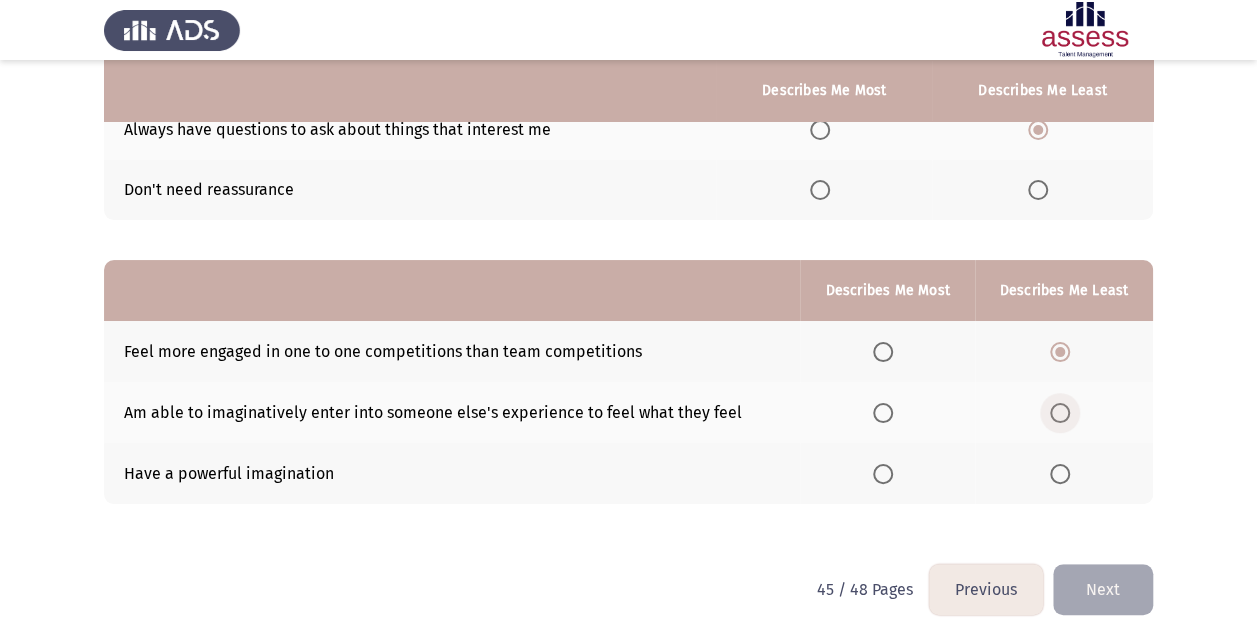 click at bounding box center (1060, 413) 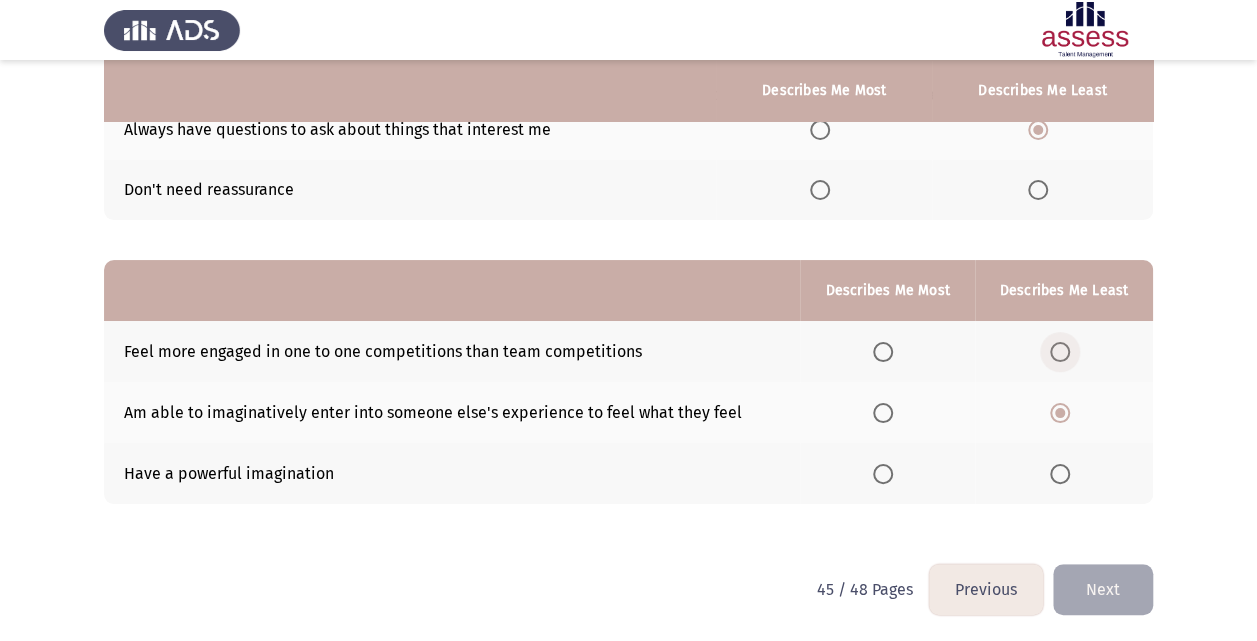 click at bounding box center [1060, 352] 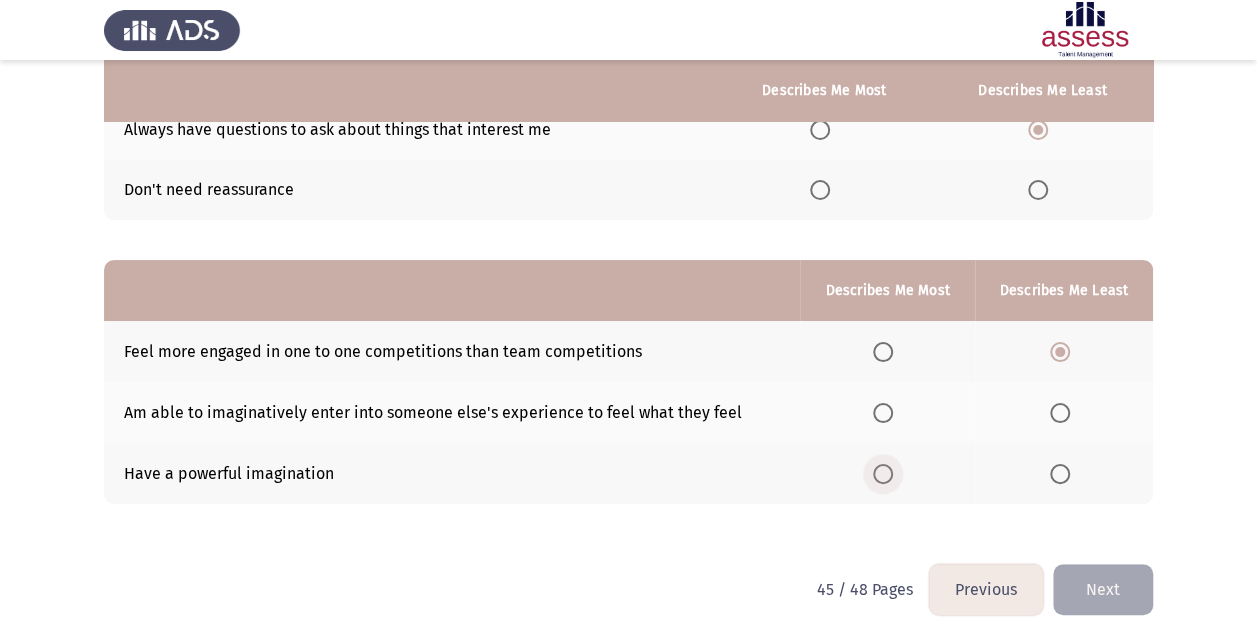 click at bounding box center [883, 474] 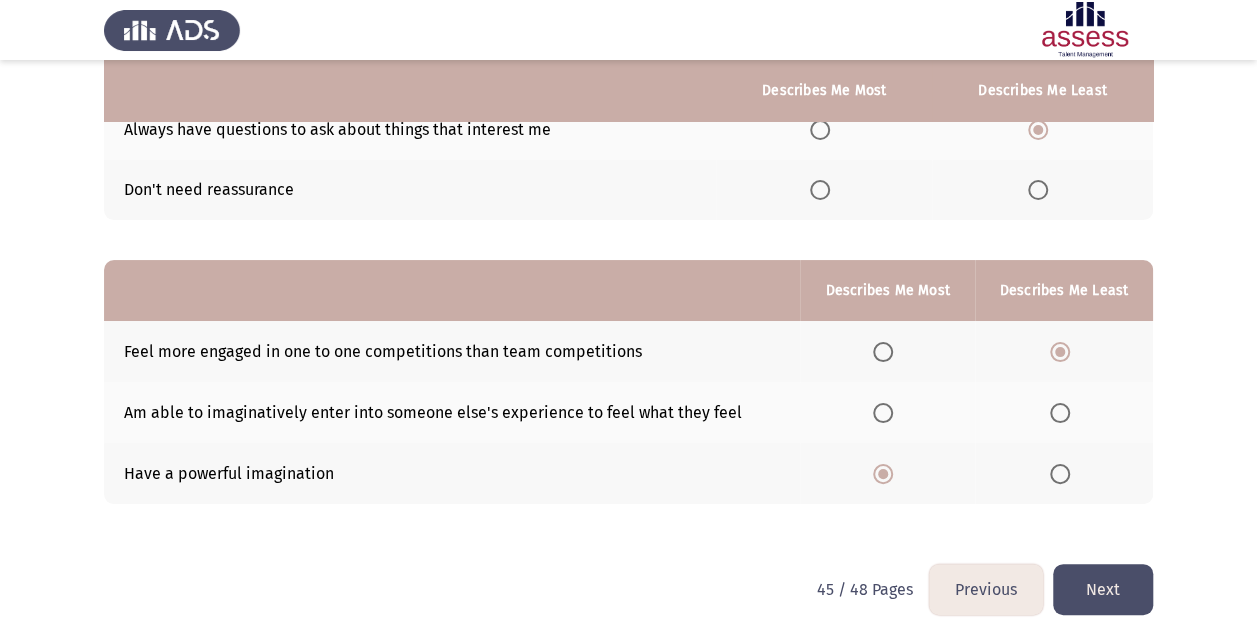 click on "Next" 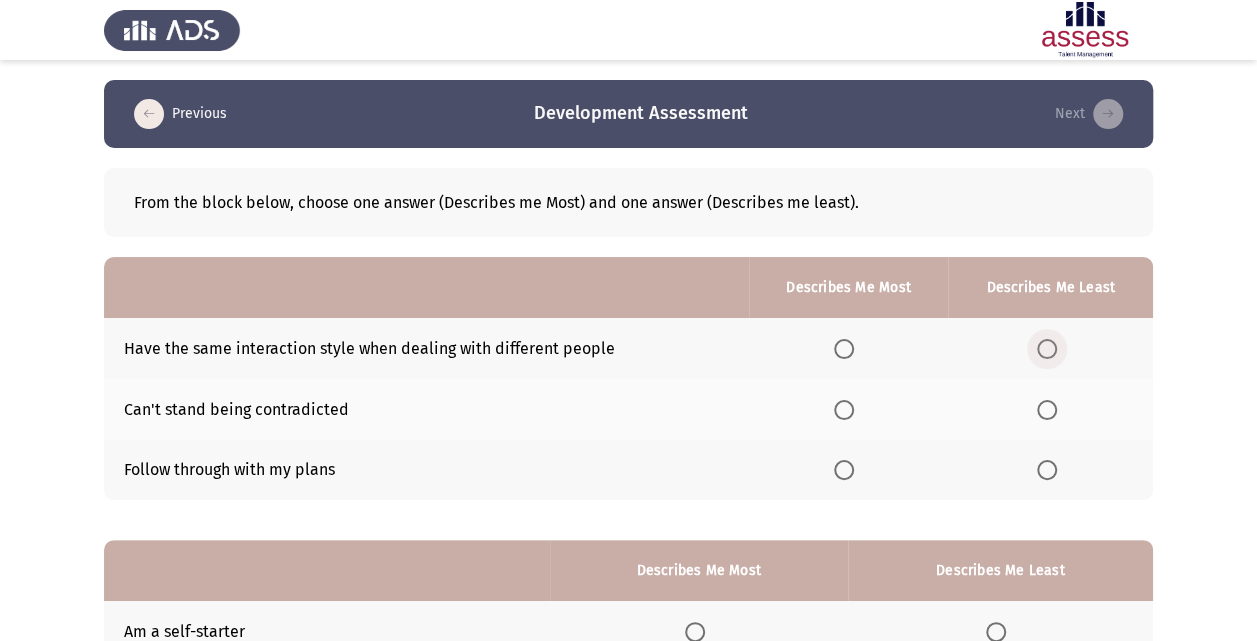 click at bounding box center [1047, 349] 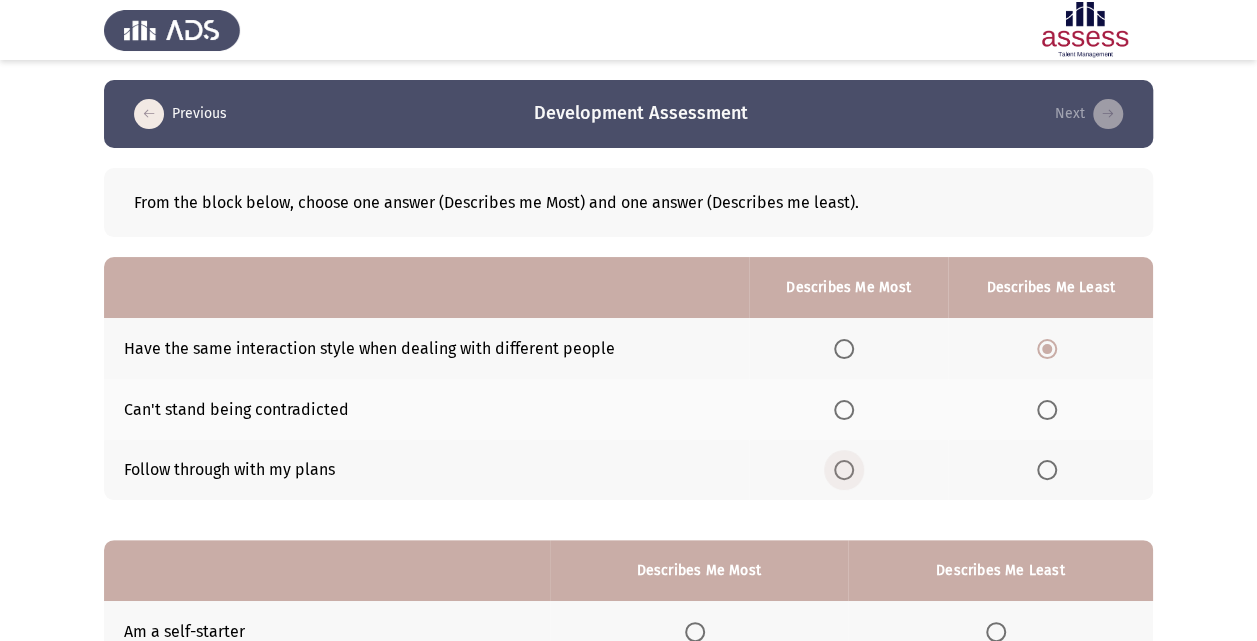 click at bounding box center [844, 470] 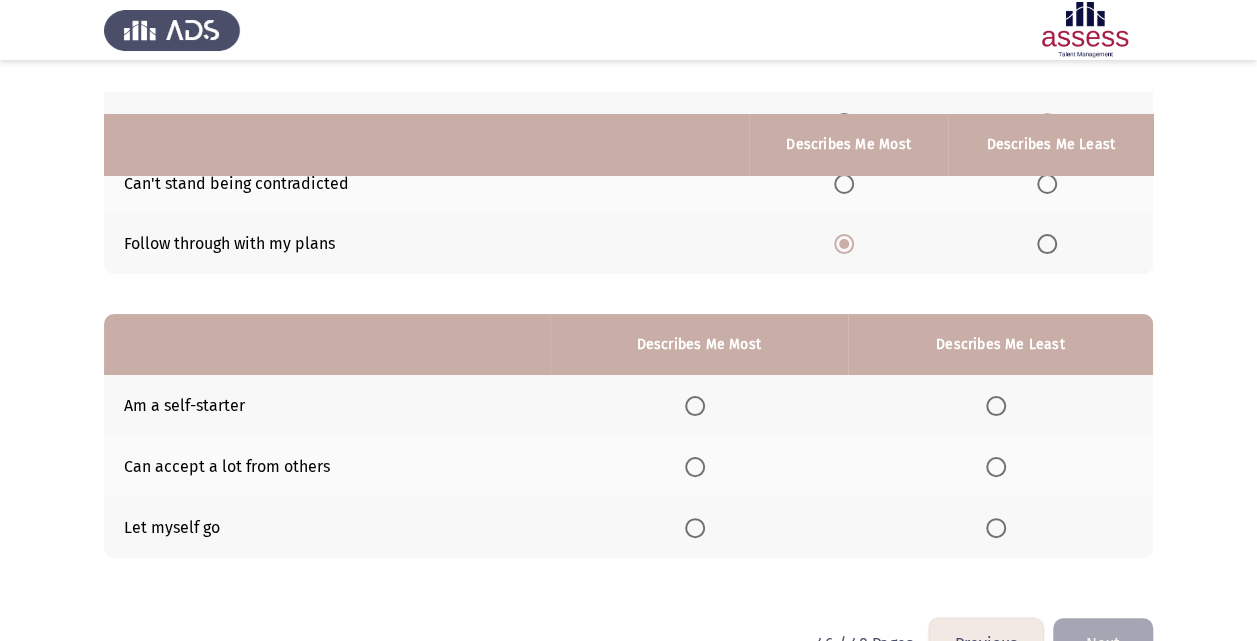 scroll, scrollTop: 280, scrollLeft: 0, axis: vertical 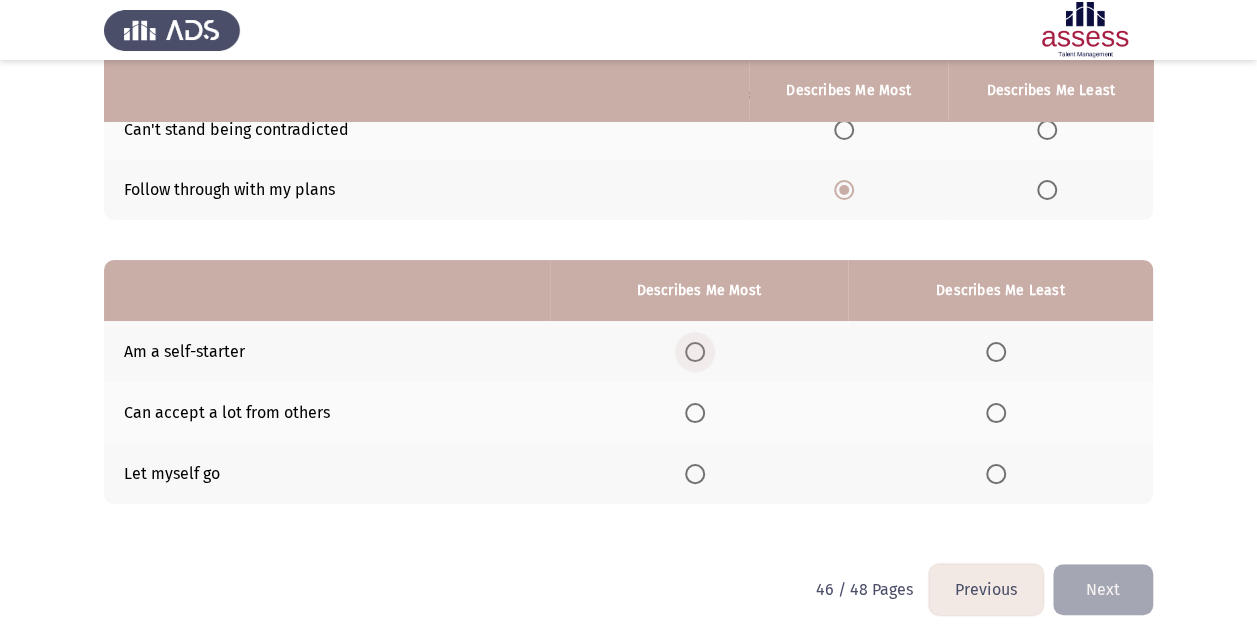 click at bounding box center [695, 352] 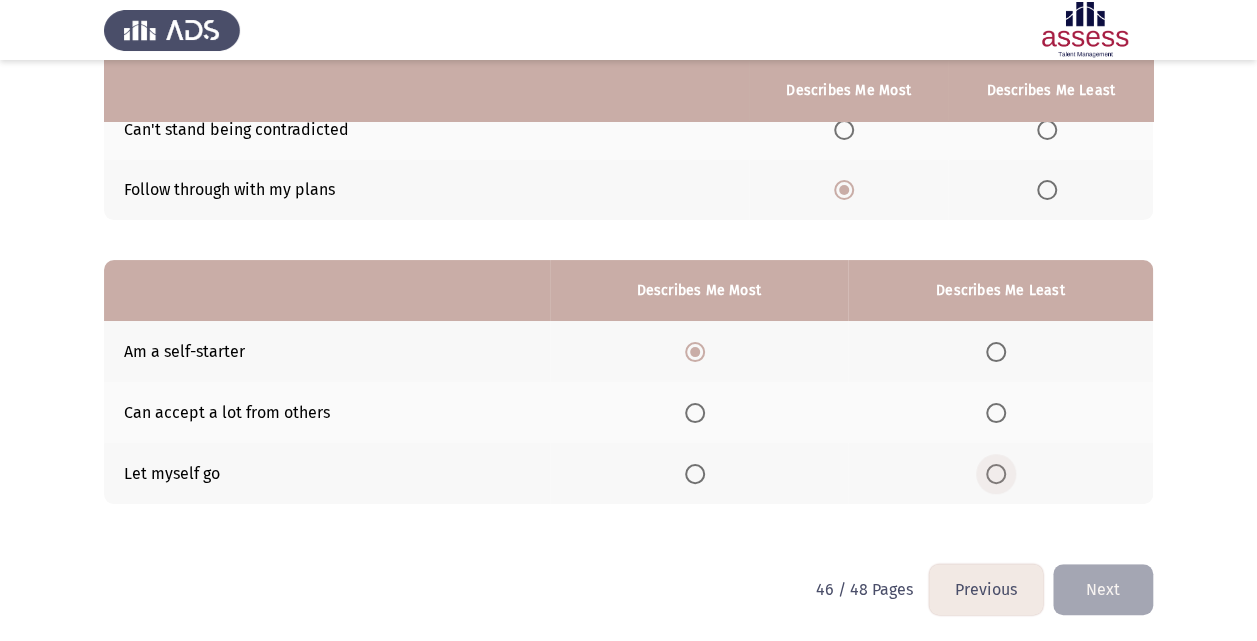click at bounding box center (996, 474) 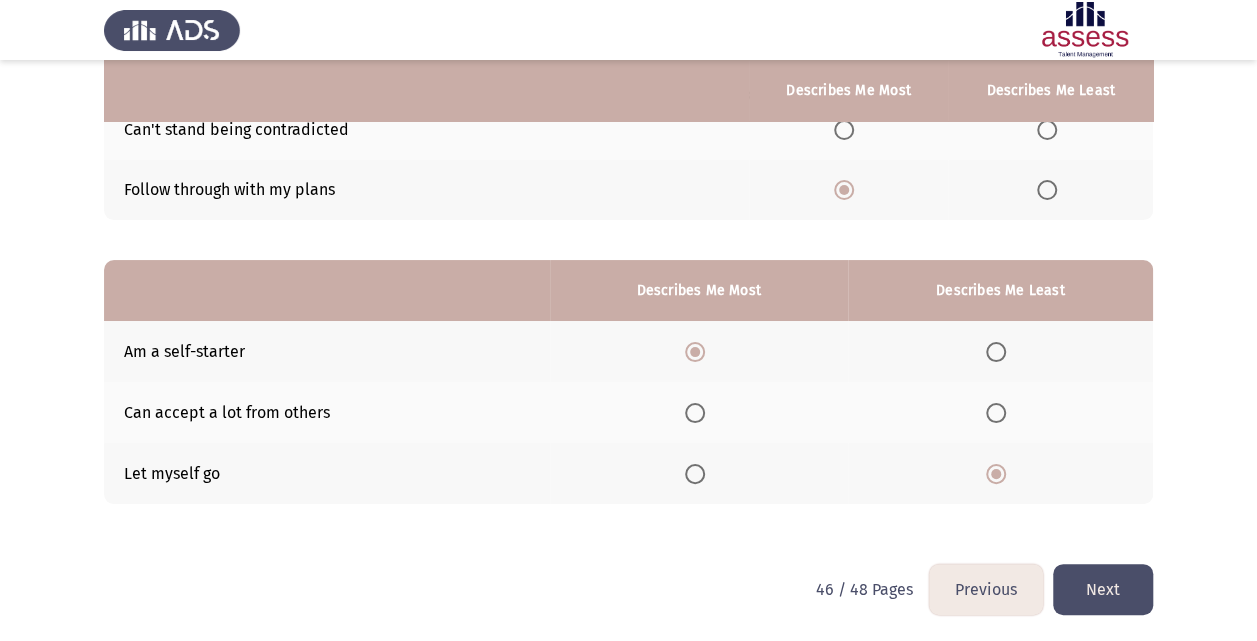 click on "Next" 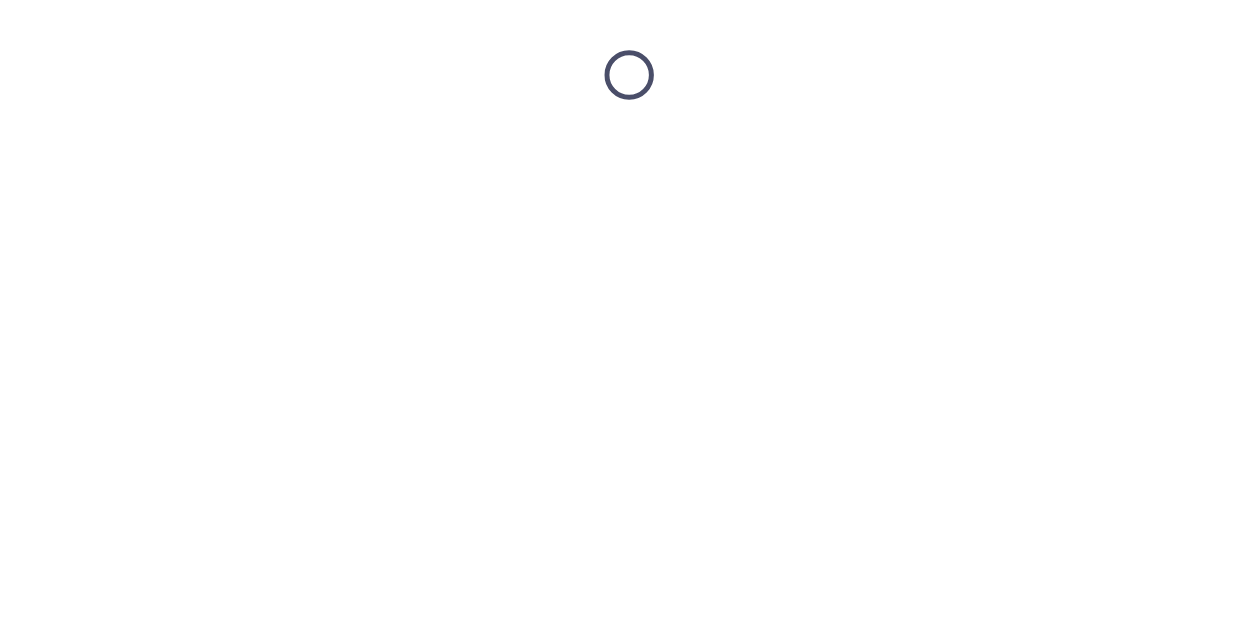 scroll, scrollTop: 0, scrollLeft: 0, axis: both 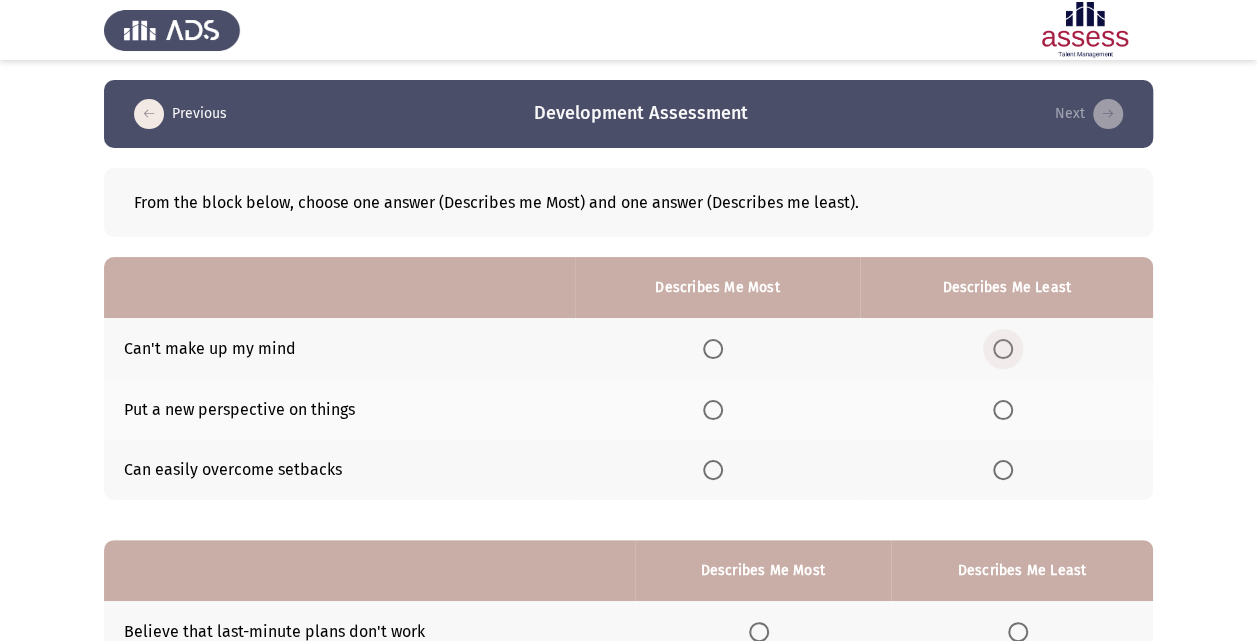click at bounding box center [1003, 349] 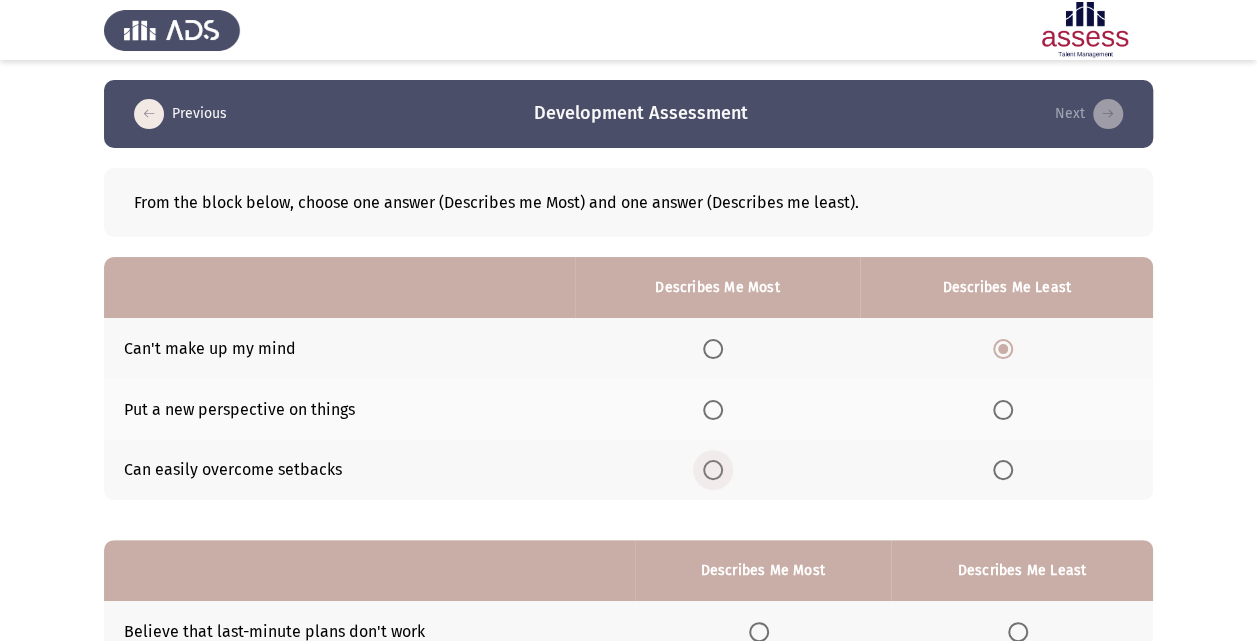 click at bounding box center [713, 470] 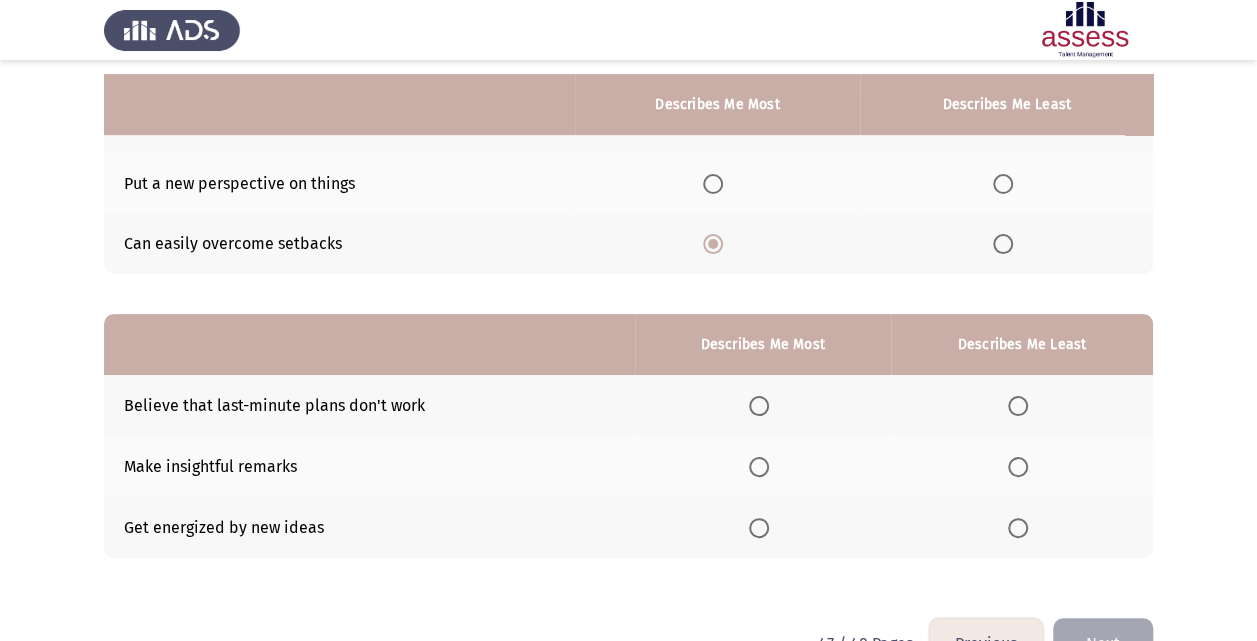 scroll, scrollTop: 280, scrollLeft: 0, axis: vertical 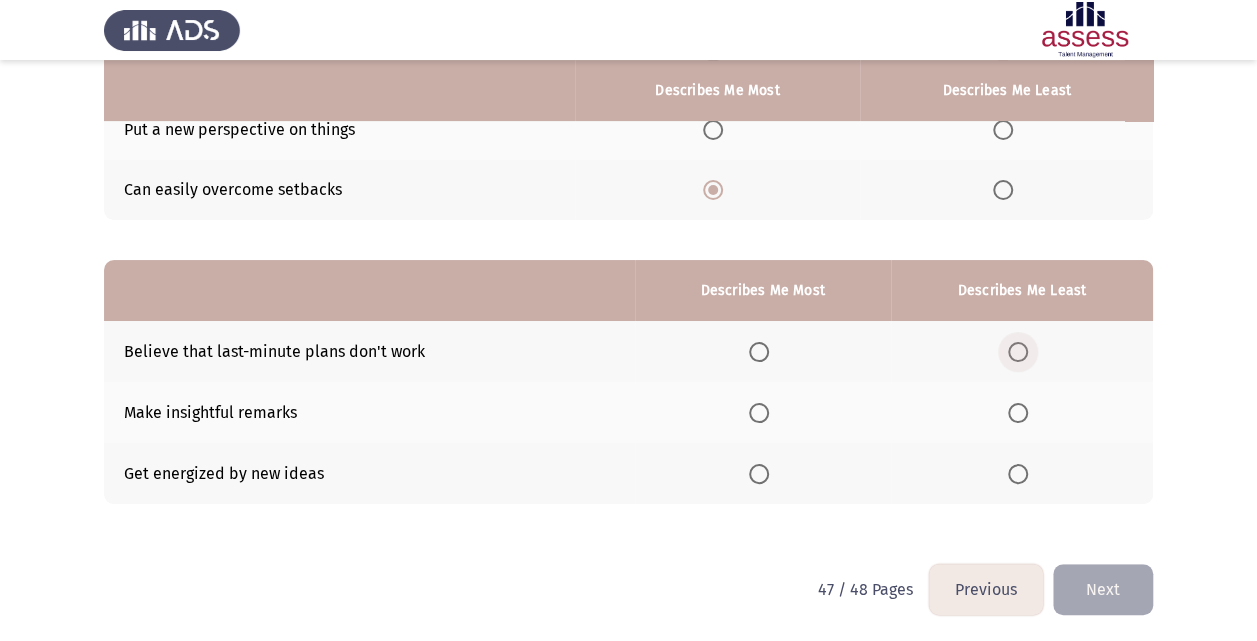 click at bounding box center (1018, 352) 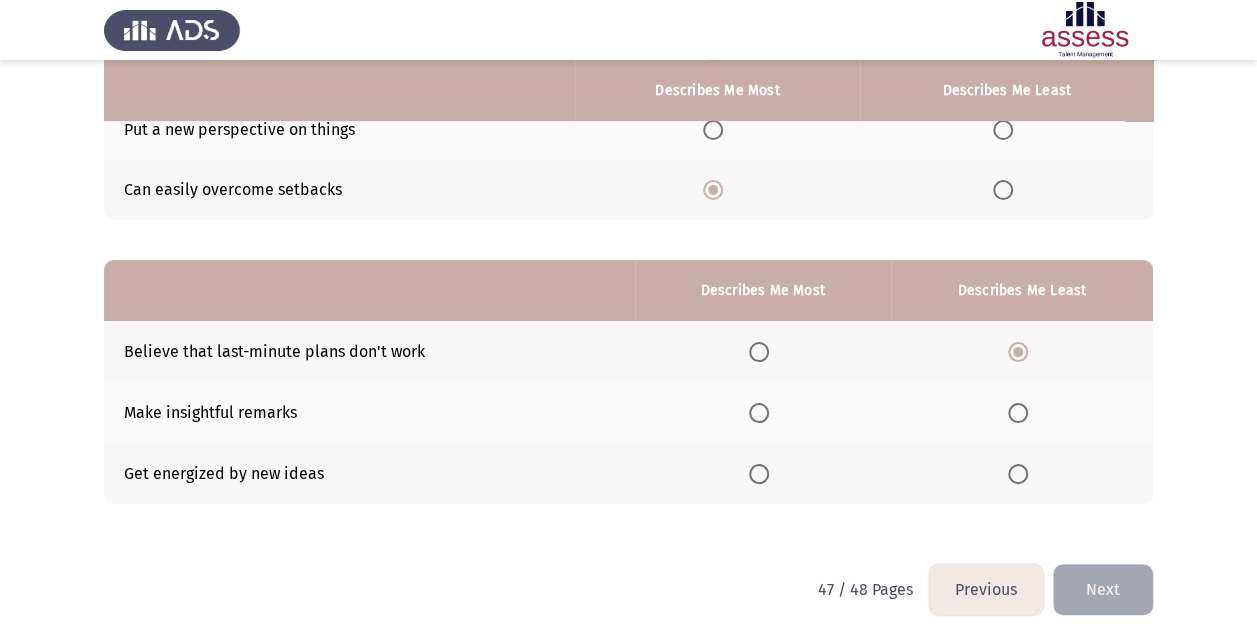 click 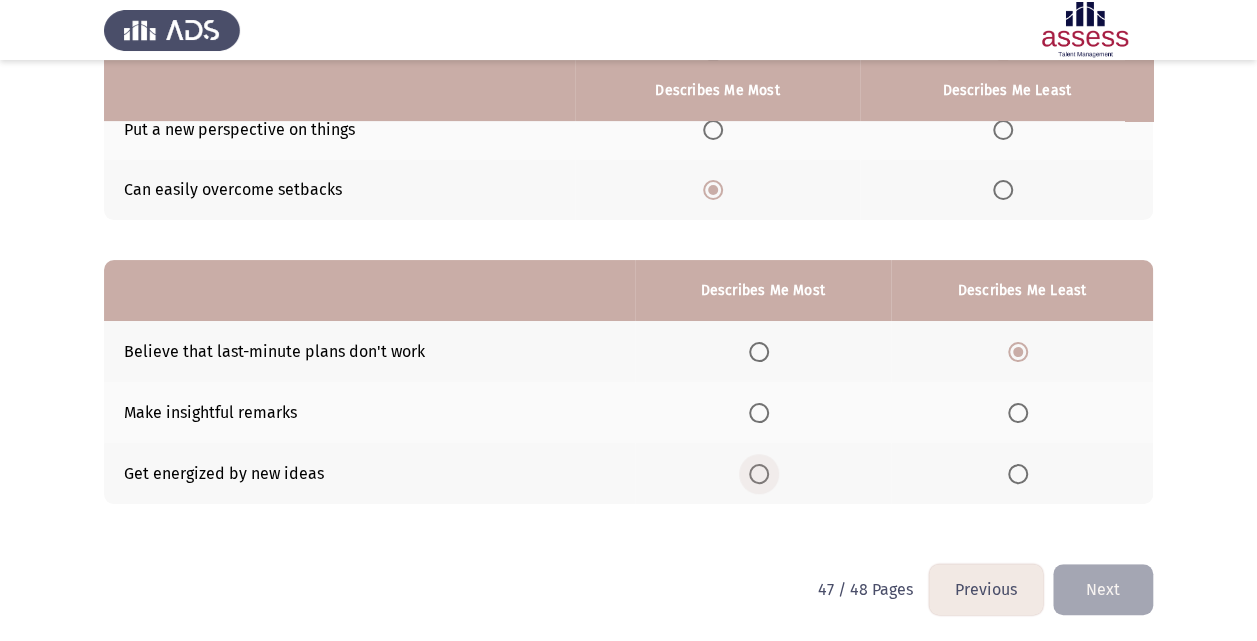 click at bounding box center (759, 474) 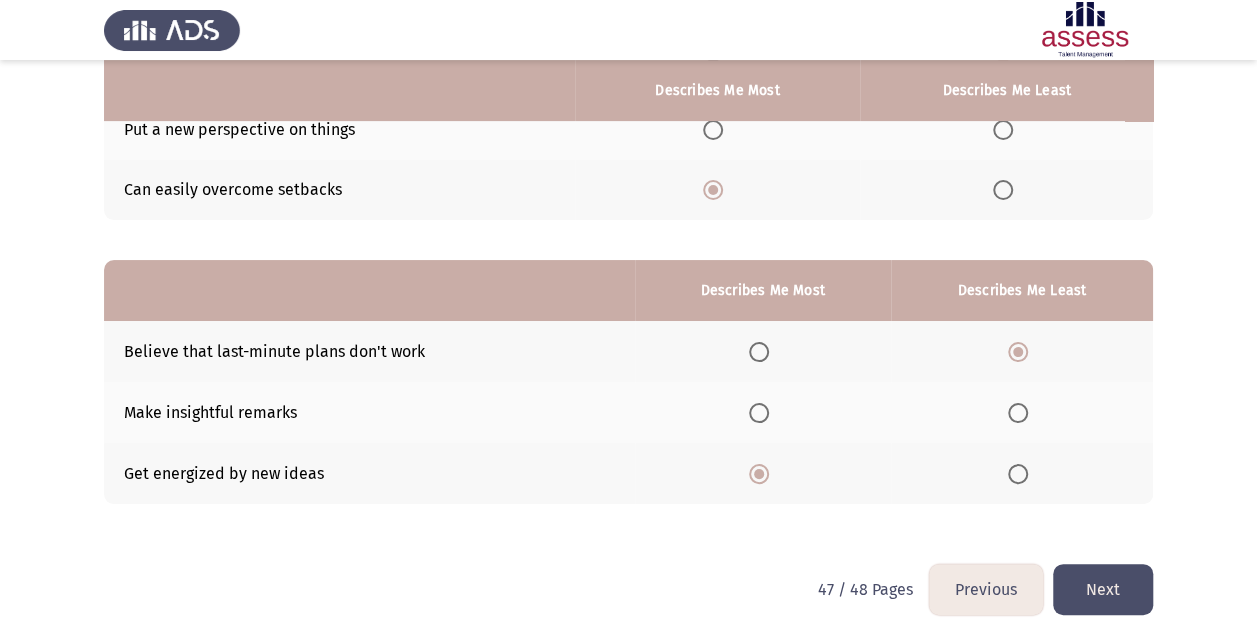 click on "Next" 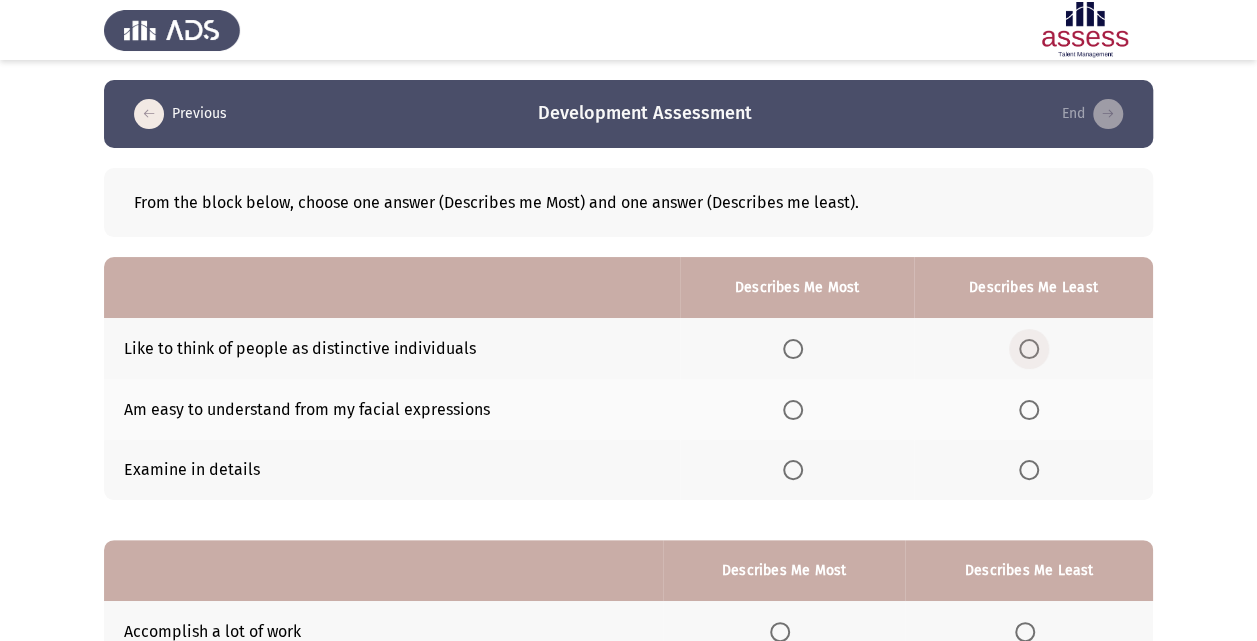 click at bounding box center (1029, 349) 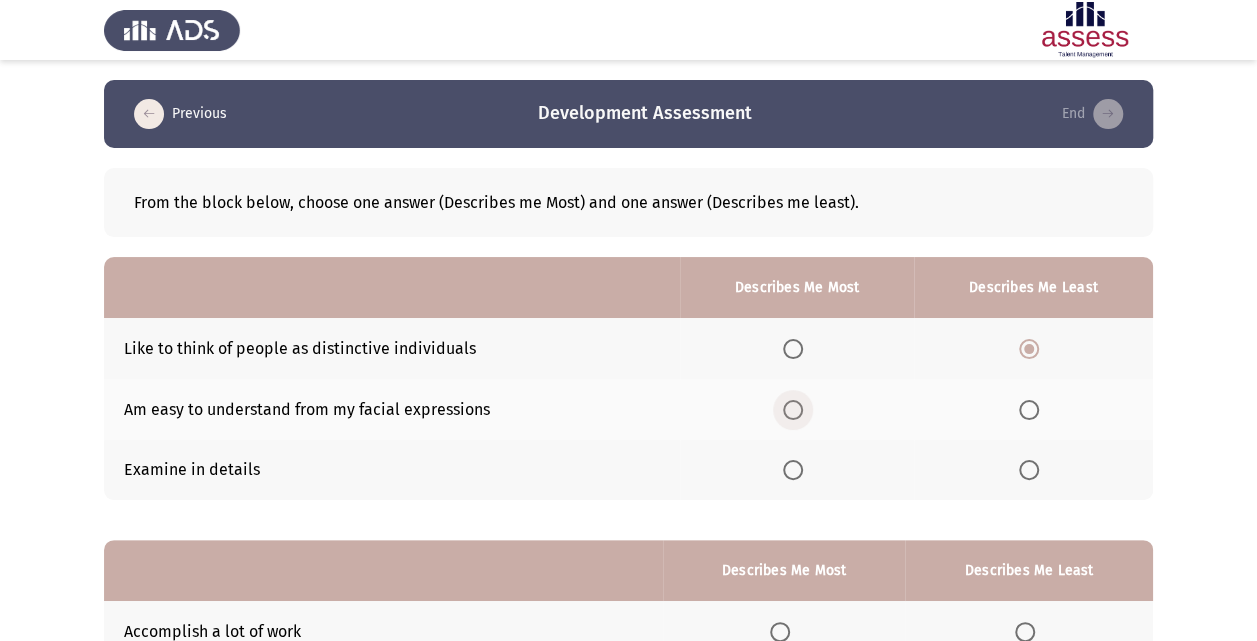 click at bounding box center [793, 410] 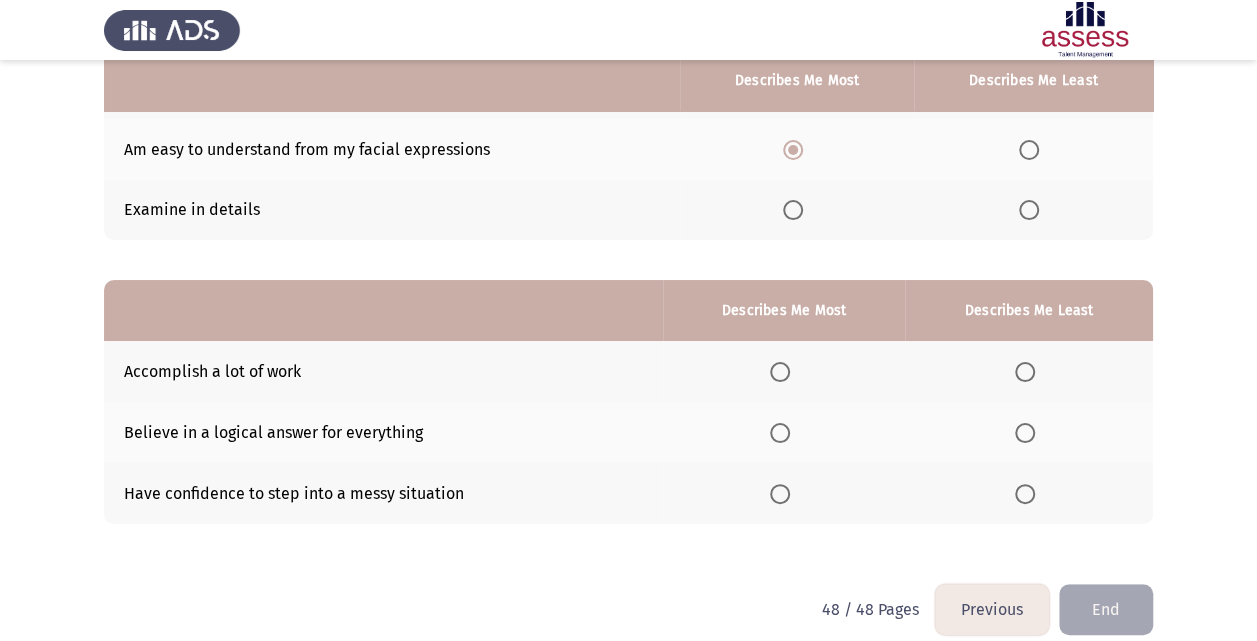 scroll, scrollTop: 280, scrollLeft: 0, axis: vertical 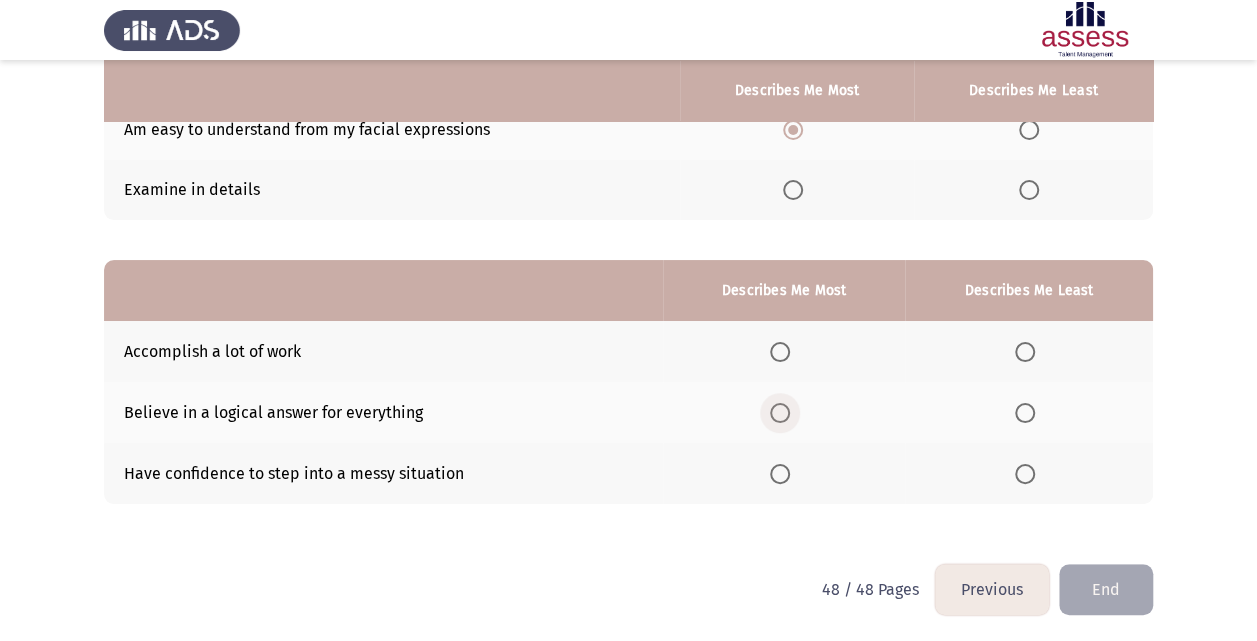 click at bounding box center [780, 413] 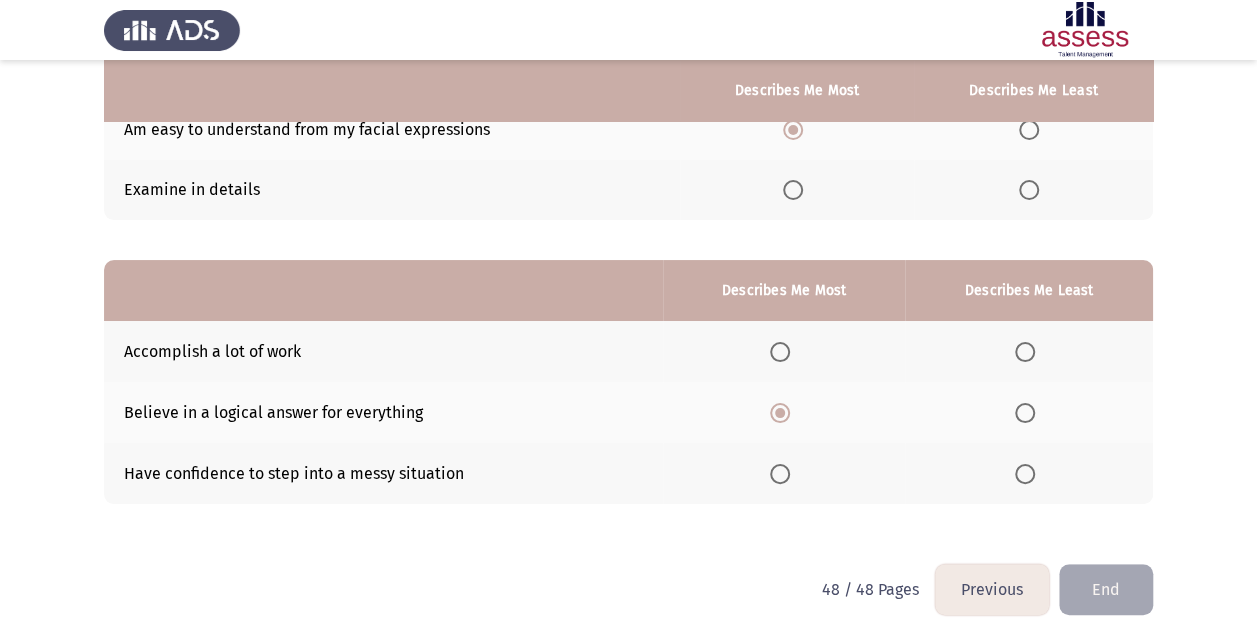 click at bounding box center (1025, 352) 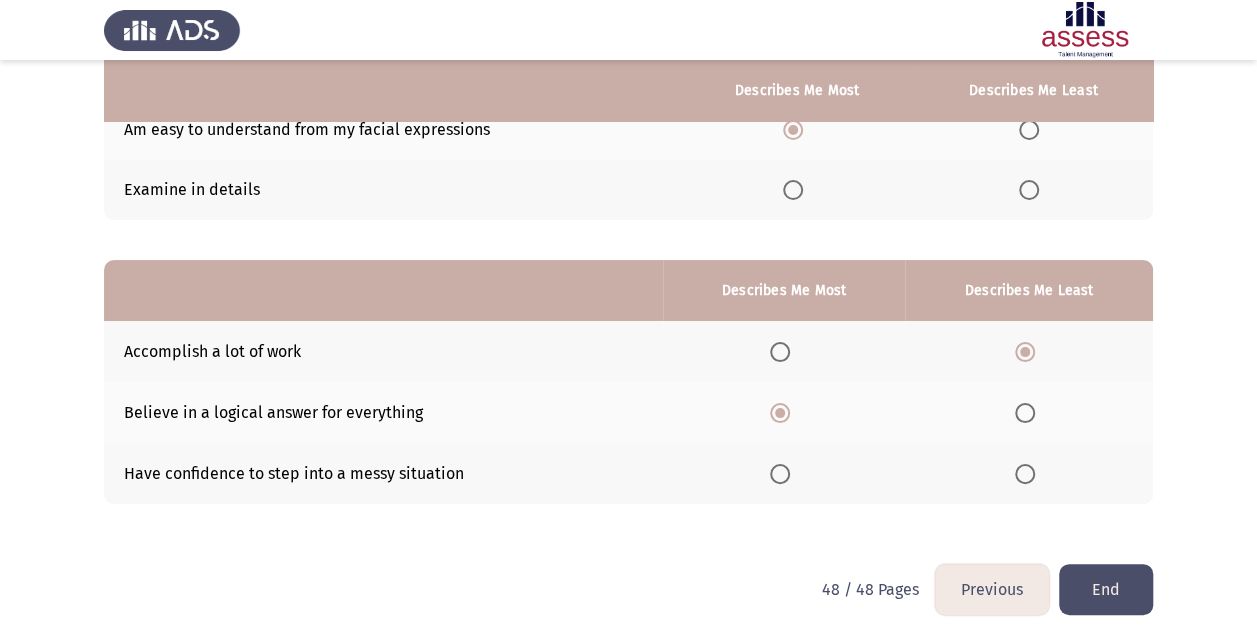 click on "End" 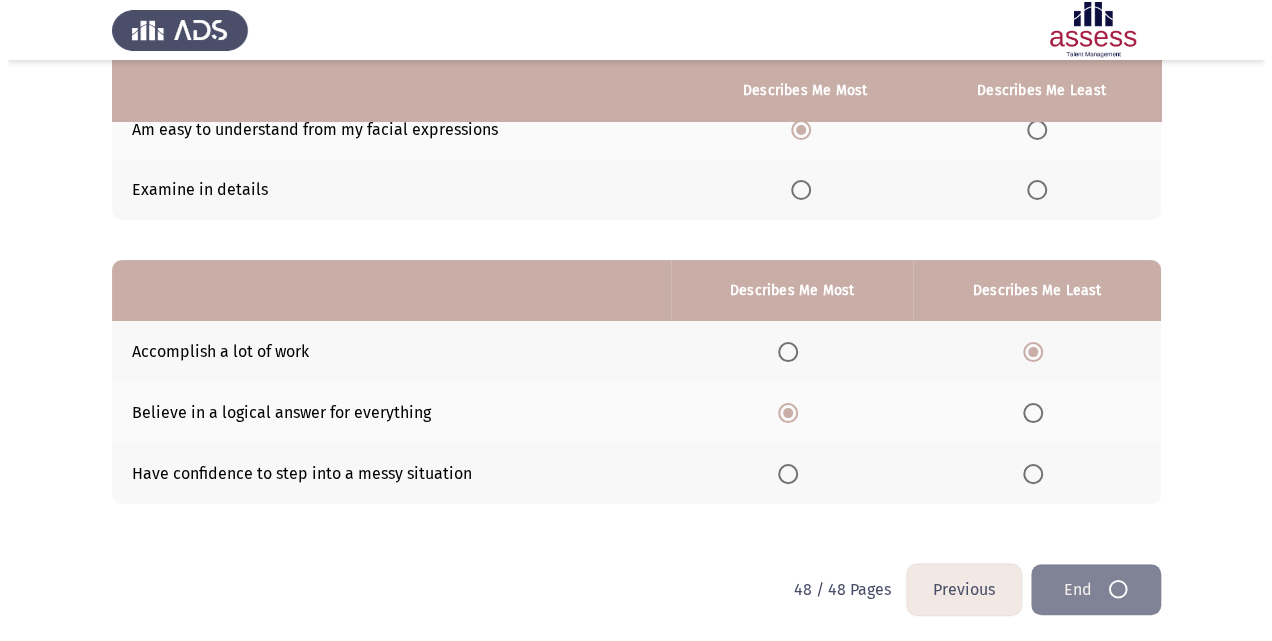 scroll, scrollTop: 0, scrollLeft: 0, axis: both 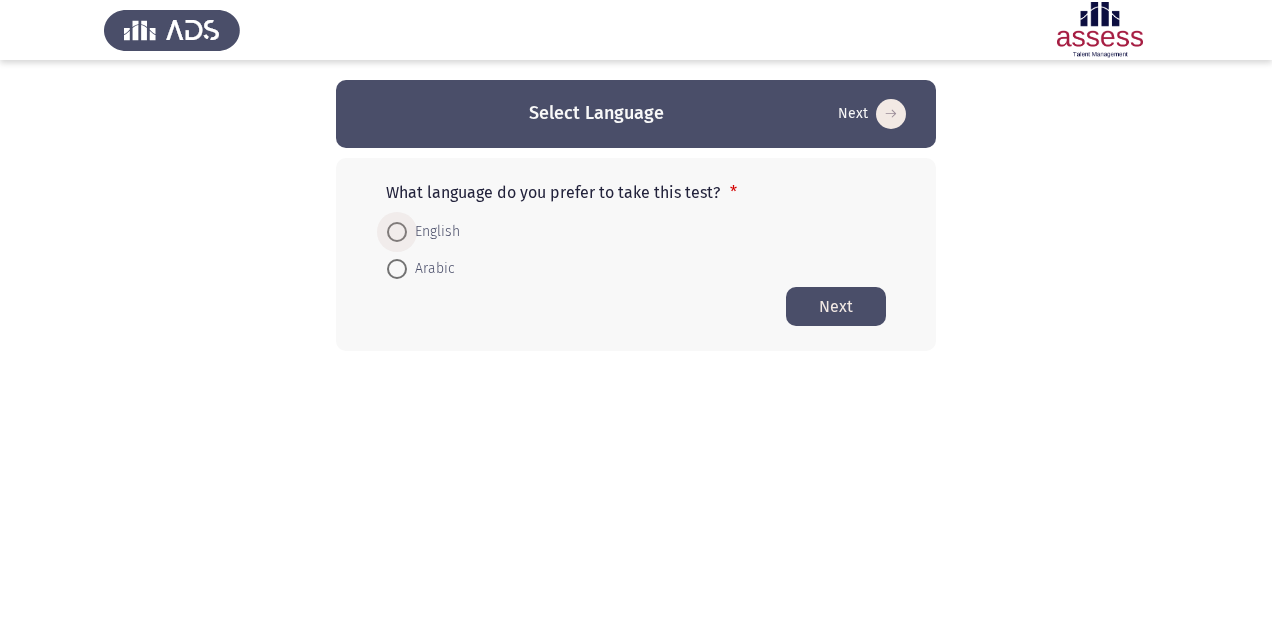 click at bounding box center (397, 232) 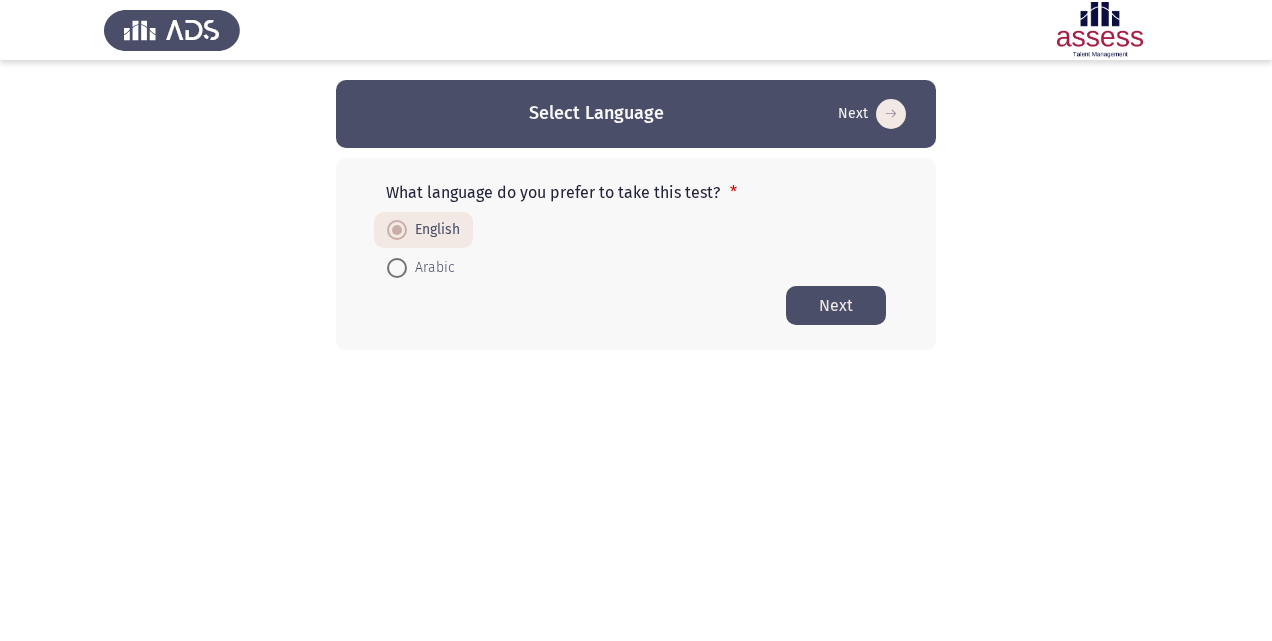 click on "Next" 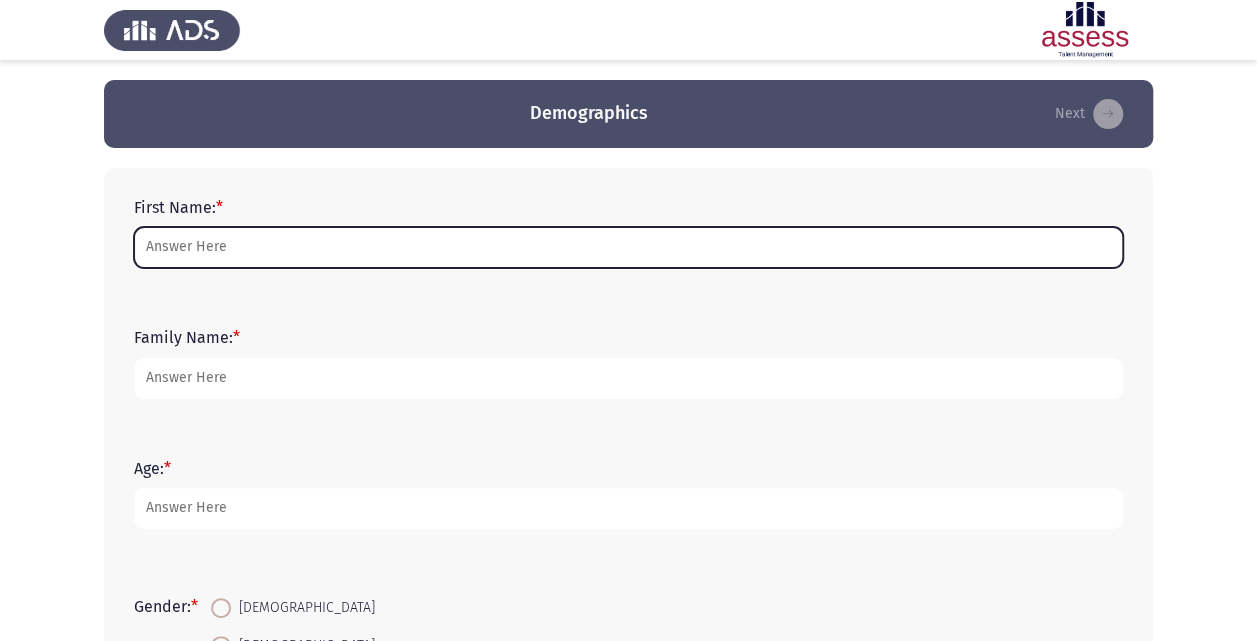 click on "First Name:   *" at bounding box center (628, 247) 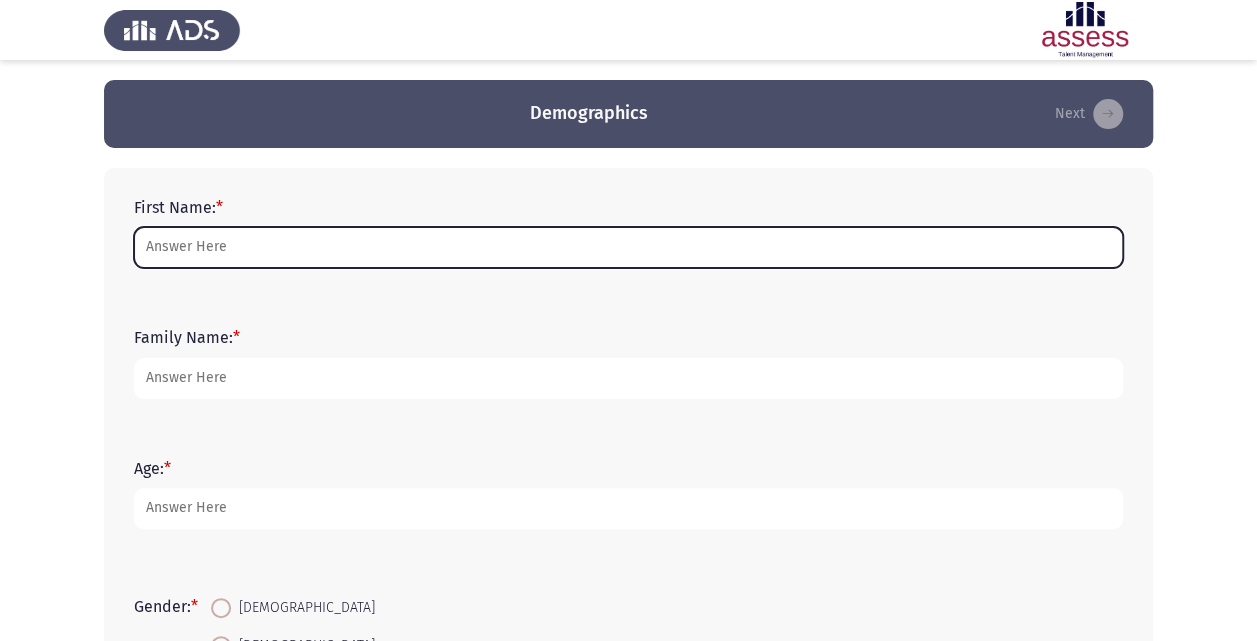 type on "[PERSON_NAME]" 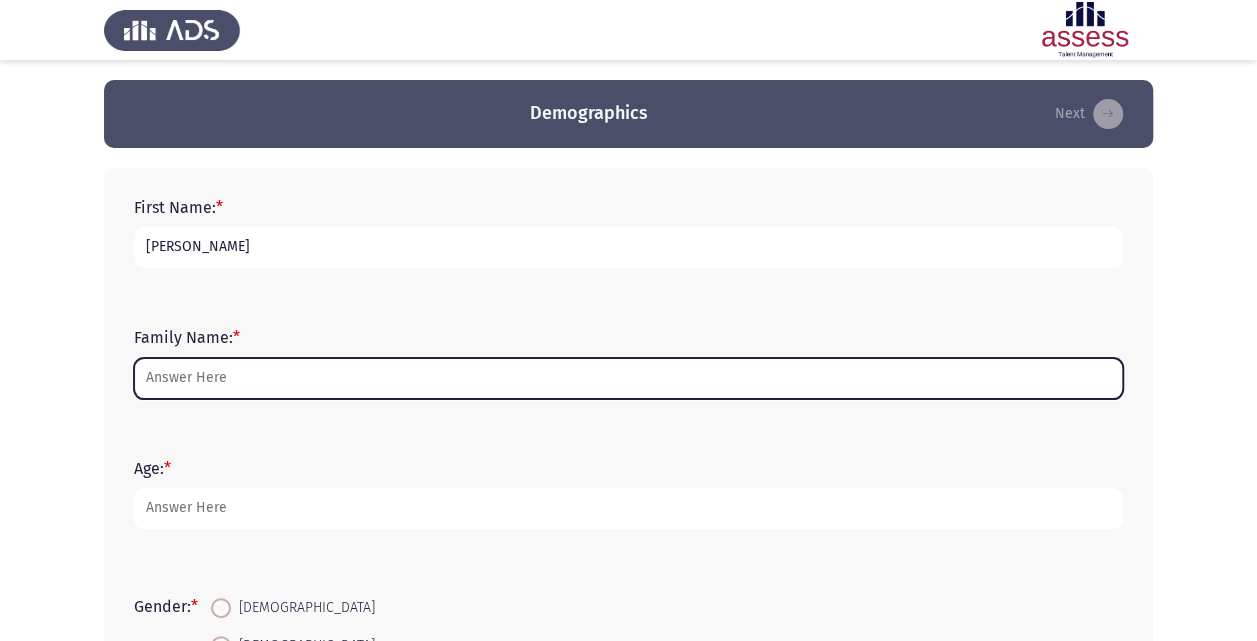 click on "Family Name:   *" at bounding box center (628, 378) 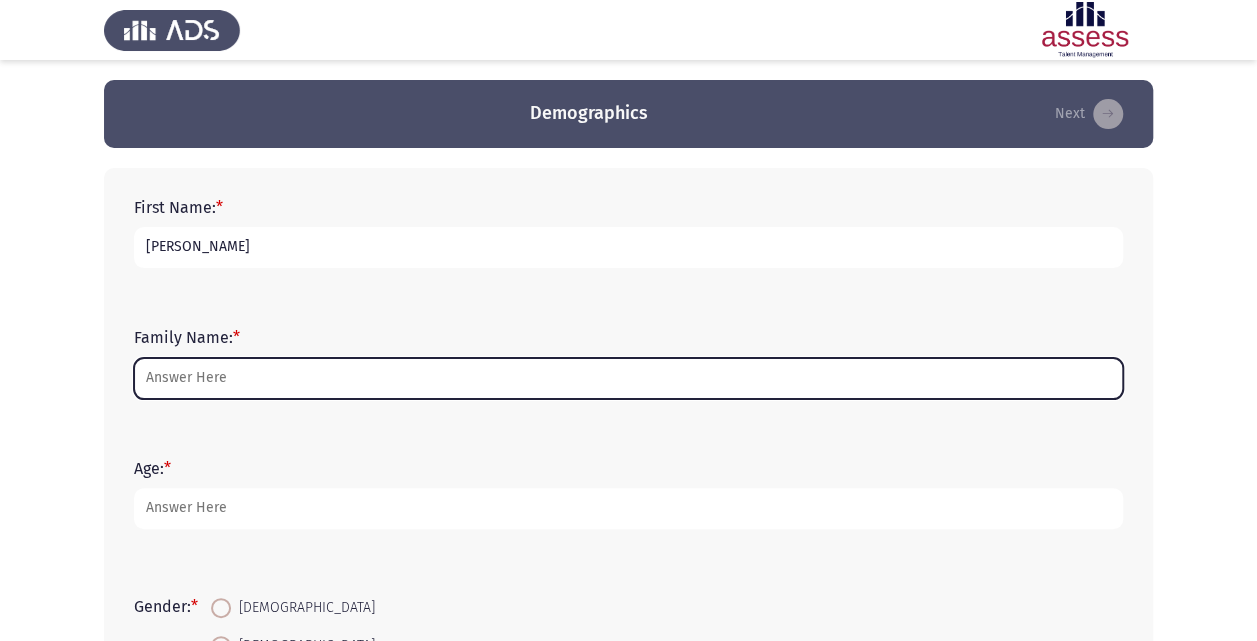 type on "a" 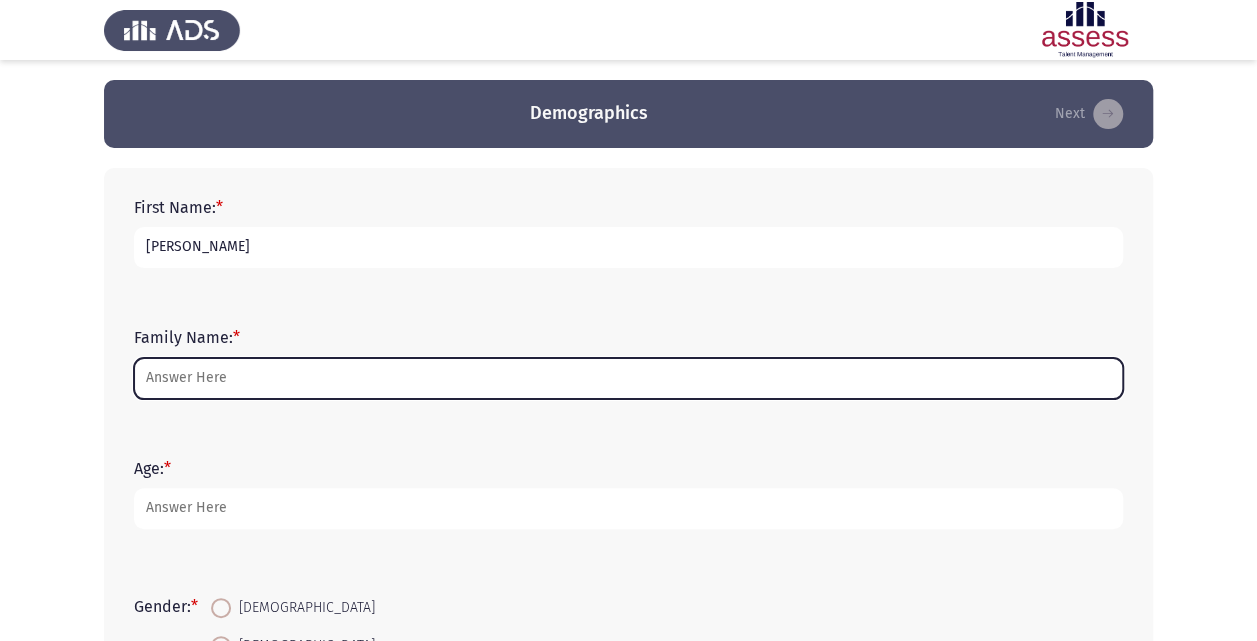 click on "Family Name:   *" at bounding box center (628, 378) 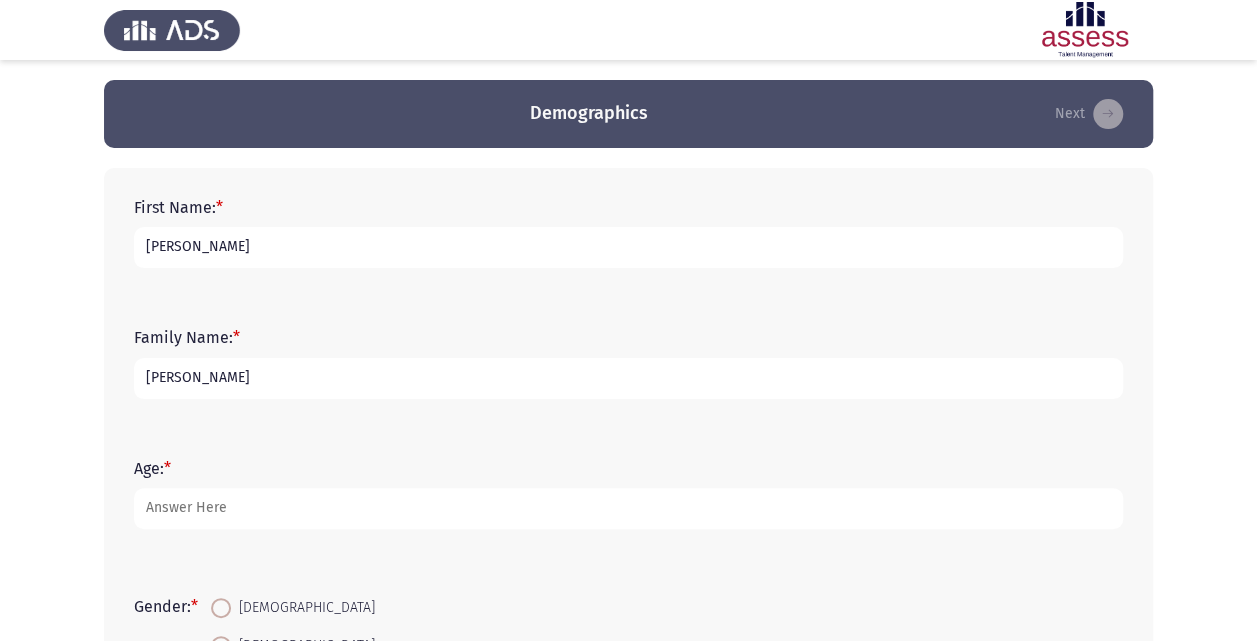 type on "[PERSON_NAME]" 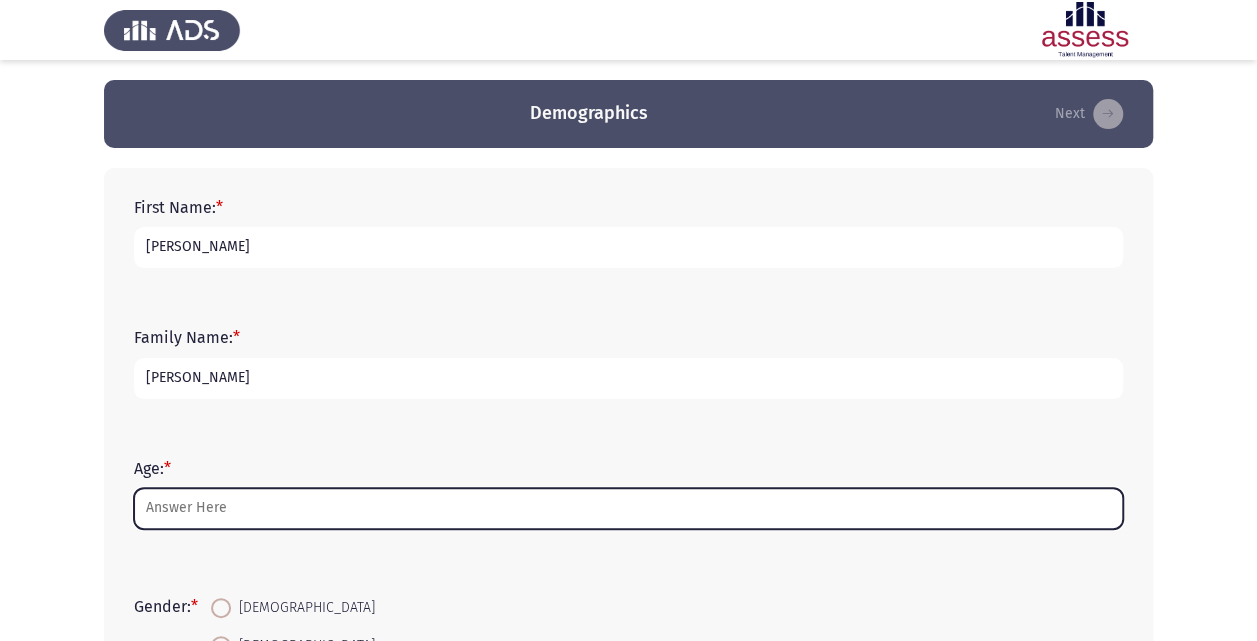click on "Age:   *" at bounding box center (628, 508) 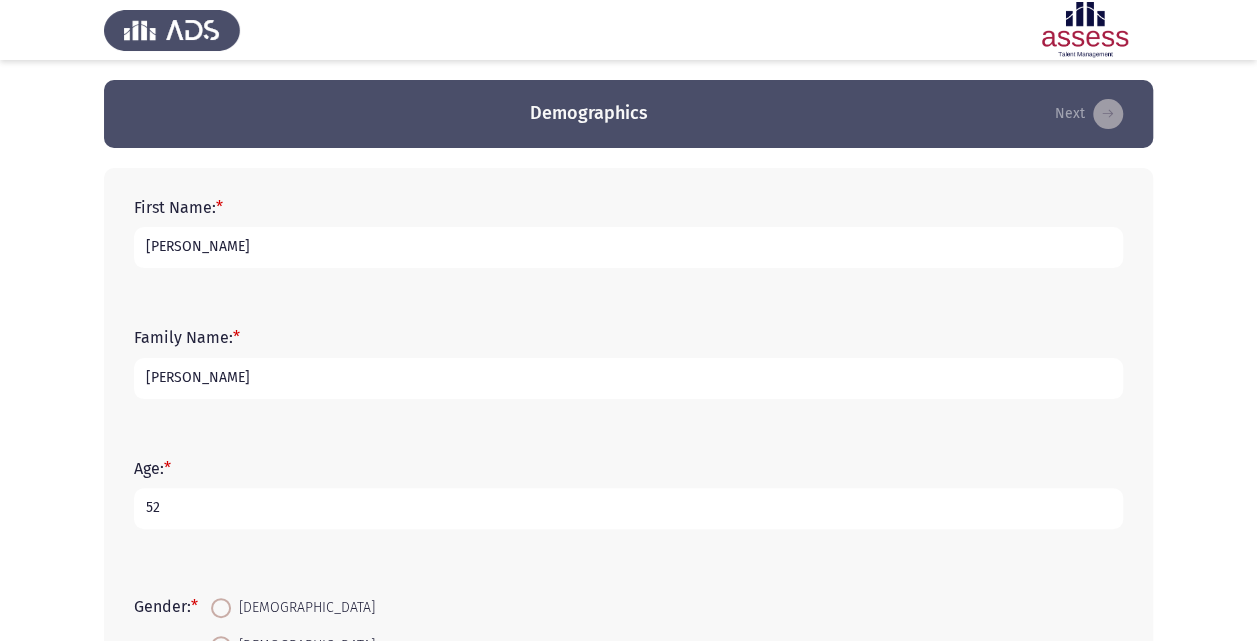 type on "52" 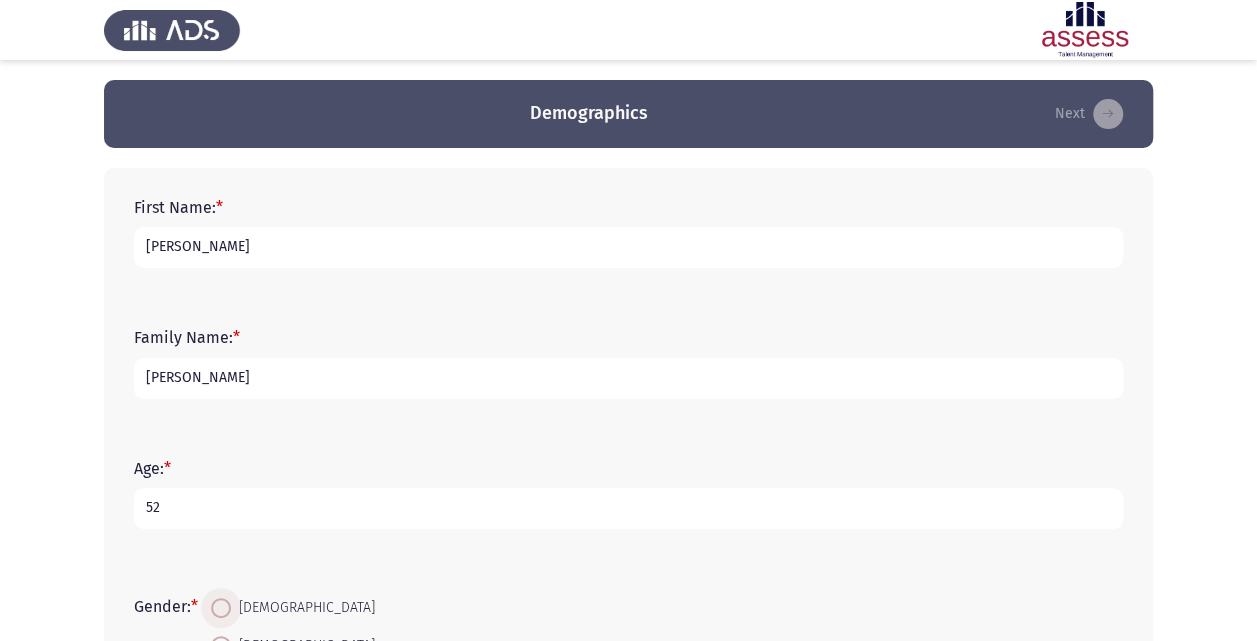 click at bounding box center [221, 608] 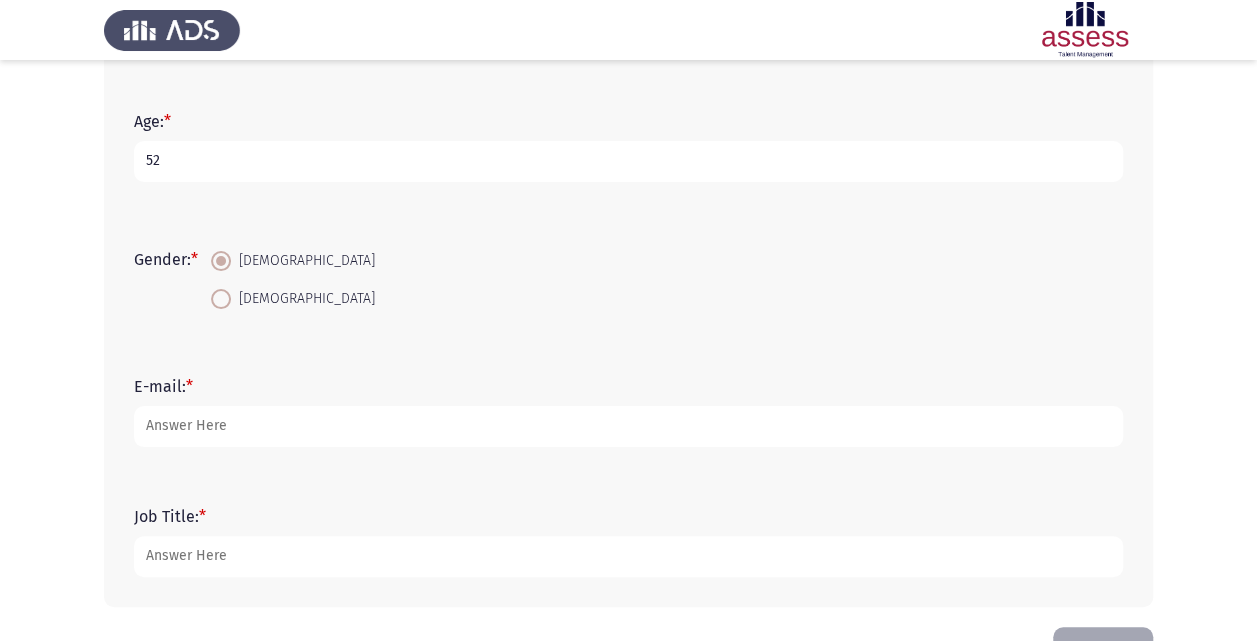 scroll, scrollTop: 366, scrollLeft: 0, axis: vertical 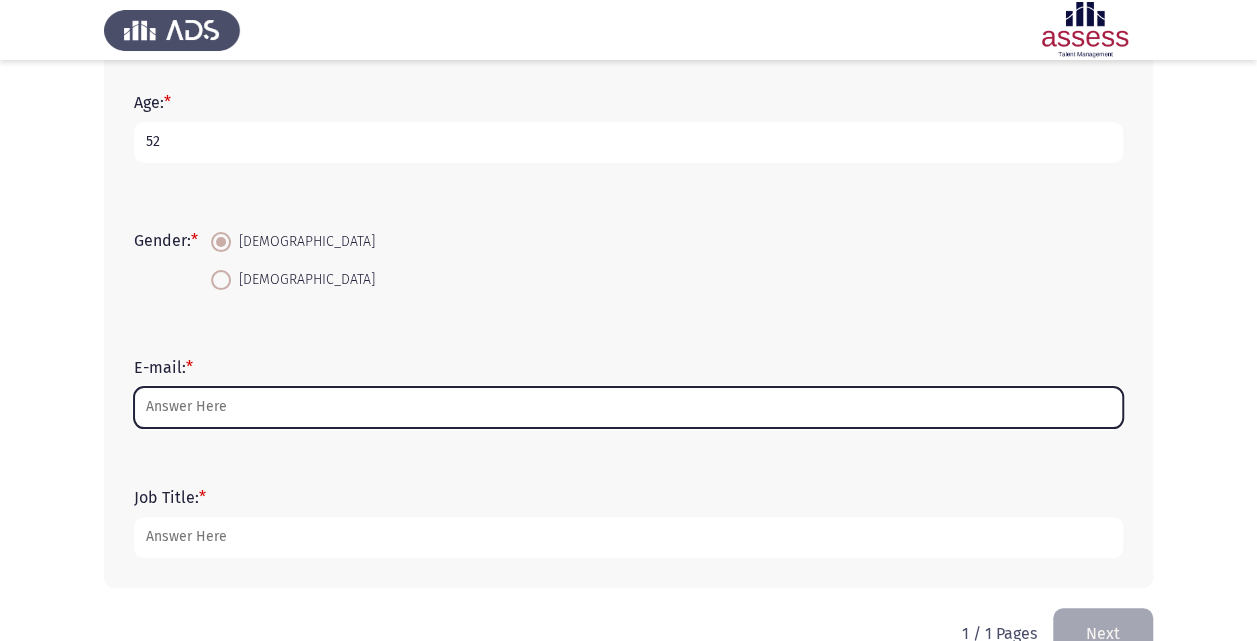 click on "E-mail:   *" at bounding box center (628, 407) 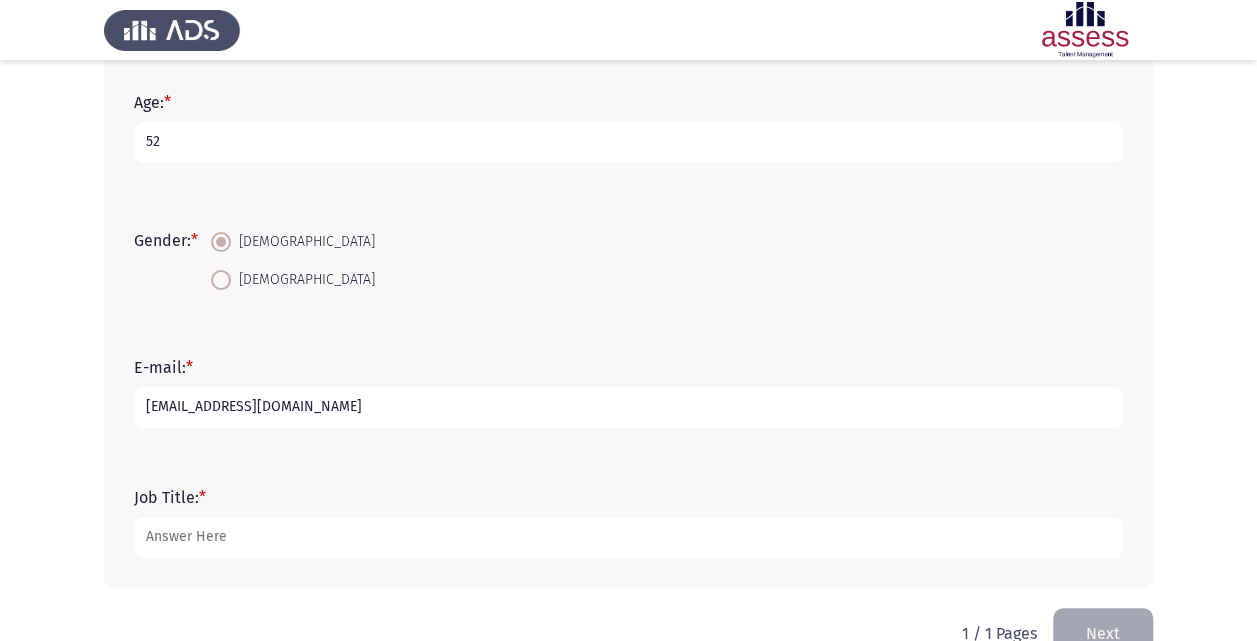type on "[EMAIL_ADDRESS][DOMAIN_NAME]" 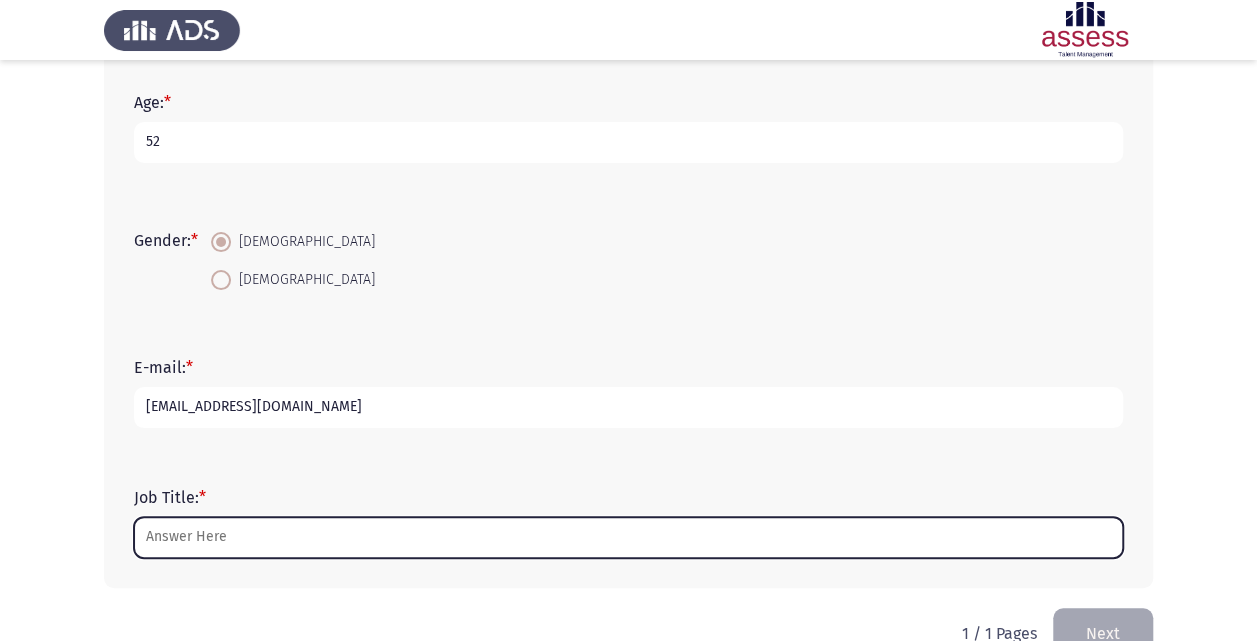 click on "Job Title:   *" at bounding box center [628, 537] 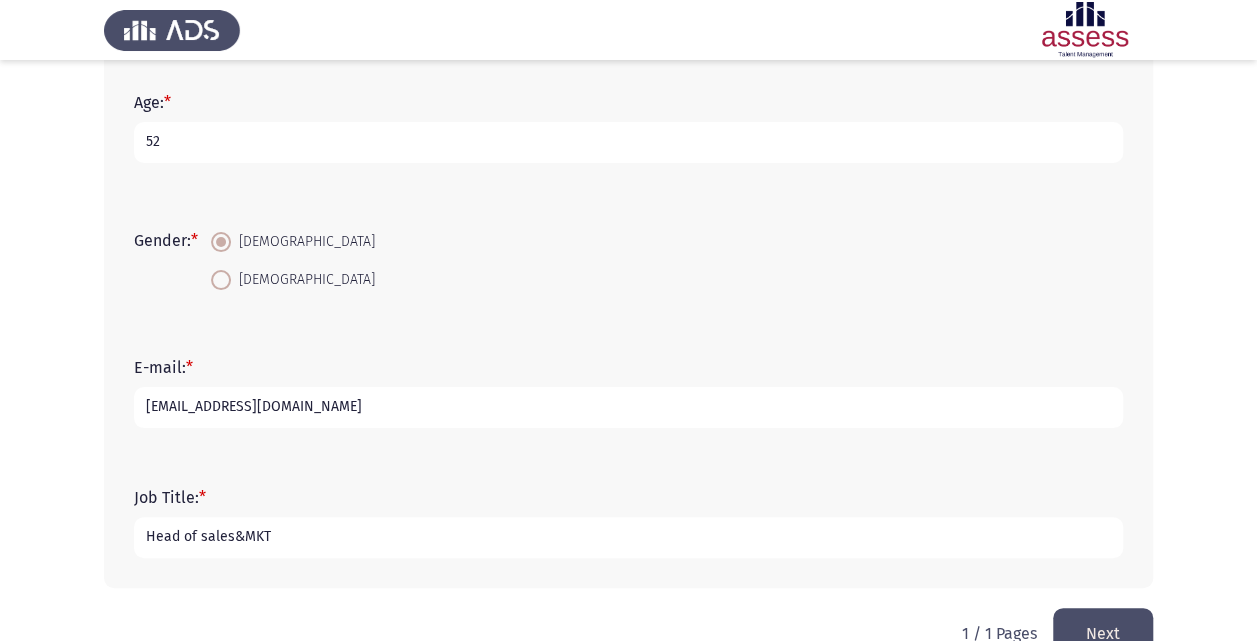 type on "Head of sales&MKT" 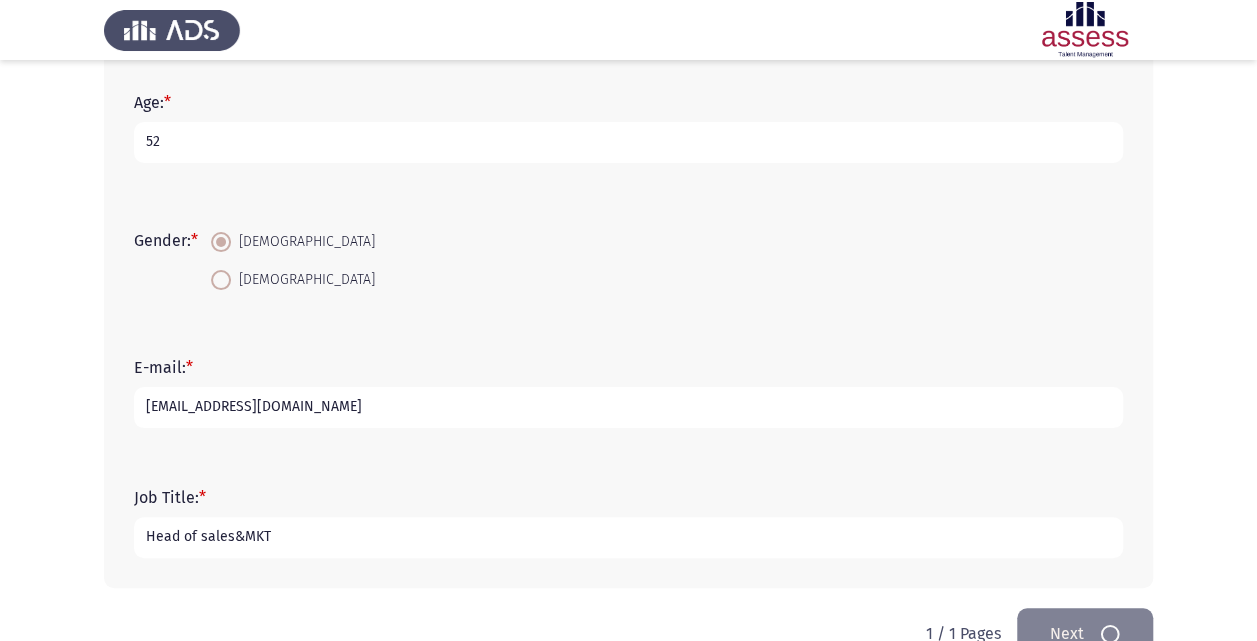 scroll, scrollTop: 0, scrollLeft: 0, axis: both 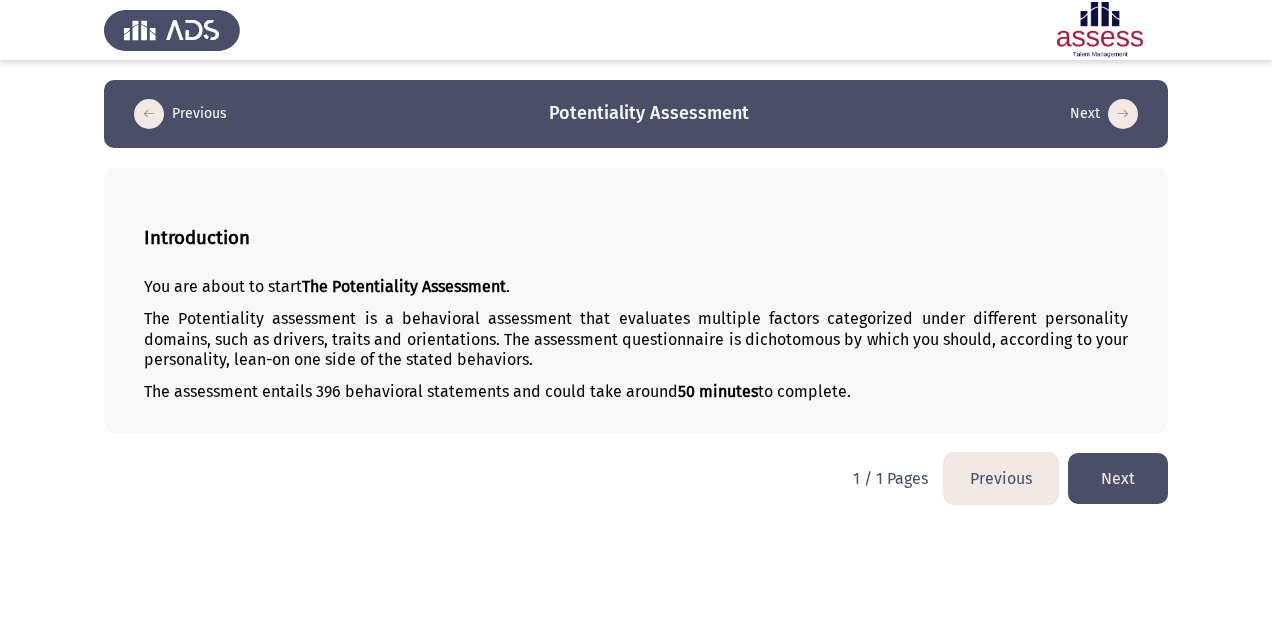 click on "Next" 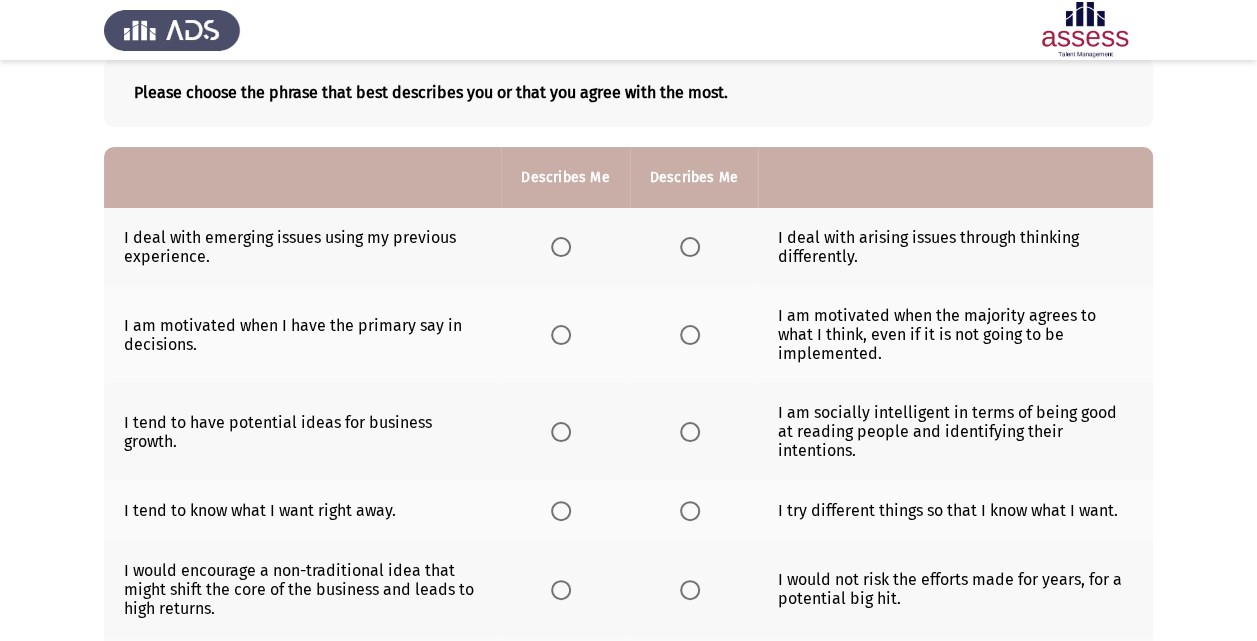 scroll, scrollTop: 120, scrollLeft: 0, axis: vertical 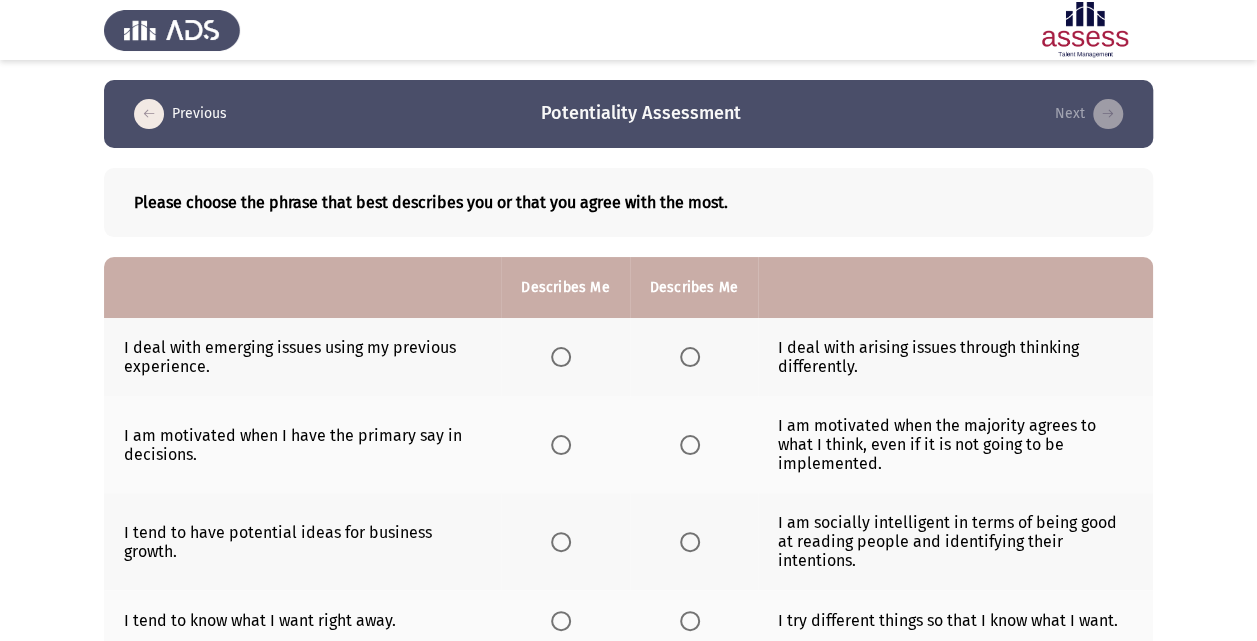click 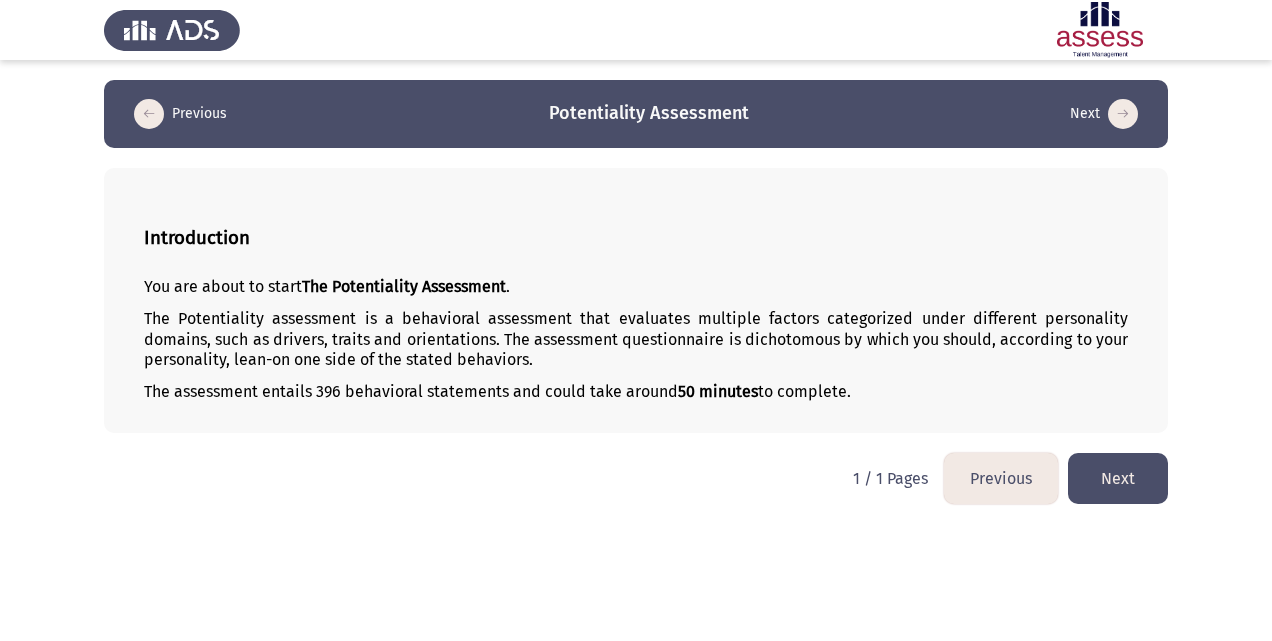 click on "Next" 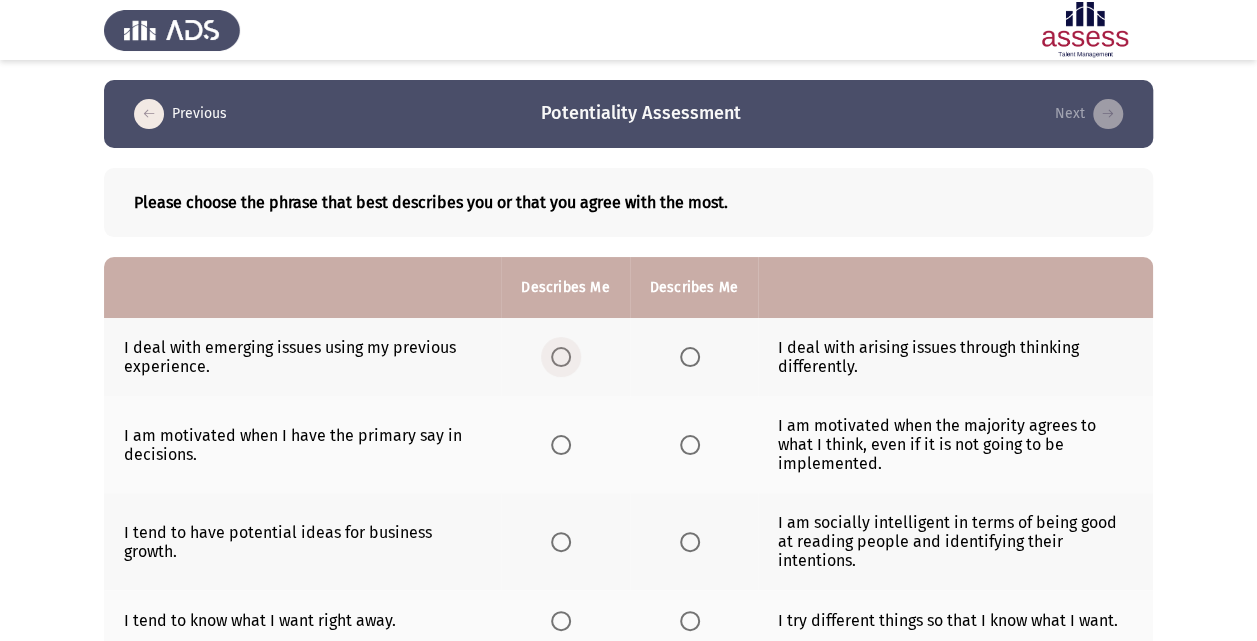 click at bounding box center [561, 357] 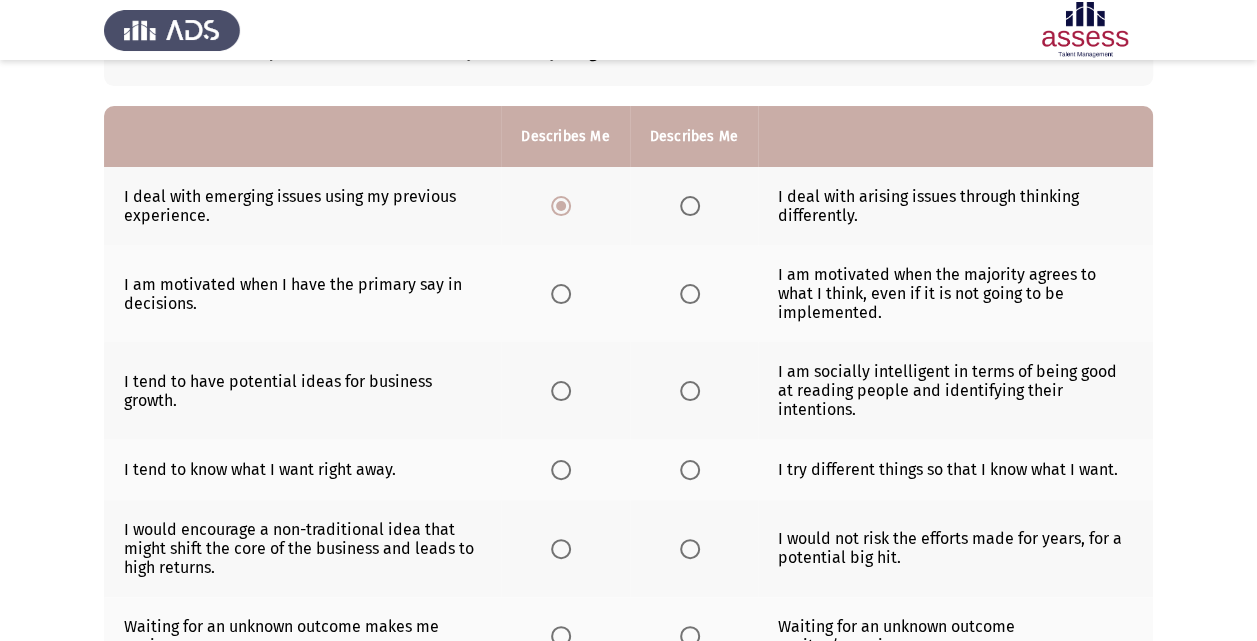scroll, scrollTop: 160, scrollLeft: 0, axis: vertical 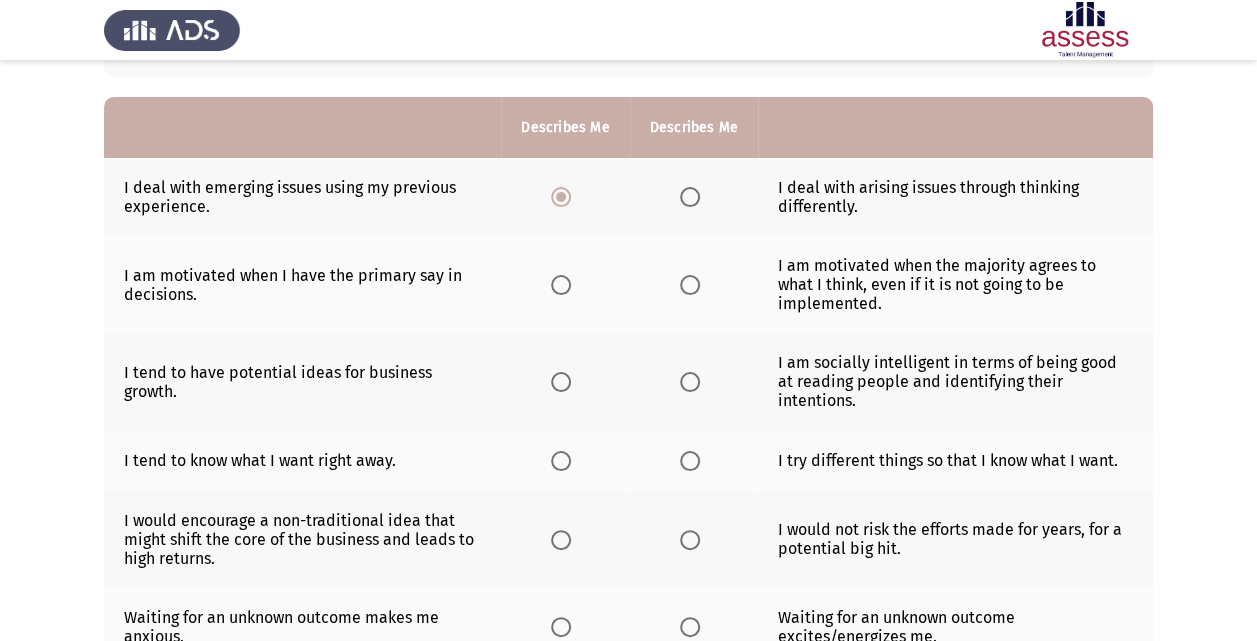 click at bounding box center [690, 285] 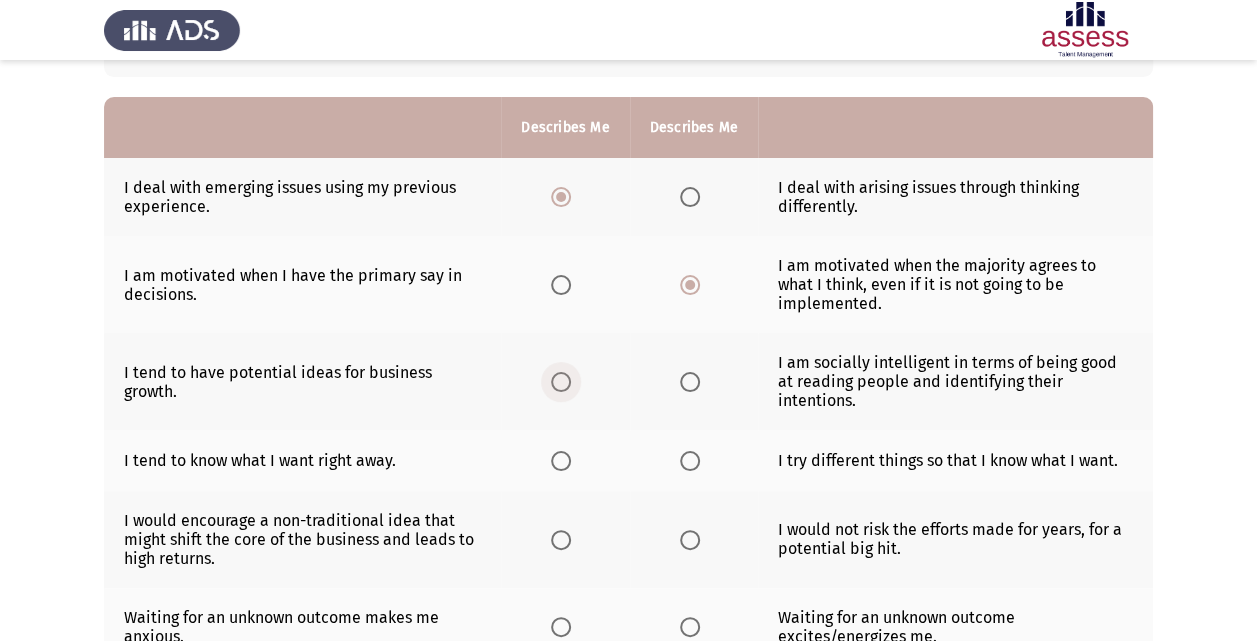 click at bounding box center (561, 382) 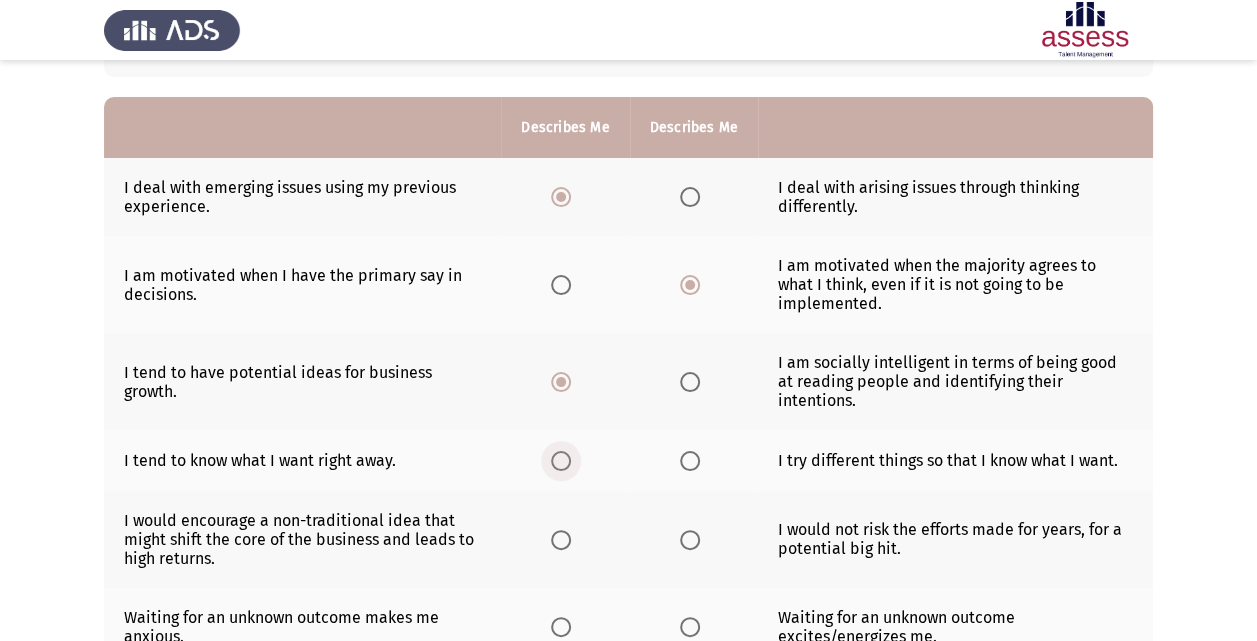 click at bounding box center (561, 461) 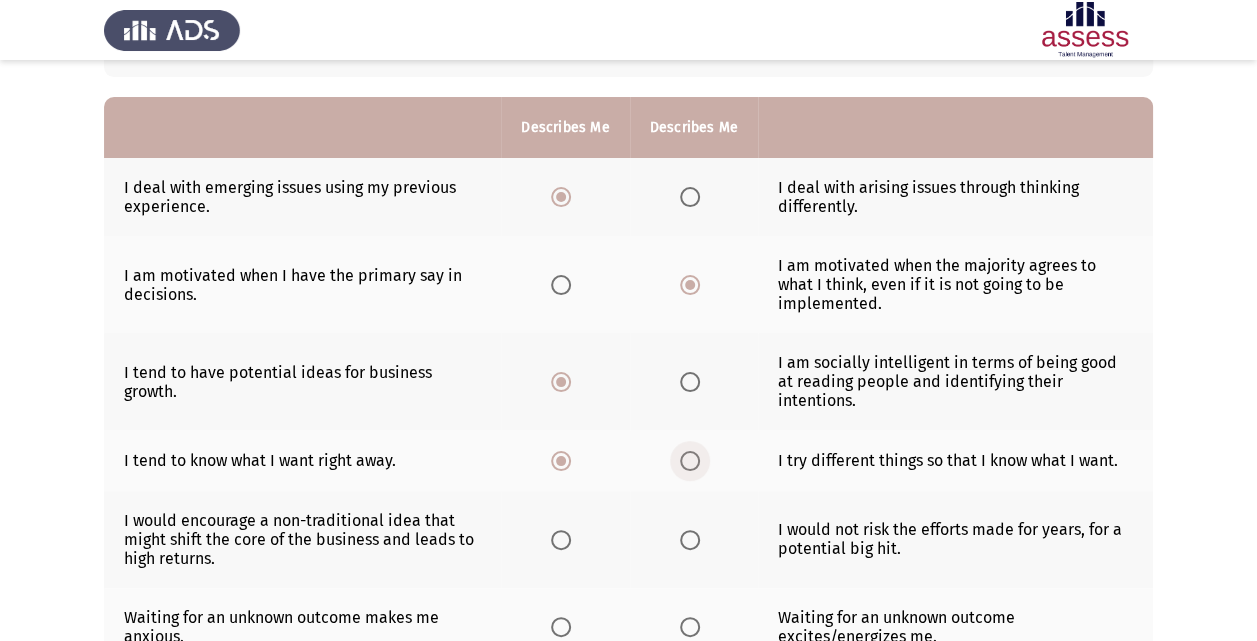 click at bounding box center (694, 461) 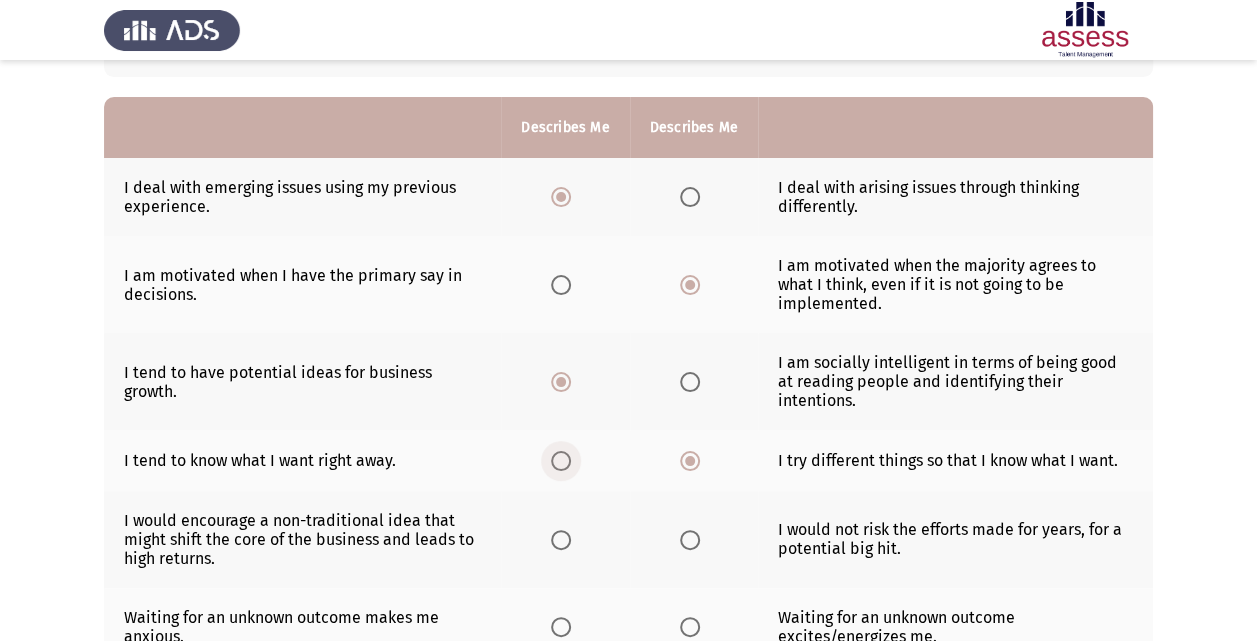 click at bounding box center [561, 461] 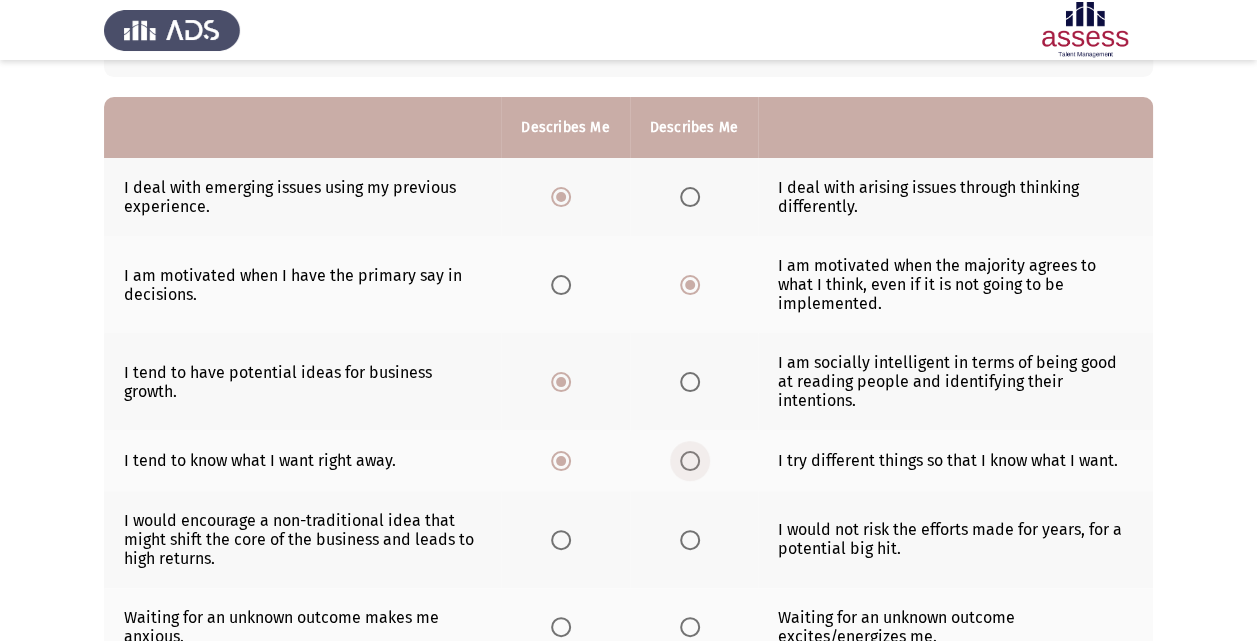 click at bounding box center (690, 461) 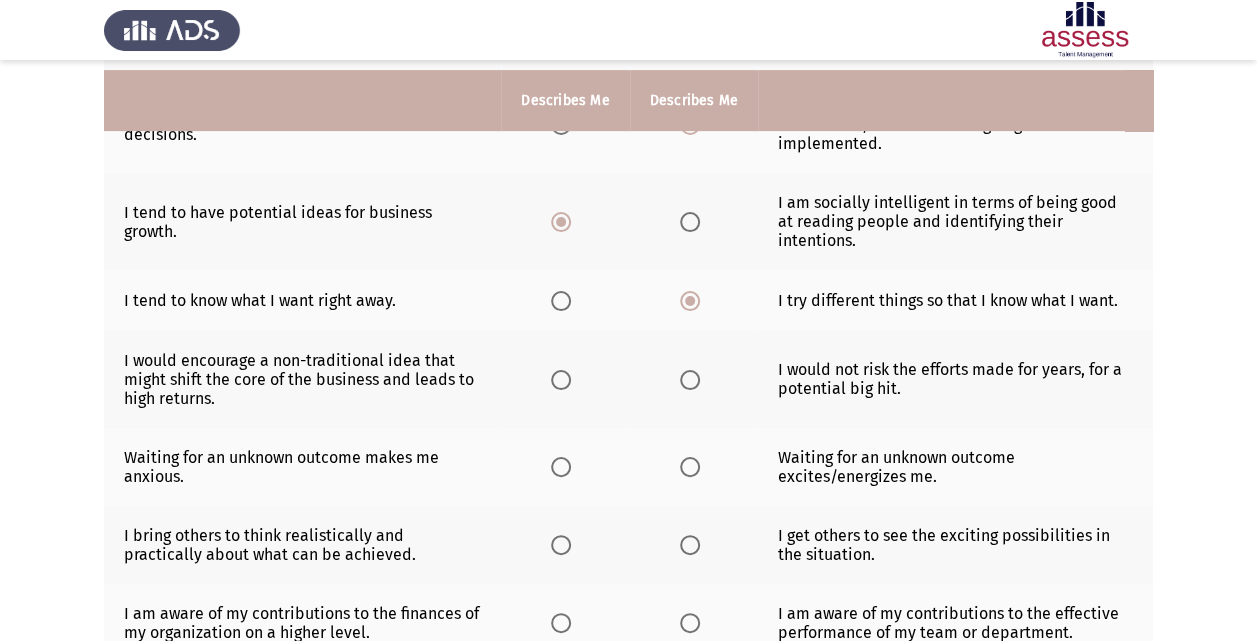 scroll, scrollTop: 360, scrollLeft: 0, axis: vertical 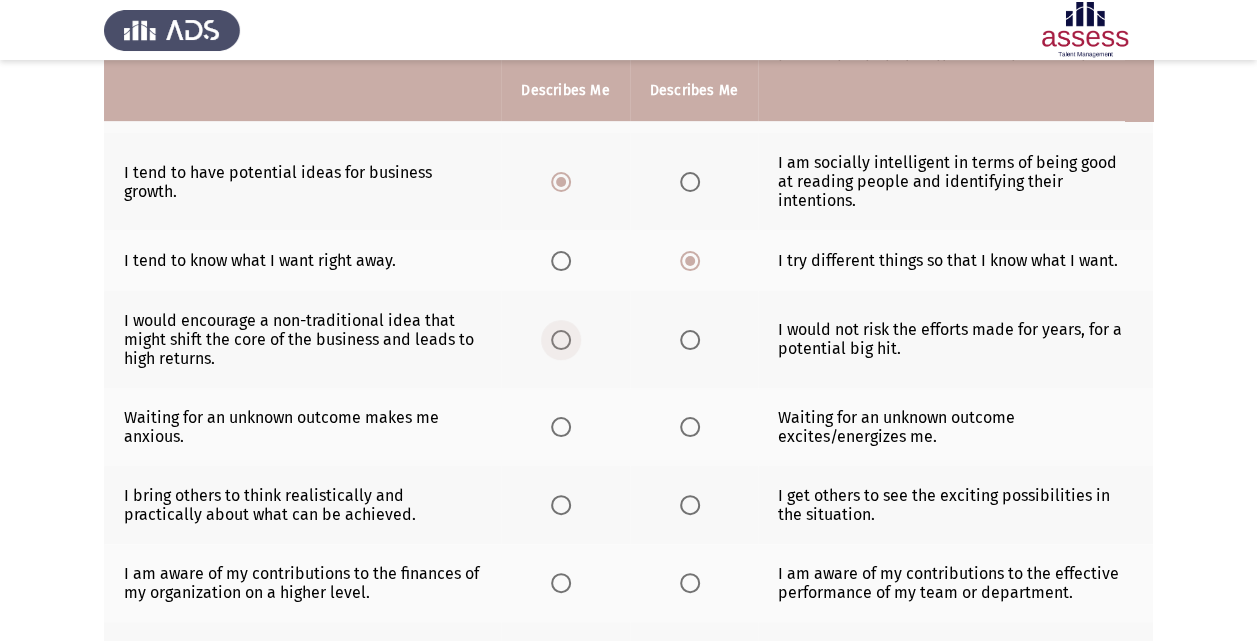 click at bounding box center (561, 340) 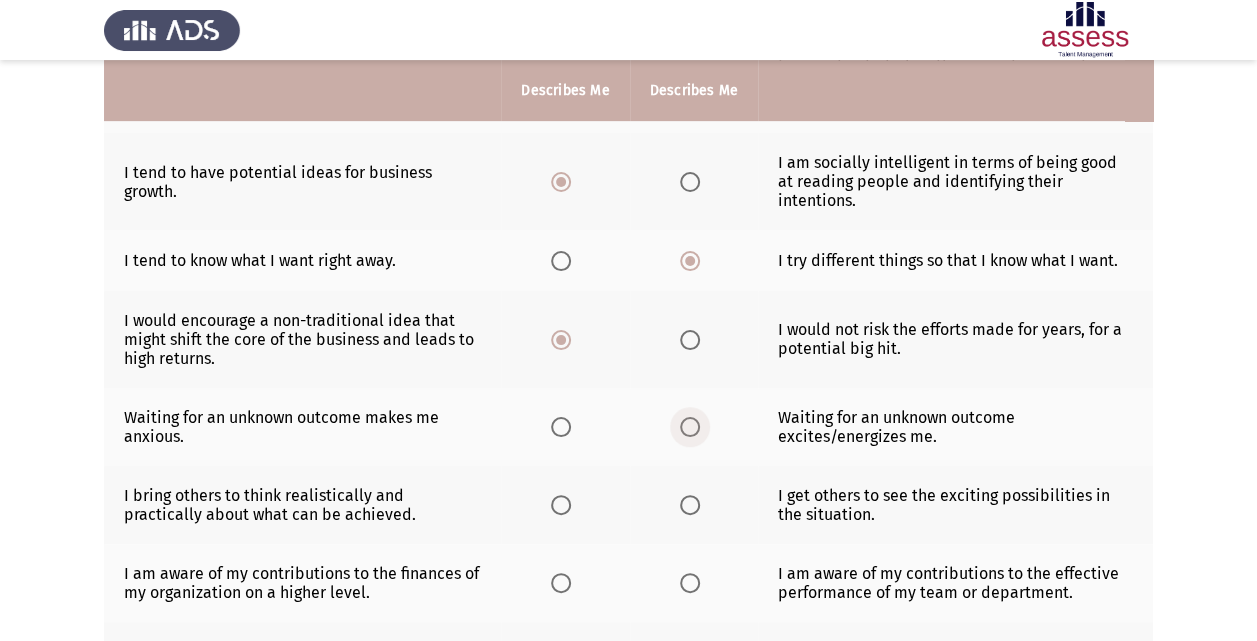 click at bounding box center (690, 427) 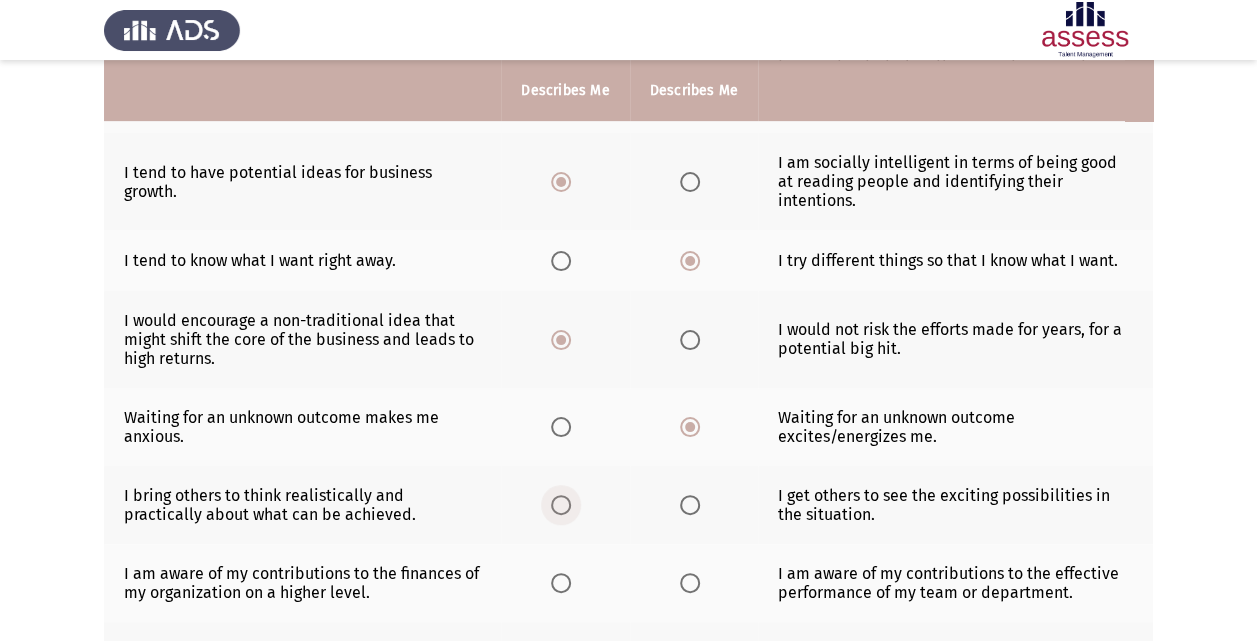 click at bounding box center (561, 505) 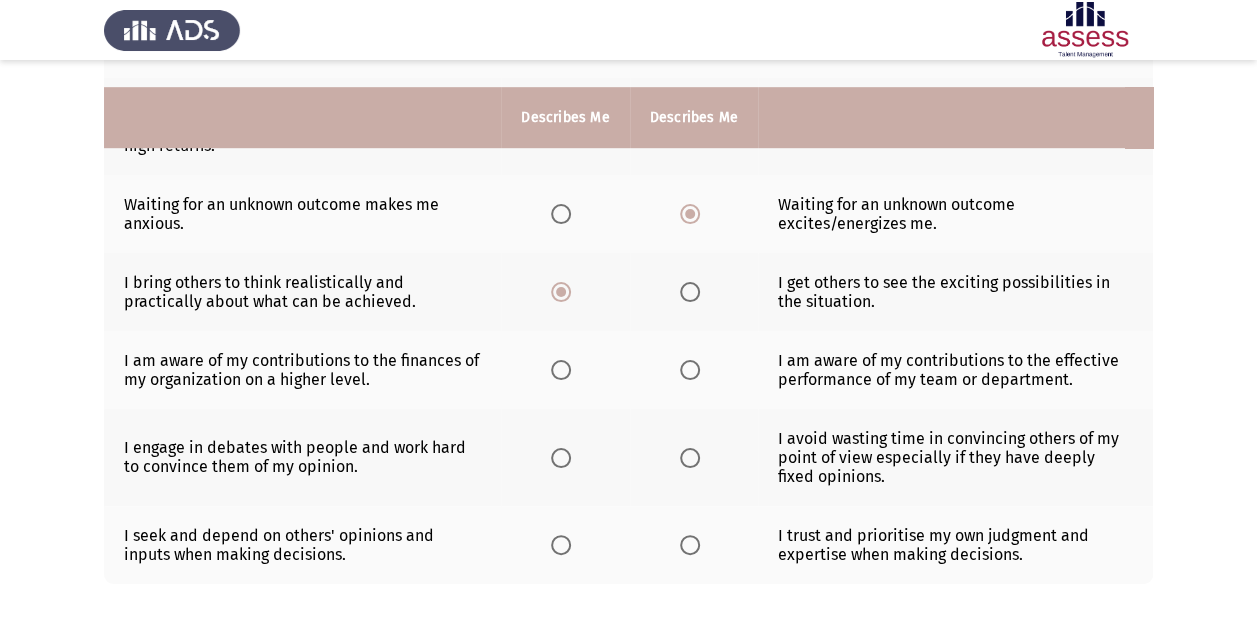 scroll, scrollTop: 600, scrollLeft: 0, axis: vertical 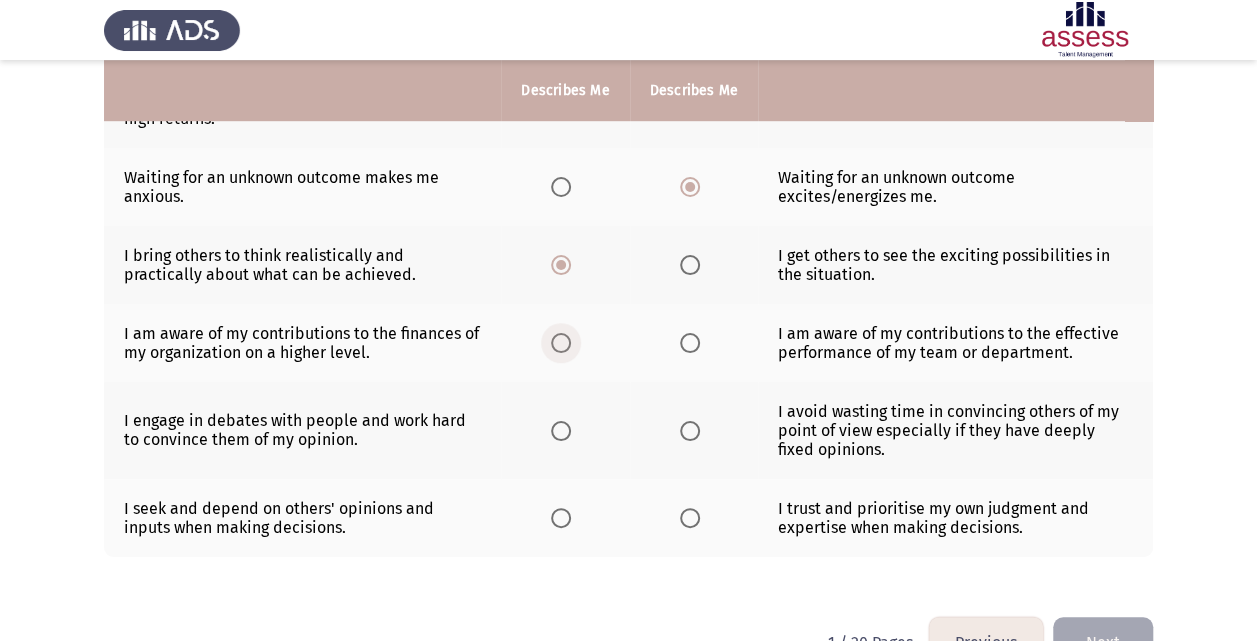 click at bounding box center (561, 343) 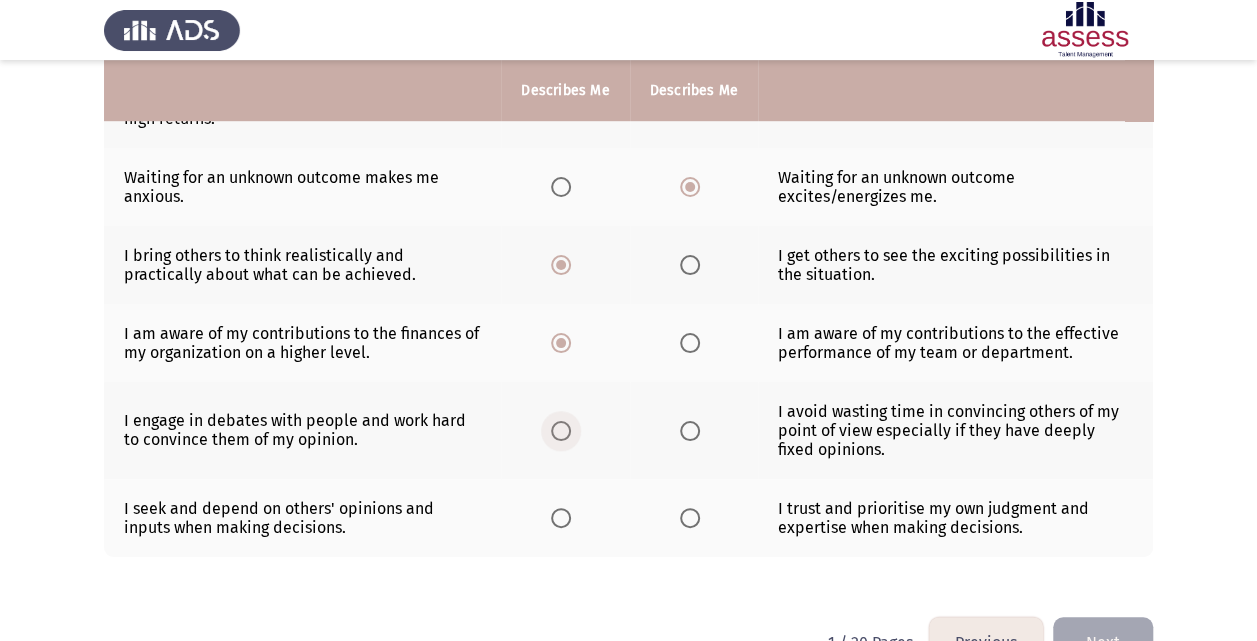 click at bounding box center (561, 431) 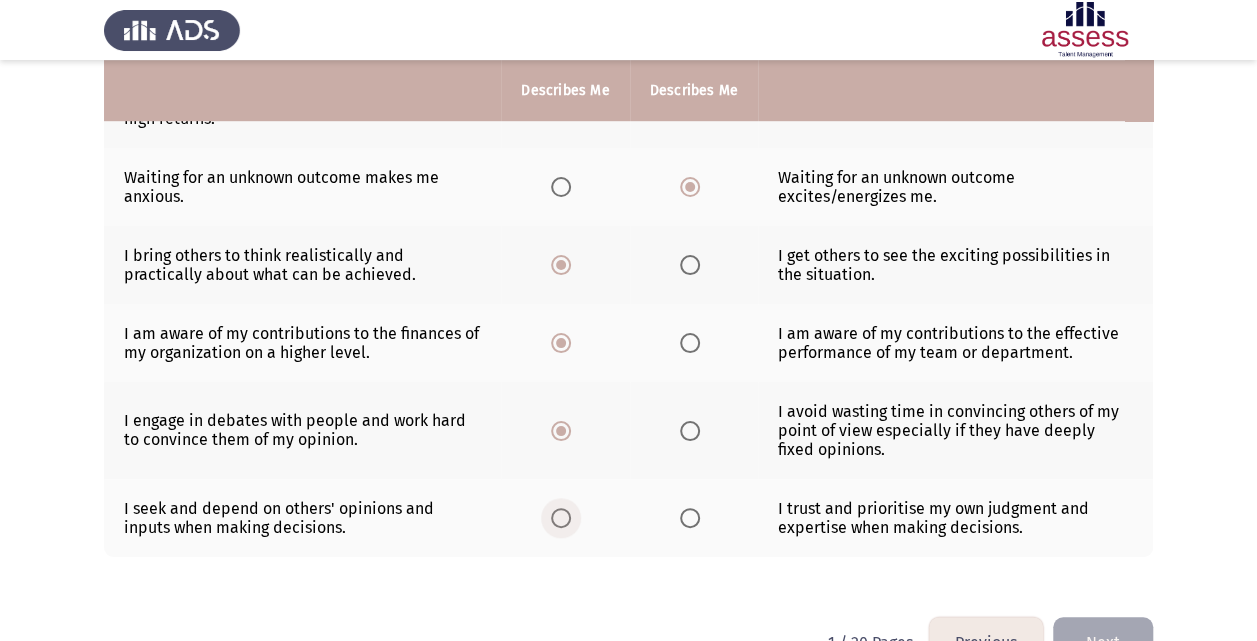 click at bounding box center [561, 518] 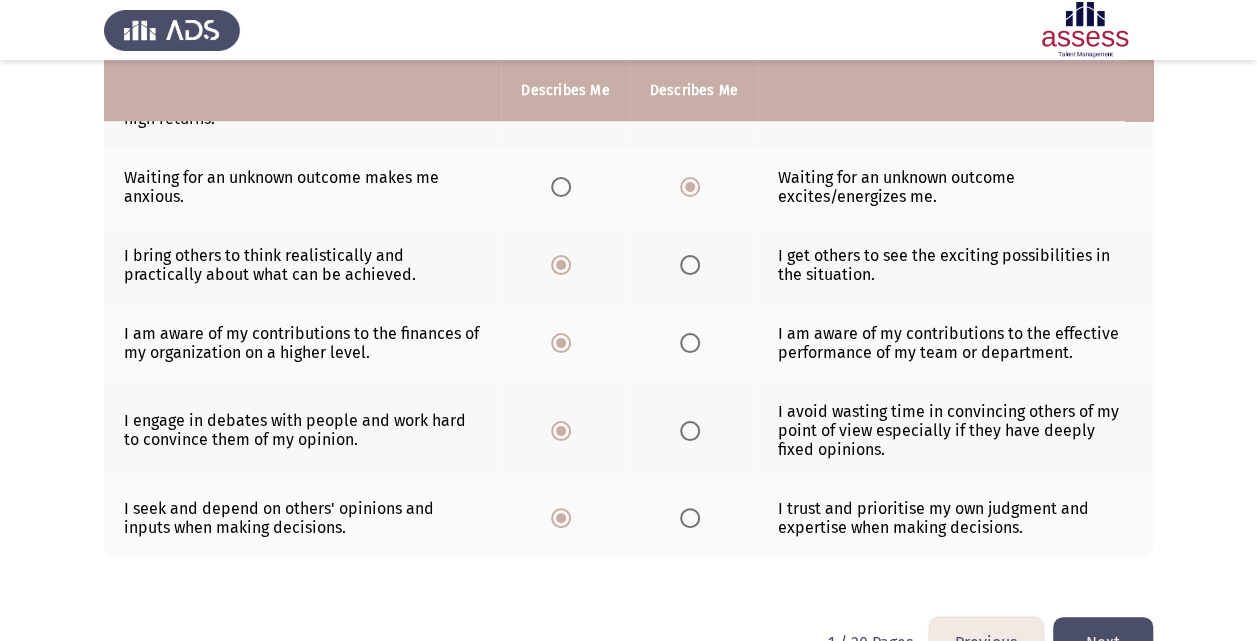 click on "Next" 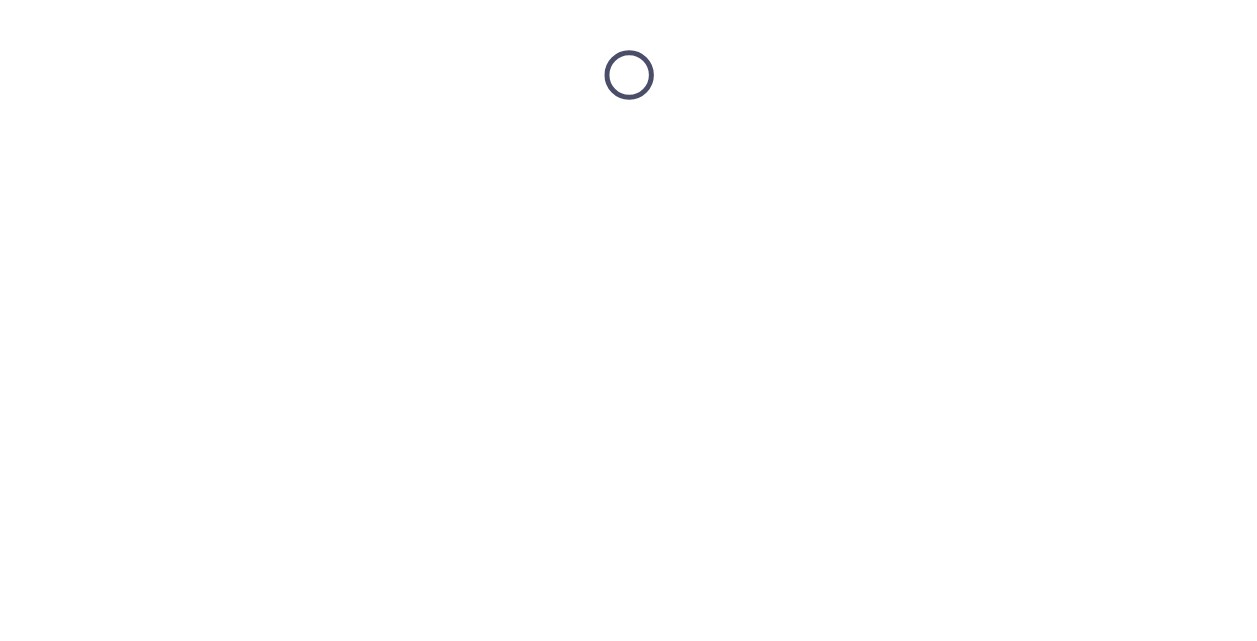 scroll, scrollTop: 0, scrollLeft: 0, axis: both 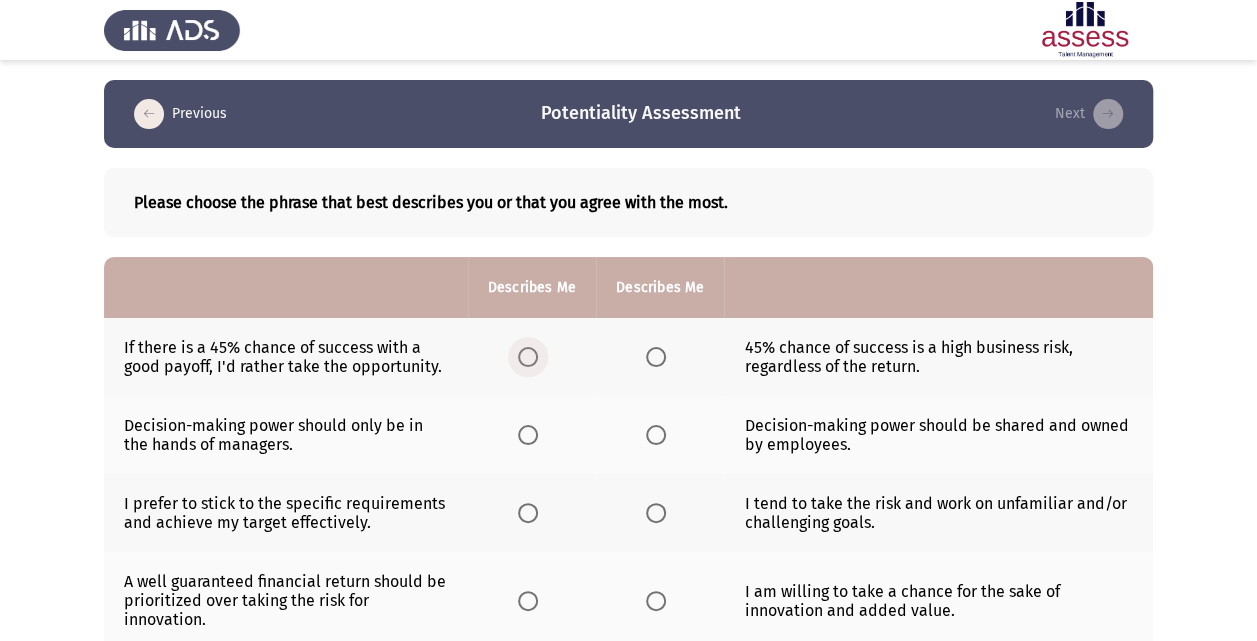 click at bounding box center (528, 357) 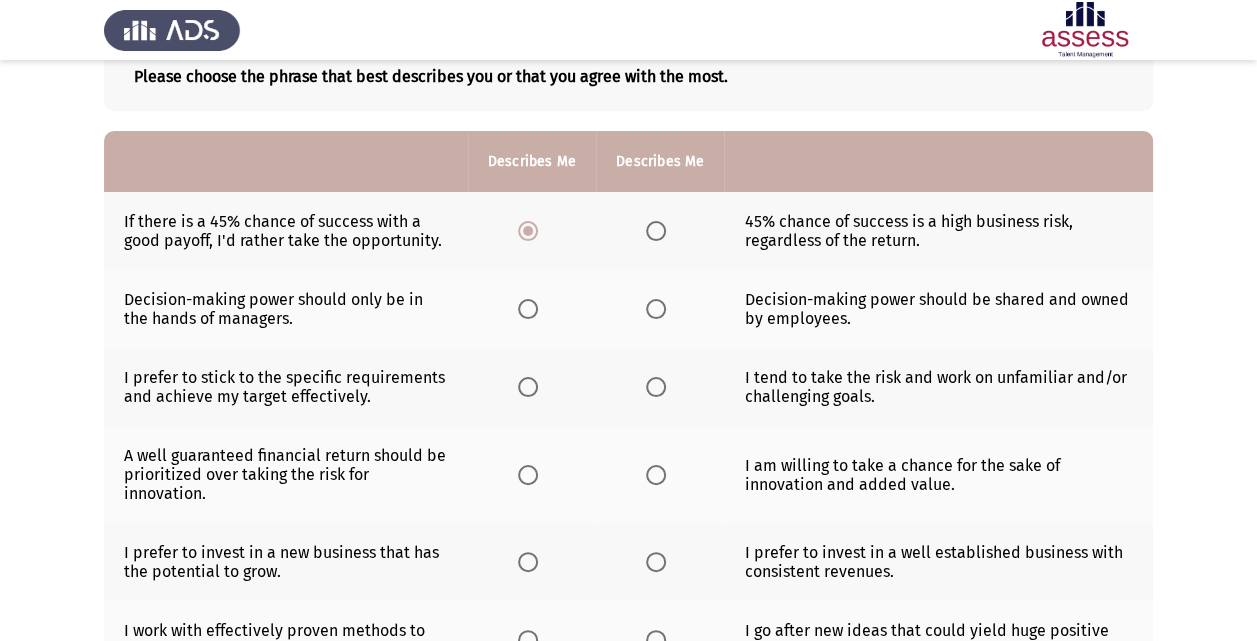 scroll, scrollTop: 160, scrollLeft: 0, axis: vertical 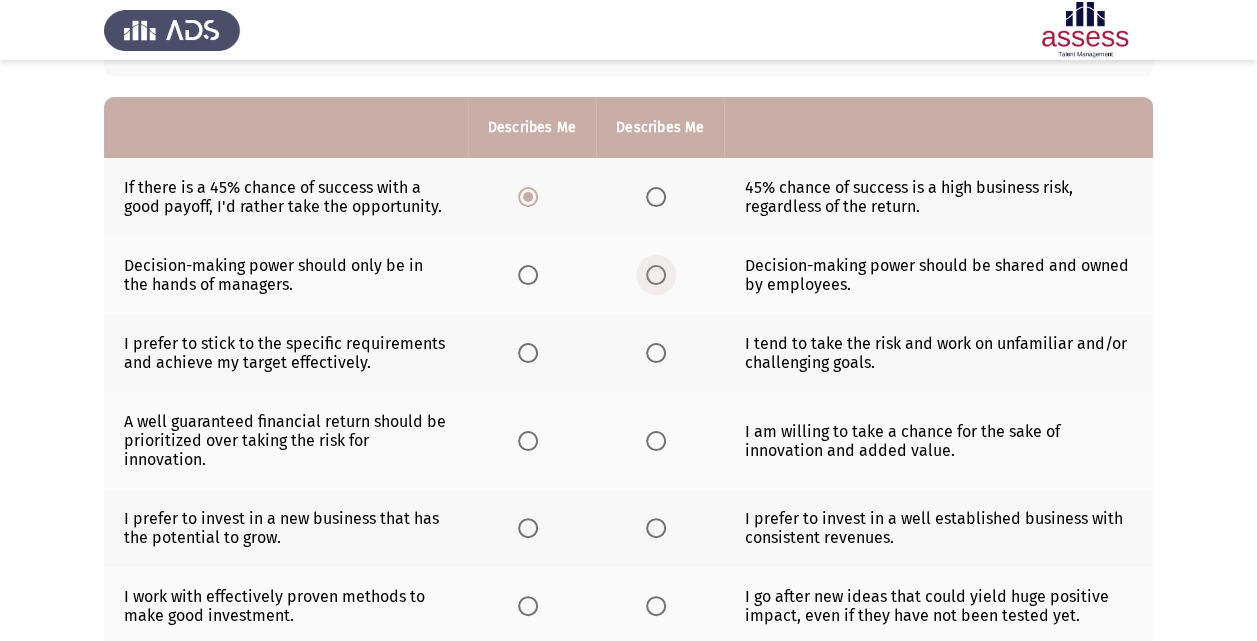 click at bounding box center (656, 275) 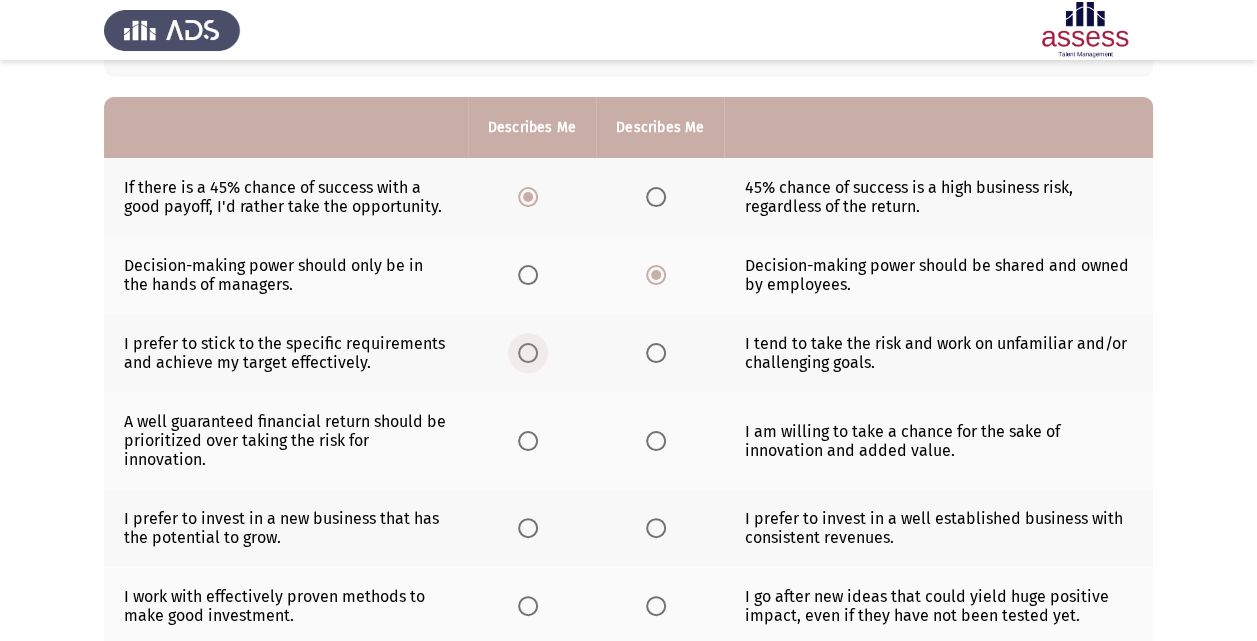 click at bounding box center (528, 353) 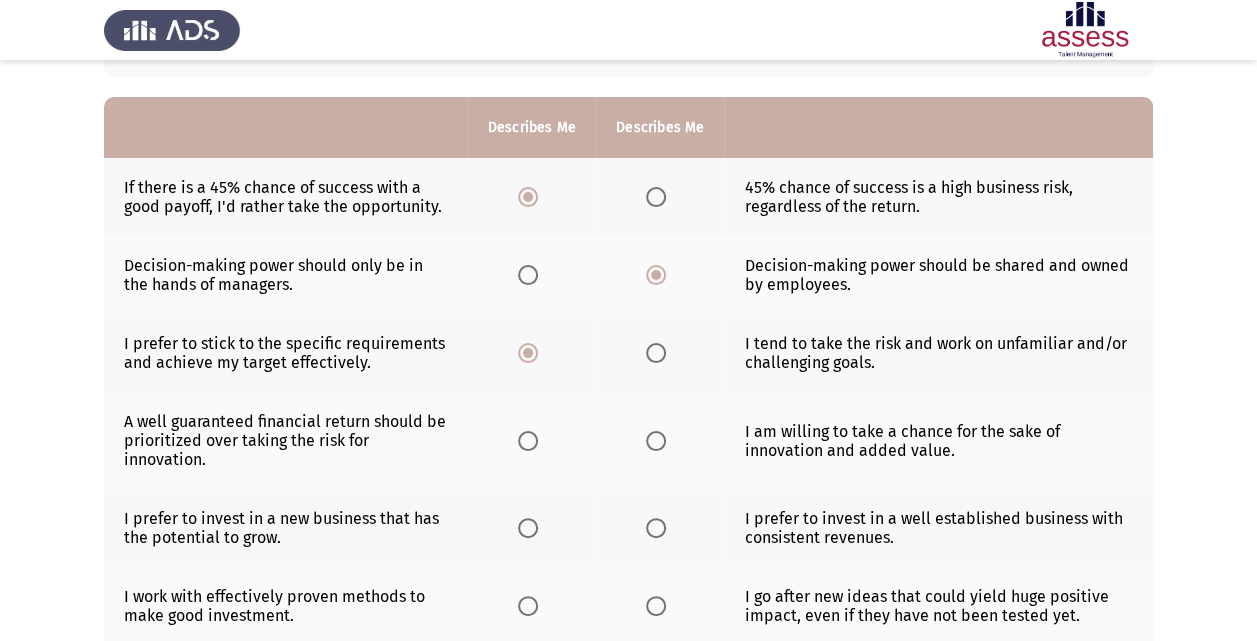 click at bounding box center (656, 441) 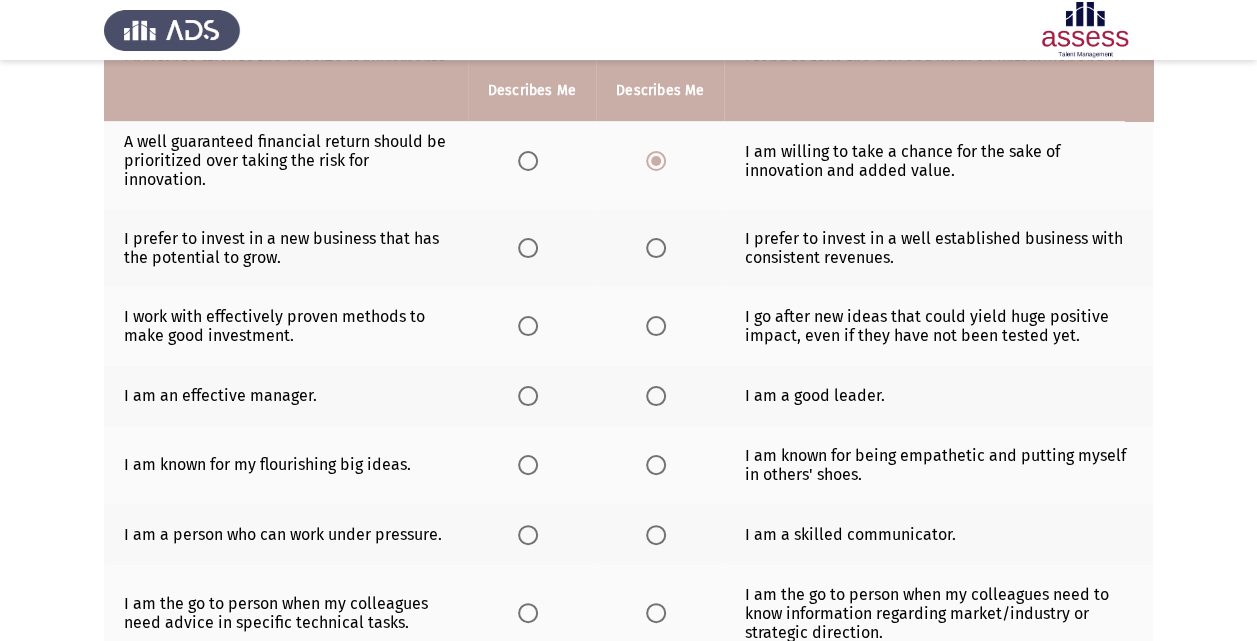 scroll, scrollTop: 480, scrollLeft: 0, axis: vertical 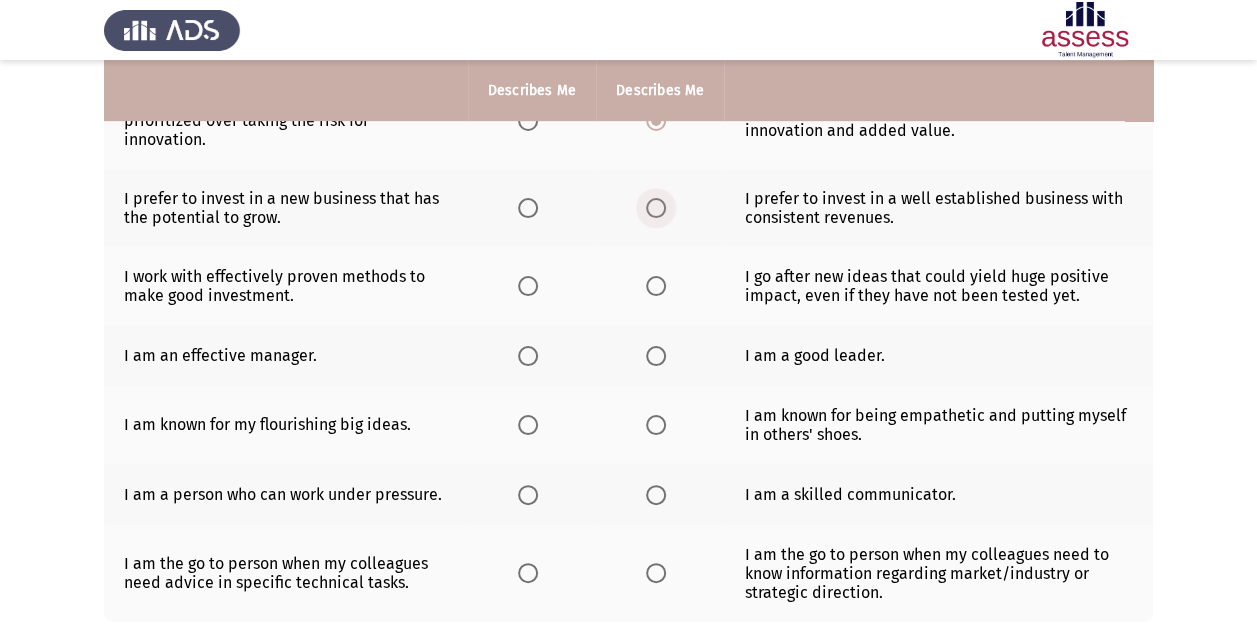 click at bounding box center (656, 208) 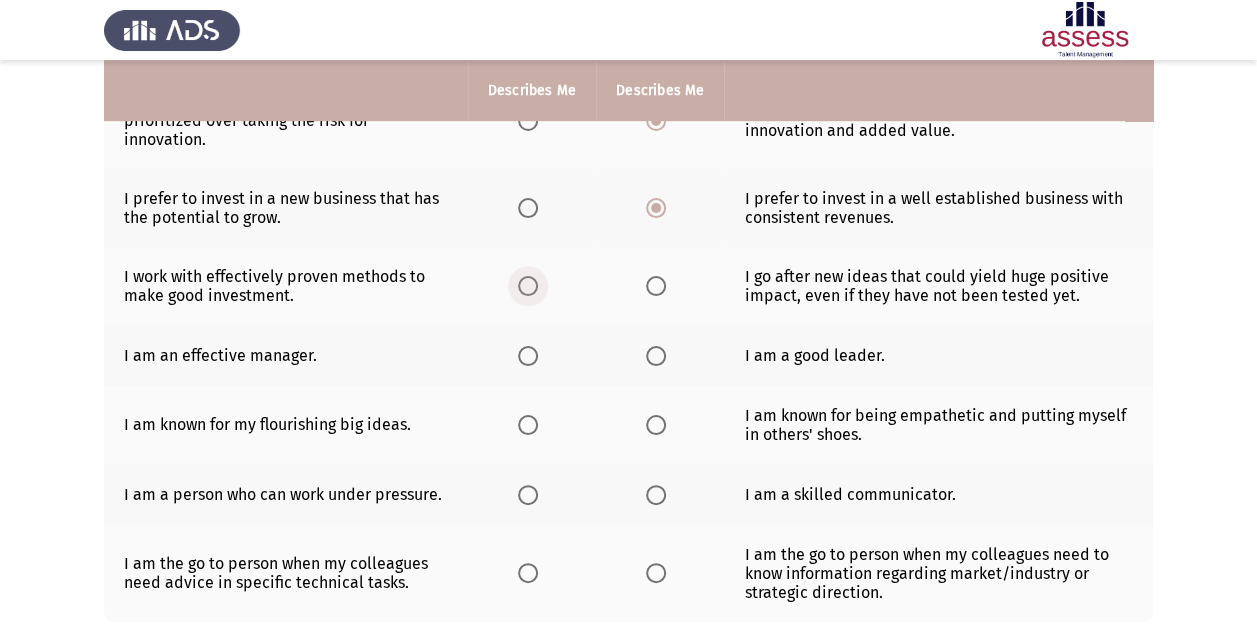click at bounding box center (528, 286) 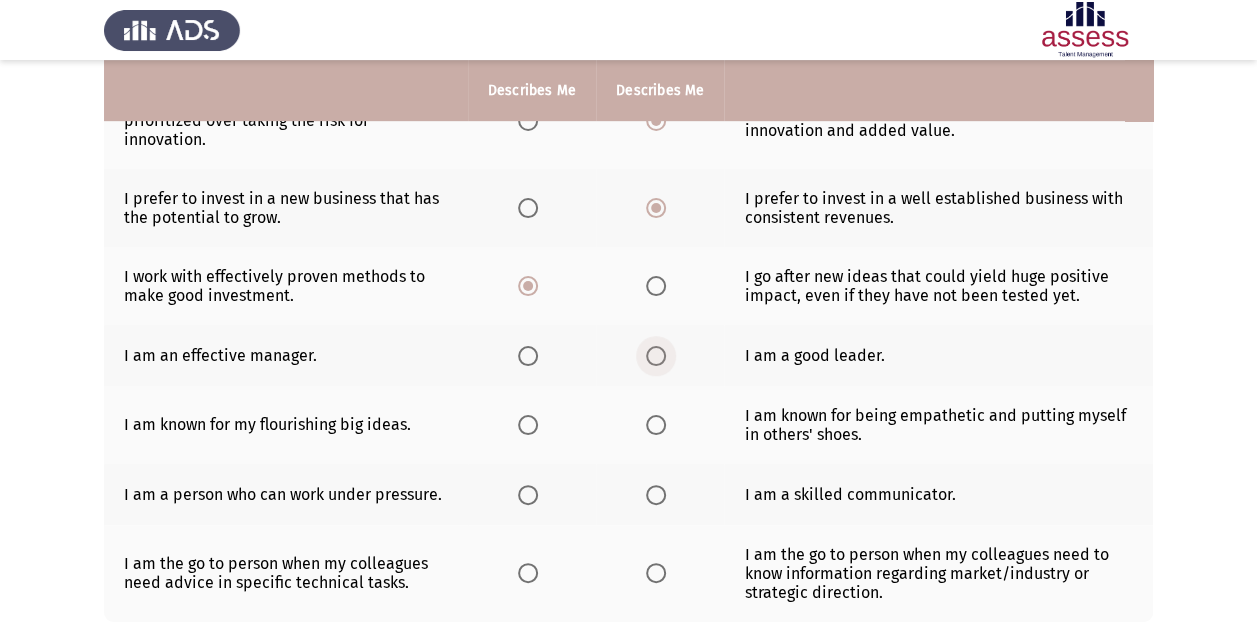 click at bounding box center (656, 356) 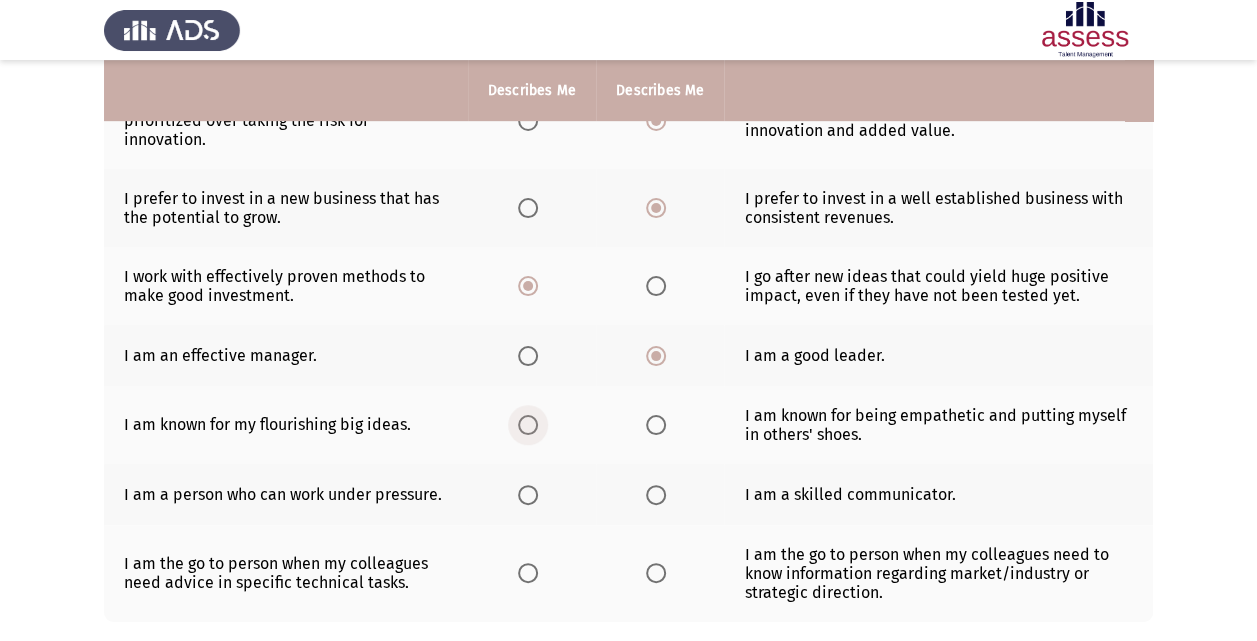 click at bounding box center (528, 425) 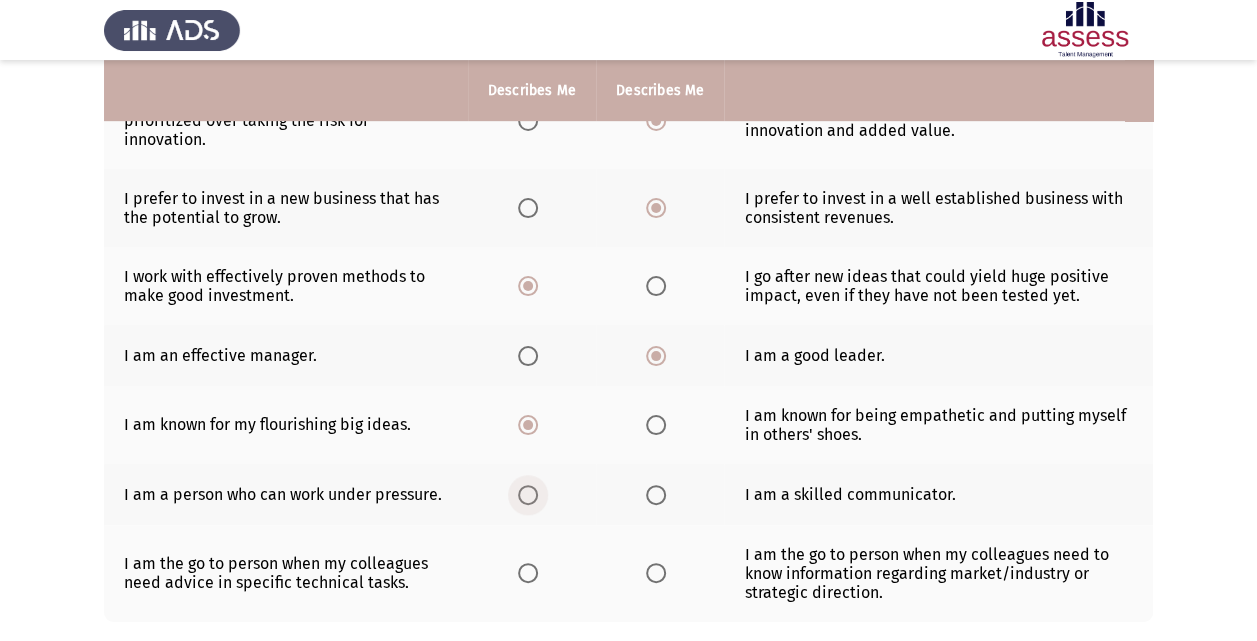 click at bounding box center (528, 495) 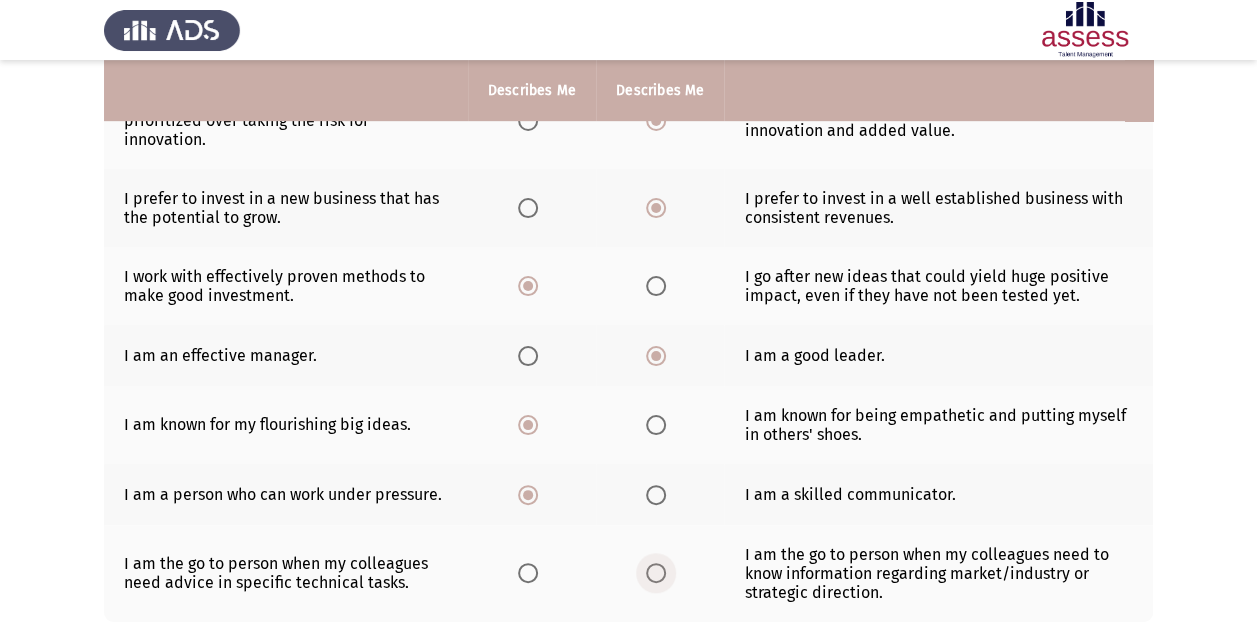 click at bounding box center [656, 573] 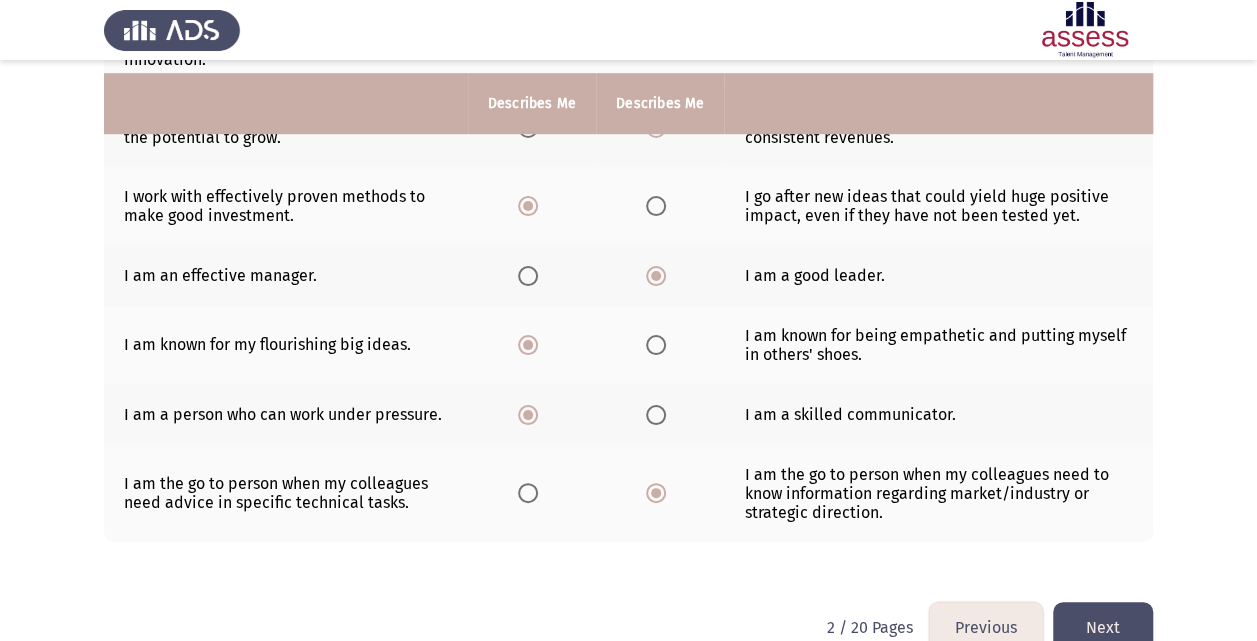 scroll, scrollTop: 593, scrollLeft: 0, axis: vertical 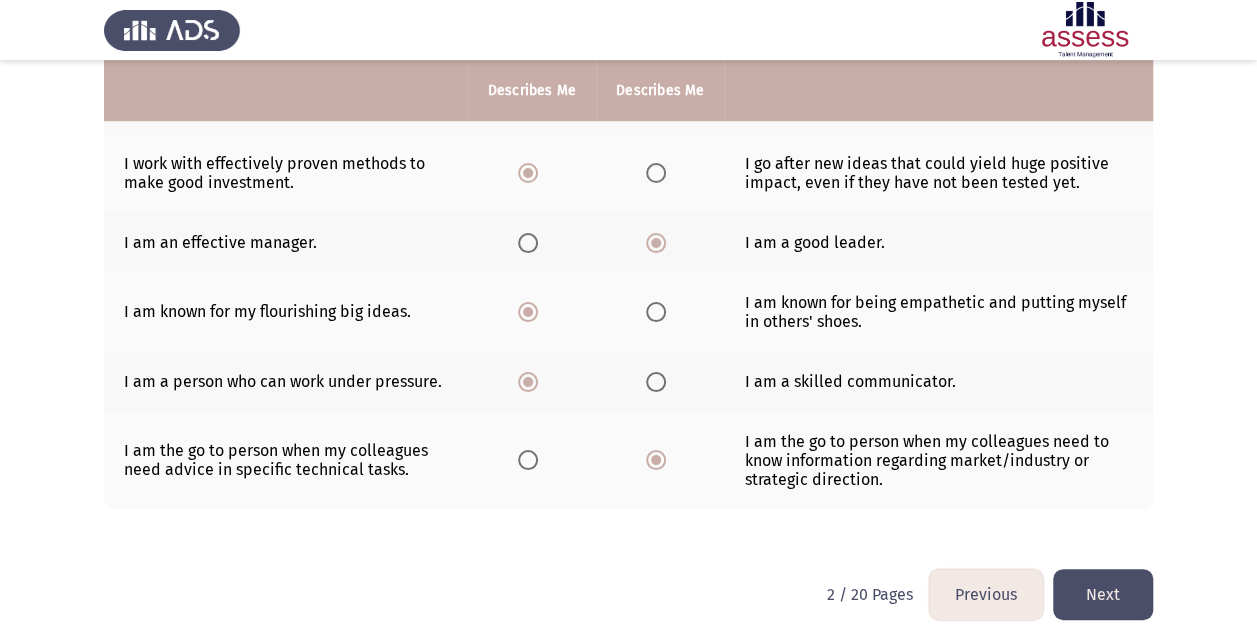 click on "Next" 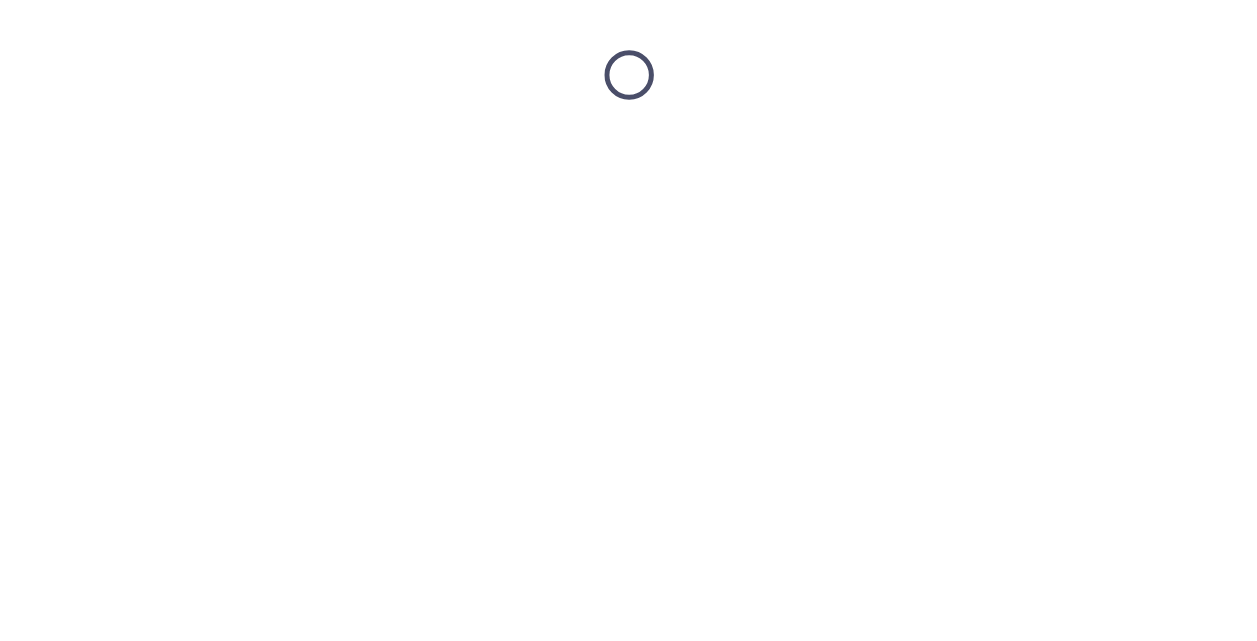 scroll, scrollTop: 0, scrollLeft: 0, axis: both 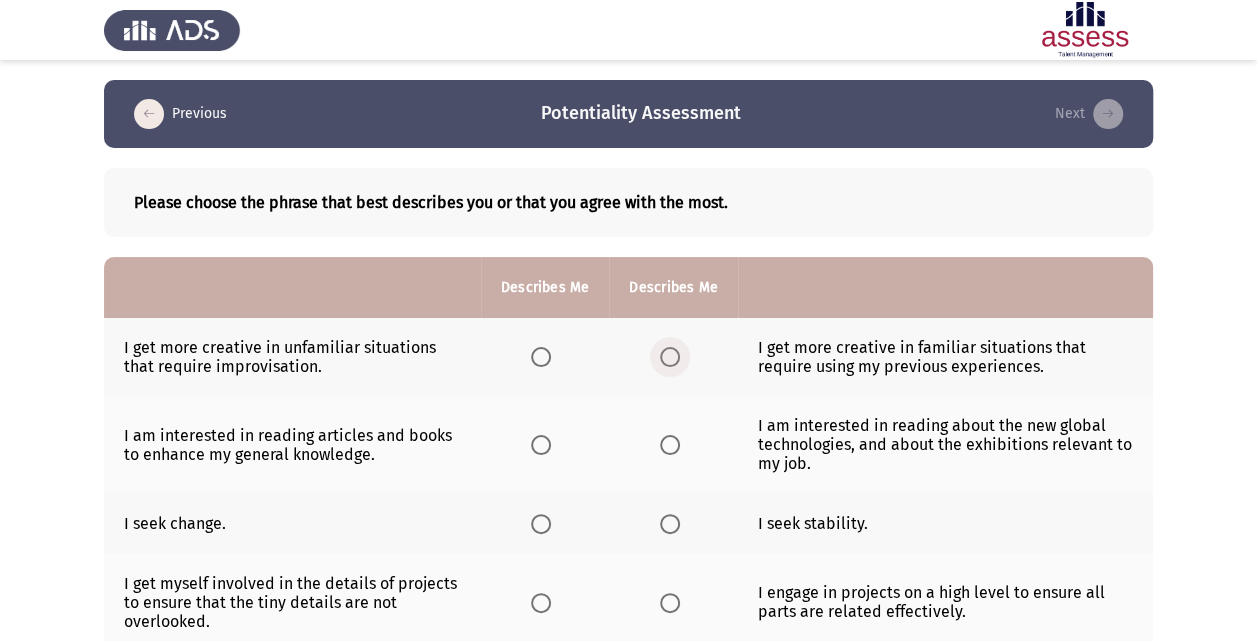 click at bounding box center (670, 357) 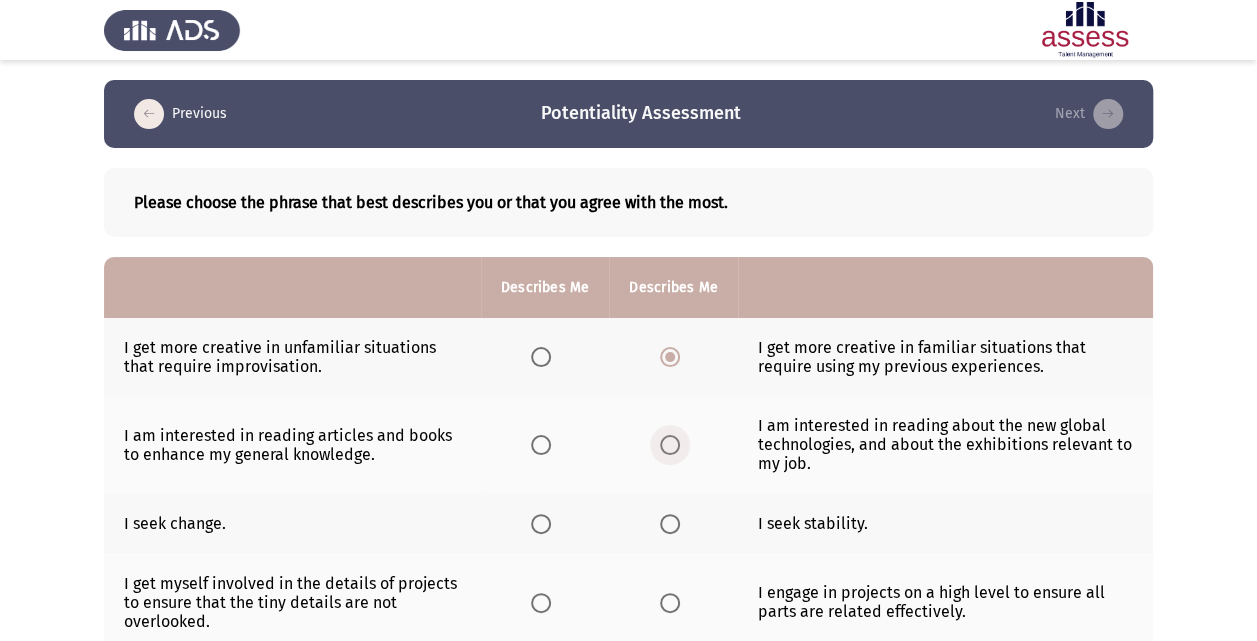 click at bounding box center [670, 445] 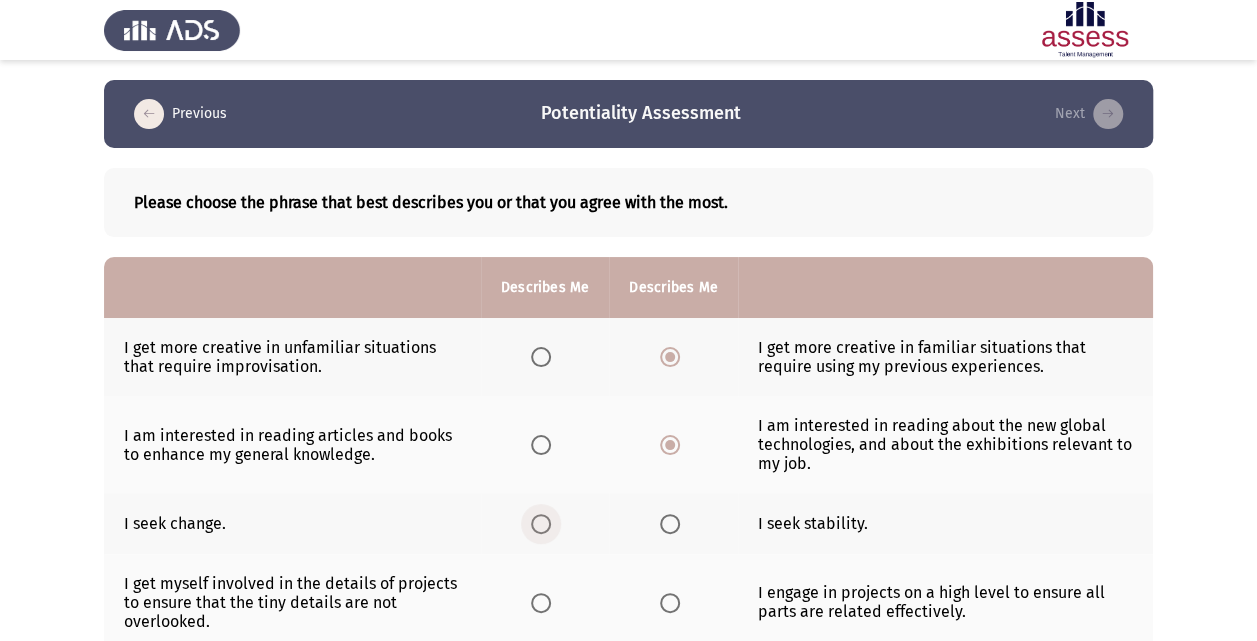 click at bounding box center (541, 524) 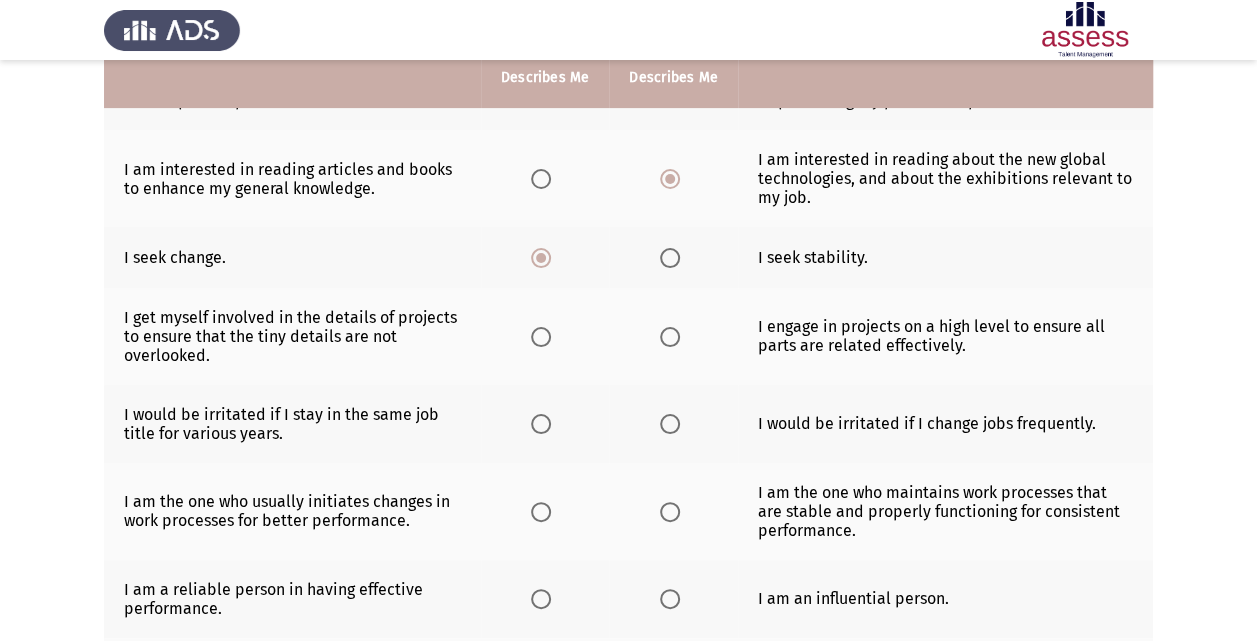 scroll, scrollTop: 306, scrollLeft: 0, axis: vertical 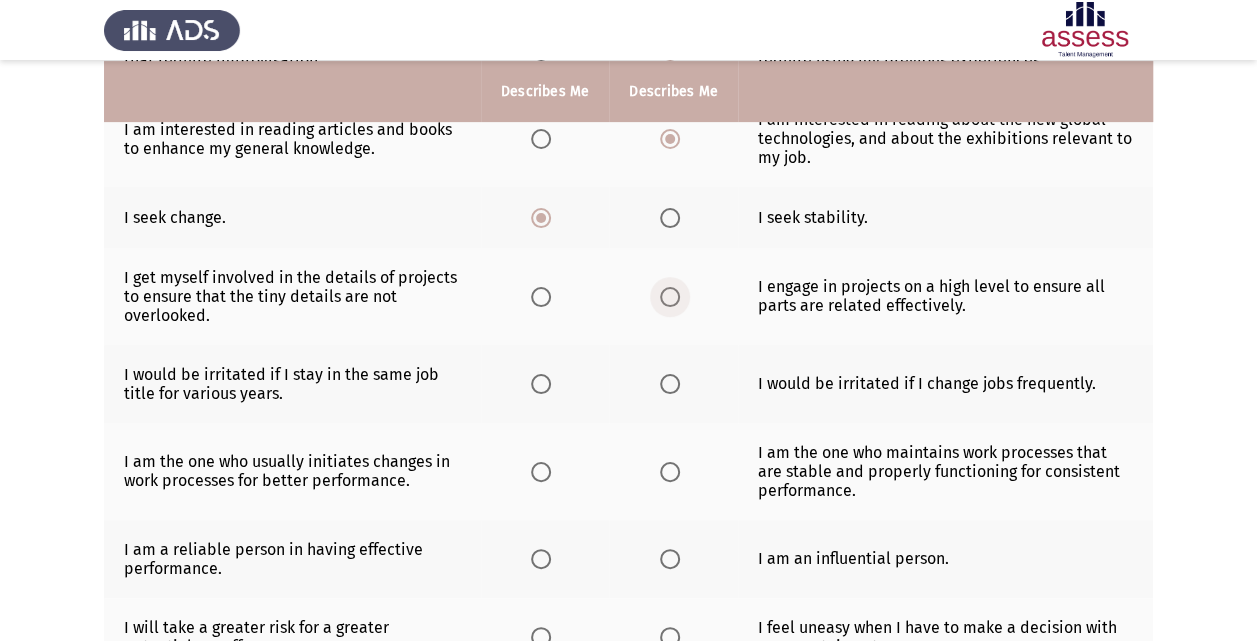 click at bounding box center (670, 297) 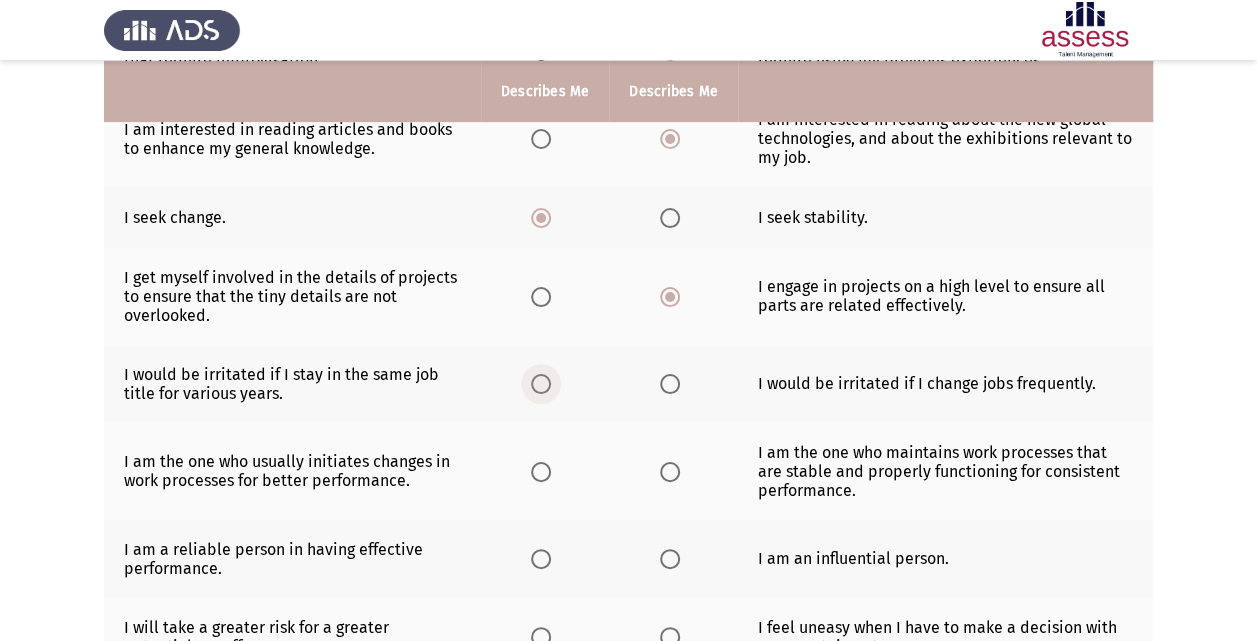 click at bounding box center [541, 384] 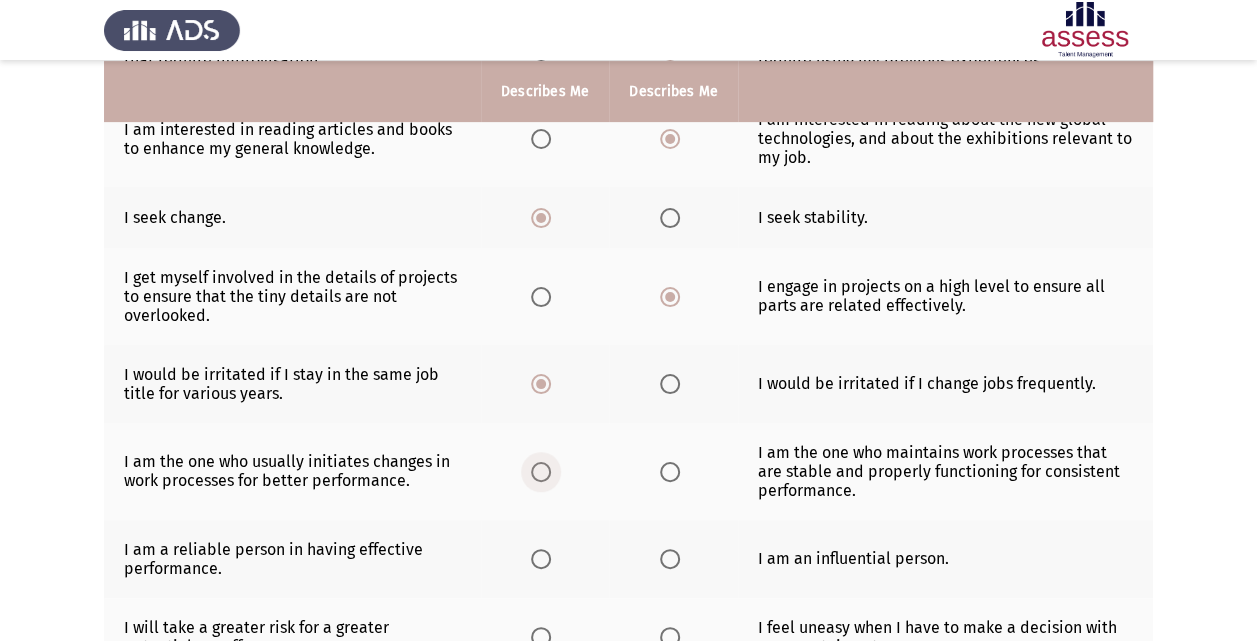 click at bounding box center (541, 472) 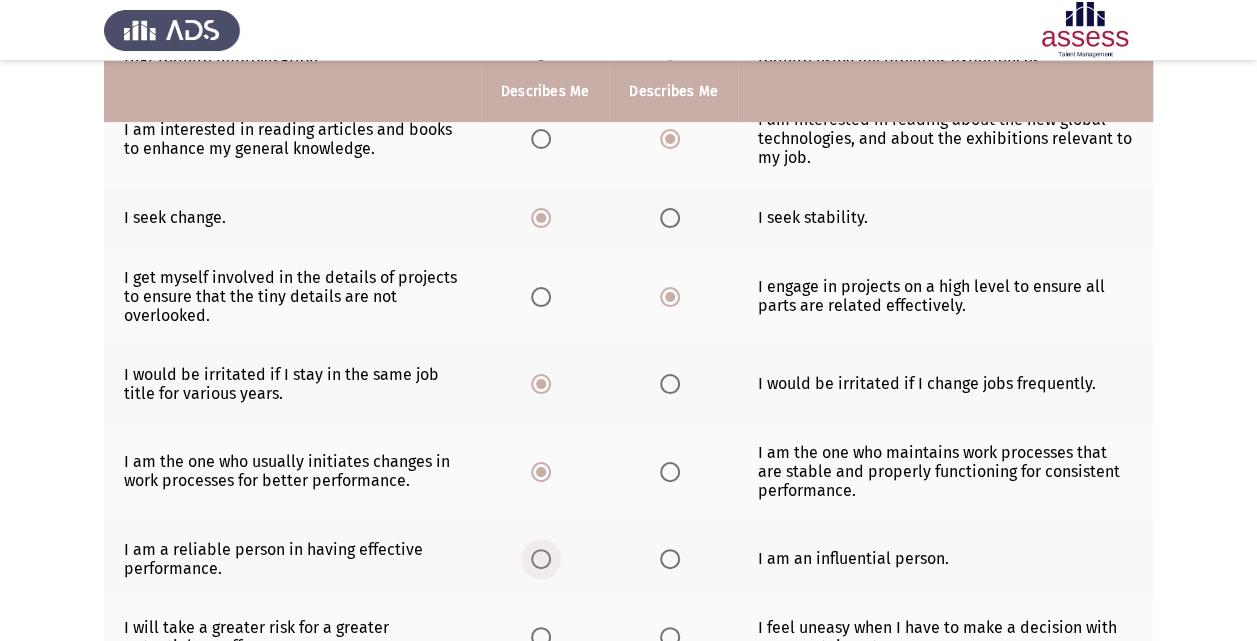 click at bounding box center [541, 559] 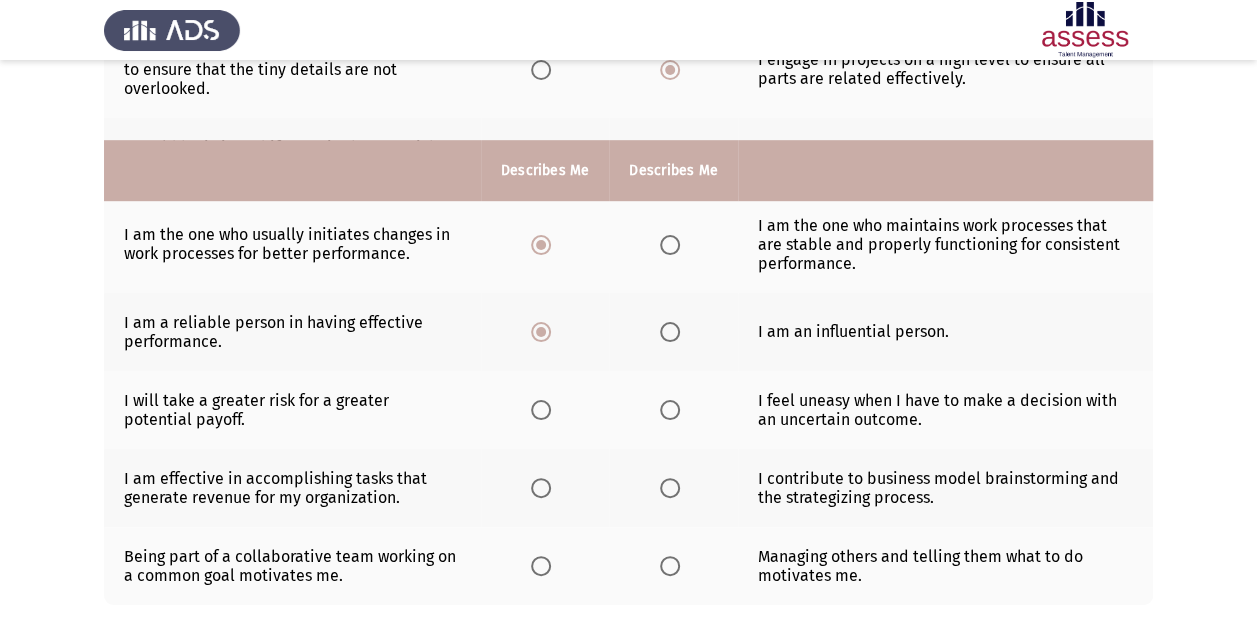 scroll, scrollTop: 628, scrollLeft: 0, axis: vertical 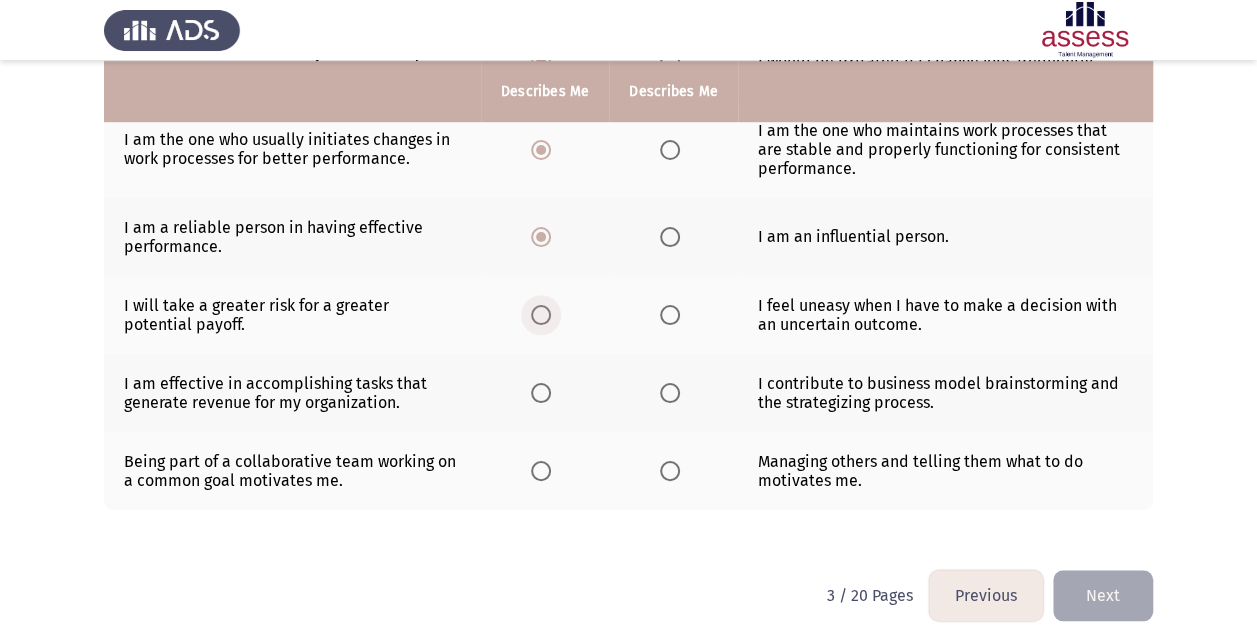 click at bounding box center [541, 315] 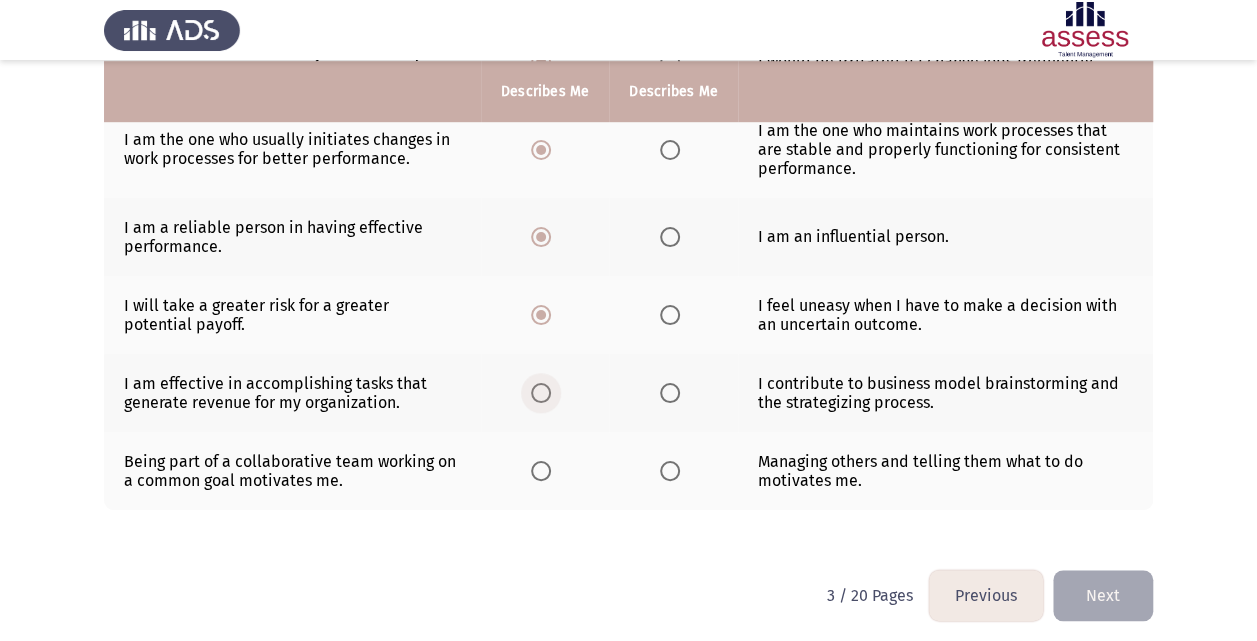 click at bounding box center (541, 393) 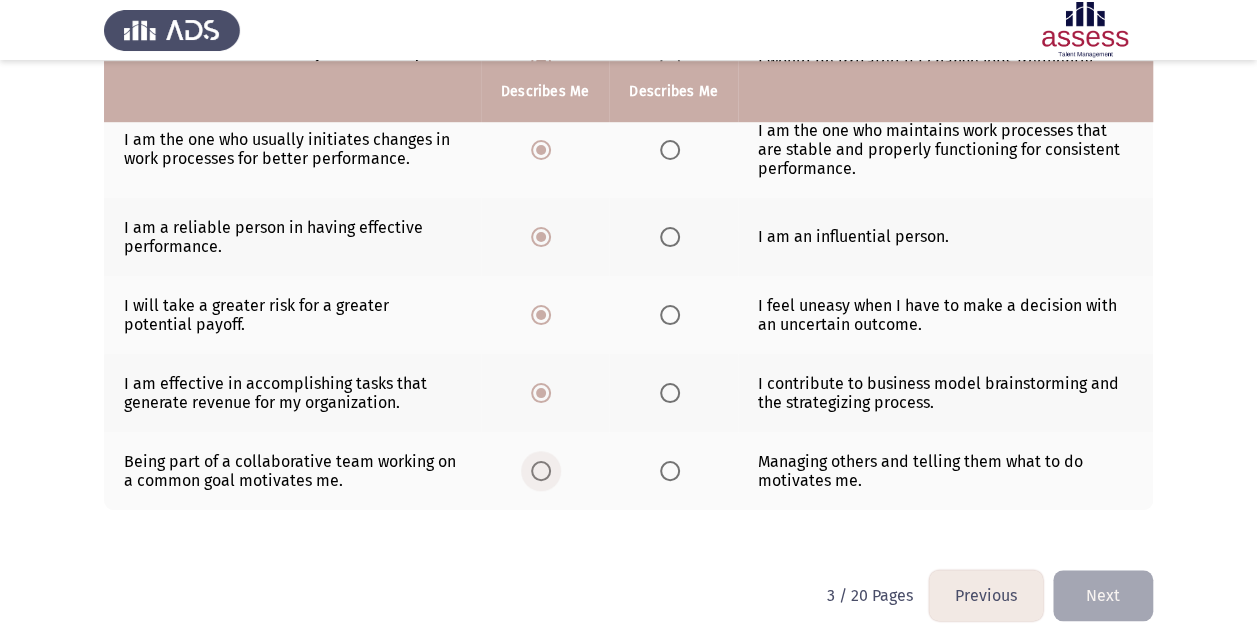 click at bounding box center [541, 471] 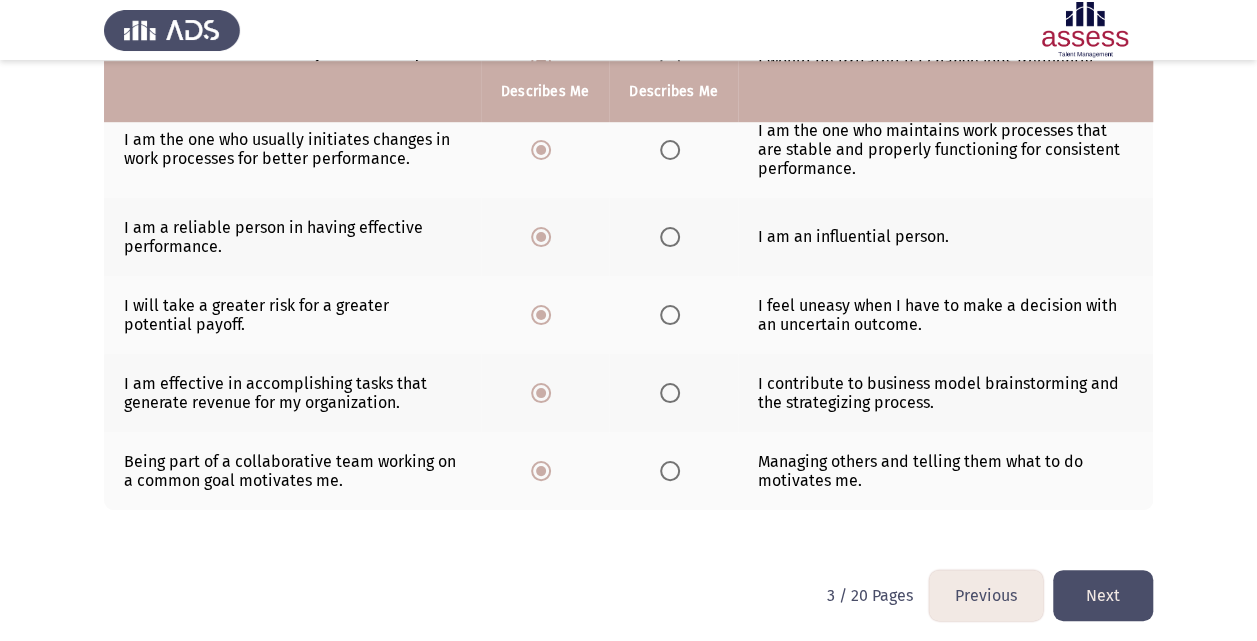 click on "Next" 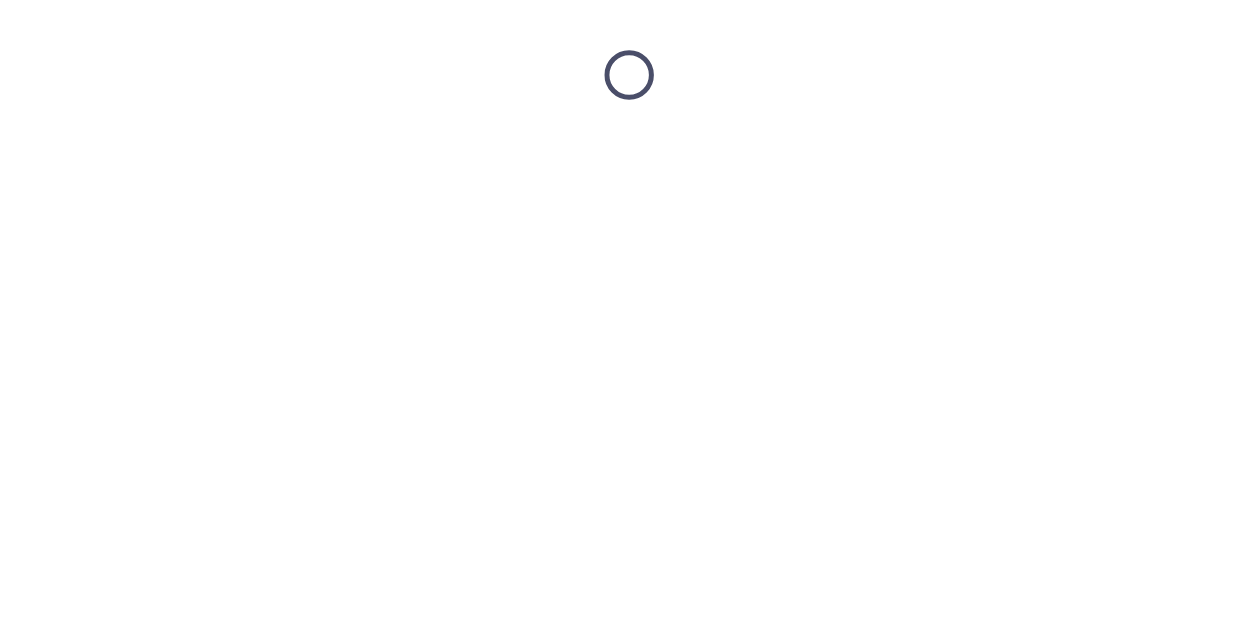 scroll, scrollTop: 0, scrollLeft: 0, axis: both 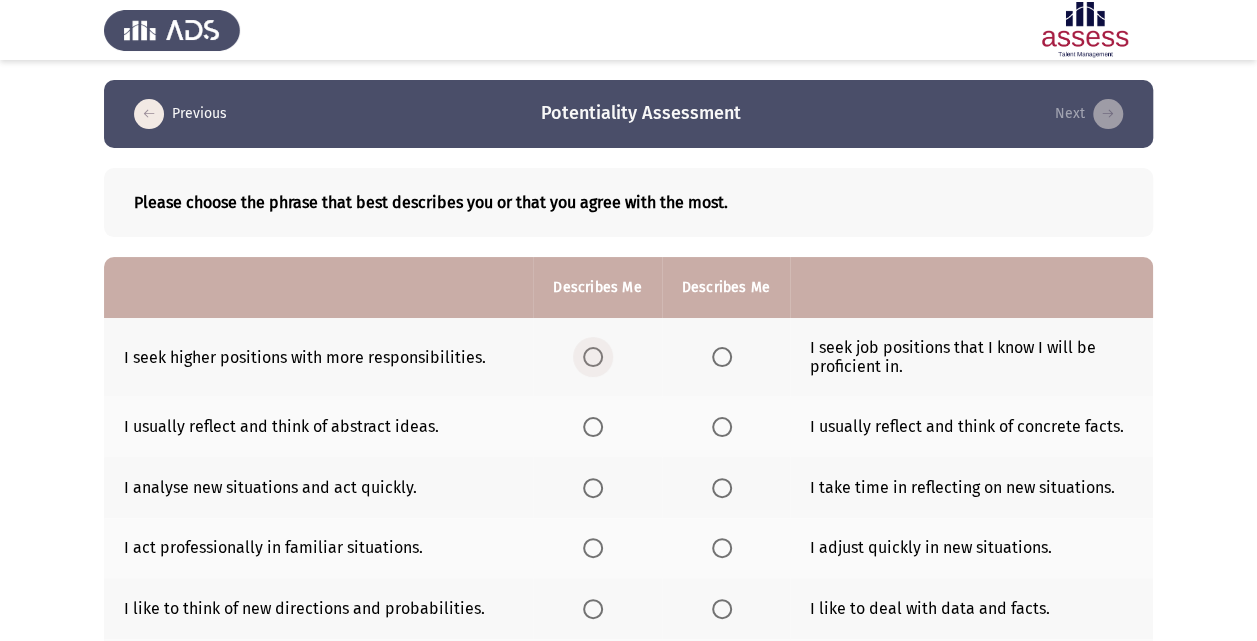 click at bounding box center [593, 357] 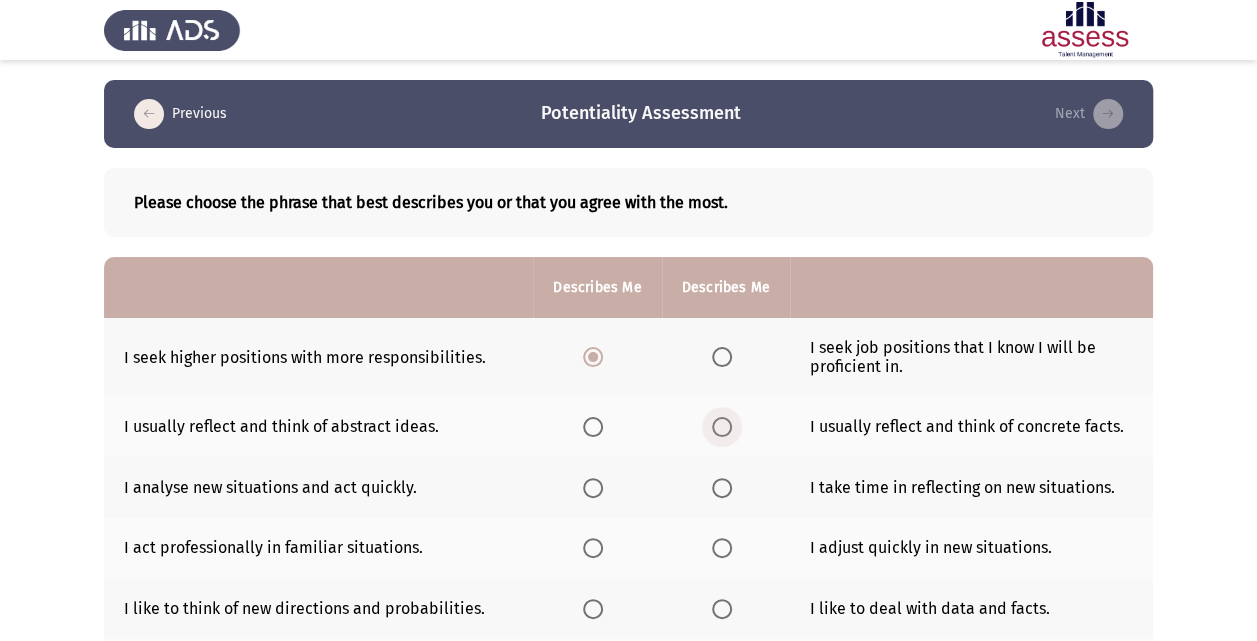 click at bounding box center [722, 427] 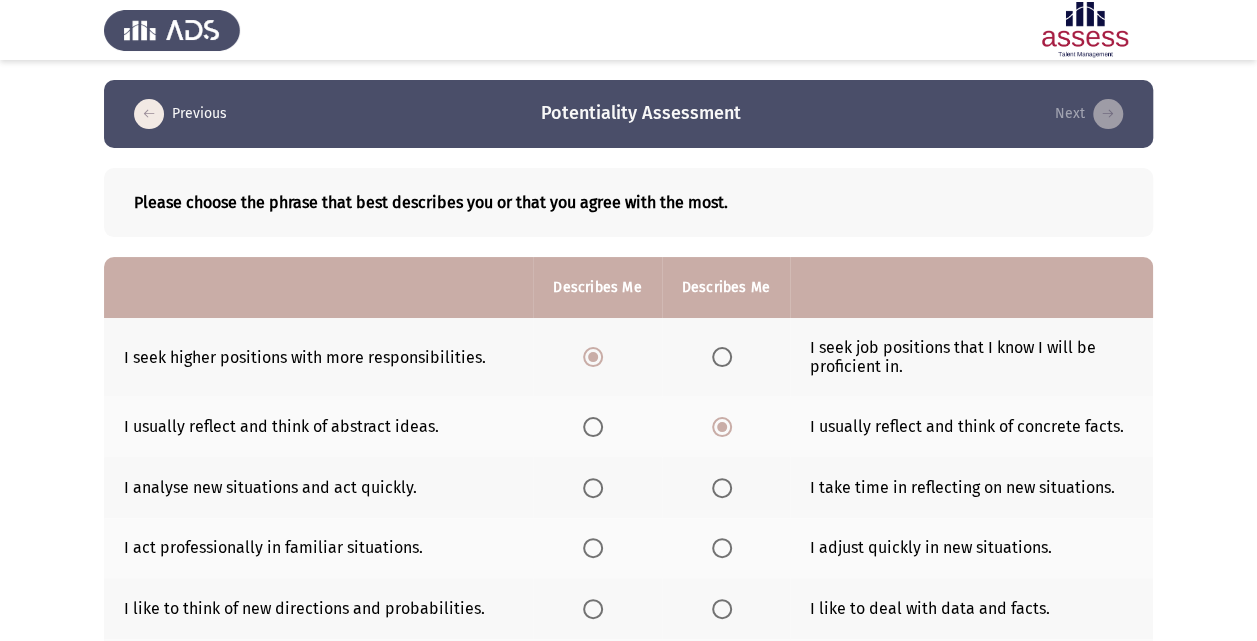 click at bounding box center (593, 488) 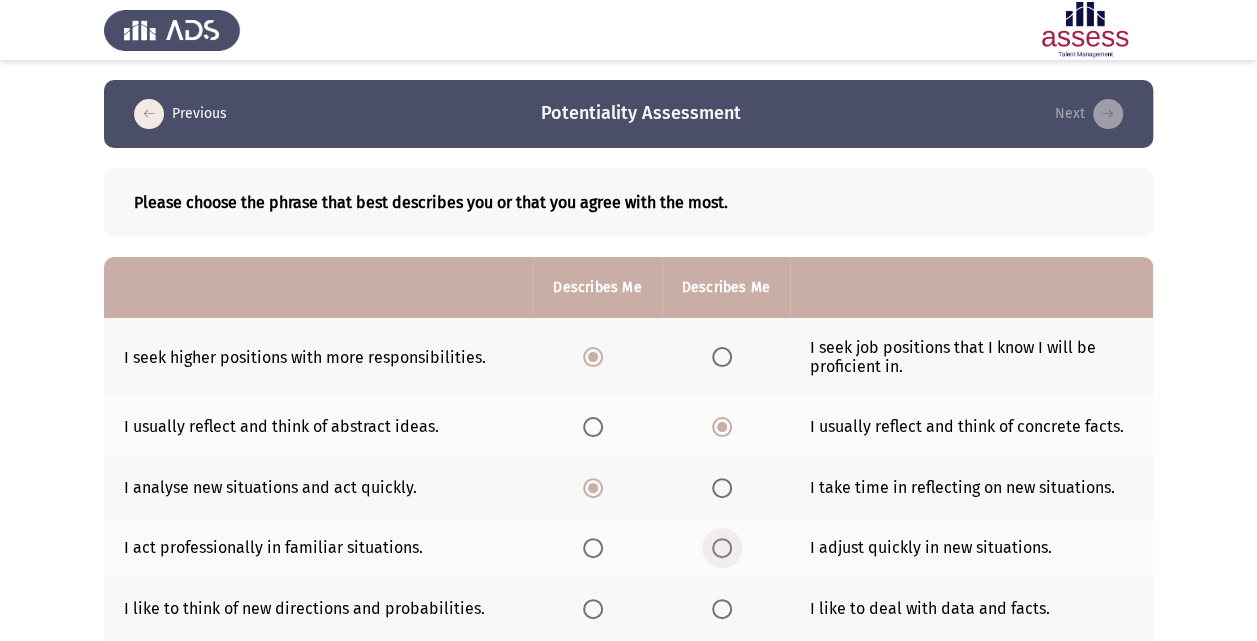 click at bounding box center (722, 548) 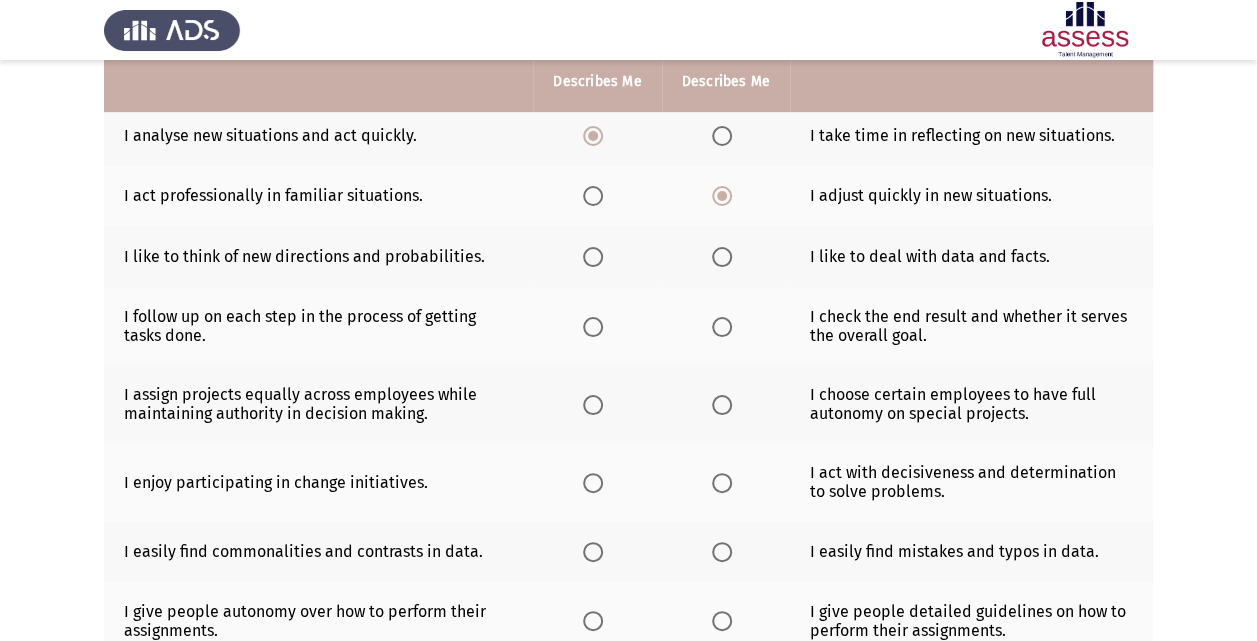 scroll, scrollTop: 360, scrollLeft: 0, axis: vertical 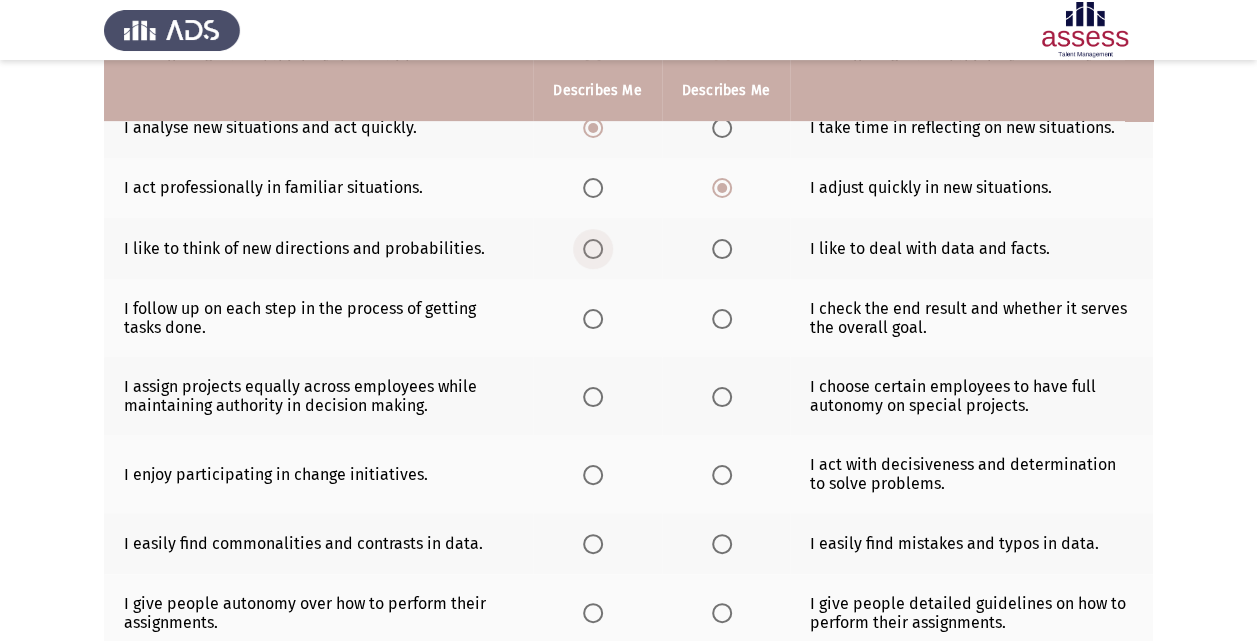 click at bounding box center (593, 249) 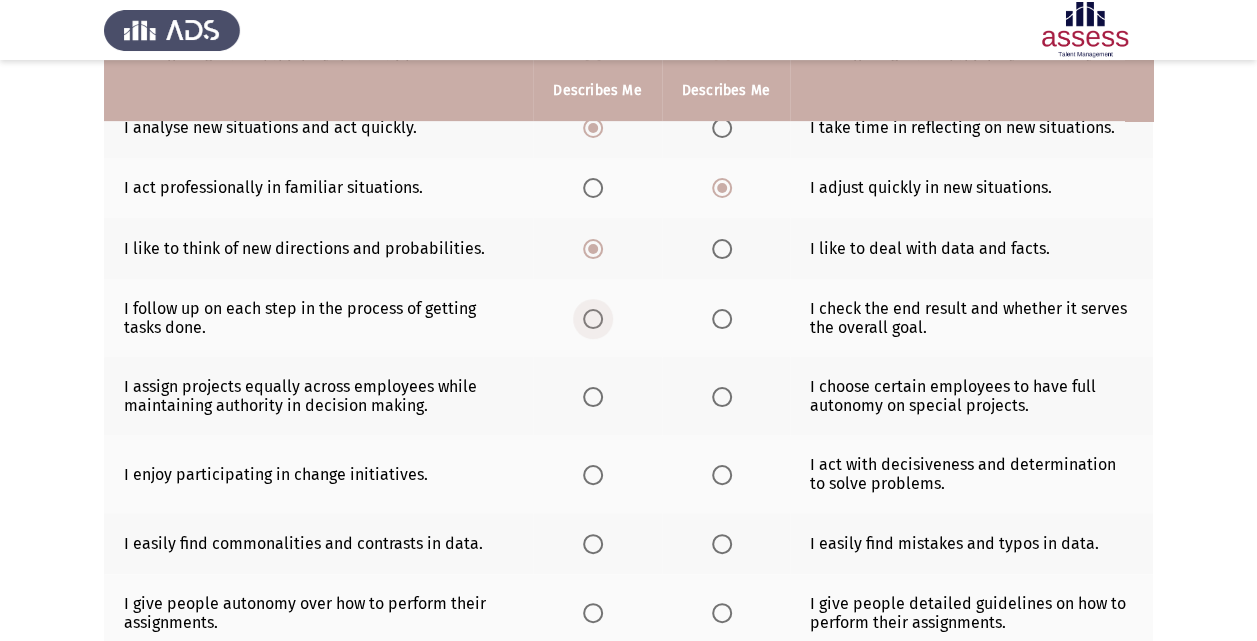 click at bounding box center [593, 319] 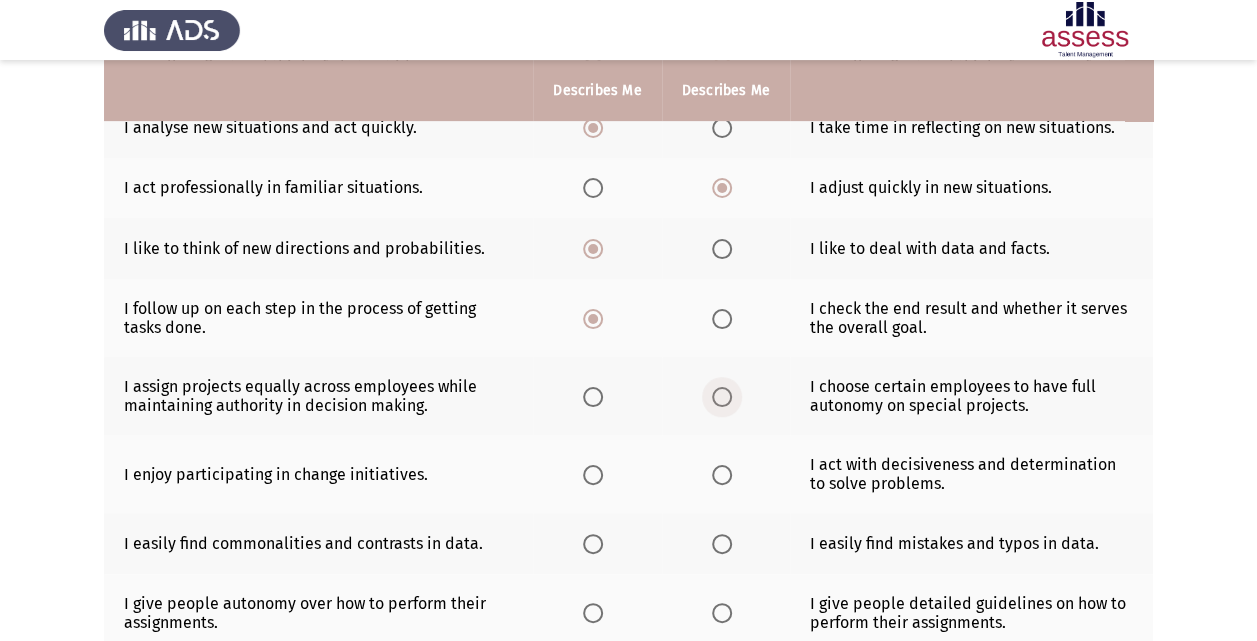 click at bounding box center [722, 397] 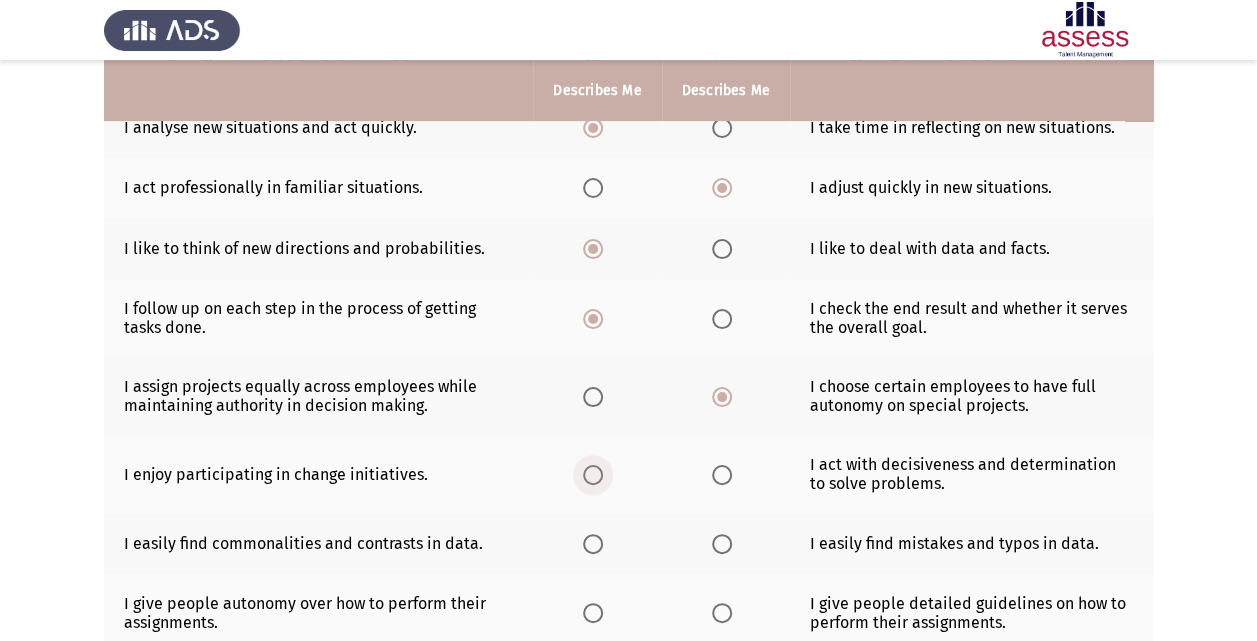 click at bounding box center (593, 475) 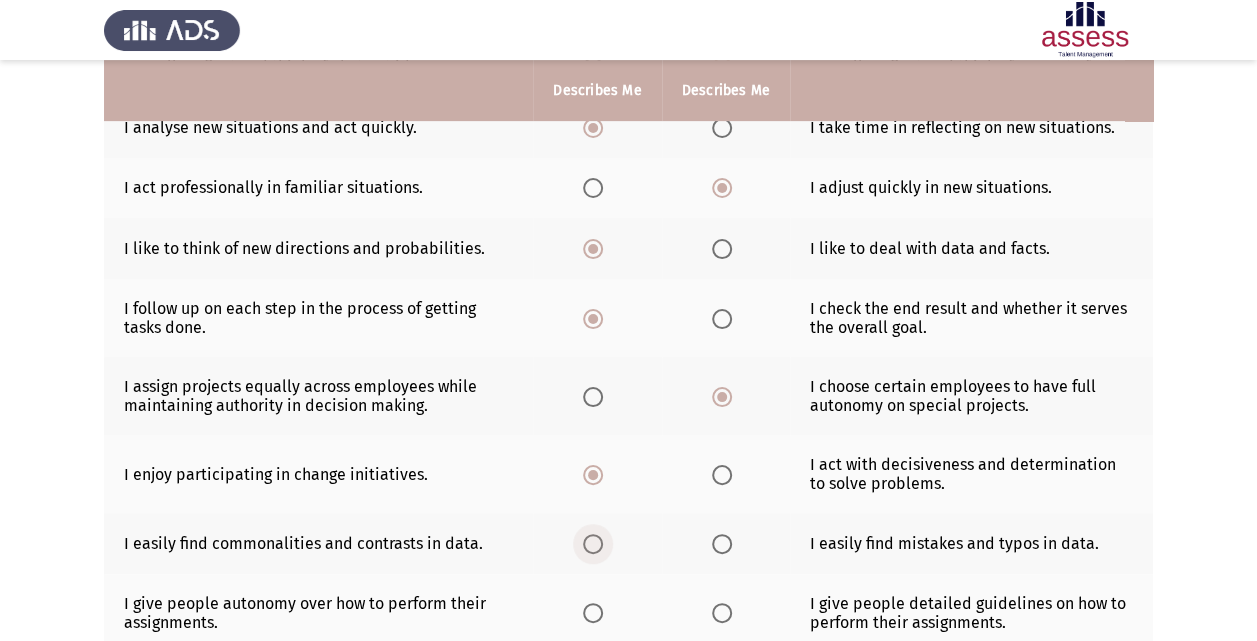 click at bounding box center (593, 544) 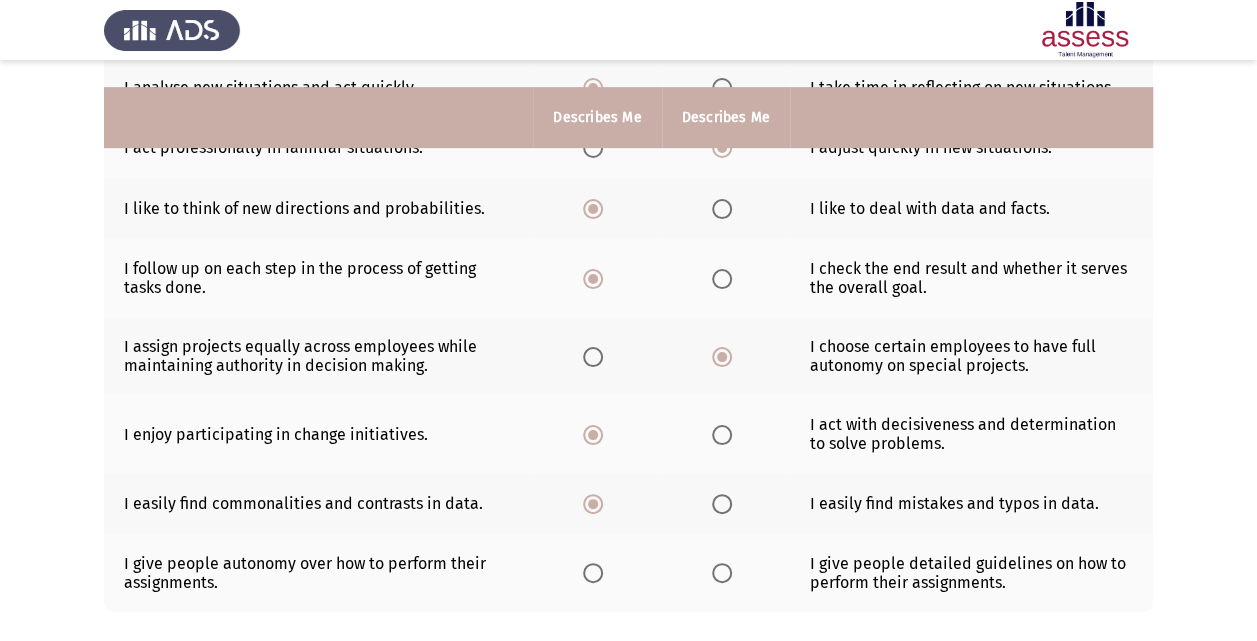 scroll, scrollTop: 505, scrollLeft: 0, axis: vertical 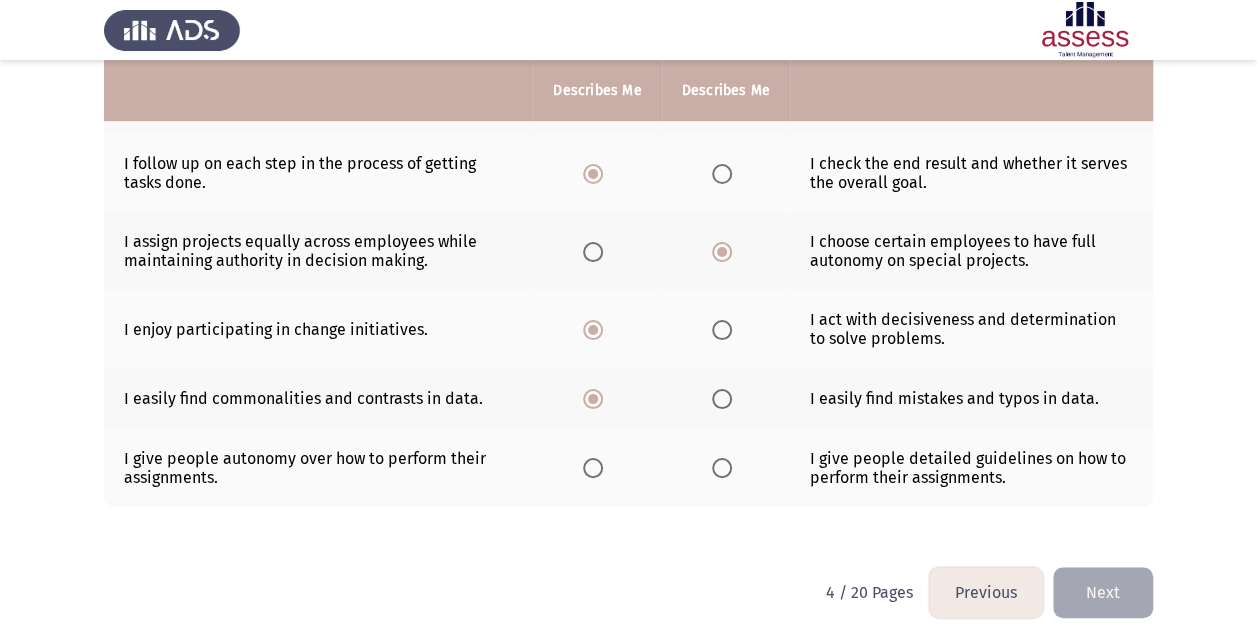click at bounding box center (722, 468) 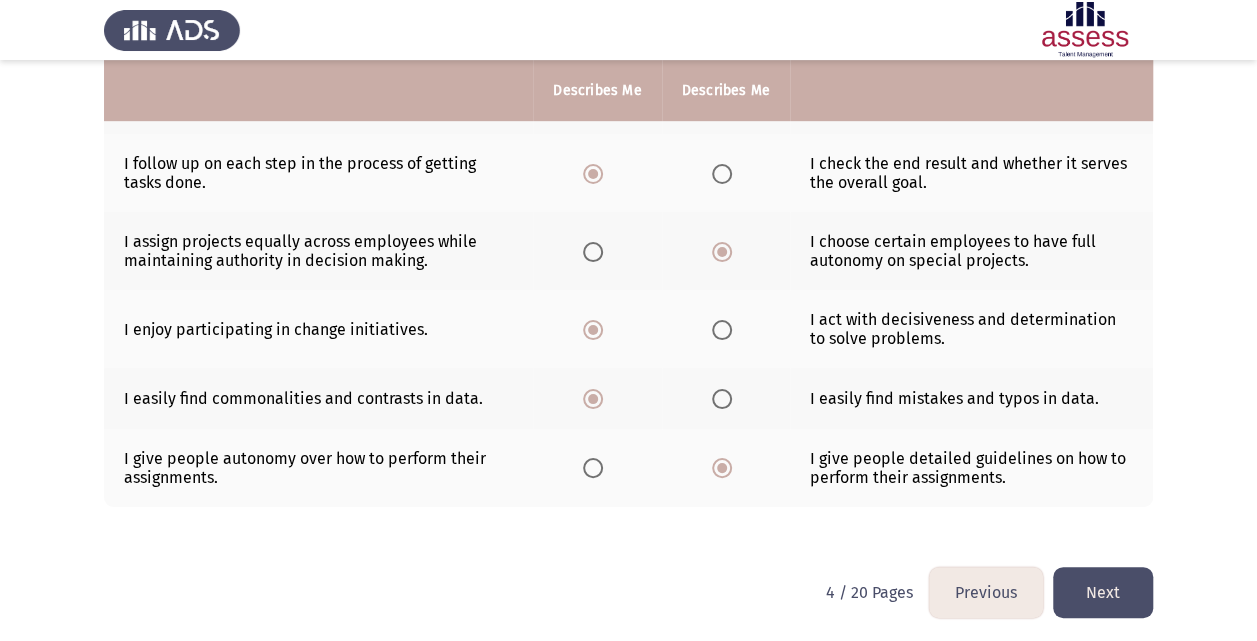 click on "Next" 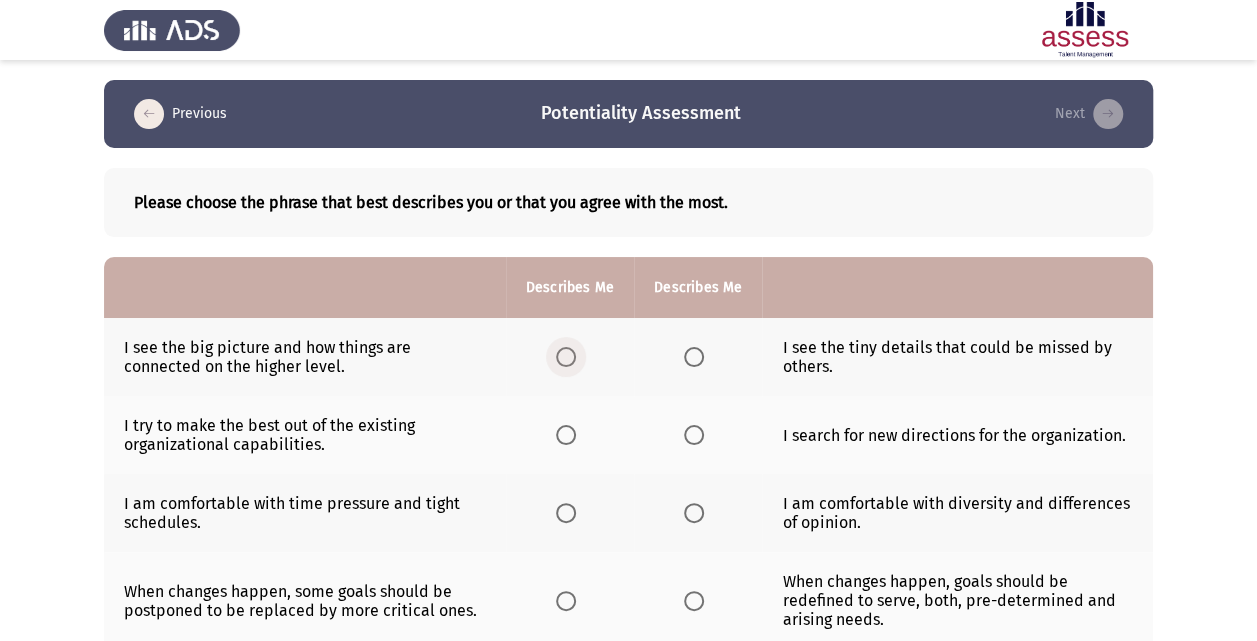 click at bounding box center (566, 357) 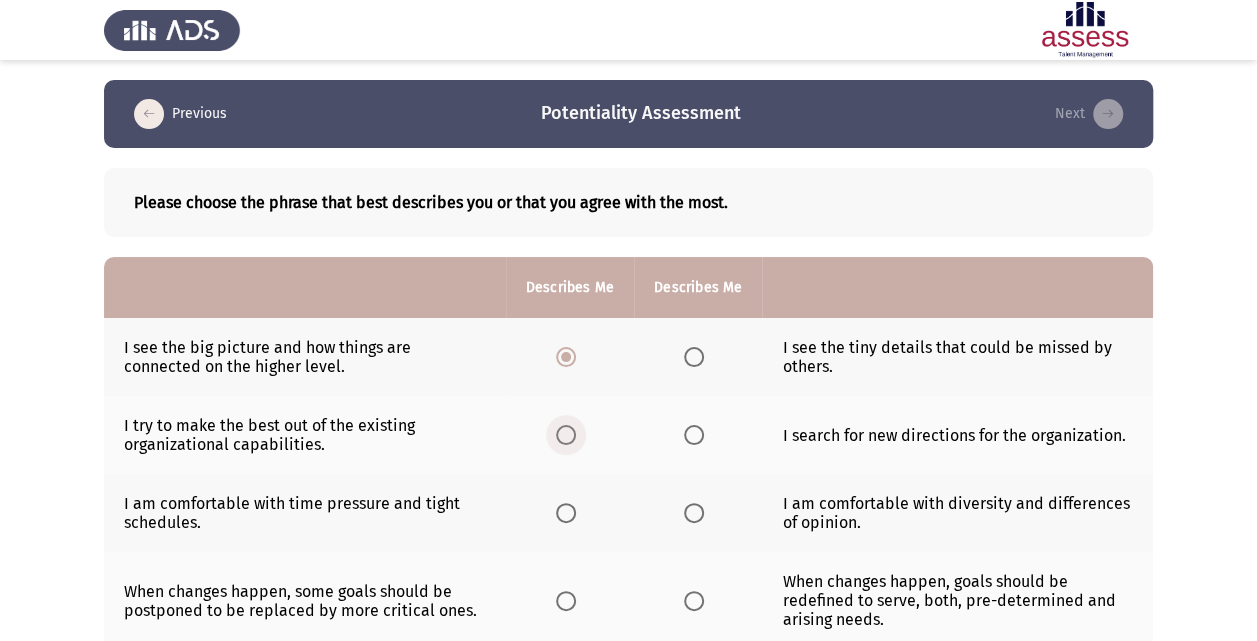 click at bounding box center (566, 435) 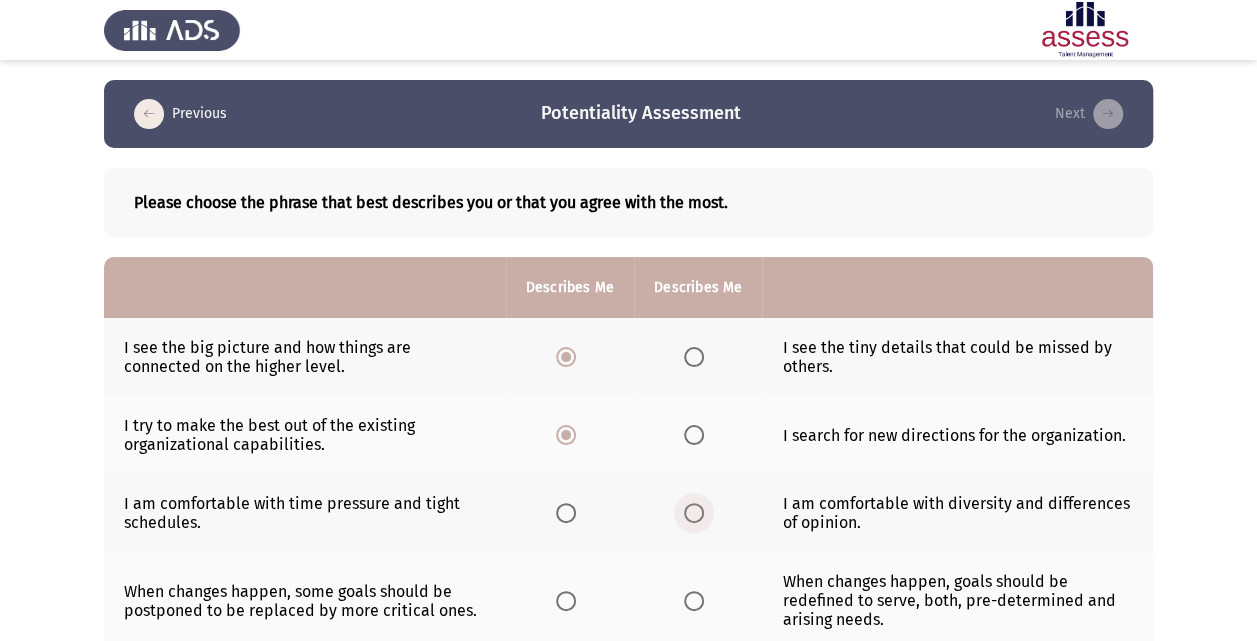 click at bounding box center (694, 513) 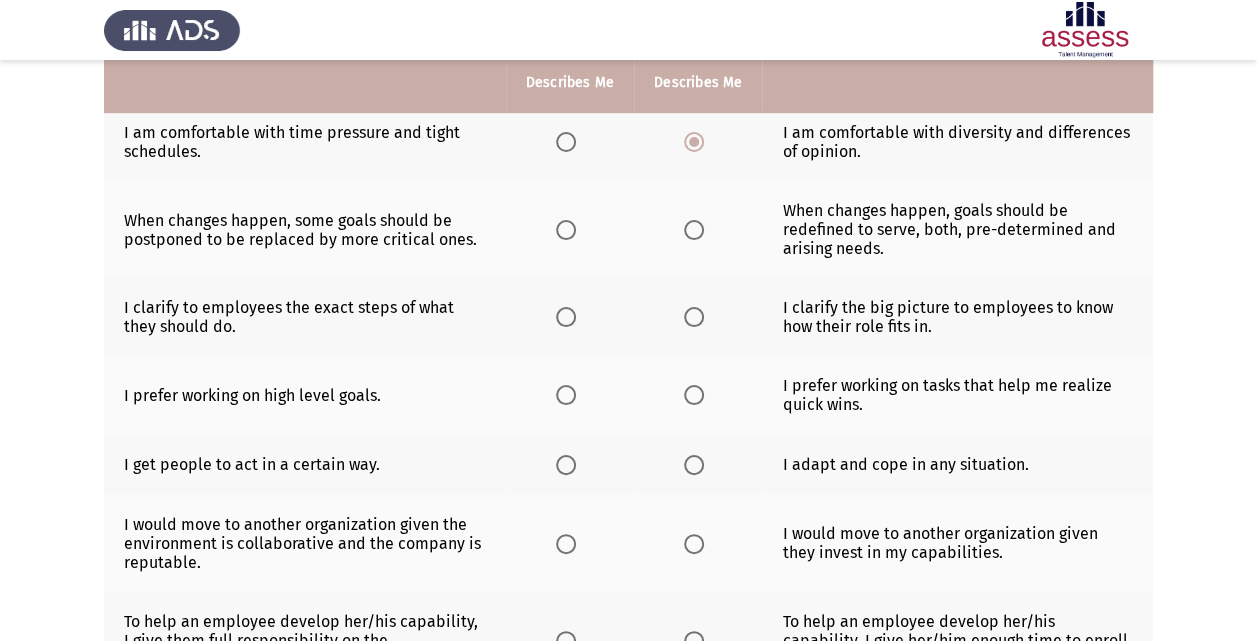 scroll, scrollTop: 400, scrollLeft: 0, axis: vertical 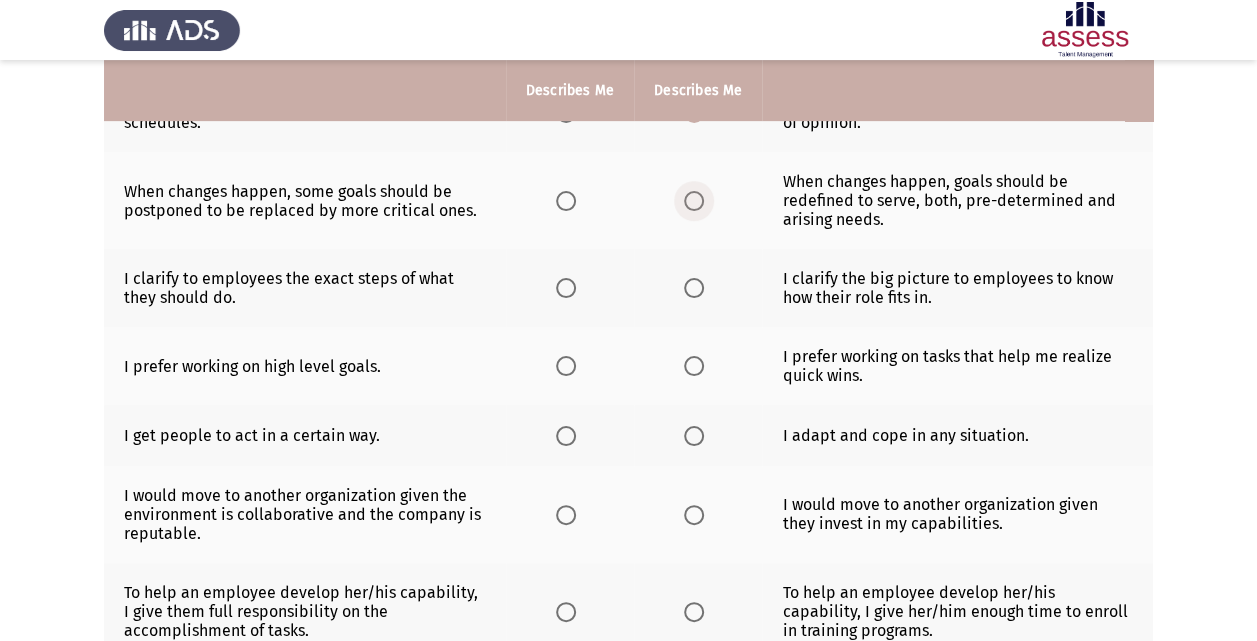 click at bounding box center [694, 201] 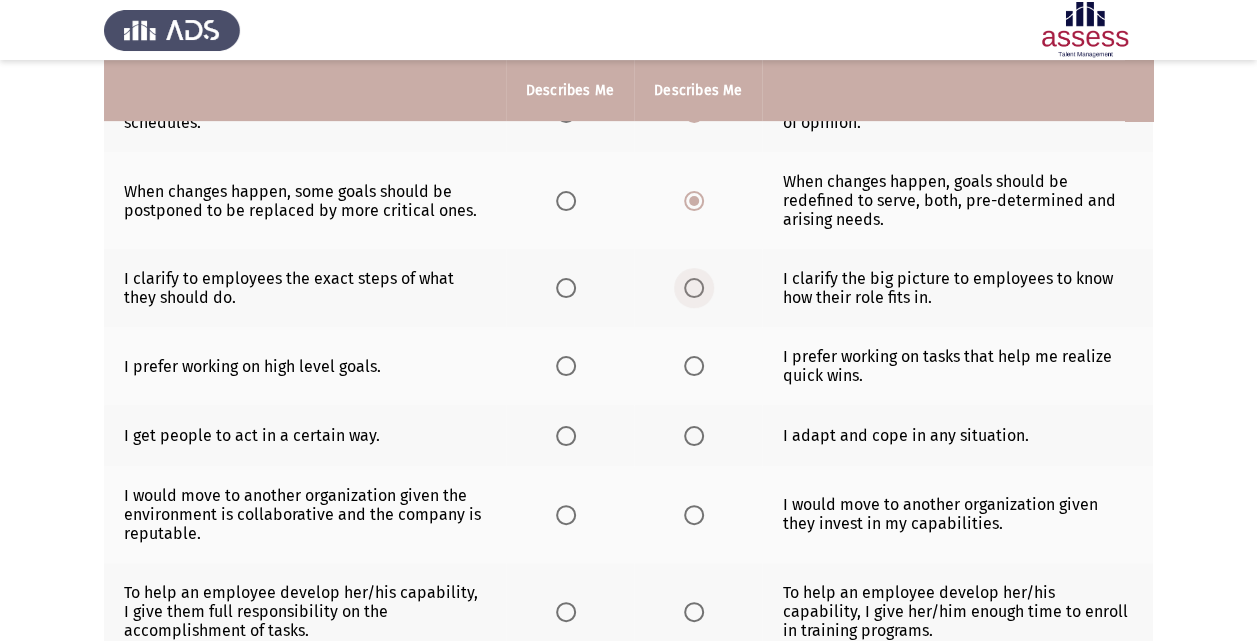click at bounding box center (698, 288) 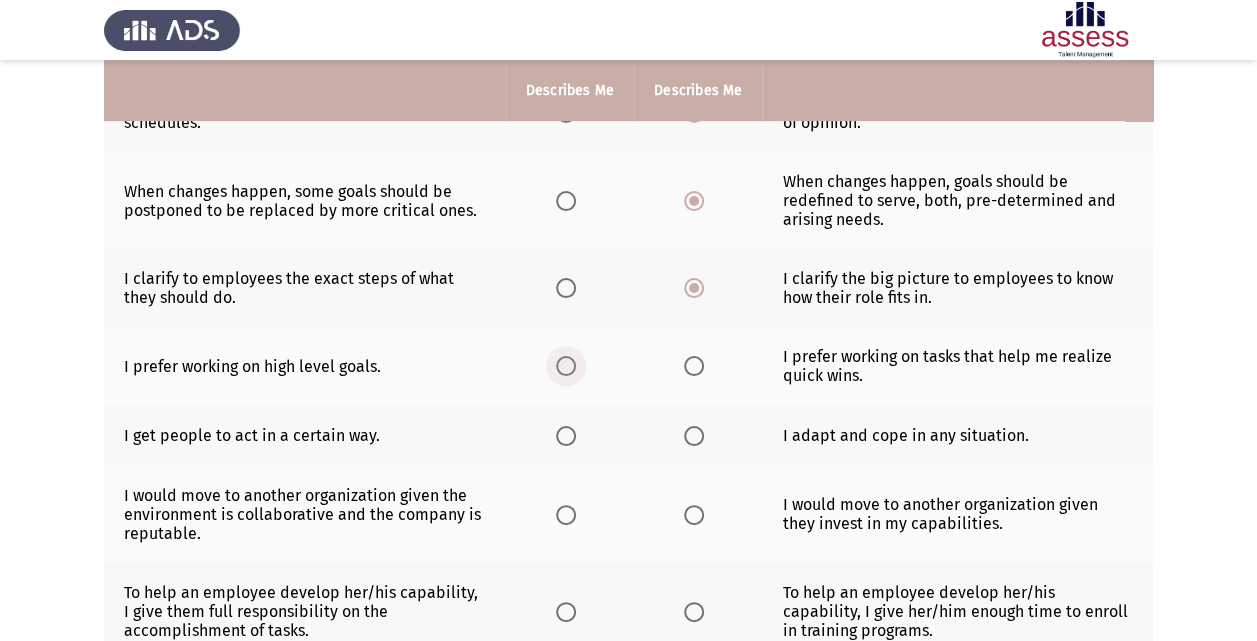 click at bounding box center [566, 366] 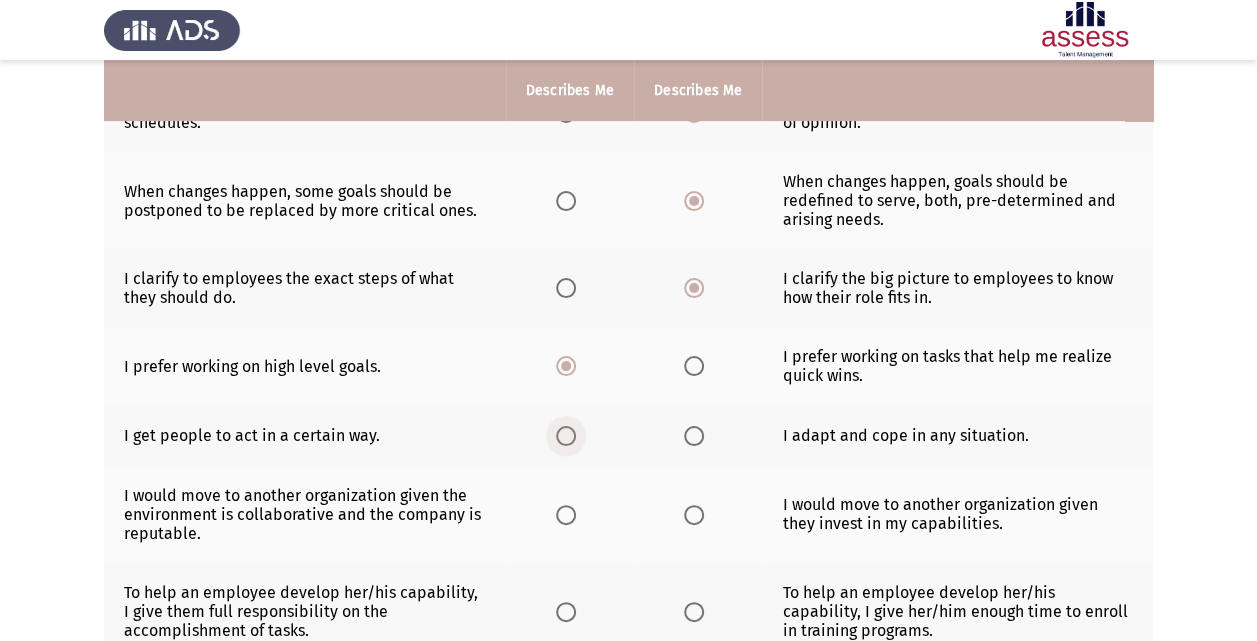 click at bounding box center [566, 436] 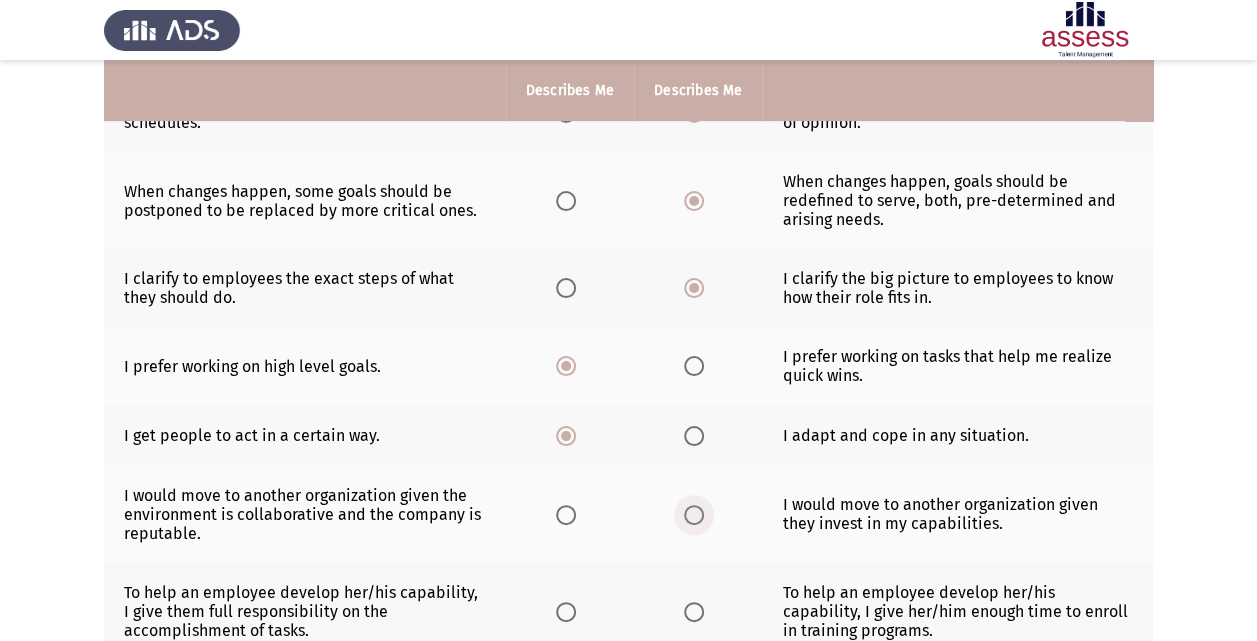 click at bounding box center (694, 515) 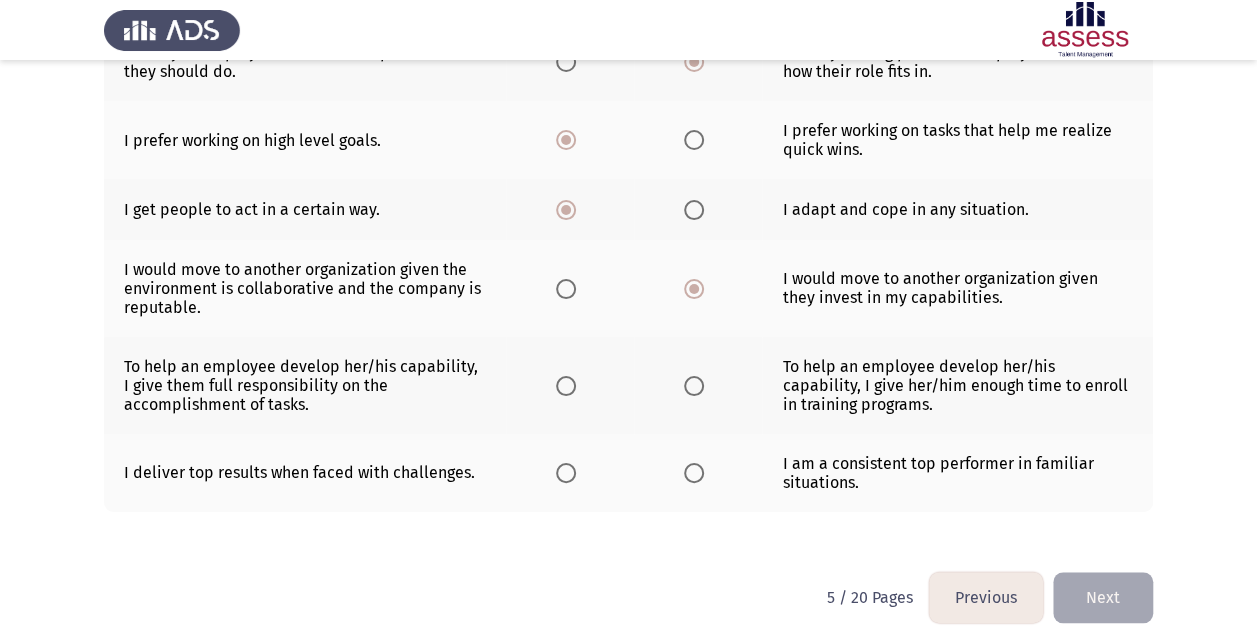 scroll, scrollTop: 628, scrollLeft: 0, axis: vertical 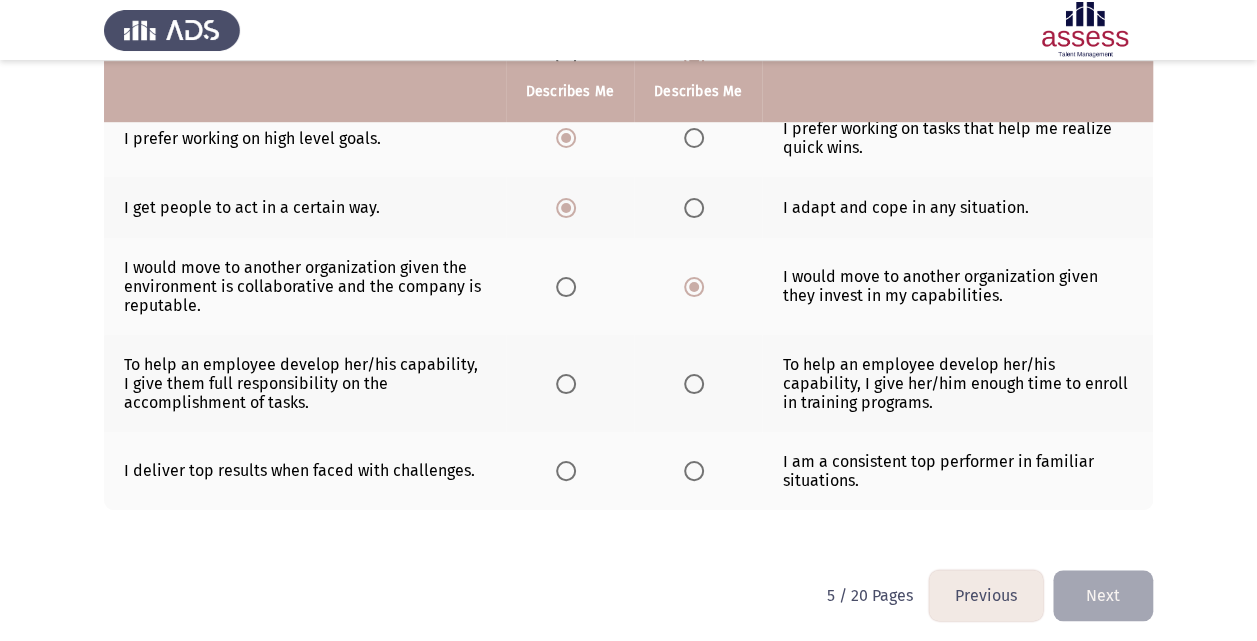click at bounding box center (566, 384) 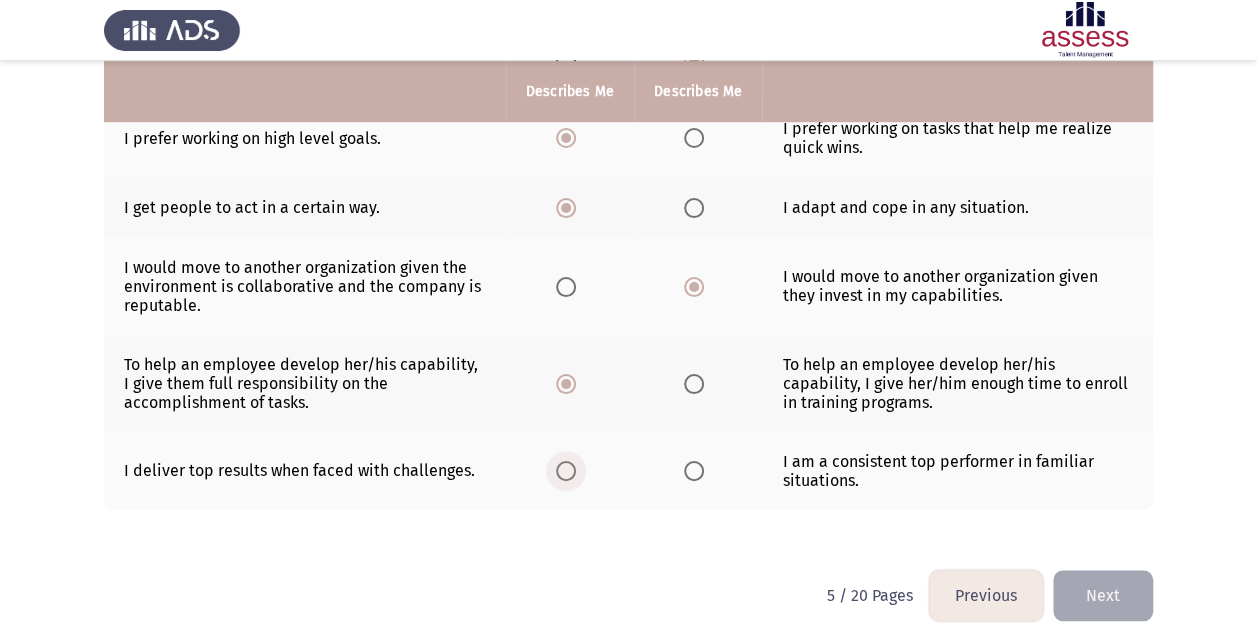 click at bounding box center [570, 471] 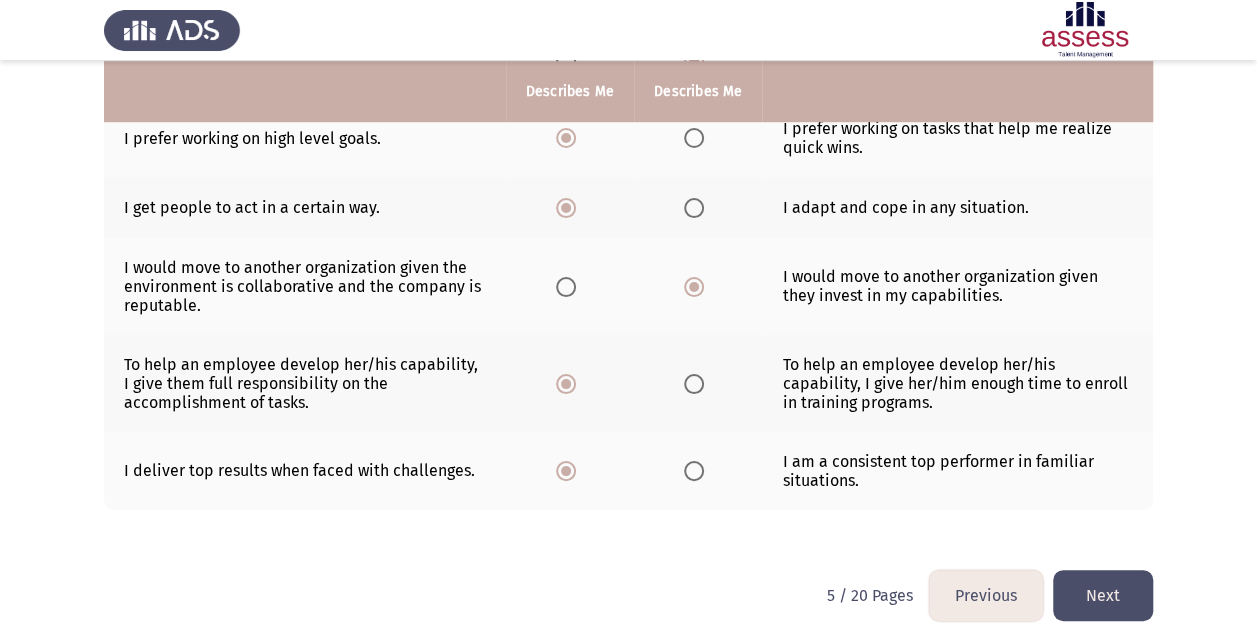 click on "Next" 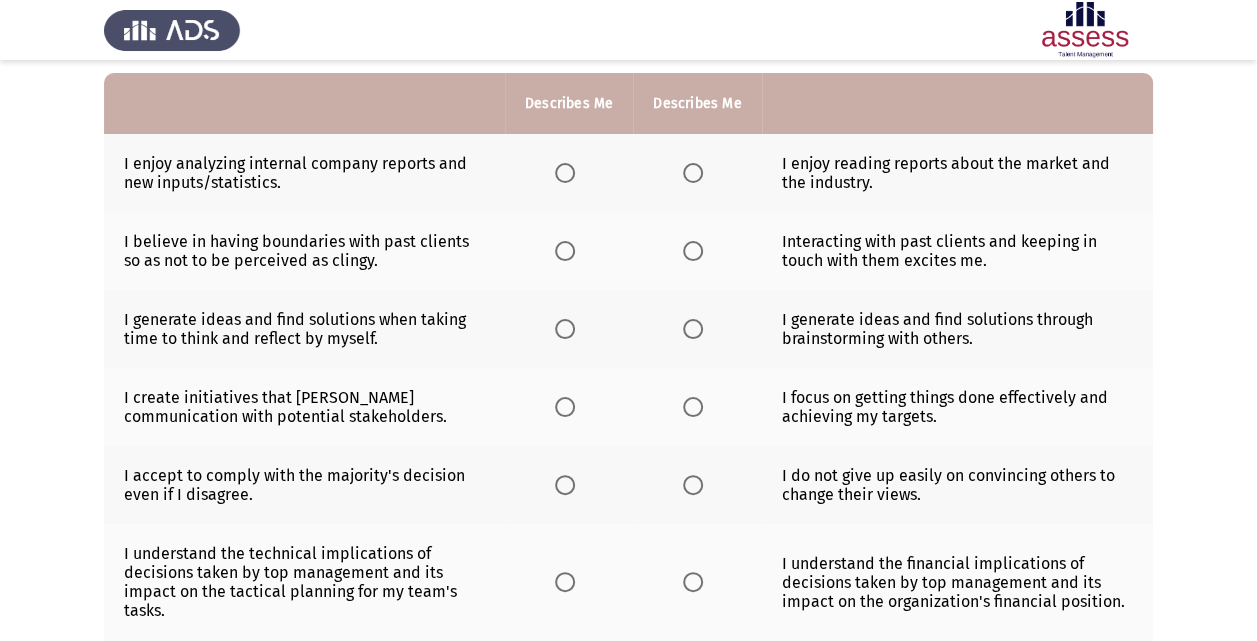 scroll, scrollTop: 200, scrollLeft: 0, axis: vertical 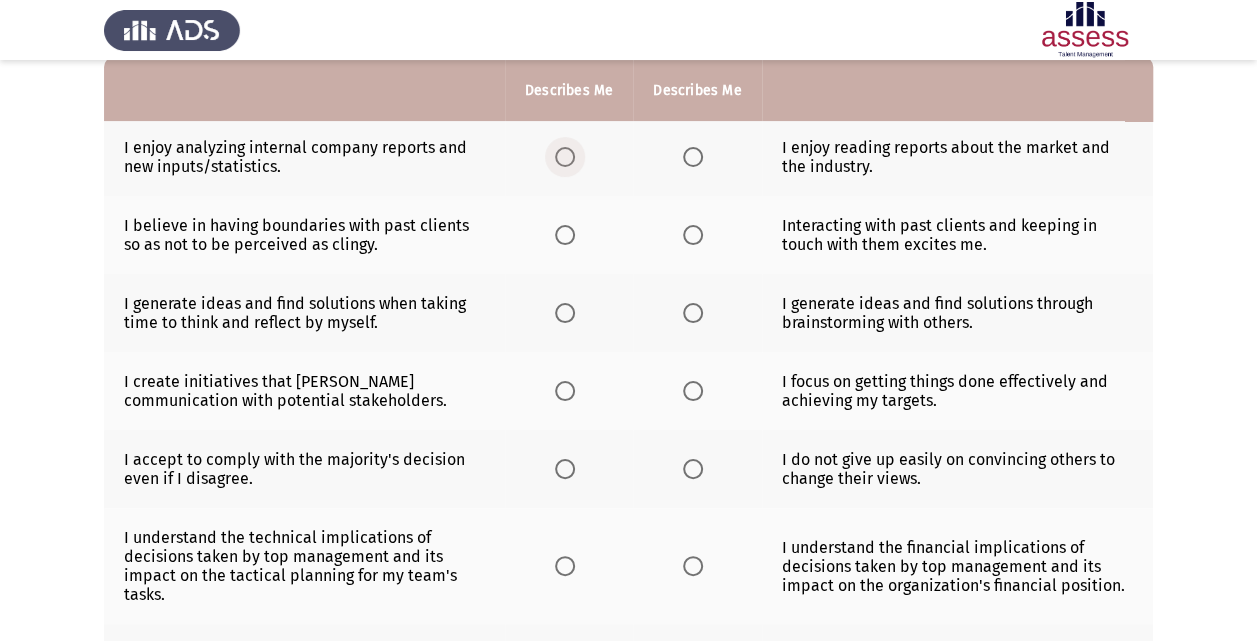 click at bounding box center (565, 157) 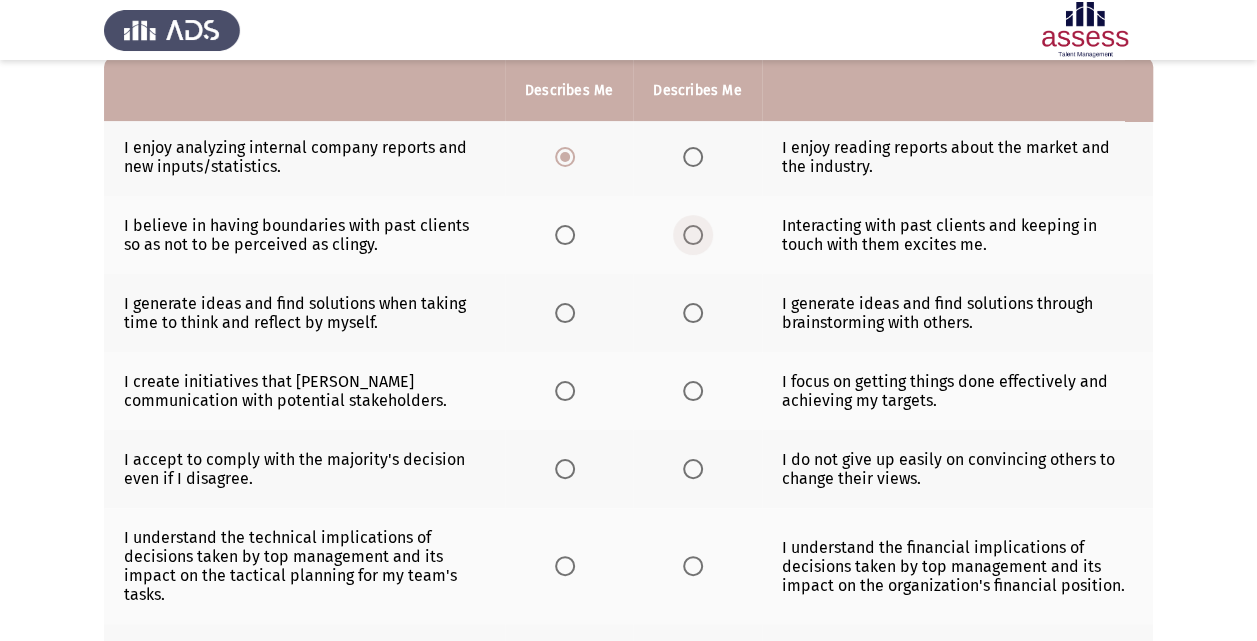 click at bounding box center [693, 235] 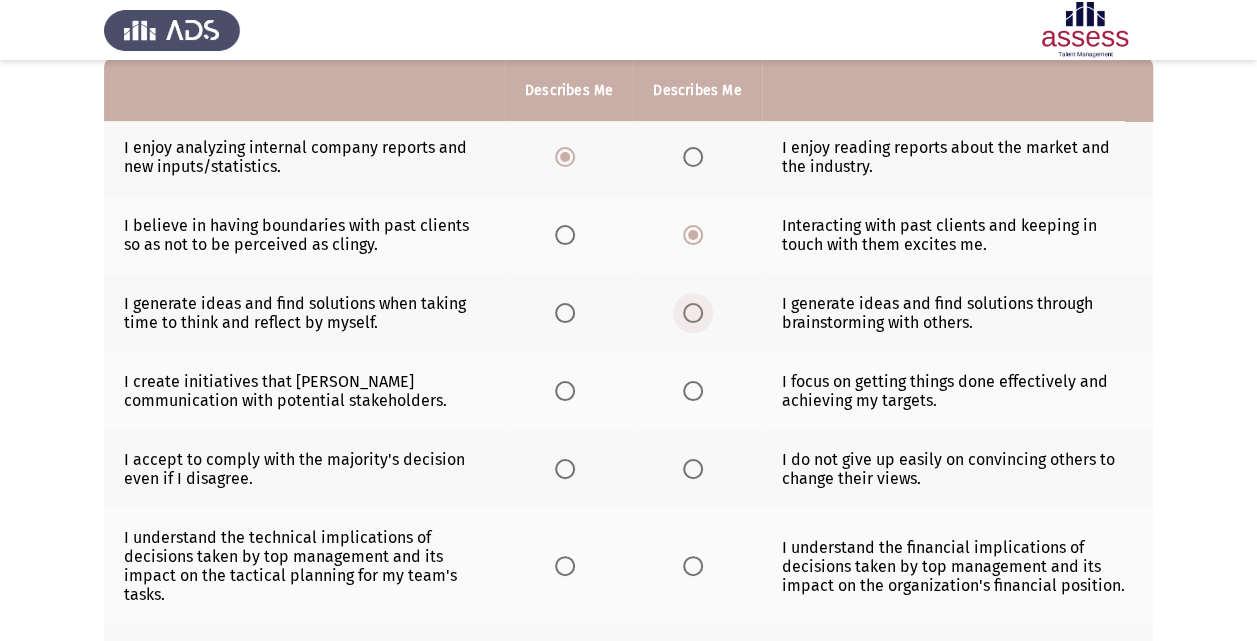 click at bounding box center [693, 313] 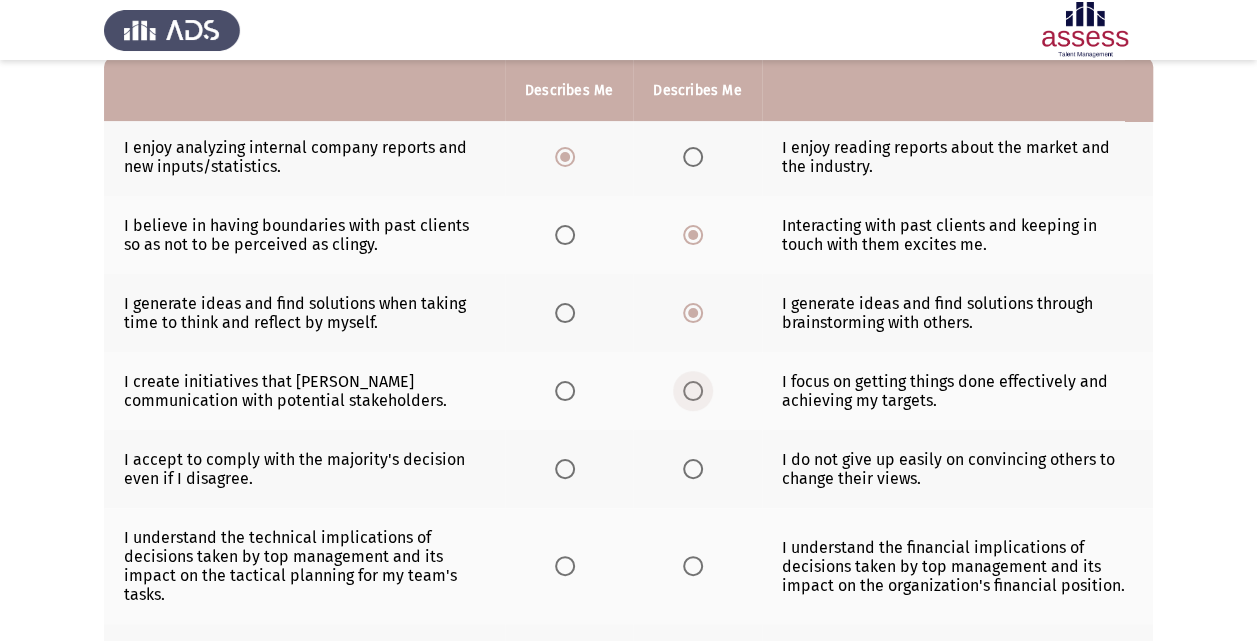 click at bounding box center [693, 391] 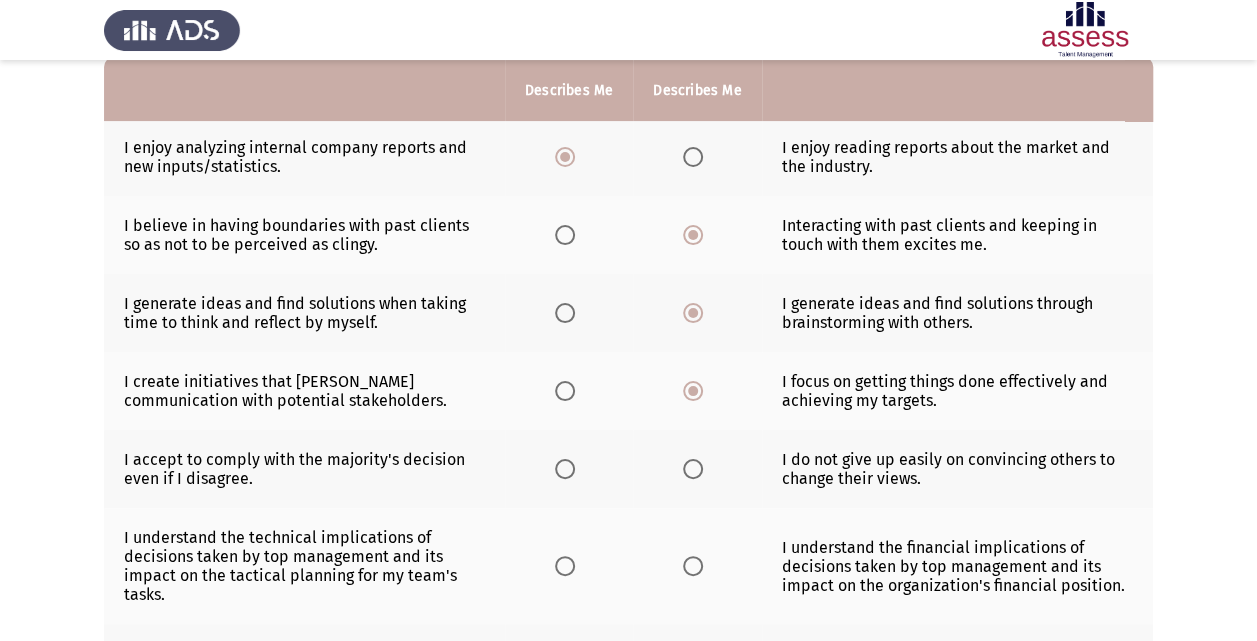 click at bounding box center [565, 469] 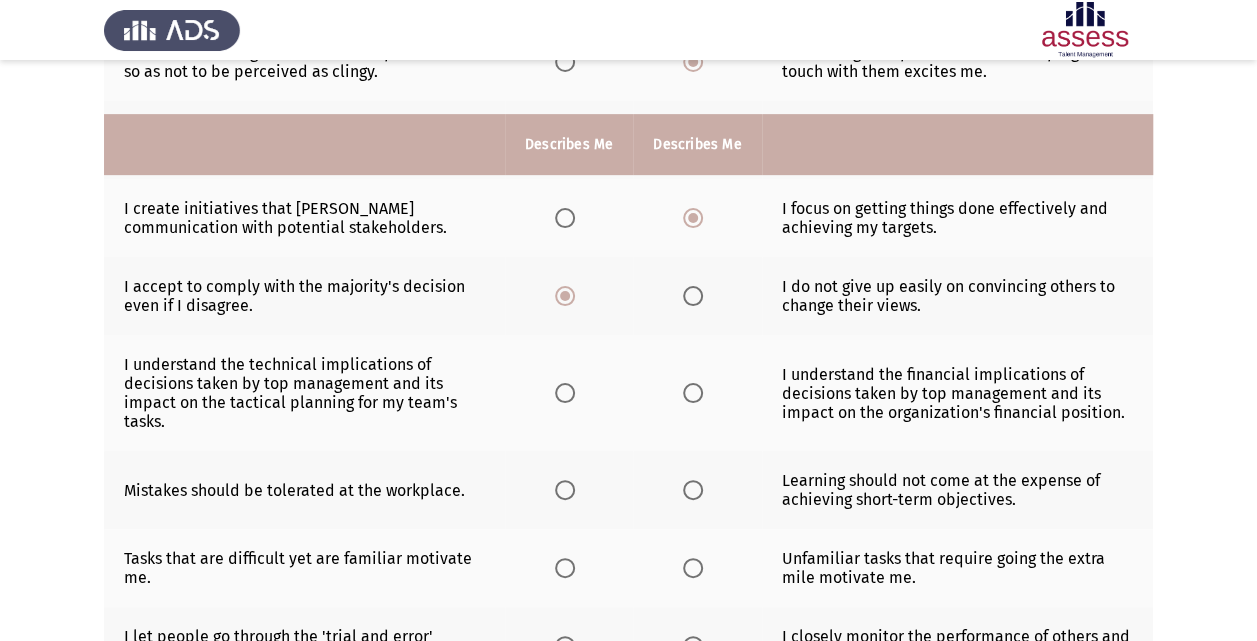 scroll, scrollTop: 506, scrollLeft: 0, axis: vertical 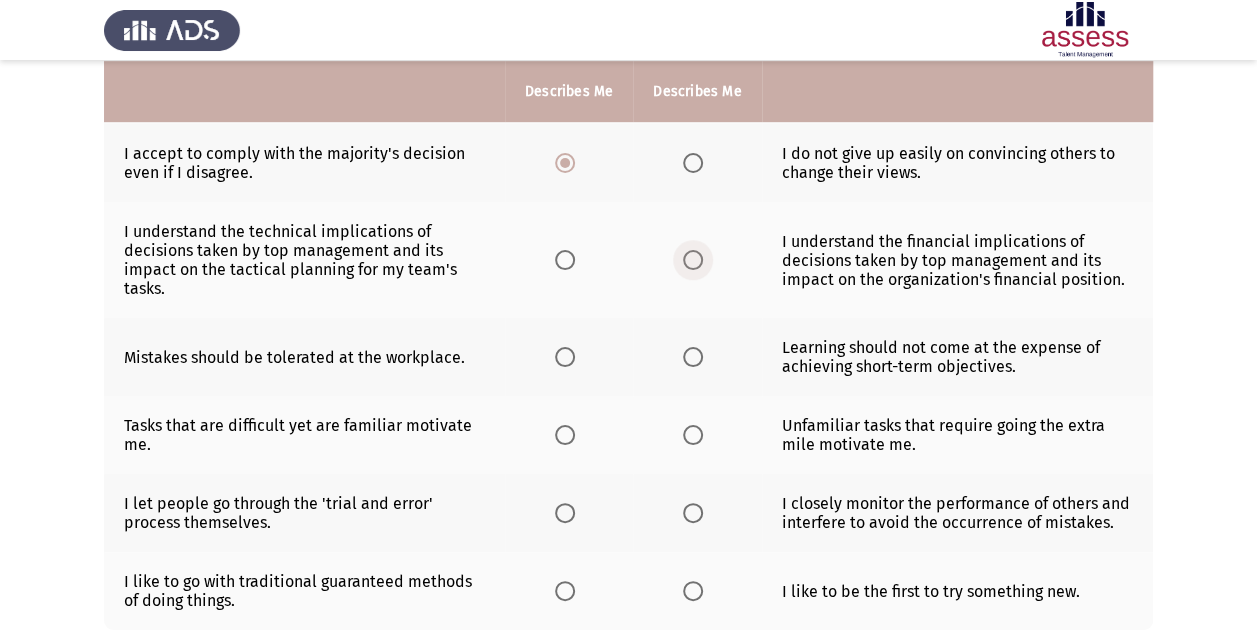 click at bounding box center [693, 260] 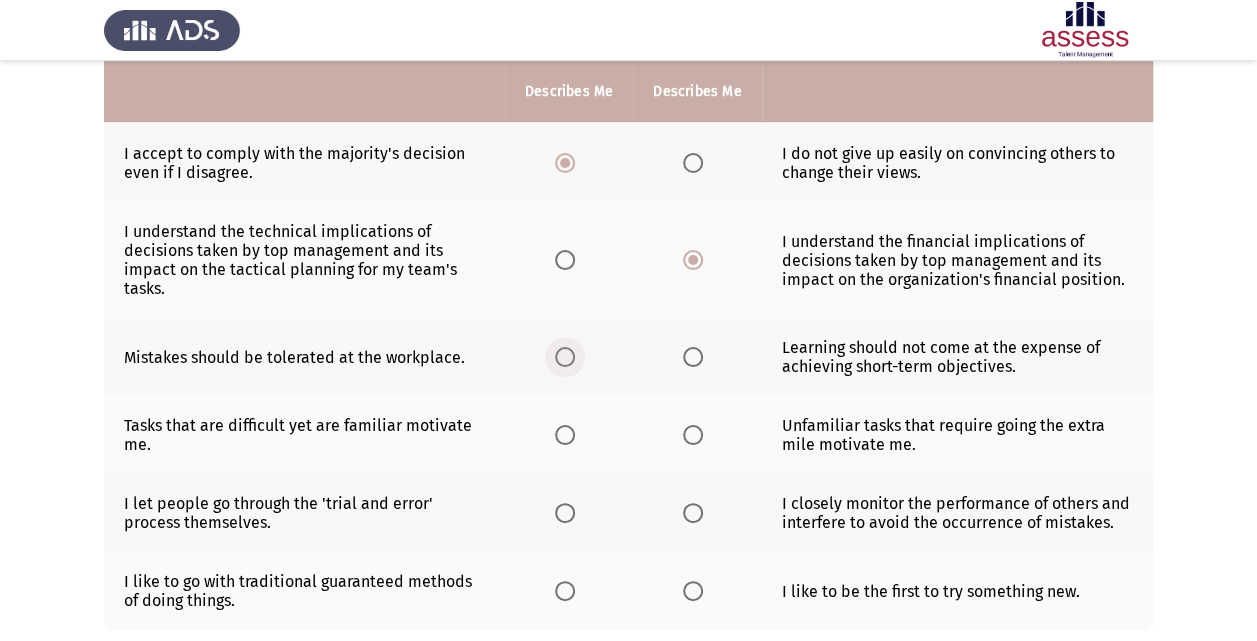 click at bounding box center [565, 357] 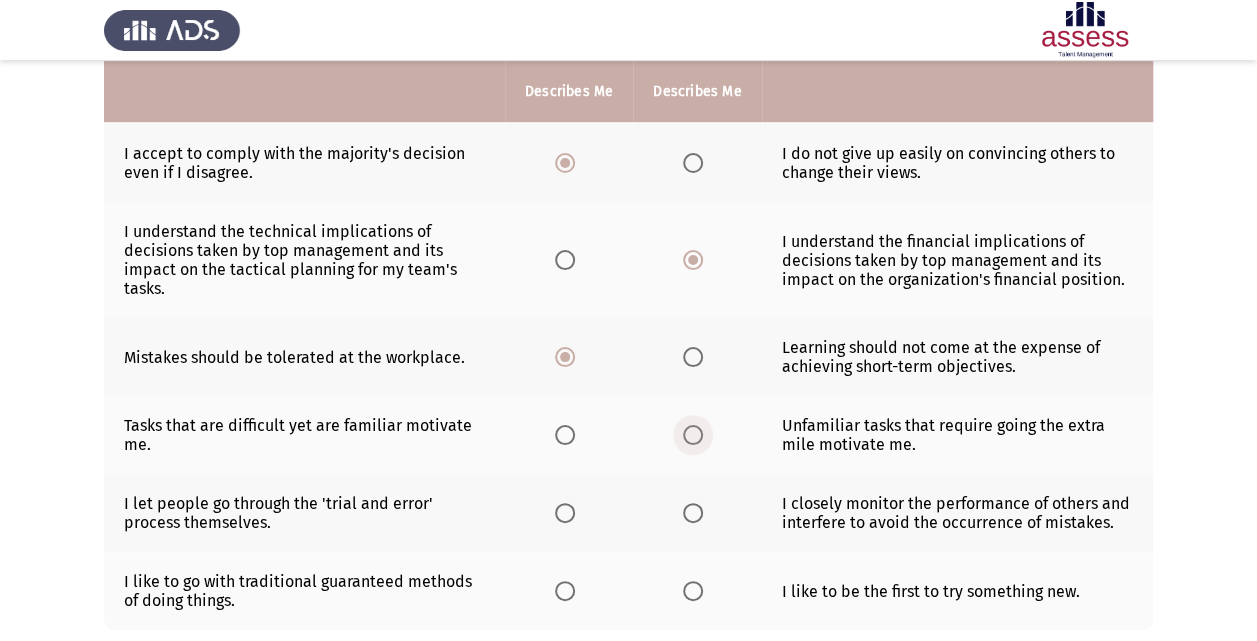 click at bounding box center (693, 435) 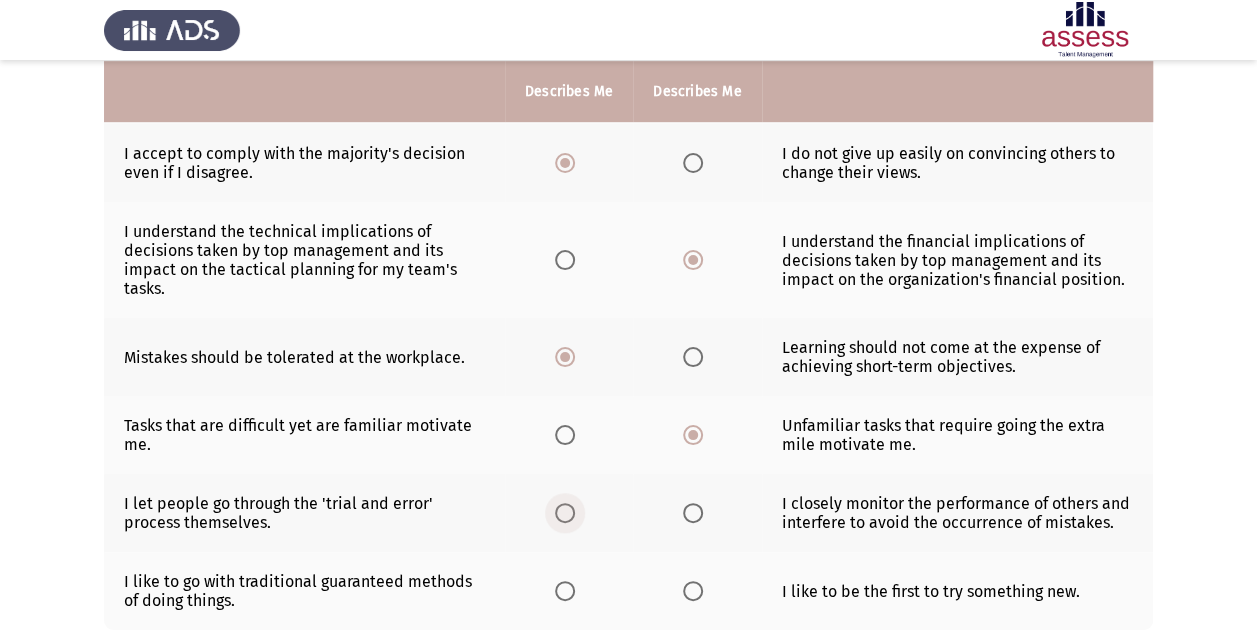 click at bounding box center [565, 513] 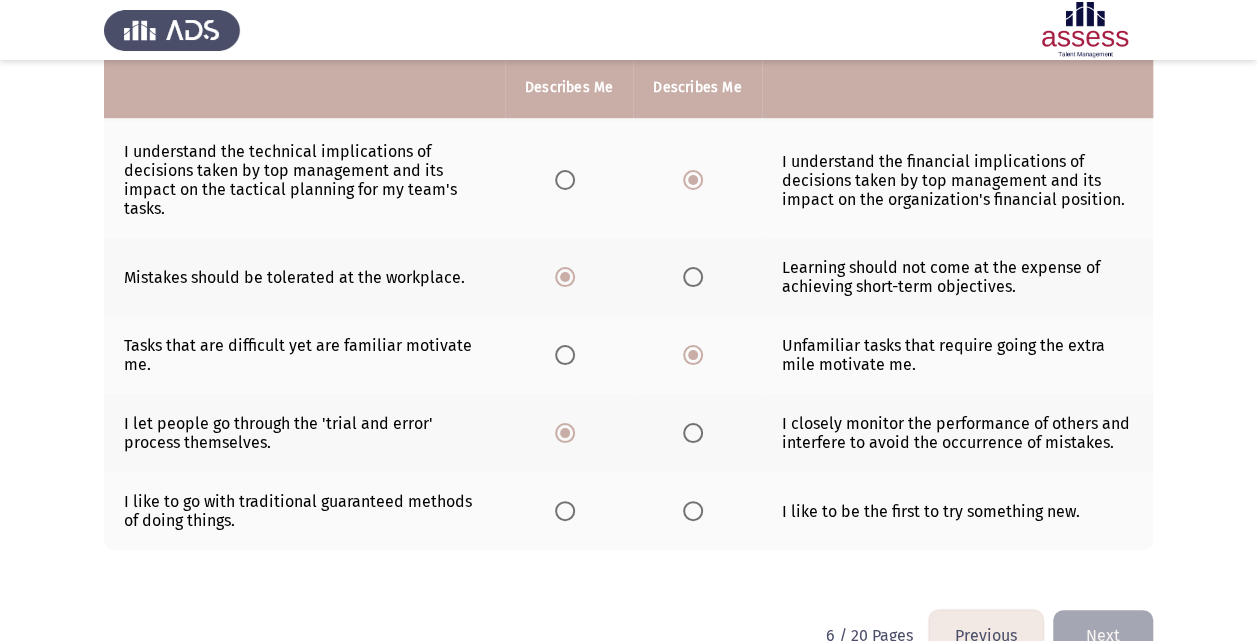 scroll, scrollTop: 627, scrollLeft: 0, axis: vertical 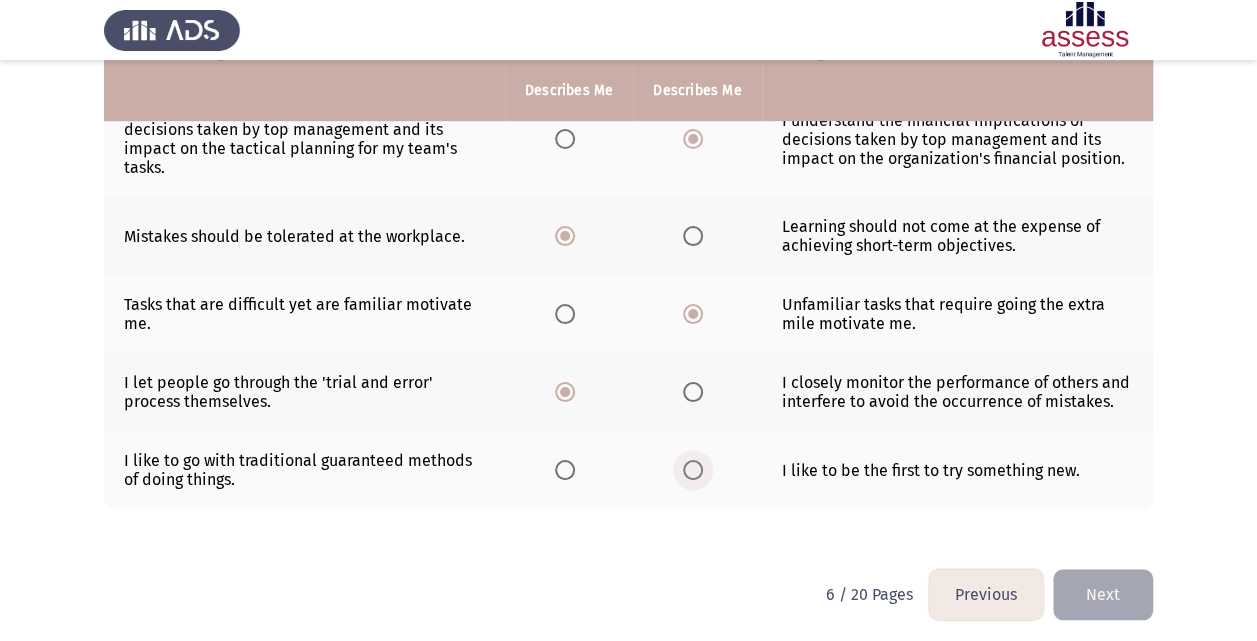 click at bounding box center [693, 470] 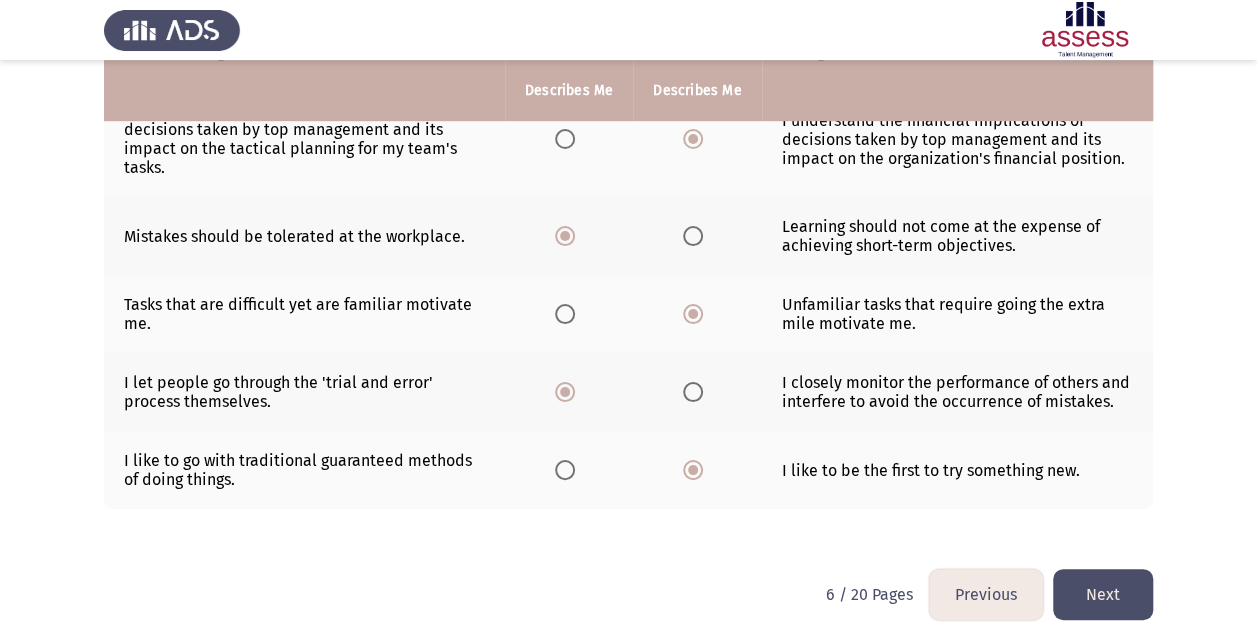 click on "Next" 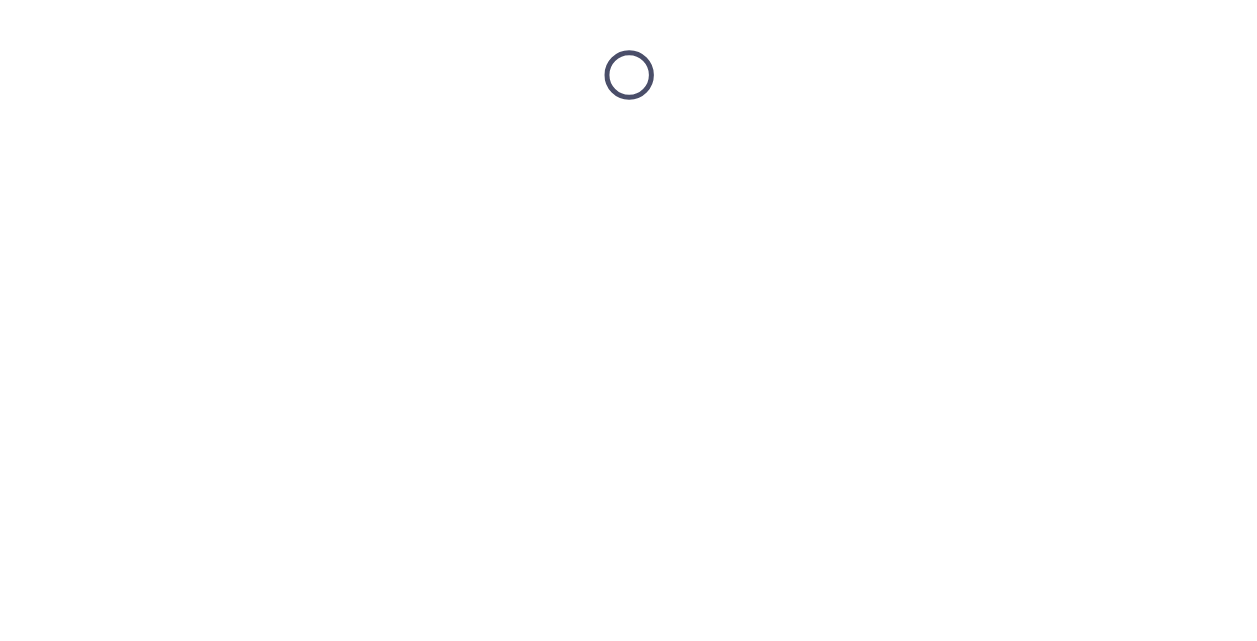 scroll, scrollTop: 0, scrollLeft: 0, axis: both 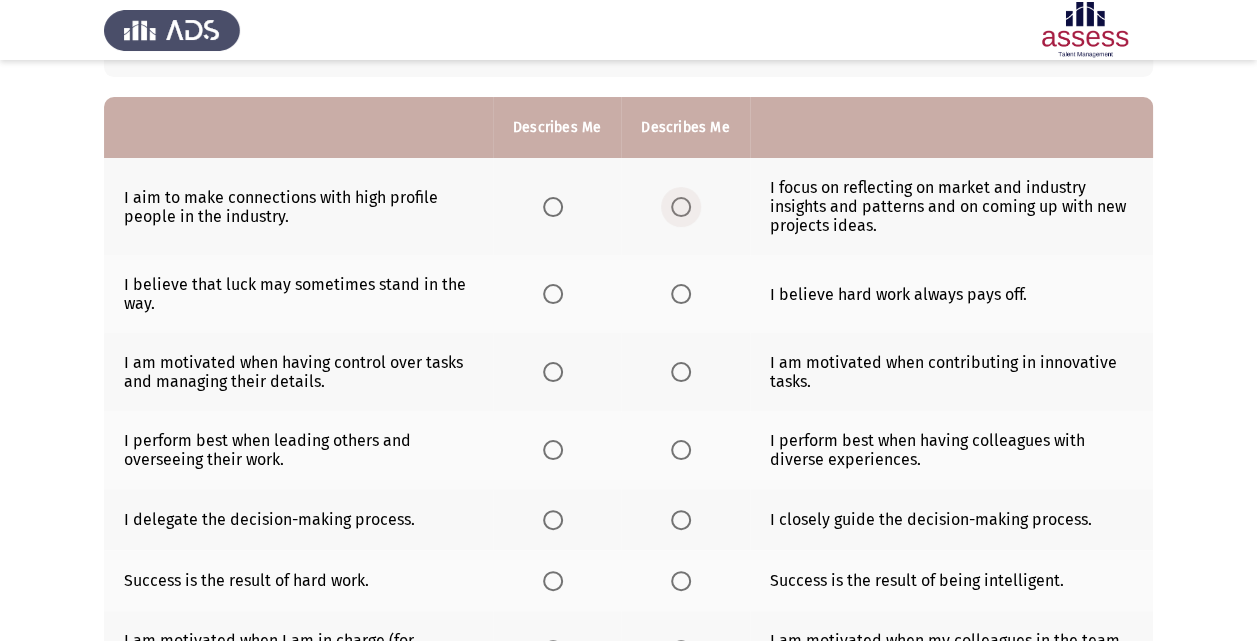 click at bounding box center (681, 207) 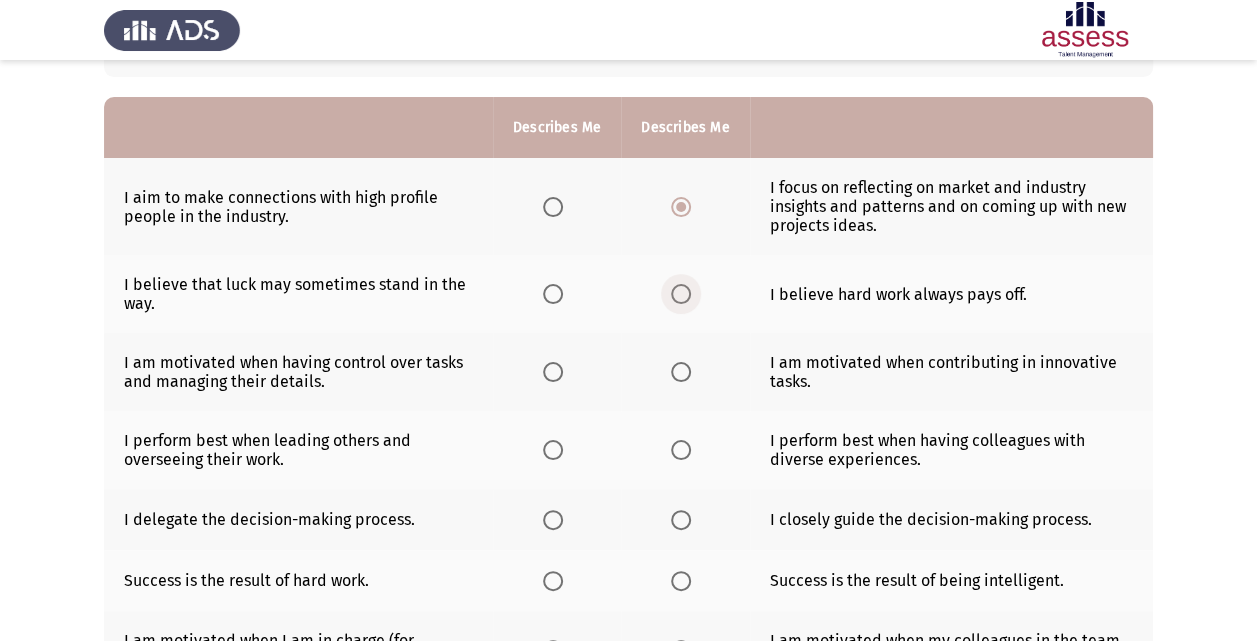 click at bounding box center (681, 294) 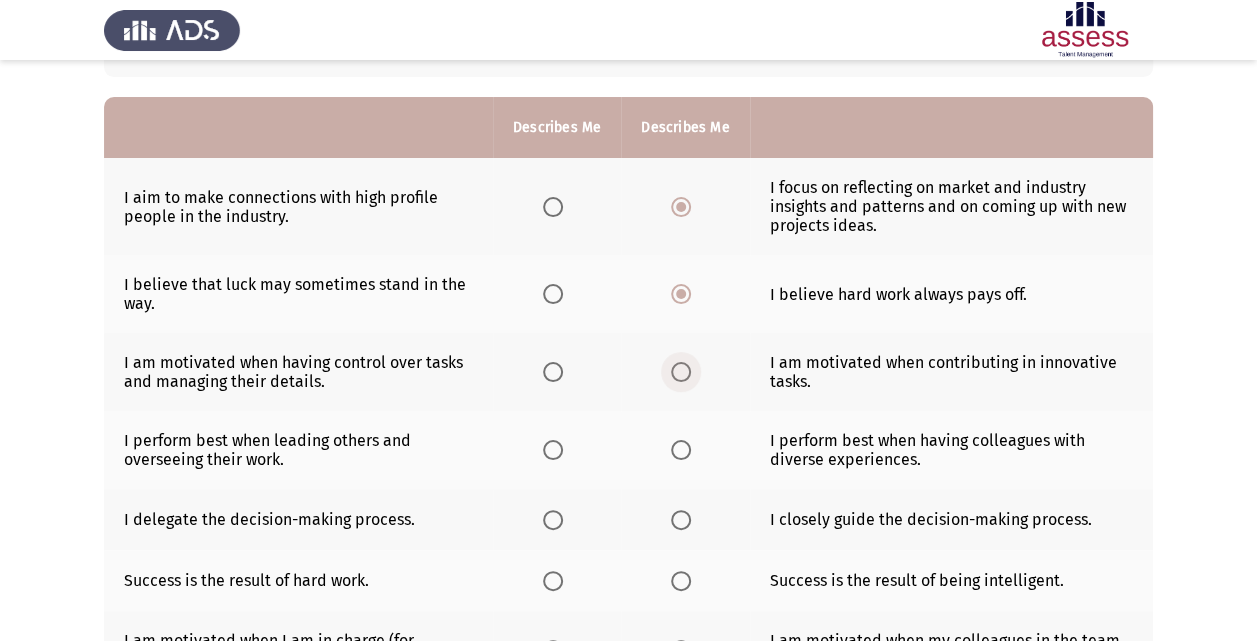 click at bounding box center [681, 372] 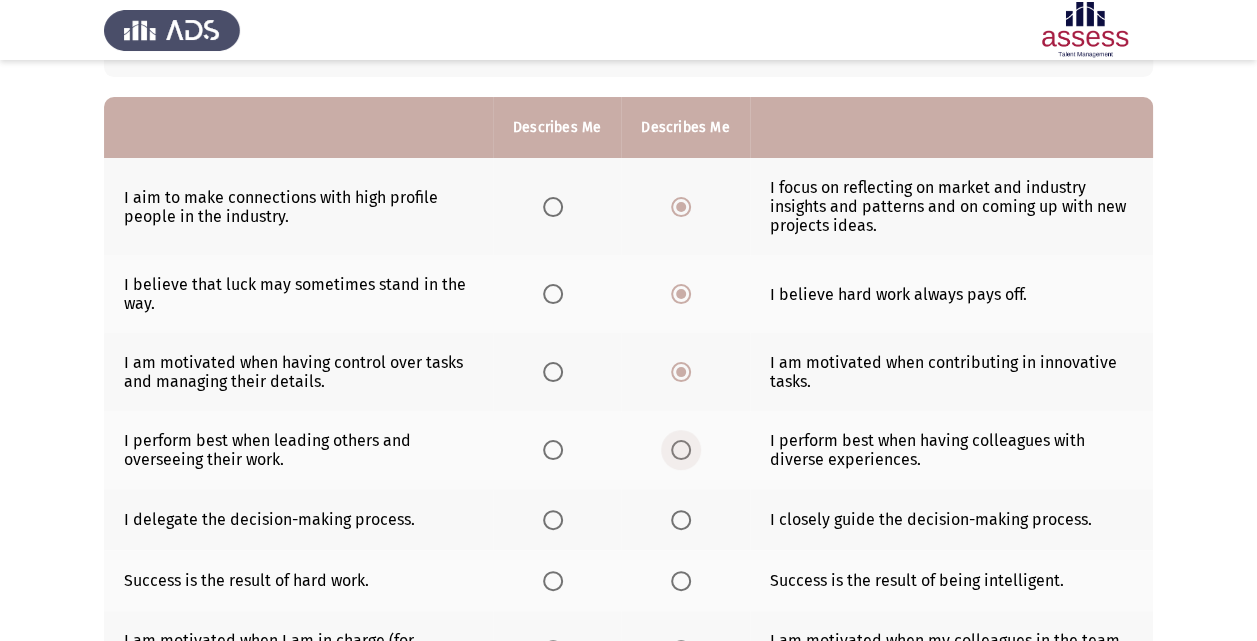 click at bounding box center (681, 450) 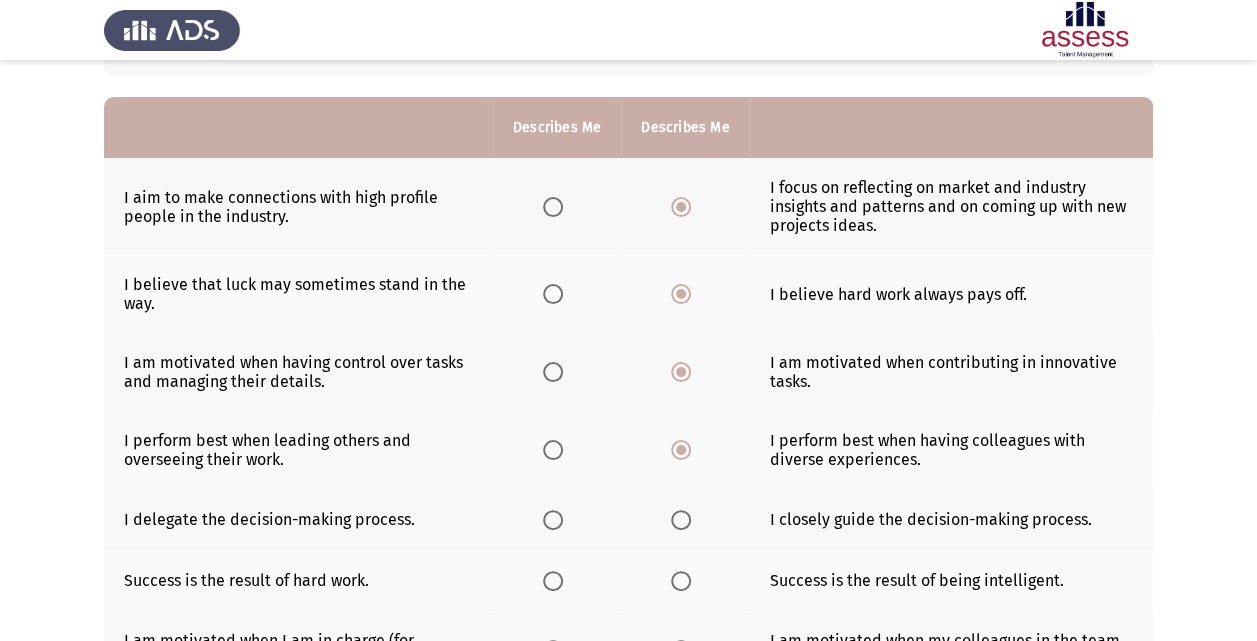 click at bounding box center (553, 520) 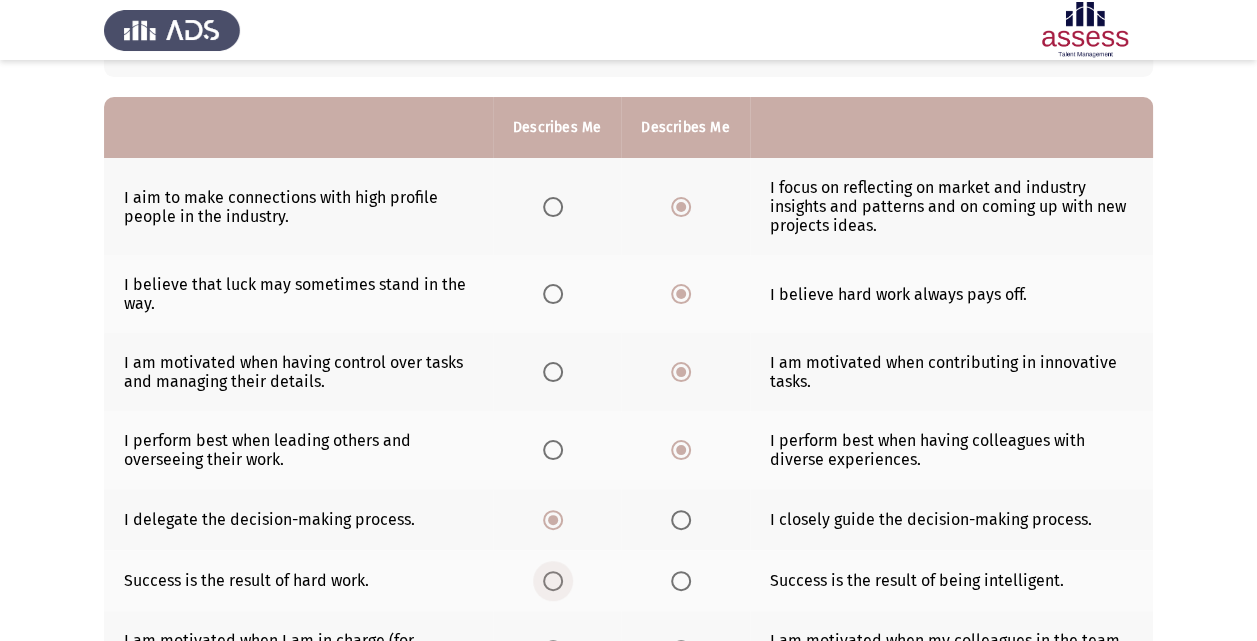 drag, startPoint x: 560, startPoint y: 580, endPoint x: 1118, endPoint y: 610, distance: 558.80585 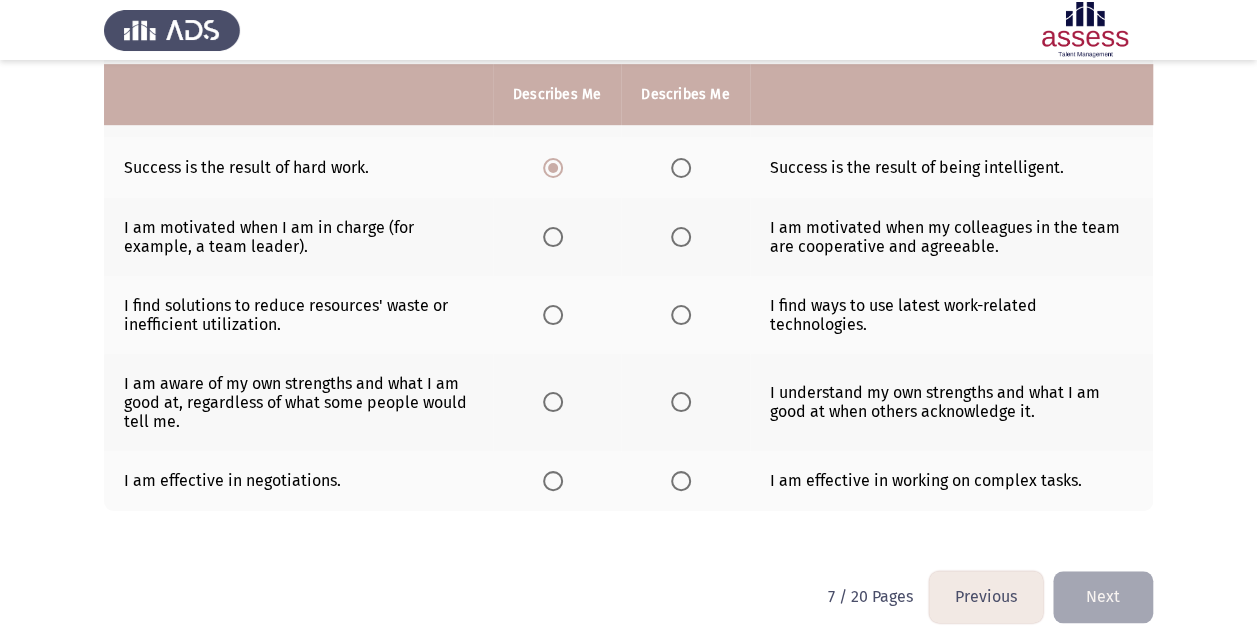 scroll, scrollTop: 576, scrollLeft: 0, axis: vertical 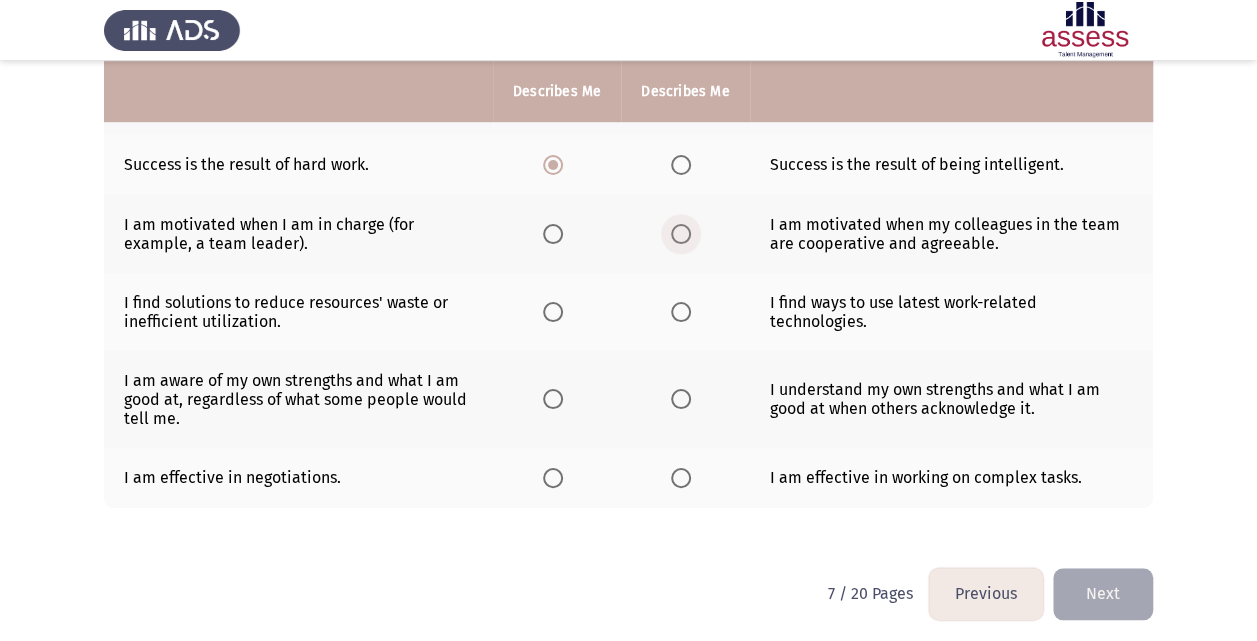 click at bounding box center (681, 234) 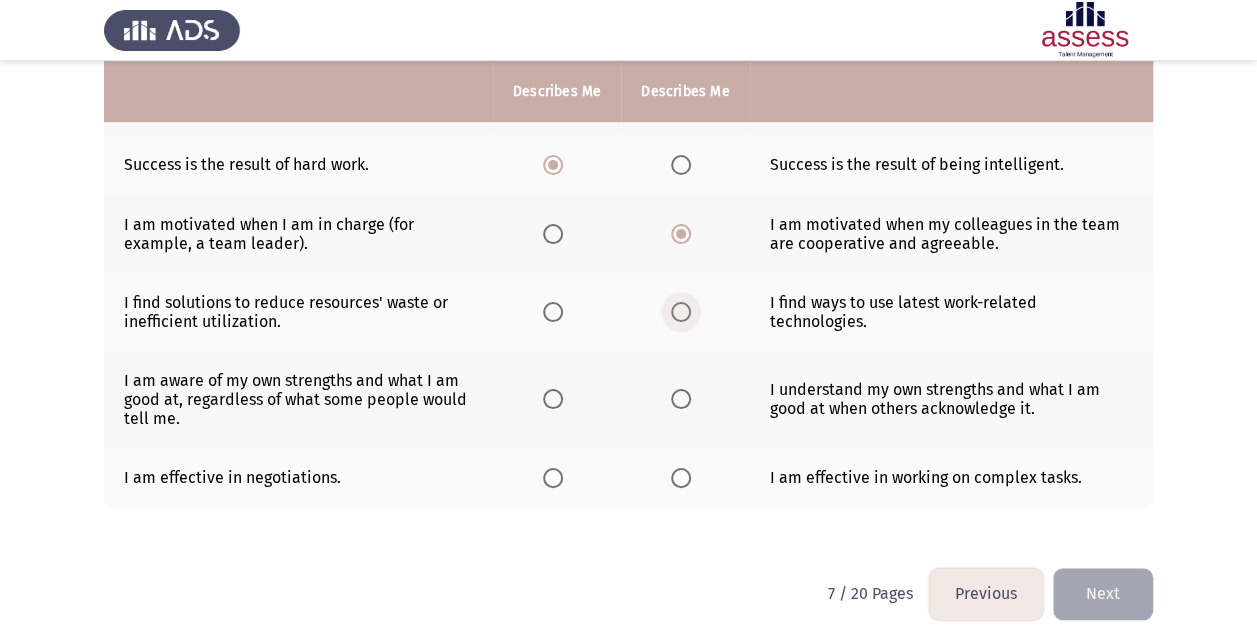click at bounding box center [681, 312] 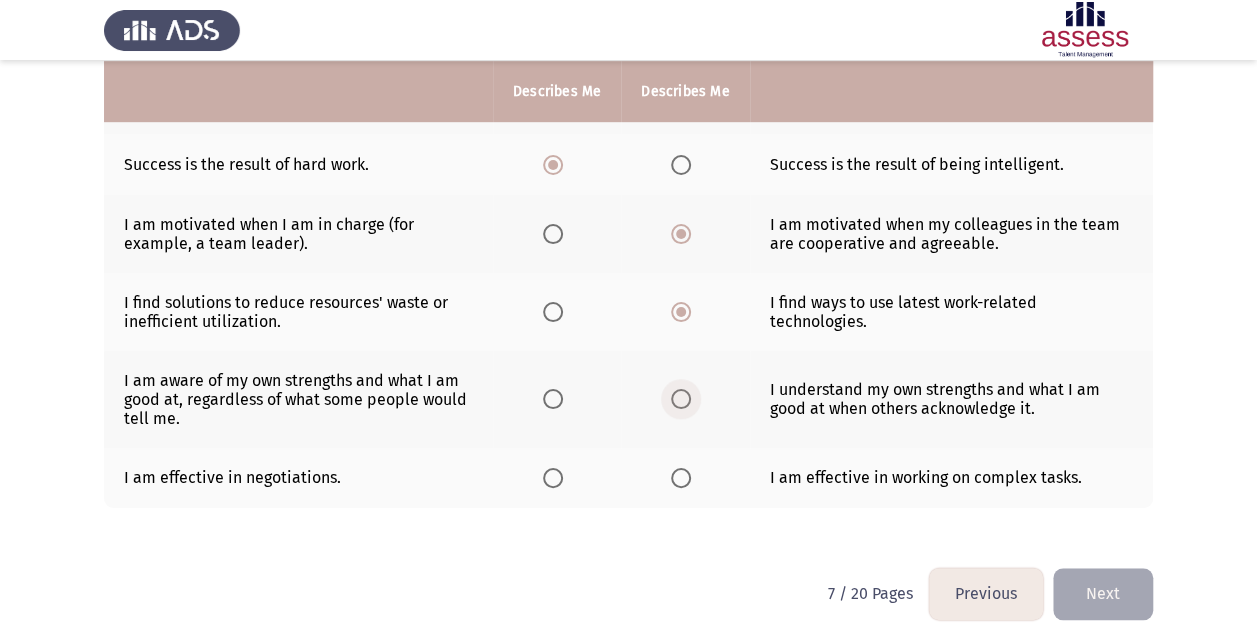 click at bounding box center [681, 399] 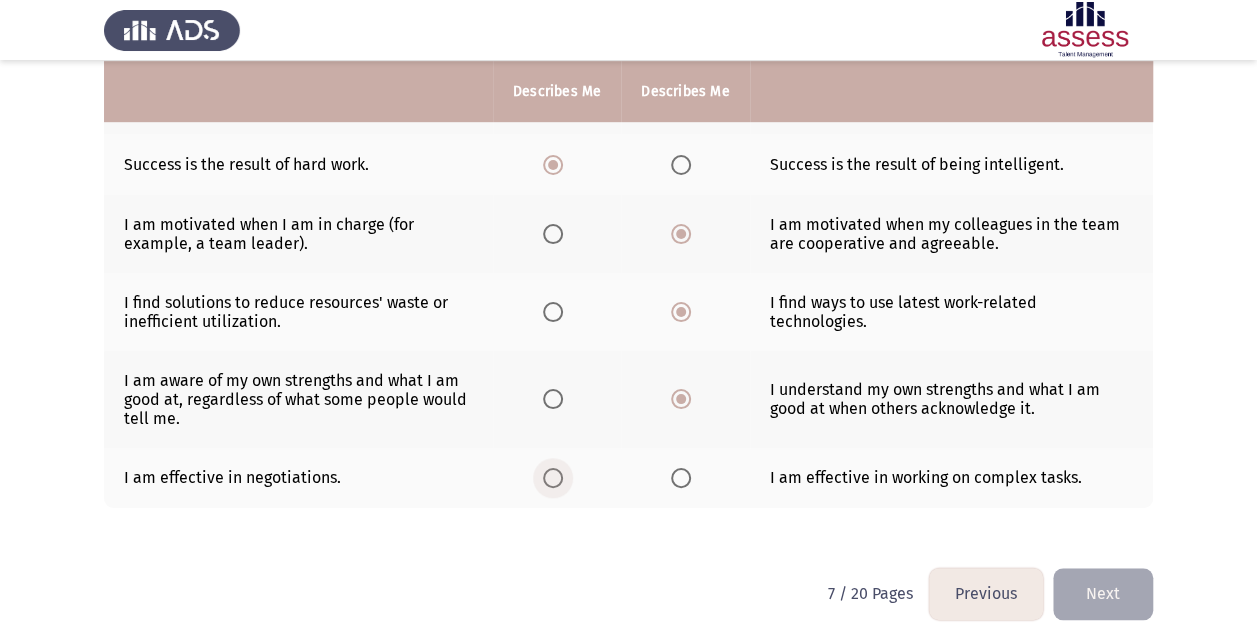 click at bounding box center [553, 478] 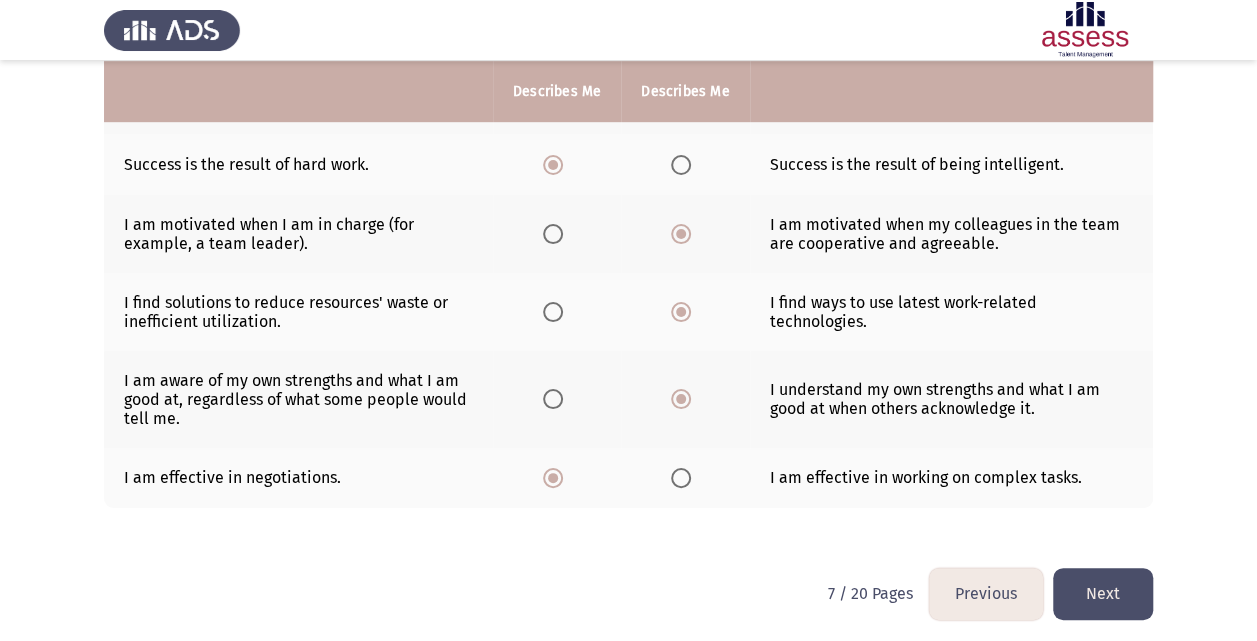 click on "Next" 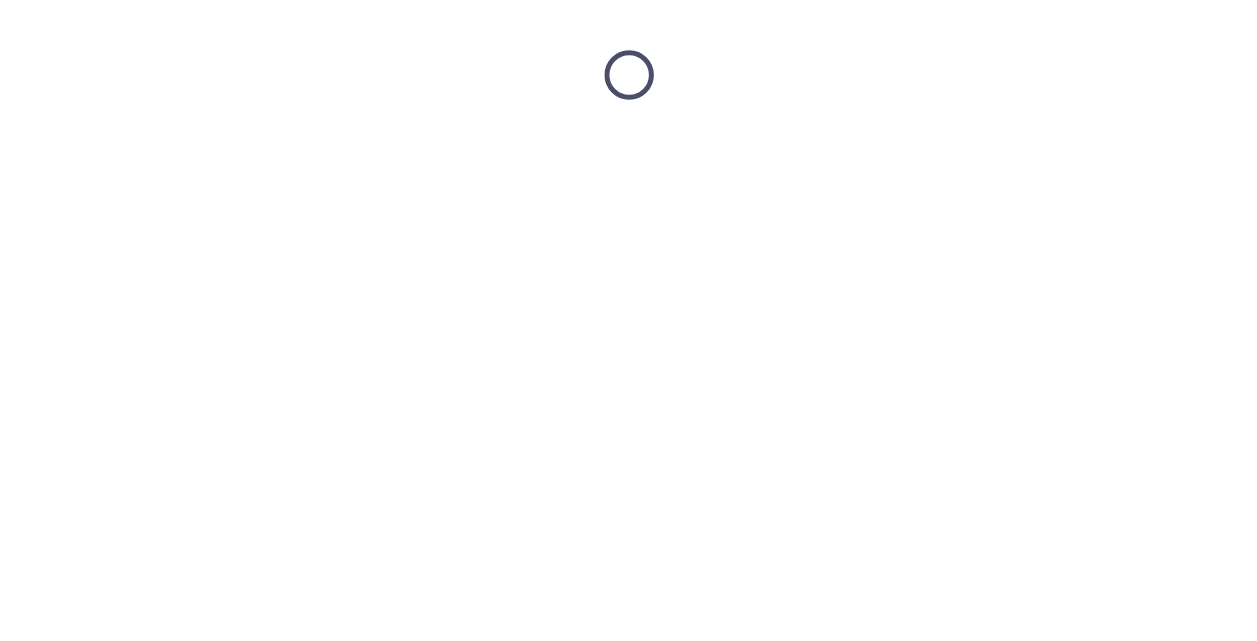 scroll, scrollTop: 0, scrollLeft: 0, axis: both 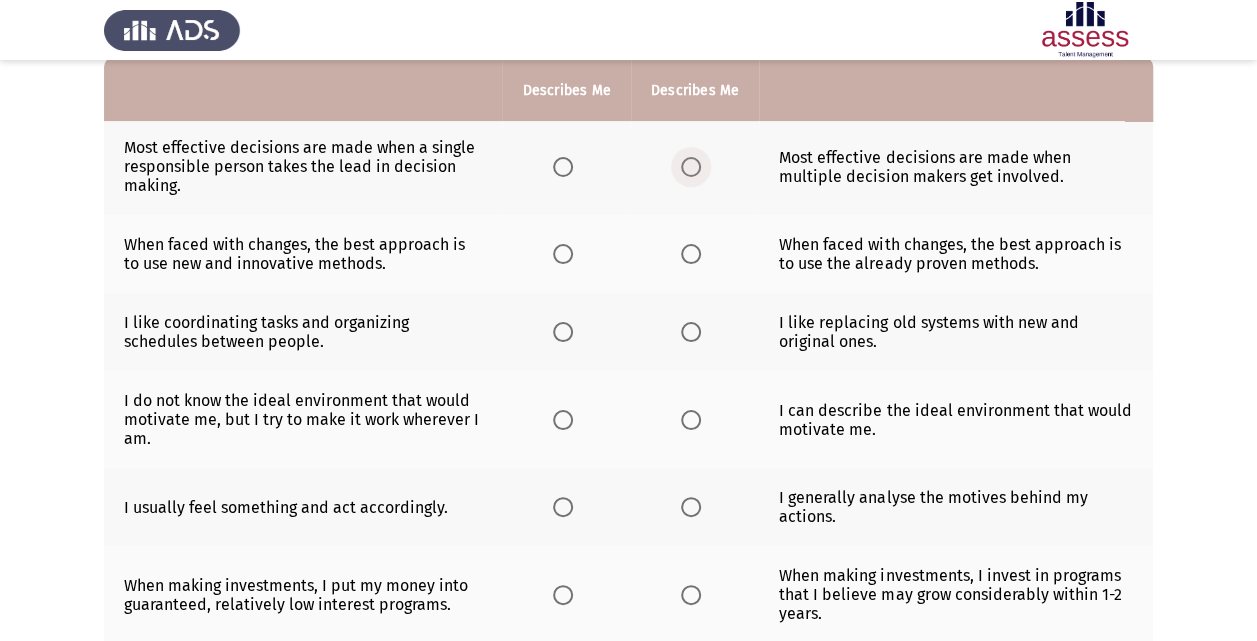 click at bounding box center (691, 167) 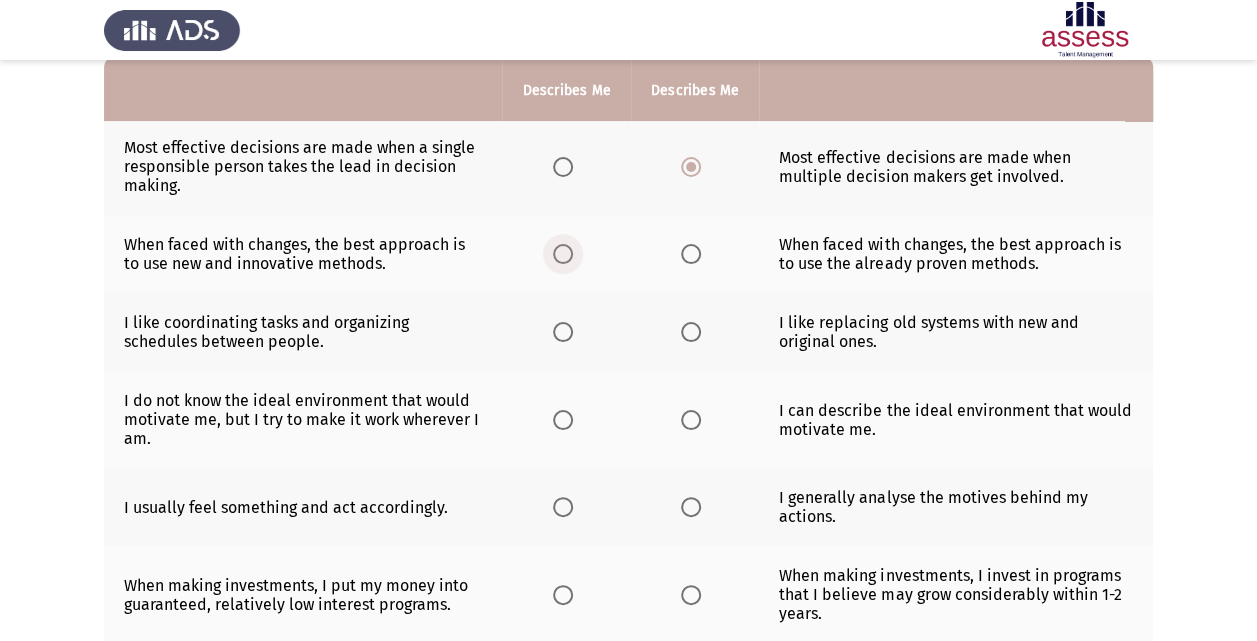 click at bounding box center [563, 254] 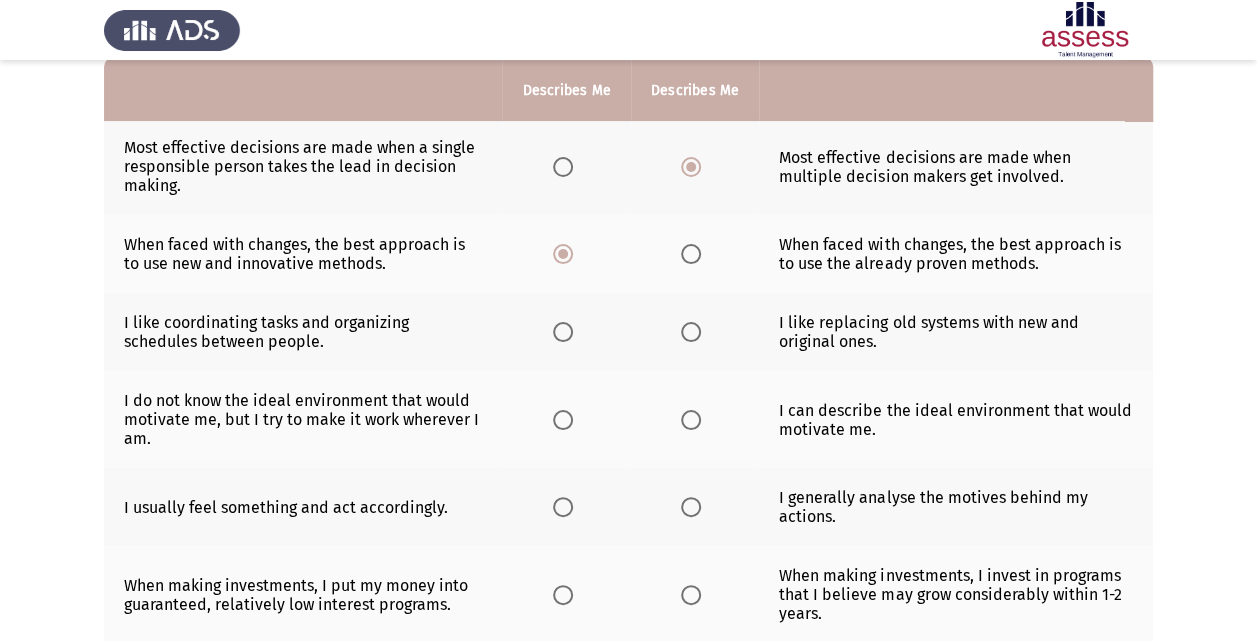 click at bounding box center [563, 332] 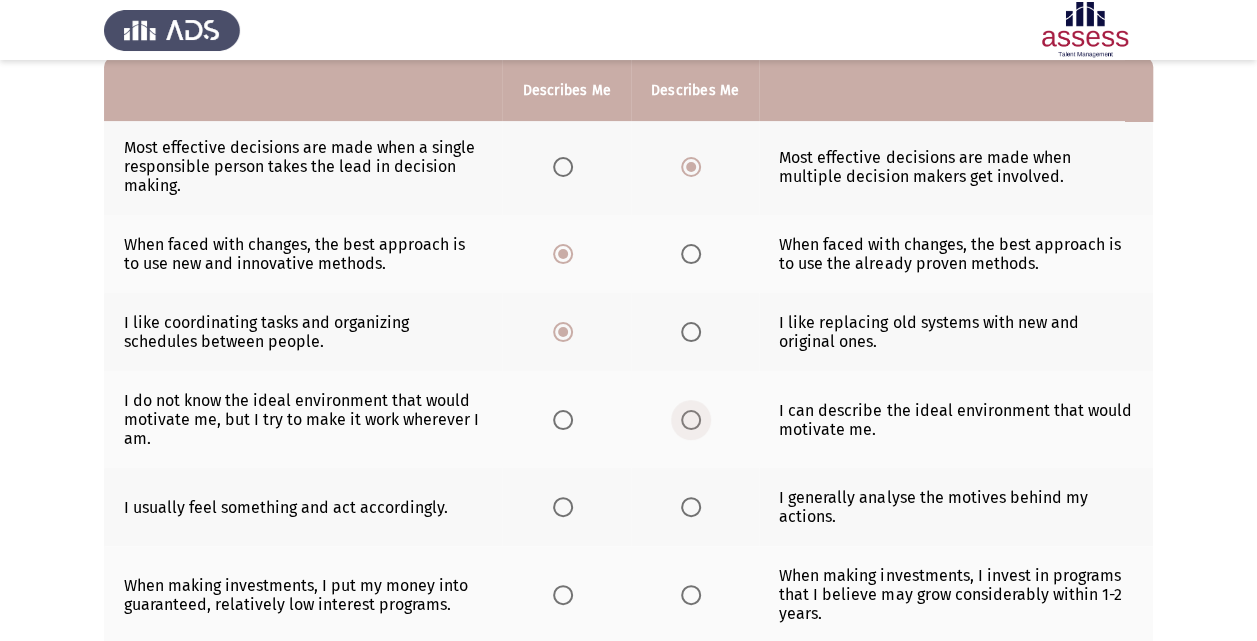 click at bounding box center (691, 420) 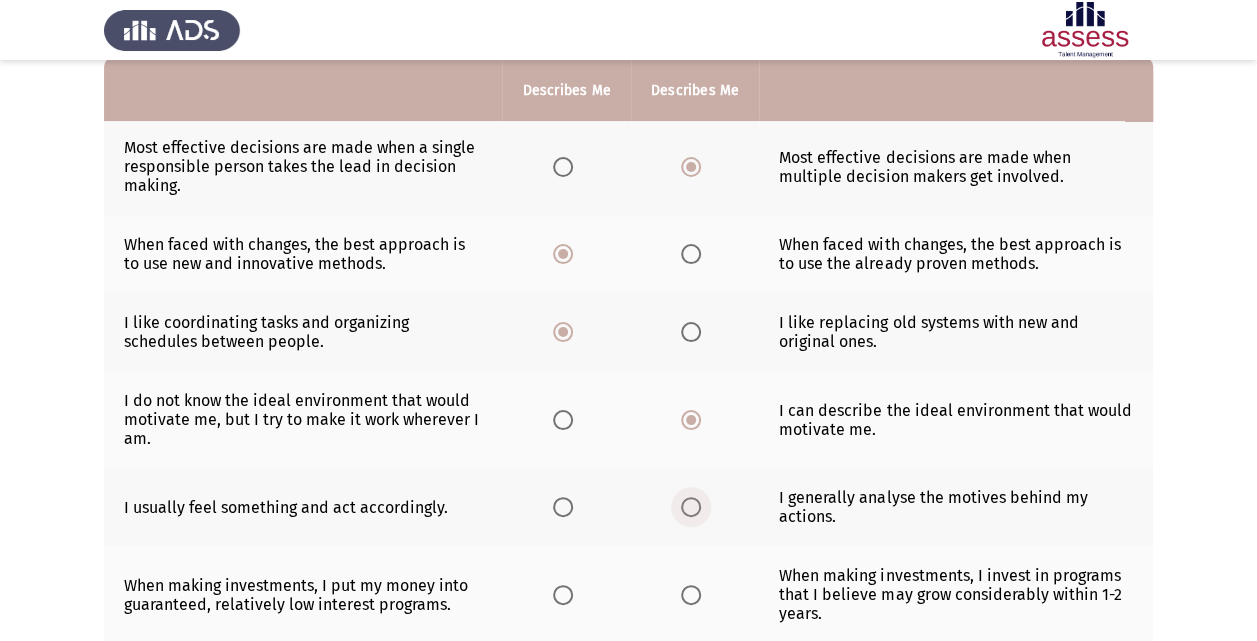 click at bounding box center [691, 507] 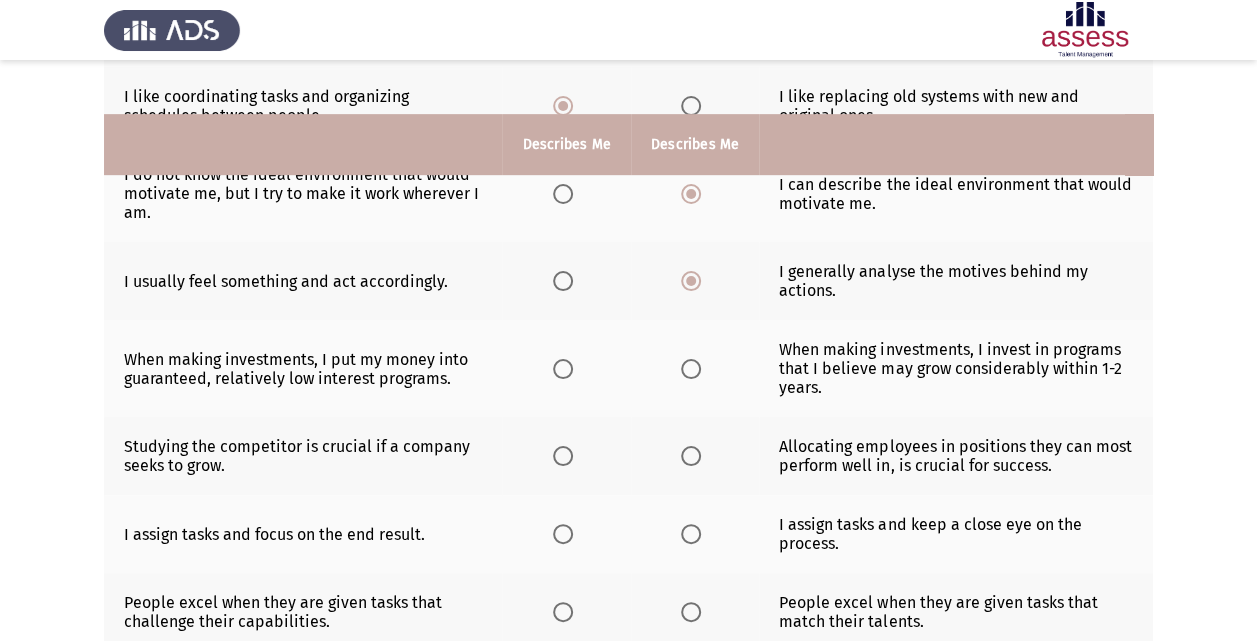 scroll, scrollTop: 480, scrollLeft: 0, axis: vertical 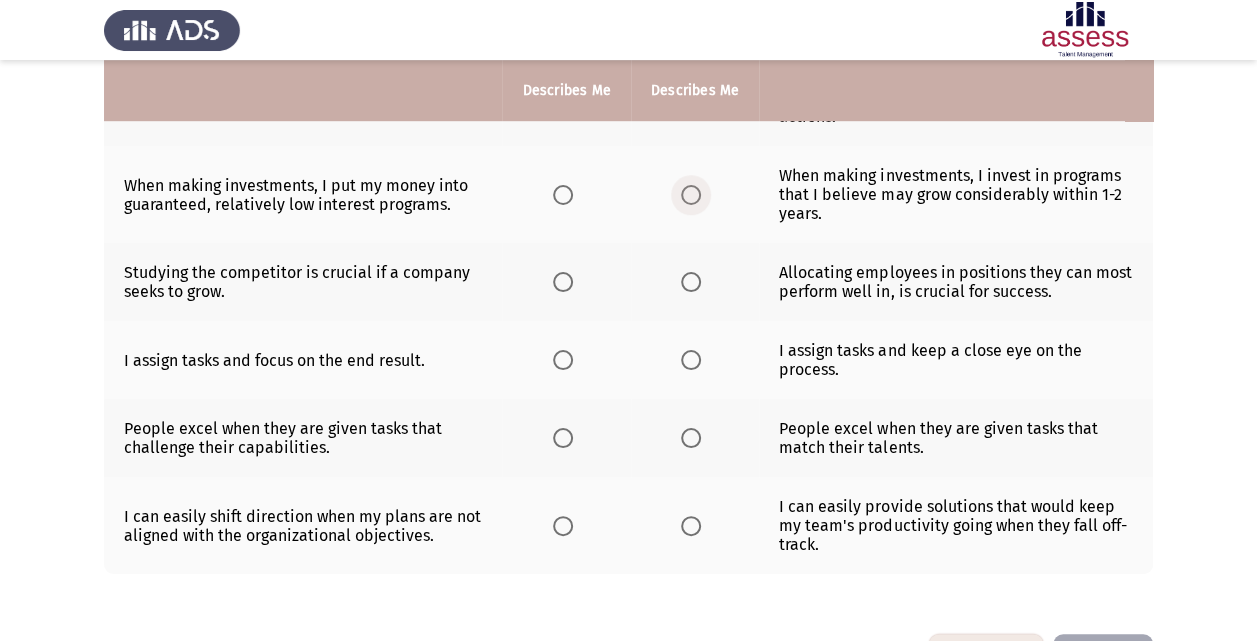 click at bounding box center (691, 195) 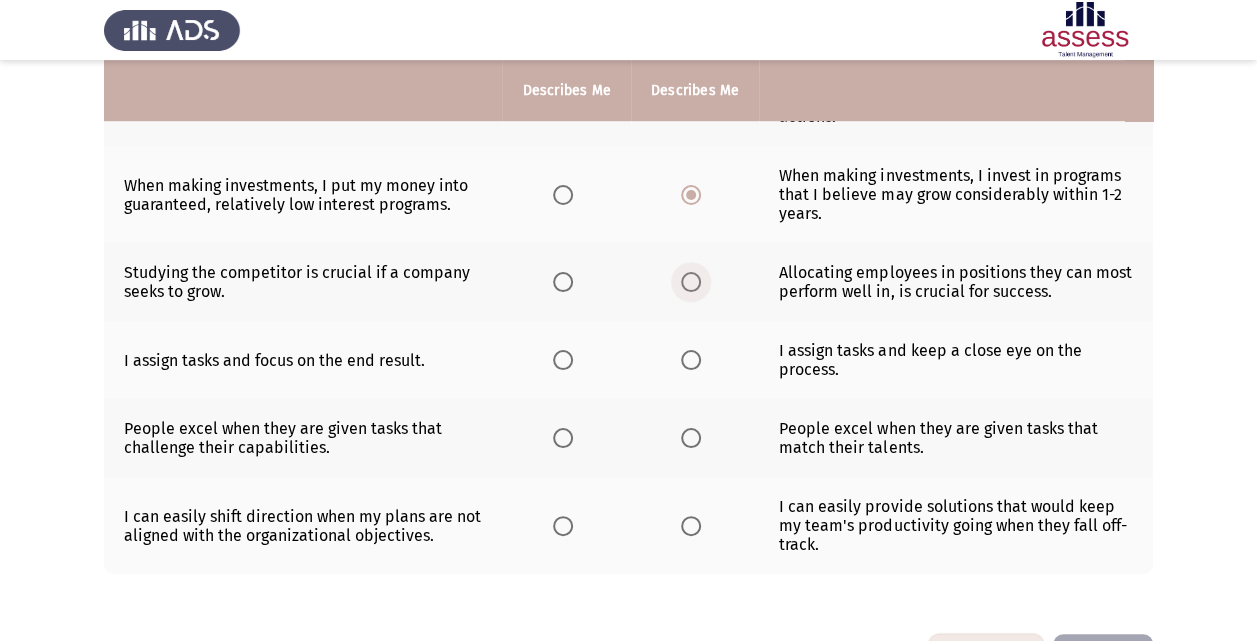 click at bounding box center [691, 282] 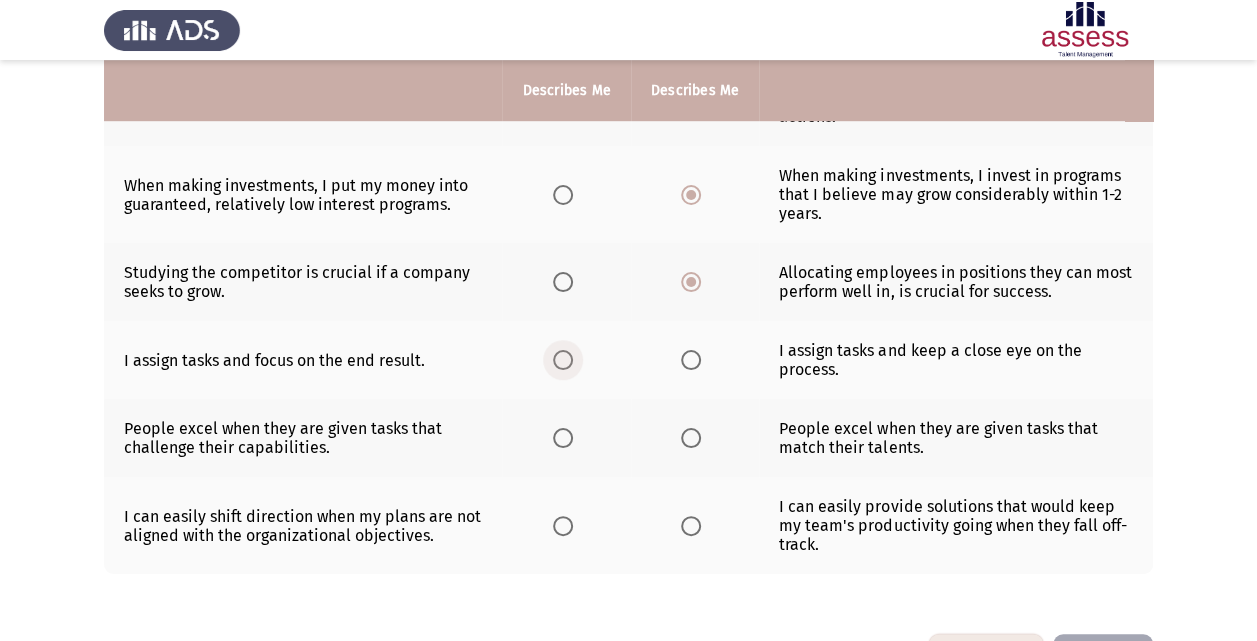 click at bounding box center (563, 360) 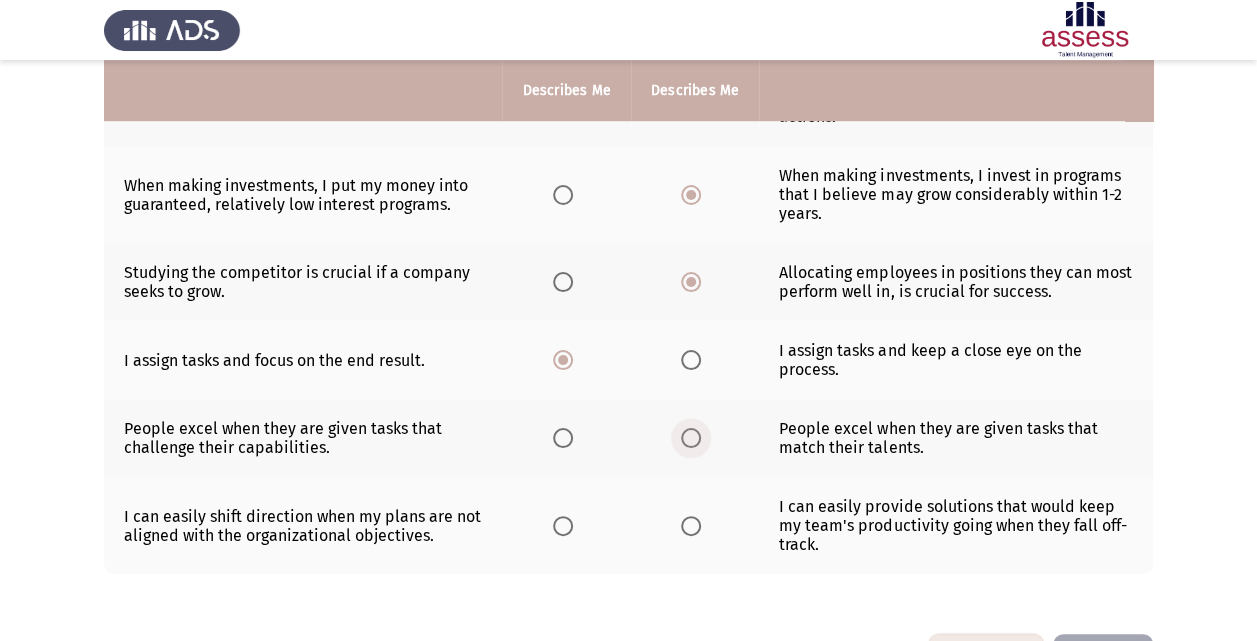 click at bounding box center (691, 438) 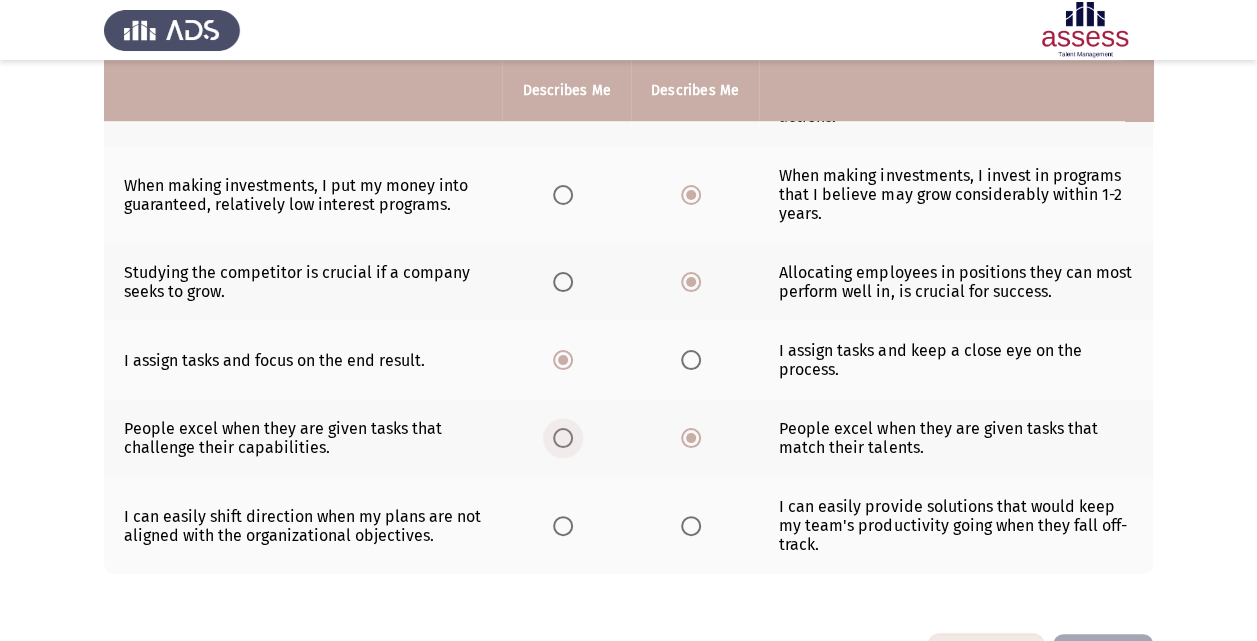 click at bounding box center [563, 438] 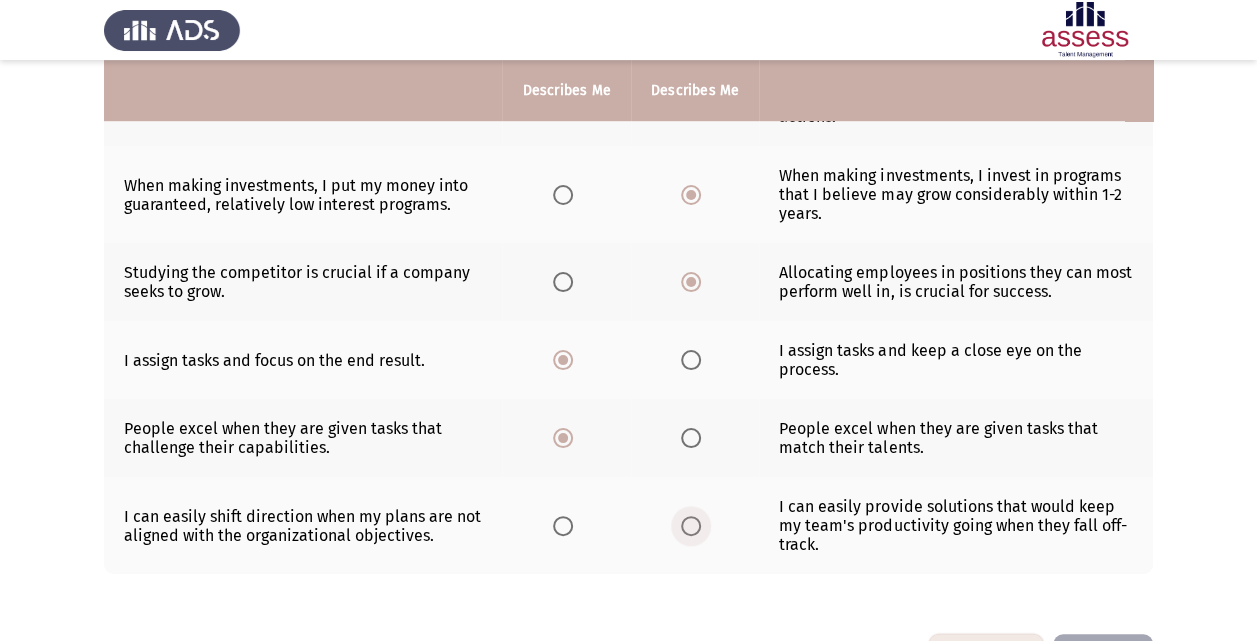 drag, startPoint x: 685, startPoint y: 519, endPoint x: 1275, endPoint y: 613, distance: 597.4412 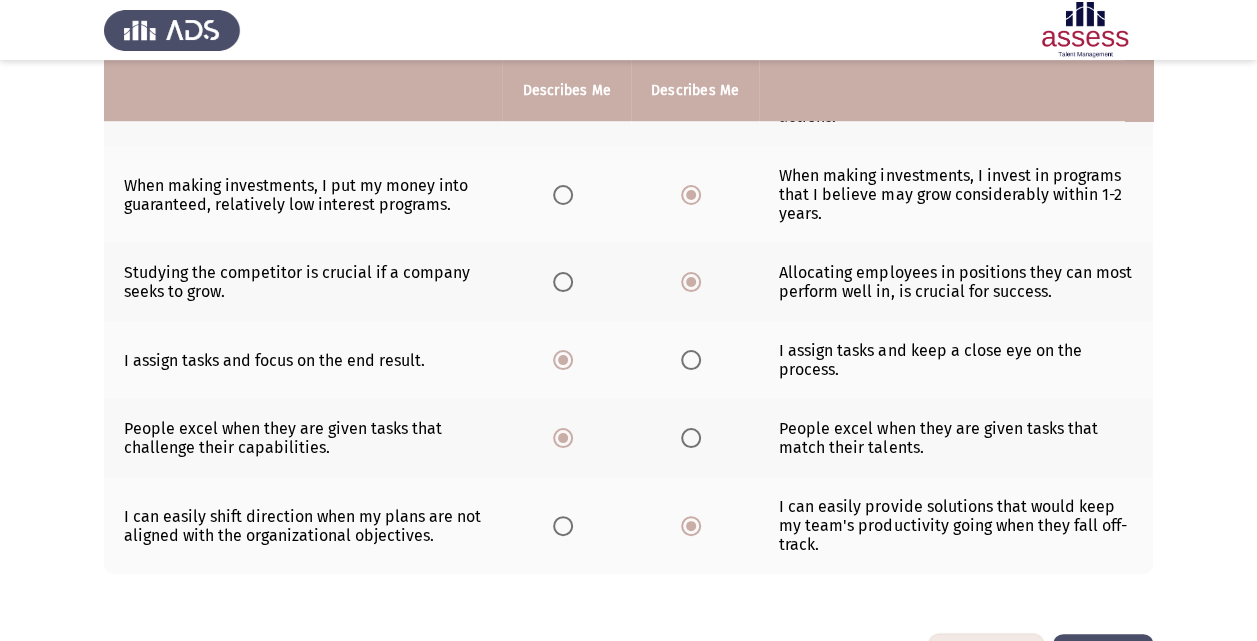click on "Next" 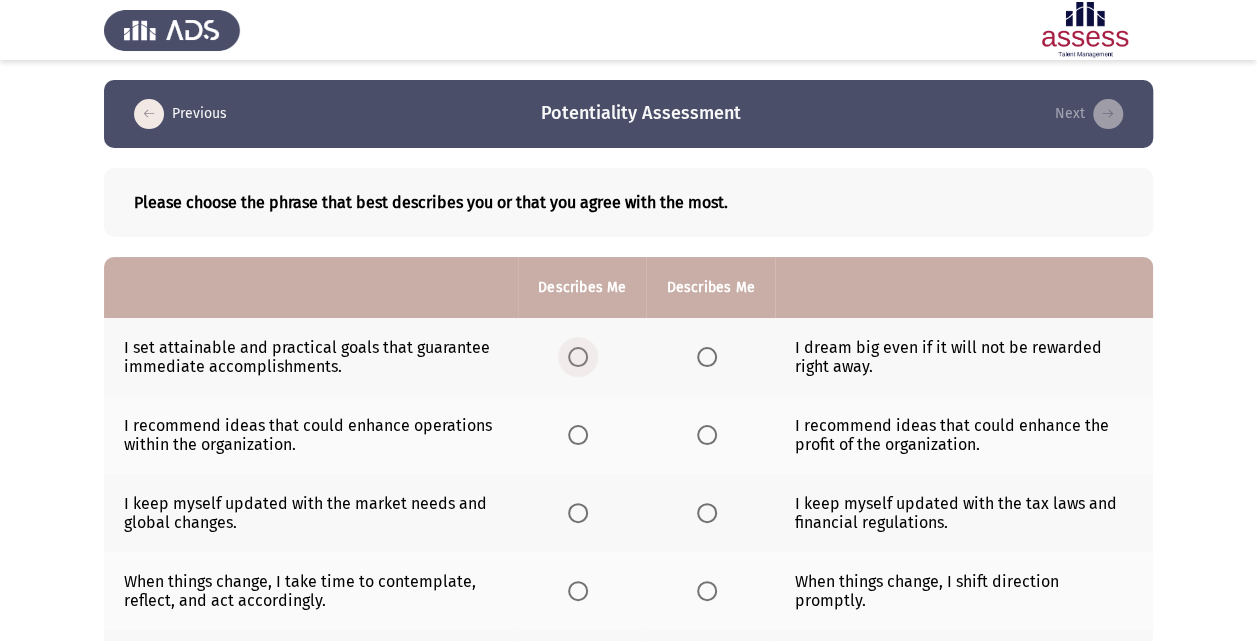 click at bounding box center (578, 357) 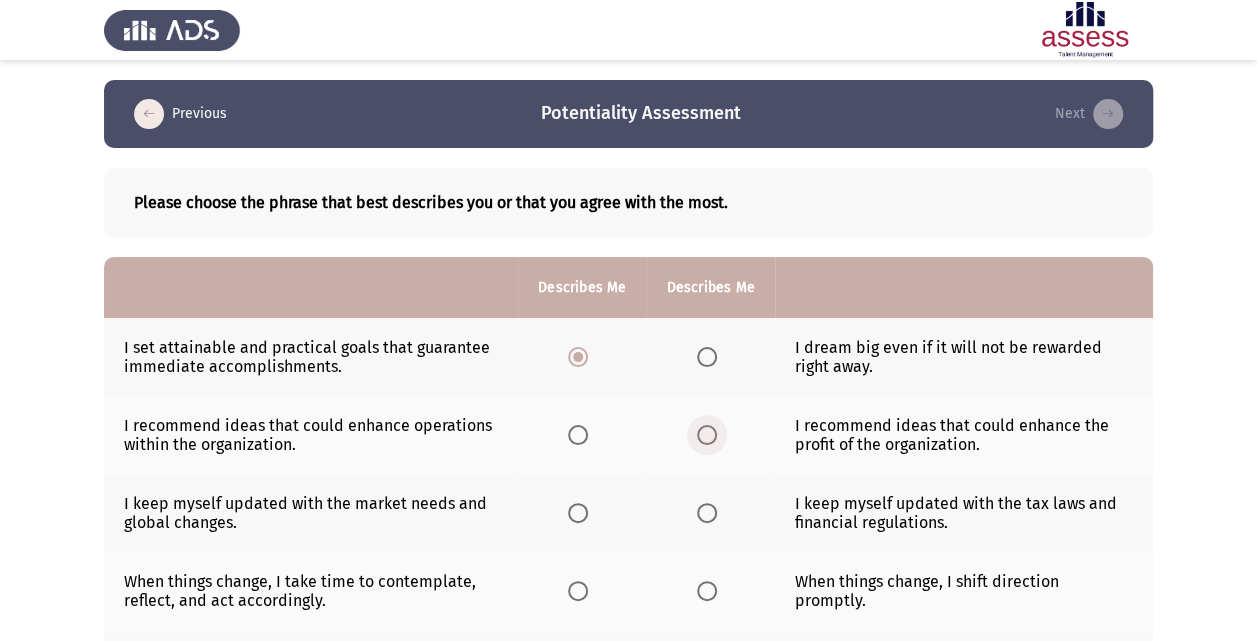 click at bounding box center [707, 435] 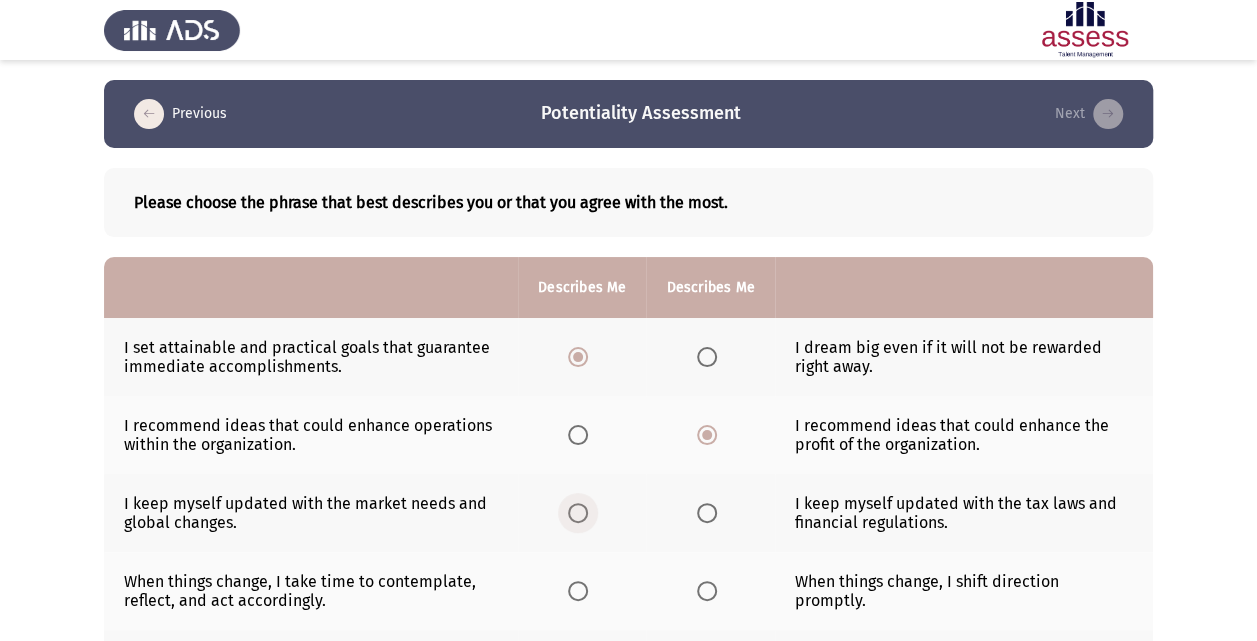 click at bounding box center (578, 513) 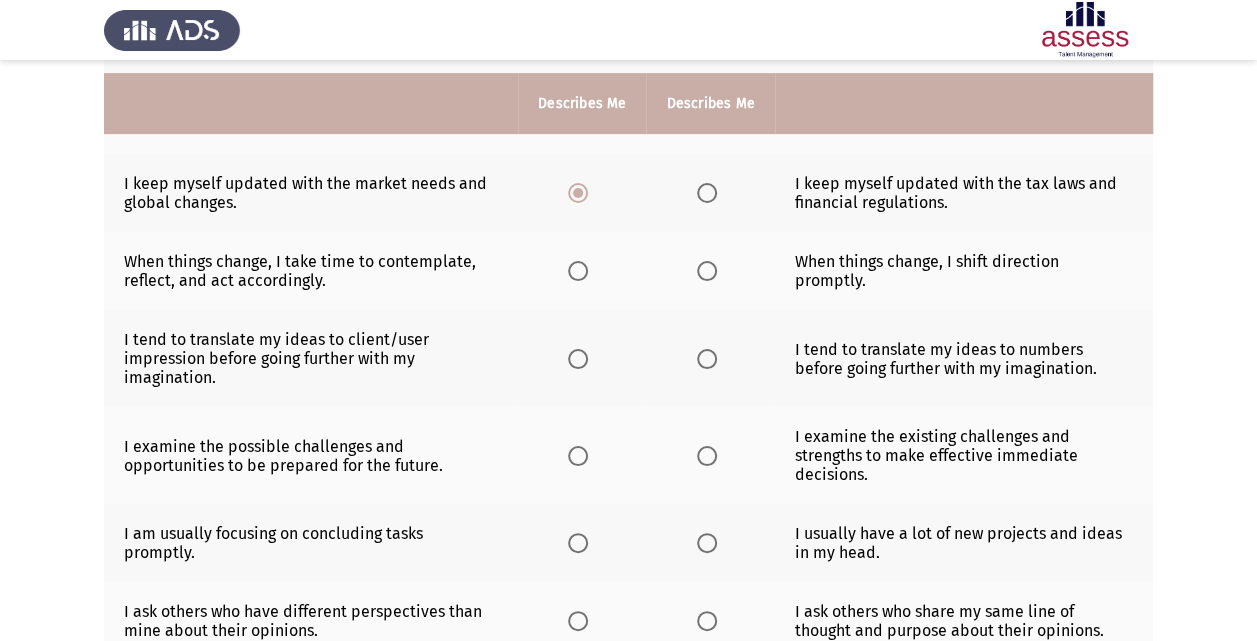 scroll, scrollTop: 333, scrollLeft: 0, axis: vertical 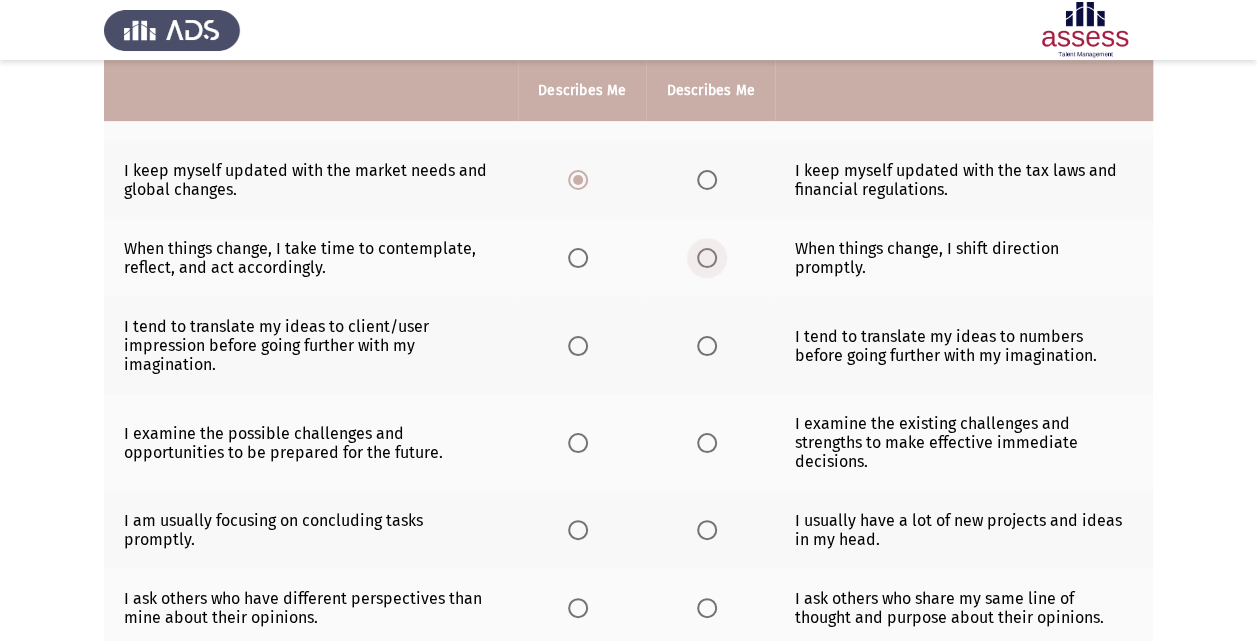 click at bounding box center [707, 258] 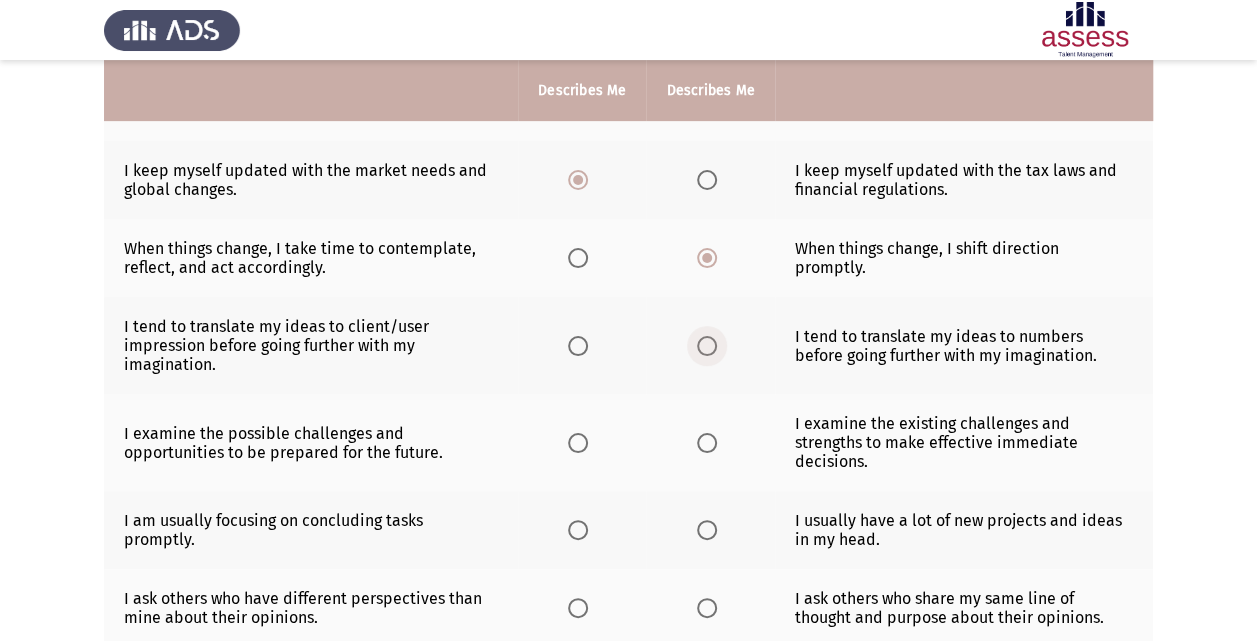 click at bounding box center (707, 346) 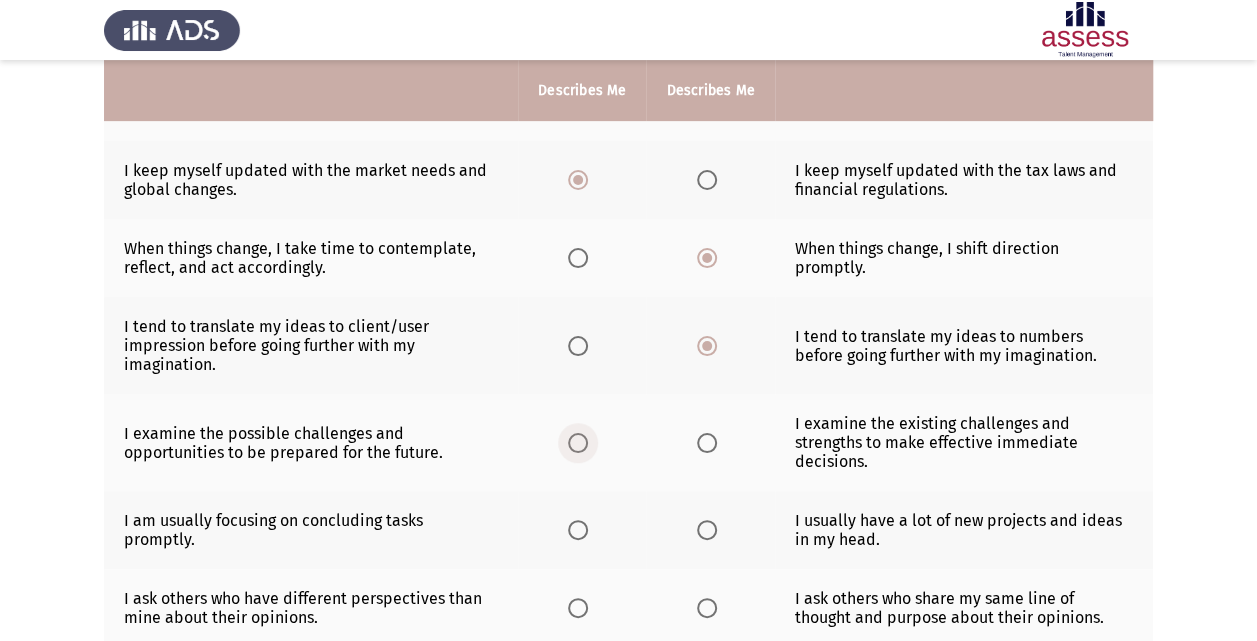 click at bounding box center [578, 443] 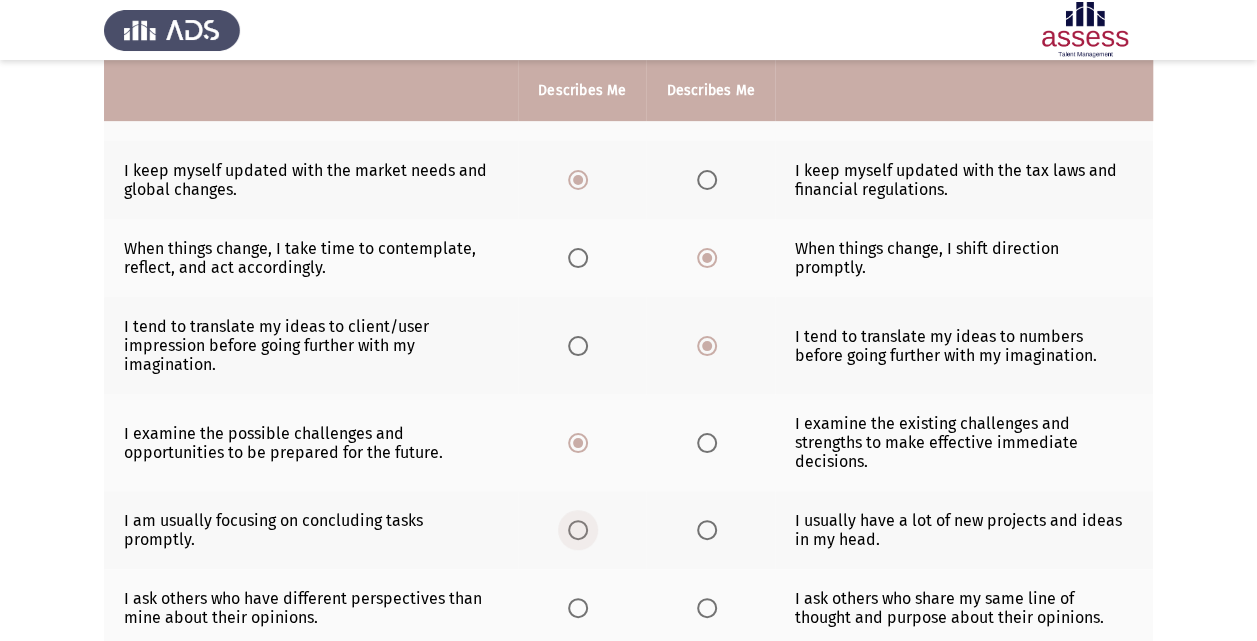 click at bounding box center (578, 530) 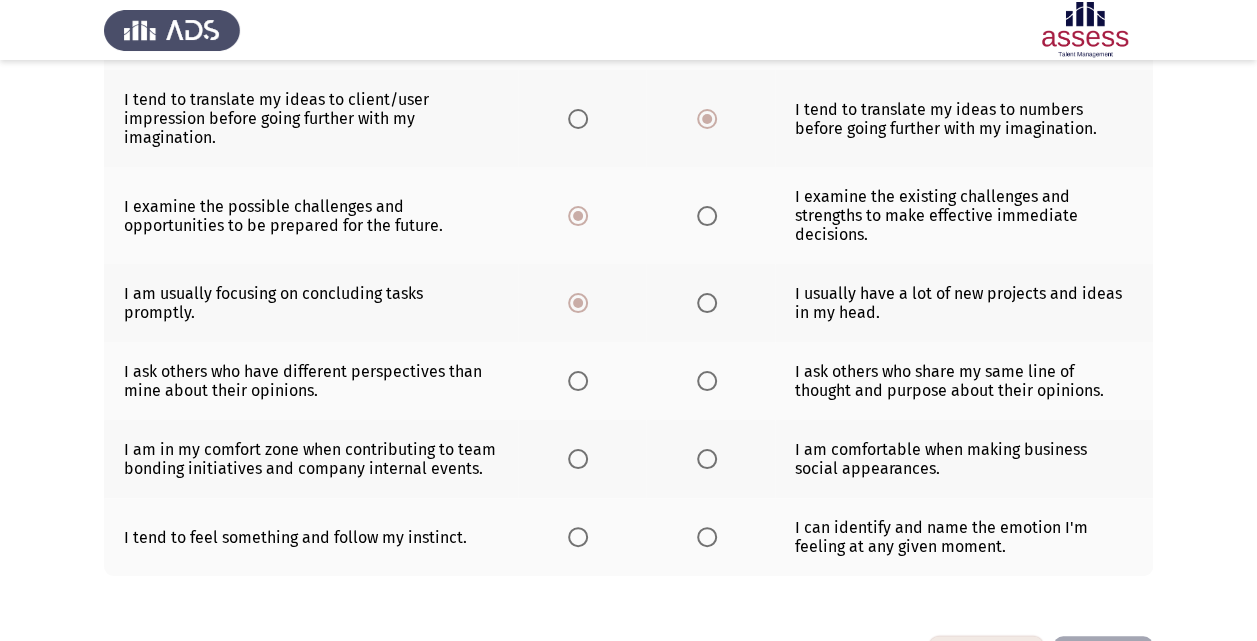 scroll, scrollTop: 627, scrollLeft: 0, axis: vertical 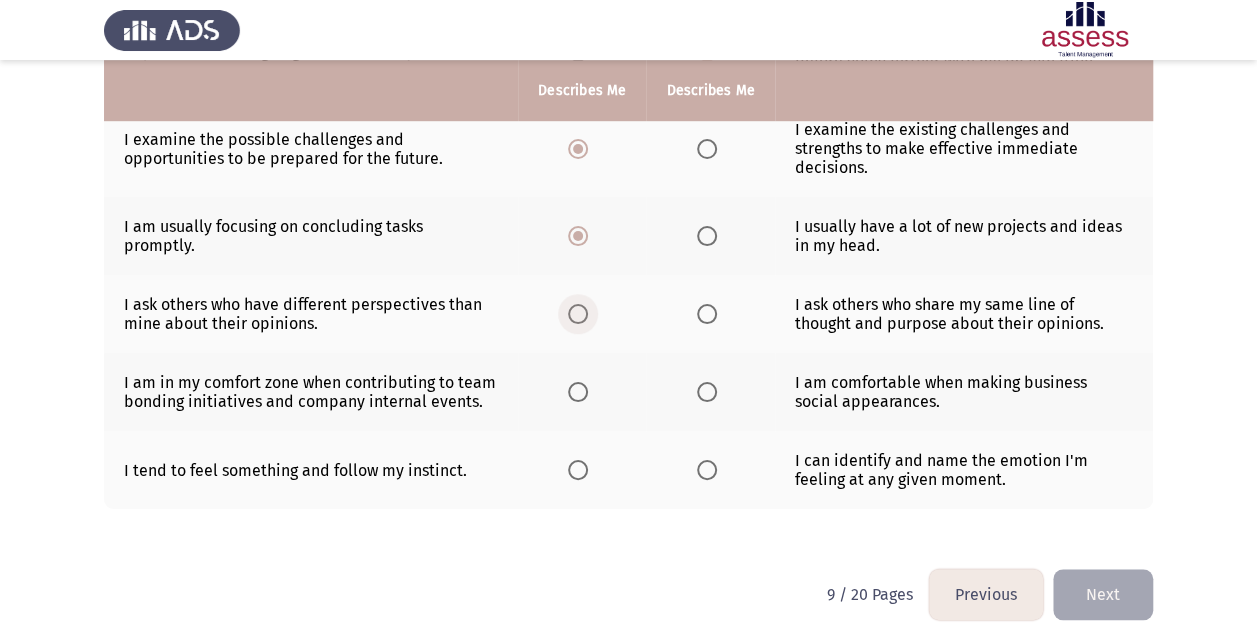 click at bounding box center (578, 314) 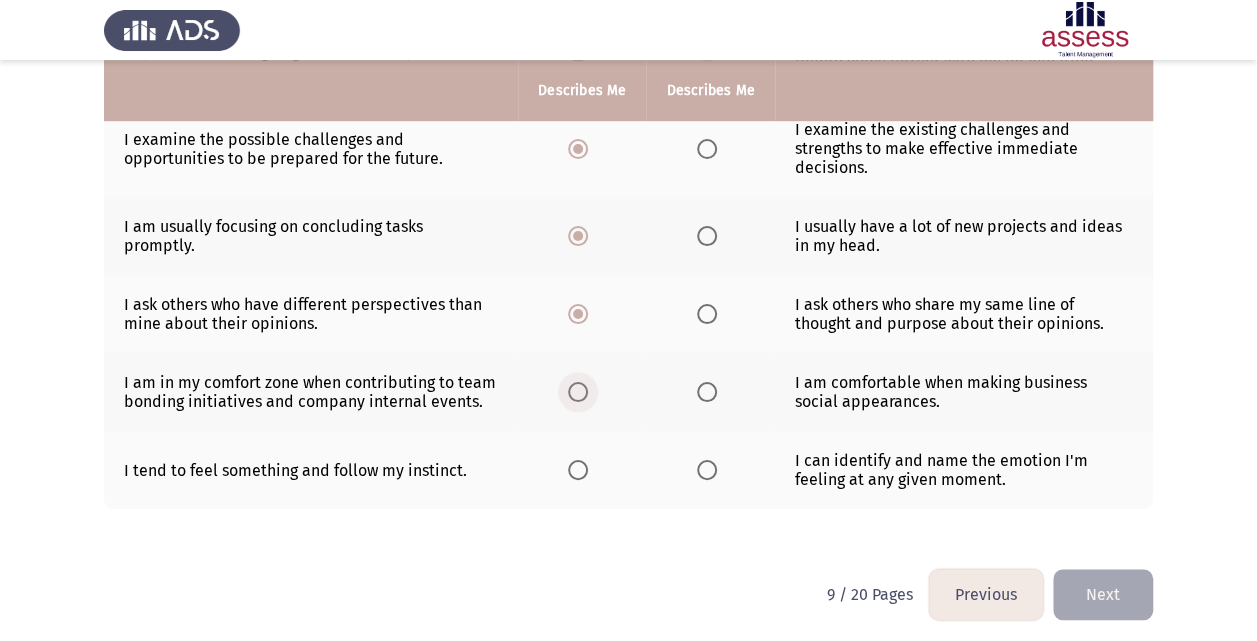 click at bounding box center (578, 392) 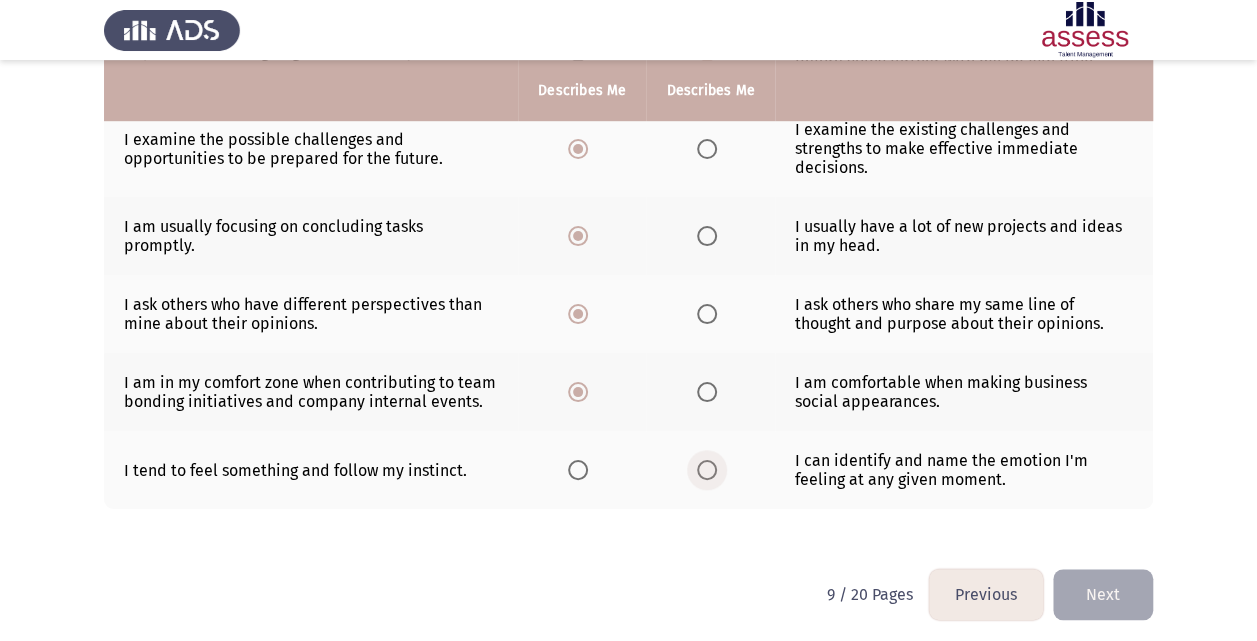 click at bounding box center (707, 470) 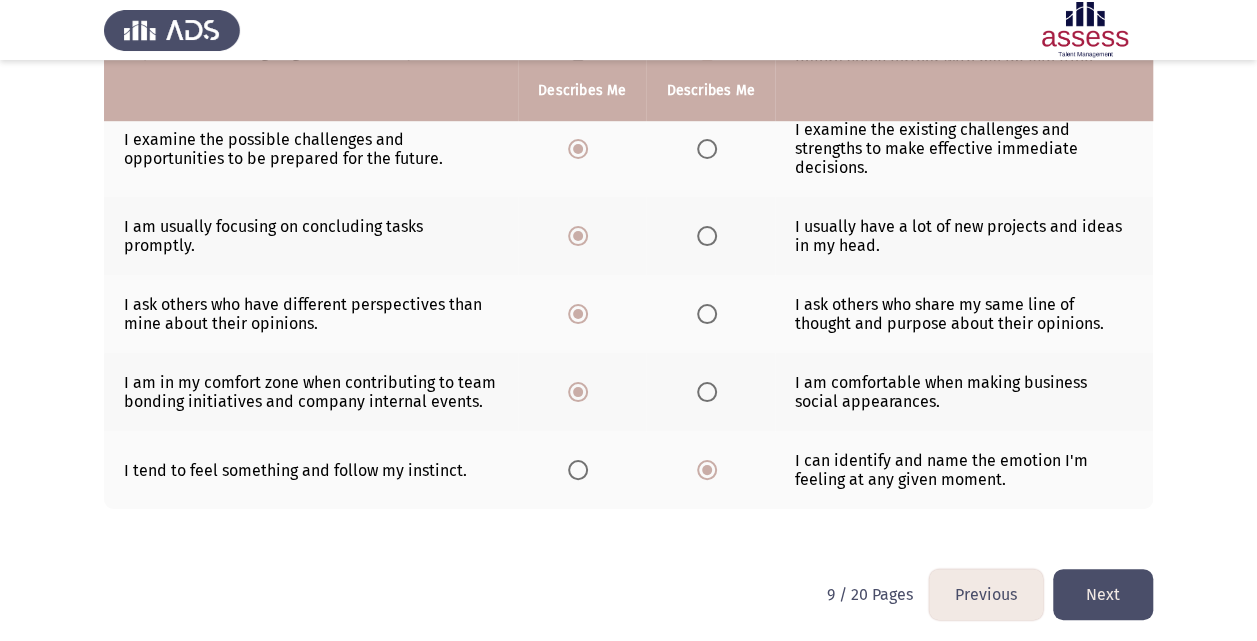 click on "Next" 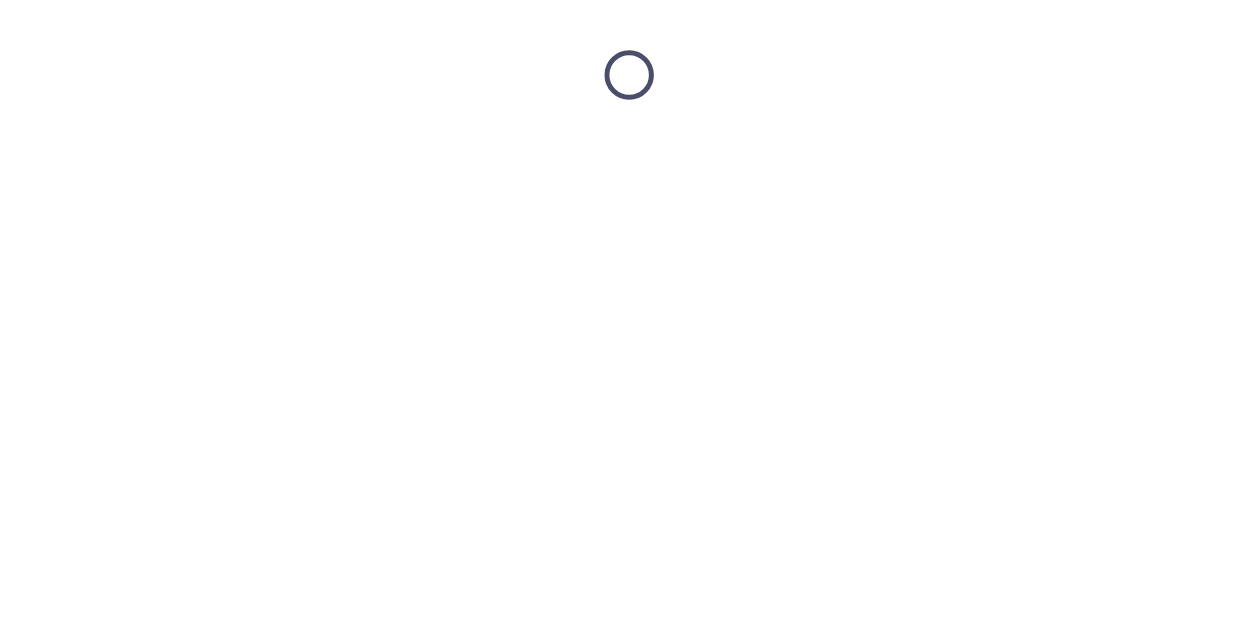 scroll, scrollTop: 0, scrollLeft: 0, axis: both 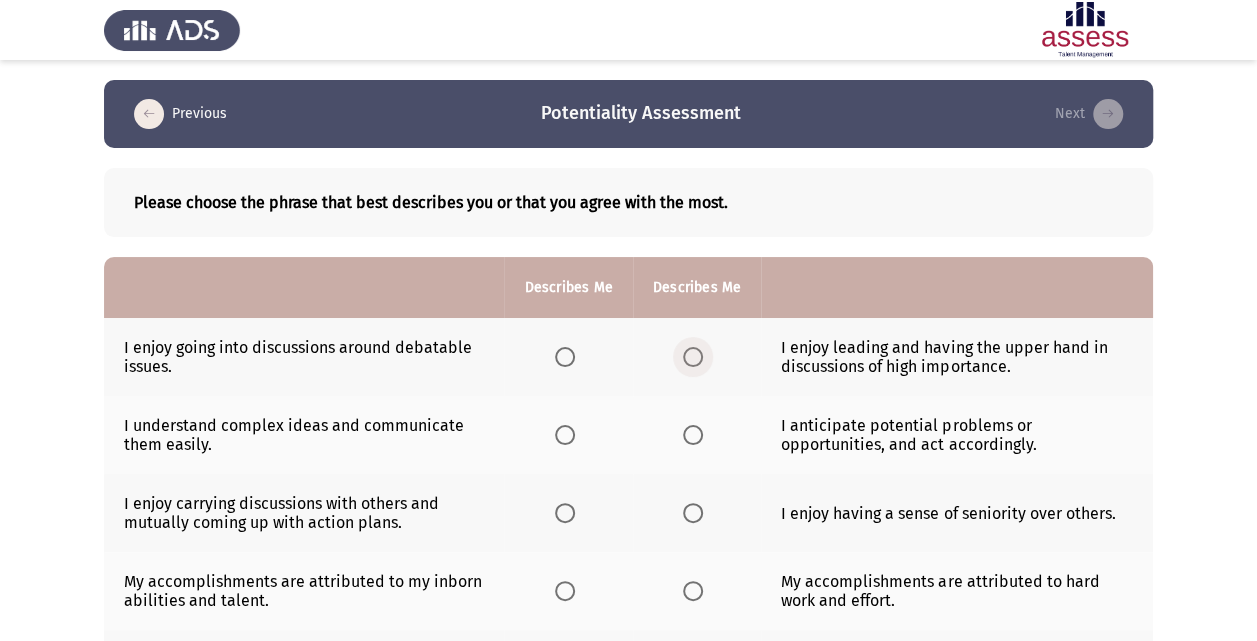 click at bounding box center (693, 357) 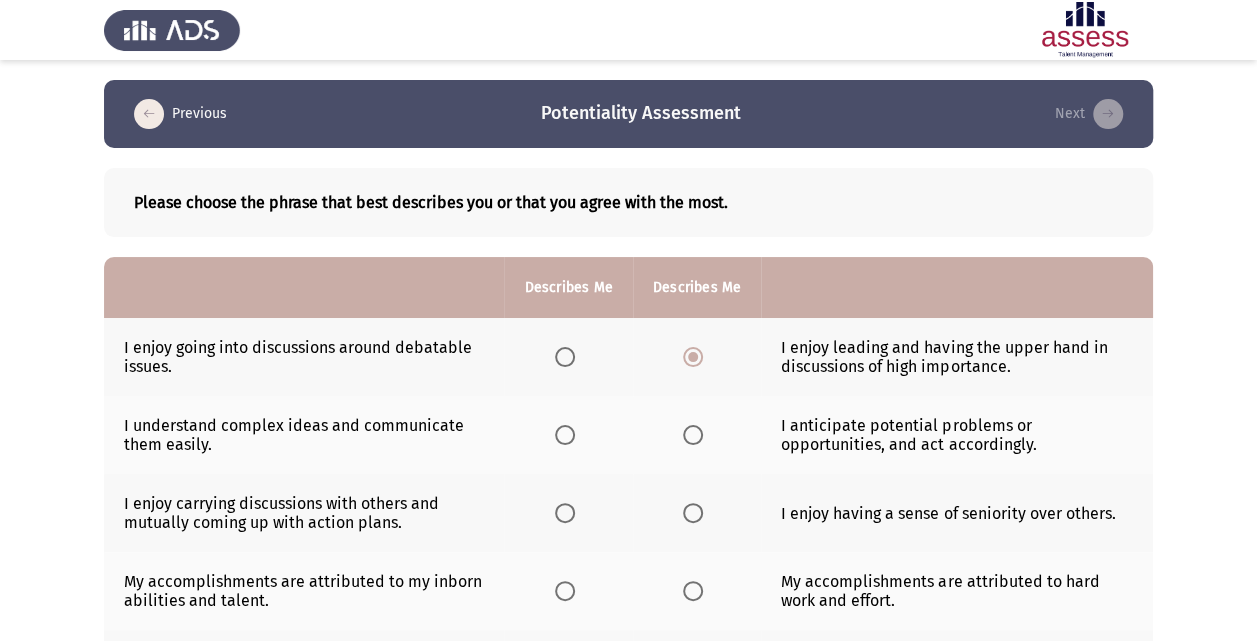 click at bounding box center [693, 435] 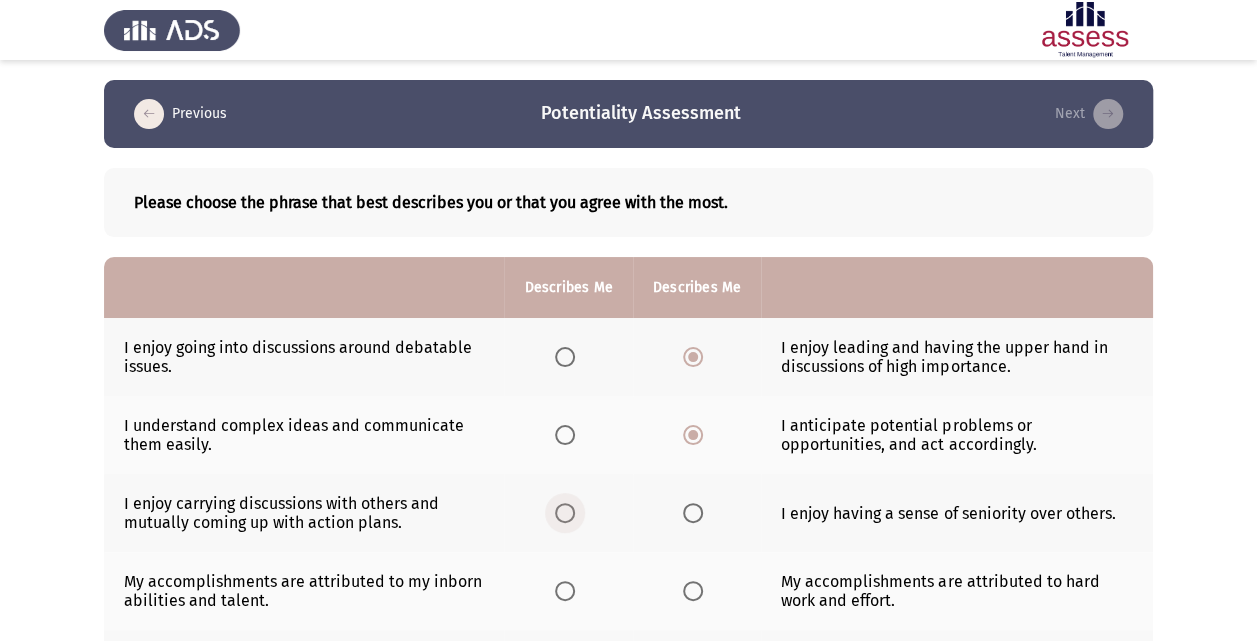 click at bounding box center [565, 513] 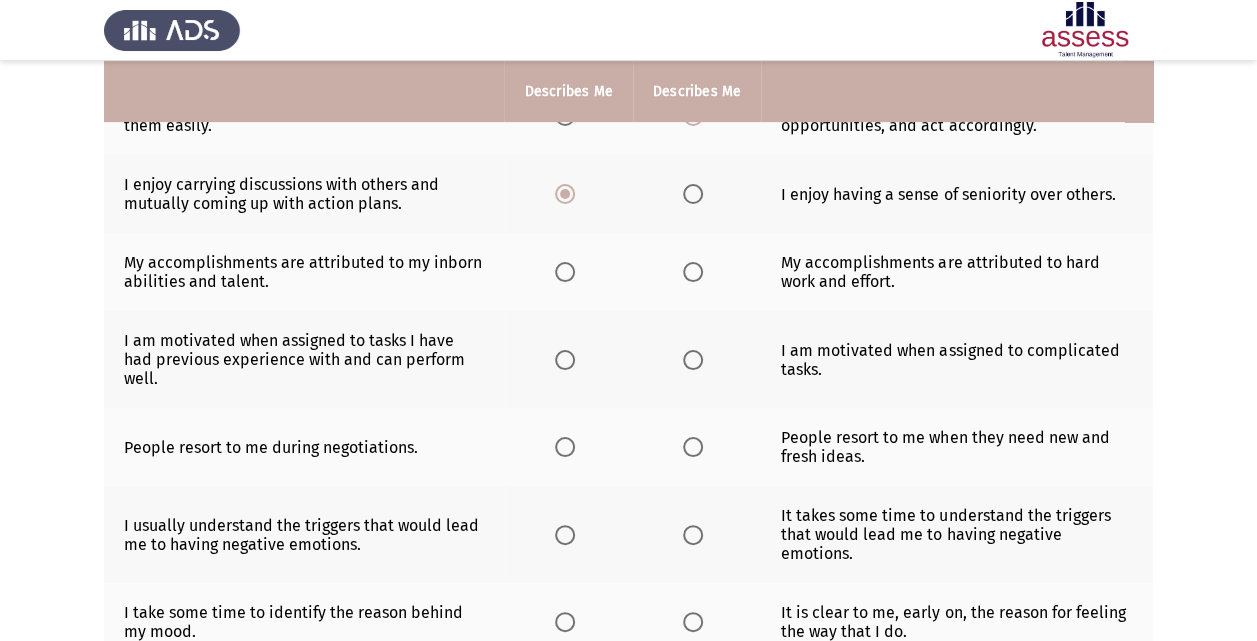 scroll, scrollTop: 320, scrollLeft: 0, axis: vertical 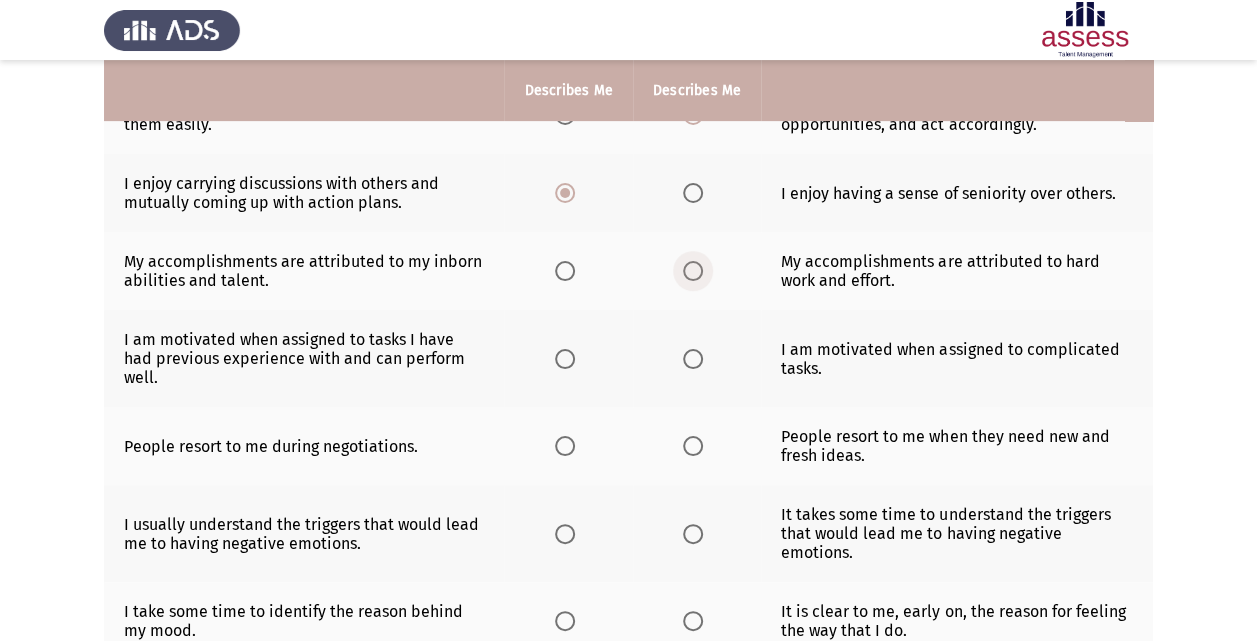 click at bounding box center [693, 271] 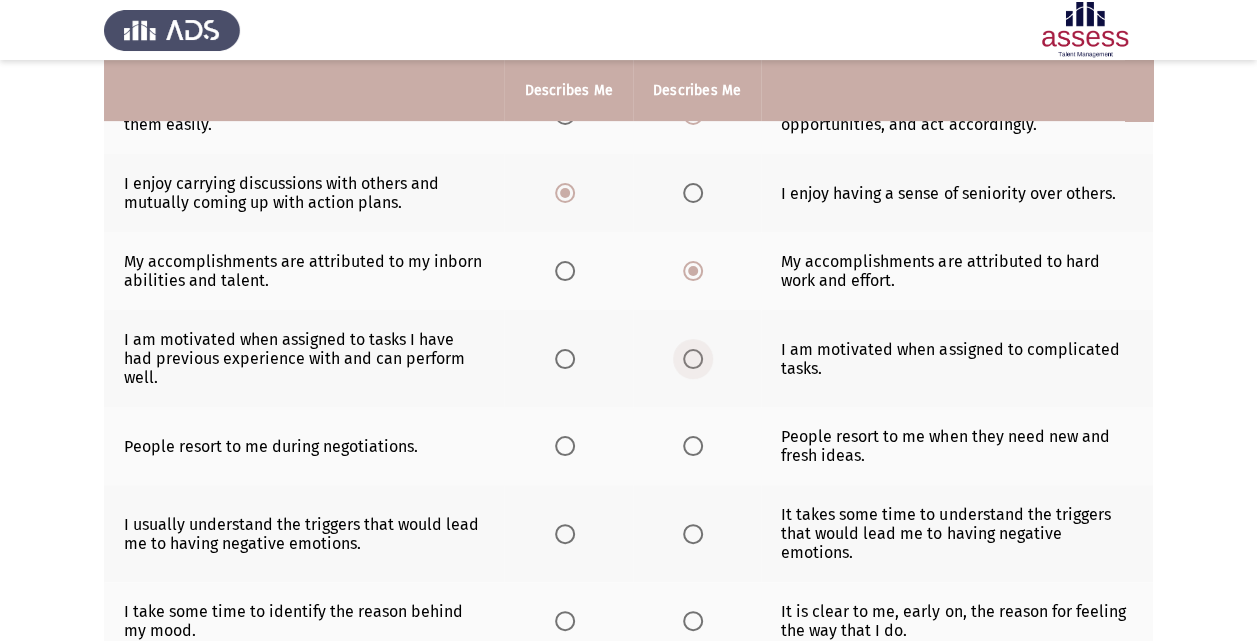 click at bounding box center (693, 359) 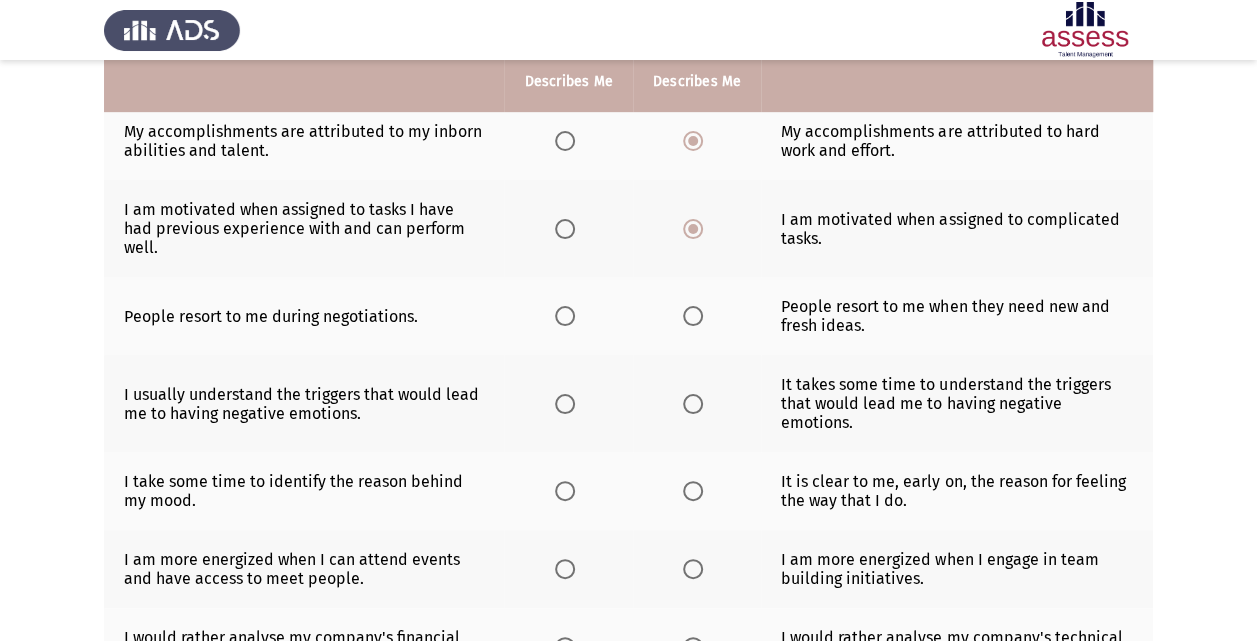 scroll, scrollTop: 480, scrollLeft: 0, axis: vertical 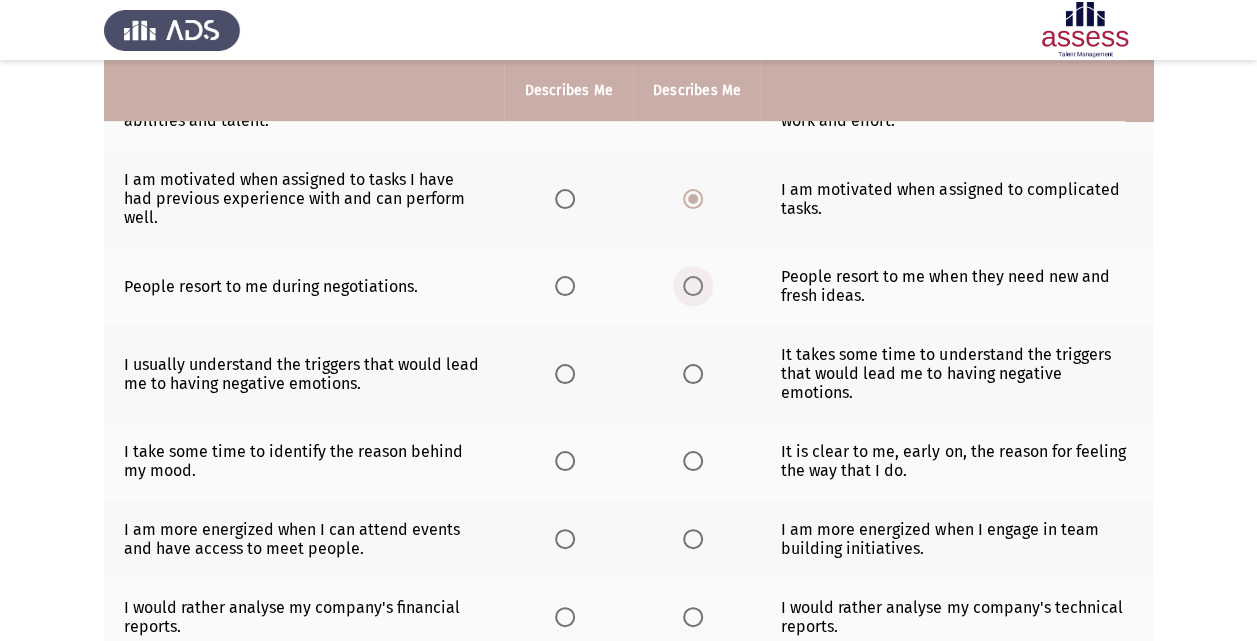 click at bounding box center [693, 286] 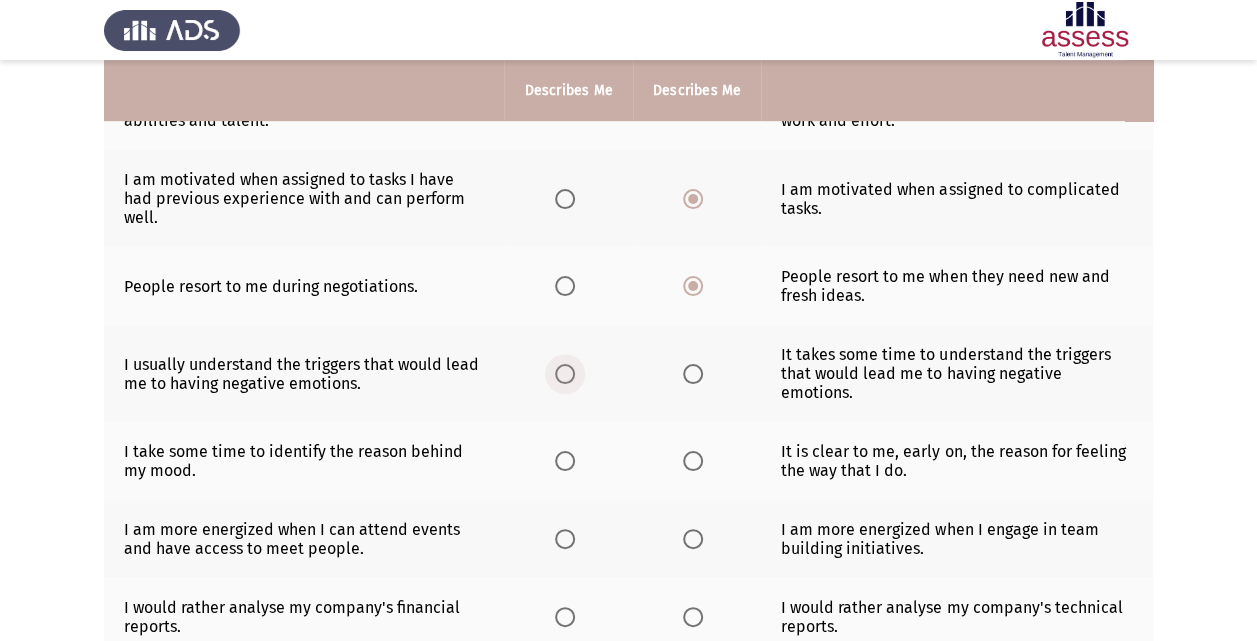 click at bounding box center (565, 374) 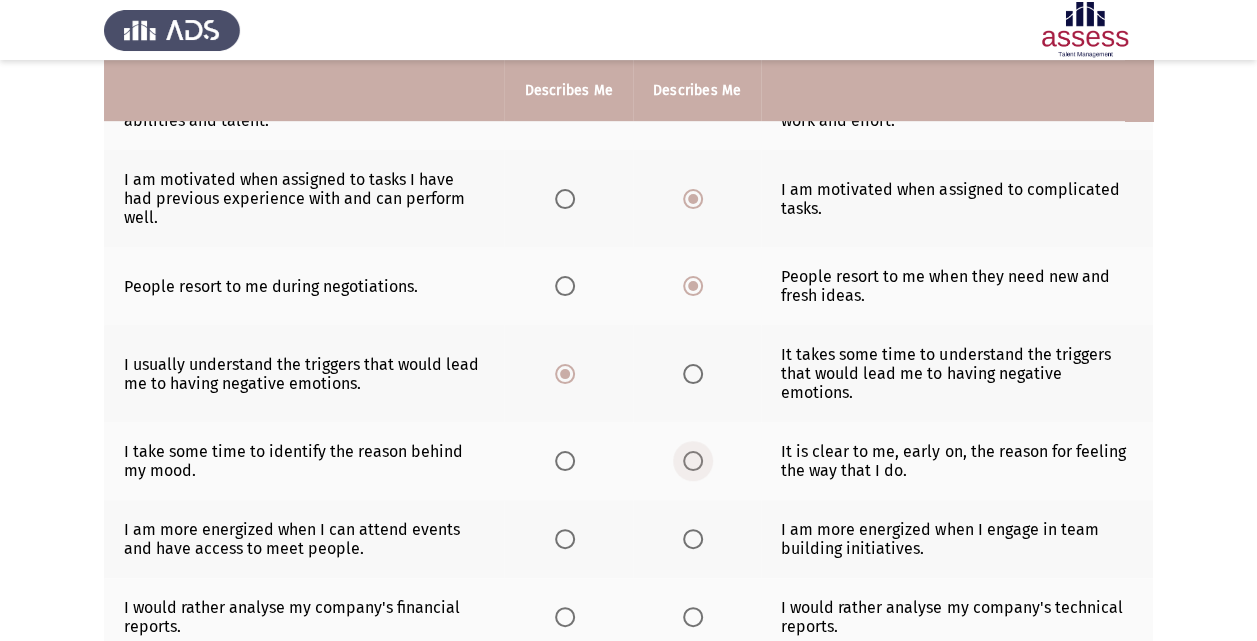 click at bounding box center (693, 461) 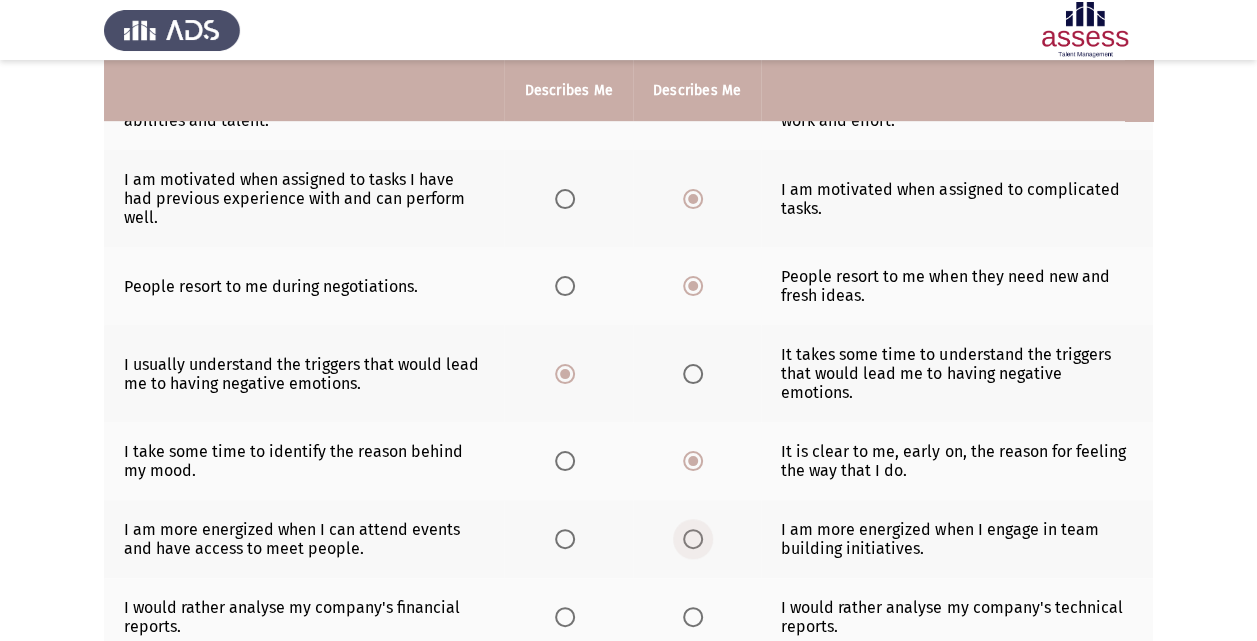 click at bounding box center (693, 539) 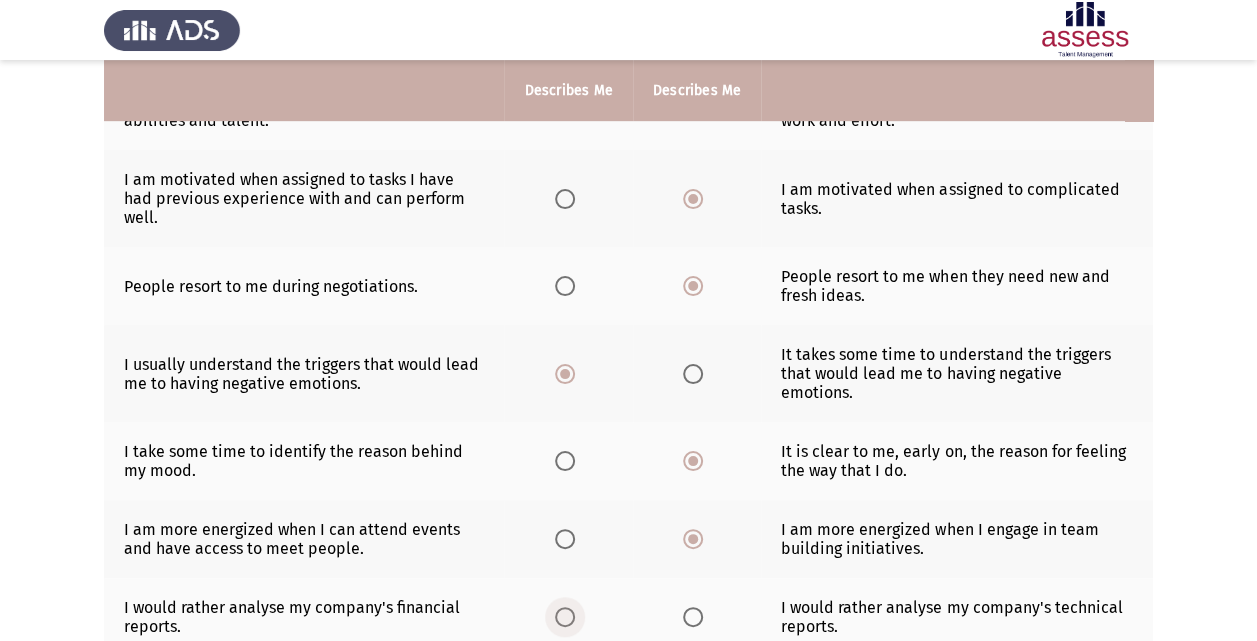 click at bounding box center [565, 617] 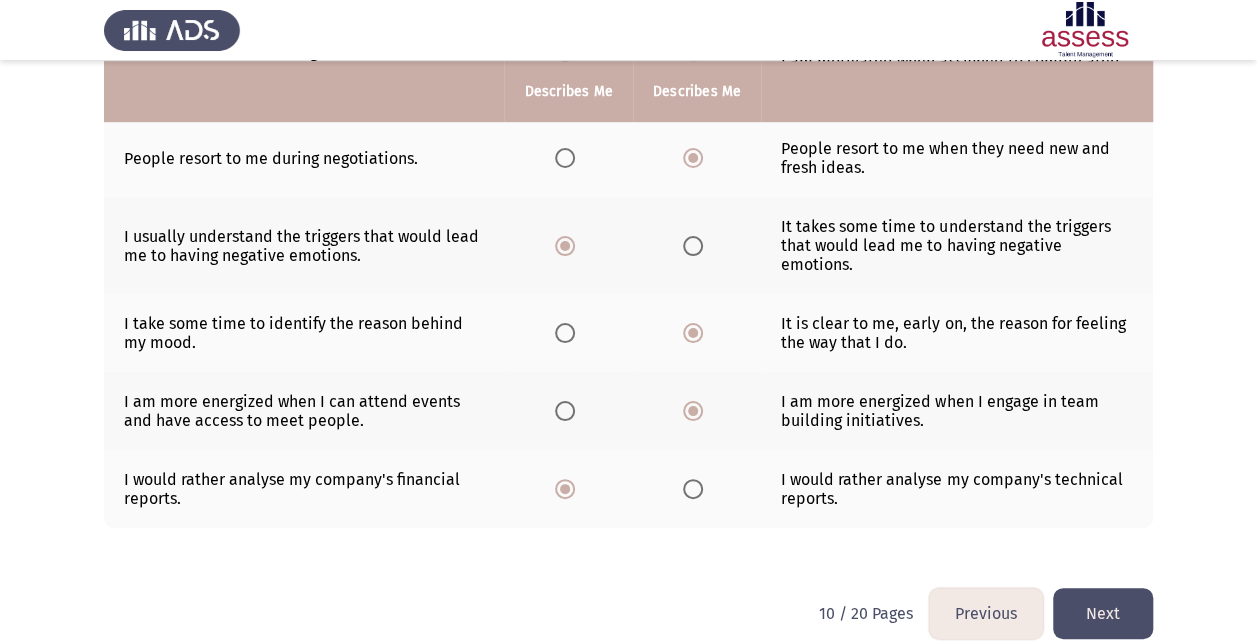 scroll, scrollTop: 608, scrollLeft: 0, axis: vertical 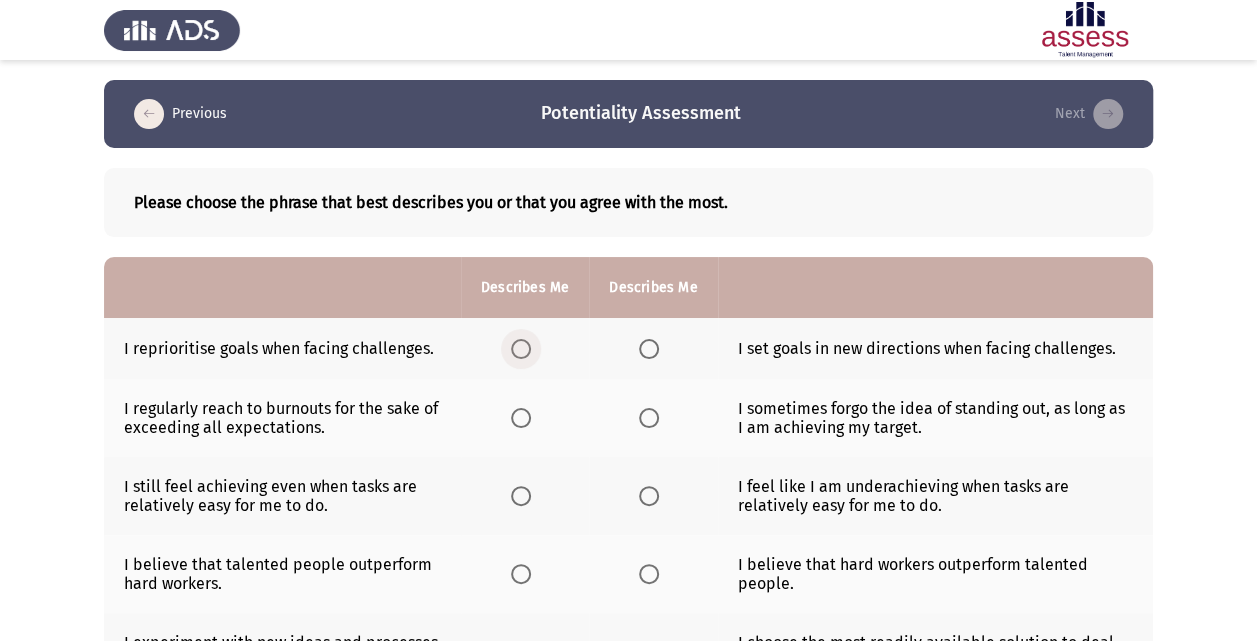 click at bounding box center [521, 349] 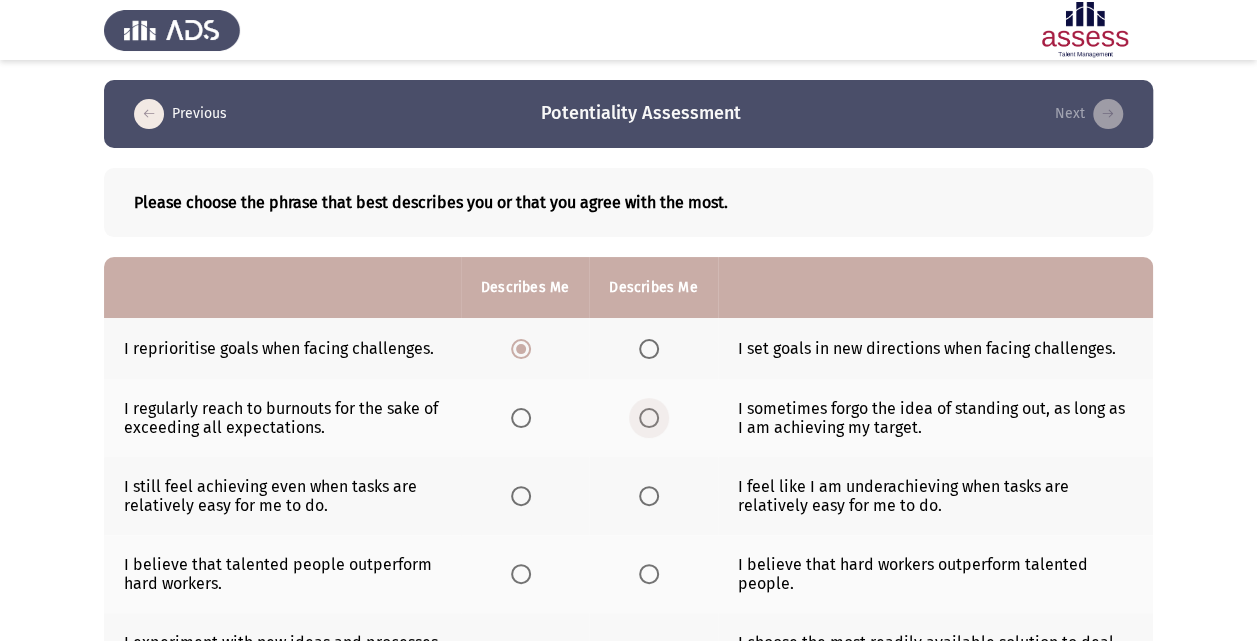 click at bounding box center (649, 418) 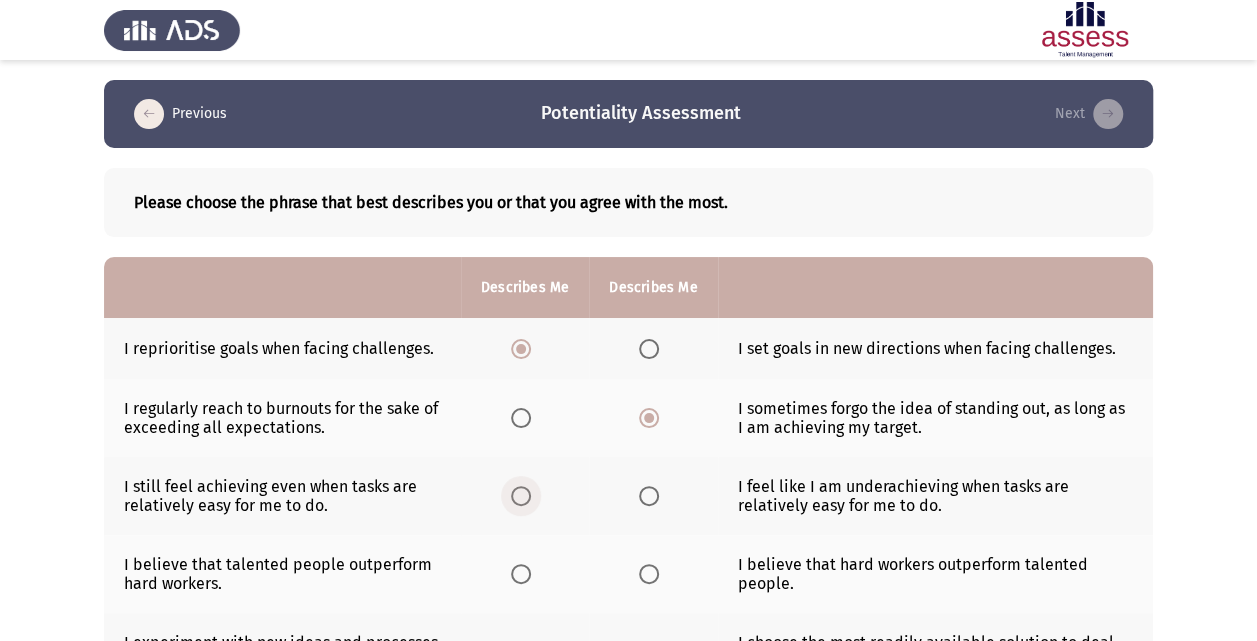 click at bounding box center (521, 496) 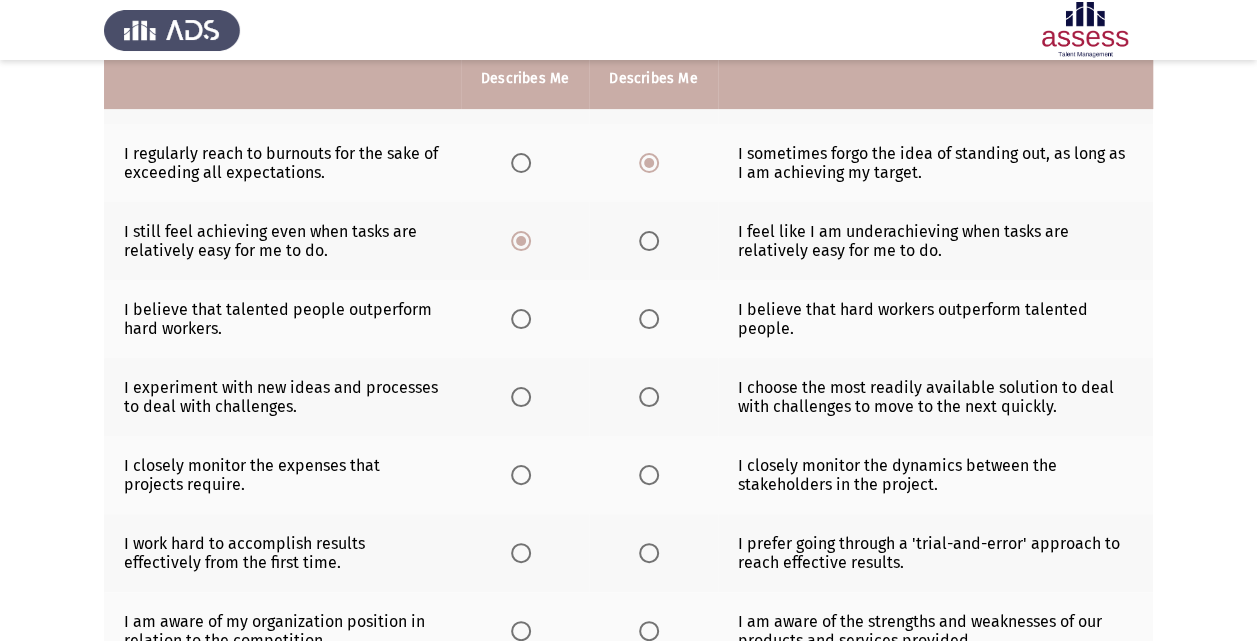 scroll, scrollTop: 280, scrollLeft: 0, axis: vertical 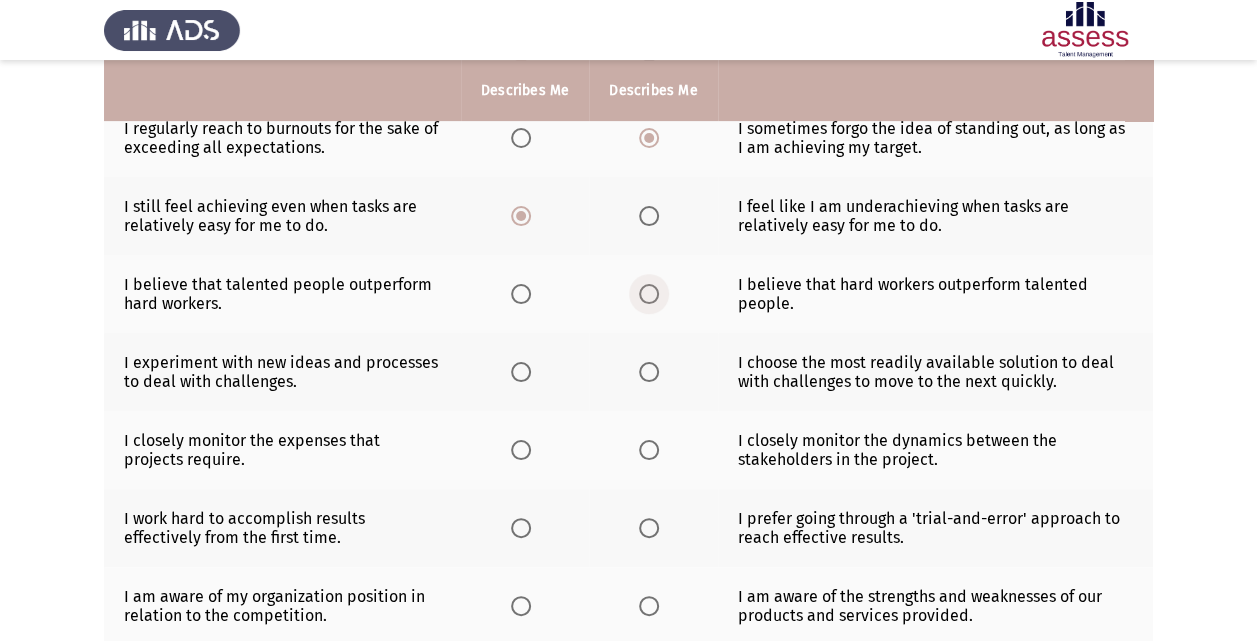 click at bounding box center [649, 294] 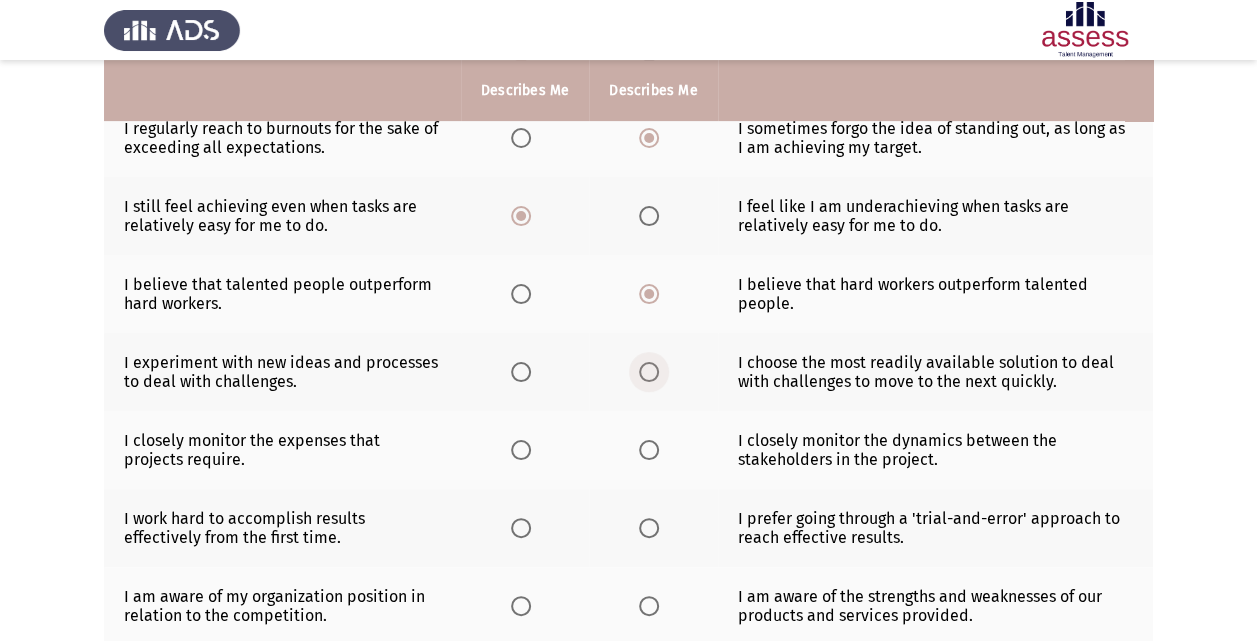 click at bounding box center (649, 372) 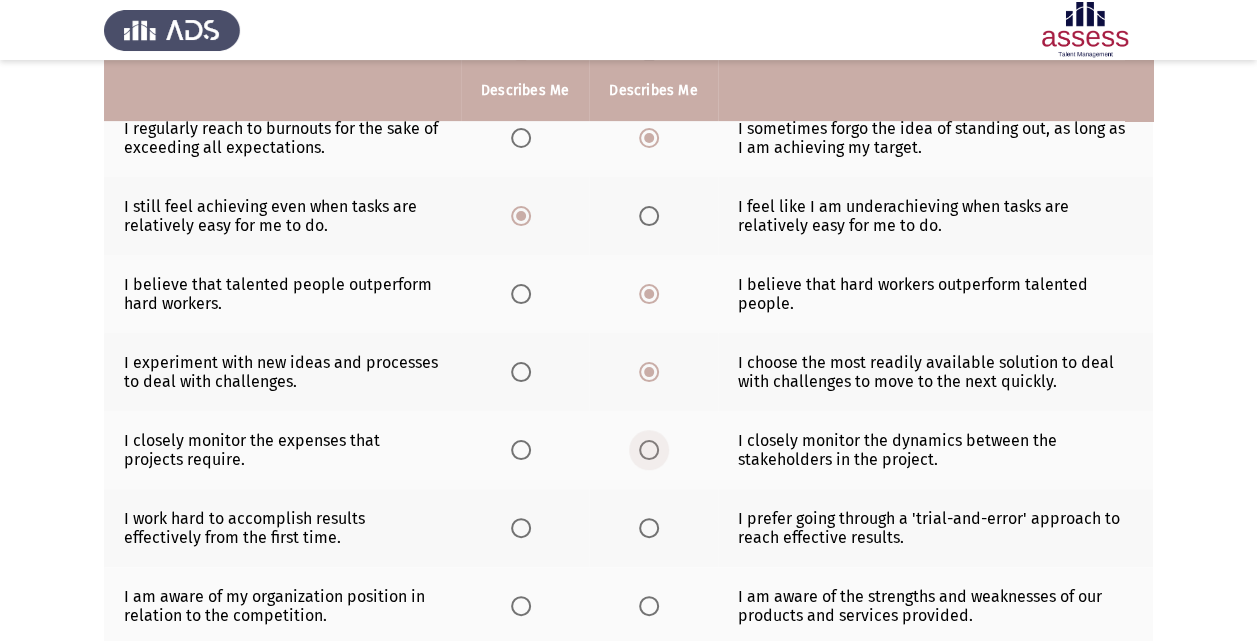 click at bounding box center (649, 450) 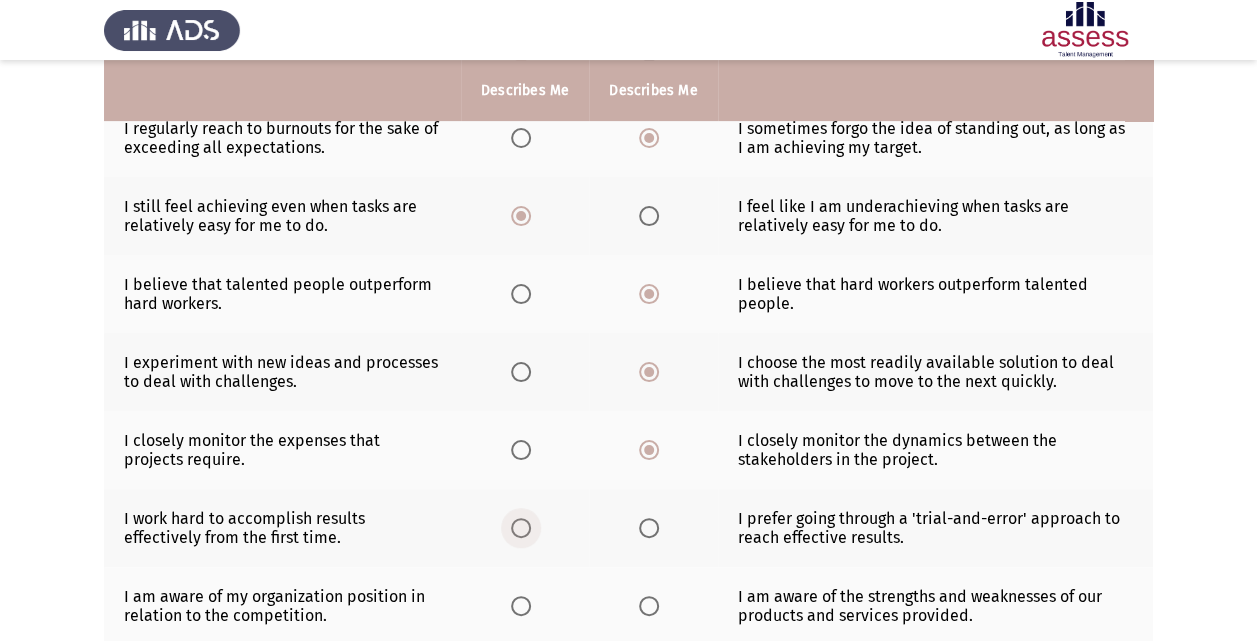 click at bounding box center (521, 528) 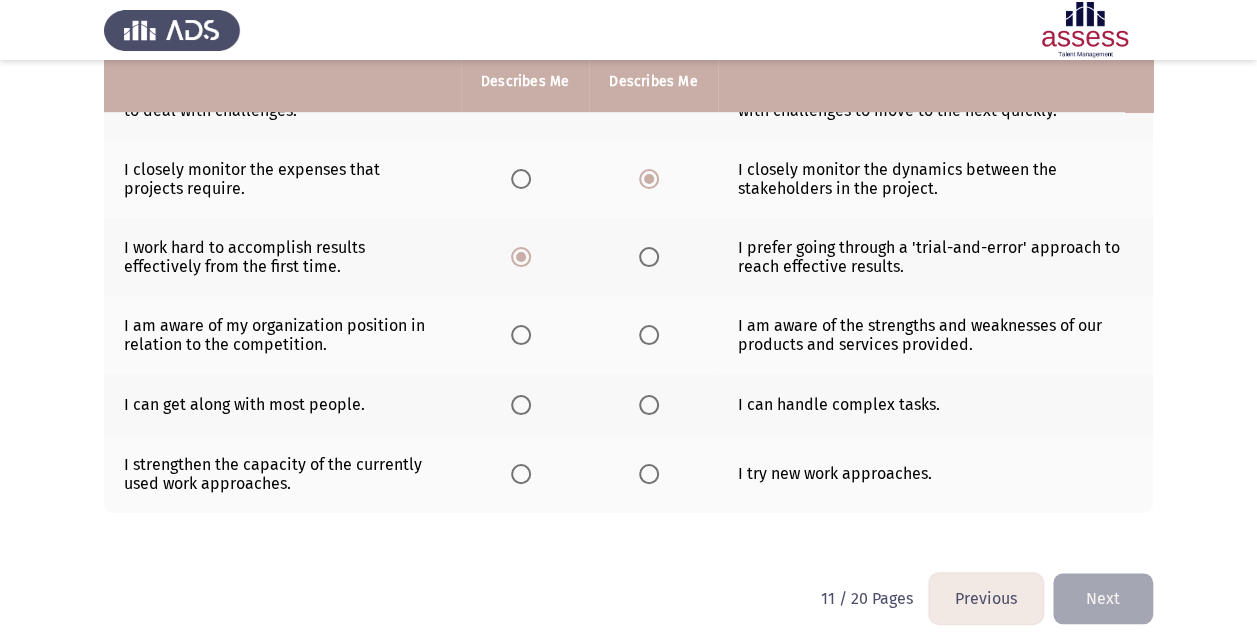 scroll, scrollTop: 556, scrollLeft: 0, axis: vertical 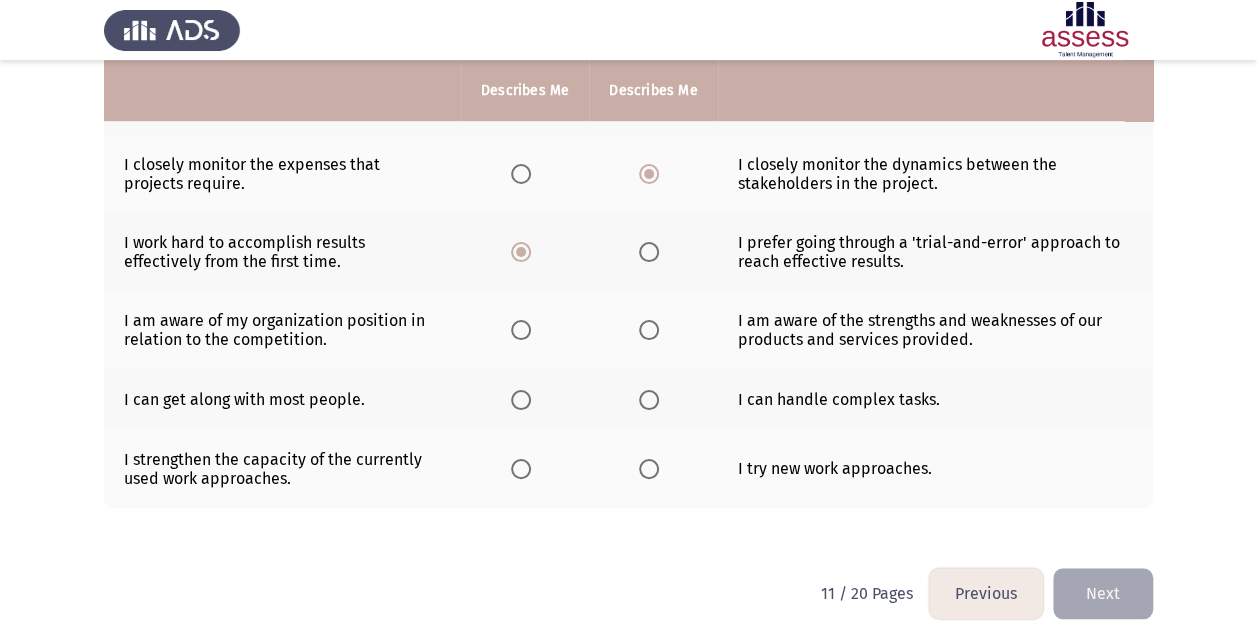 click on "I try new work approaches." 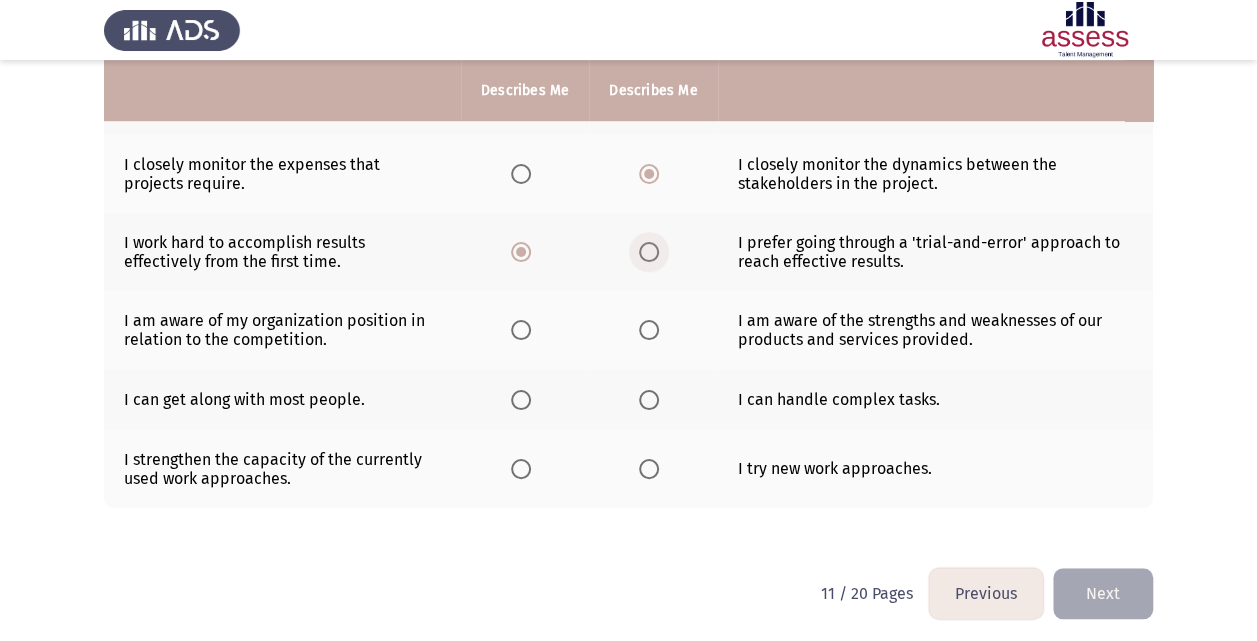 click at bounding box center [649, 252] 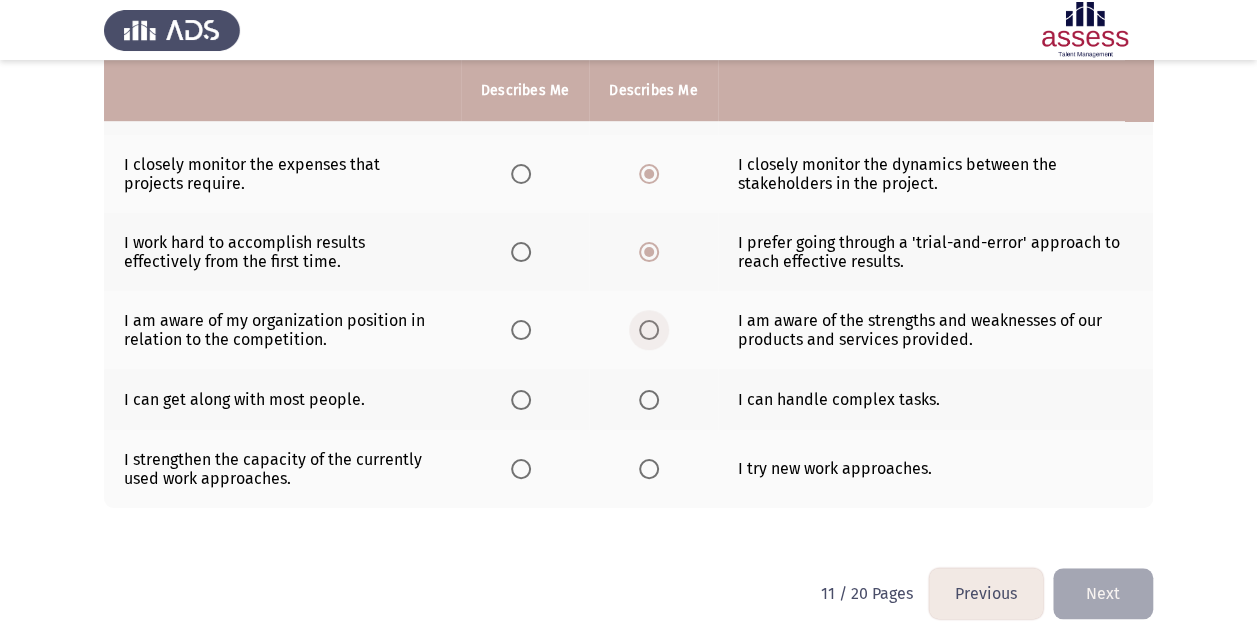click at bounding box center [653, 330] 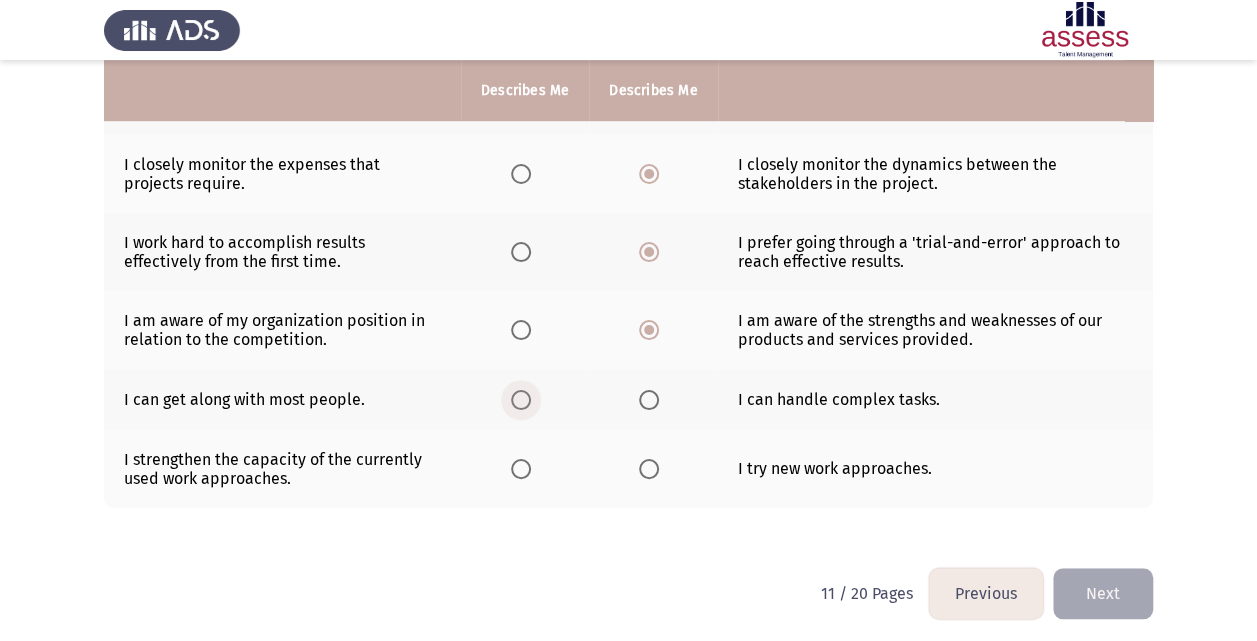 click at bounding box center (521, 400) 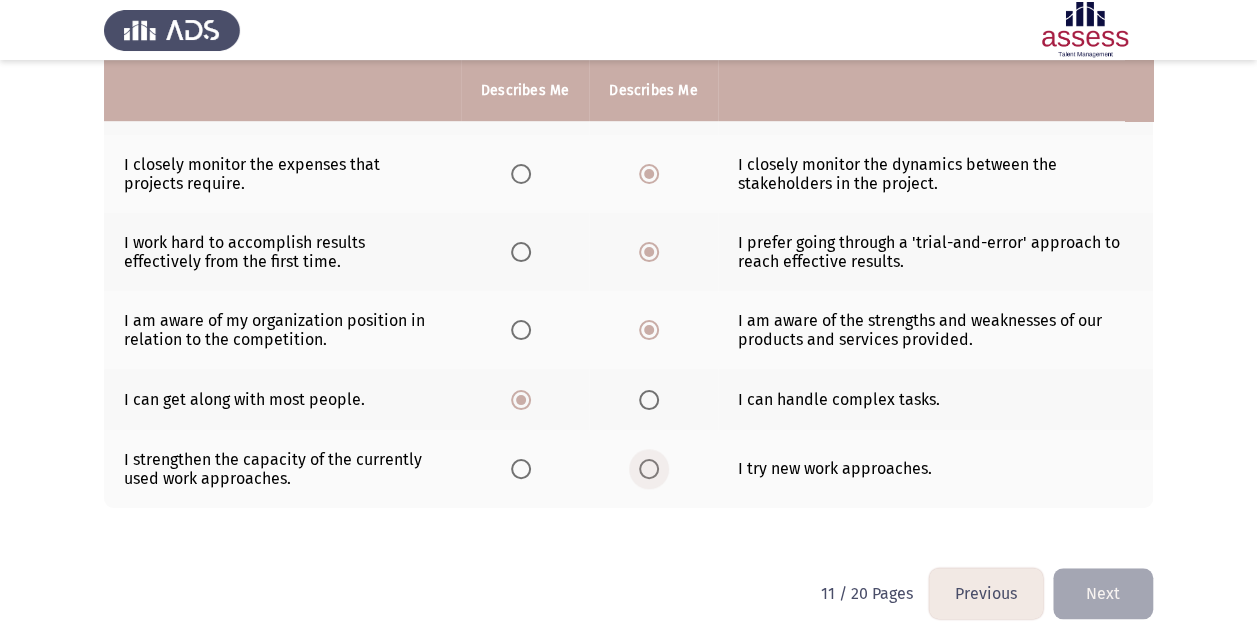 click at bounding box center (649, 469) 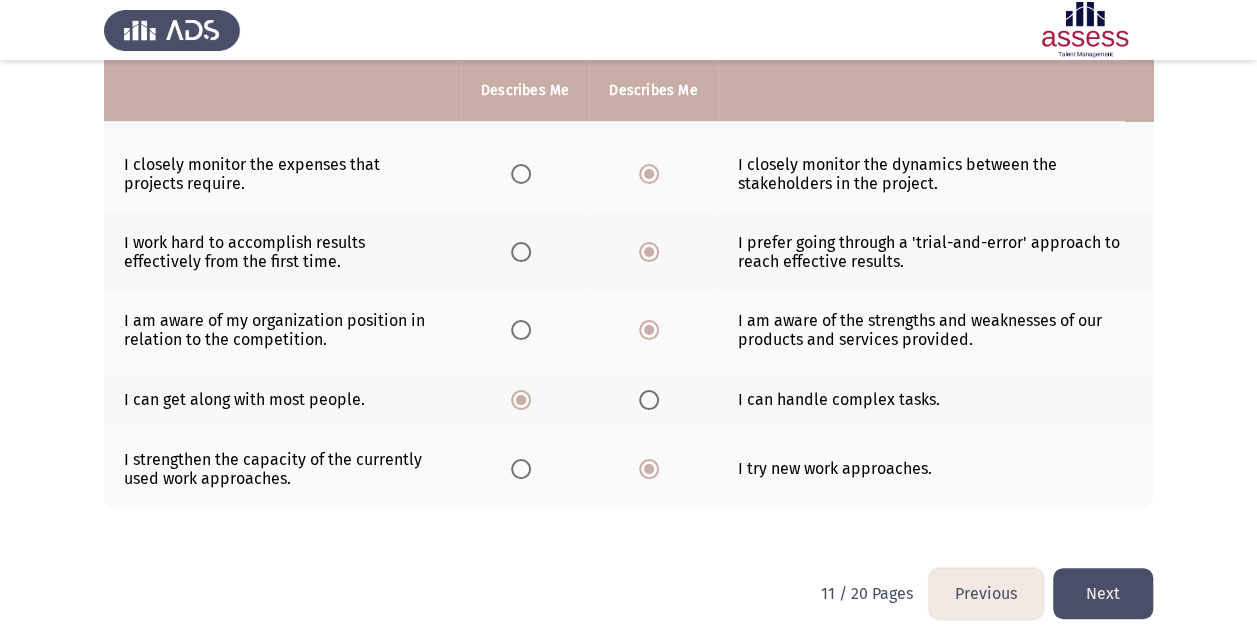 click on "Next" 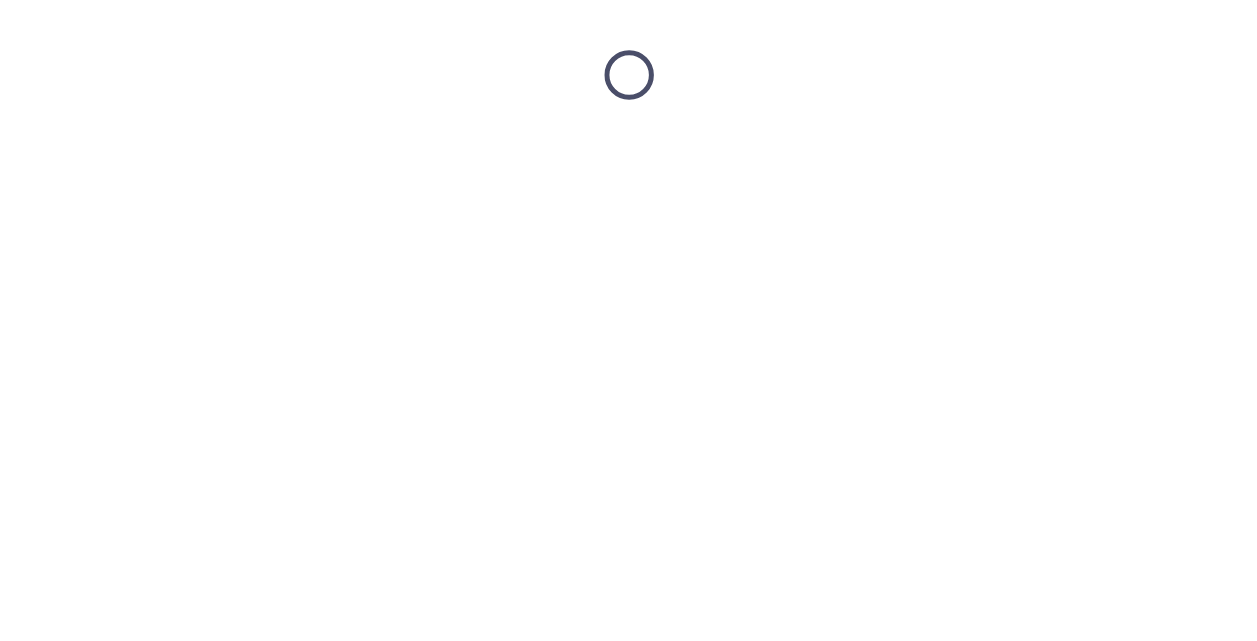 scroll, scrollTop: 0, scrollLeft: 0, axis: both 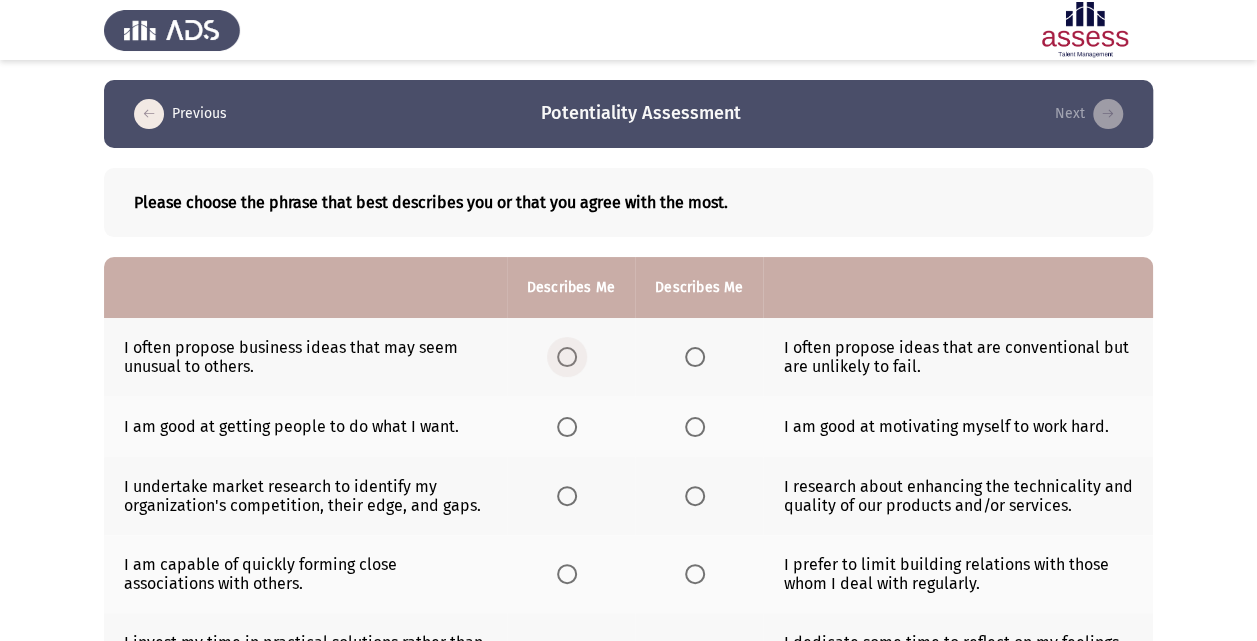 click at bounding box center [567, 357] 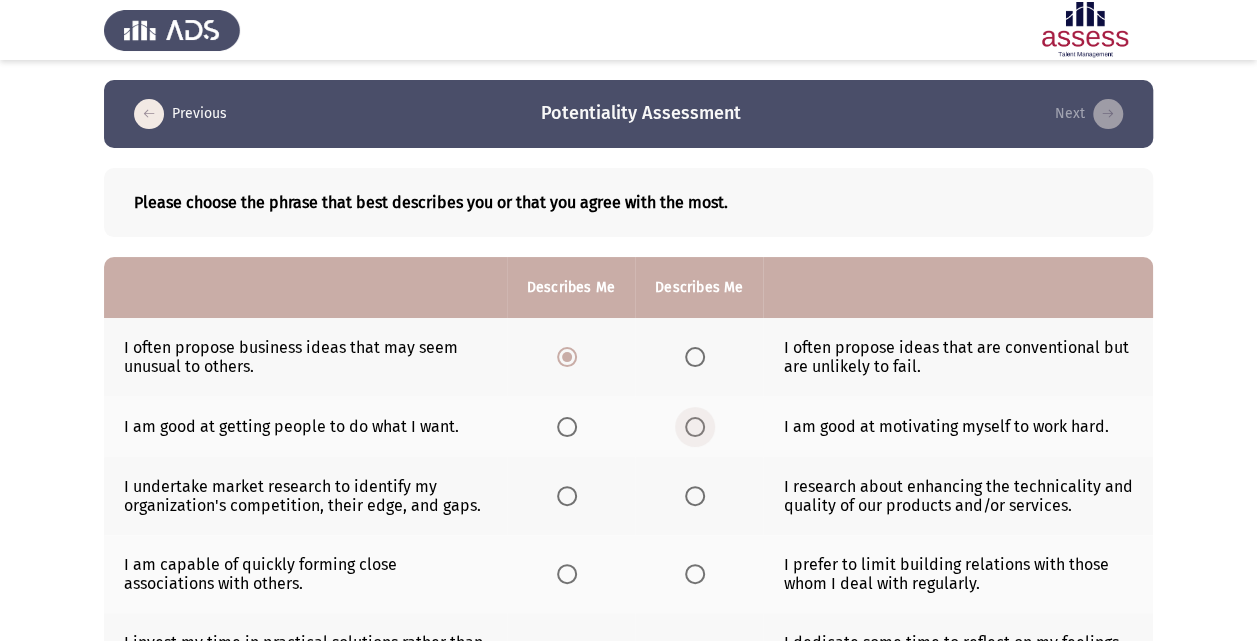 click at bounding box center (695, 427) 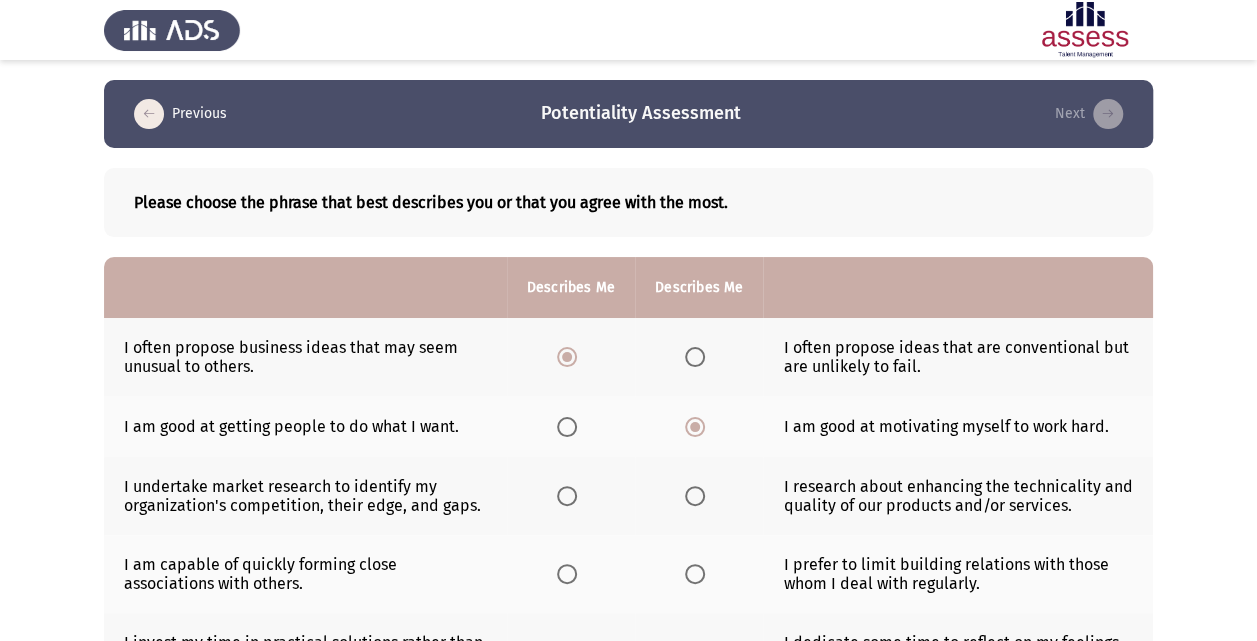 click at bounding box center (567, 427) 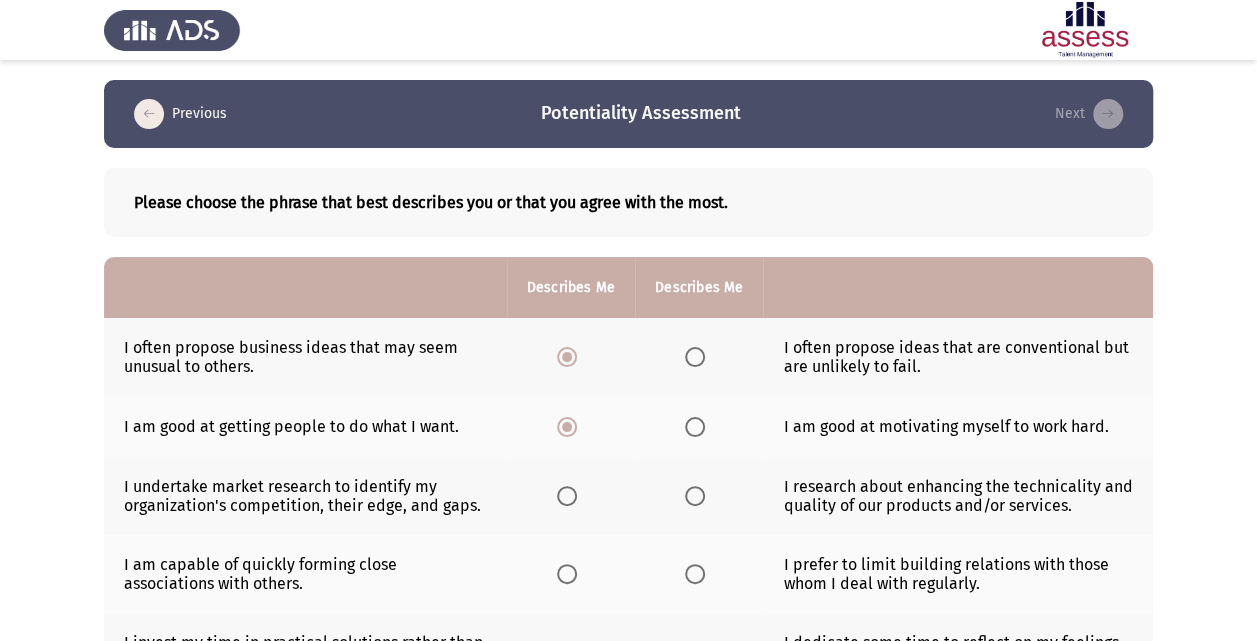 drag, startPoint x: 428, startPoint y: 527, endPoint x: 674, endPoint y: 492, distance: 248.47736 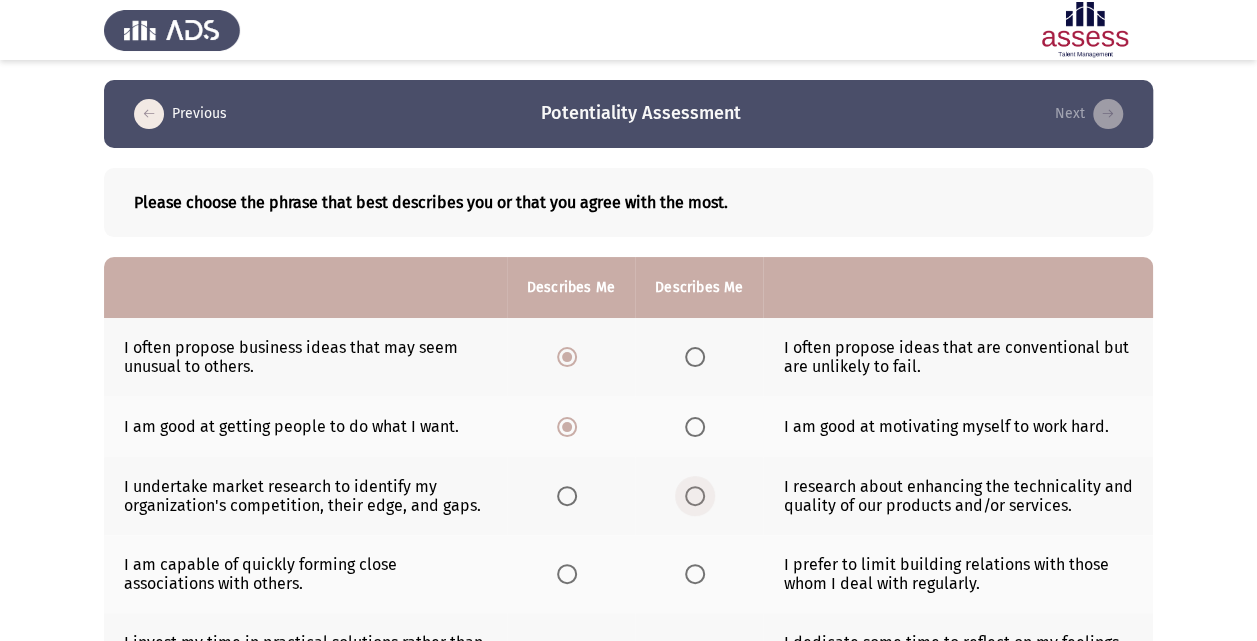 click at bounding box center [695, 496] 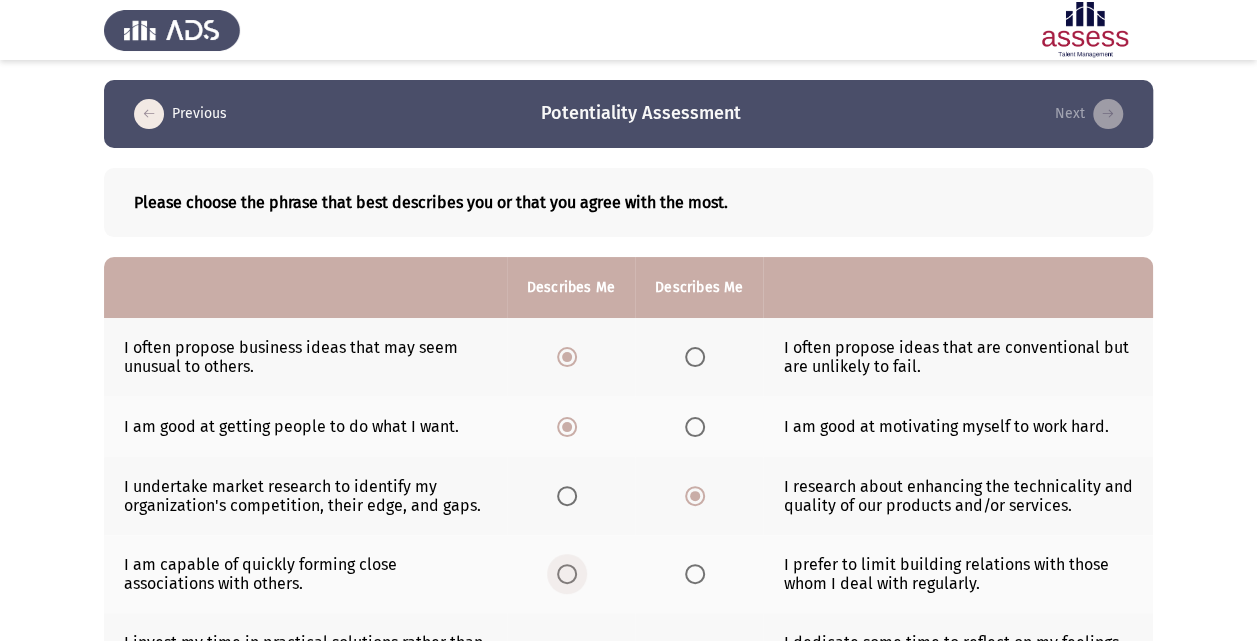 click at bounding box center [567, 574] 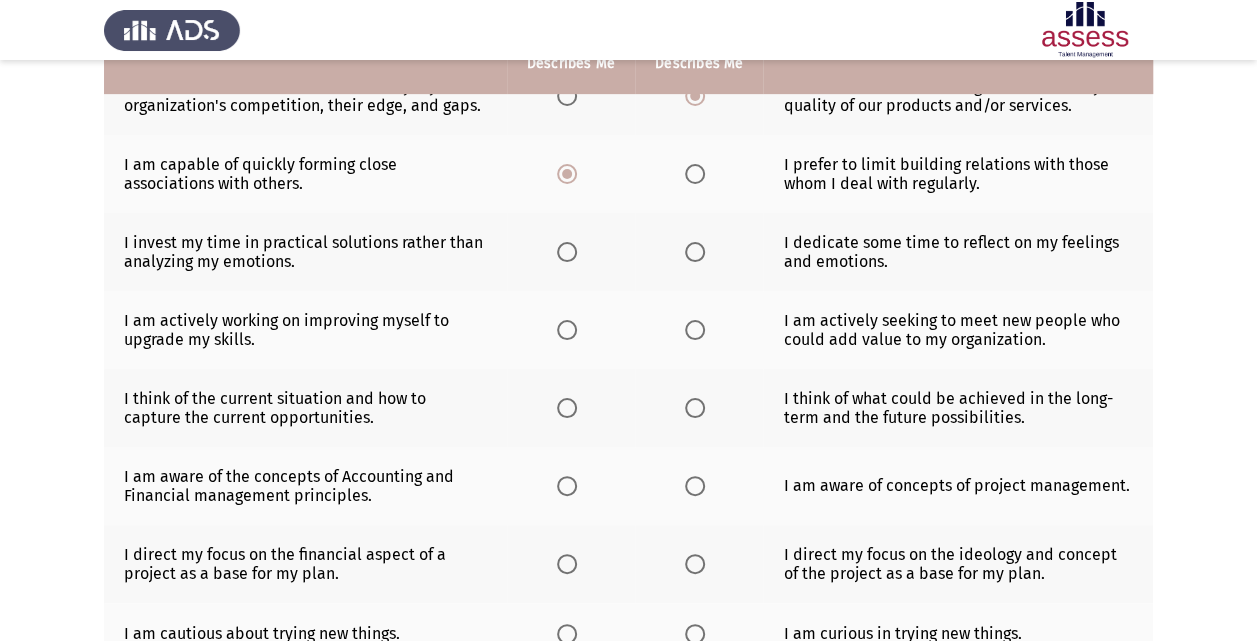 scroll, scrollTop: 480, scrollLeft: 0, axis: vertical 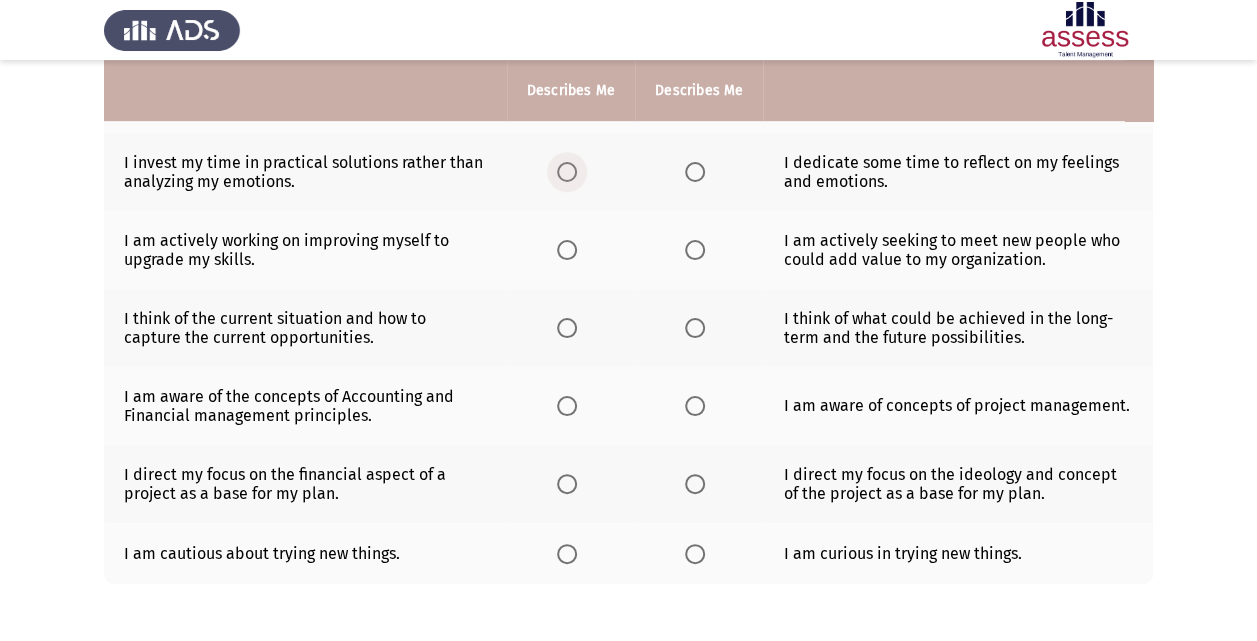 click at bounding box center [567, 172] 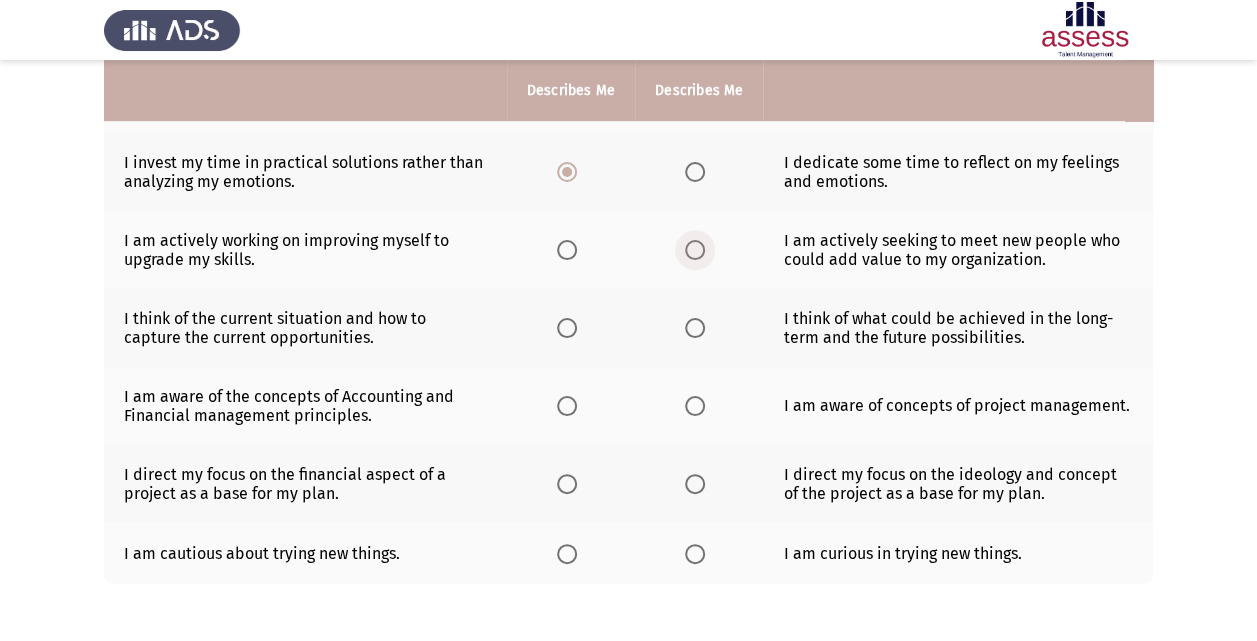 click at bounding box center (695, 250) 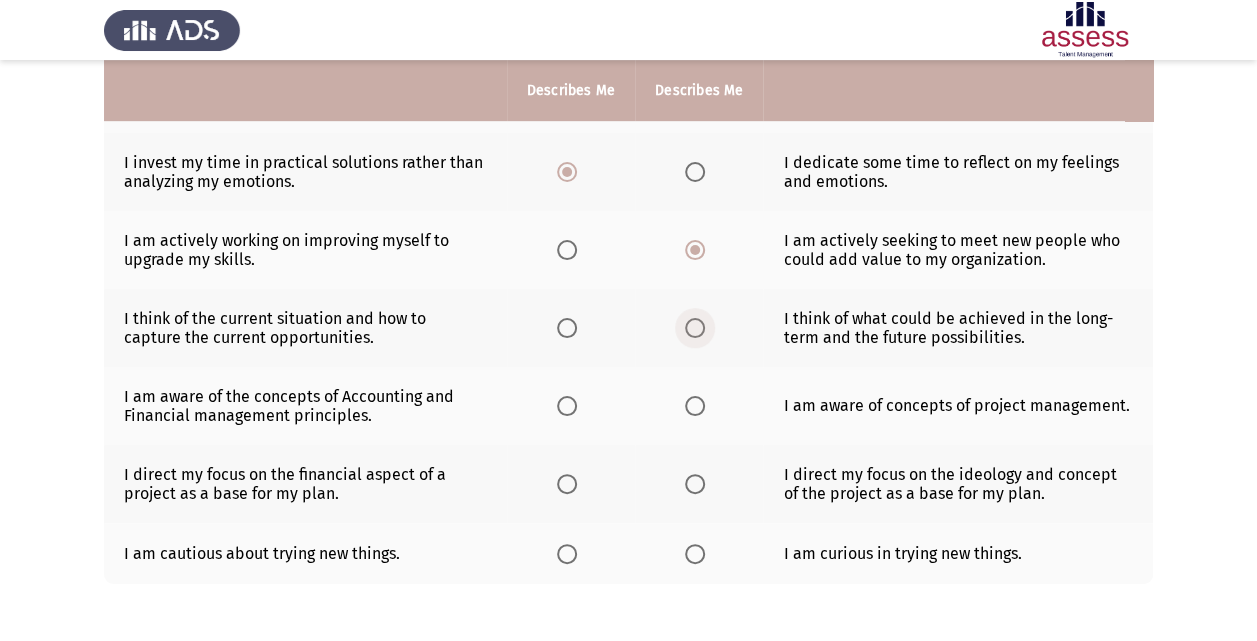 click at bounding box center [695, 328] 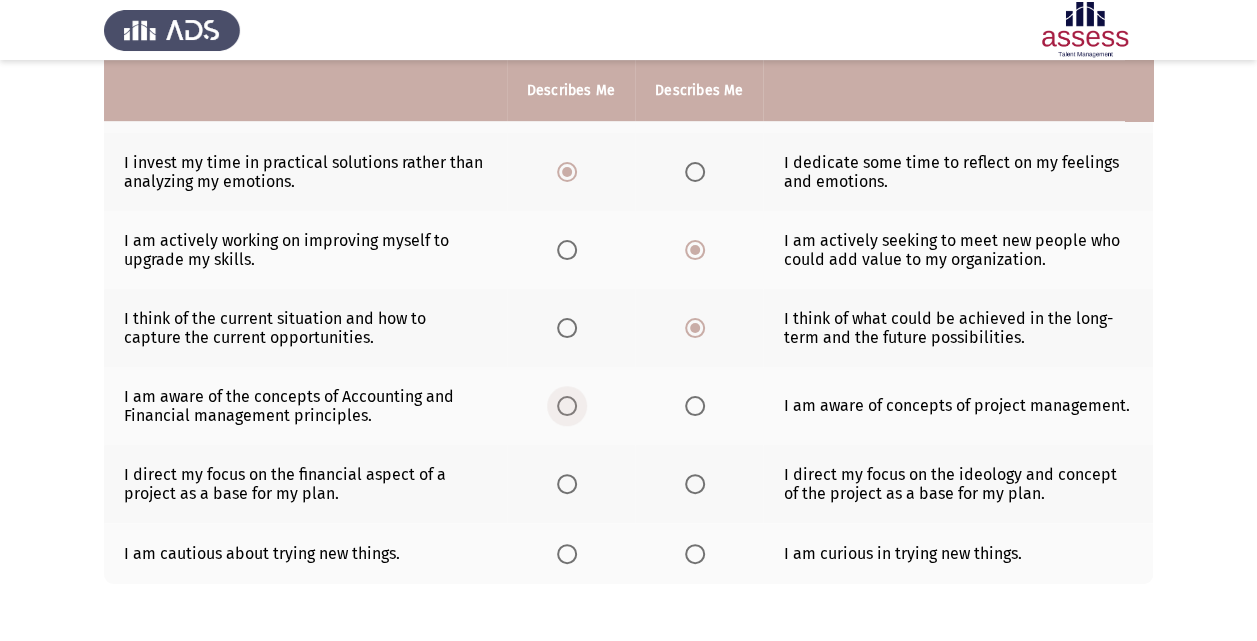 click at bounding box center [567, 406] 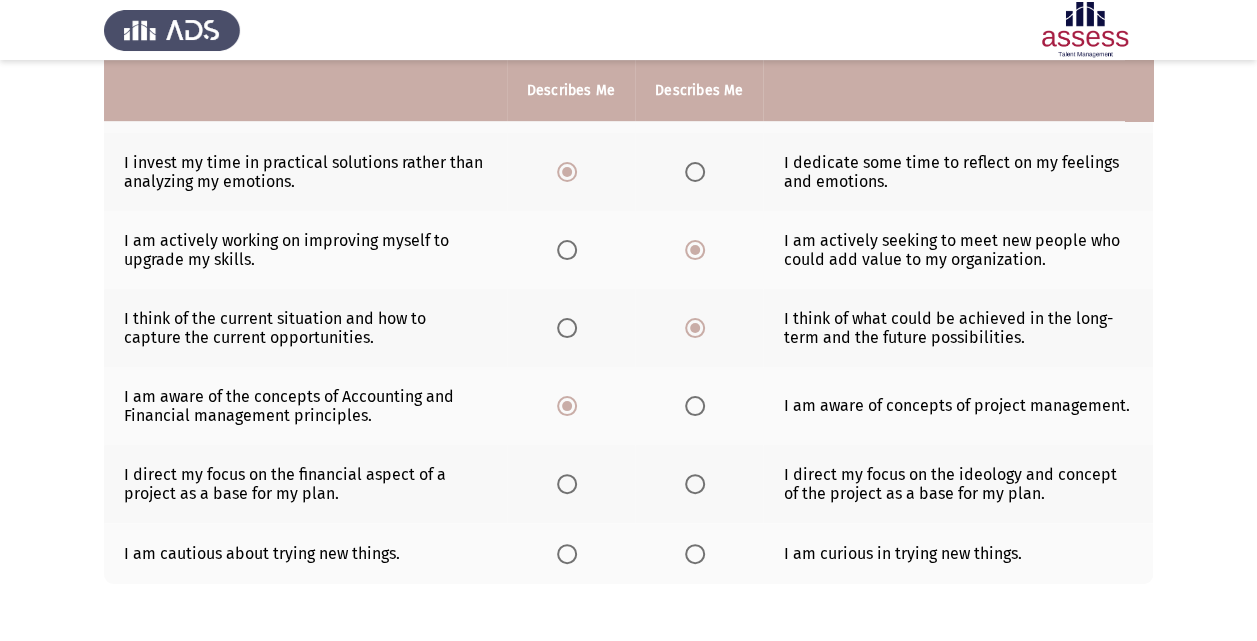 click at bounding box center (567, 484) 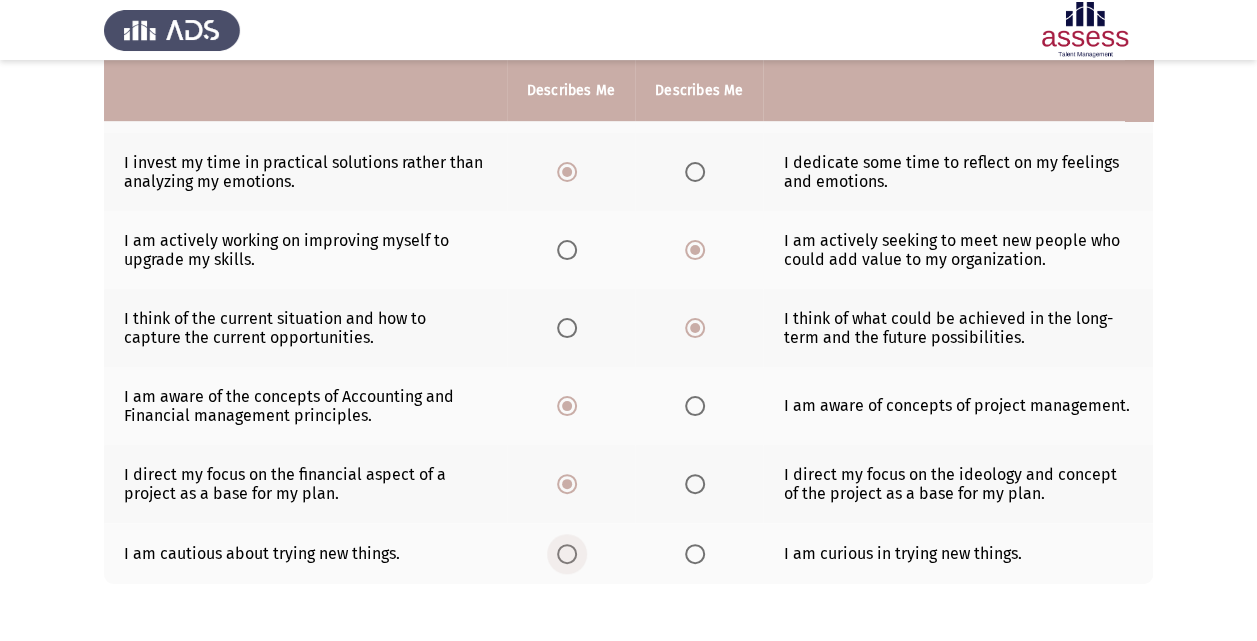 click at bounding box center (567, 554) 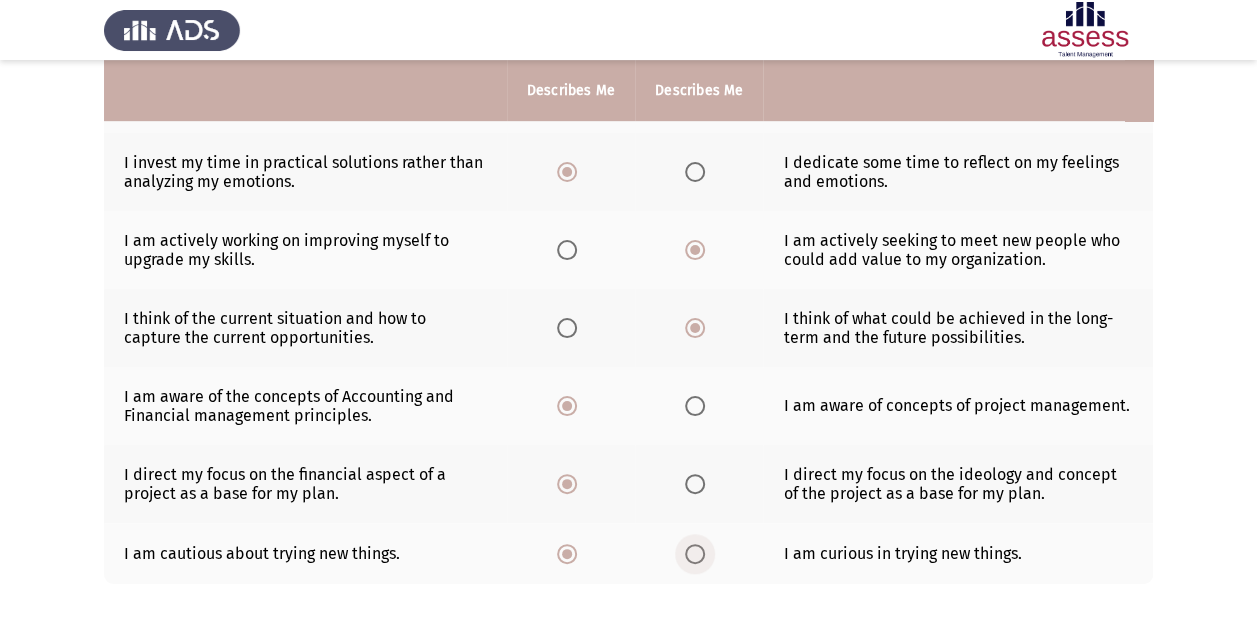 click at bounding box center [695, 554] 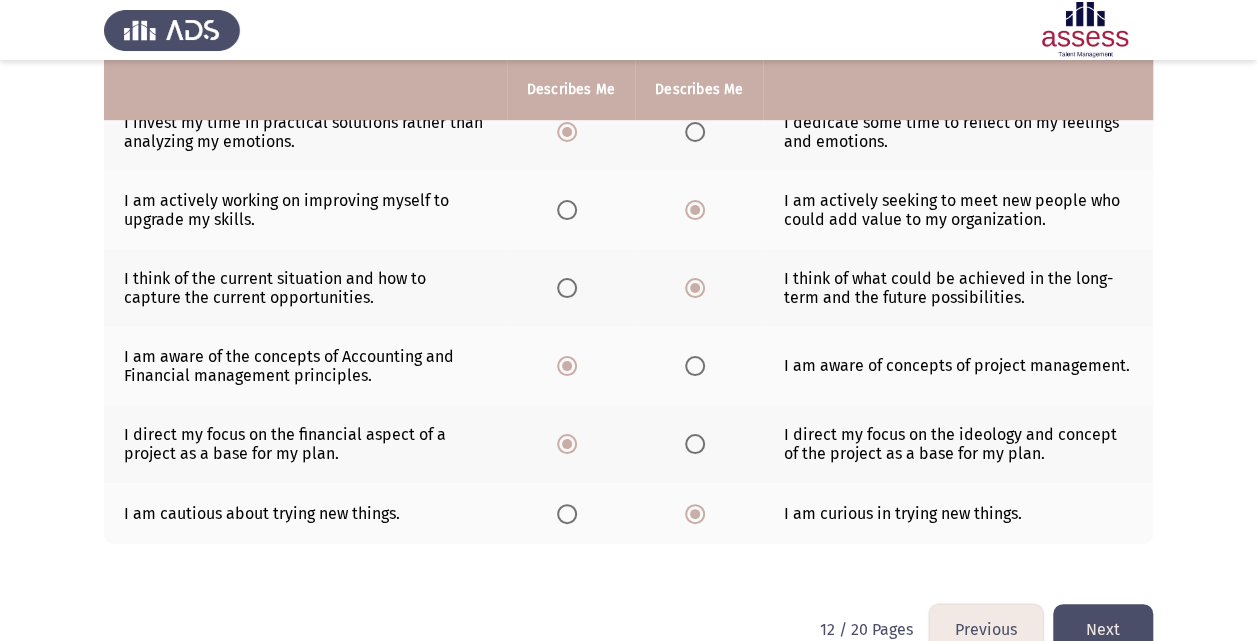 scroll, scrollTop: 556, scrollLeft: 0, axis: vertical 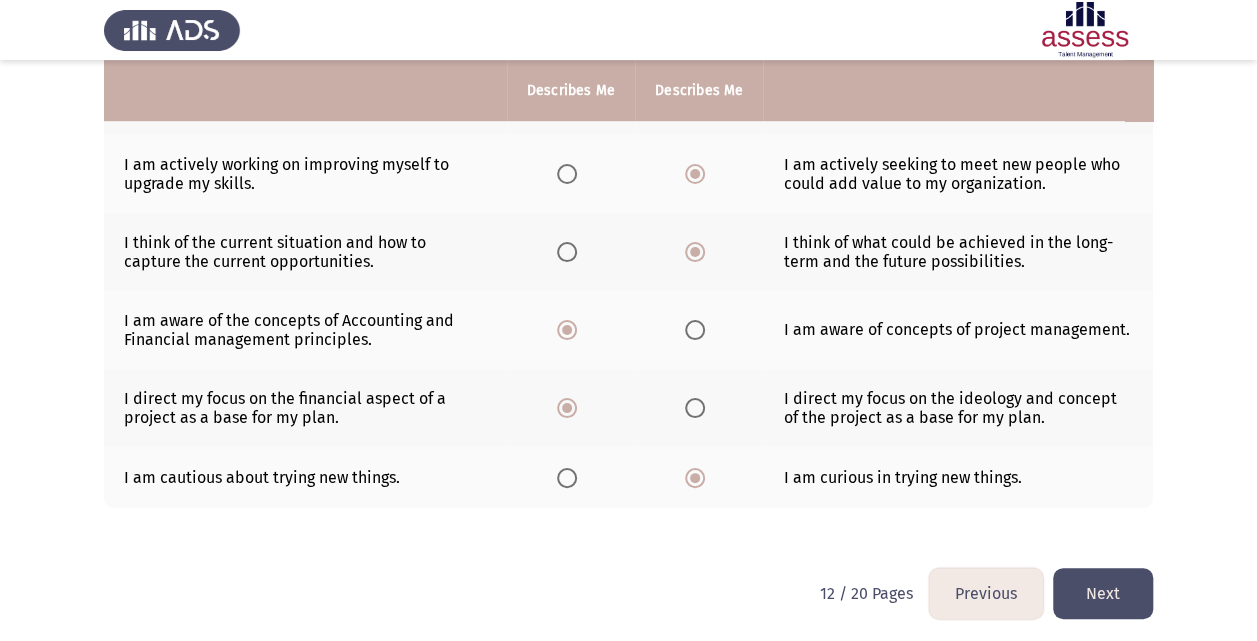 click on "Next" 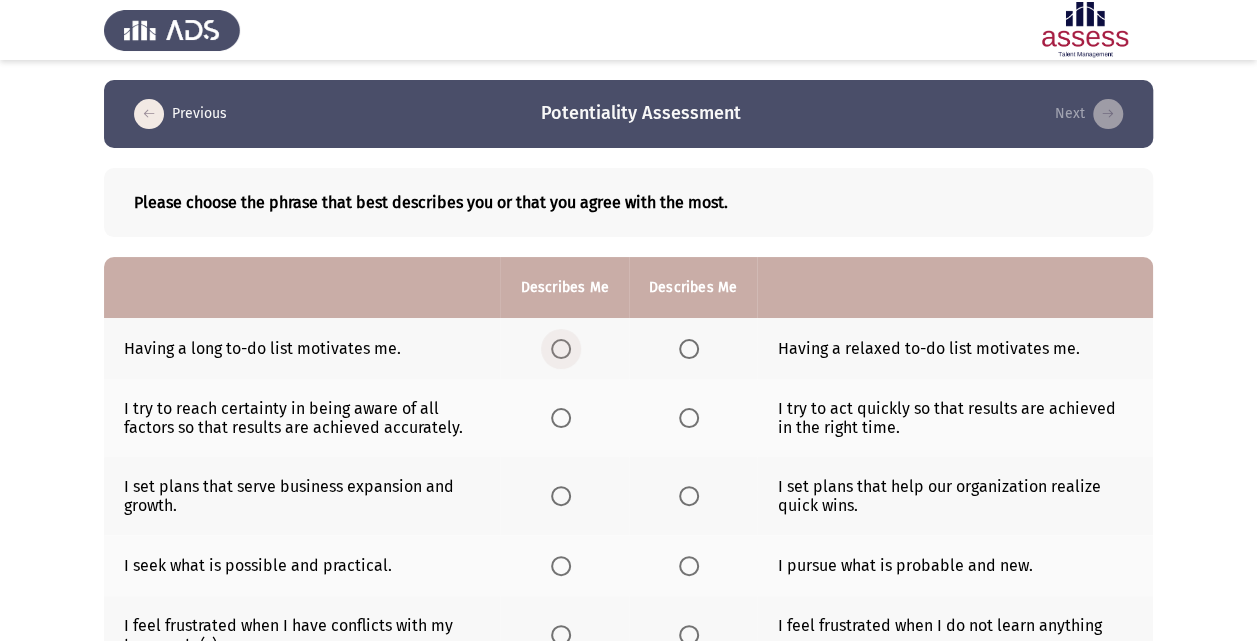 click at bounding box center [561, 349] 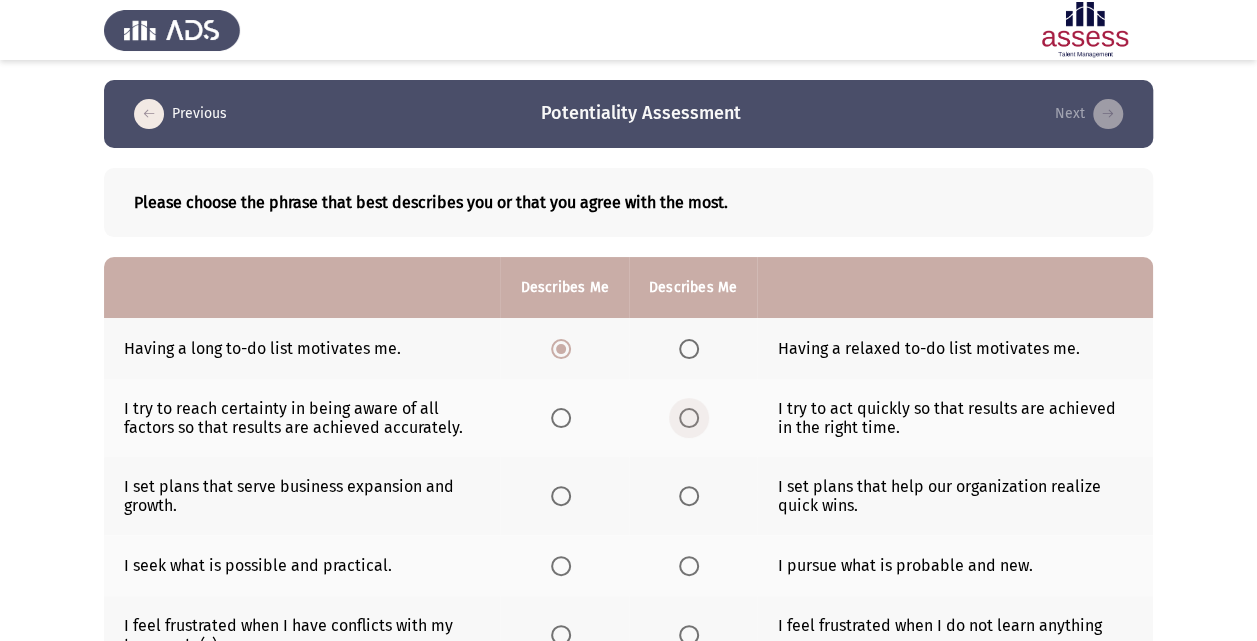 click at bounding box center [689, 418] 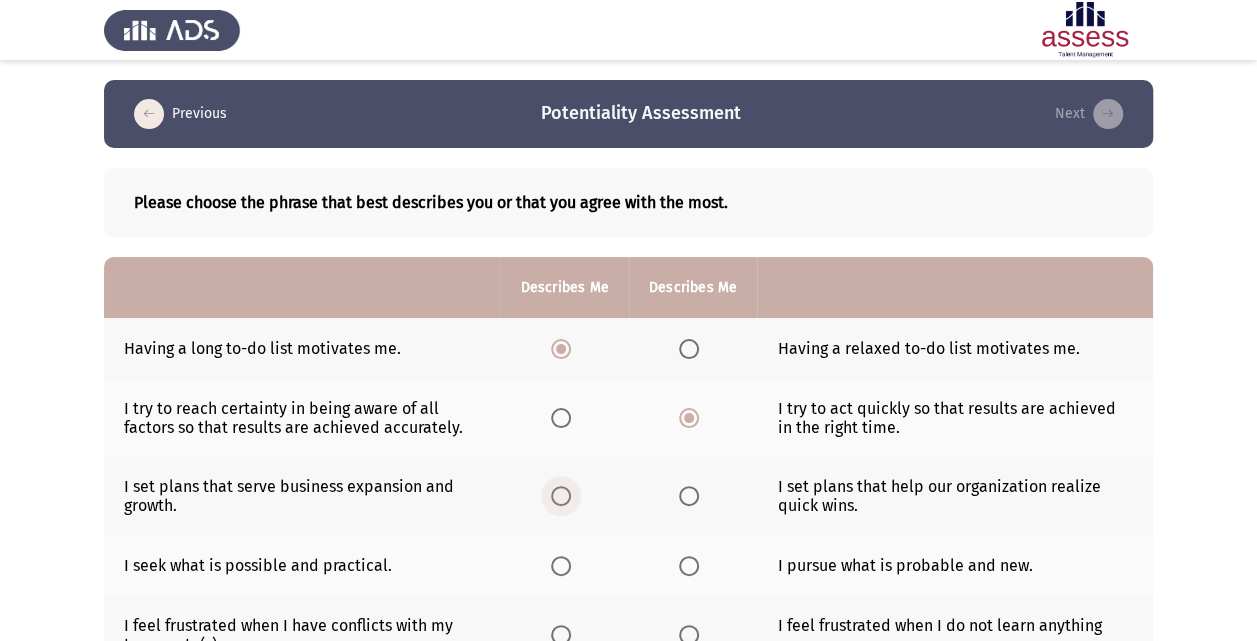 click at bounding box center [561, 496] 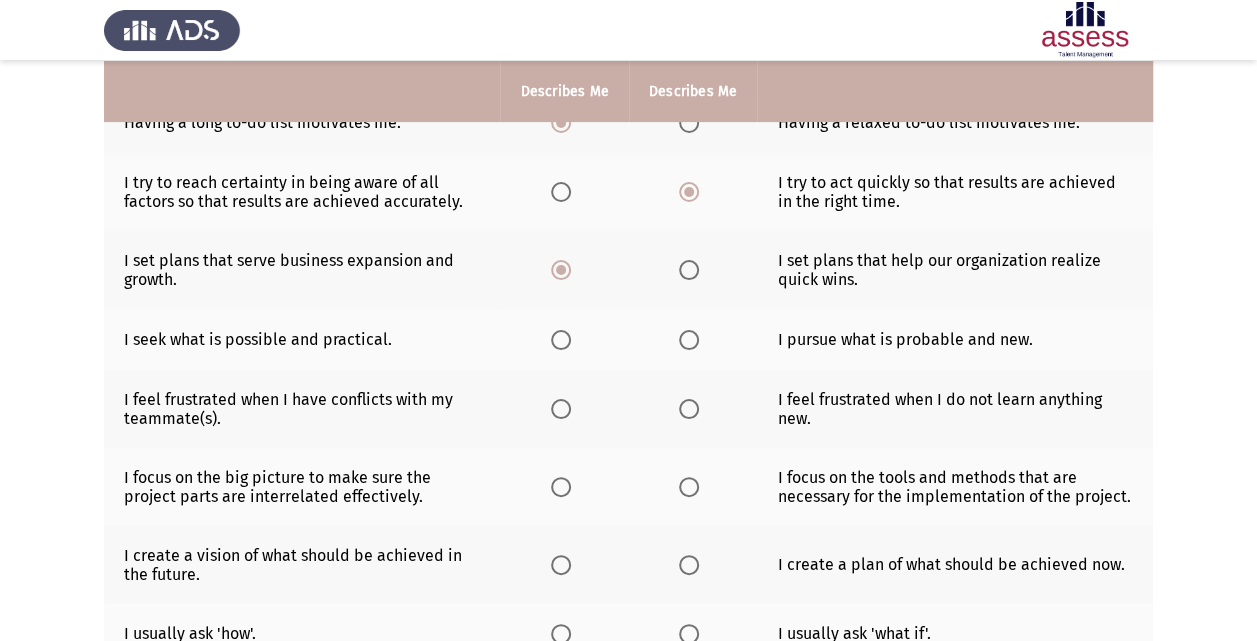 scroll, scrollTop: 280, scrollLeft: 0, axis: vertical 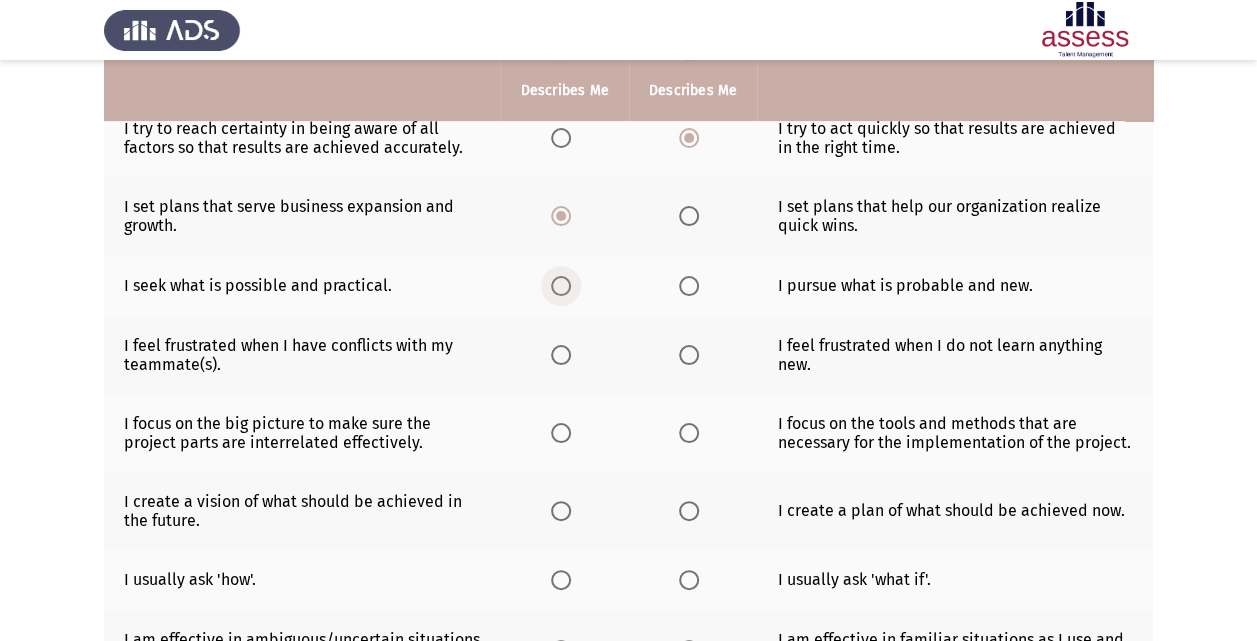 click at bounding box center (561, 286) 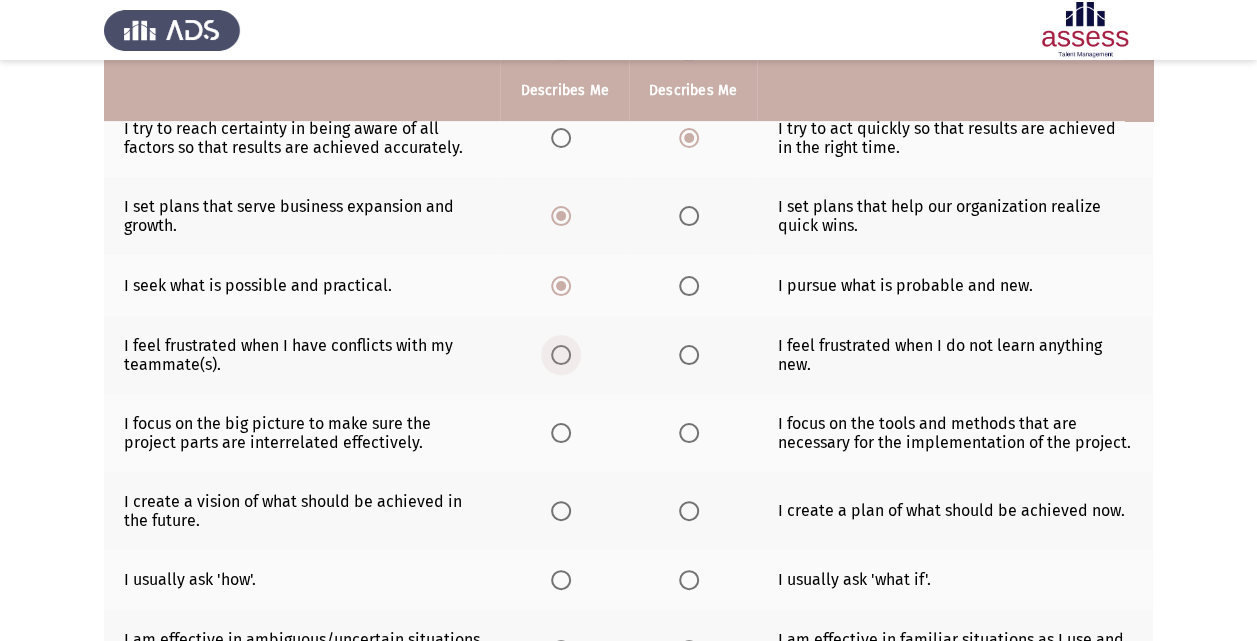 click at bounding box center (561, 355) 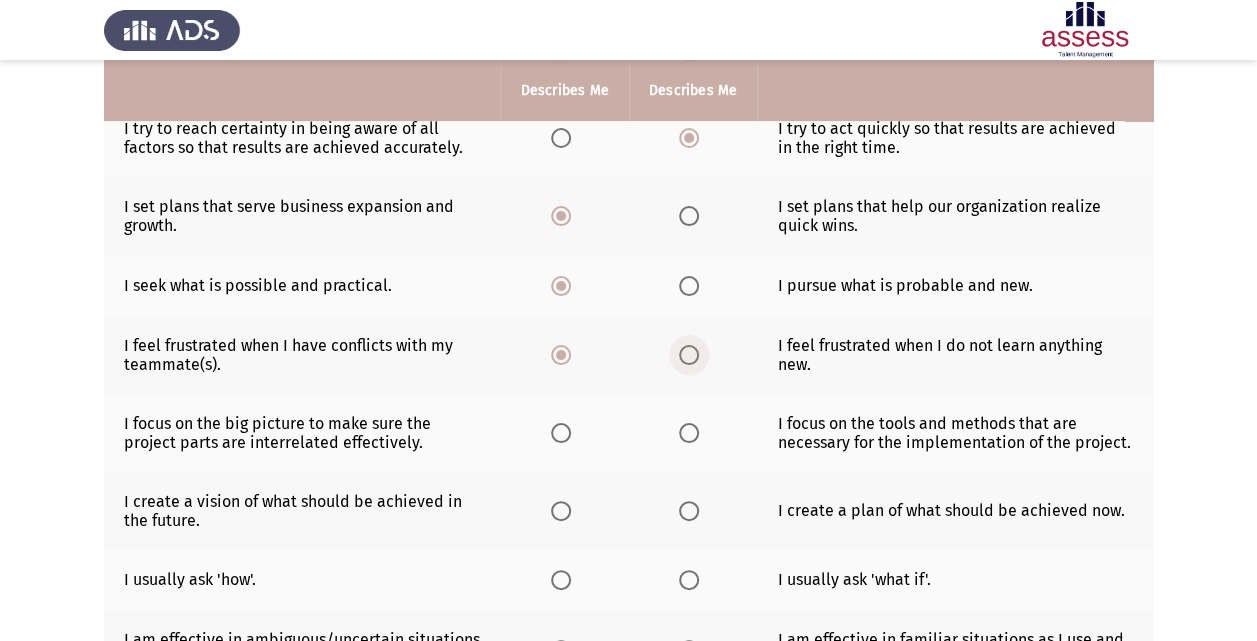 click at bounding box center (693, 355) 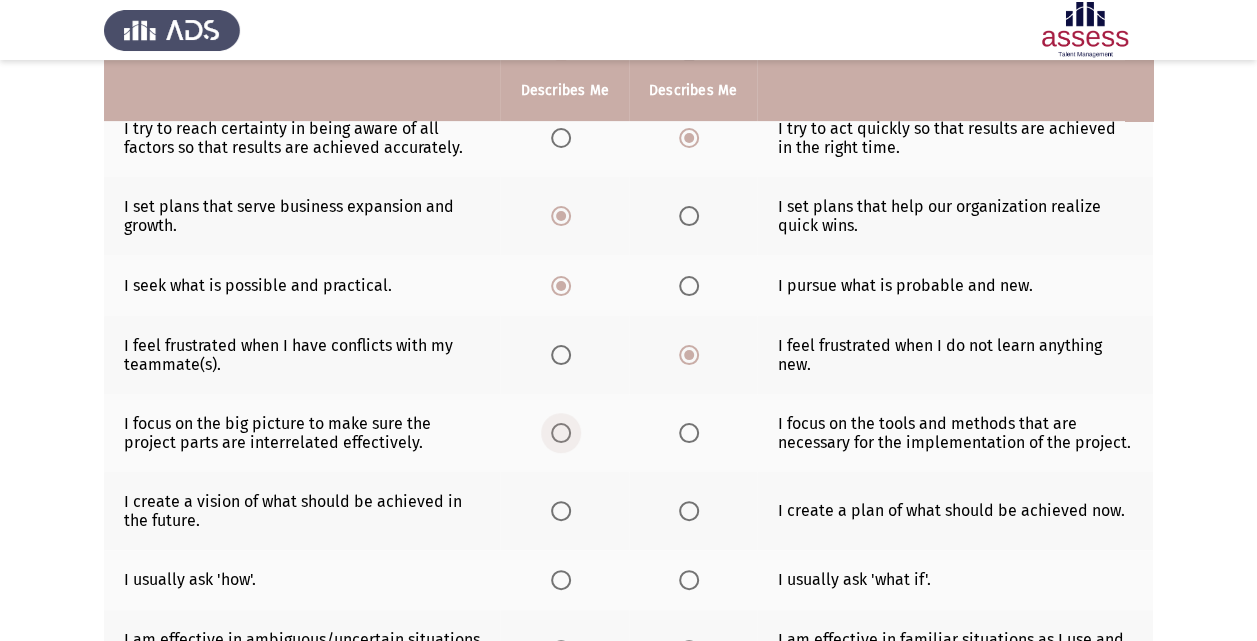 click at bounding box center (561, 433) 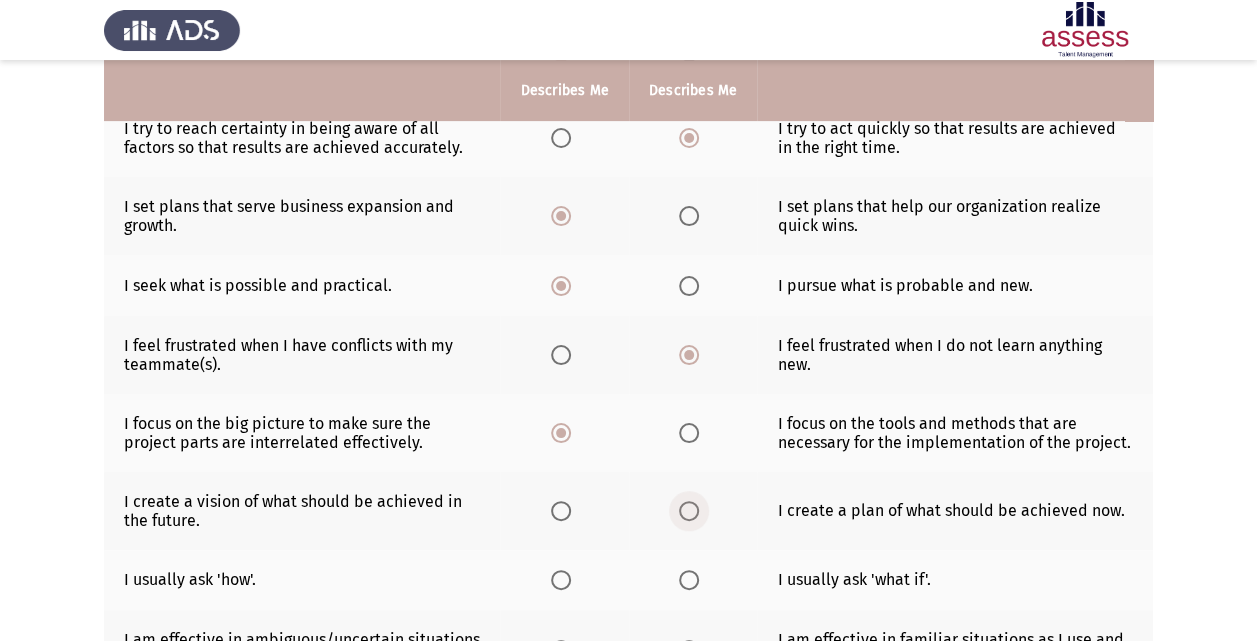 click at bounding box center (689, 511) 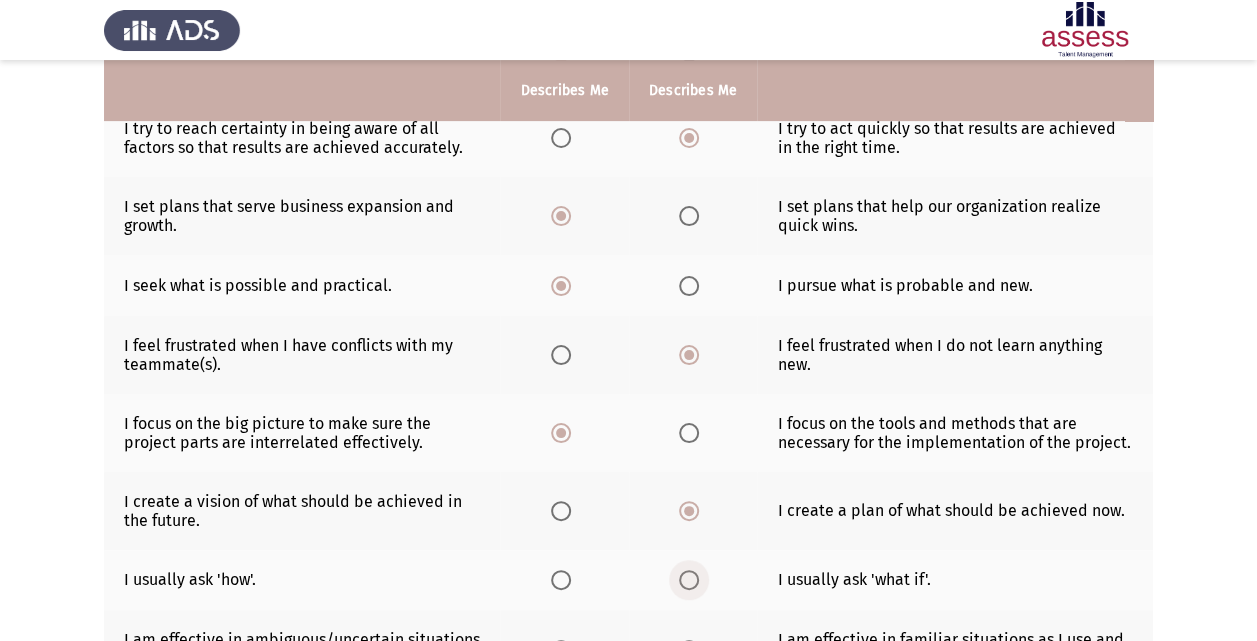 click at bounding box center [689, 580] 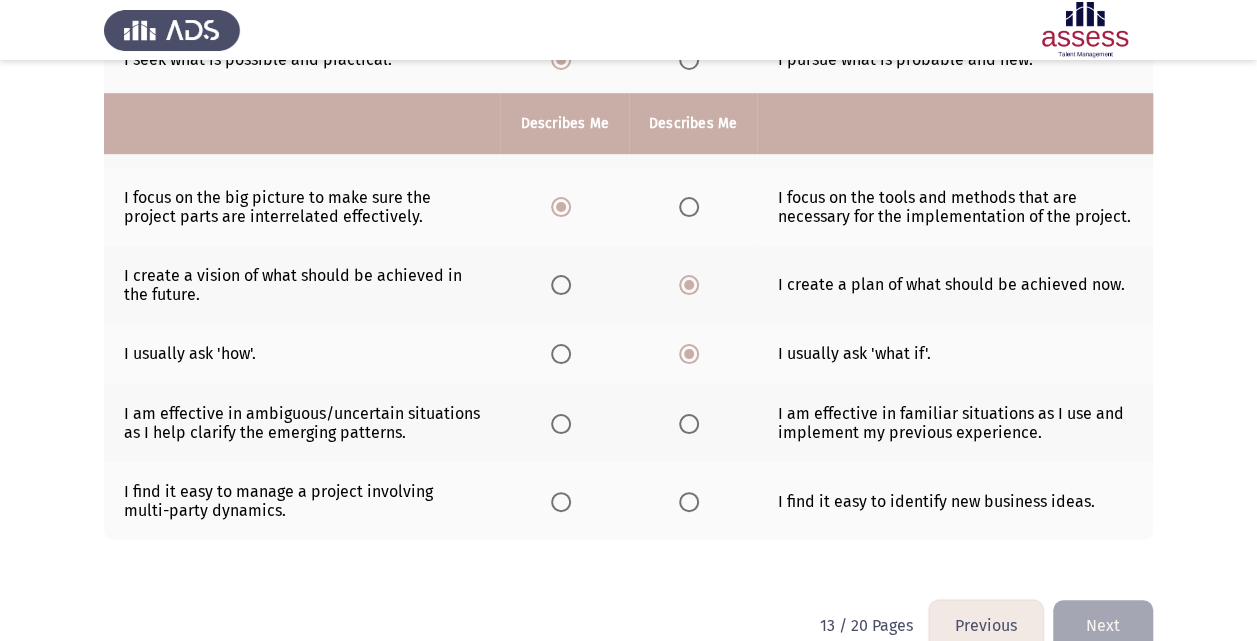 scroll, scrollTop: 539, scrollLeft: 0, axis: vertical 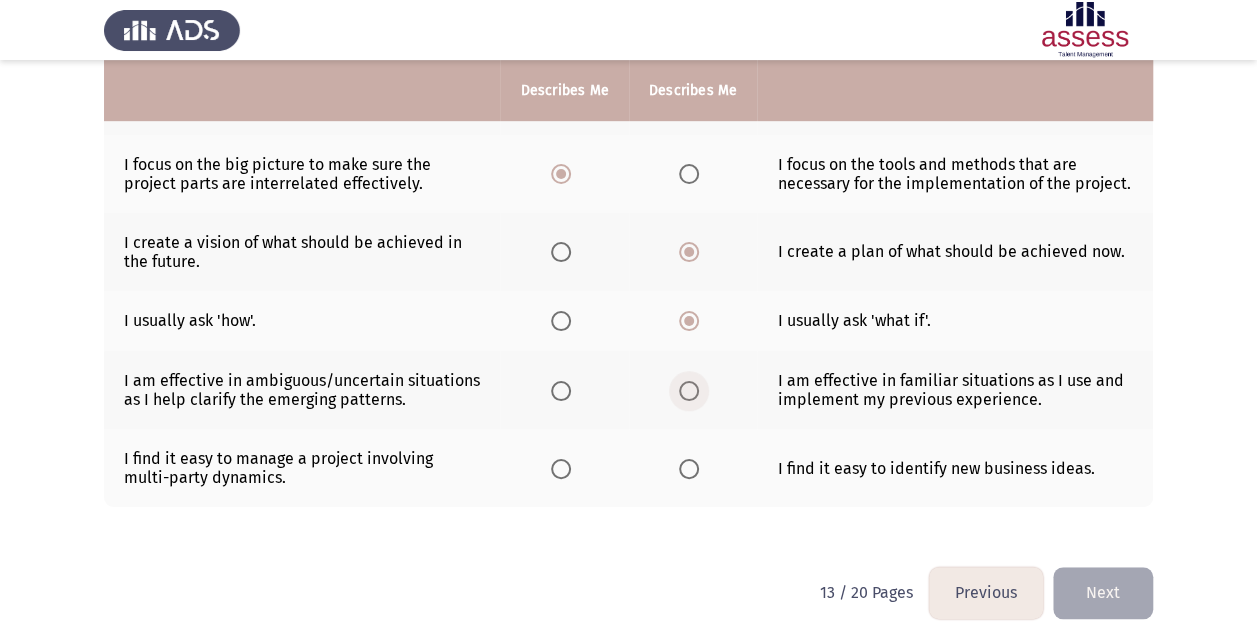 click at bounding box center (689, 391) 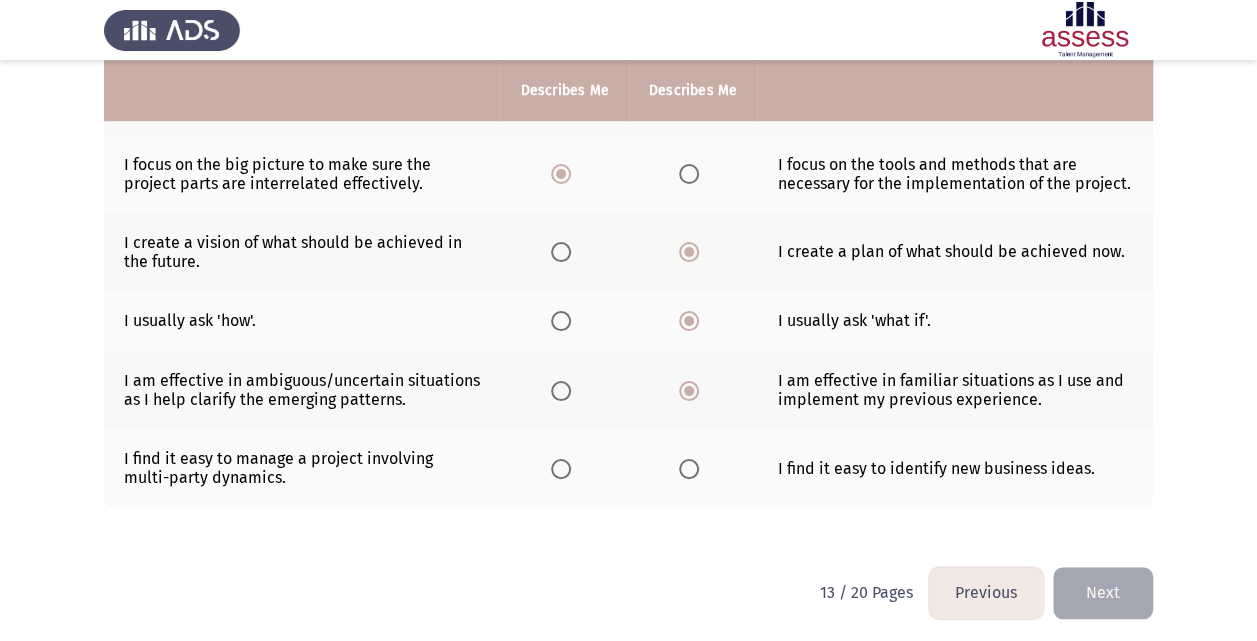click at bounding box center [689, 469] 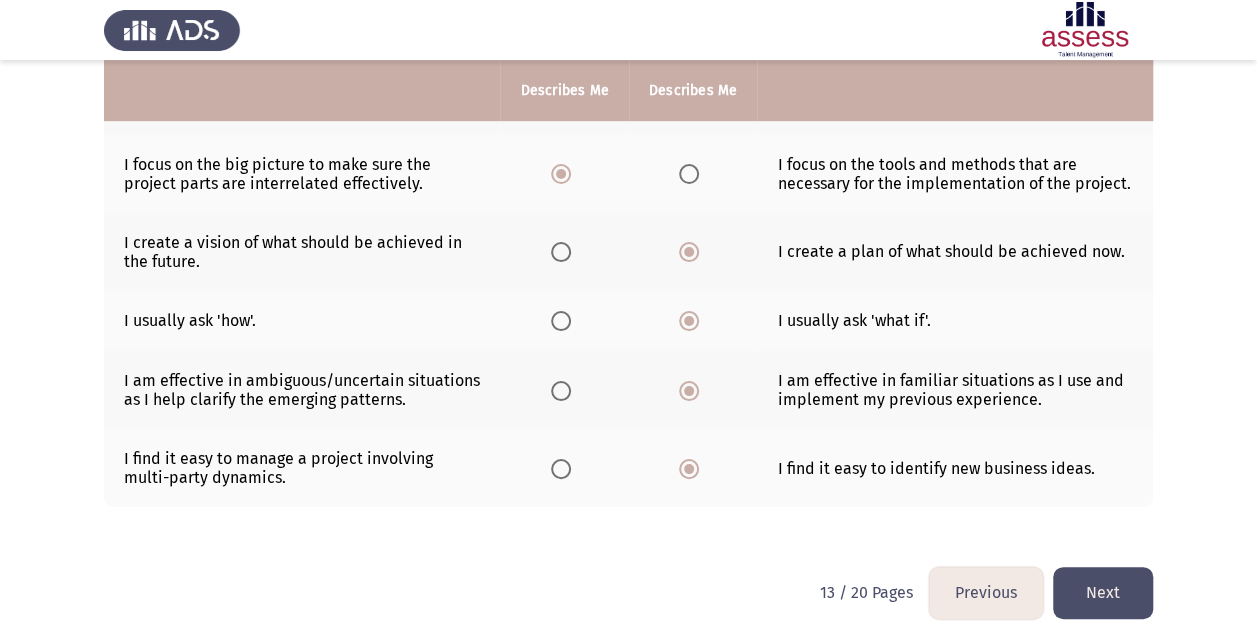 click on "Next" 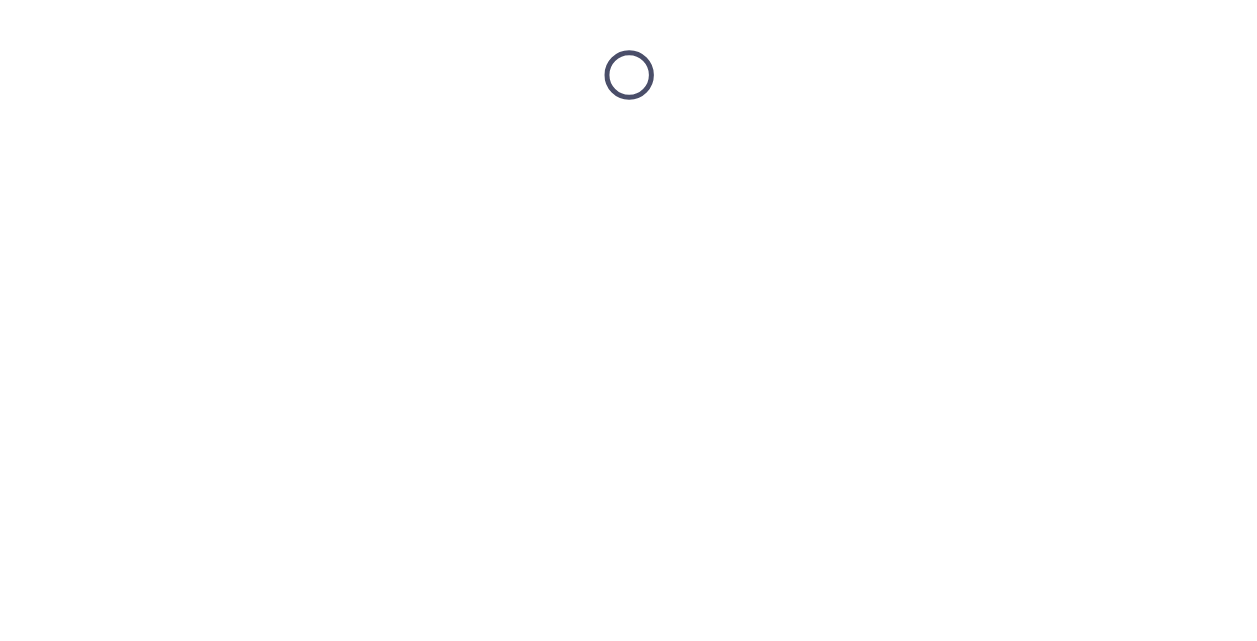 scroll, scrollTop: 0, scrollLeft: 0, axis: both 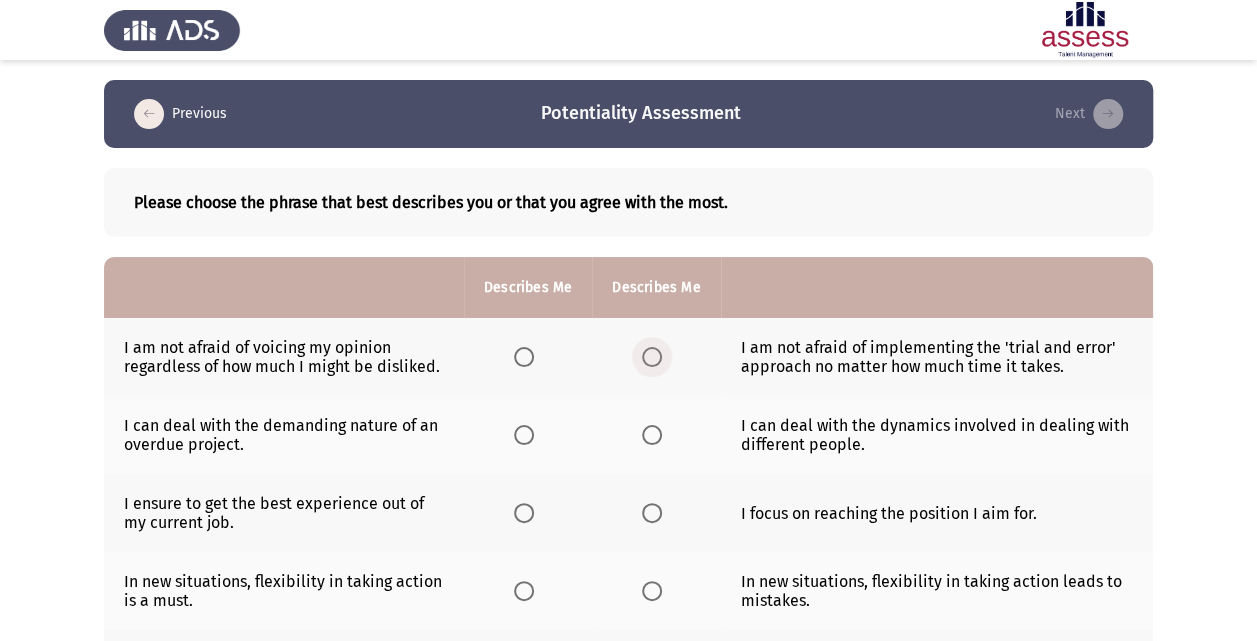 click at bounding box center [652, 357] 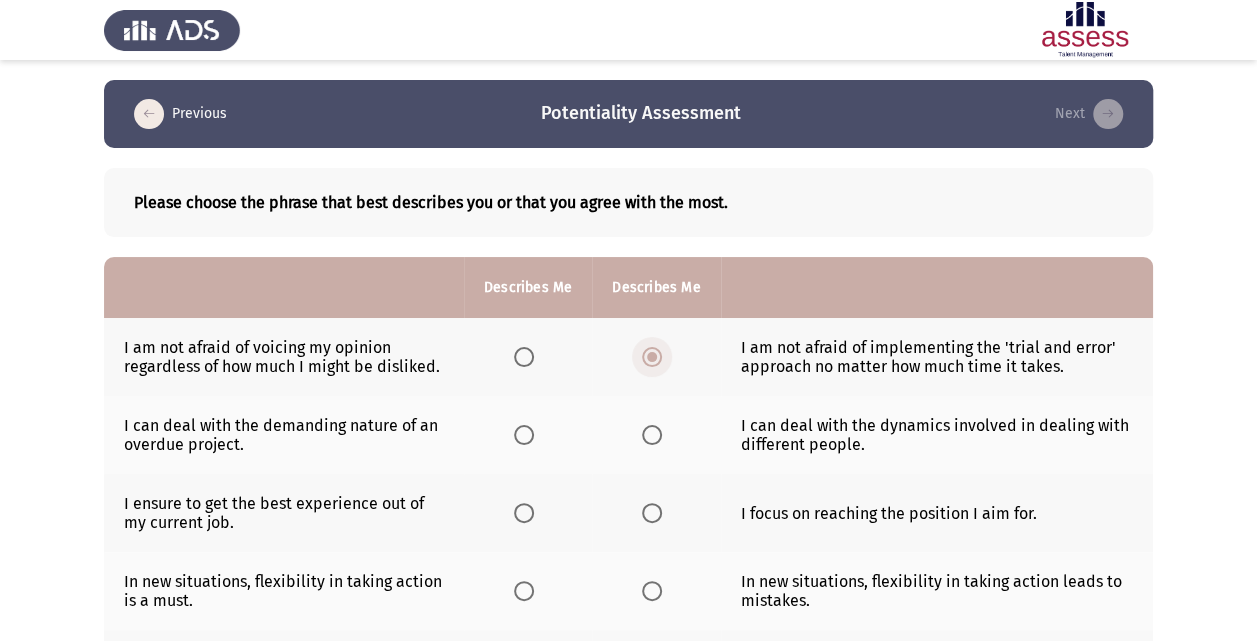 click at bounding box center (652, 357) 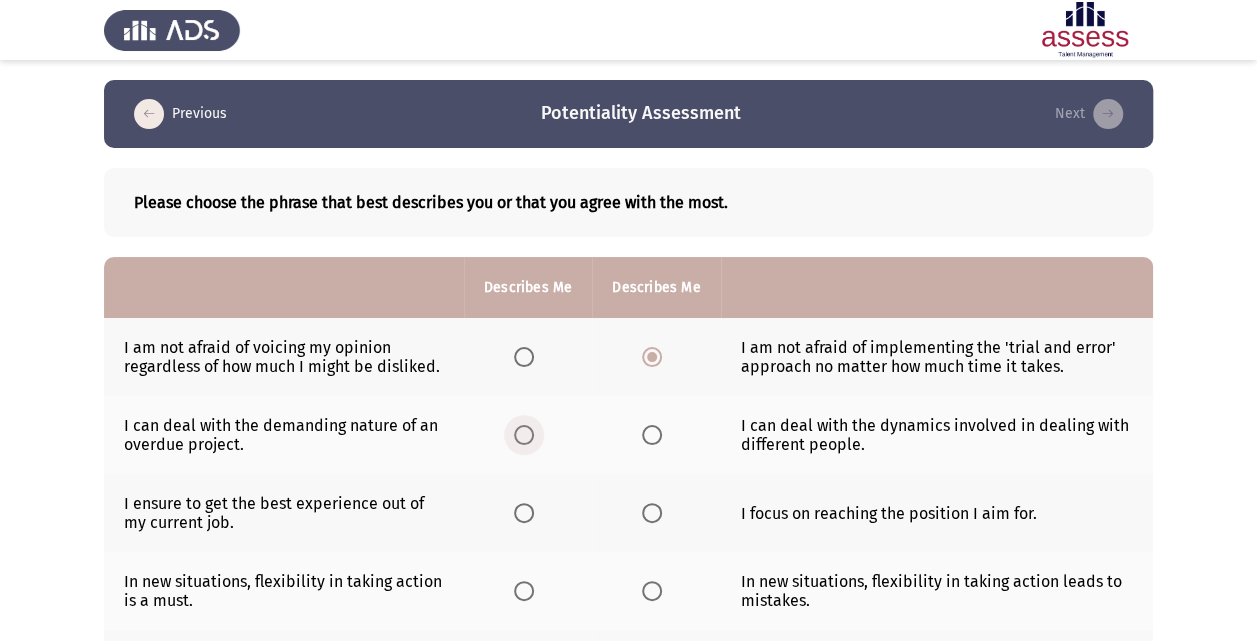 click at bounding box center [524, 435] 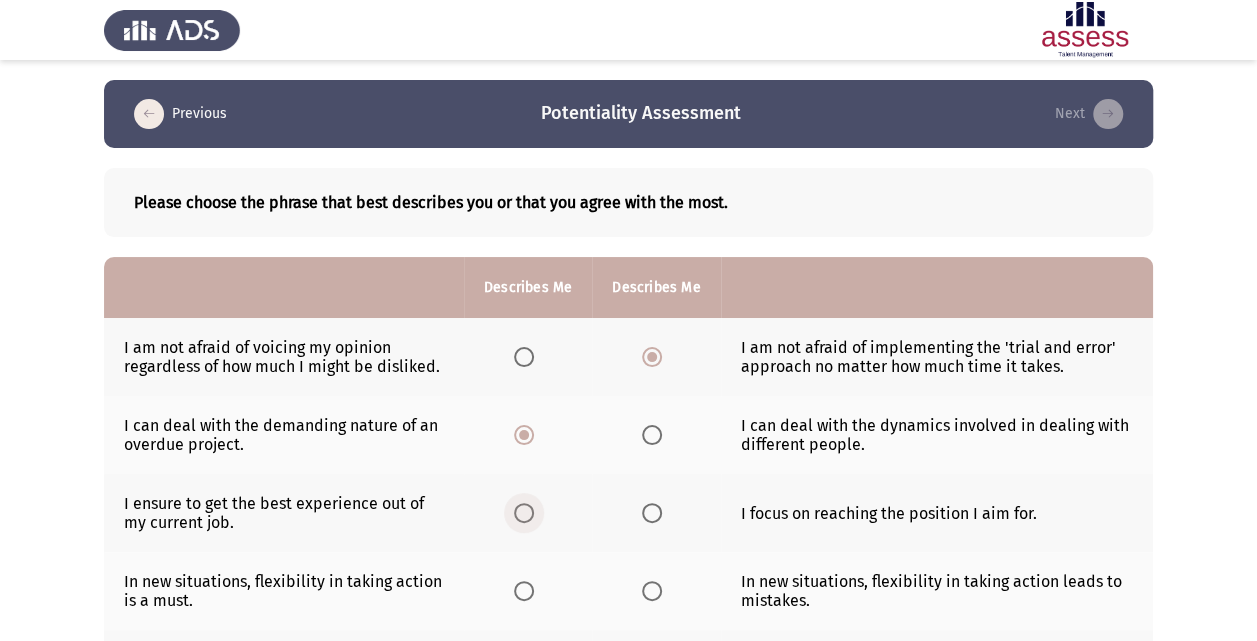 click at bounding box center (524, 513) 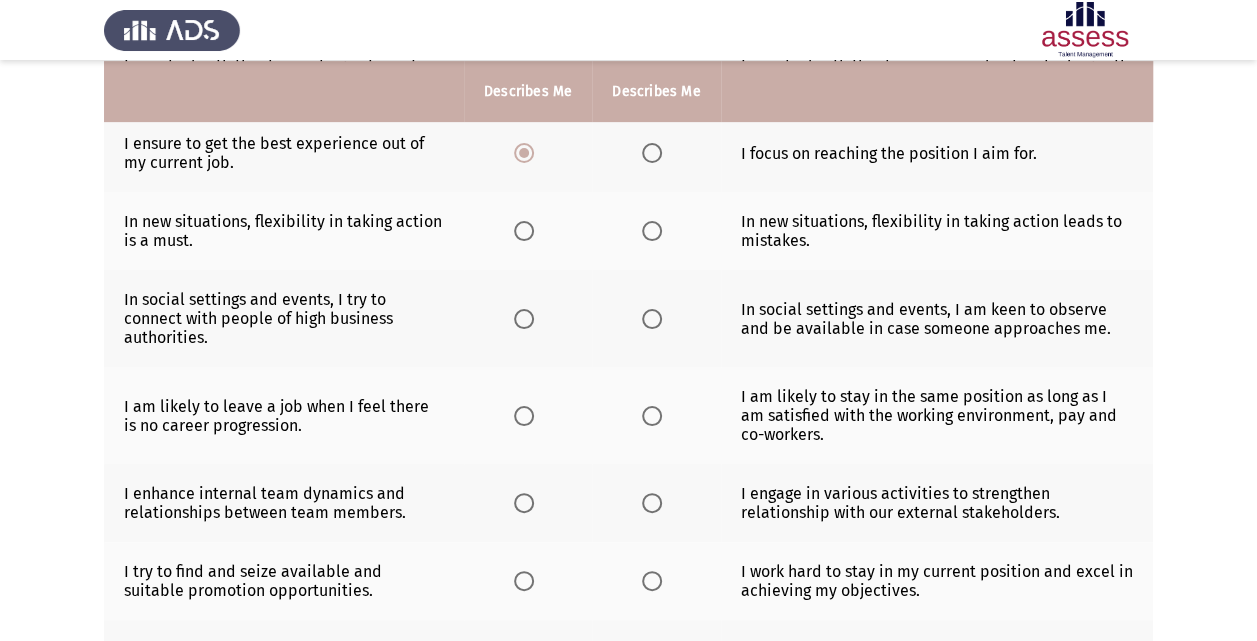 scroll, scrollTop: 400, scrollLeft: 0, axis: vertical 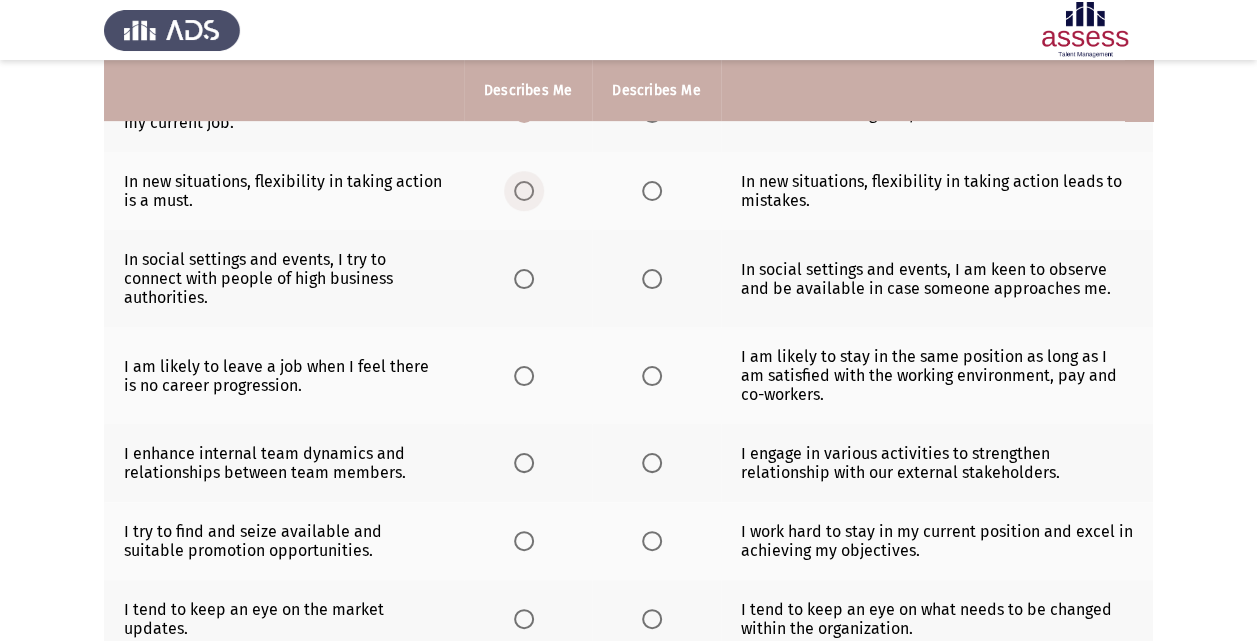 click at bounding box center (524, 191) 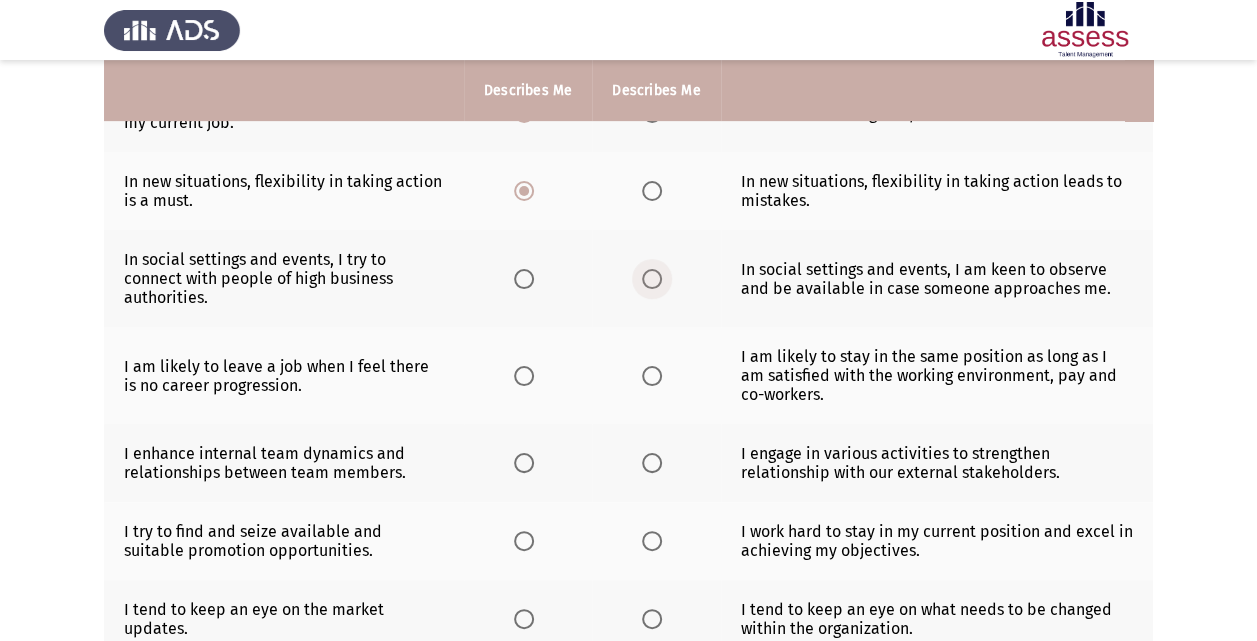 click at bounding box center [652, 279] 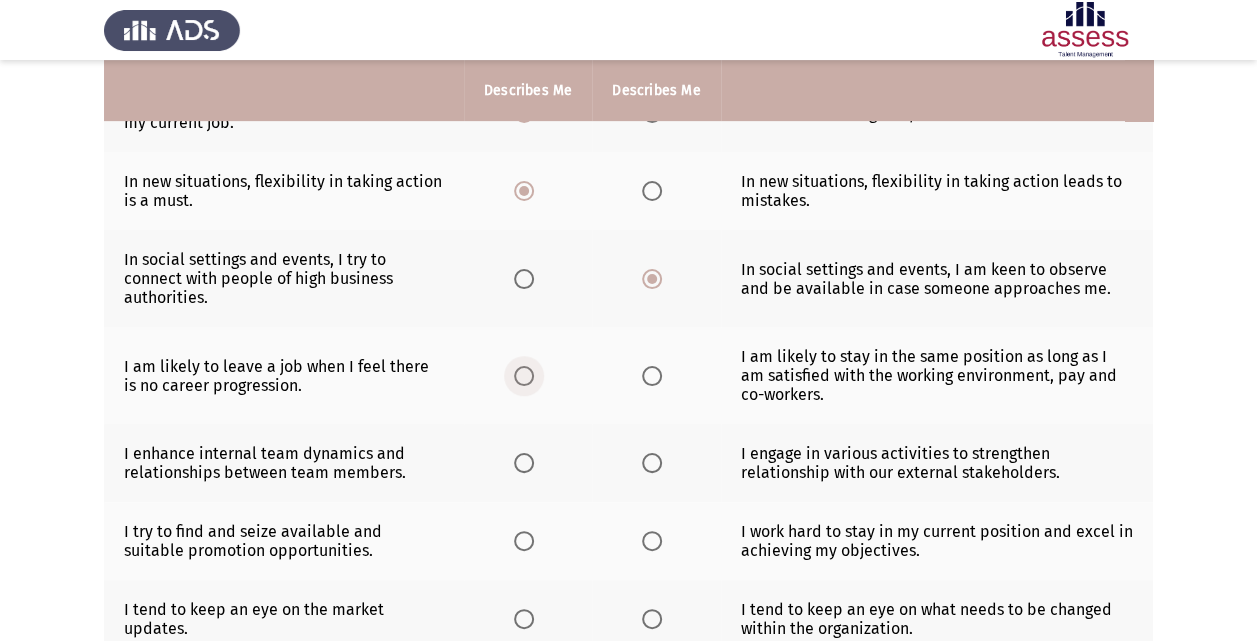 click at bounding box center (524, 376) 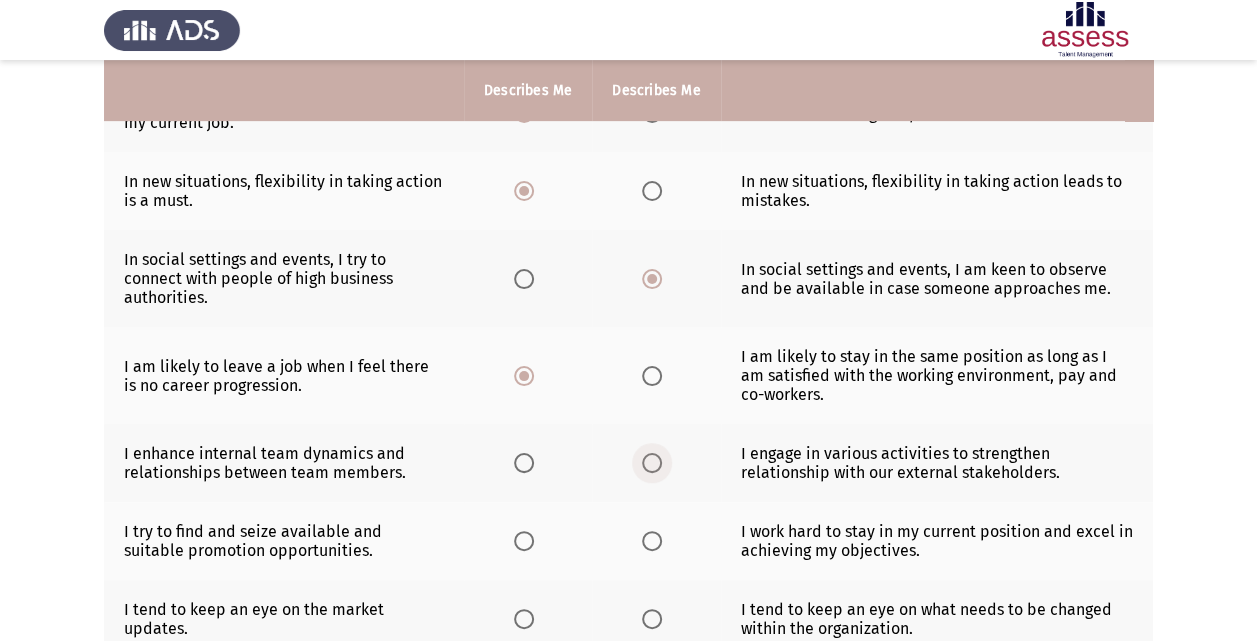 click at bounding box center (652, 463) 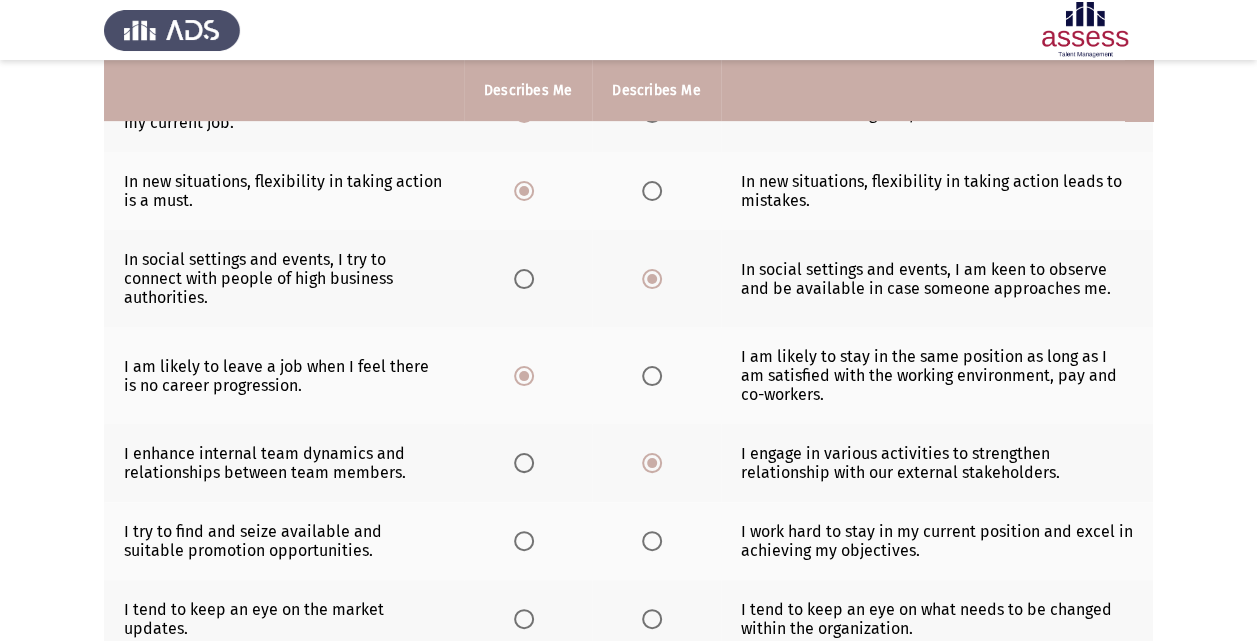 click on "I try to find and seize available and suitable promotion opportunities." 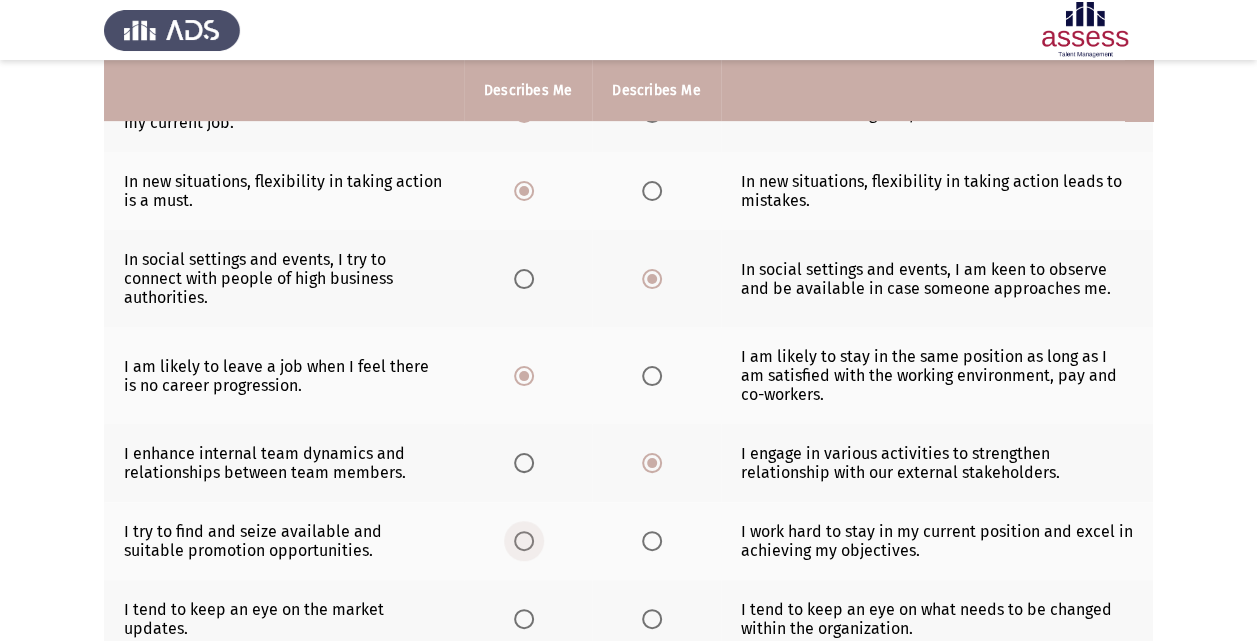 click at bounding box center (524, 541) 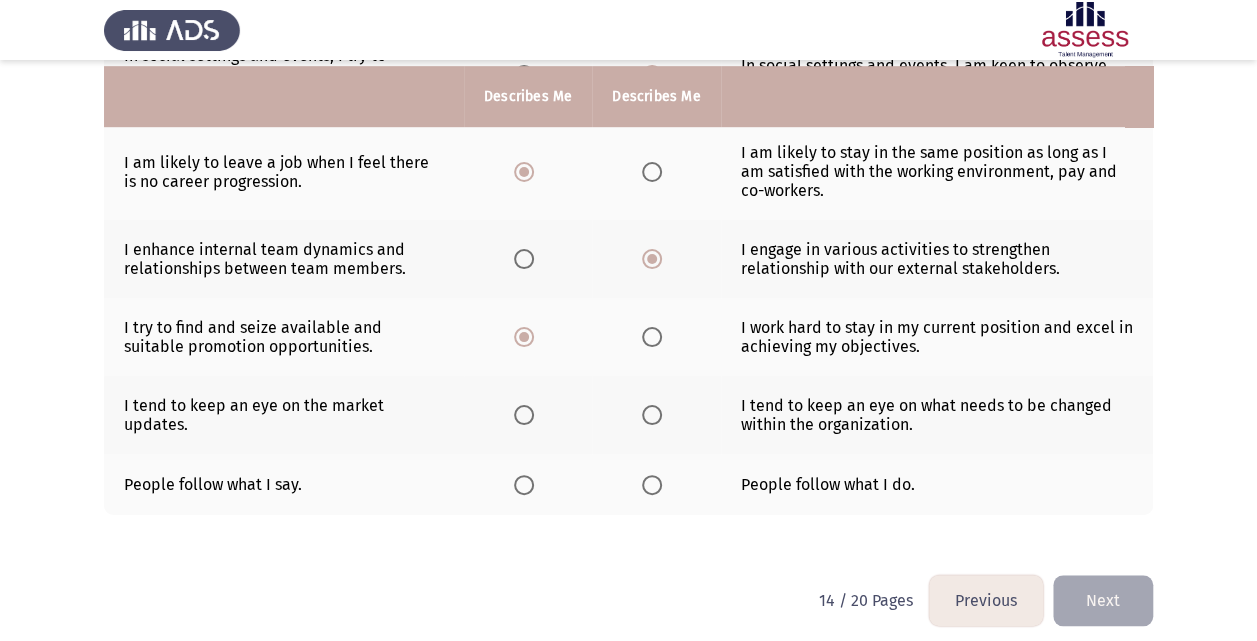 scroll, scrollTop: 610, scrollLeft: 0, axis: vertical 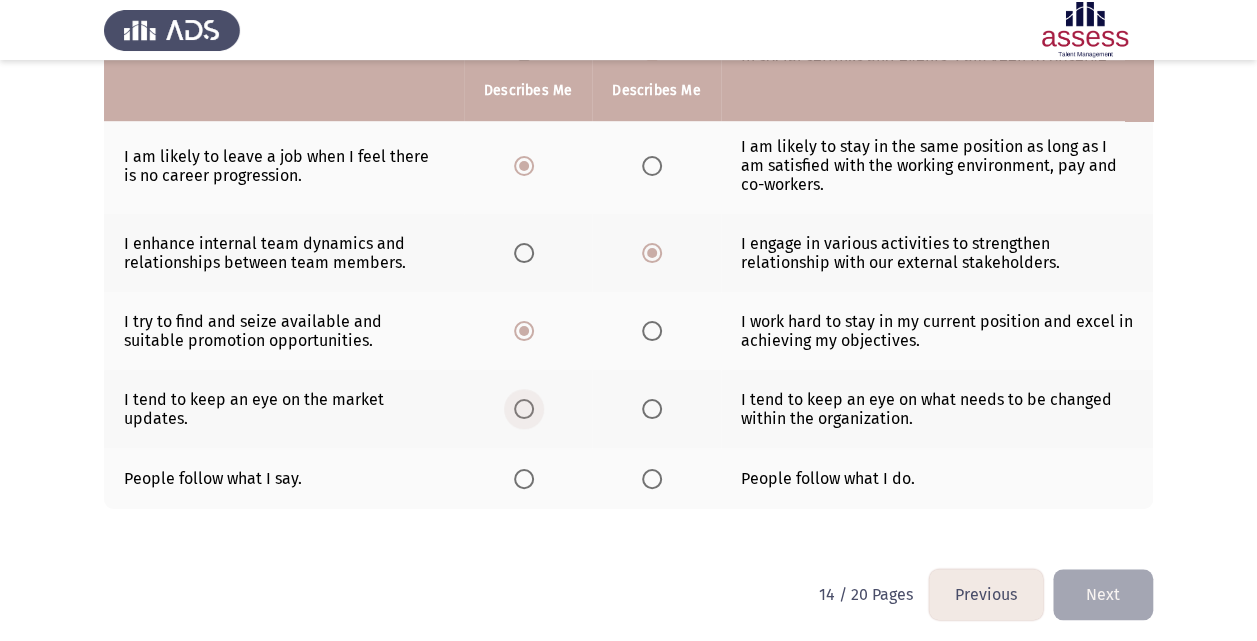 click at bounding box center [524, 409] 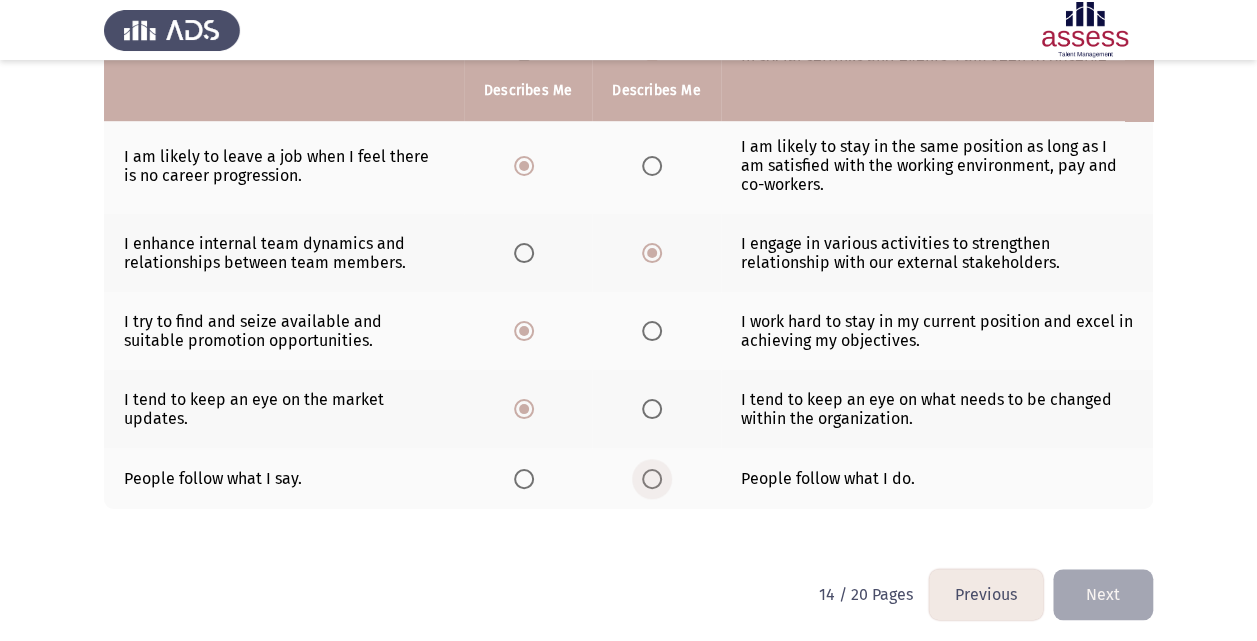 click at bounding box center (652, 479) 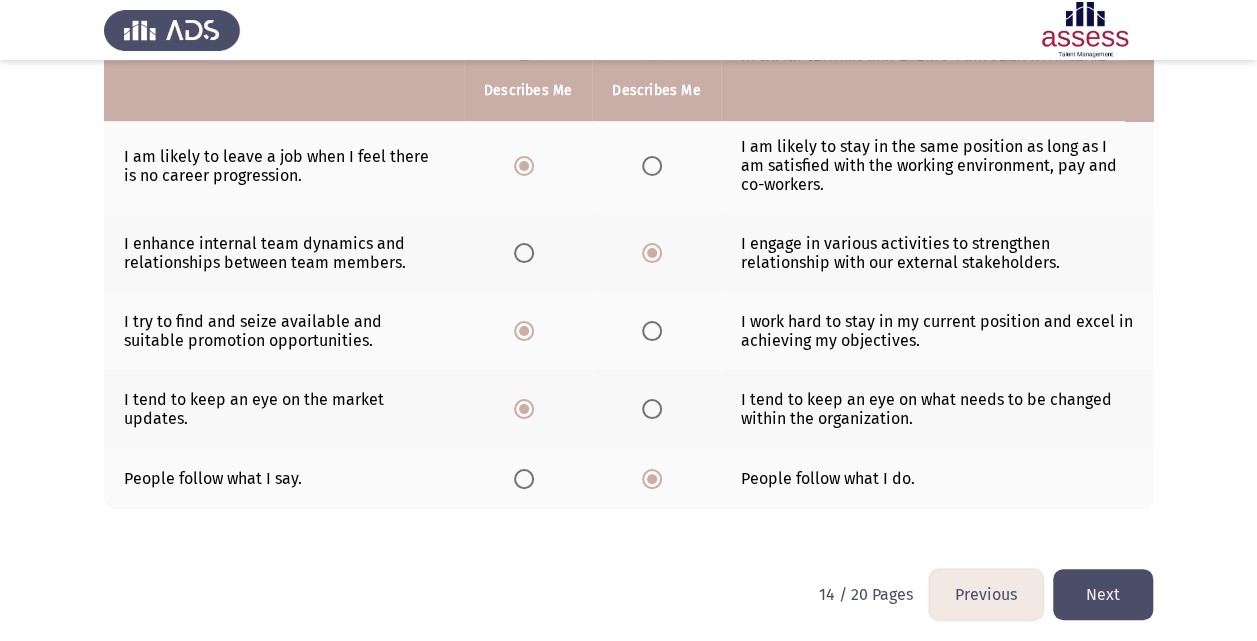 click on "Next" 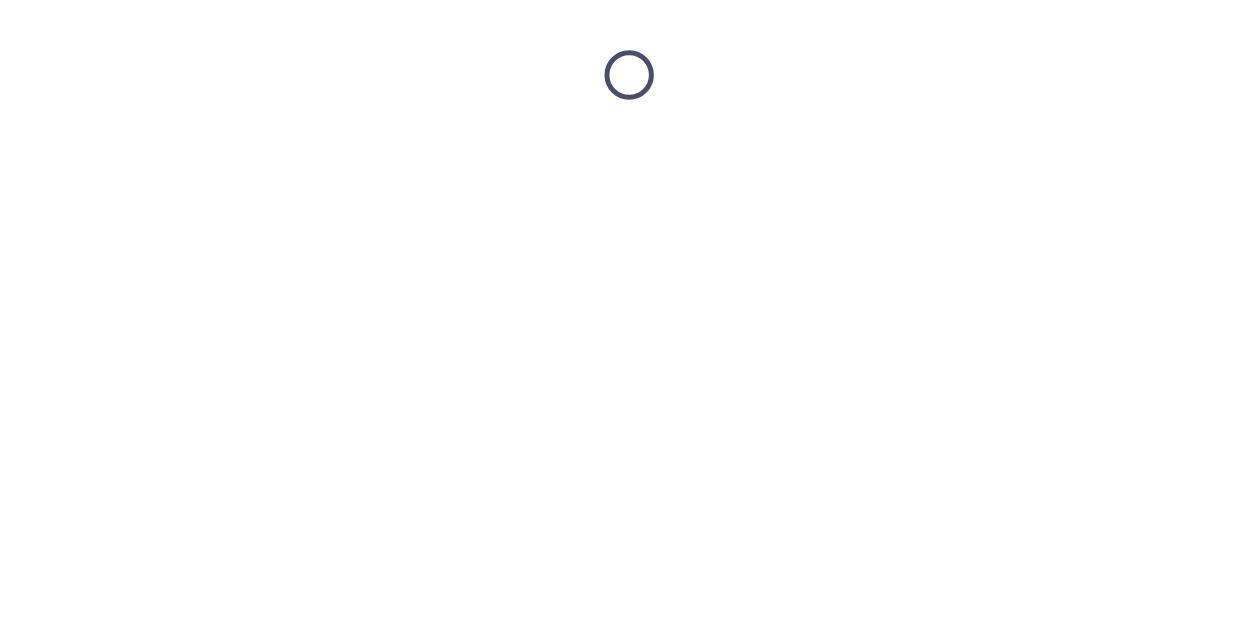 scroll, scrollTop: 0, scrollLeft: 0, axis: both 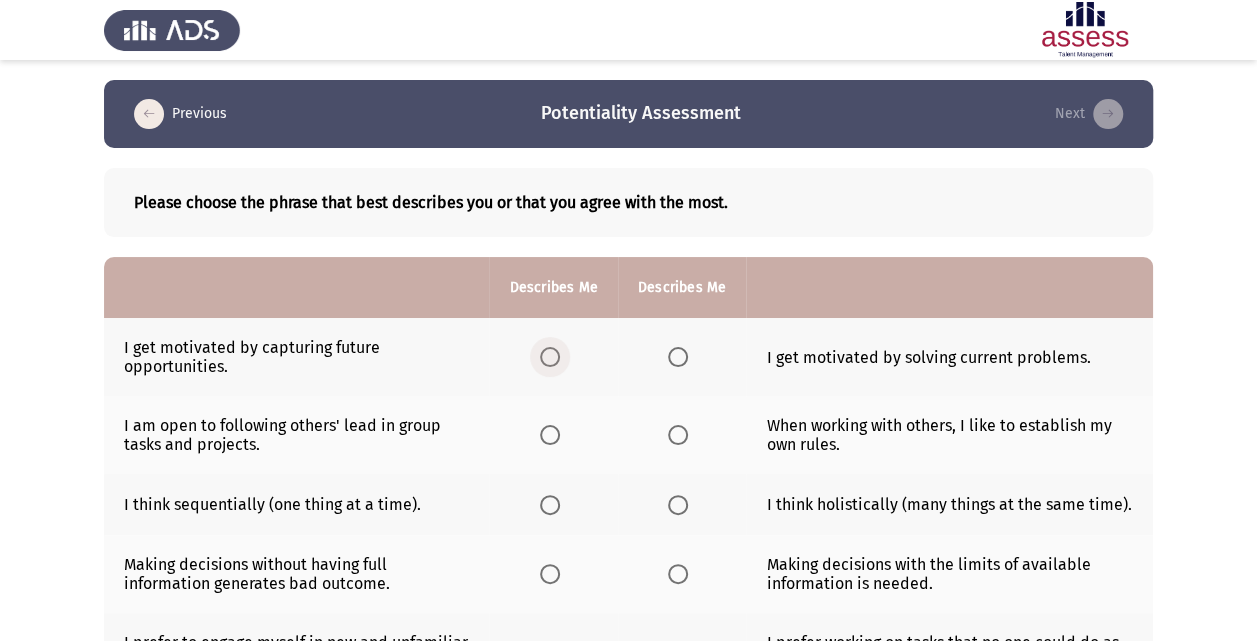 click at bounding box center [550, 357] 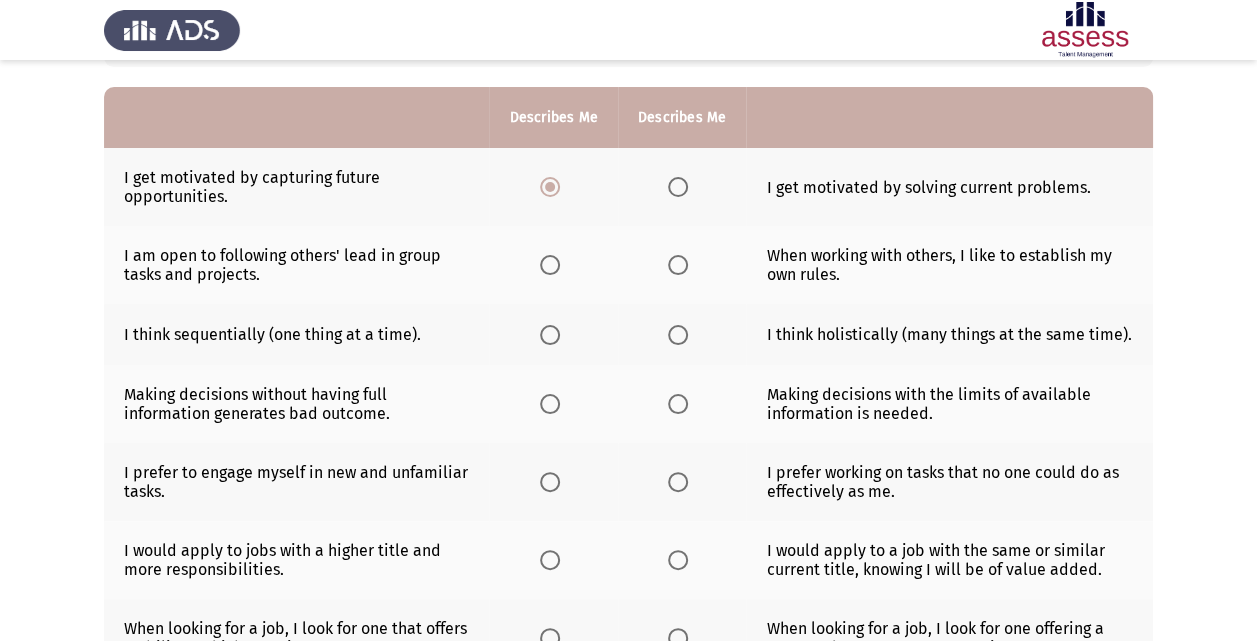 scroll, scrollTop: 200, scrollLeft: 0, axis: vertical 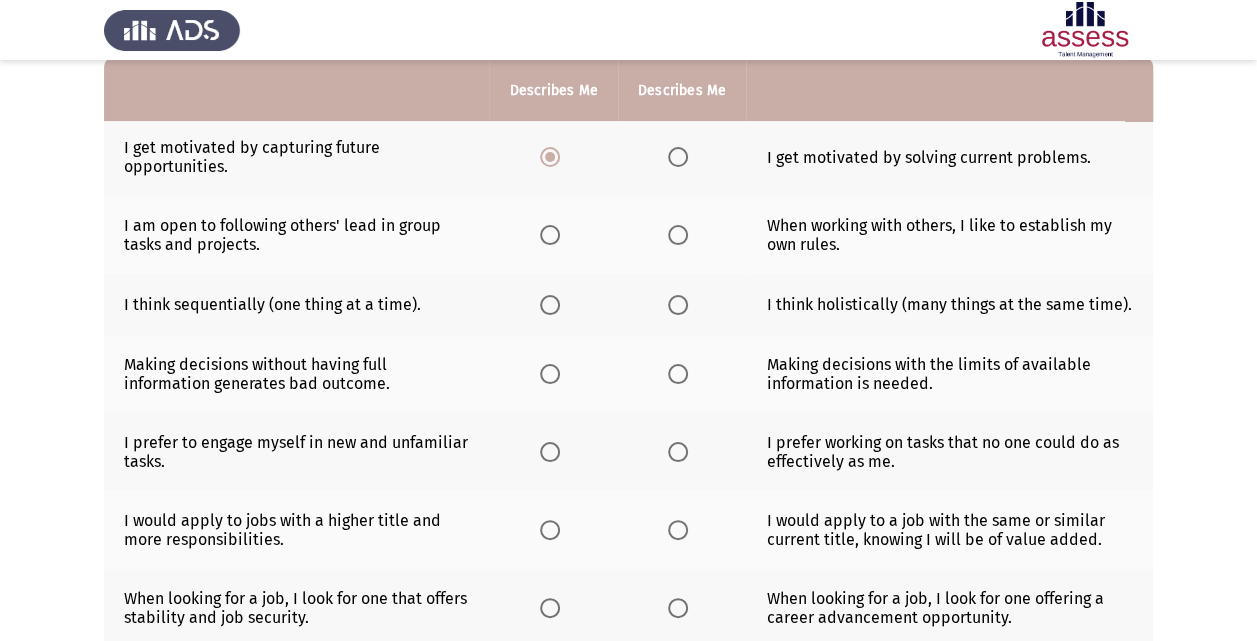 click on "I am open to following others' lead in group tasks and projects." 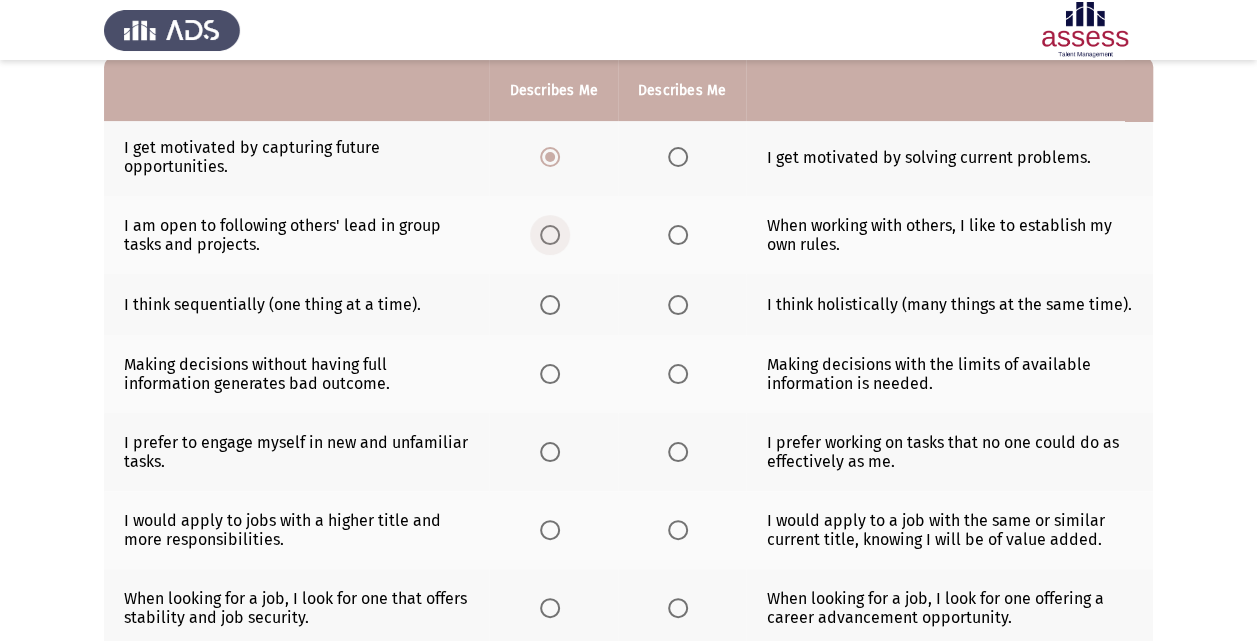 click at bounding box center (550, 235) 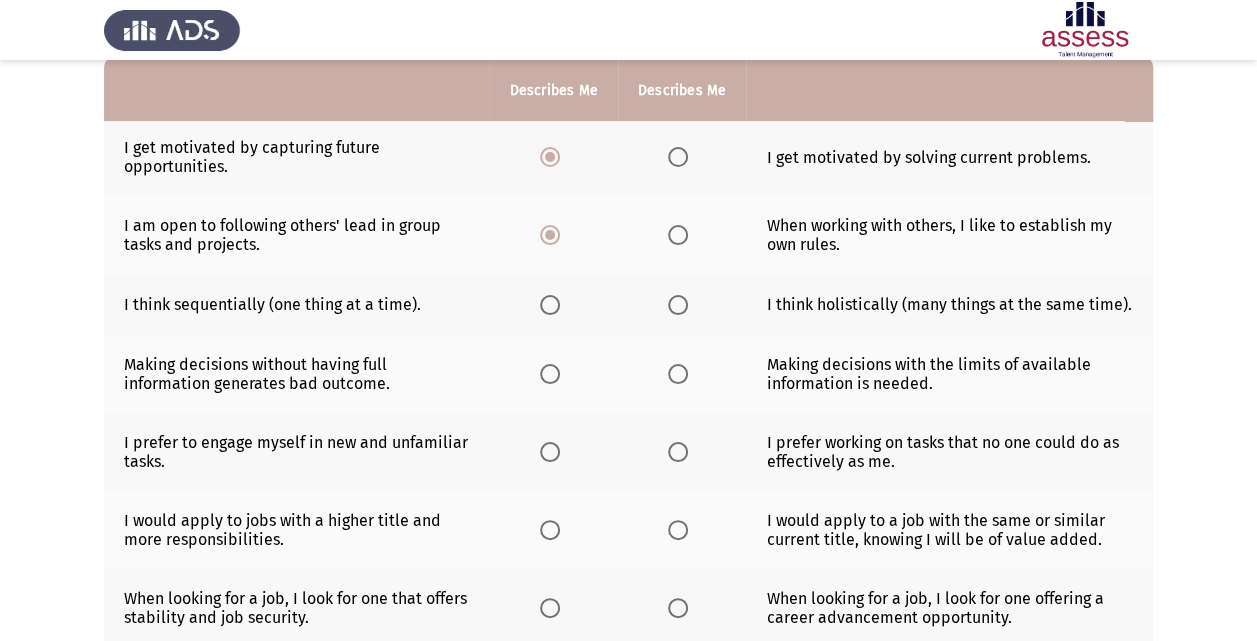 click on "Previous
Potentiality Assessment   Next  Please choose the phrase that best describes you or that you agree with the most.  Describes Me   Describes Me  I get motivated by capturing future opportunities.      I get motivated by solving current problems.  I am open to following others' lead in group tasks and projects.      When working with others, I like to establish my own rules.  I think sequentially (one thing at a time).      I think holistically (many things at the same time).  Making decisions without having full information generates bad outcome.      Making decisions with the limits of available information is needed.  I prefer to engage myself in new and unfamiliar tasks.      I prefer working on tasks that no one could do as effectively as me.  I would apply to jobs with a higher title and more responsibilities.      I would apply to a job with the same or similar current title, knowing I will be of value added.           15 / 20 Pages   Previous
Next" 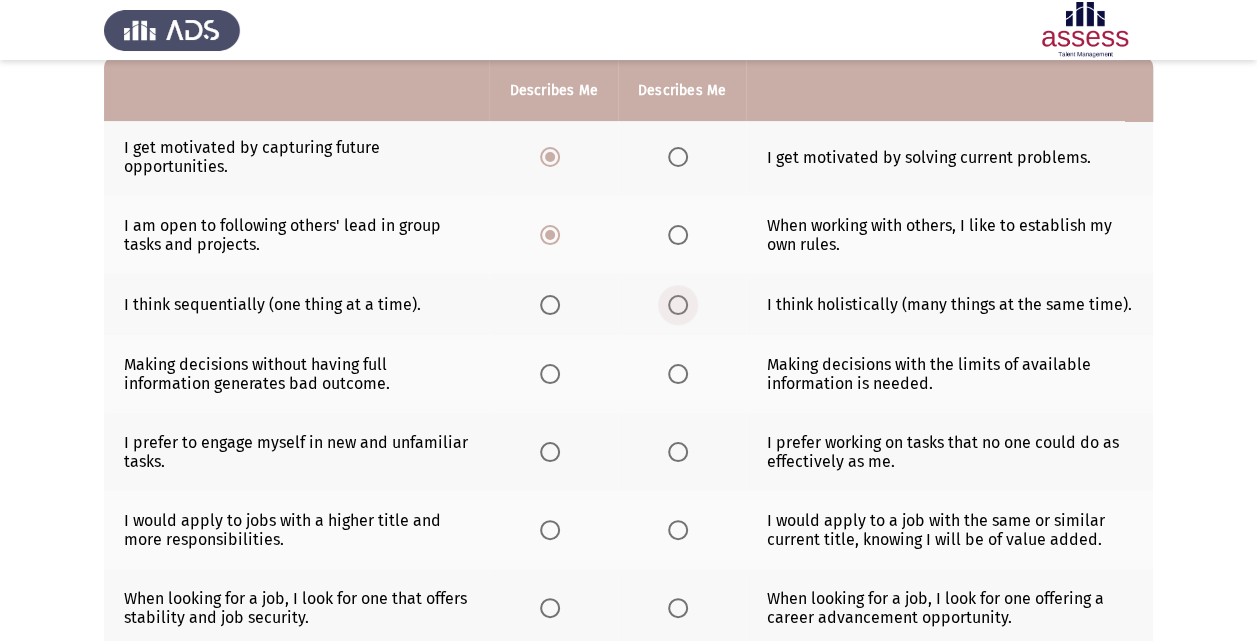 click at bounding box center (678, 305) 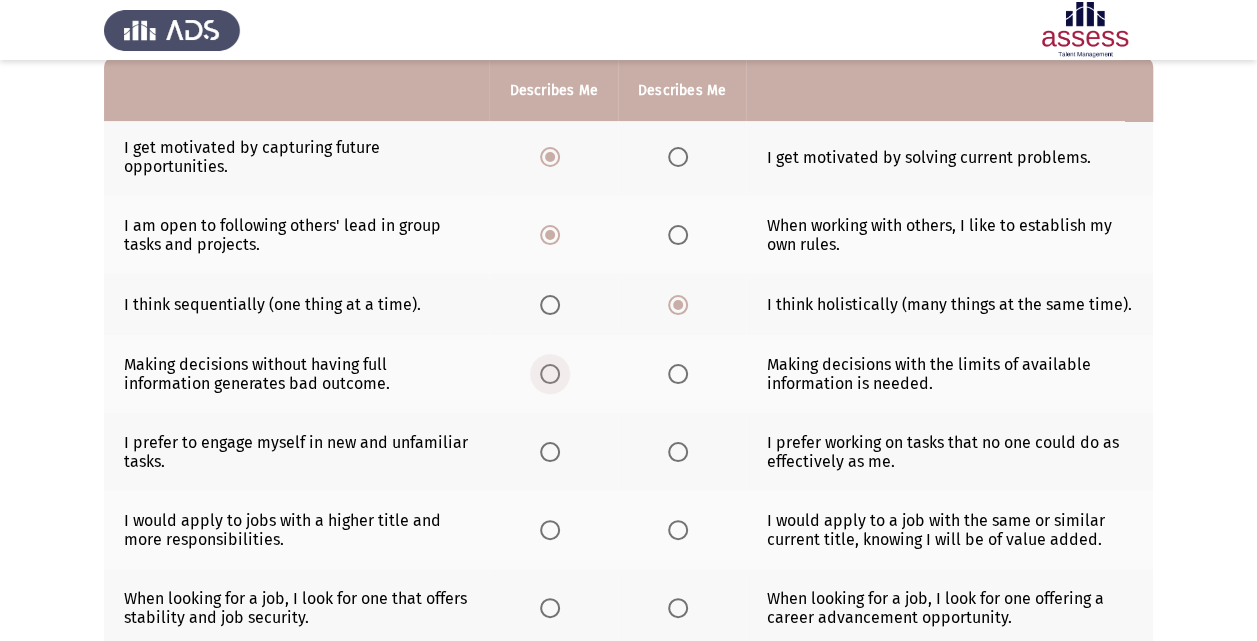 click at bounding box center (550, 374) 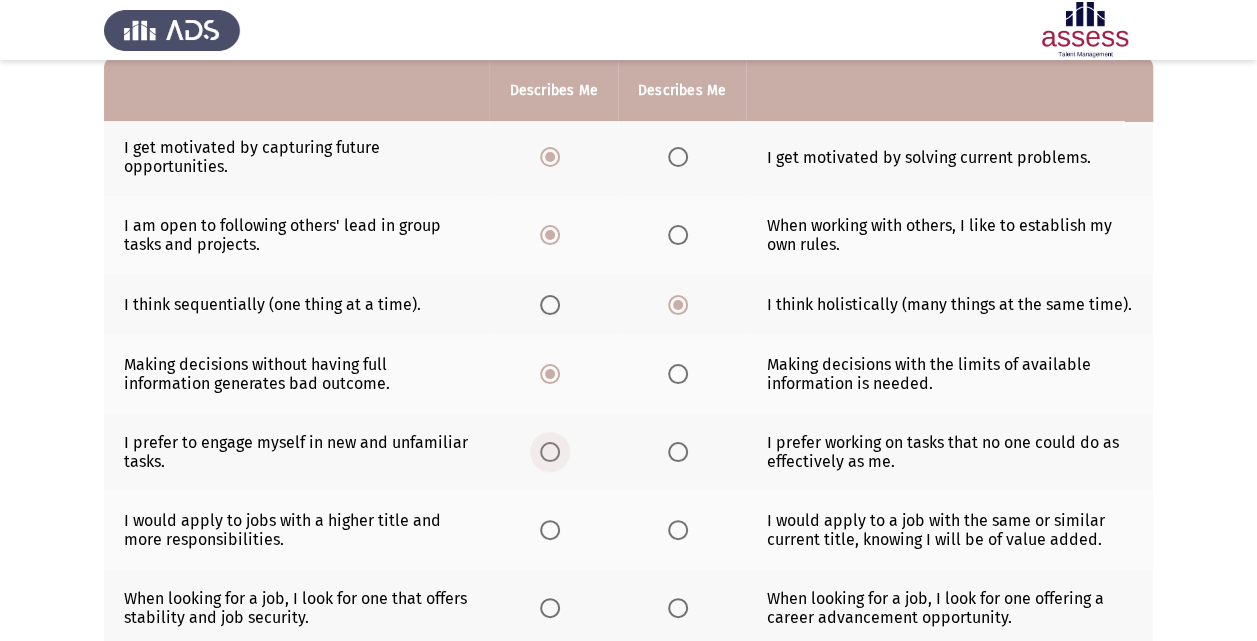click at bounding box center [550, 452] 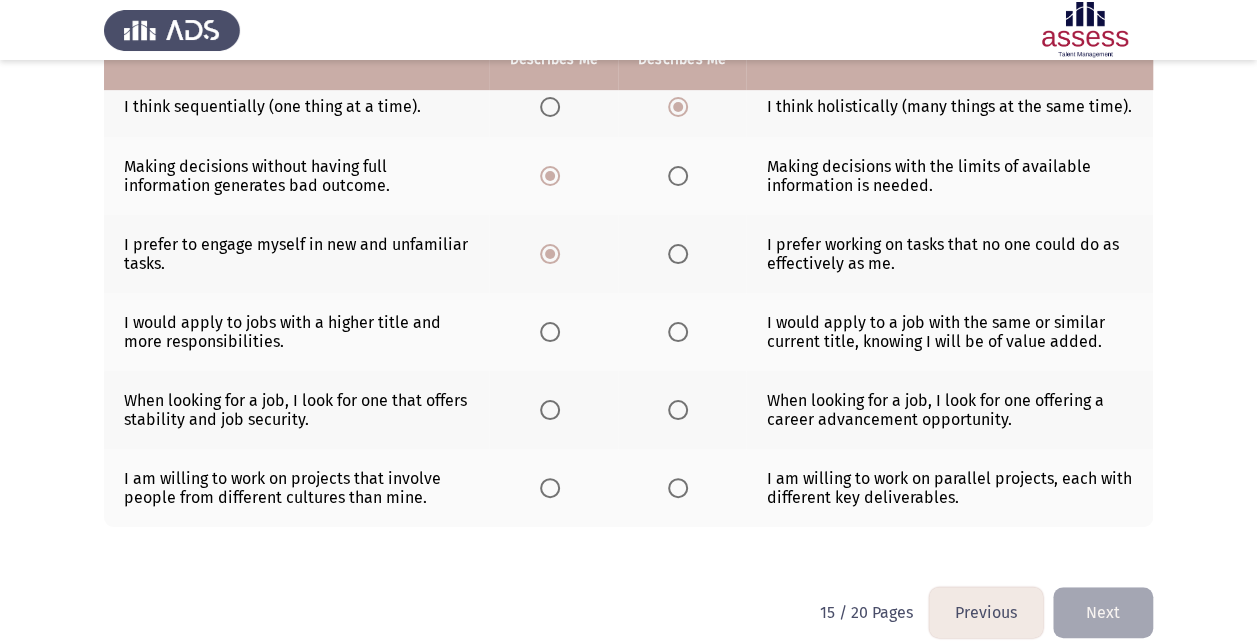 scroll, scrollTop: 400, scrollLeft: 0, axis: vertical 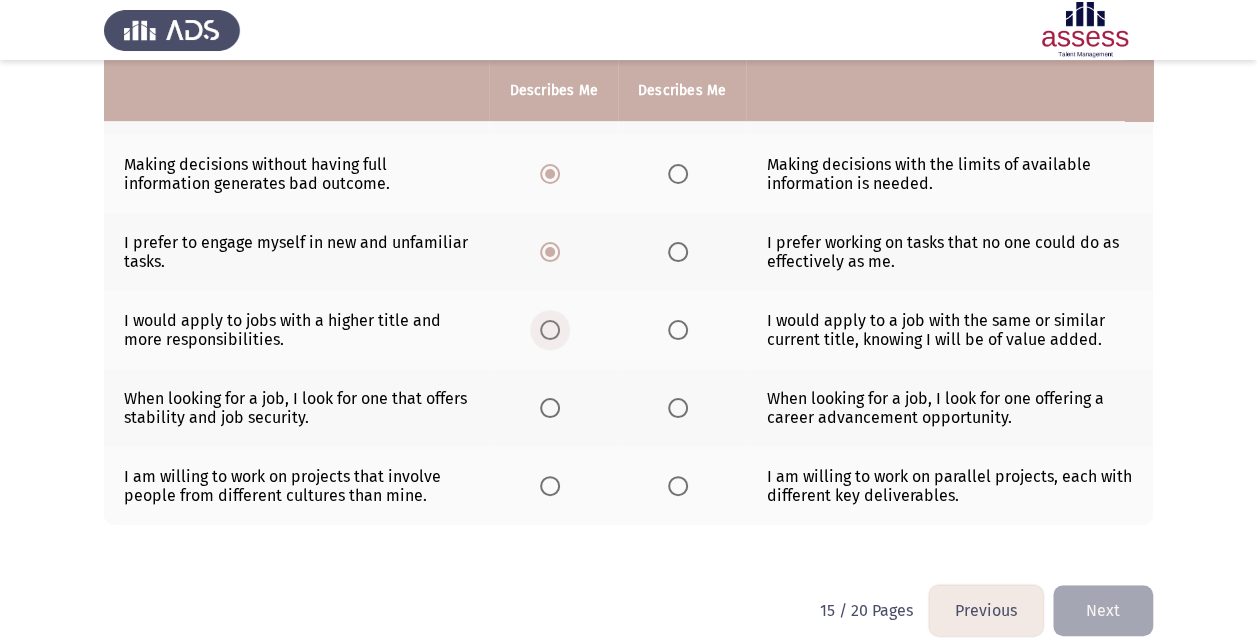 click at bounding box center (550, 330) 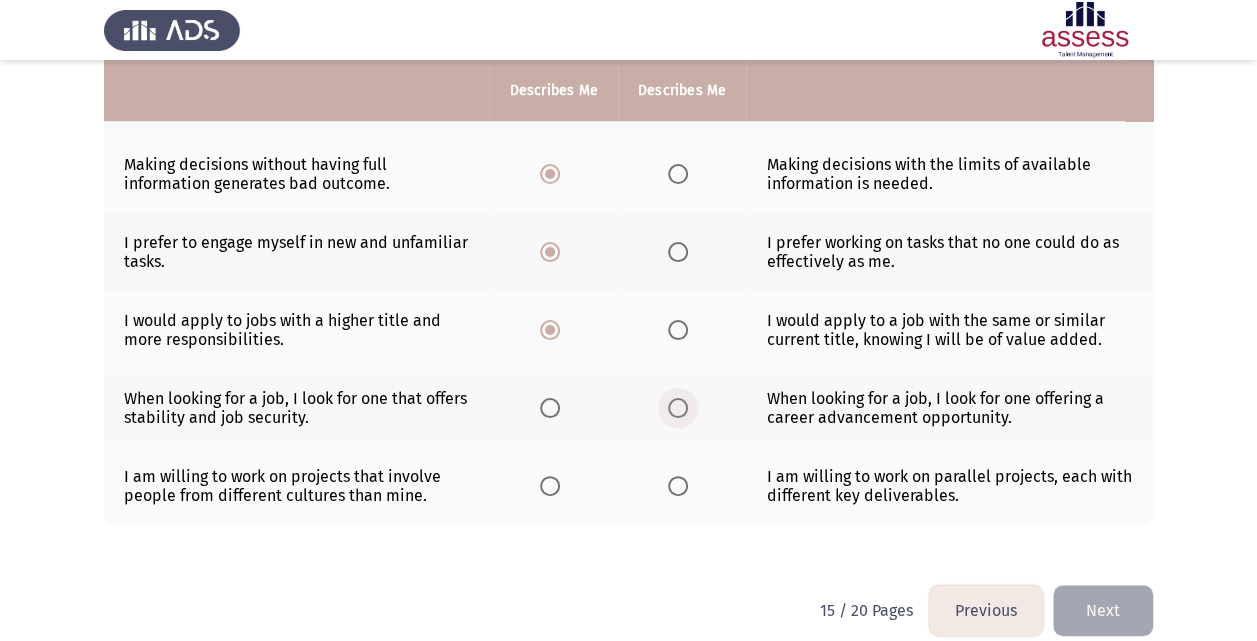 click at bounding box center [678, 408] 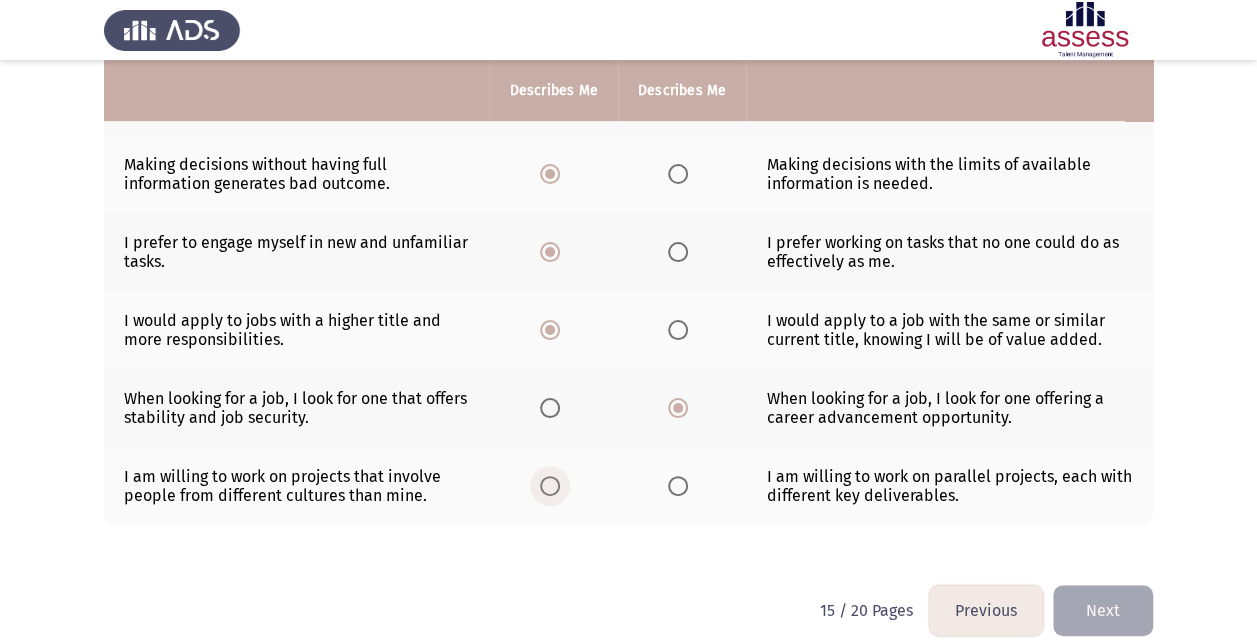 click at bounding box center [550, 486] 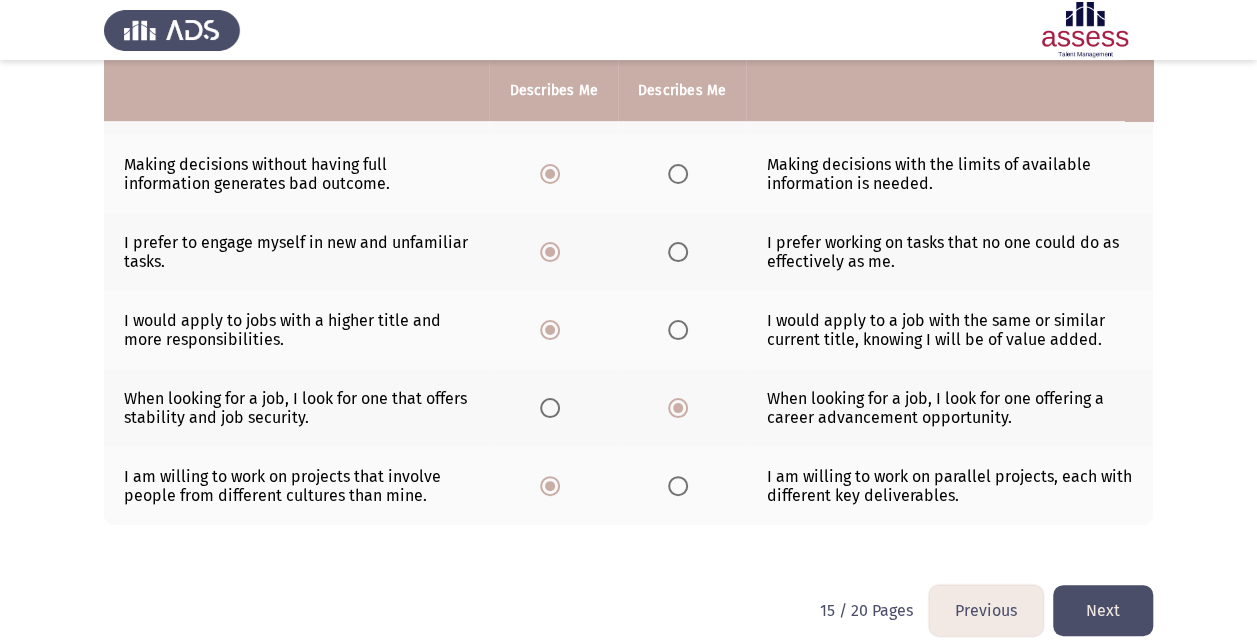 click on "Next" 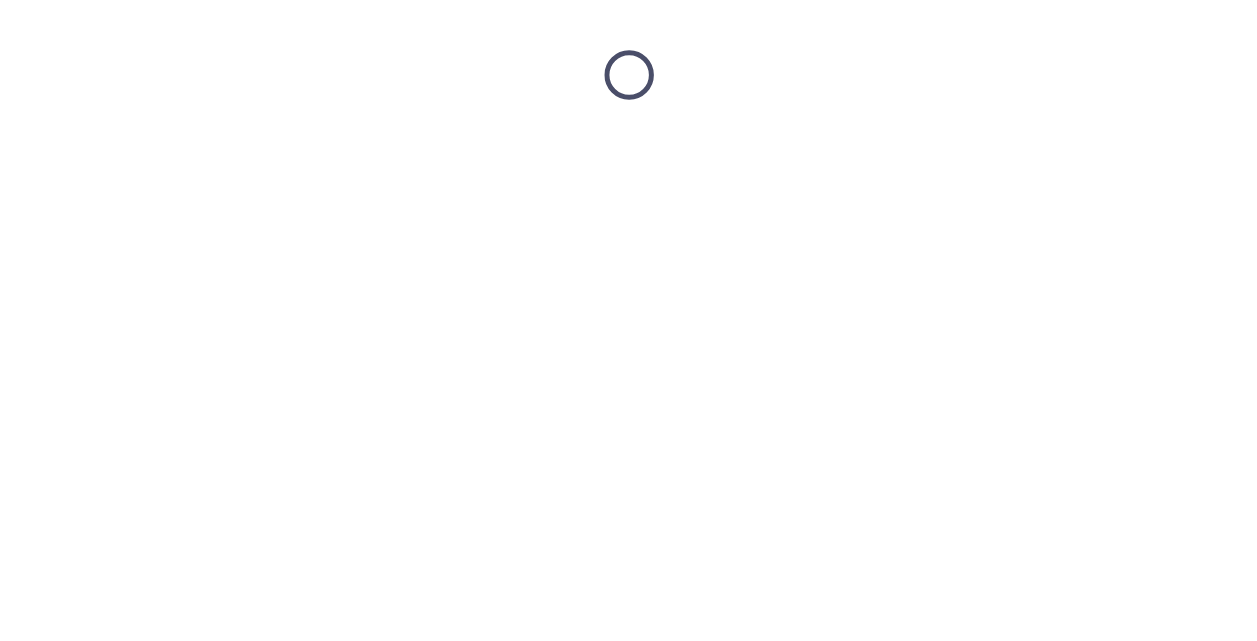 scroll, scrollTop: 0, scrollLeft: 0, axis: both 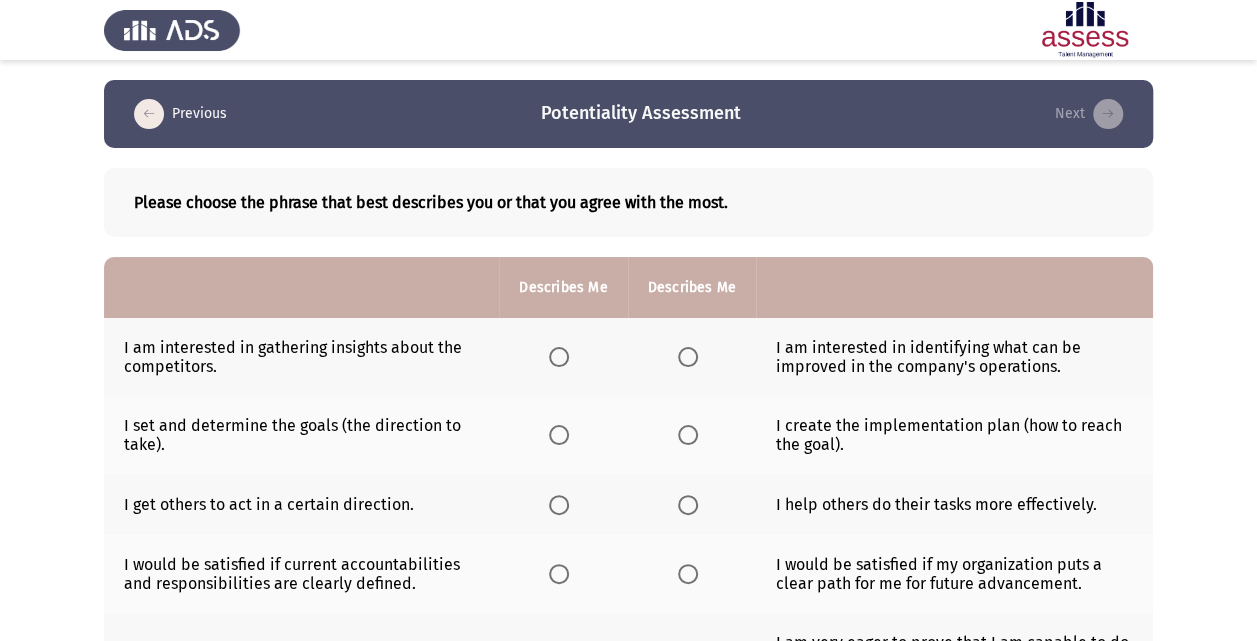 click at bounding box center (559, 357) 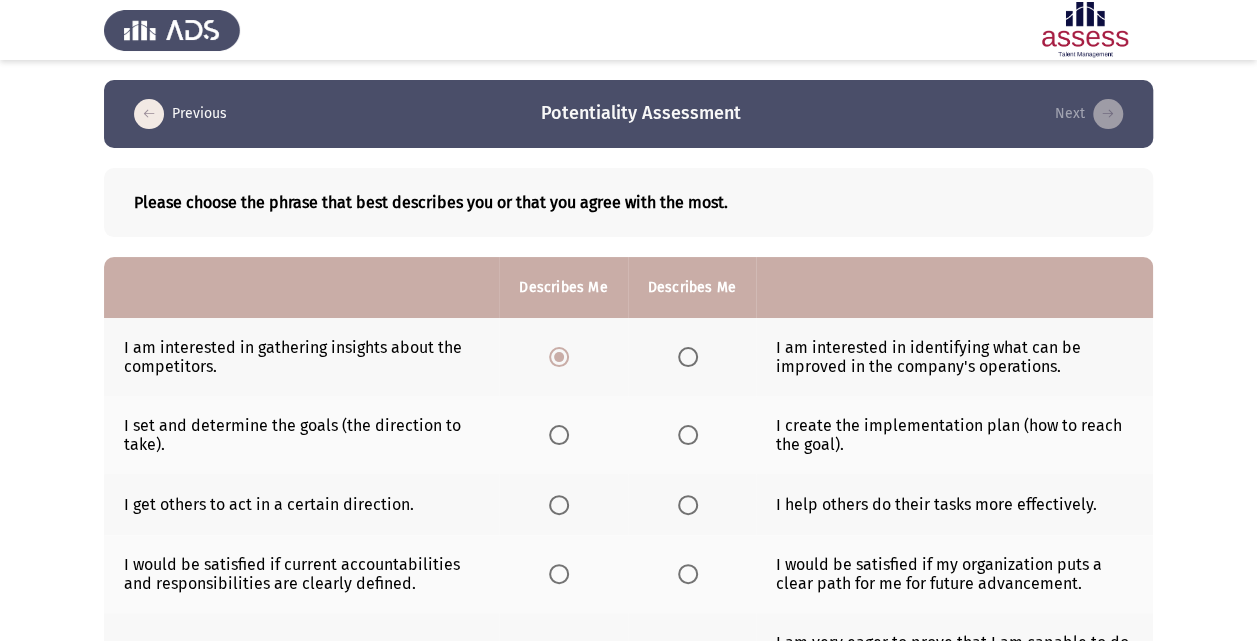 click at bounding box center (688, 435) 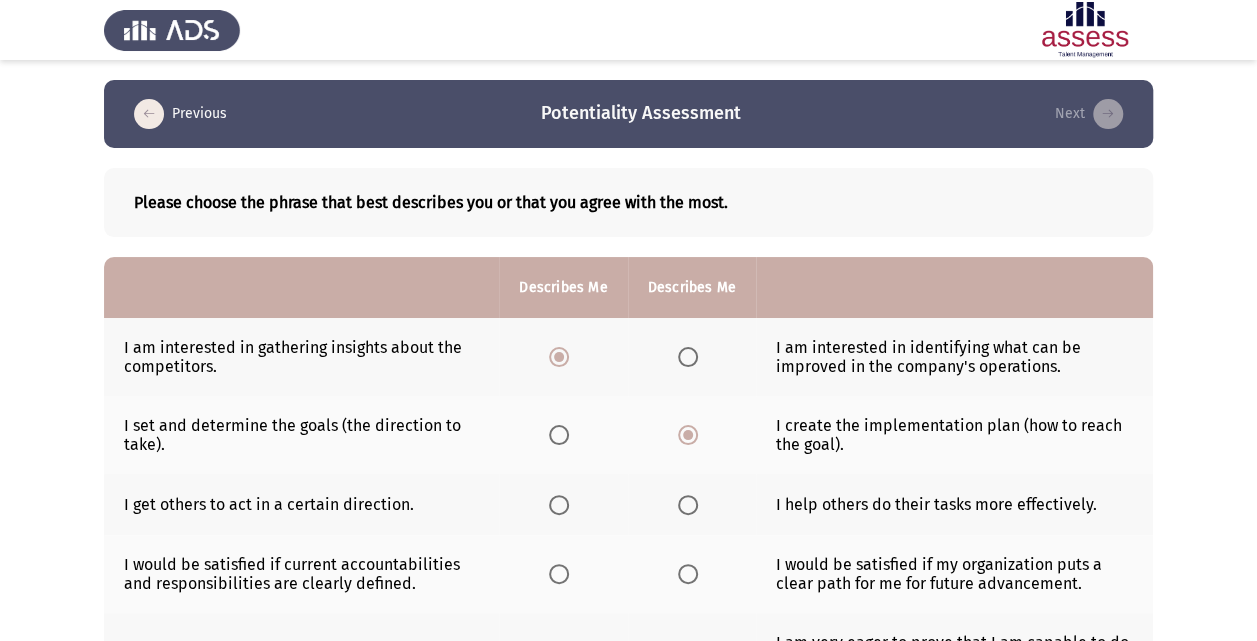 click at bounding box center [688, 505] 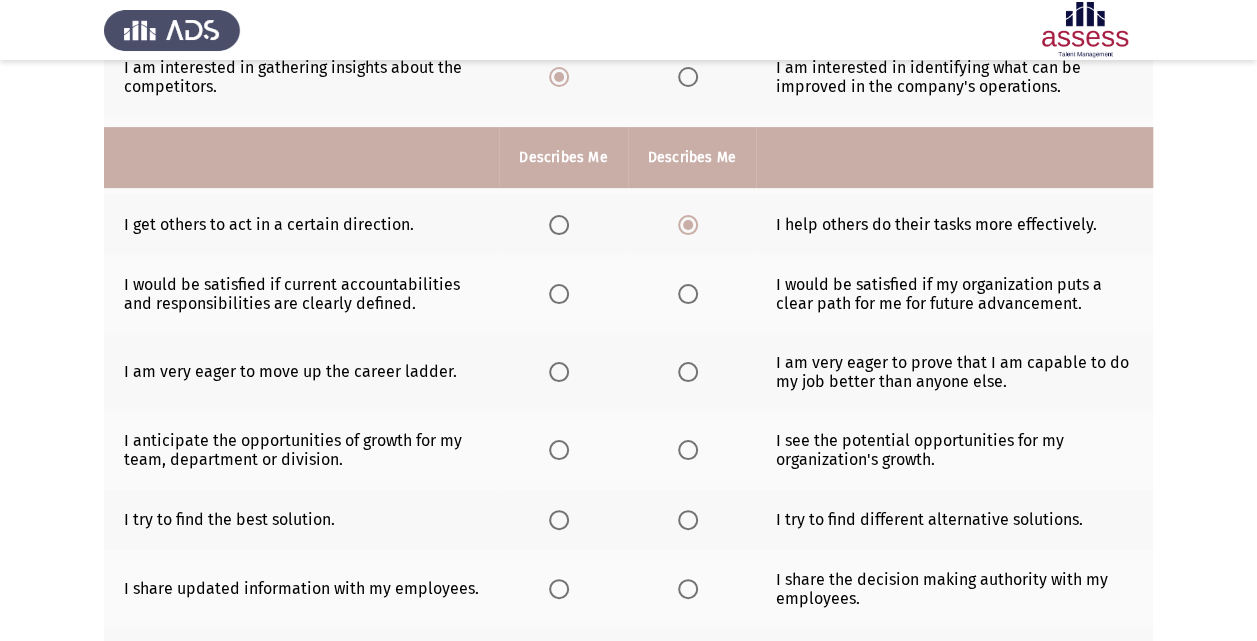 scroll, scrollTop: 346, scrollLeft: 0, axis: vertical 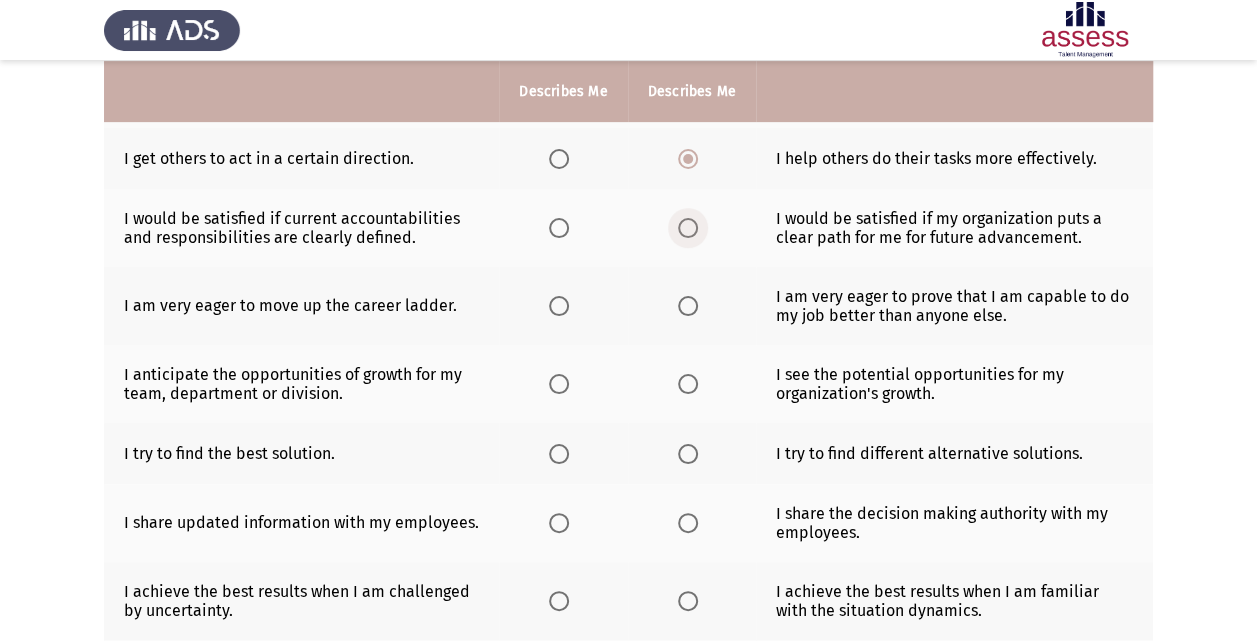 click at bounding box center [688, 228] 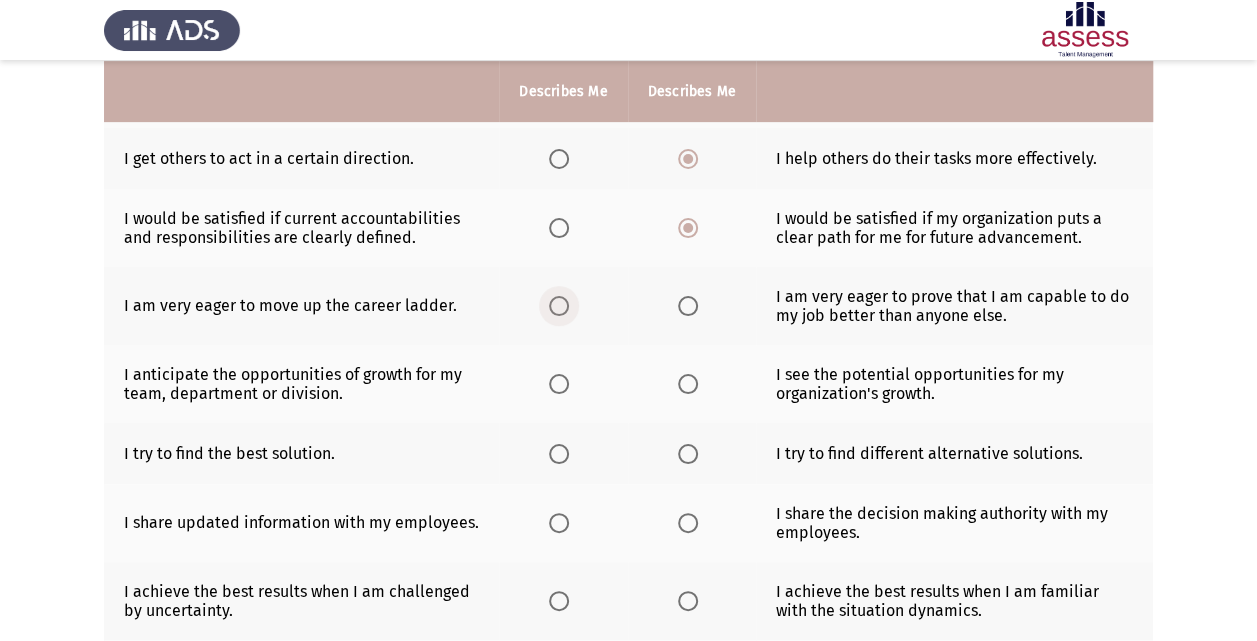 click at bounding box center [559, 306] 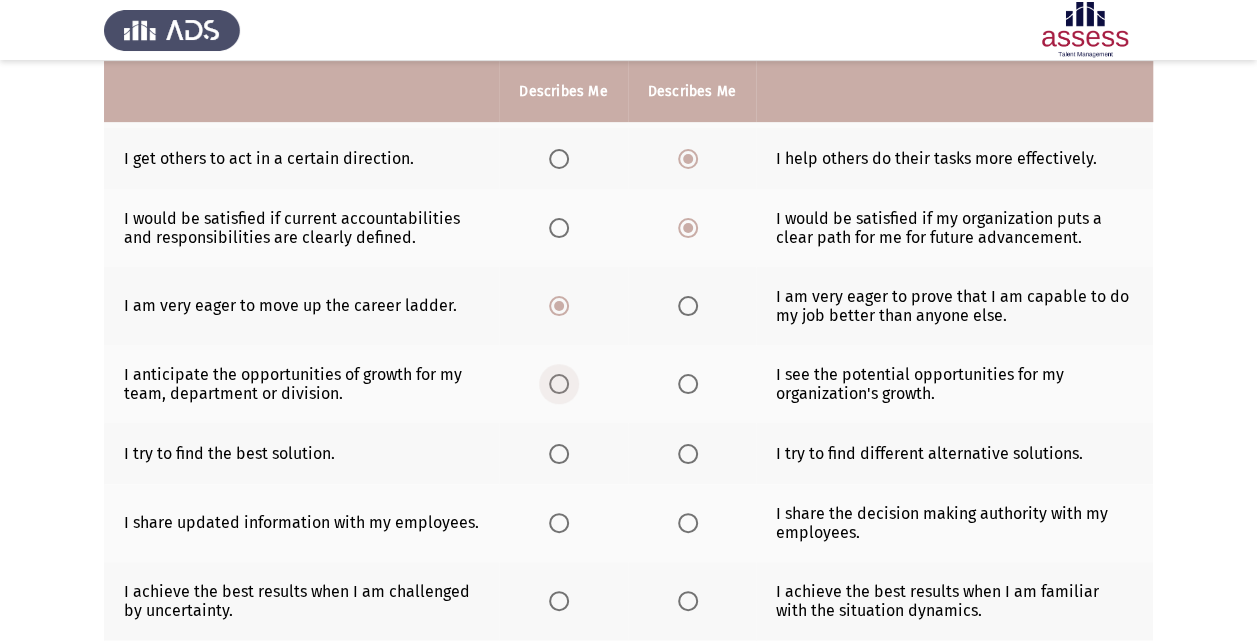 click at bounding box center [559, 384] 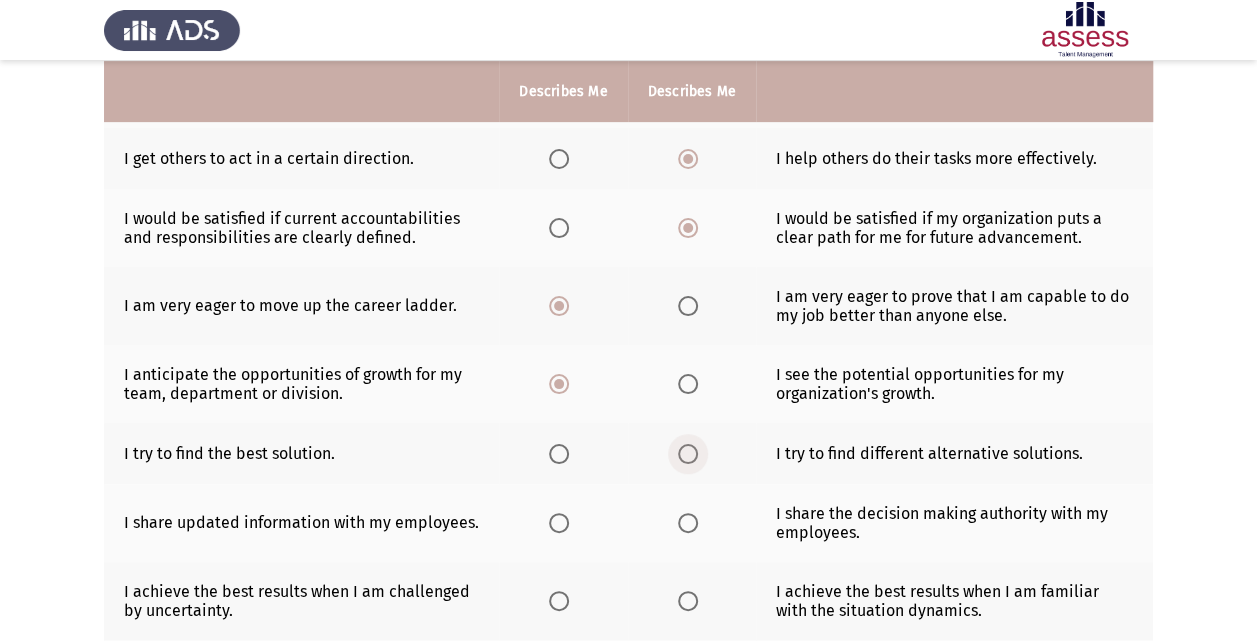 click at bounding box center (688, 454) 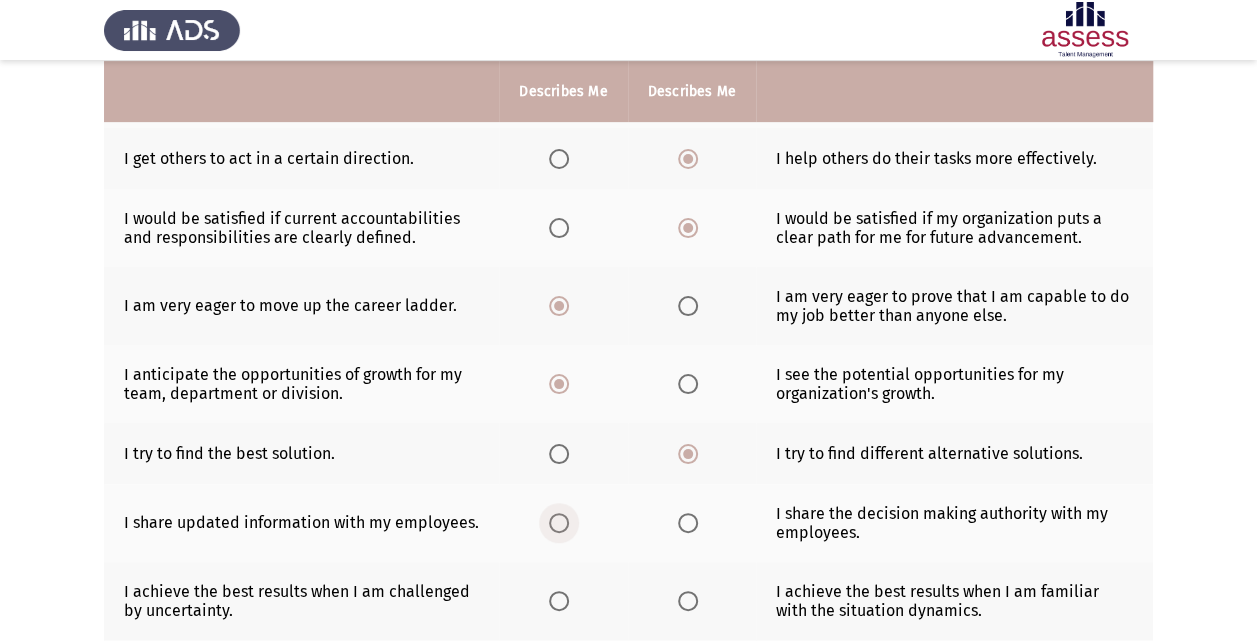 click at bounding box center [559, 523] 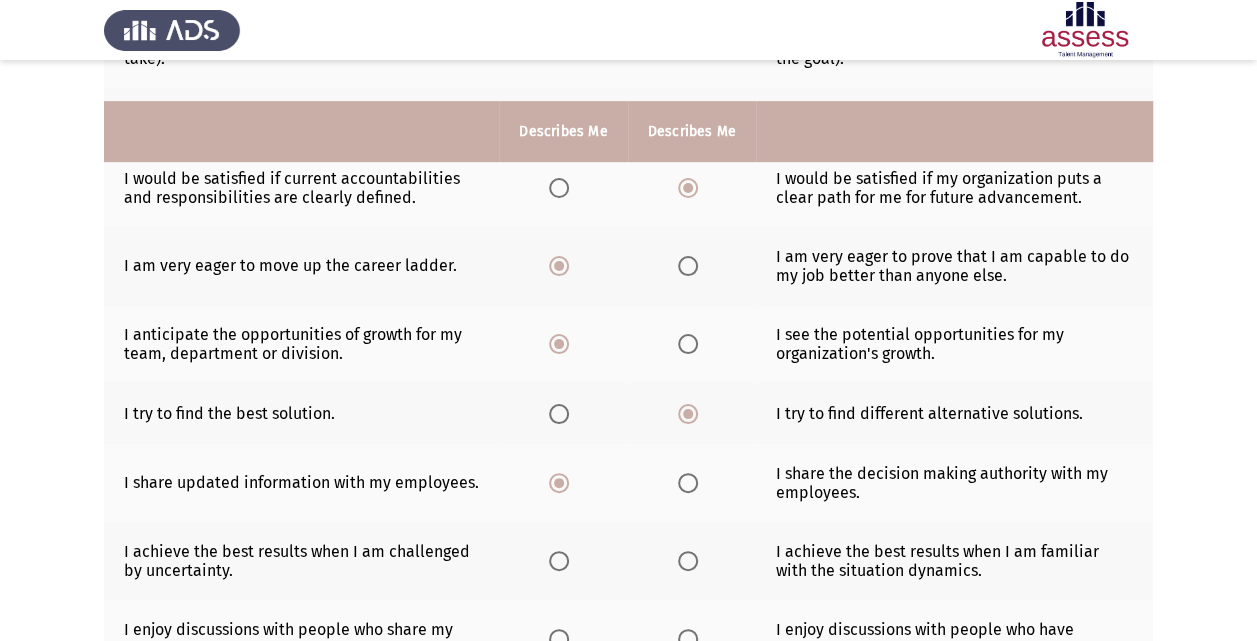 scroll, scrollTop: 556, scrollLeft: 0, axis: vertical 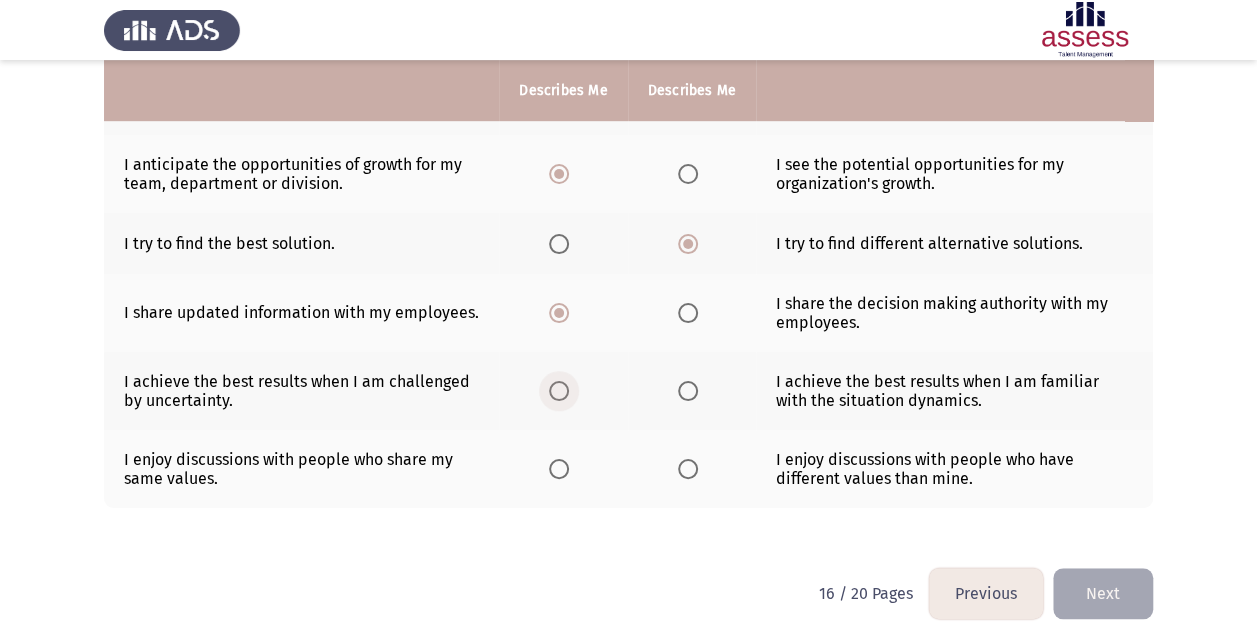 click at bounding box center (559, 391) 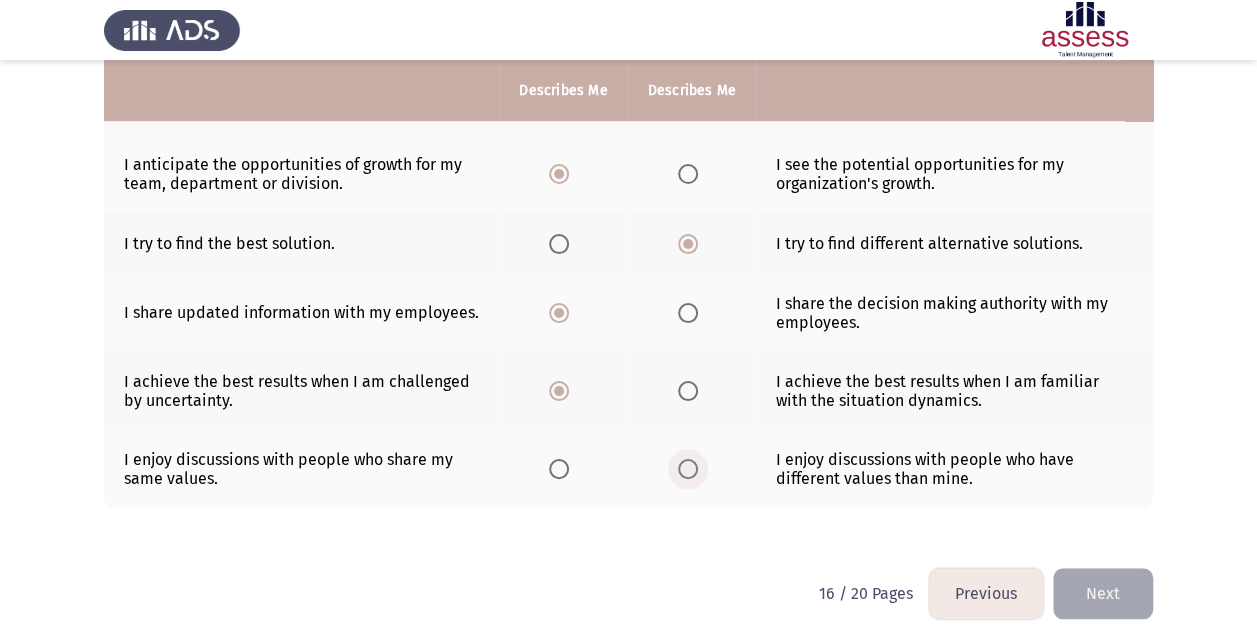 click at bounding box center [688, 469] 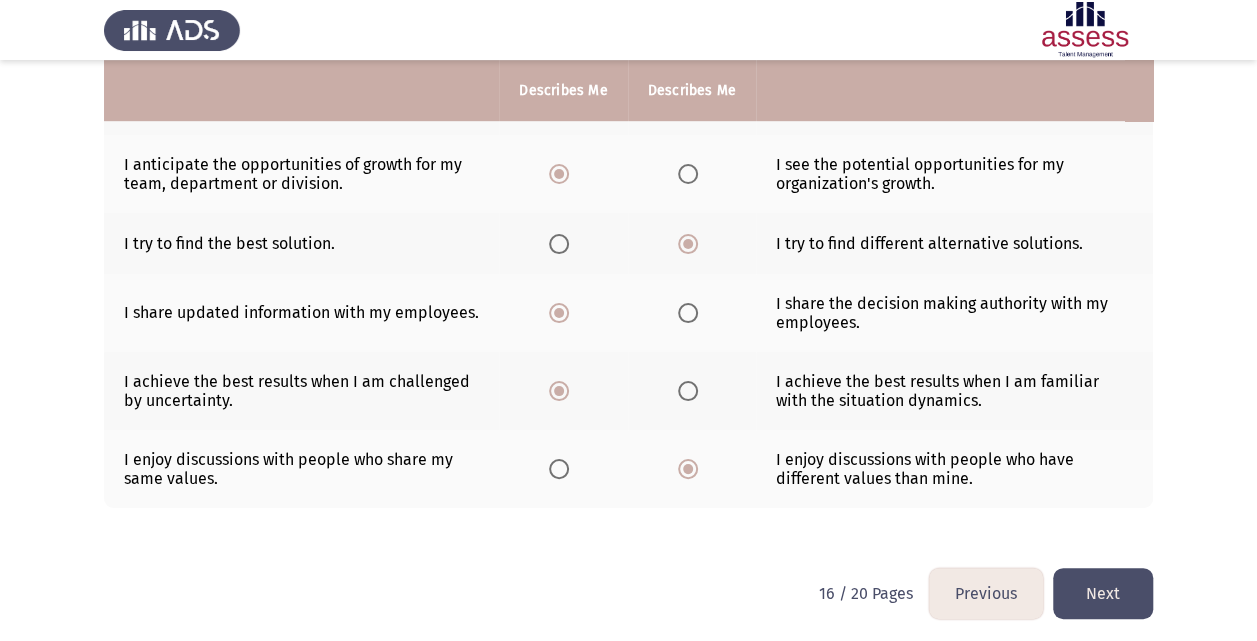 click on "Next" 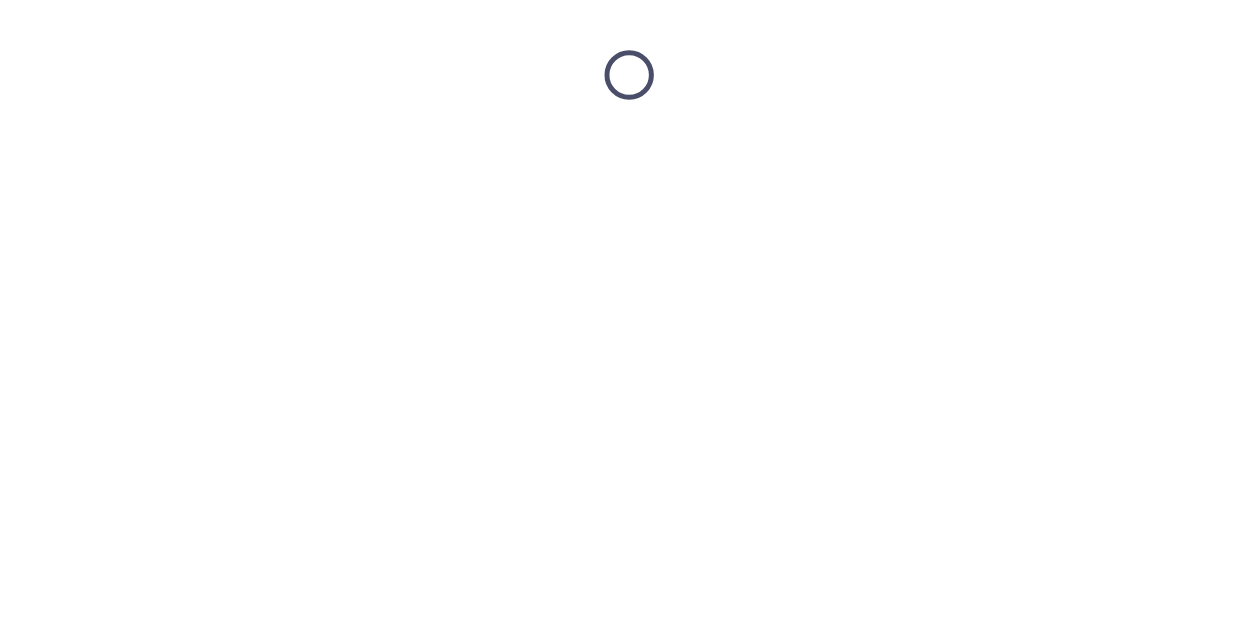 scroll, scrollTop: 0, scrollLeft: 0, axis: both 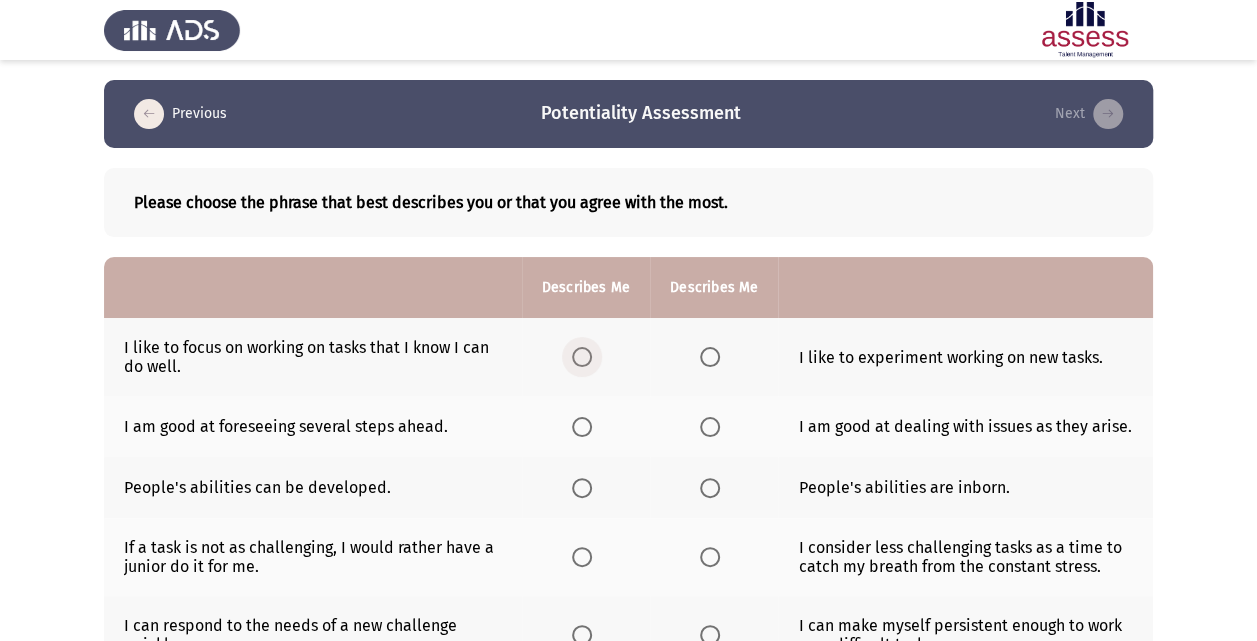 click at bounding box center [582, 357] 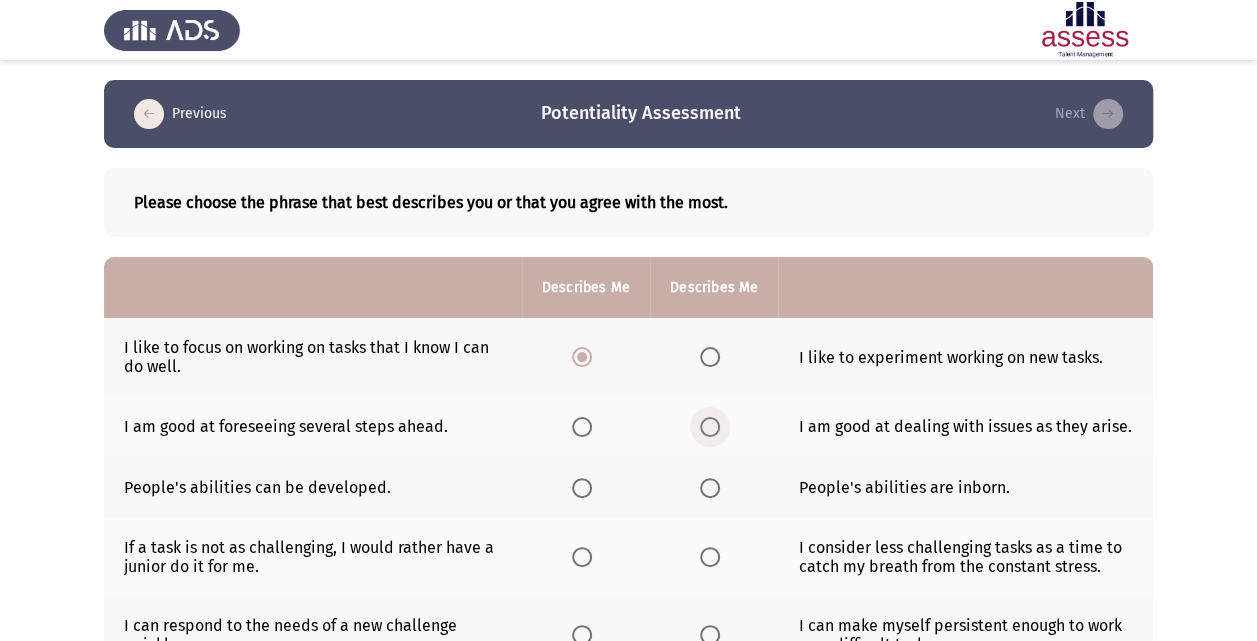click at bounding box center [710, 427] 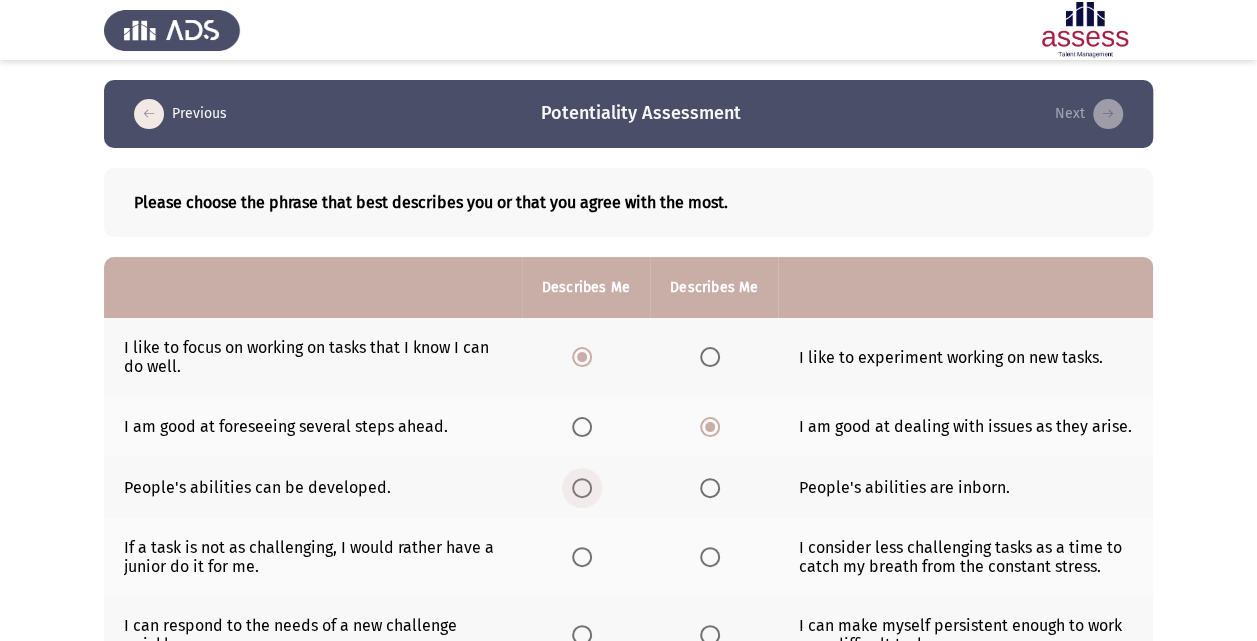click at bounding box center (582, 488) 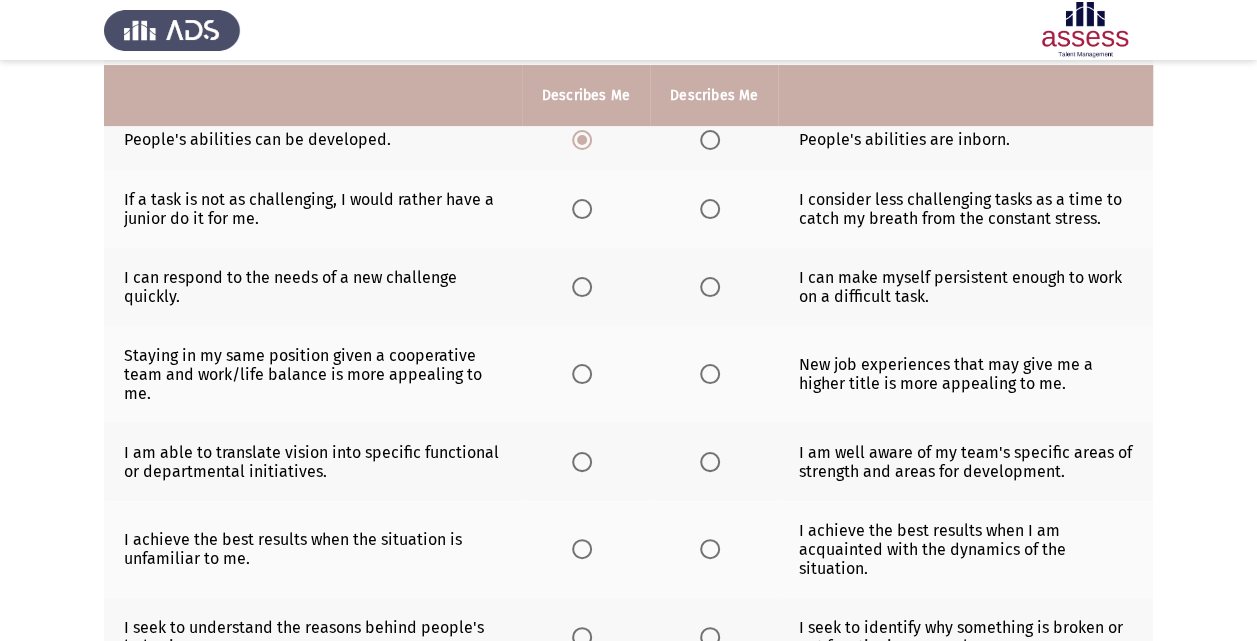 scroll, scrollTop: 360, scrollLeft: 0, axis: vertical 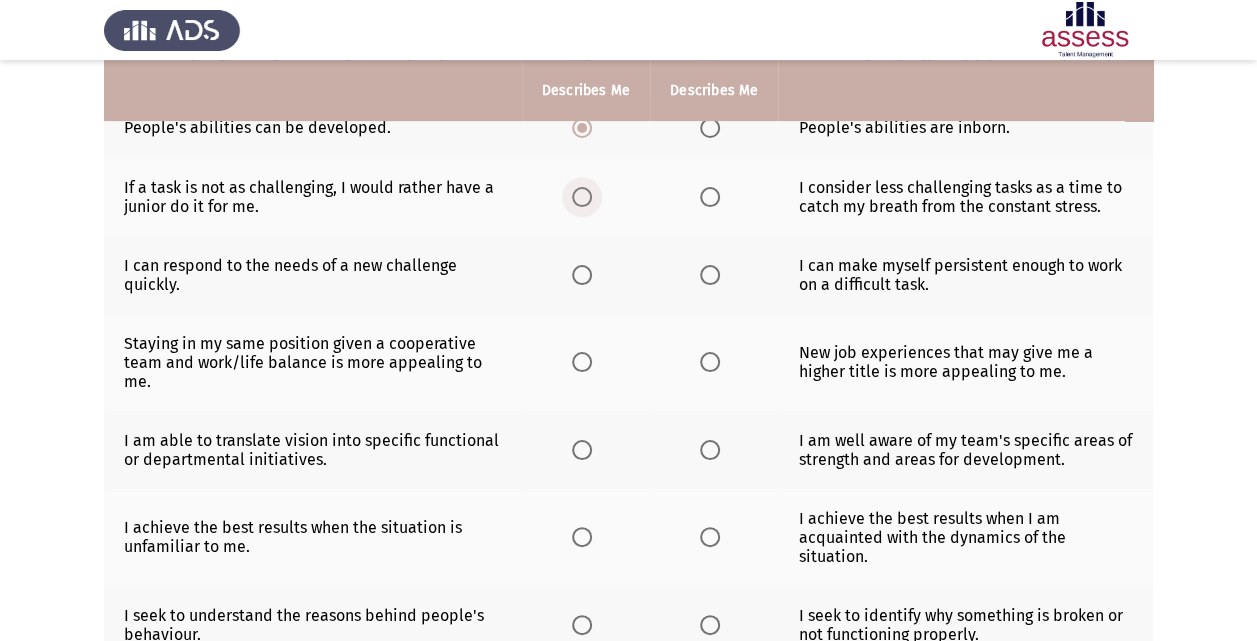 click at bounding box center (582, 197) 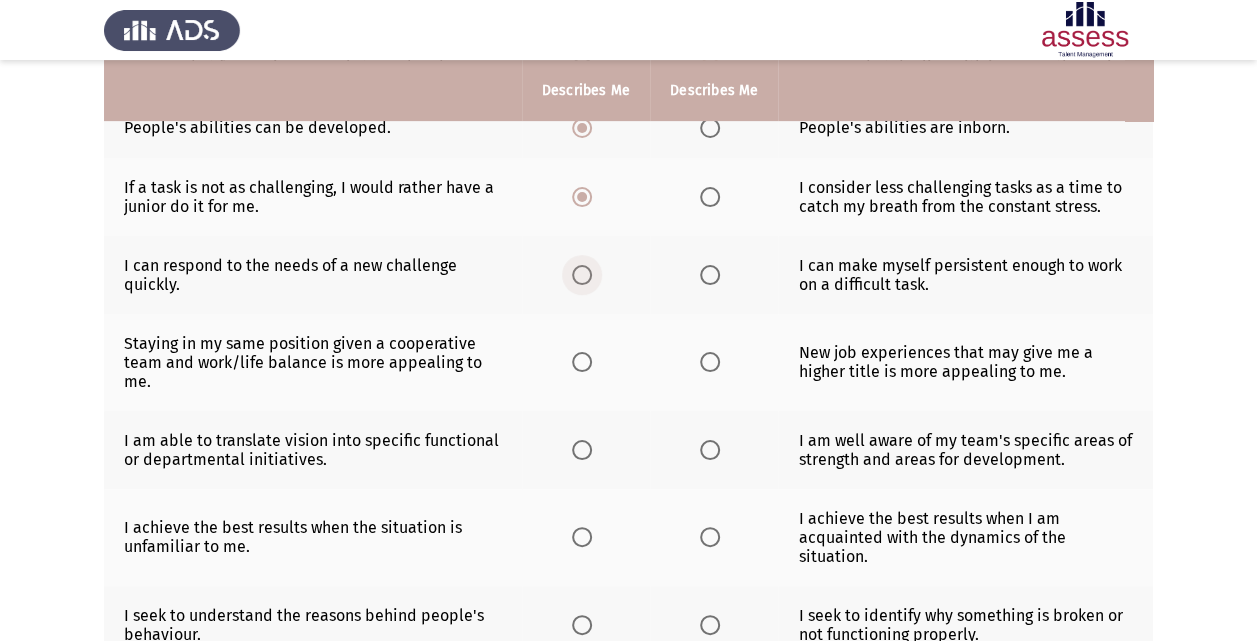click at bounding box center [586, 275] 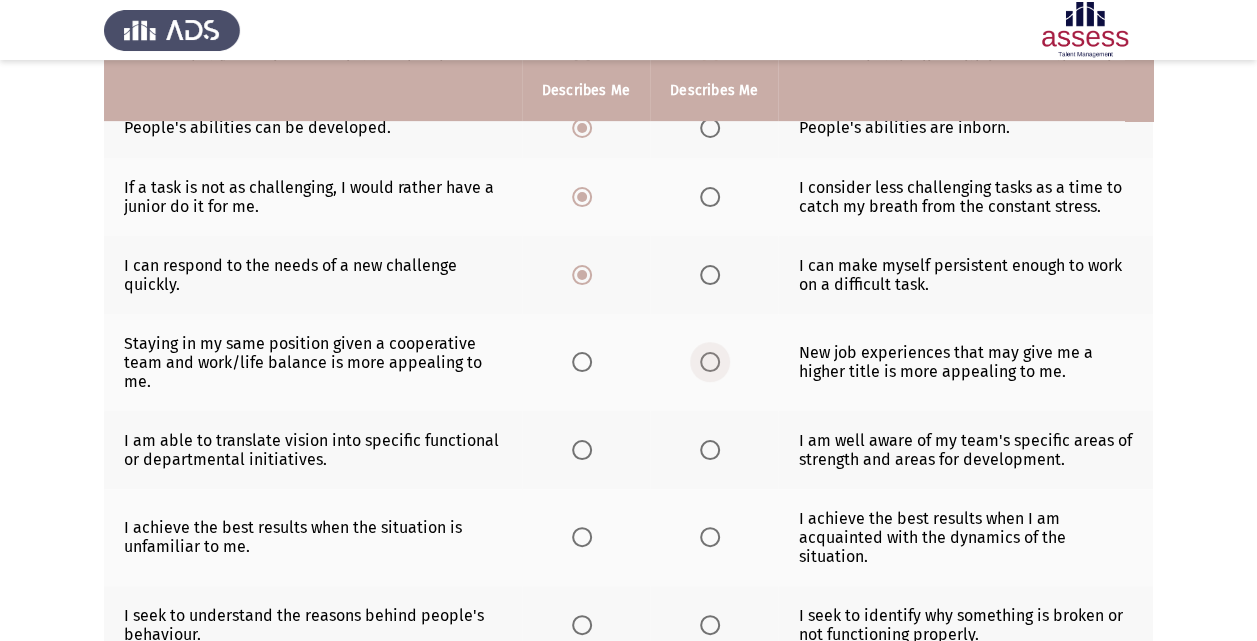 click at bounding box center (710, 362) 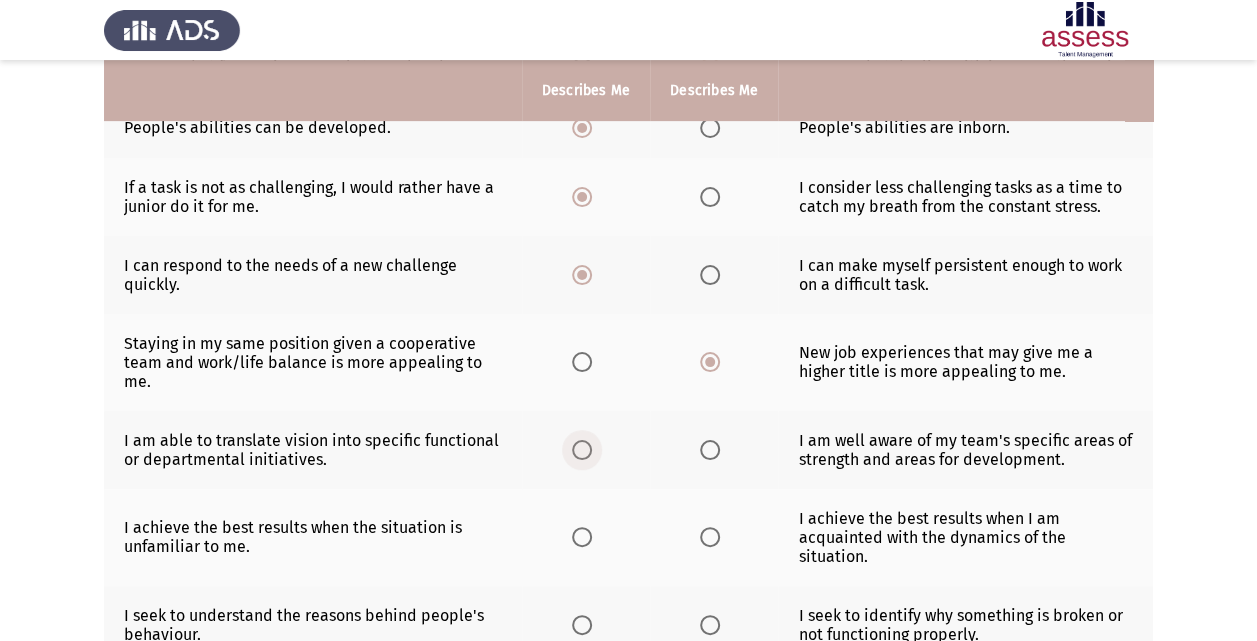 click at bounding box center [582, 450] 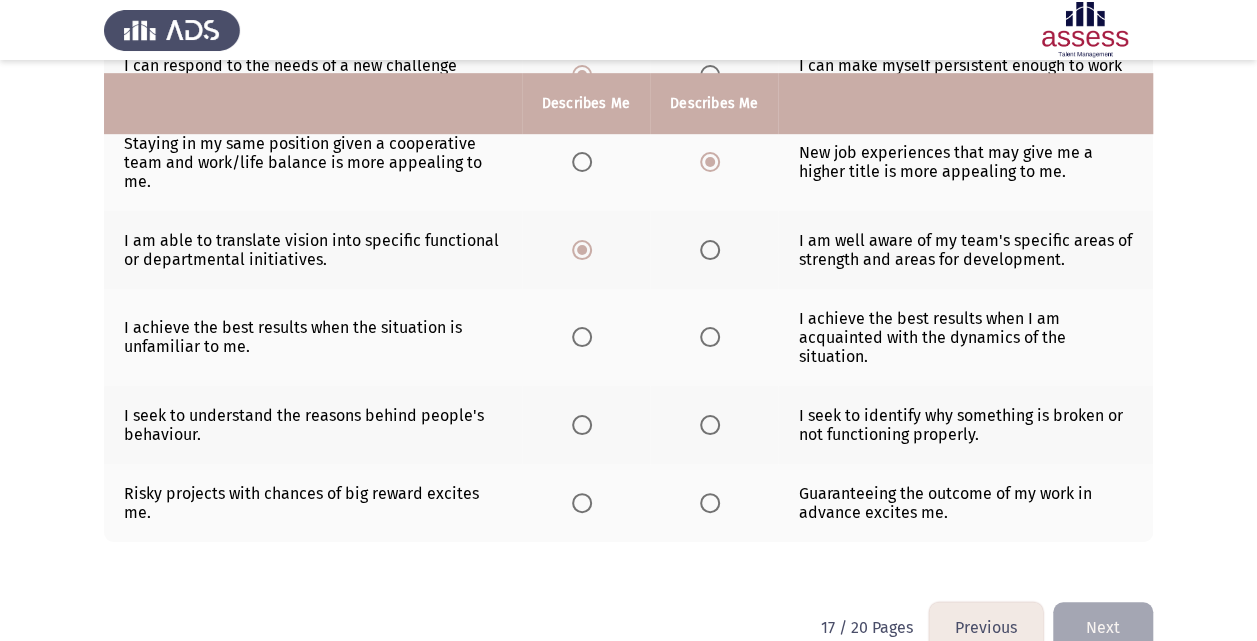 scroll, scrollTop: 593, scrollLeft: 0, axis: vertical 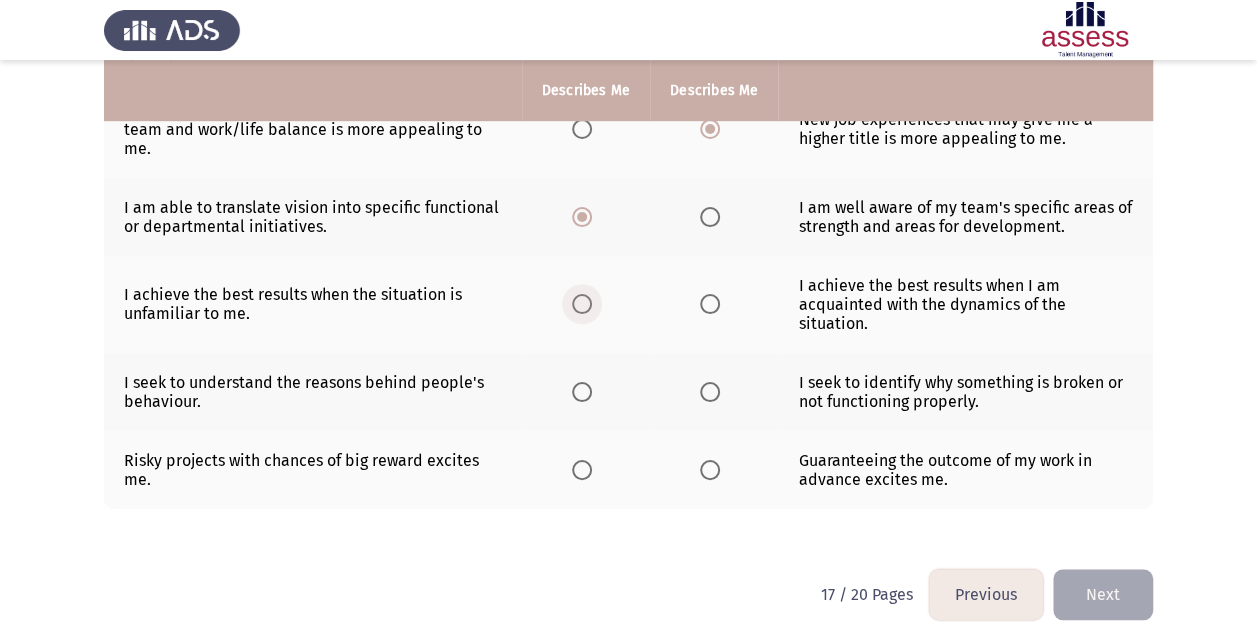click at bounding box center (582, 304) 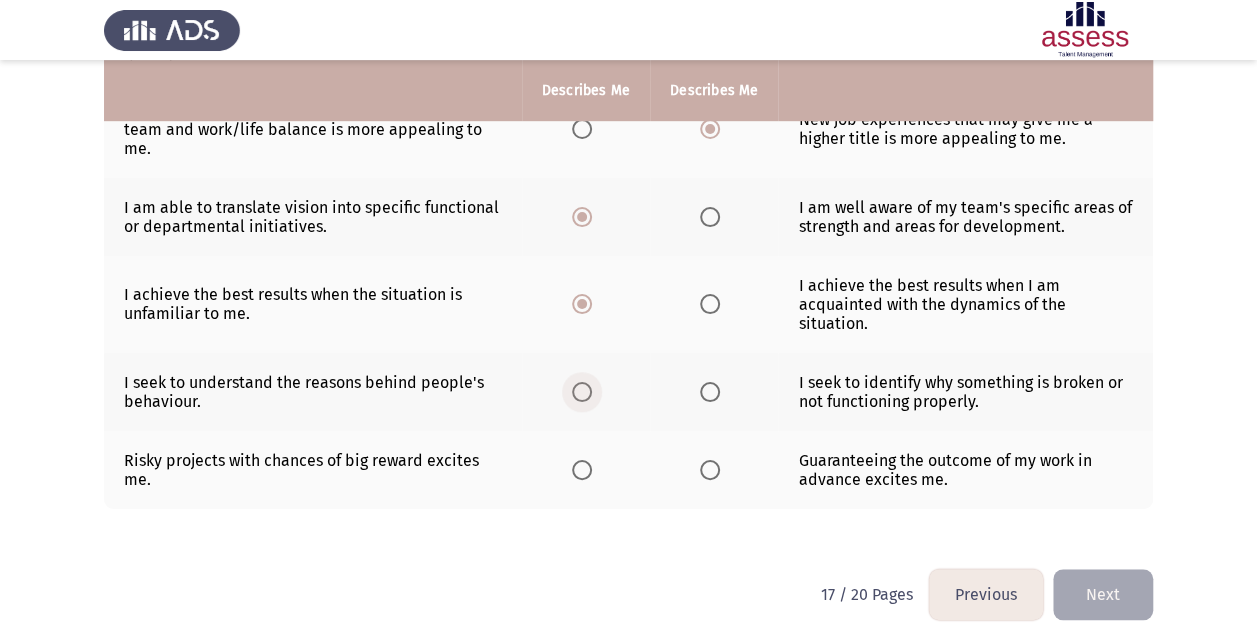 click at bounding box center (582, 392) 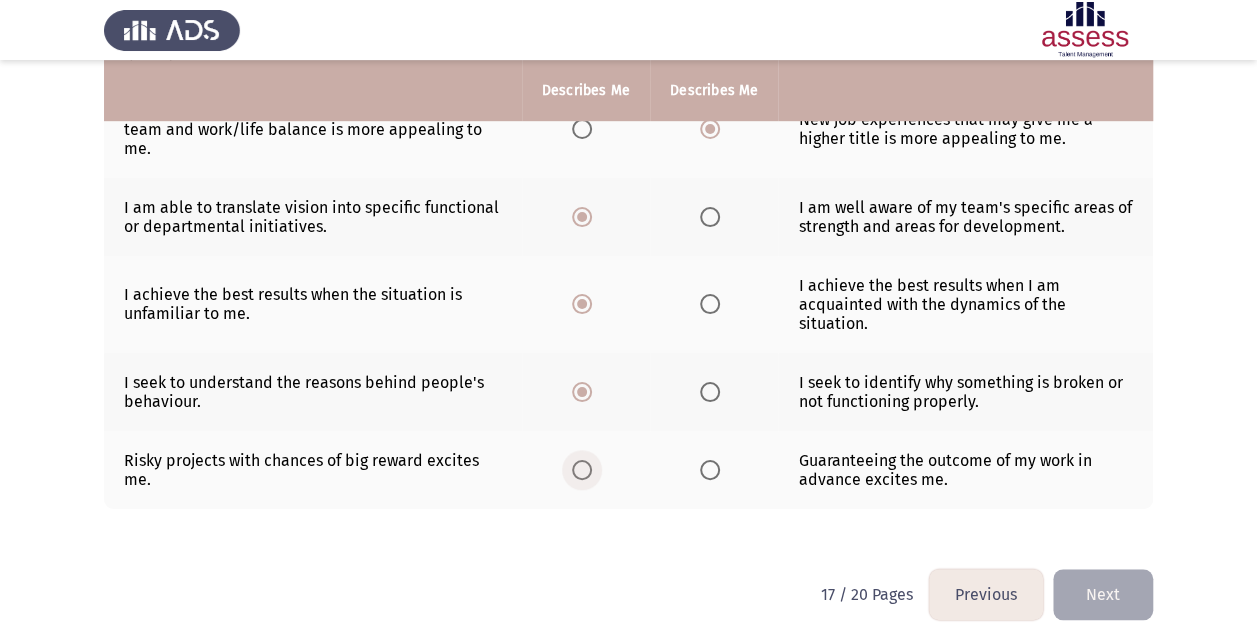 click at bounding box center (582, 470) 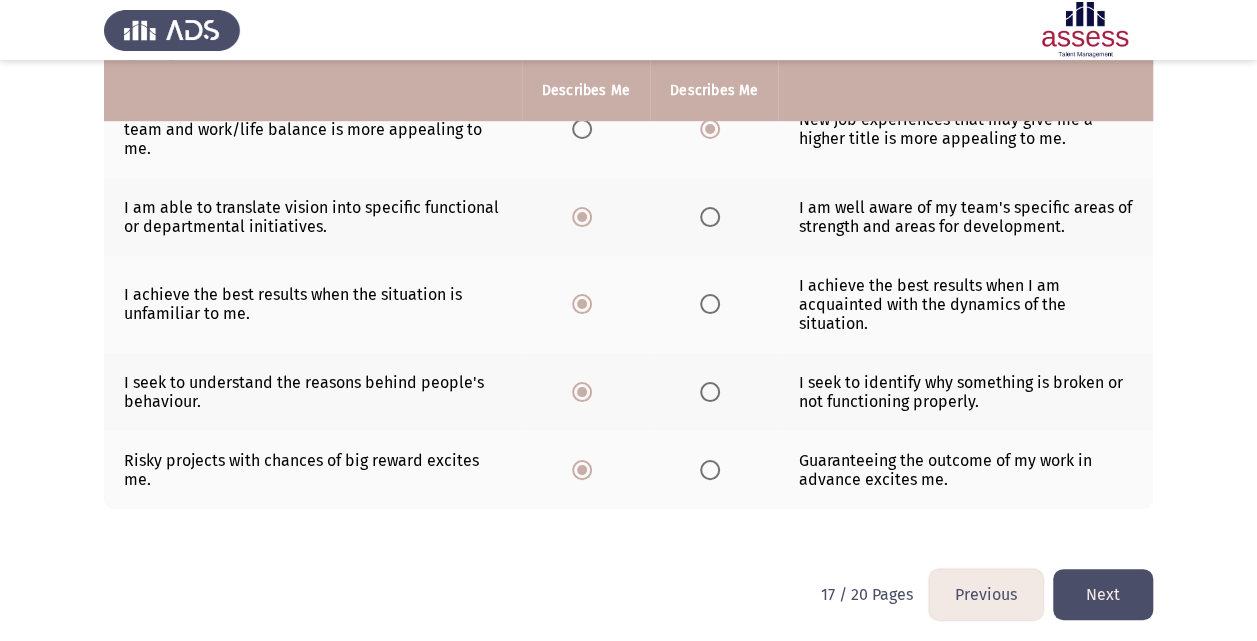 click on "Next" 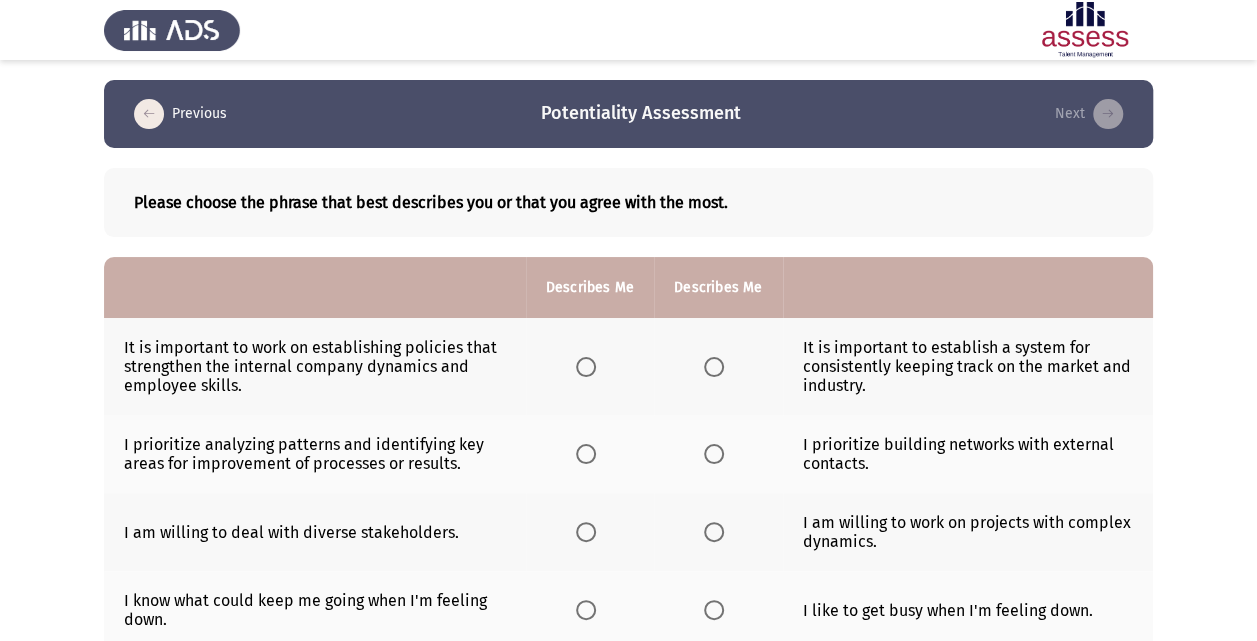 drag, startPoint x: 501, startPoint y: 370, endPoint x: 924, endPoint y: 465, distance: 433.53662 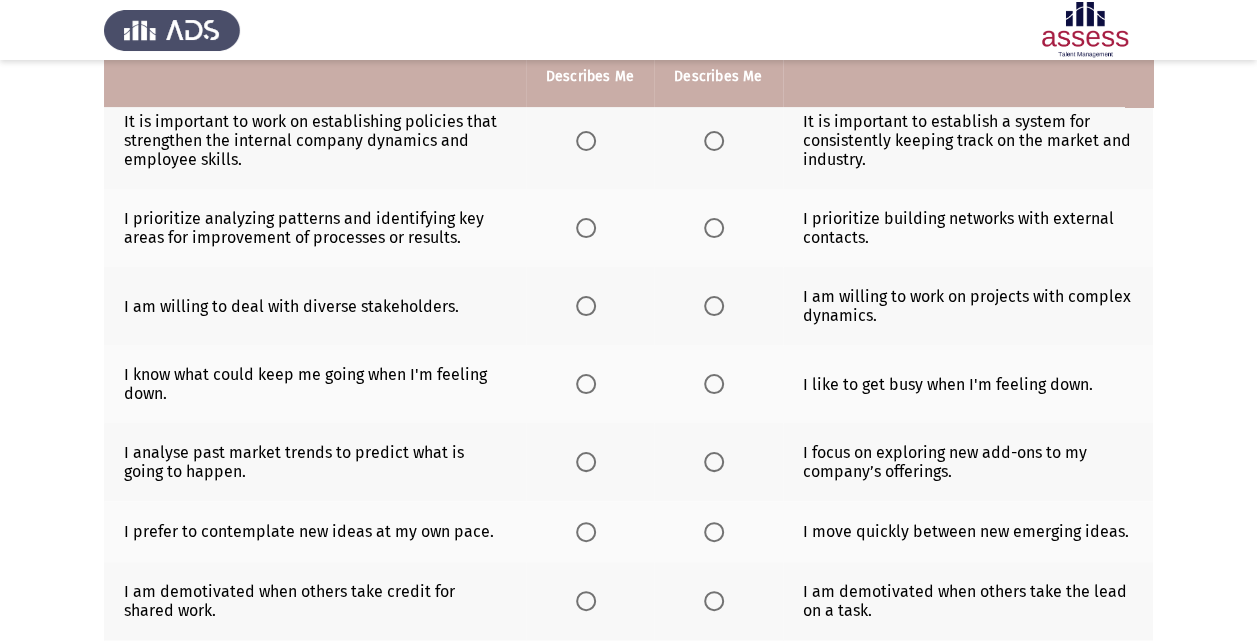 scroll, scrollTop: 186, scrollLeft: 0, axis: vertical 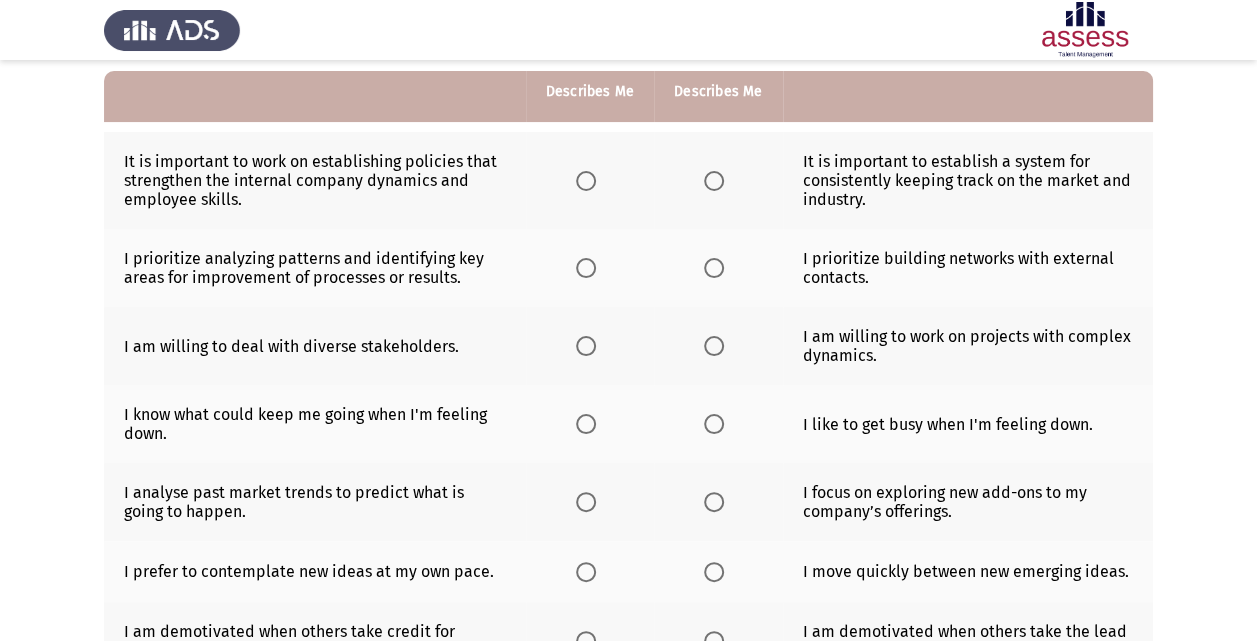 click at bounding box center (586, 181) 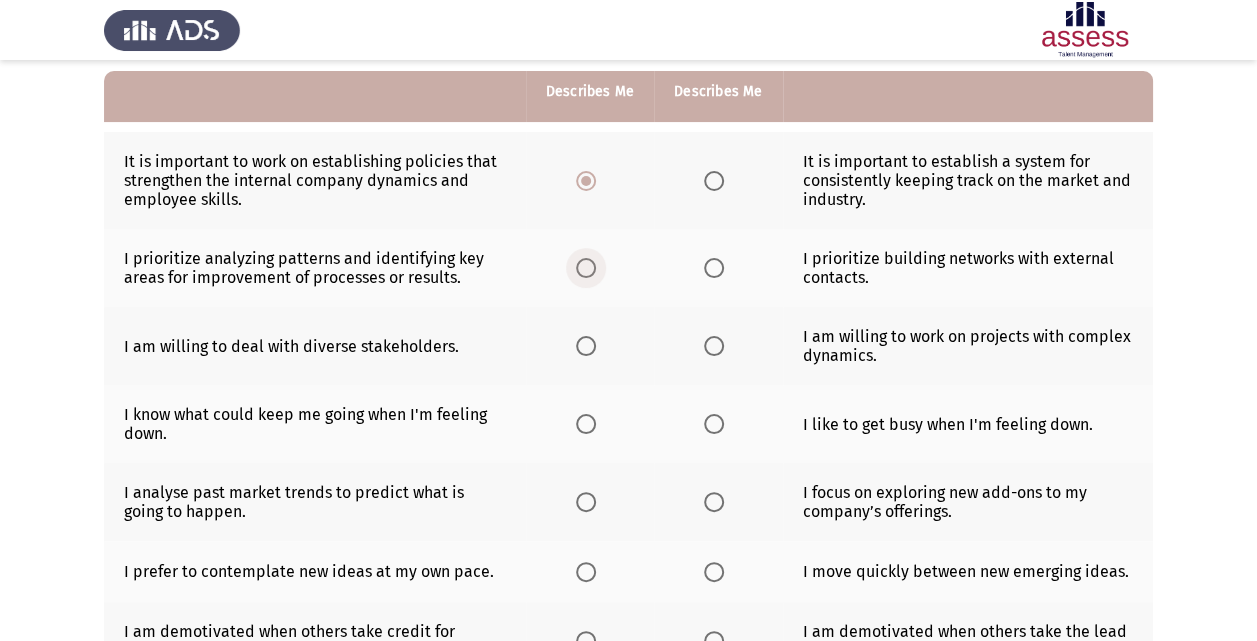 click at bounding box center (586, 268) 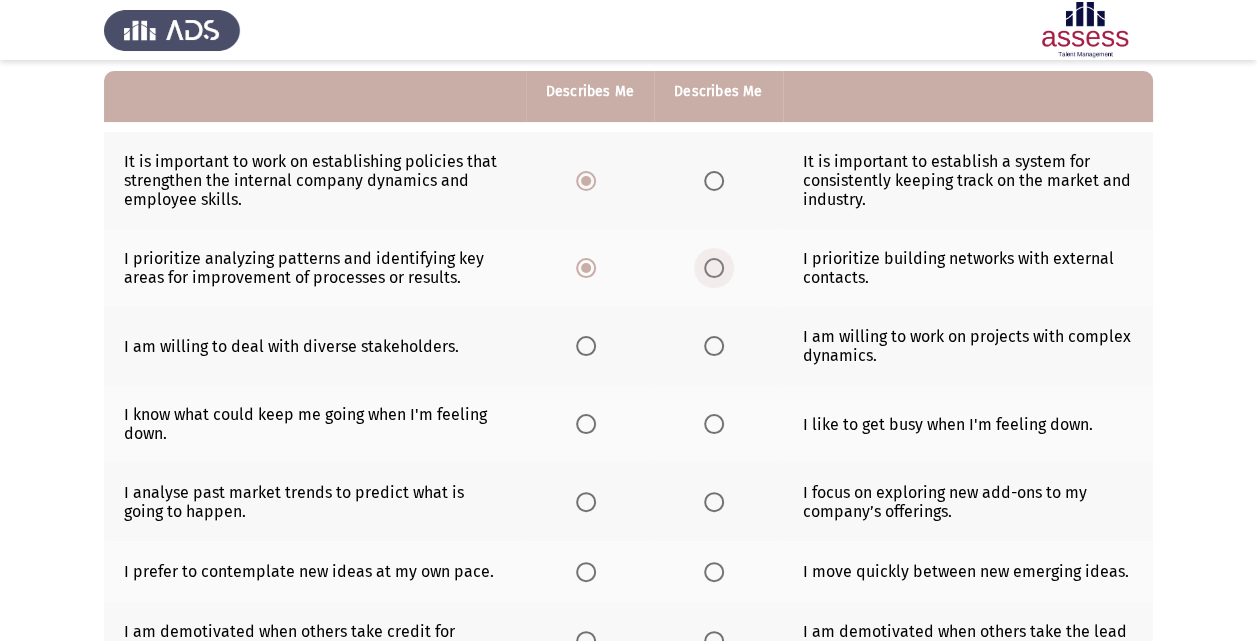 click at bounding box center [714, 268] 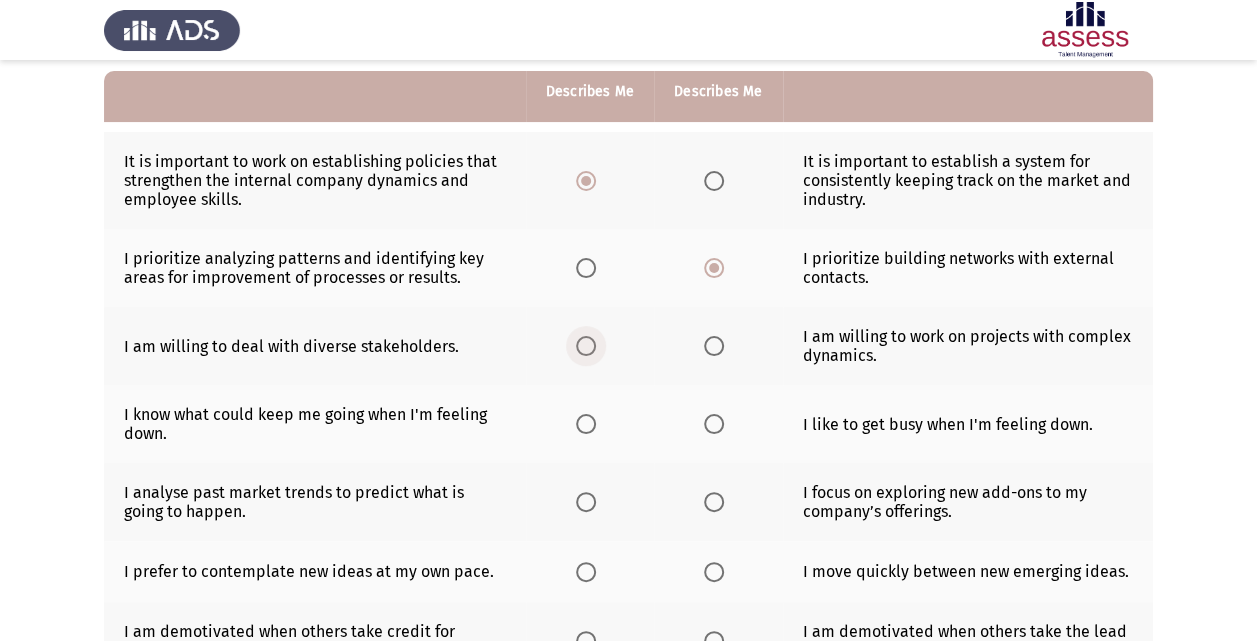click at bounding box center (586, 346) 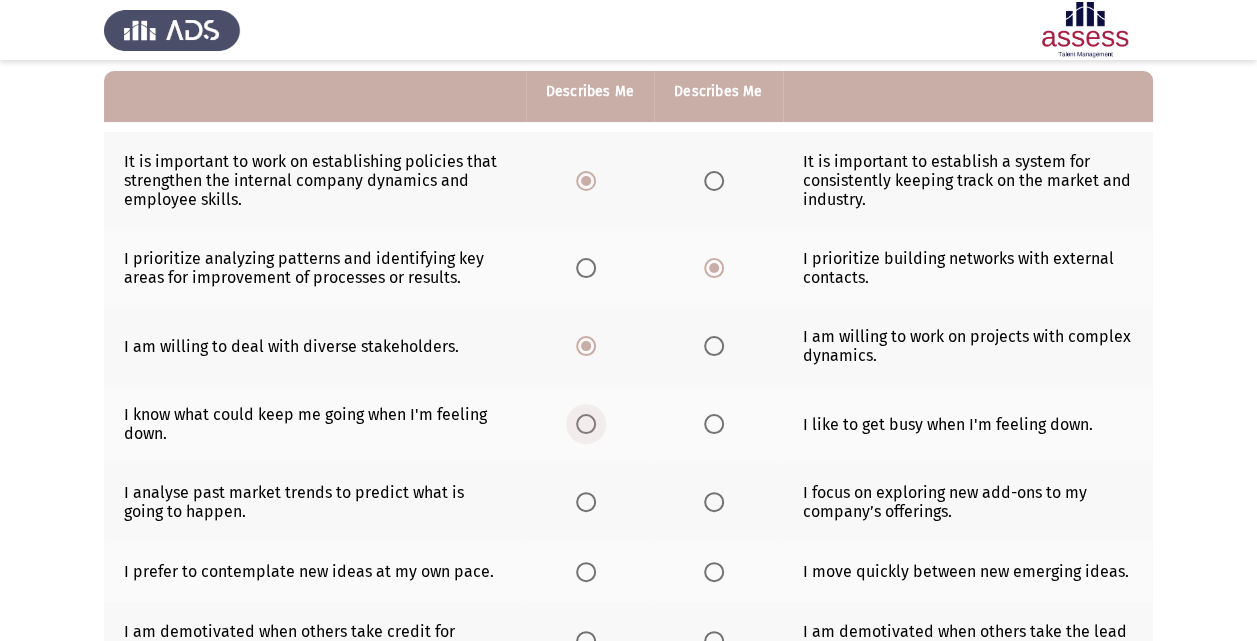 click at bounding box center [586, 424] 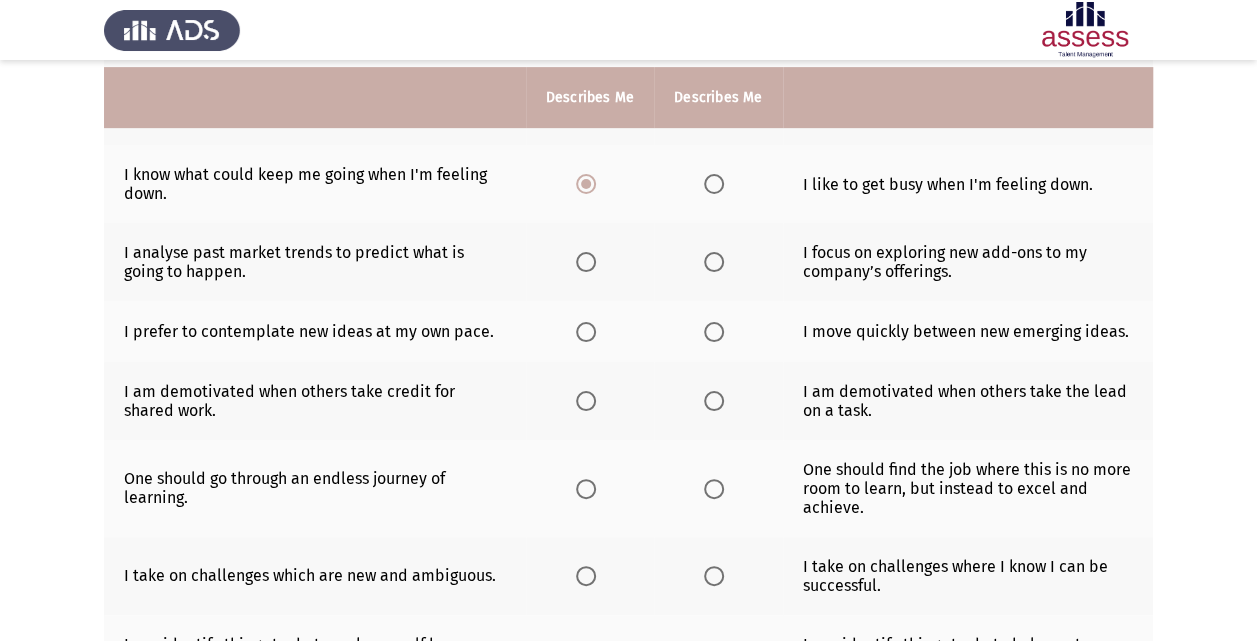 scroll, scrollTop: 466, scrollLeft: 0, axis: vertical 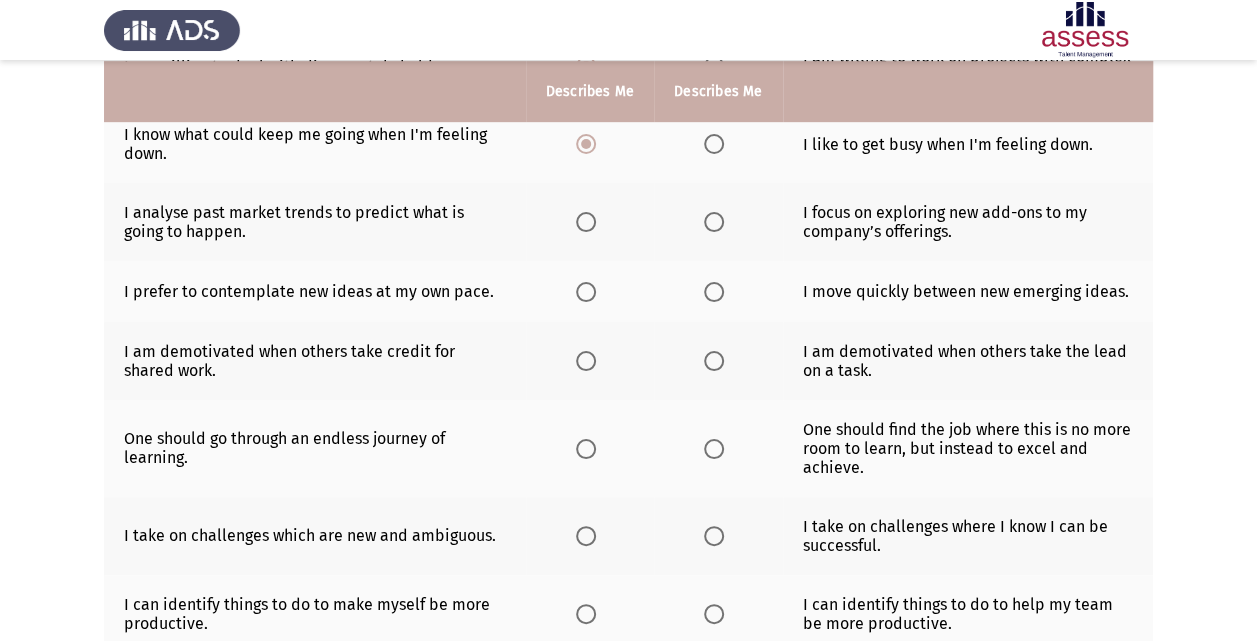 click at bounding box center [586, 222] 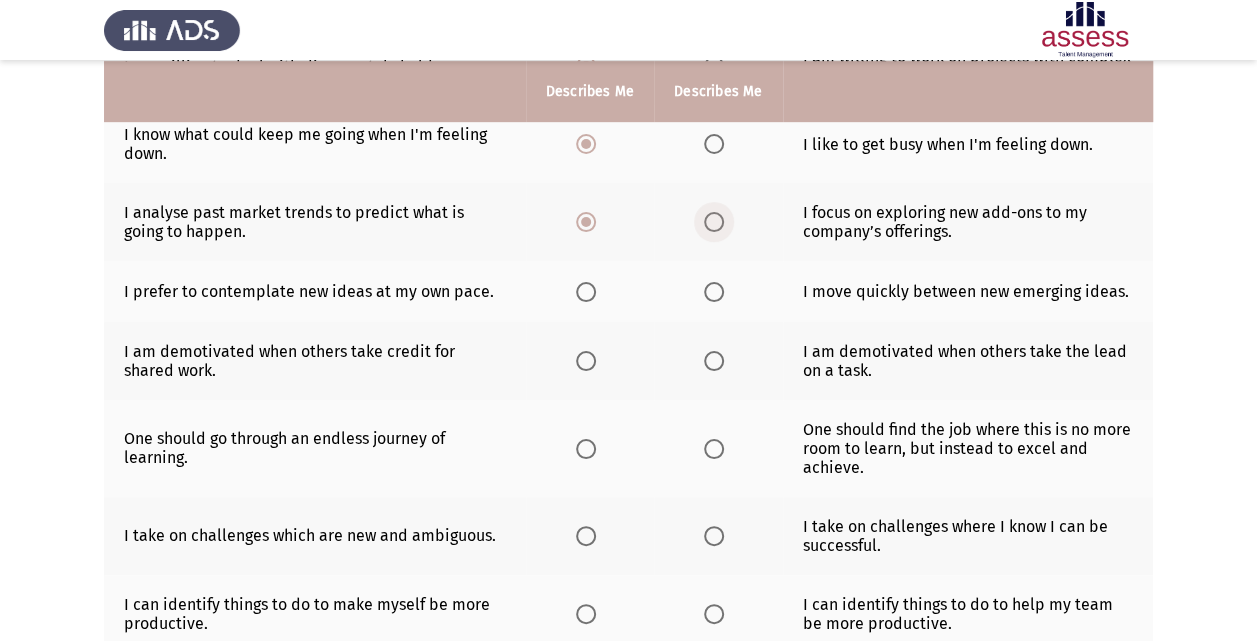 click at bounding box center [714, 222] 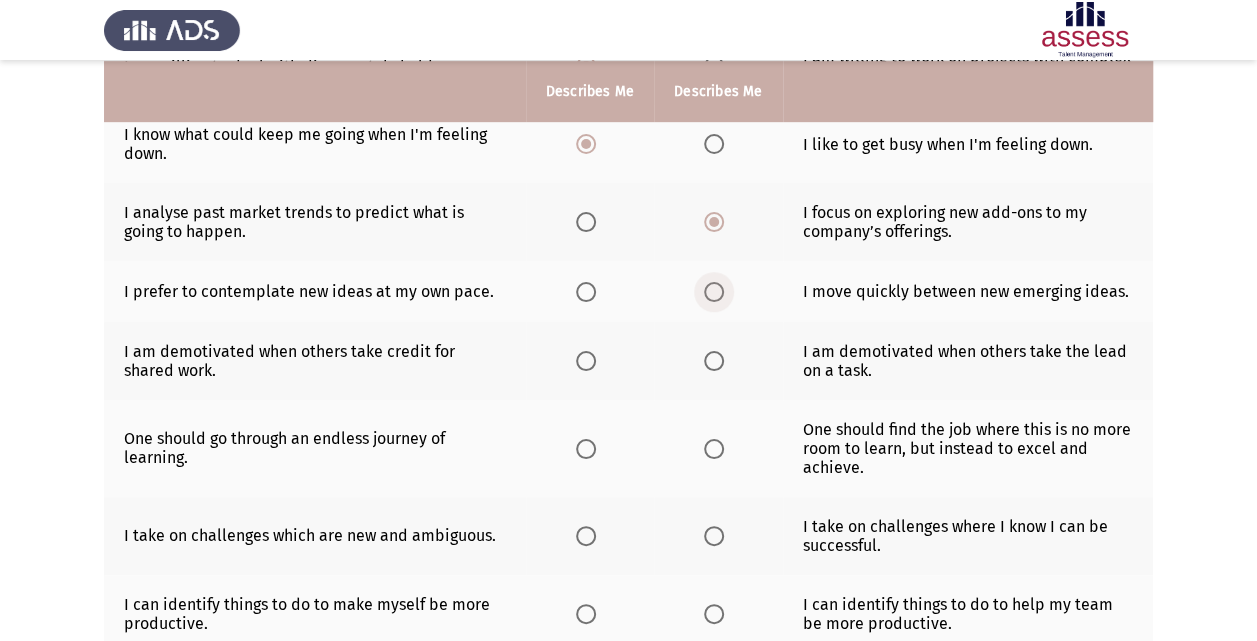 click at bounding box center (714, 292) 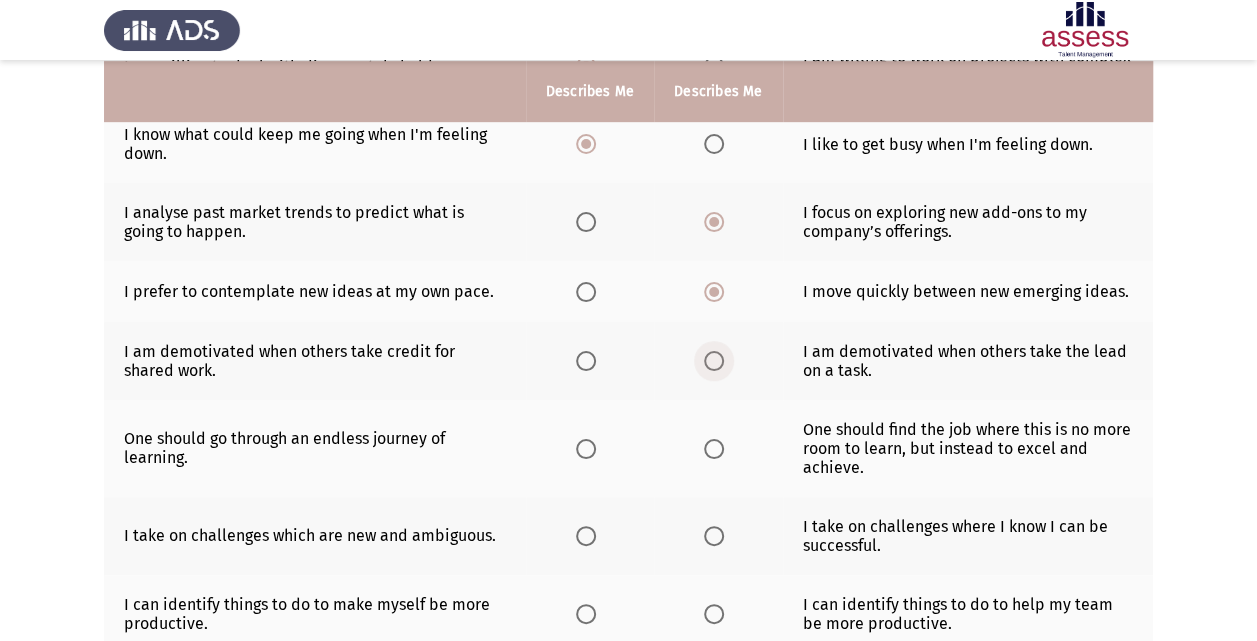 click at bounding box center (714, 361) 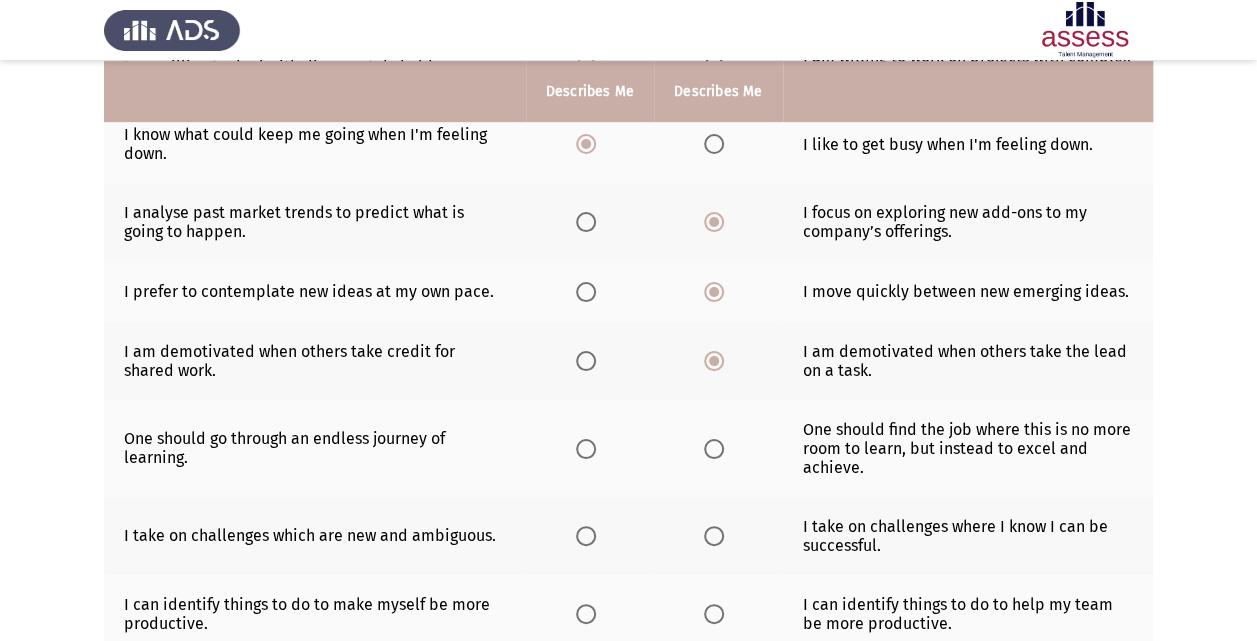 click at bounding box center (714, 449) 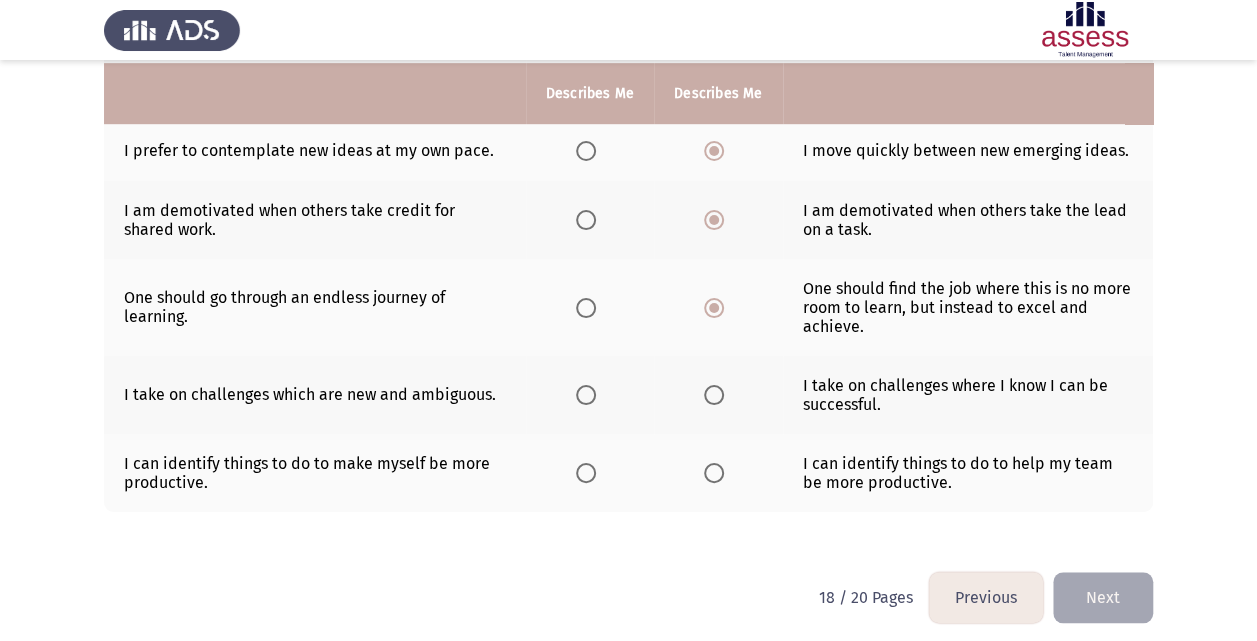 scroll, scrollTop: 610, scrollLeft: 0, axis: vertical 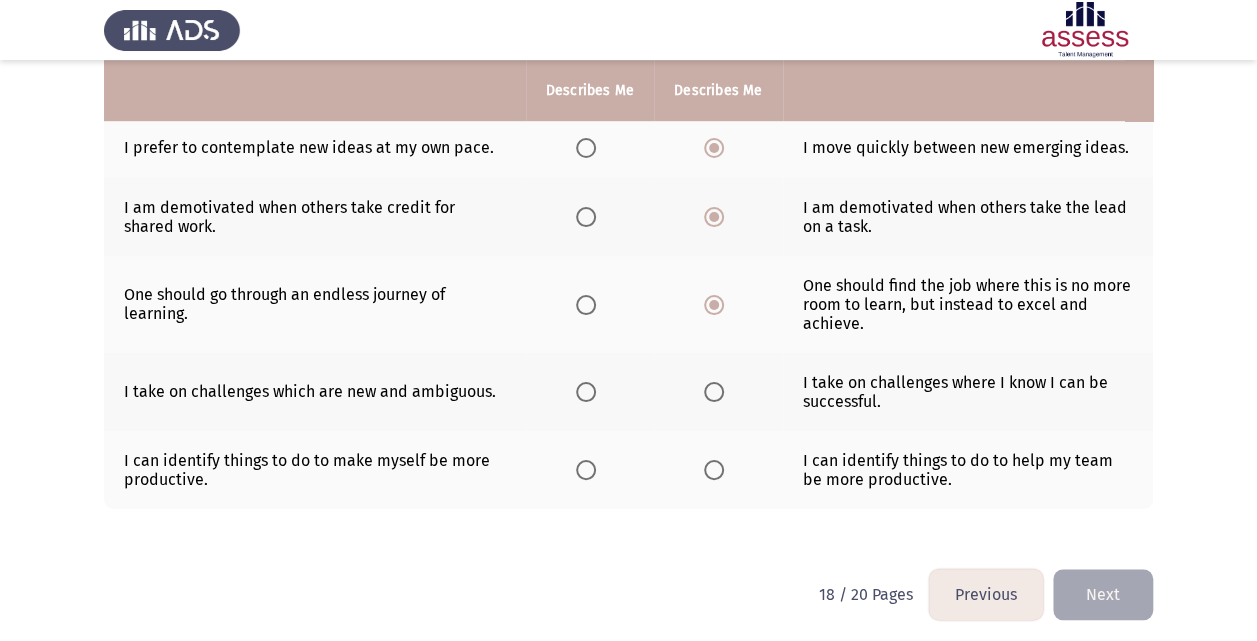 click at bounding box center [590, 392] 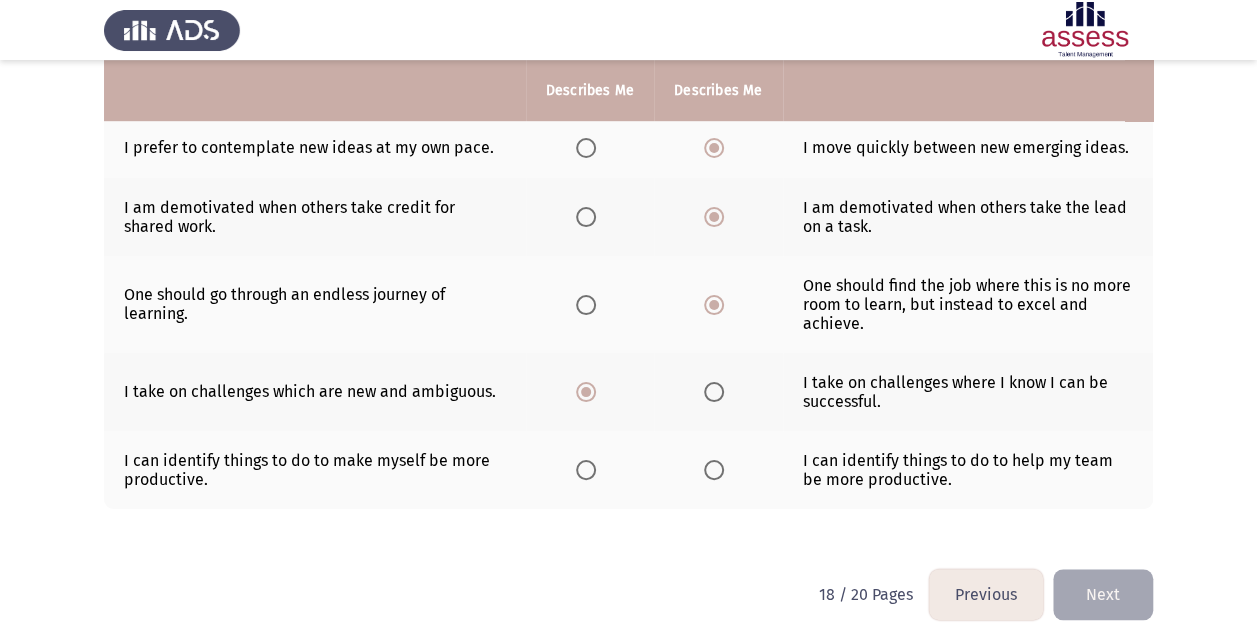 click at bounding box center (586, 470) 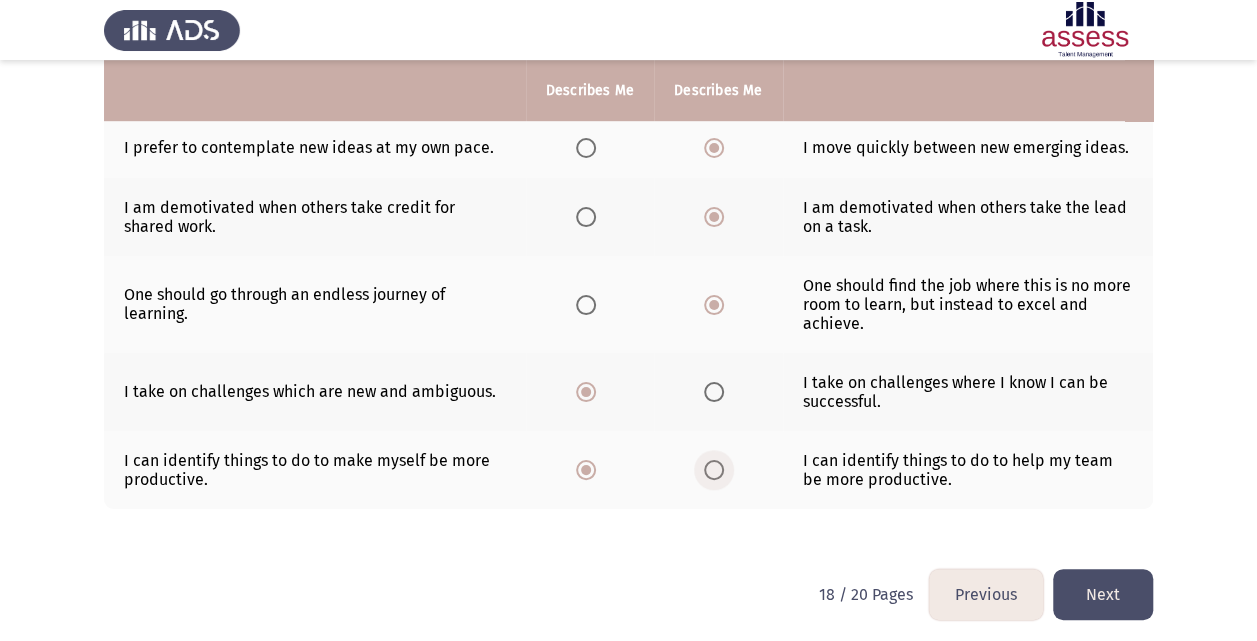 click at bounding box center (718, 470) 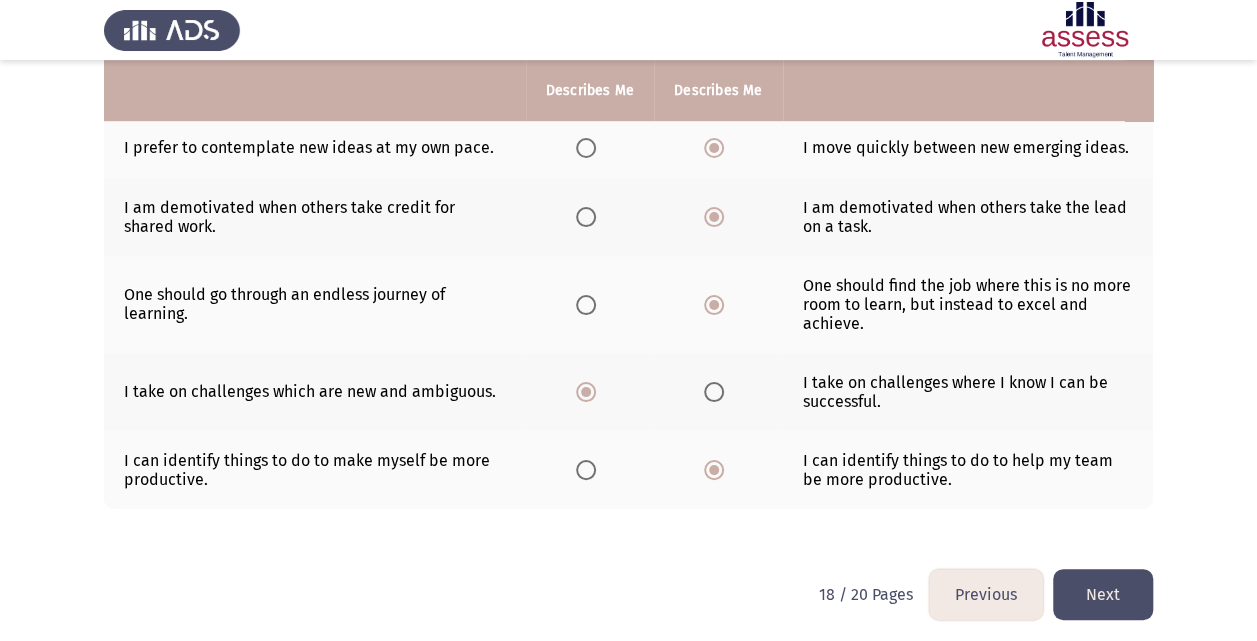 click on "Next" 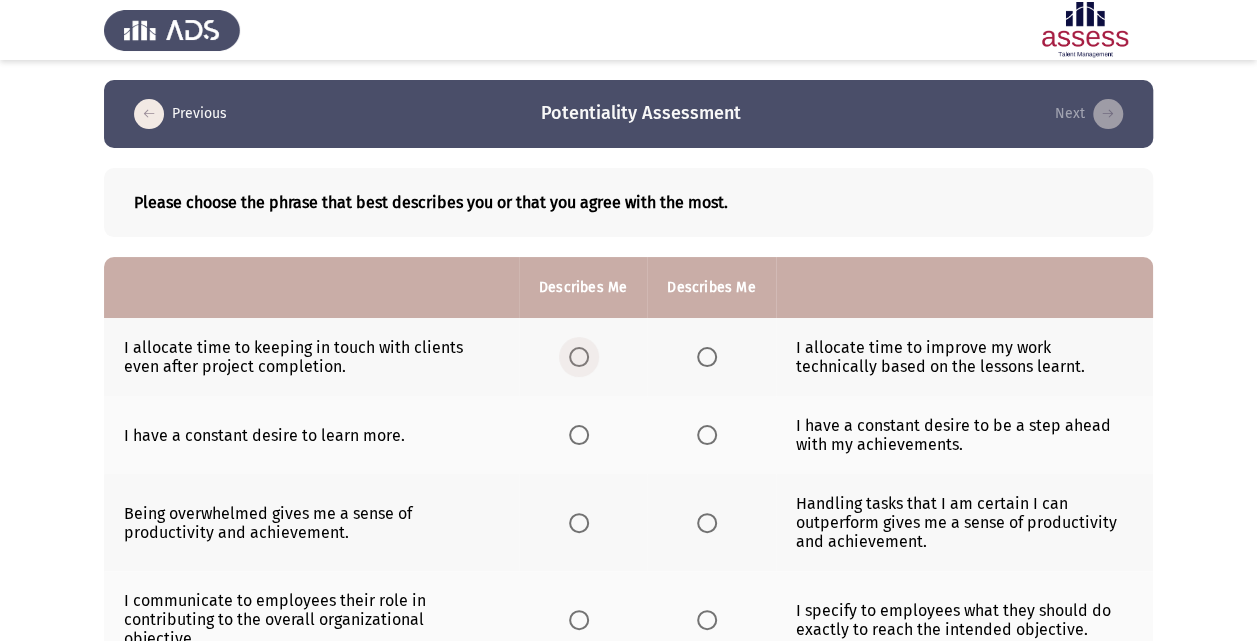 click at bounding box center (579, 357) 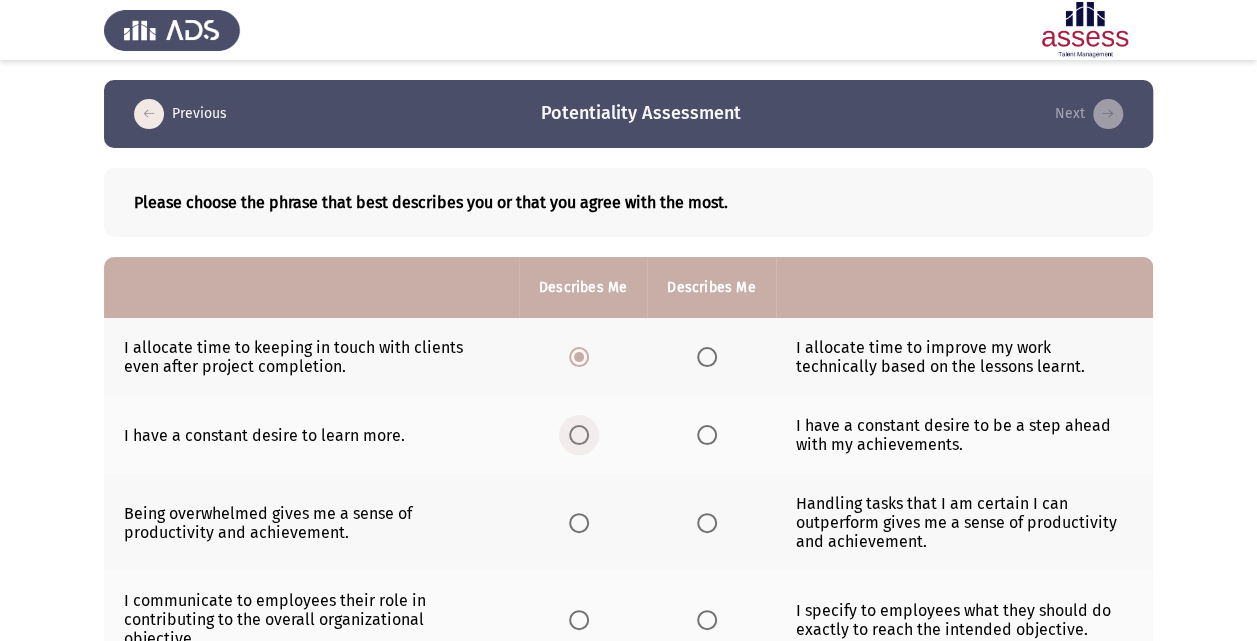 click at bounding box center [579, 435] 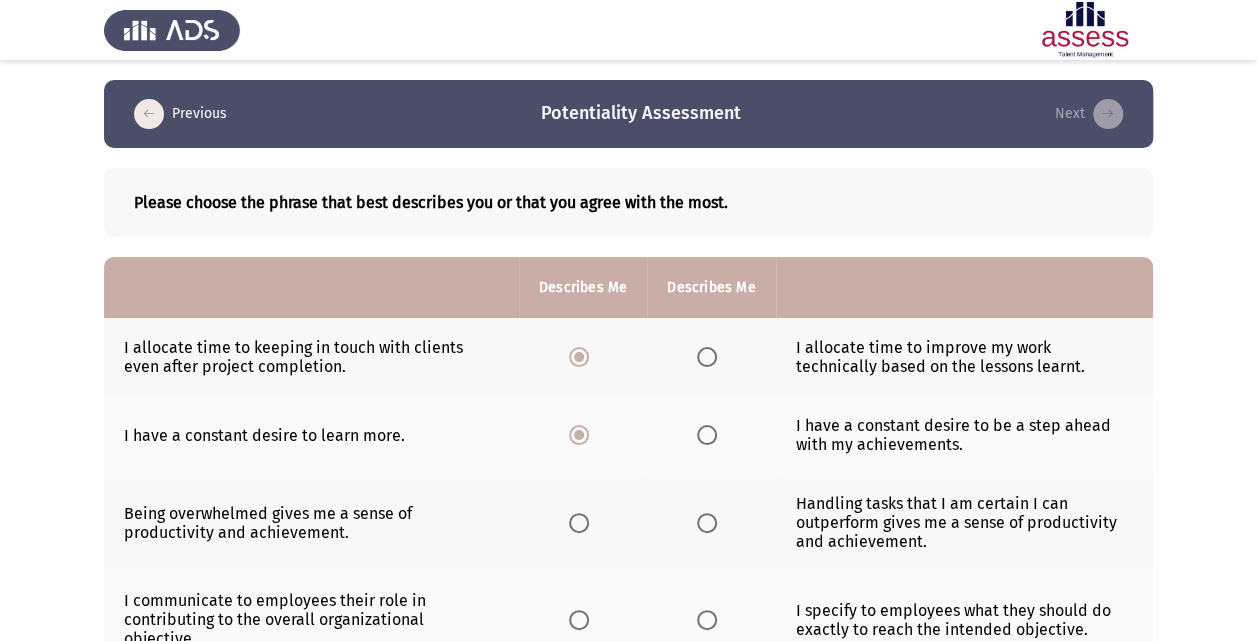 click on "Previous
Potentiality Assessment   Next  Please choose the phrase that best describes you or that you agree with the most.  Describes Me   Describes Me  I allocate time to keeping in touch with clients even after project completion.      I allocate time to improve my work technically based on the lessons learnt.  I have a constant desire to learn more.      I have a constant desire to be a step ahead with my achievements.  Being overwhelmed gives me a sense of productivity and achievement.      Handling tasks that I am certain I can outperform gives me a sense of productivity and achievement.  I communicate to employees their role in contributing to the overall organizational objective.      I specify to employees what they should do exactly to reach the intended objective.  I go for implementing original ideas that I believe in, even if the desired outcome is not guaranteed.      I invest in implementing ideas that have guaranteed return on investment.                       Previous" 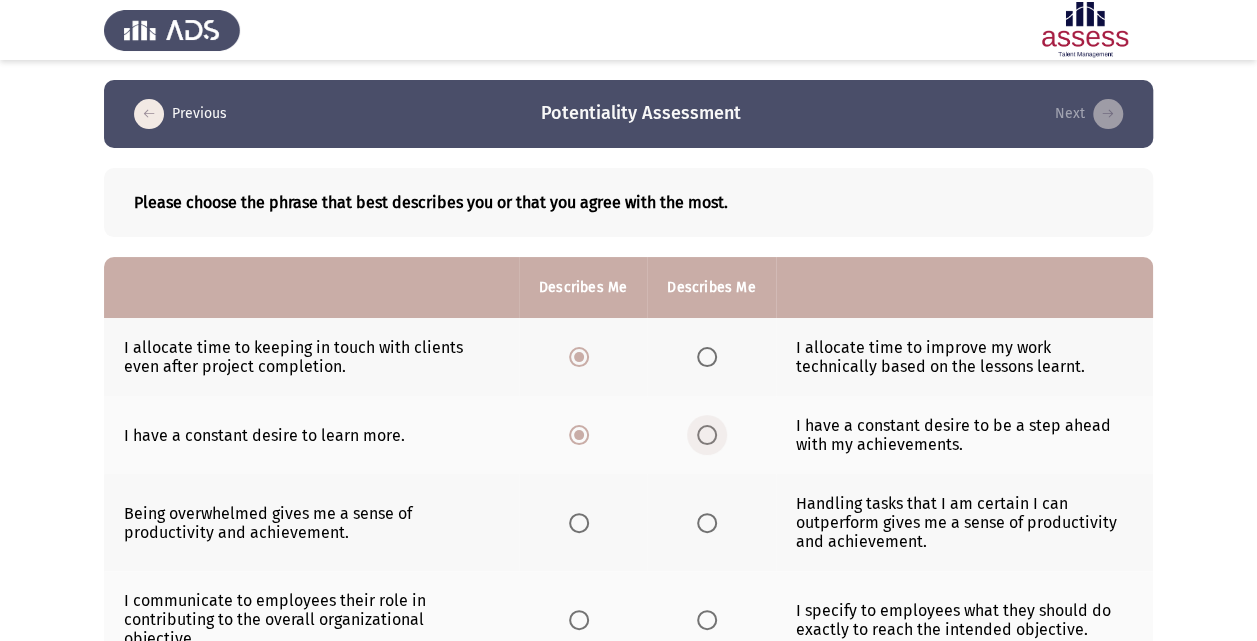 click at bounding box center [707, 435] 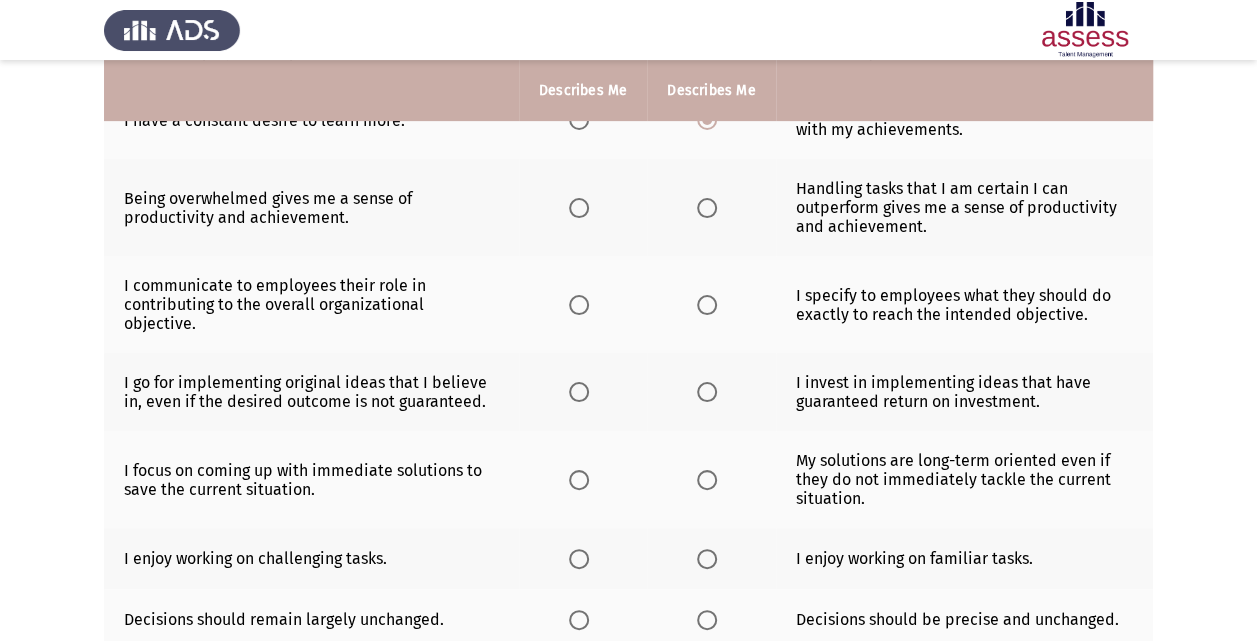 scroll, scrollTop: 320, scrollLeft: 0, axis: vertical 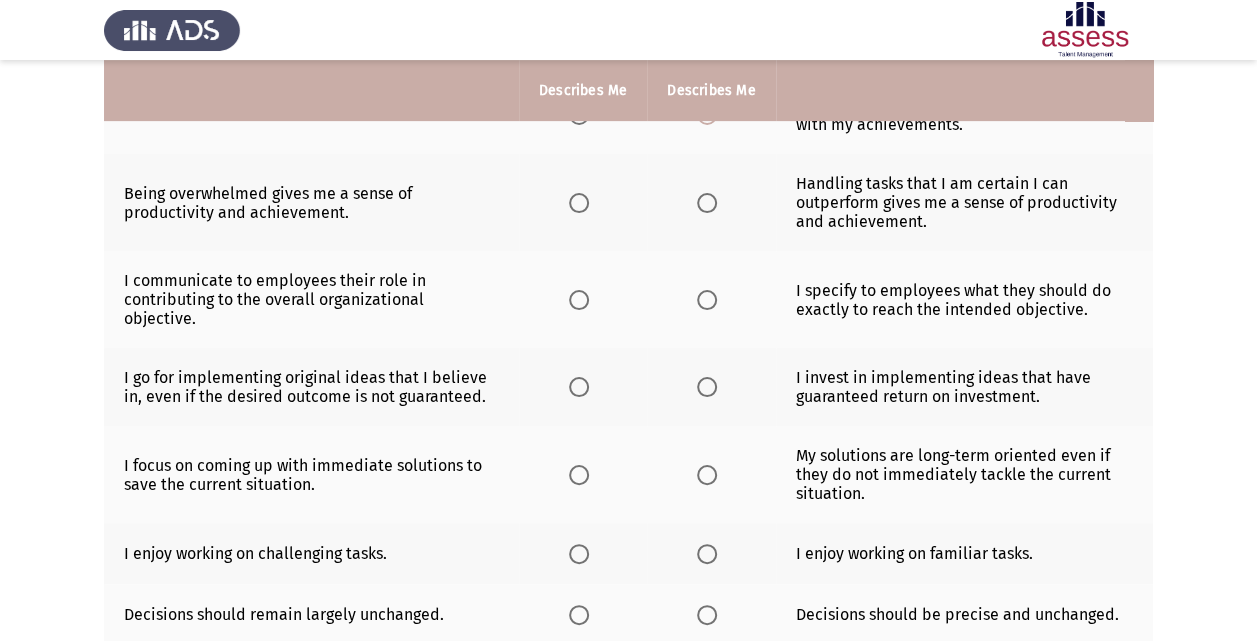 click at bounding box center [707, 203] 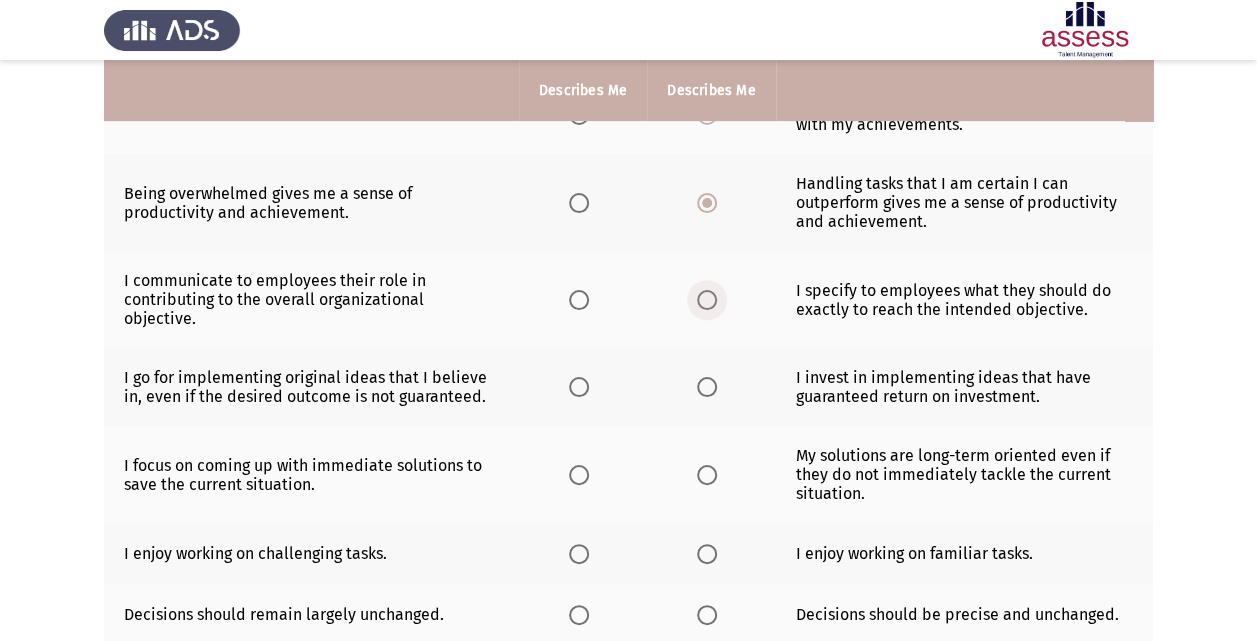 click at bounding box center (707, 300) 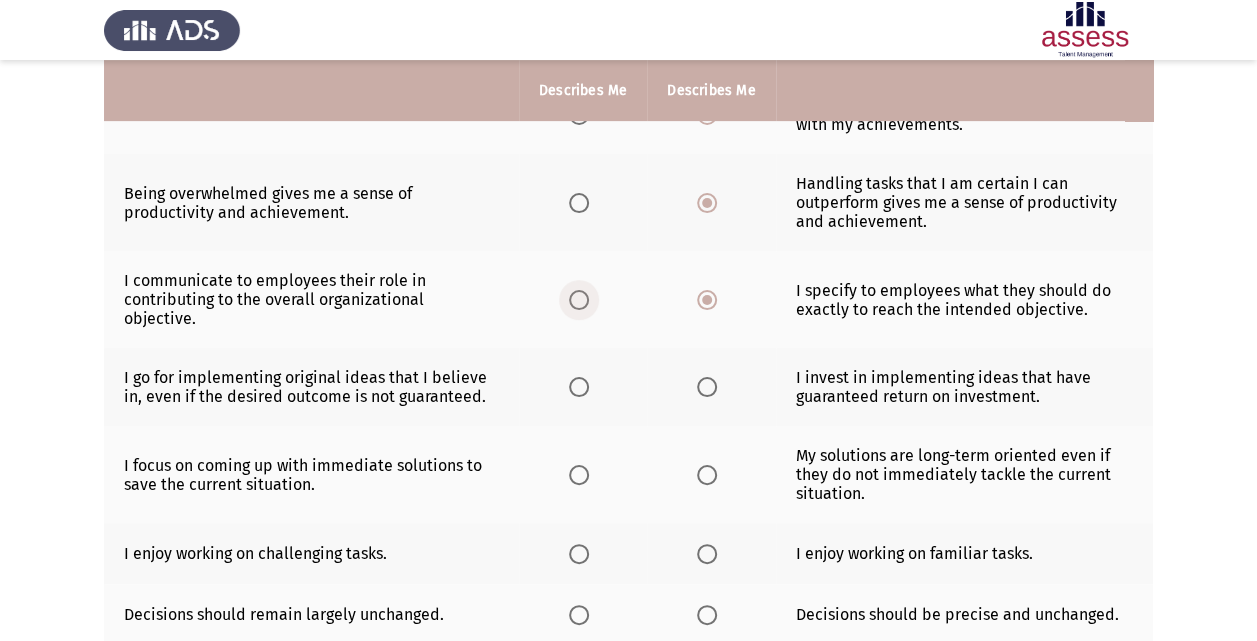 click at bounding box center [579, 300] 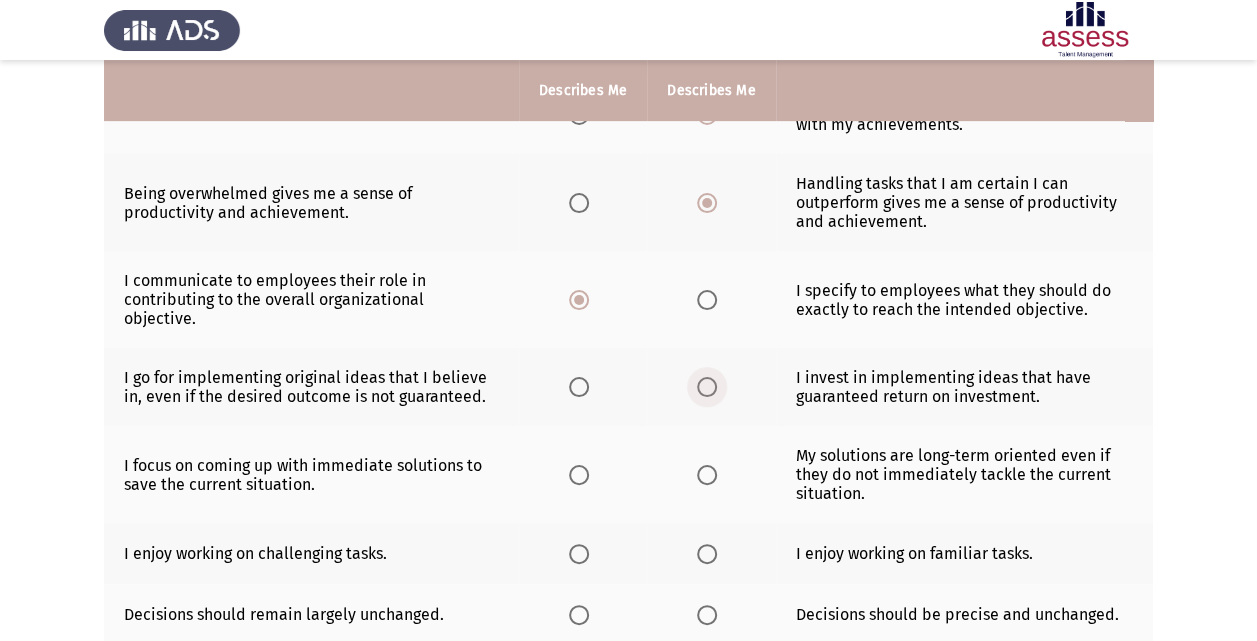 click at bounding box center [707, 387] 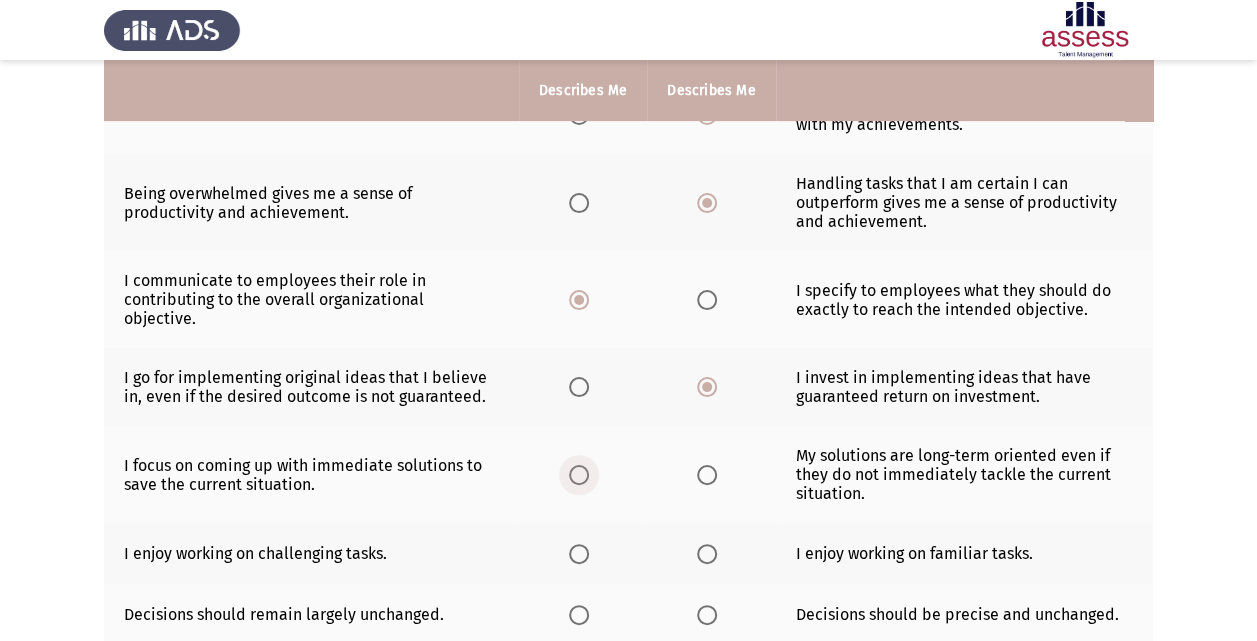 click at bounding box center (579, 475) 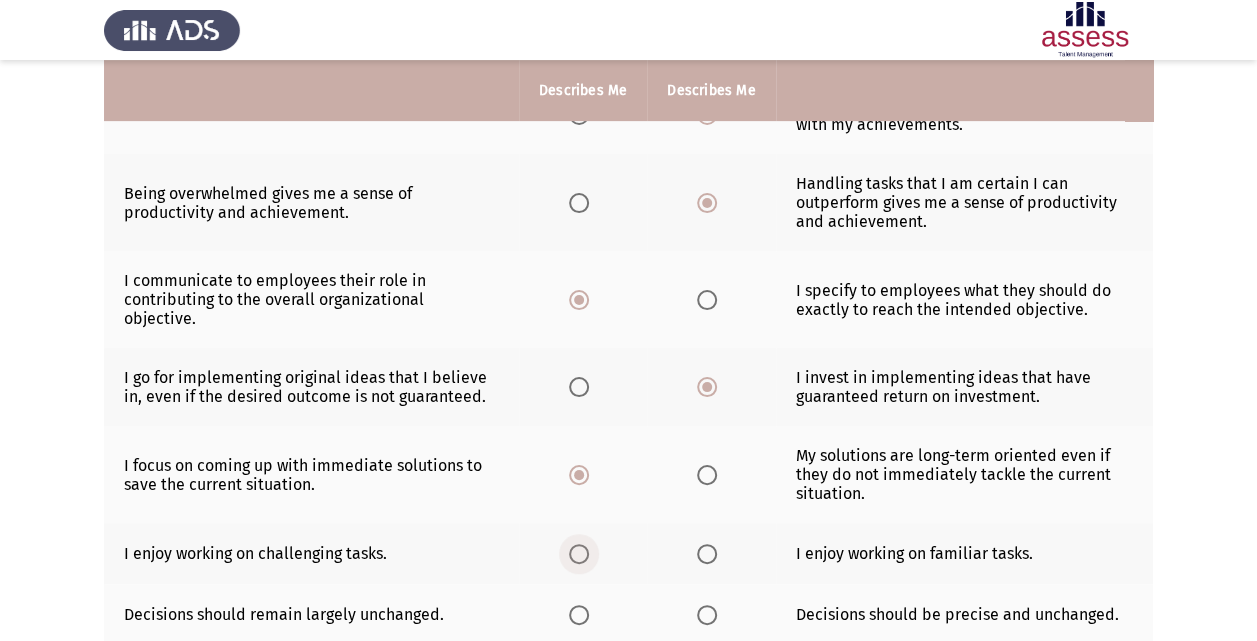 click at bounding box center [579, 554] 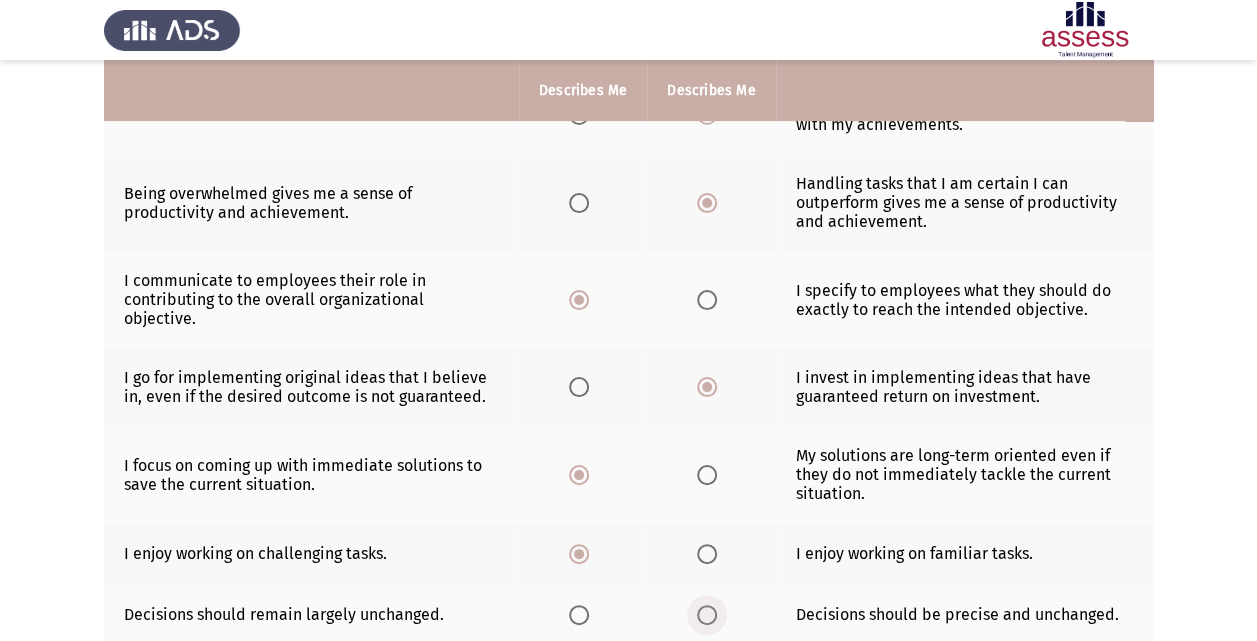 click at bounding box center [707, 615] 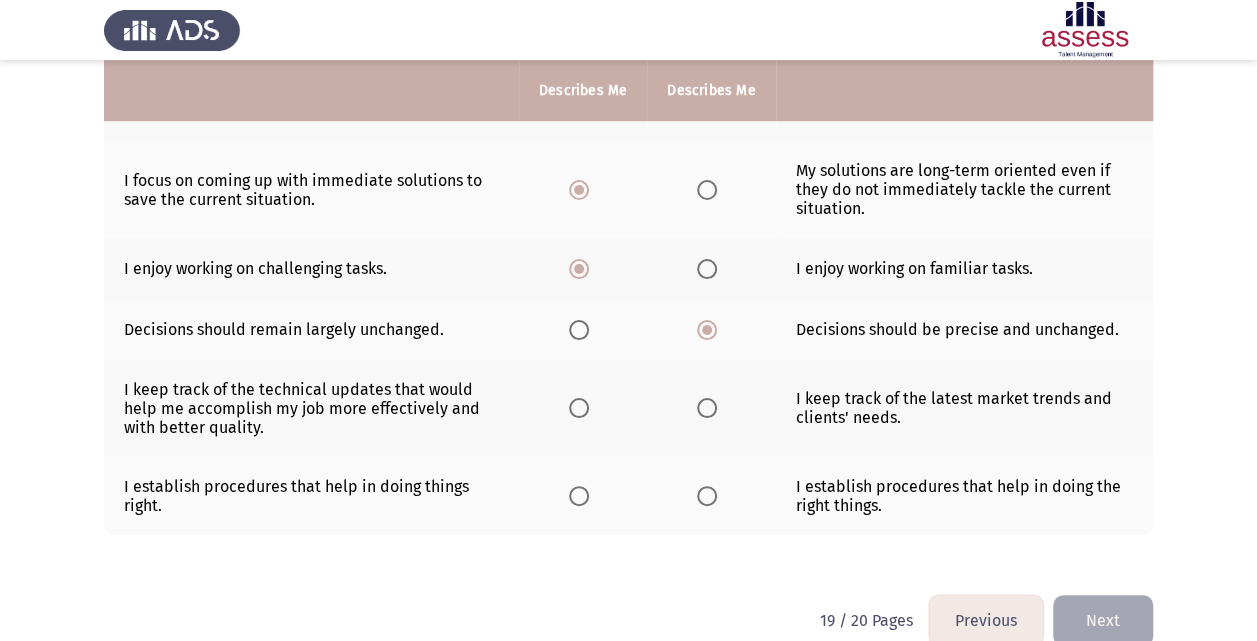 scroll, scrollTop: 612, scrollLeft: 0, axis: vertical 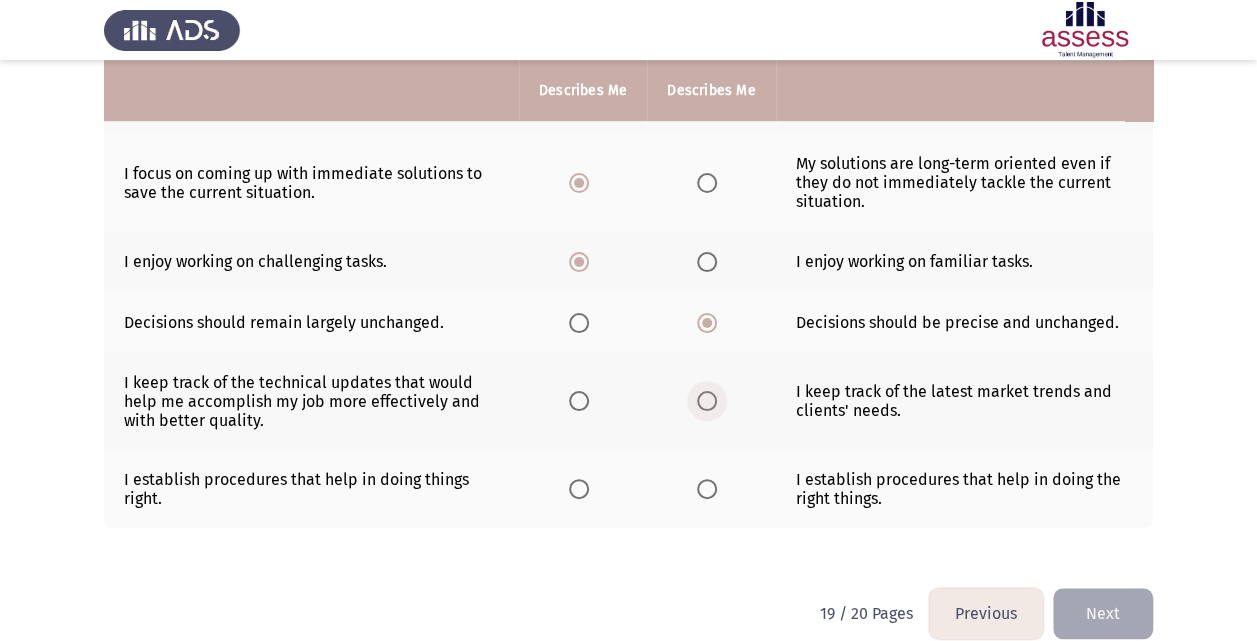 click at bounding box center [707, 401] 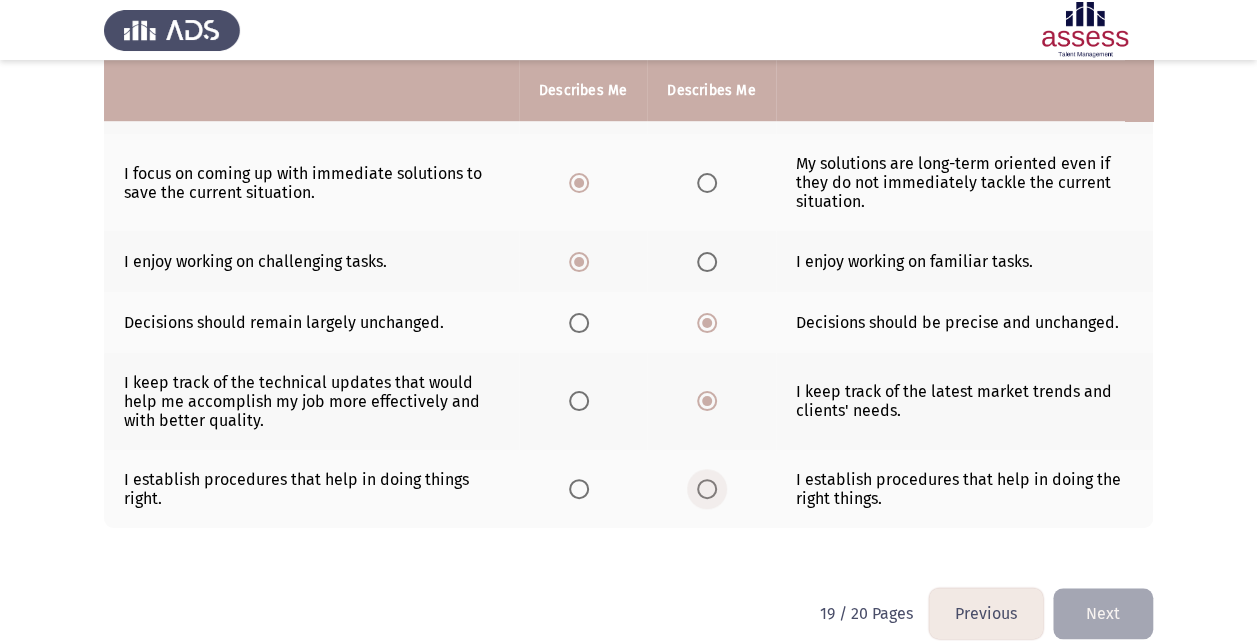 click at bounding box center [707, 489] 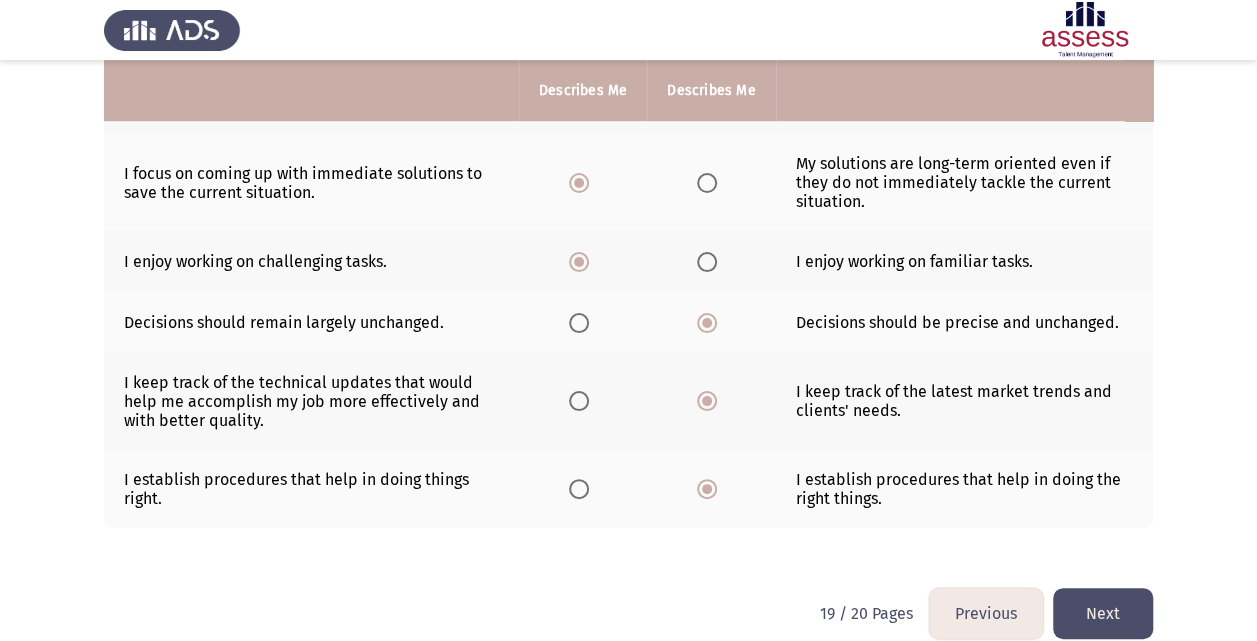 click on "Next" 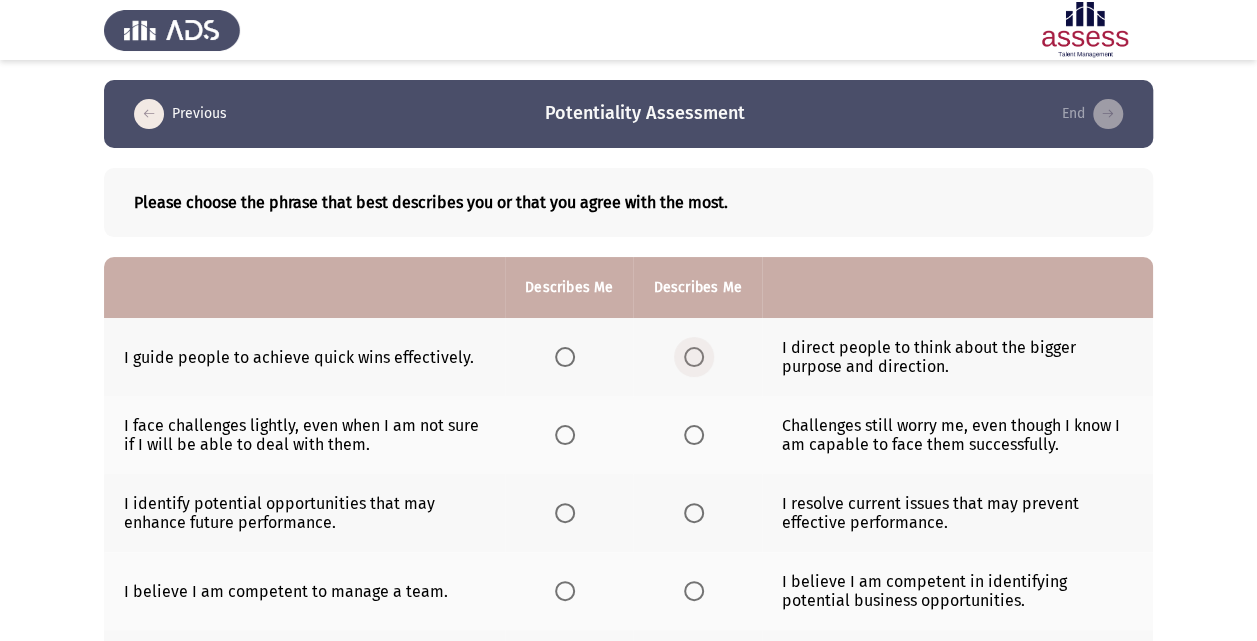 click at bounding box center (694, 357) 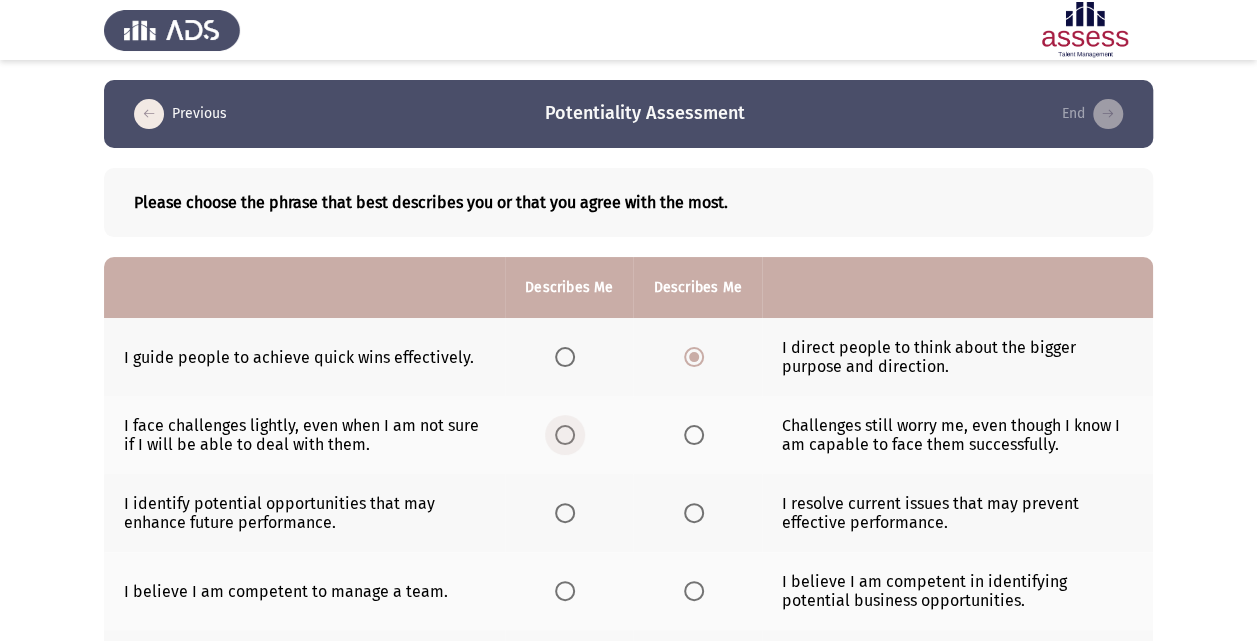 click at bounding box center [565, 435] 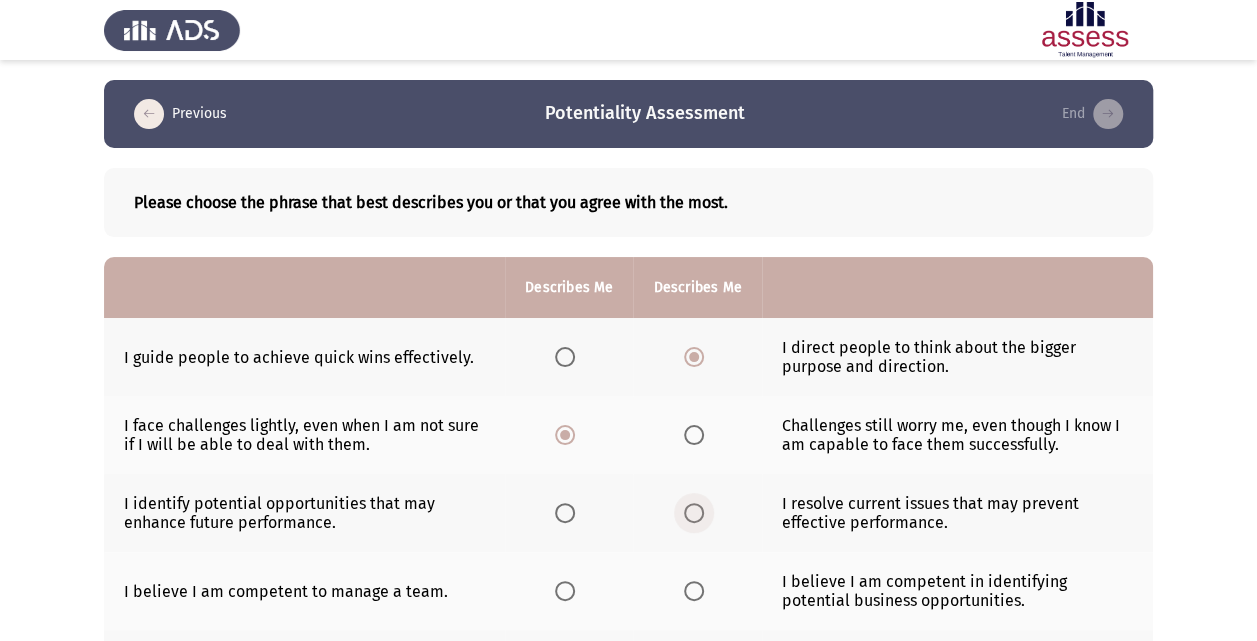 click at bounding box center (694, 513) 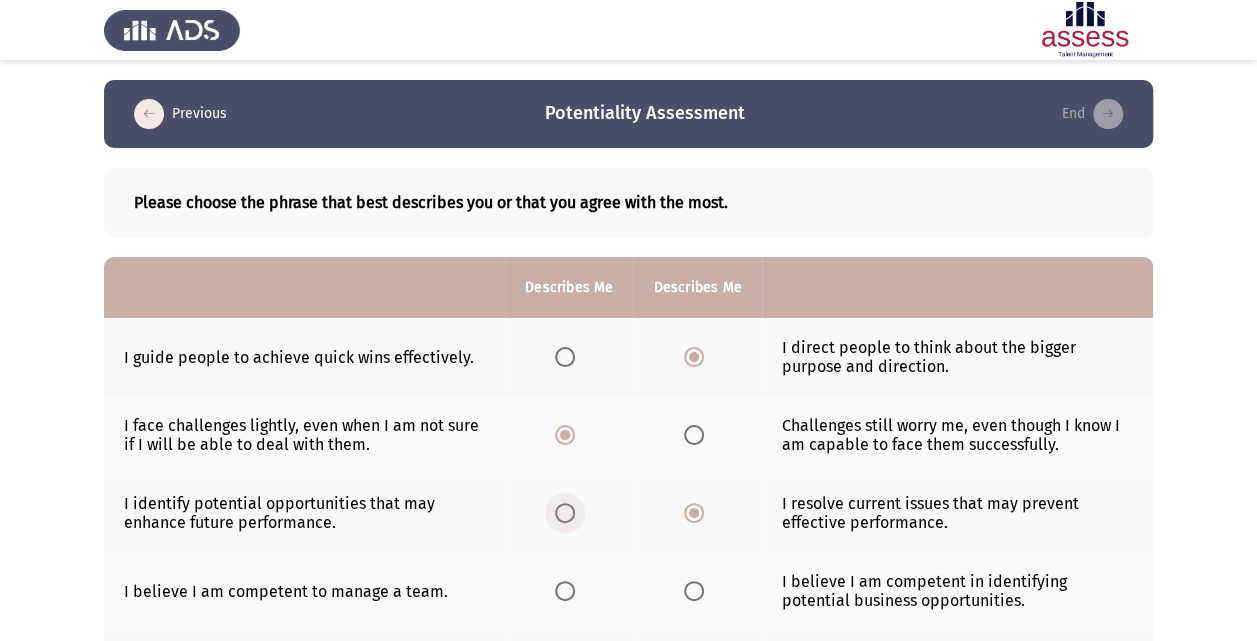 click at bounding box center [565, 513] 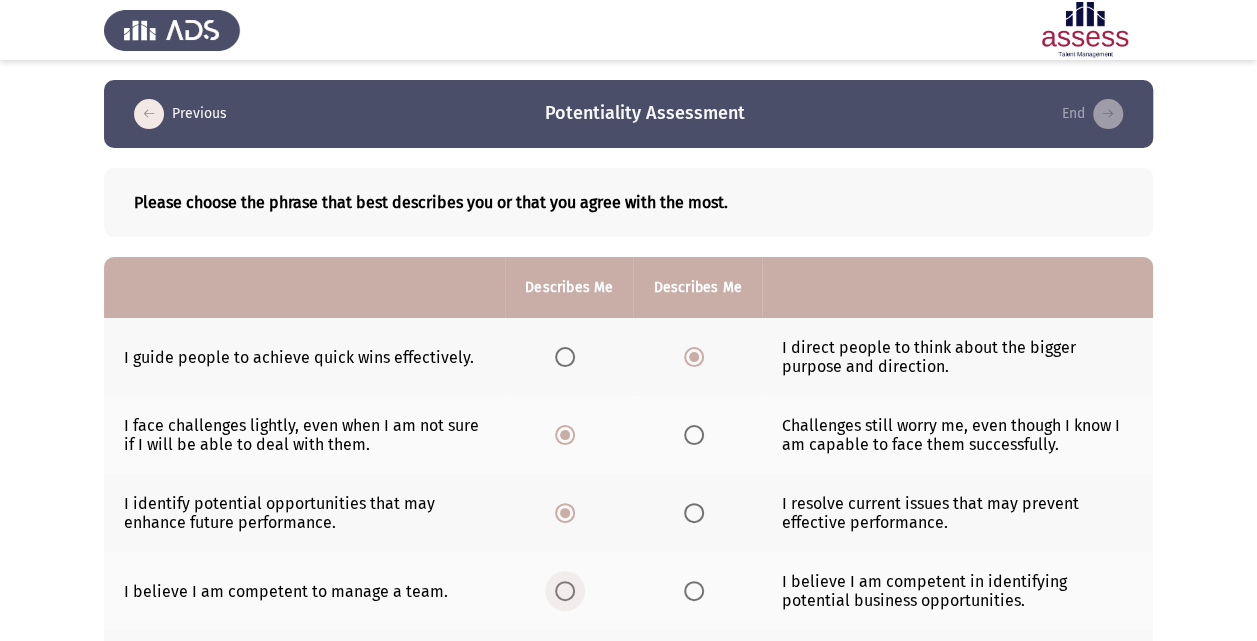 click at bounding box center [565, 591] 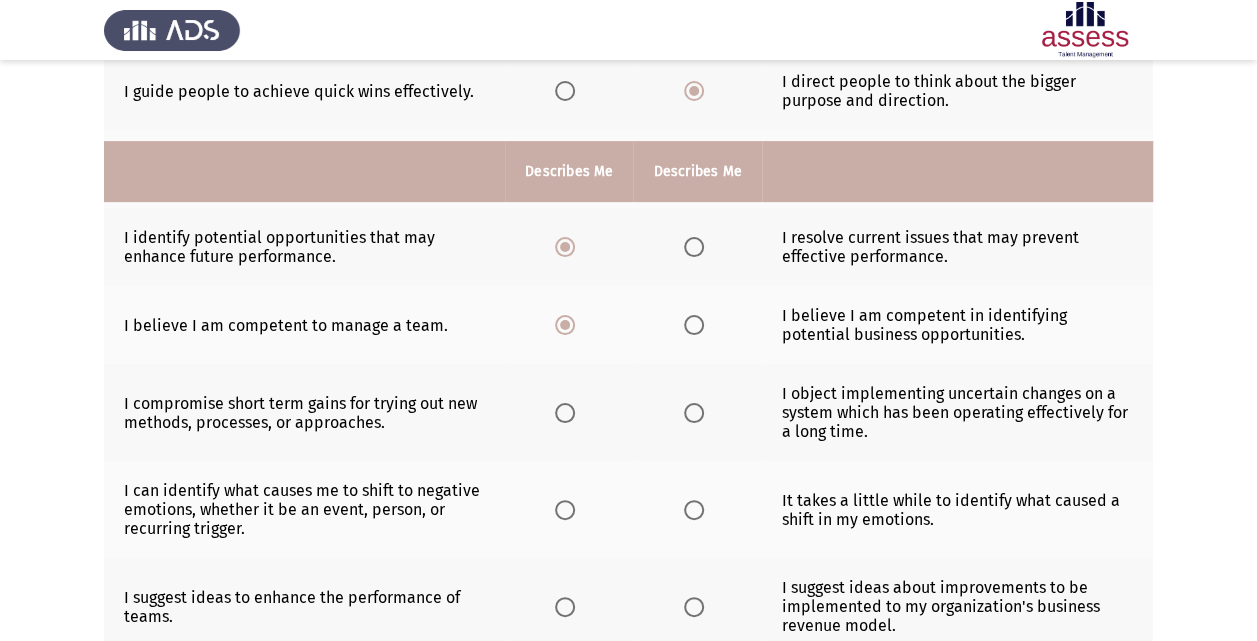 scroll, scrollTop: 400, scrollLeft: 0, axis: vertical 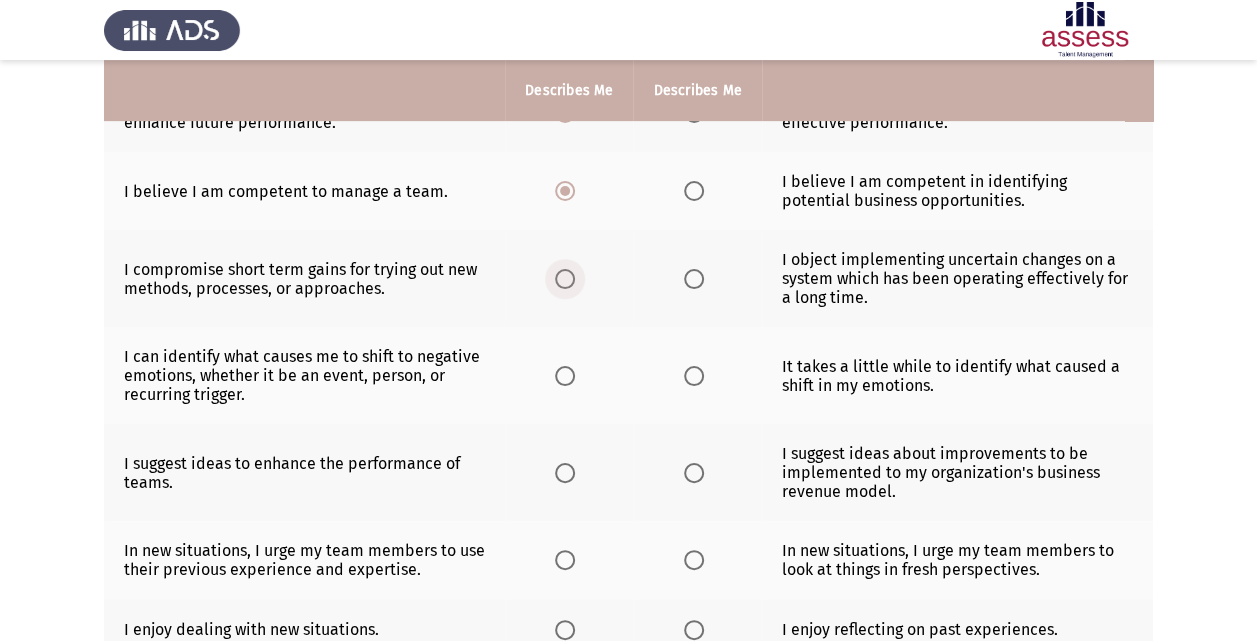click at bounding box center [565, 279] 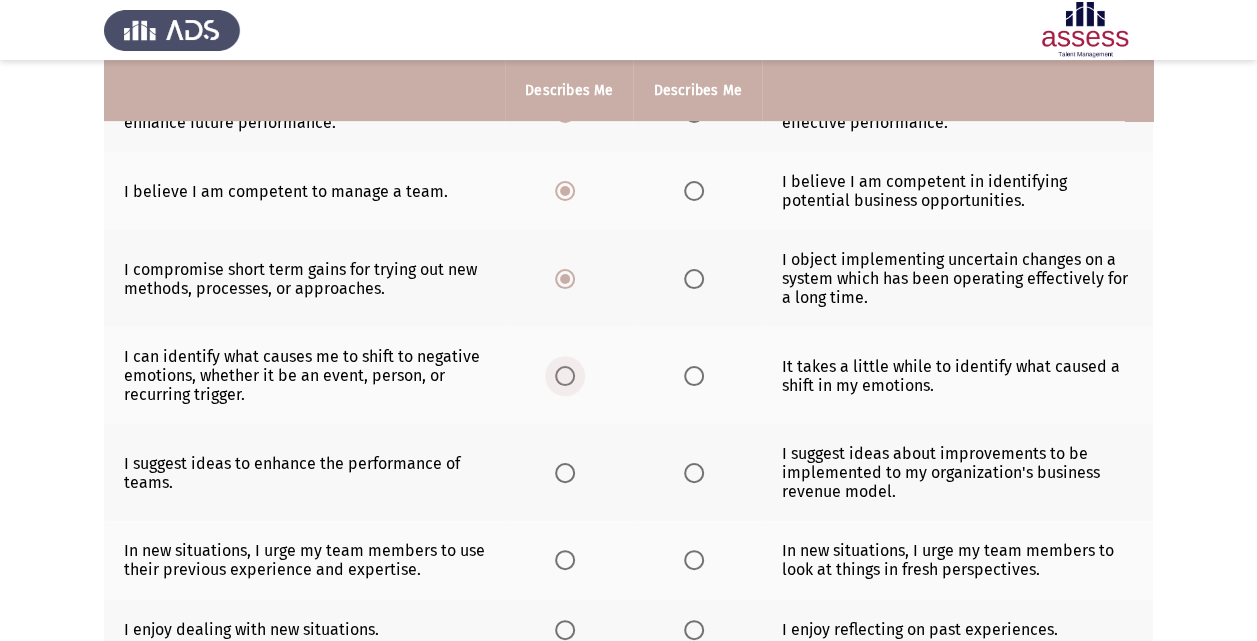 click at bounding box center (565, 376) 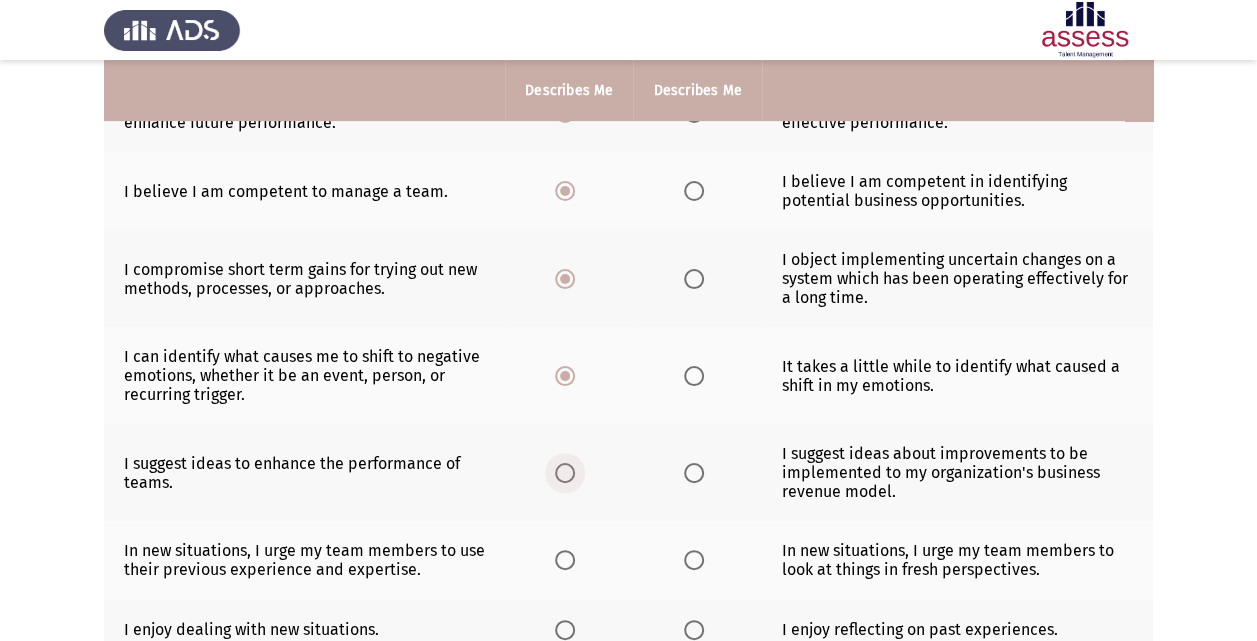 click at bounding box center (565, 473) 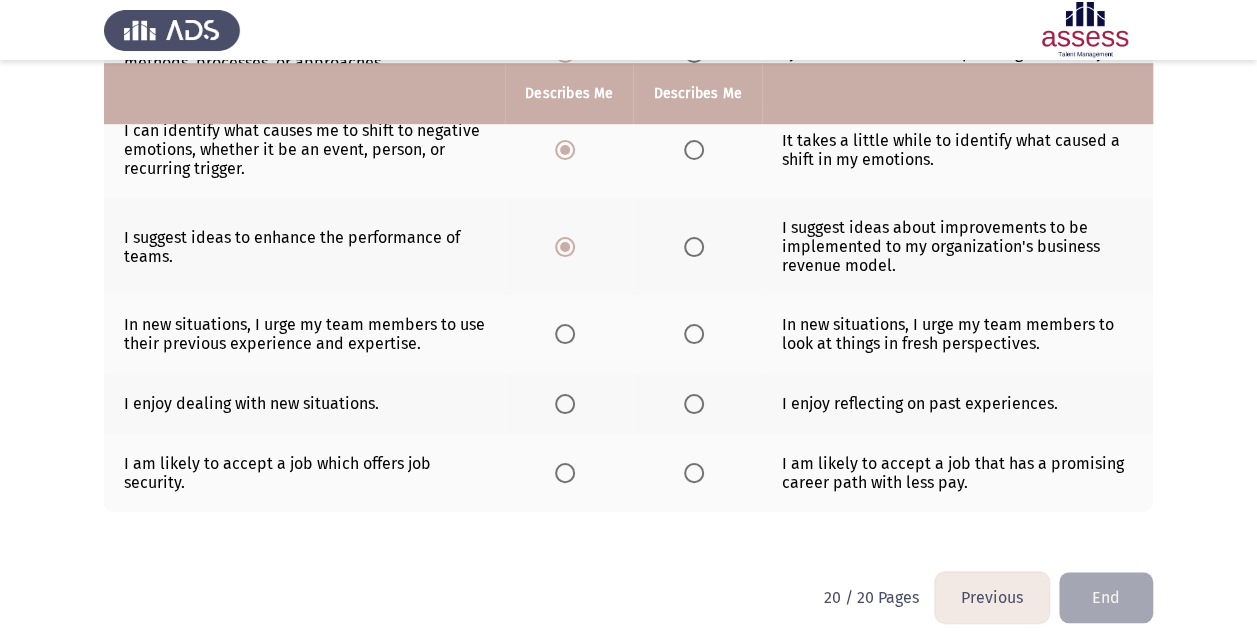 scroll, scrollTop: 628, scrollLeft: 0, axis: vertical 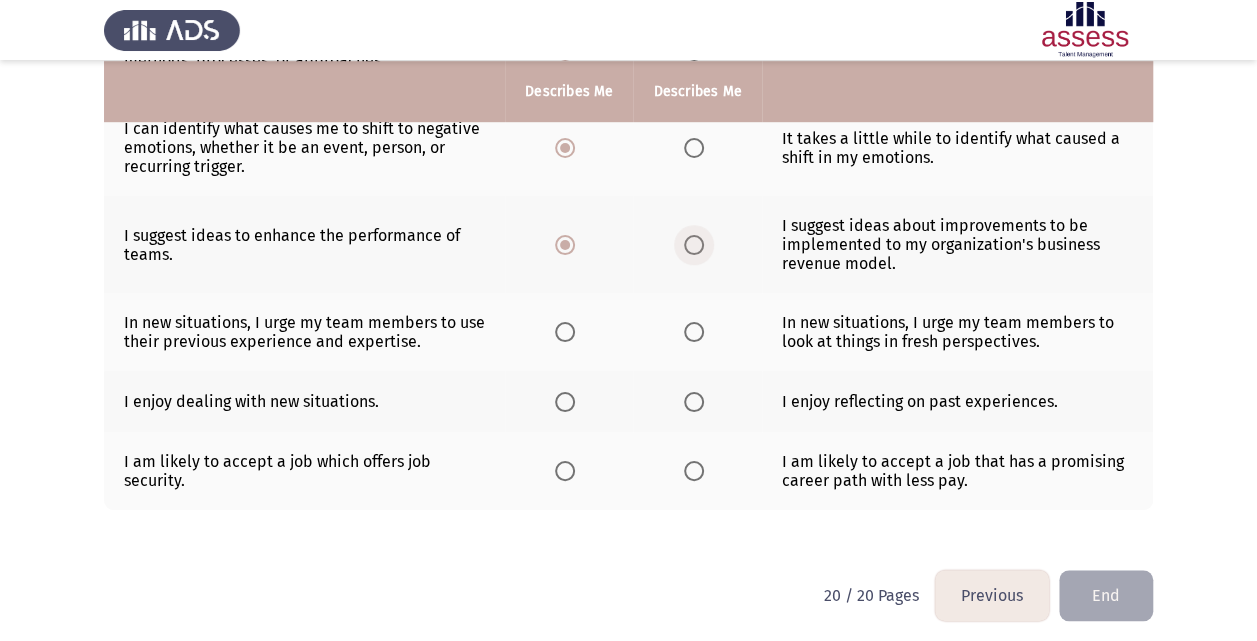 click at bounding box center [694, 245] 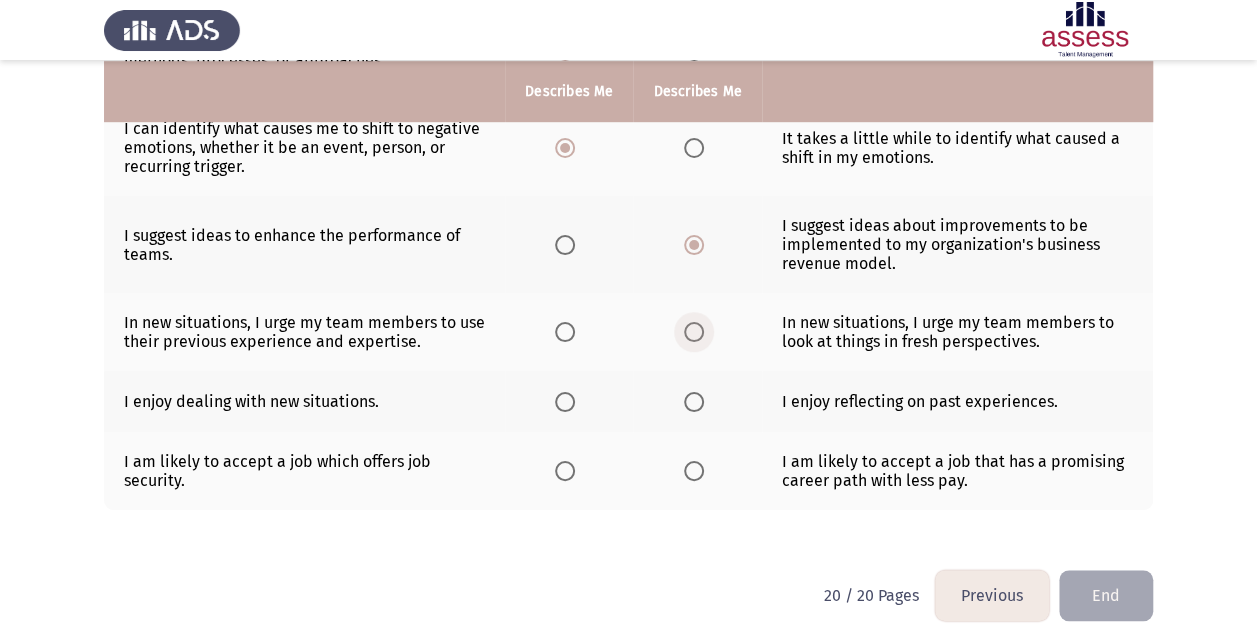 click at bounding box center (694, 332) 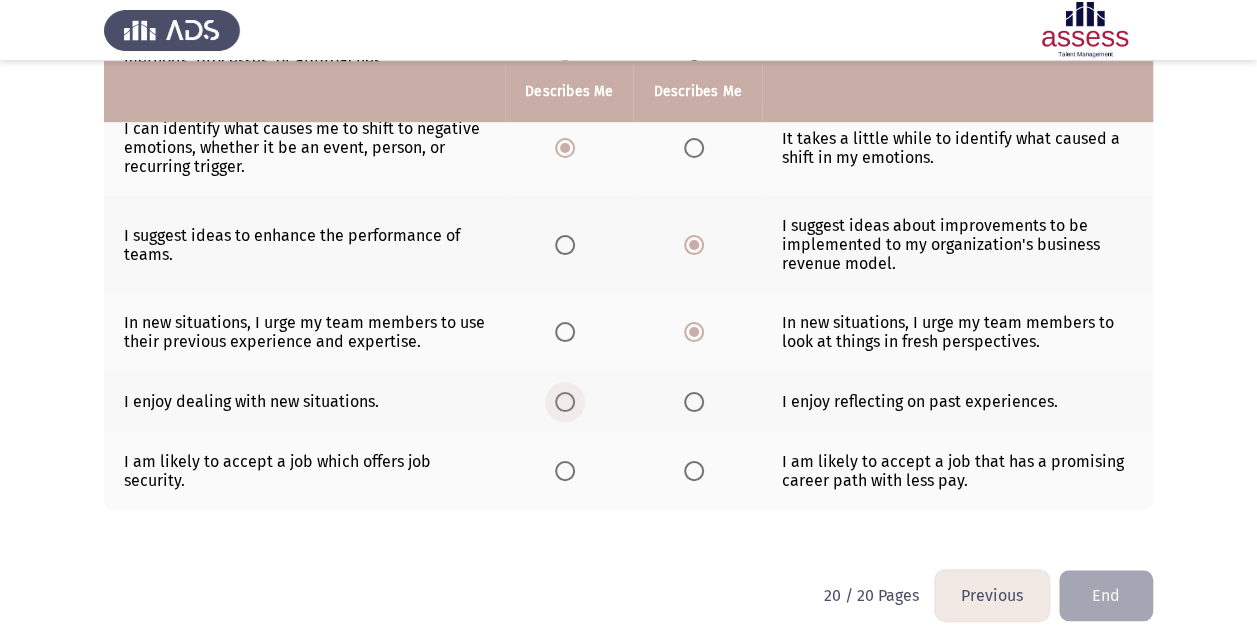 click at bounding box center (565, 402) 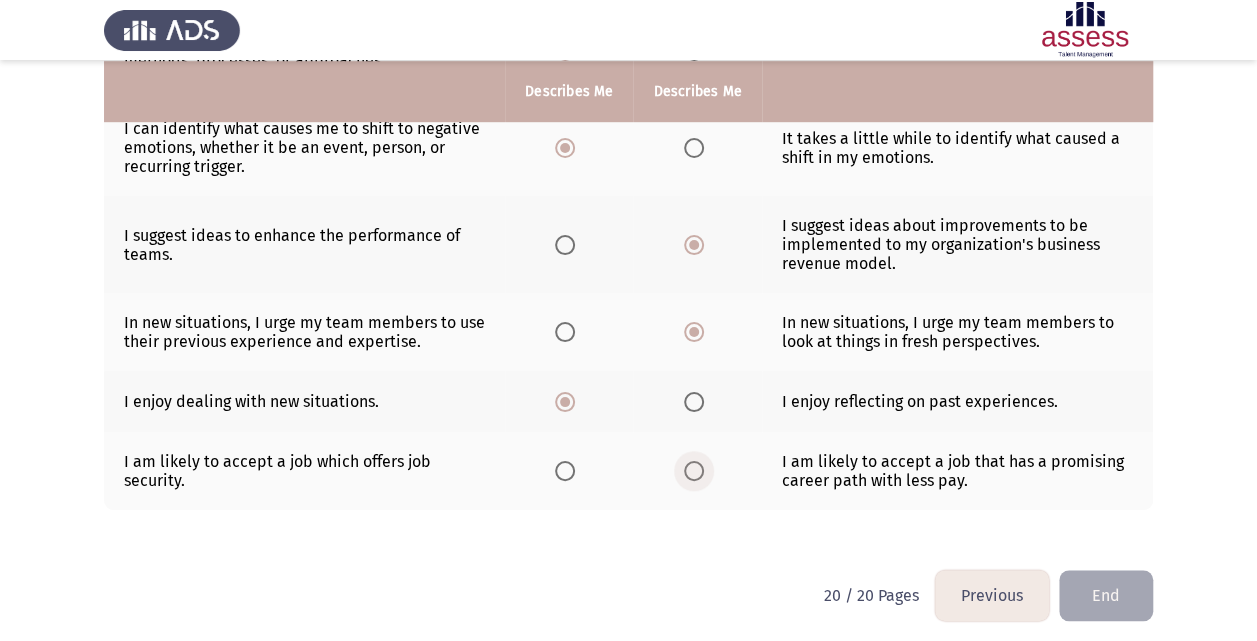 click at bounding box center [694, 471] 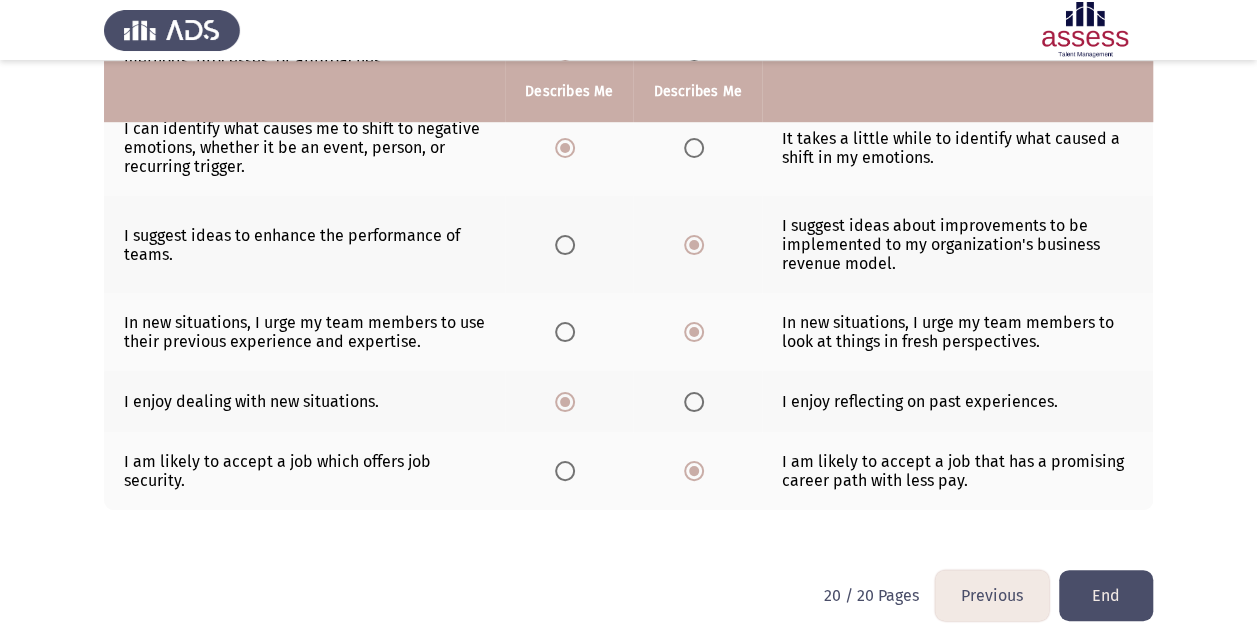 click on "End" 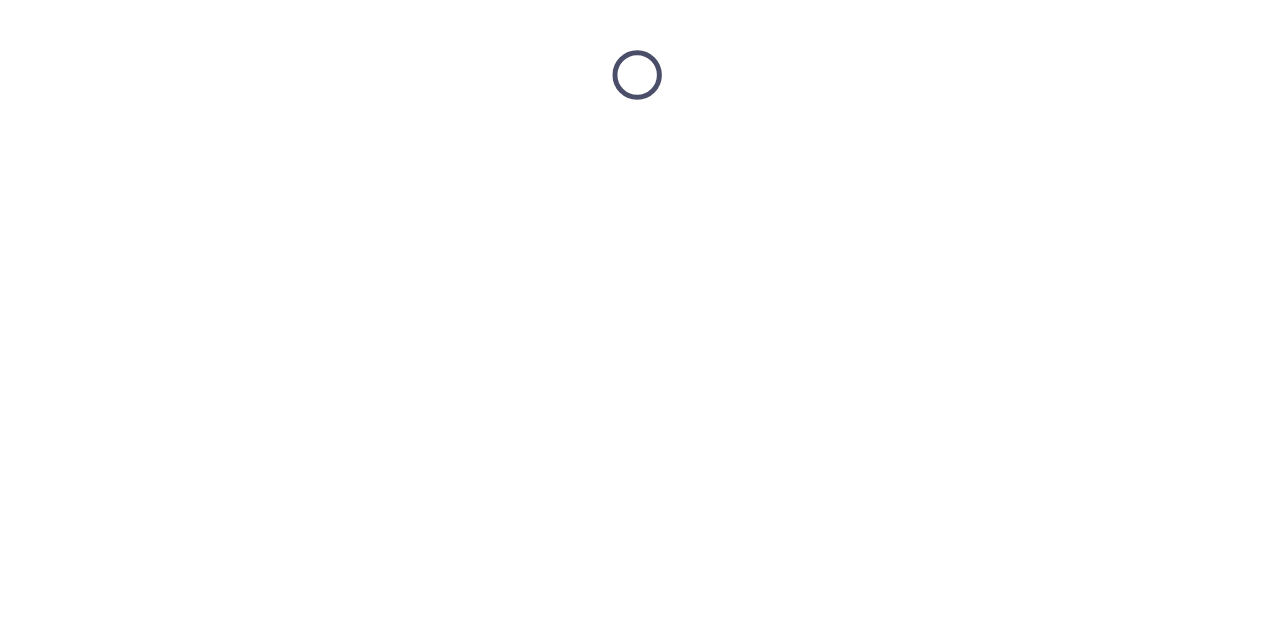 scroll, scrollTop: 0, scrollLeft: 0, axis: both 